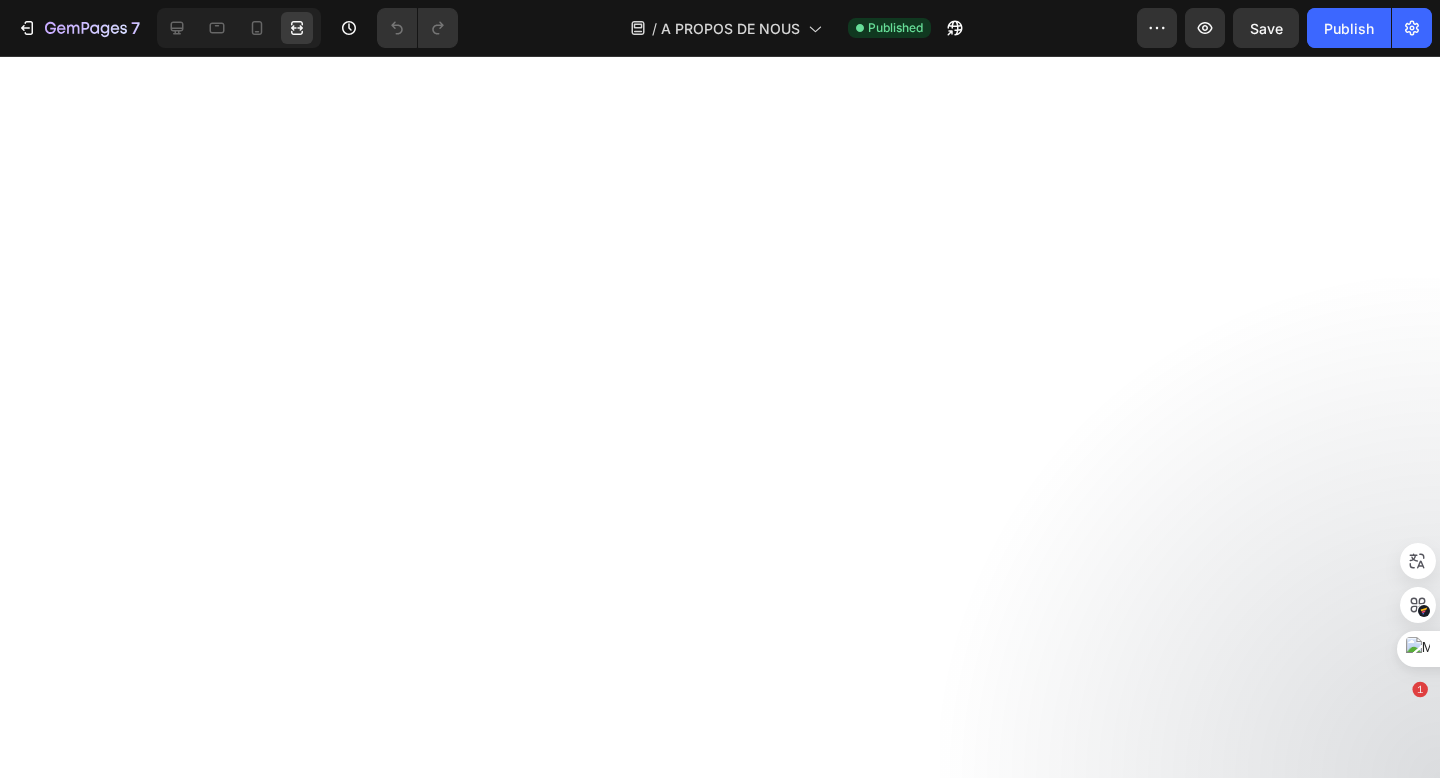 scroll, scrollTop: 0, scrollLeft: 0, axis: both 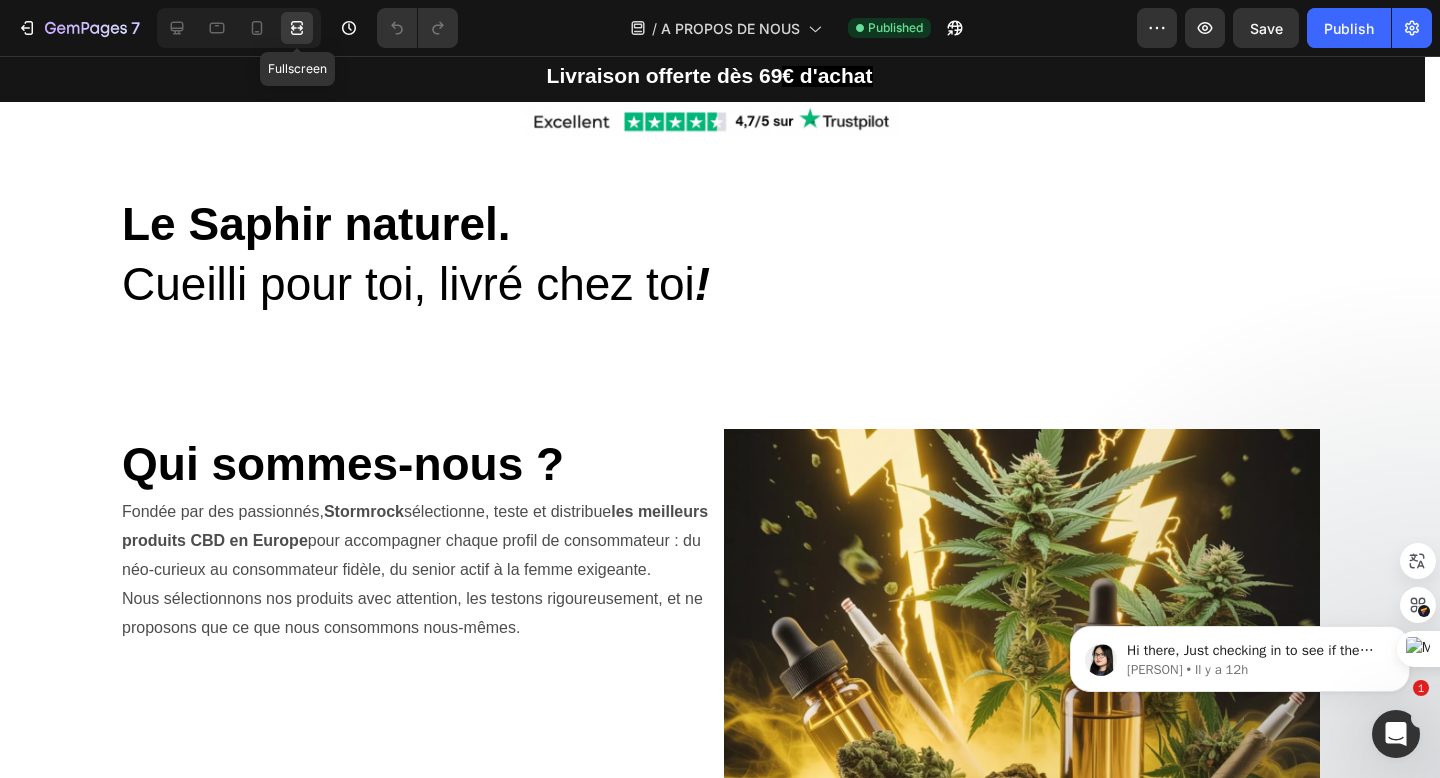 click 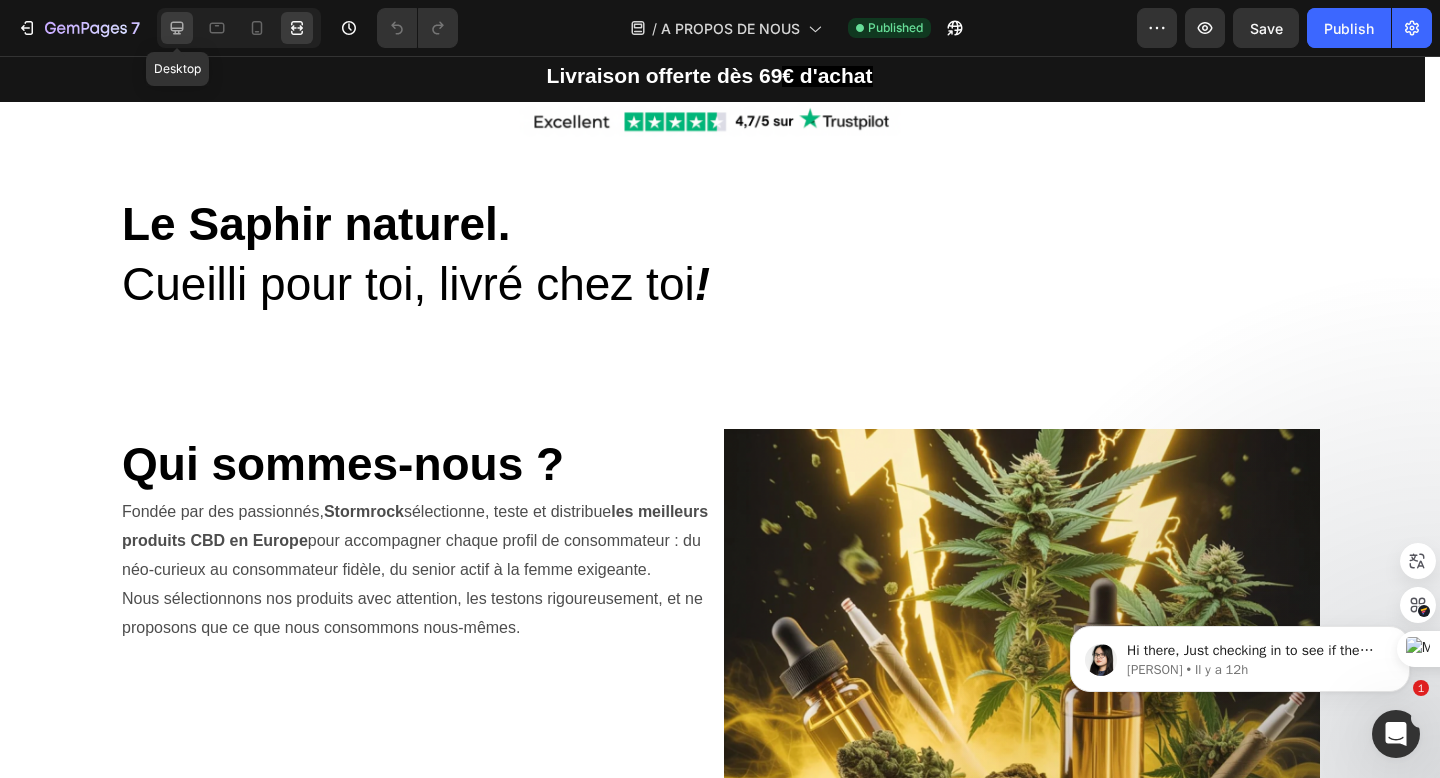 click 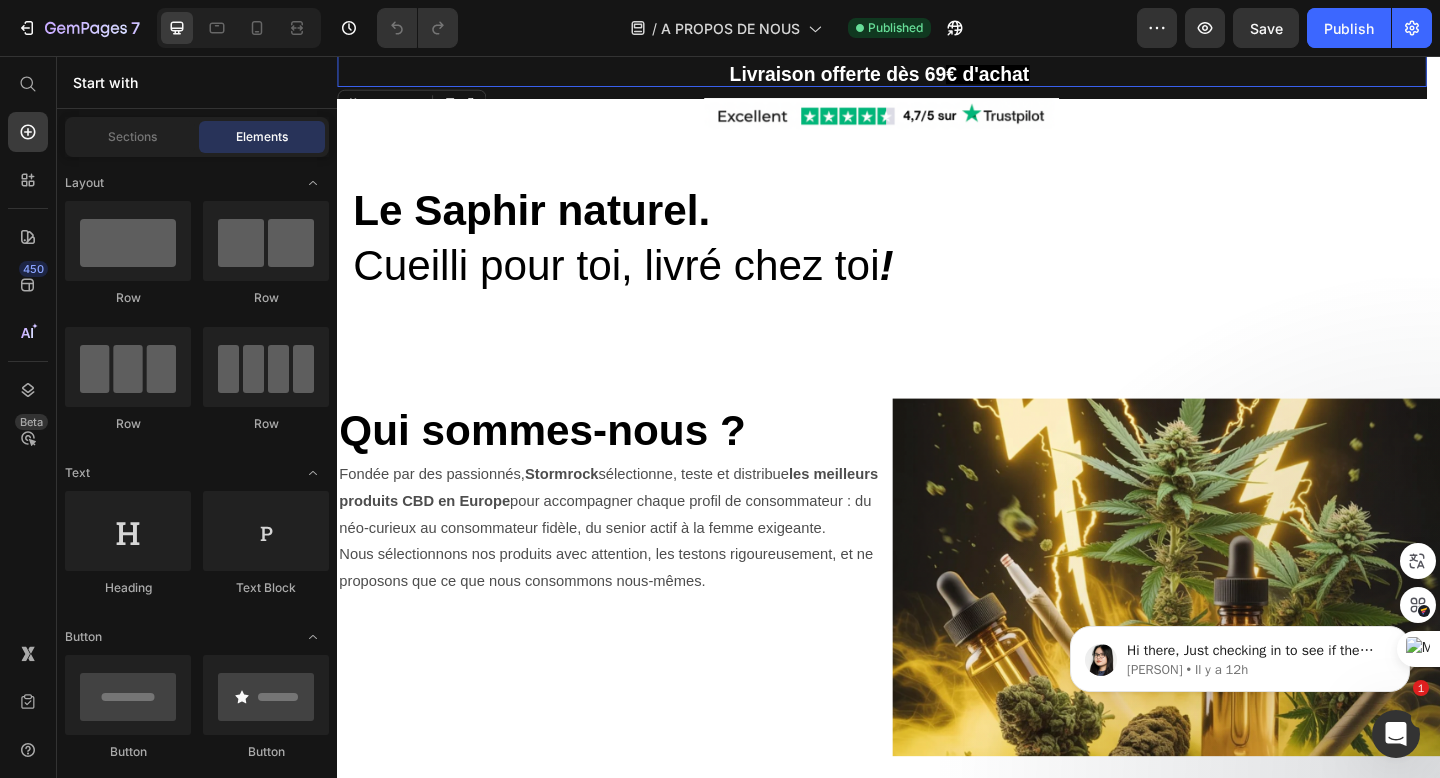 click on "Livraison offerte dès 69 € d'achat" at bounding box center (929, 78) 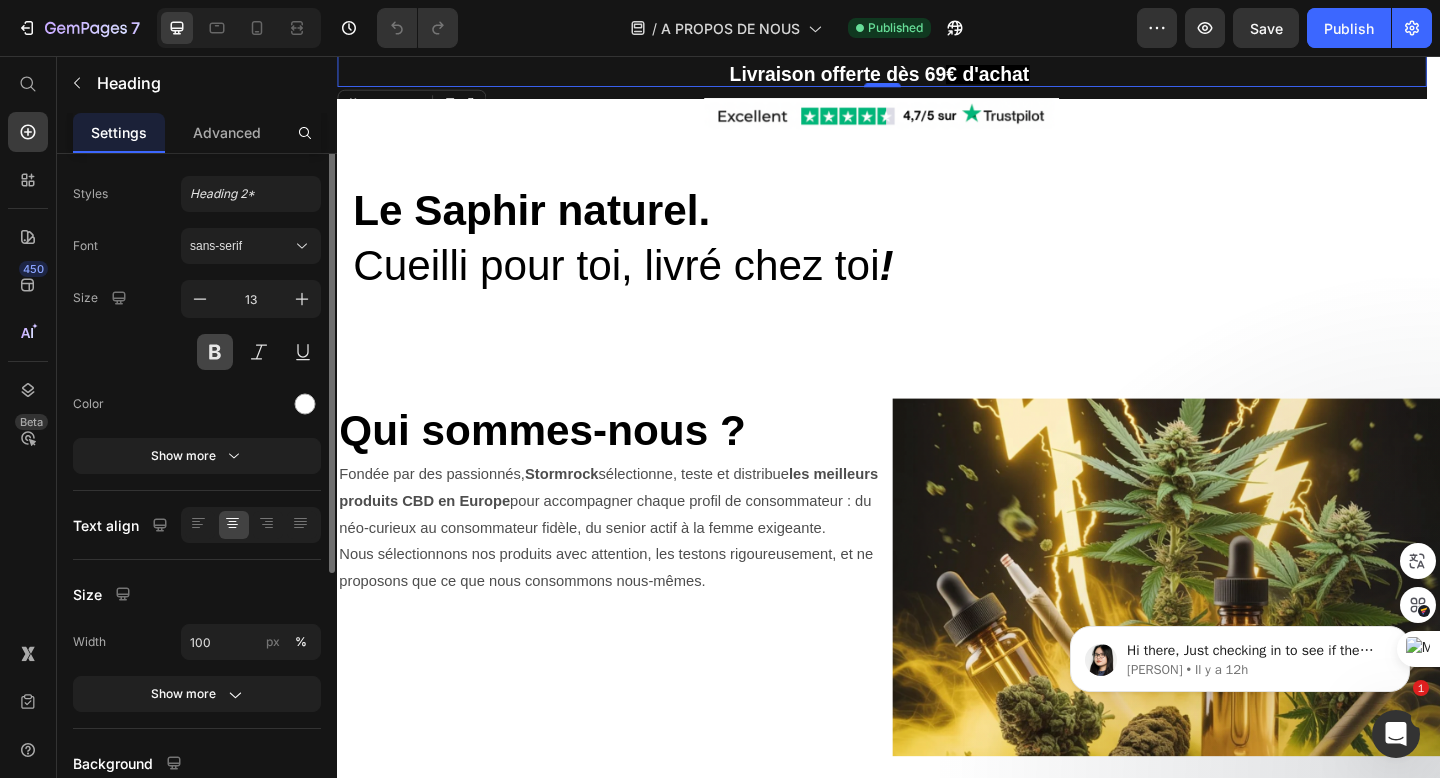 scroll, scrollTop: 0, scrollLeft: 0, axis: both 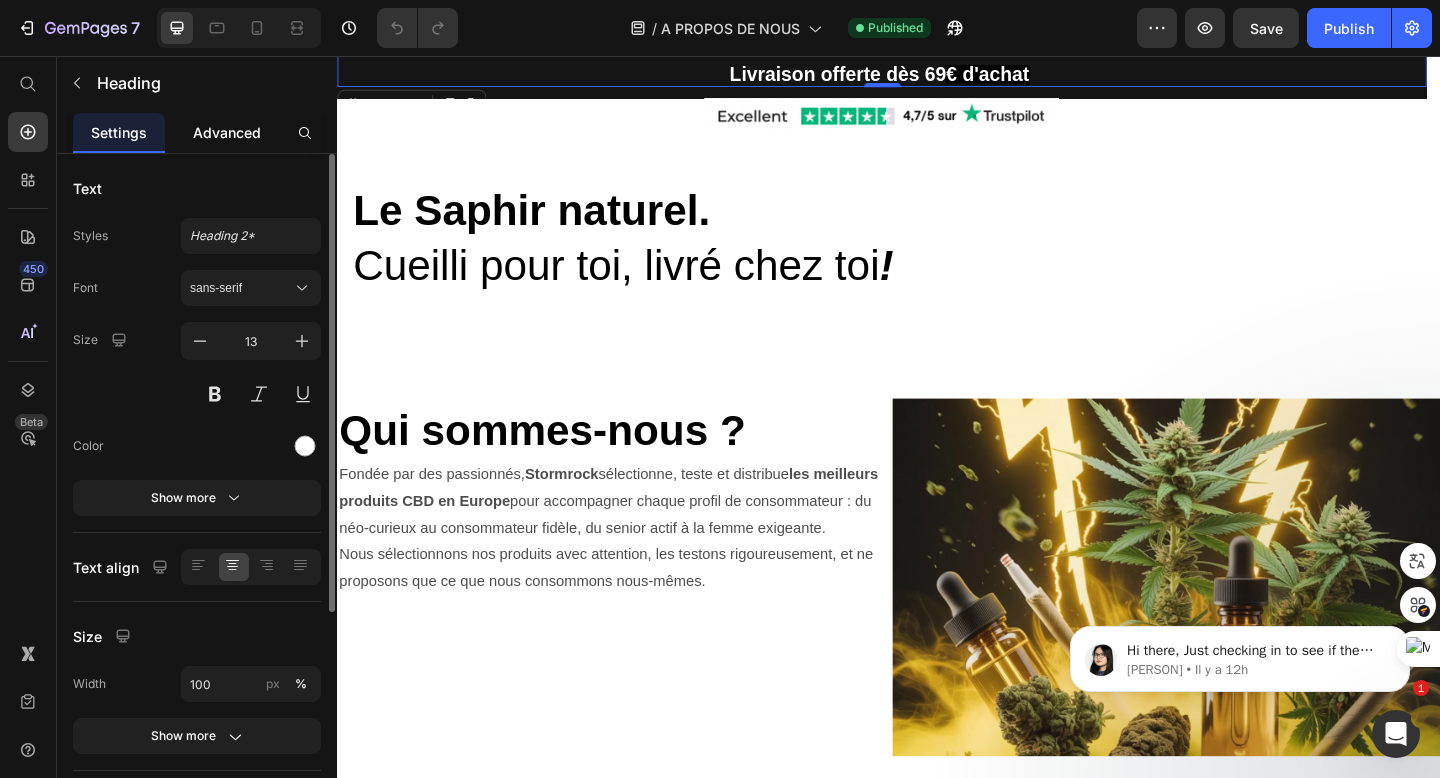 click on "Advanced" at bounding box center (227, 132) 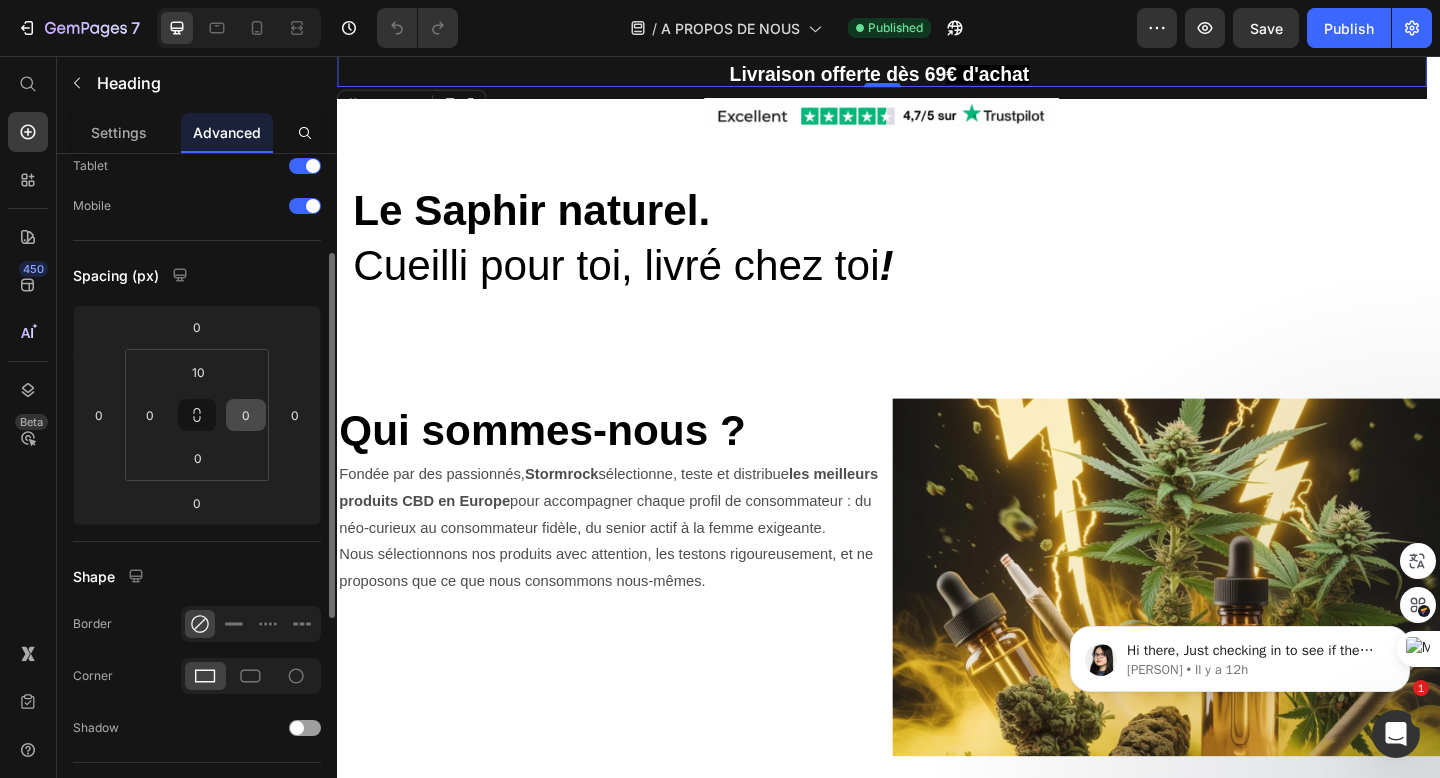scroll, scrollTop: 0, scrollLeft: 0, axis: both 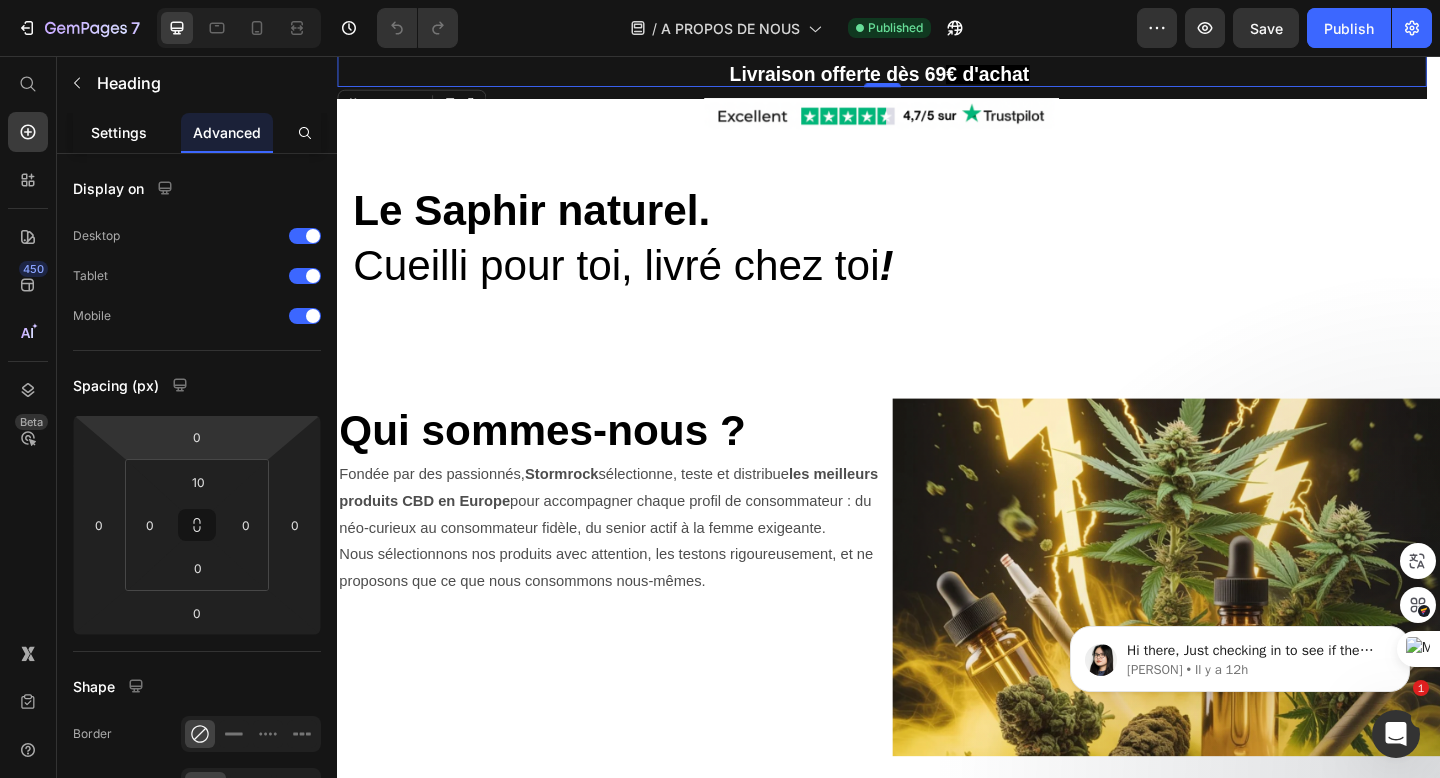 click on "Settings" at bounding box center (119, 132) 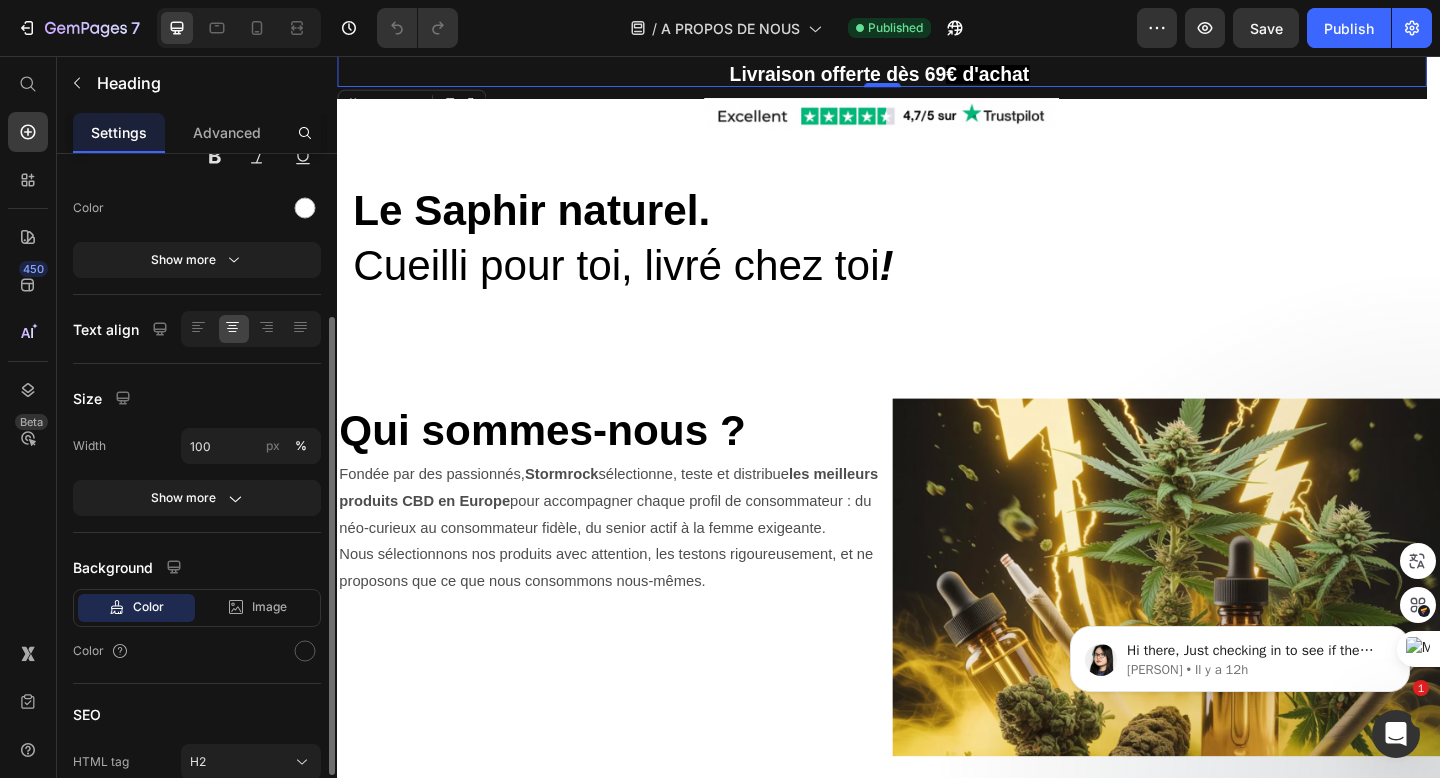scroll, scrollTop: 240, scrollLeft: 0, axis: vertical 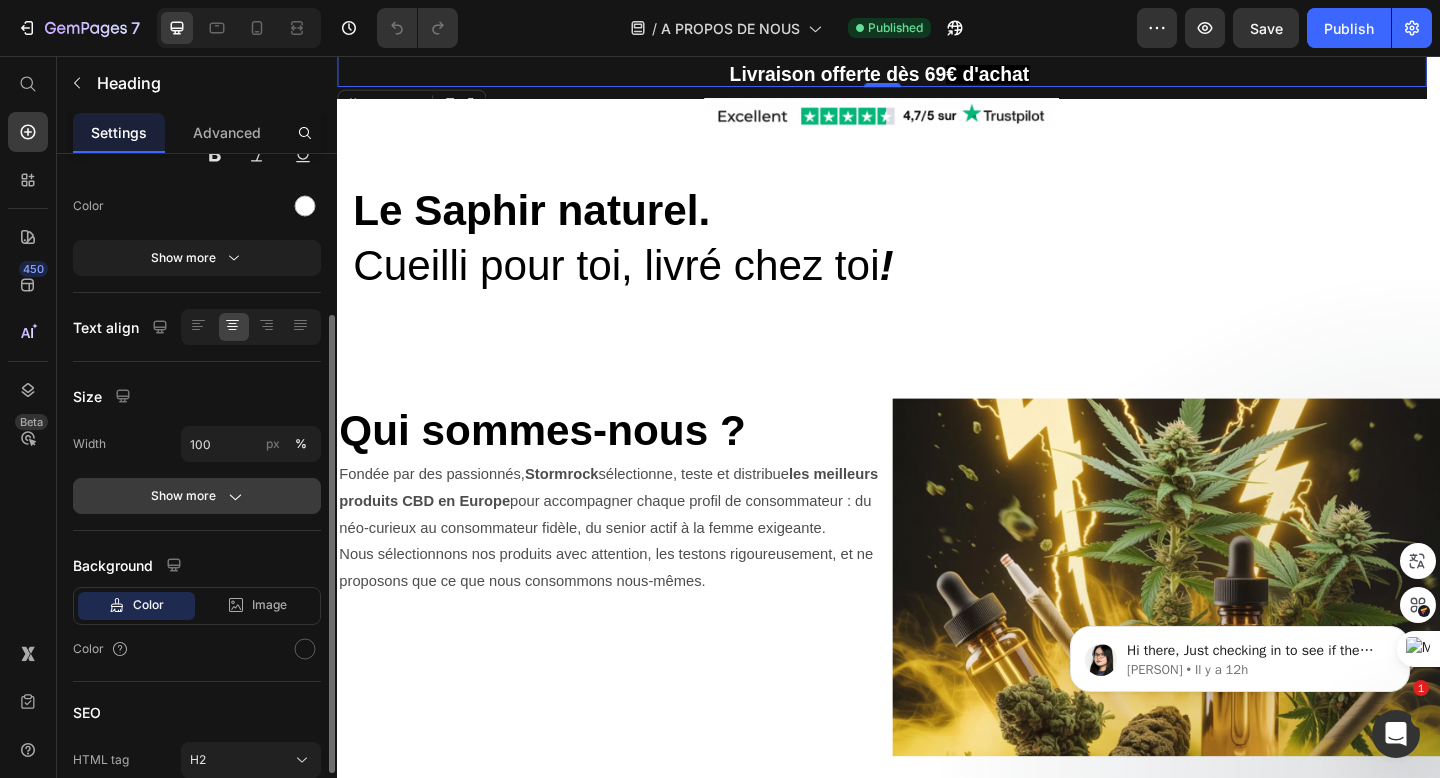 click on "Show more" 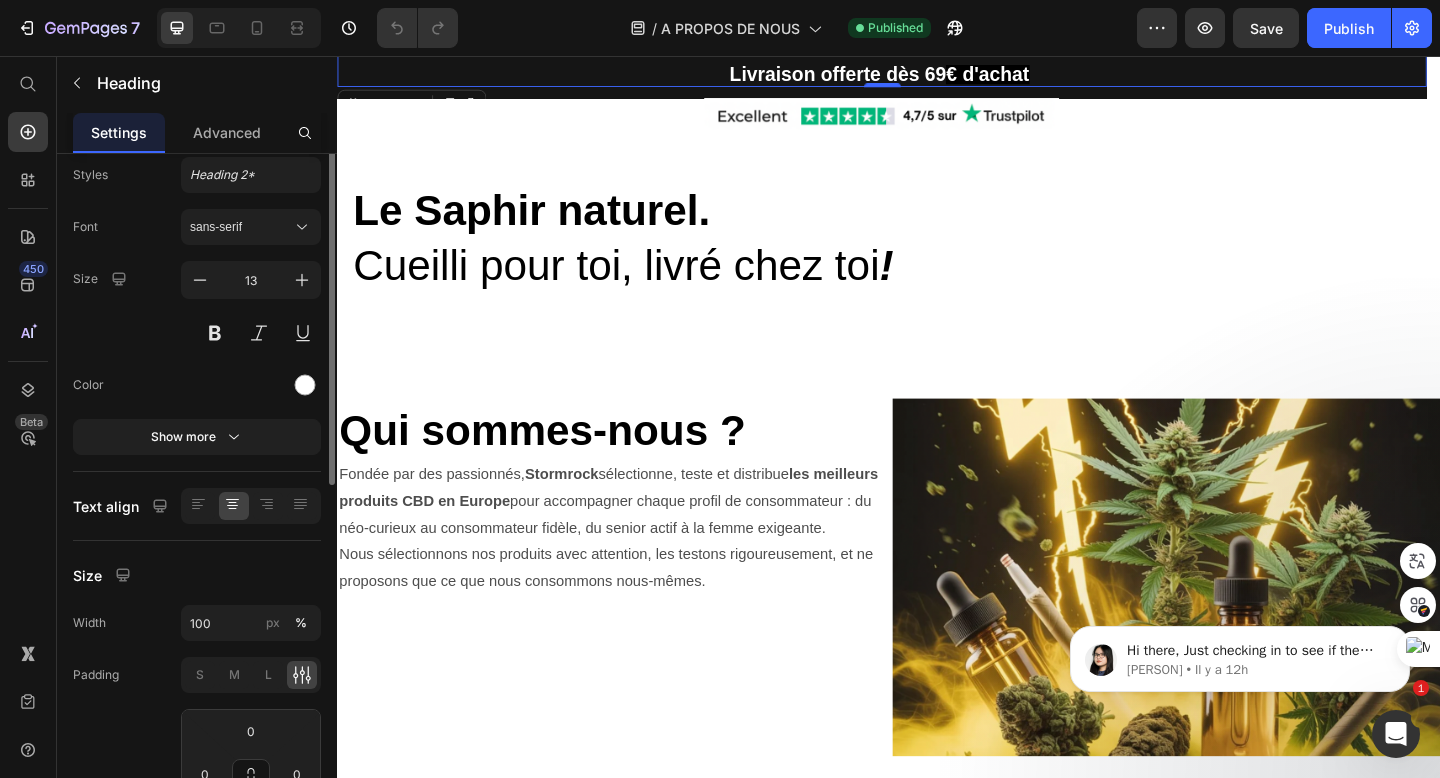 scroll, scrollTop: 0, scrollLeft: 0, axis: both 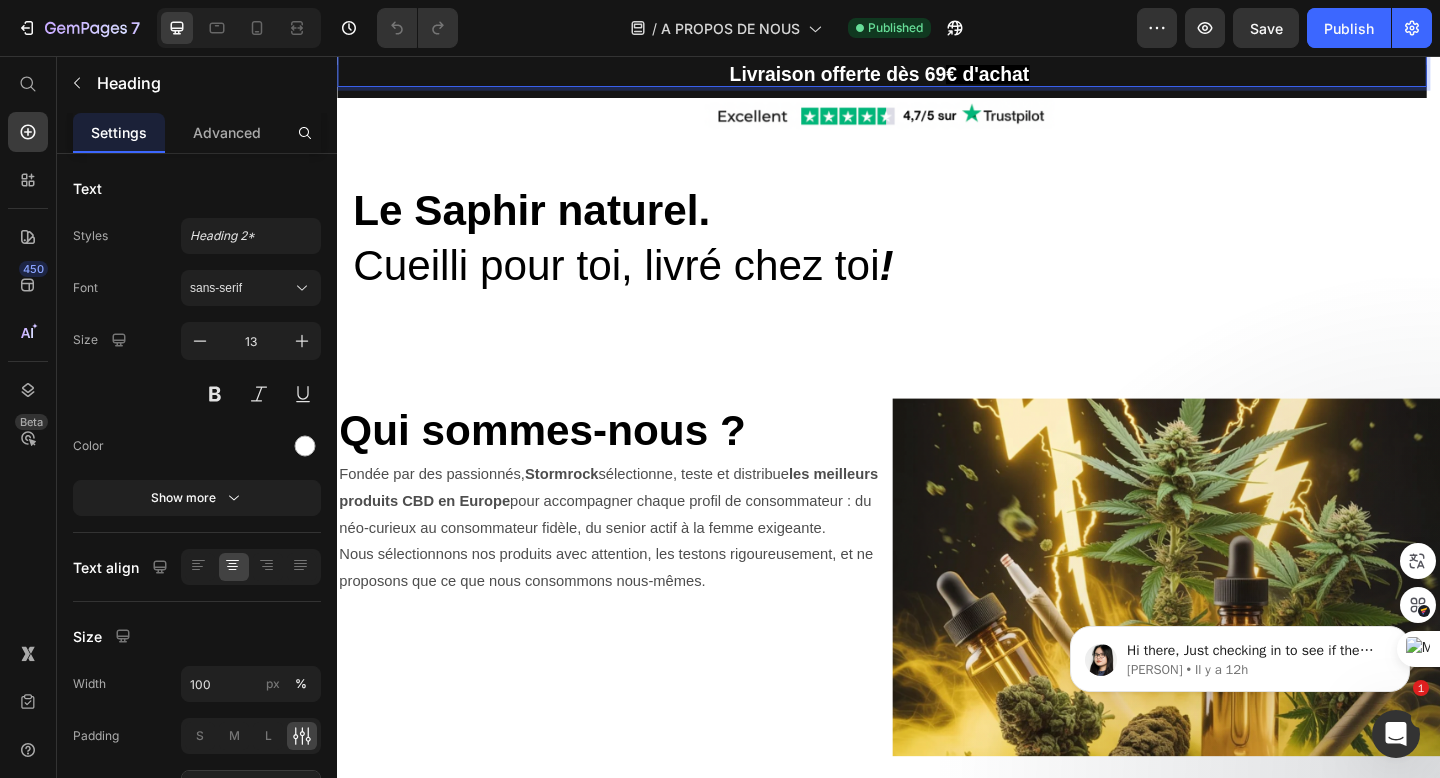 click on "Livraison offerte dès 69 € d'achat" at bounding box center (929, 78) 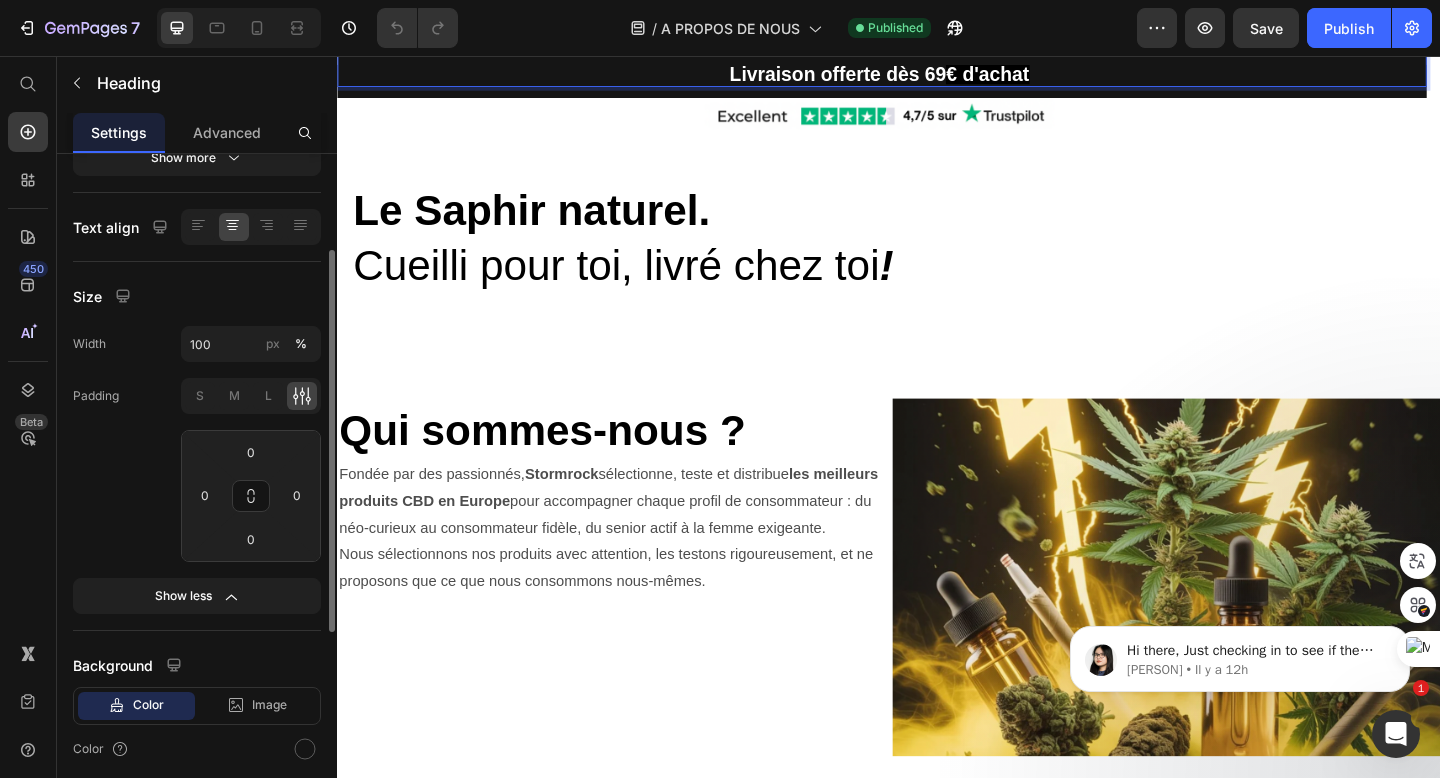 scroll, scrollTop: 0, scrollLeft: 0, axis: both 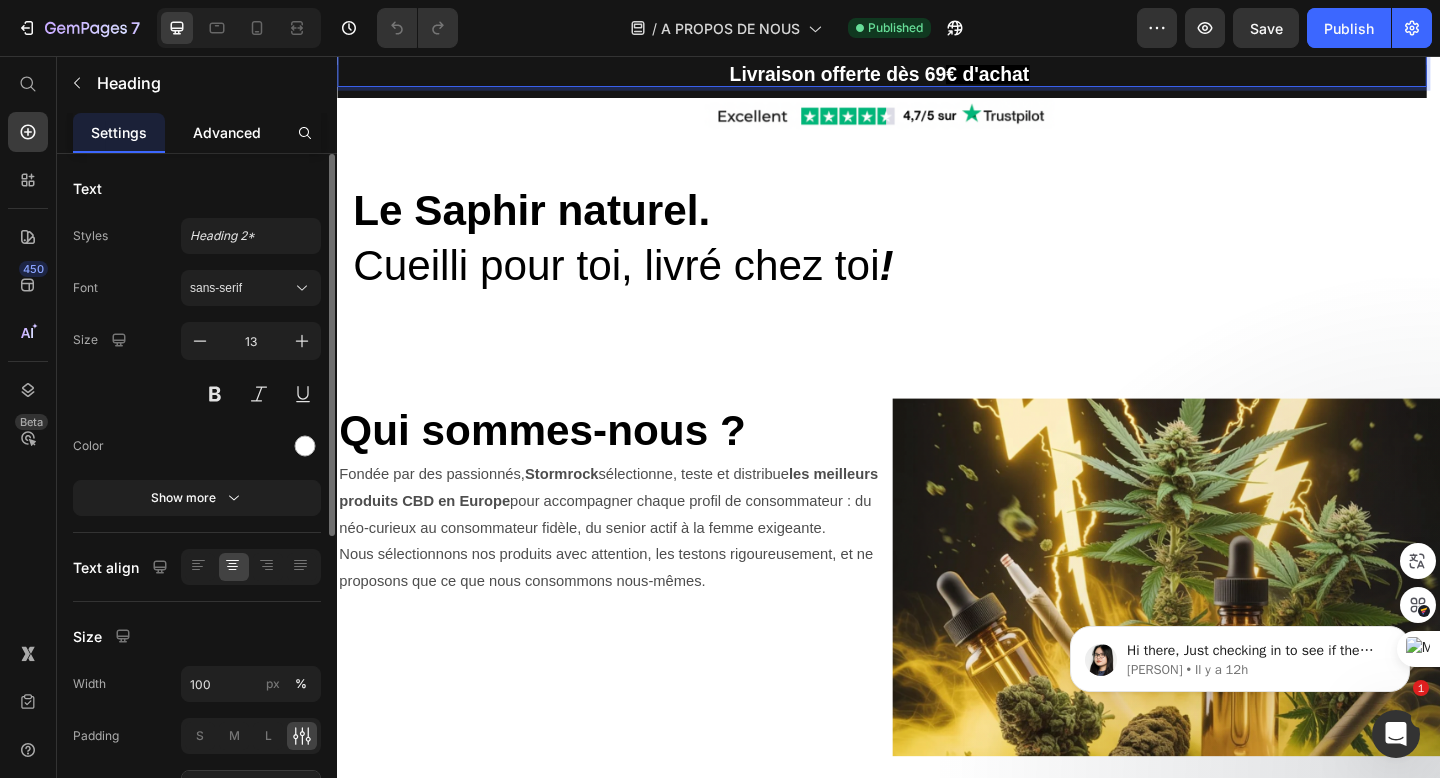 click on "Advanced" at bounding box center (227, 132) 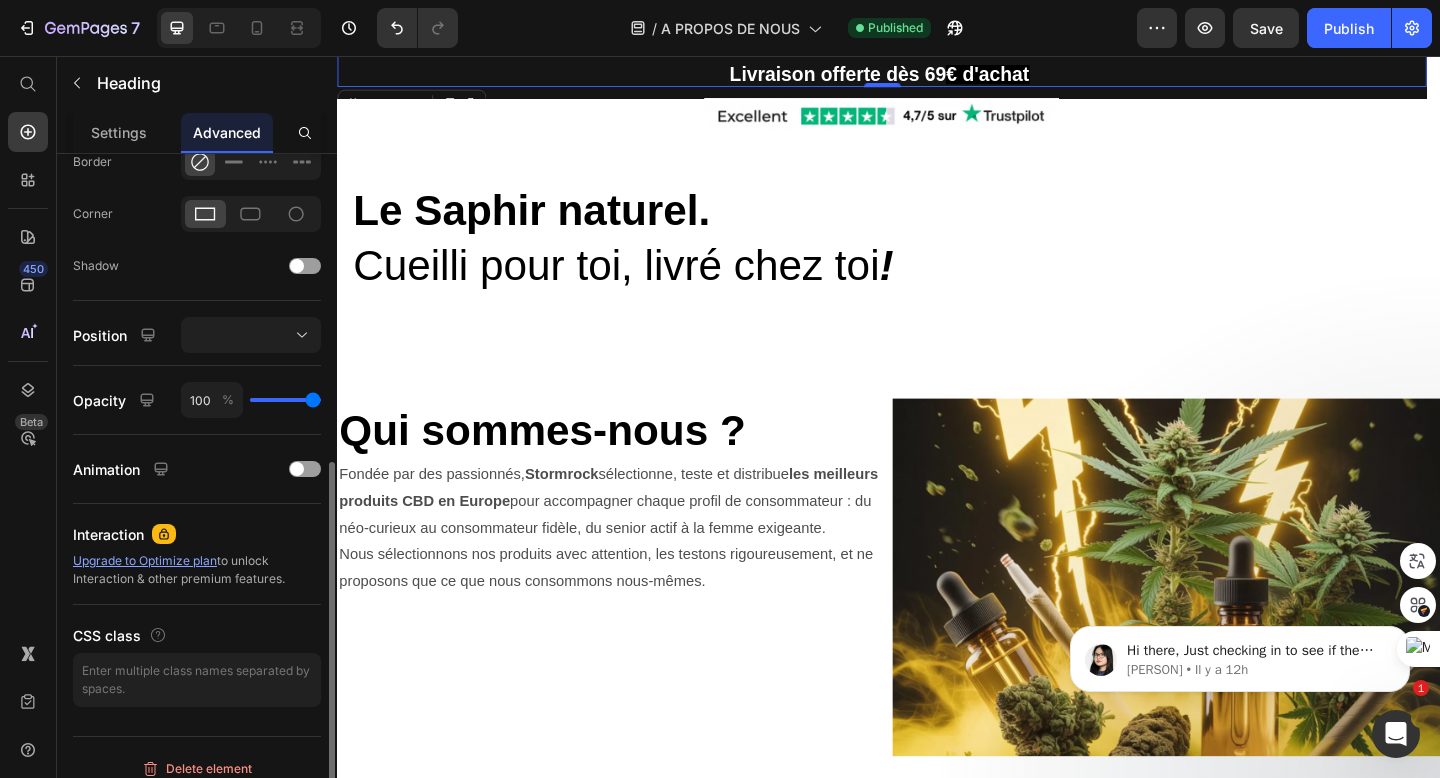scroll, scrollTop: 588, scrollLeft: 0, axis: vertical 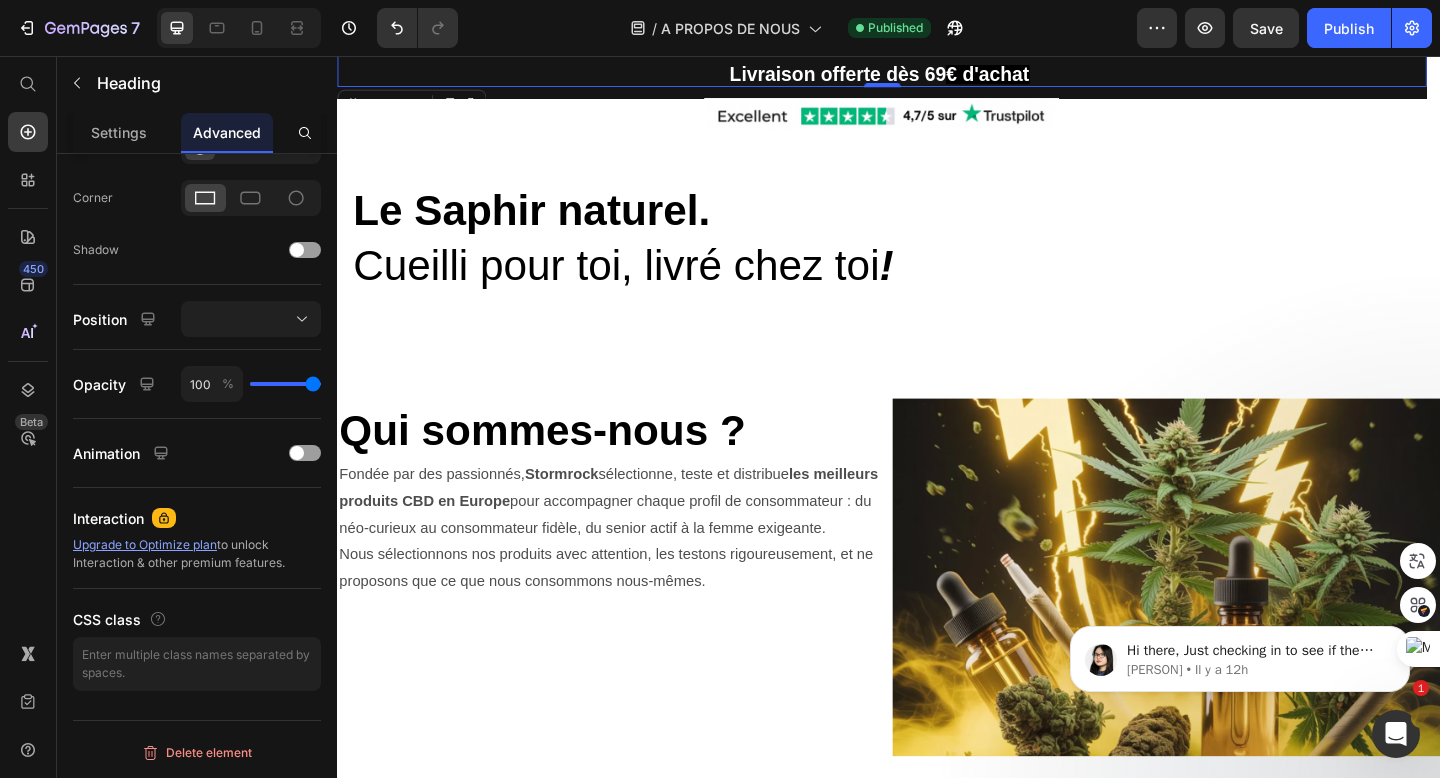 click on "Livraison offerte dès 69 € d'achat    Heading   0" at bounding box center (929, 73) 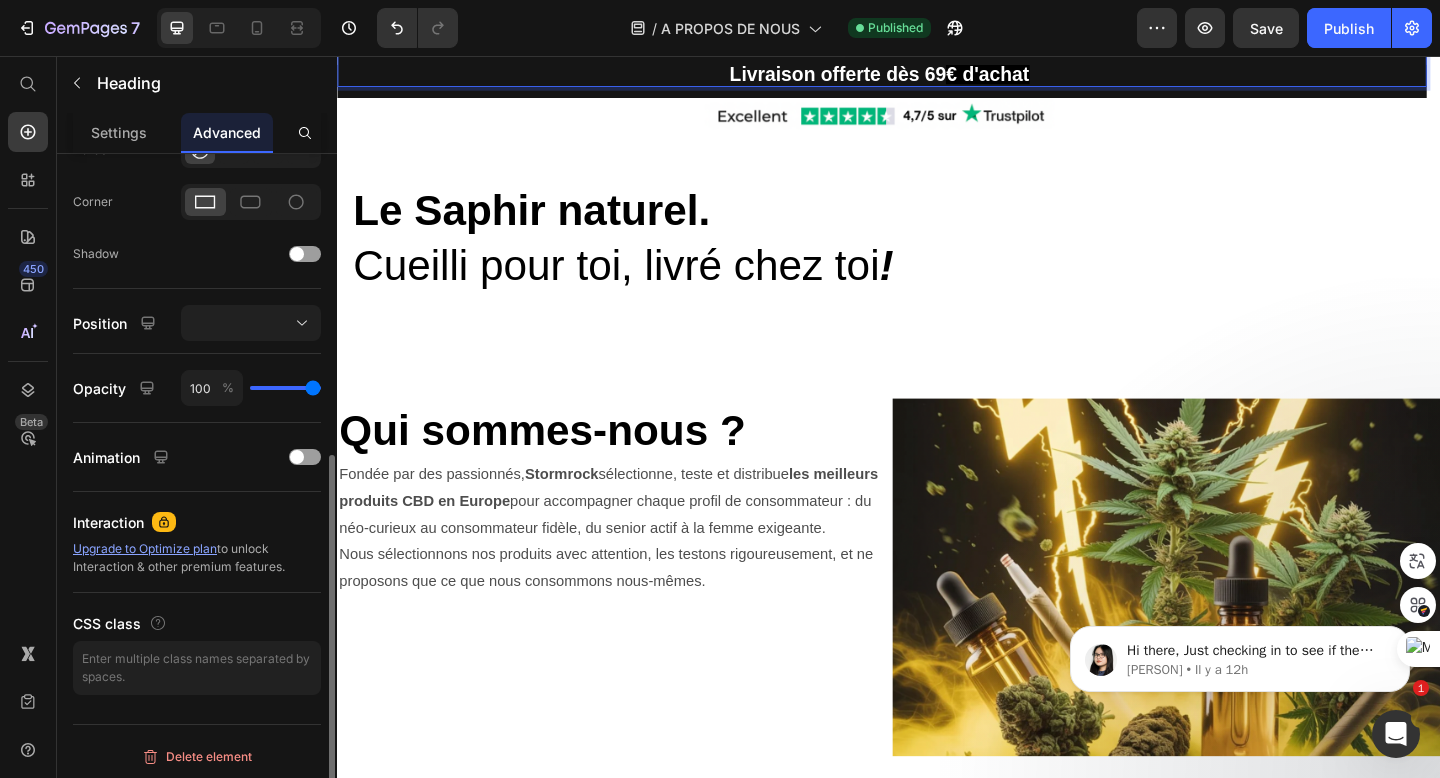 scroll, scrollTop: 588, scrollLeft: 0, axis: vertical 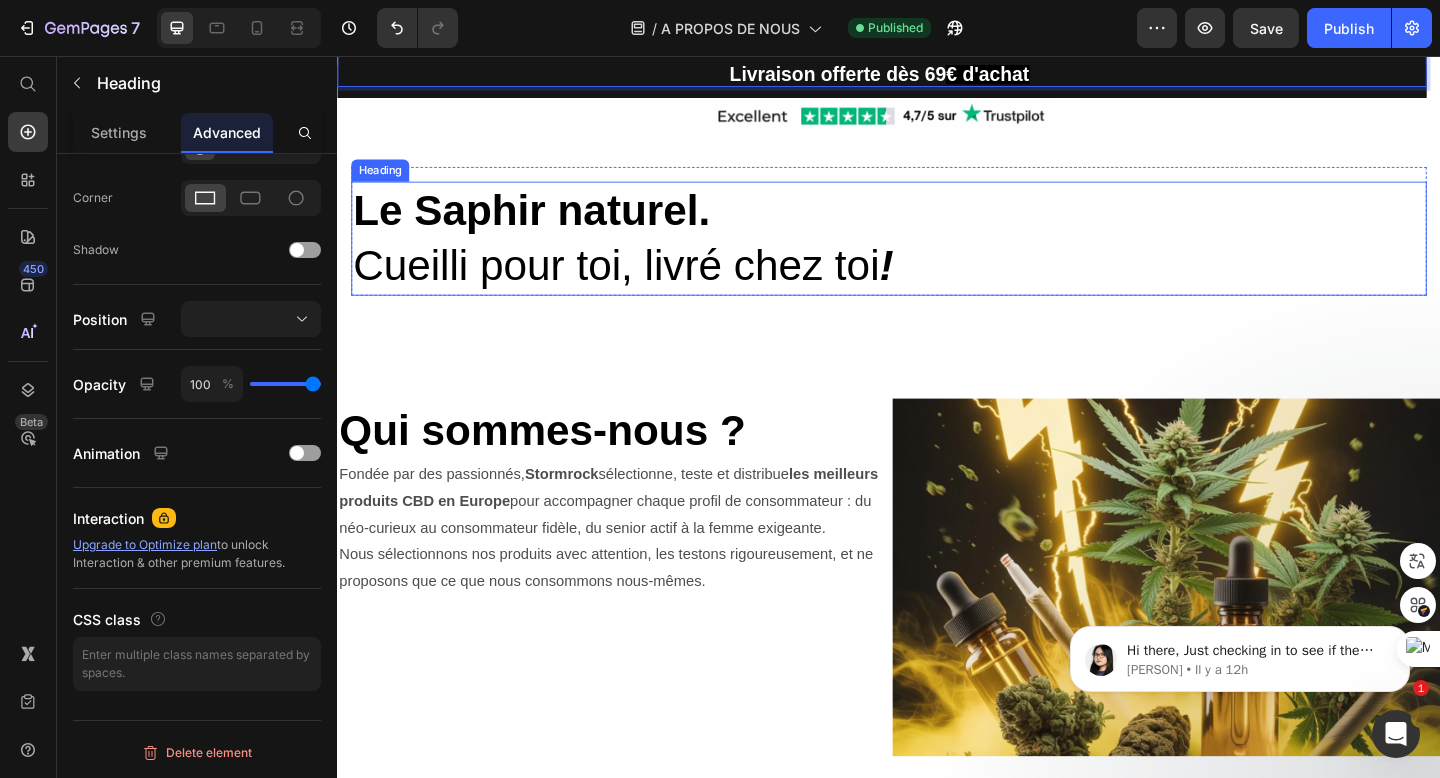 click on "Le Saphir naturel." at bounding box center (548, 224) 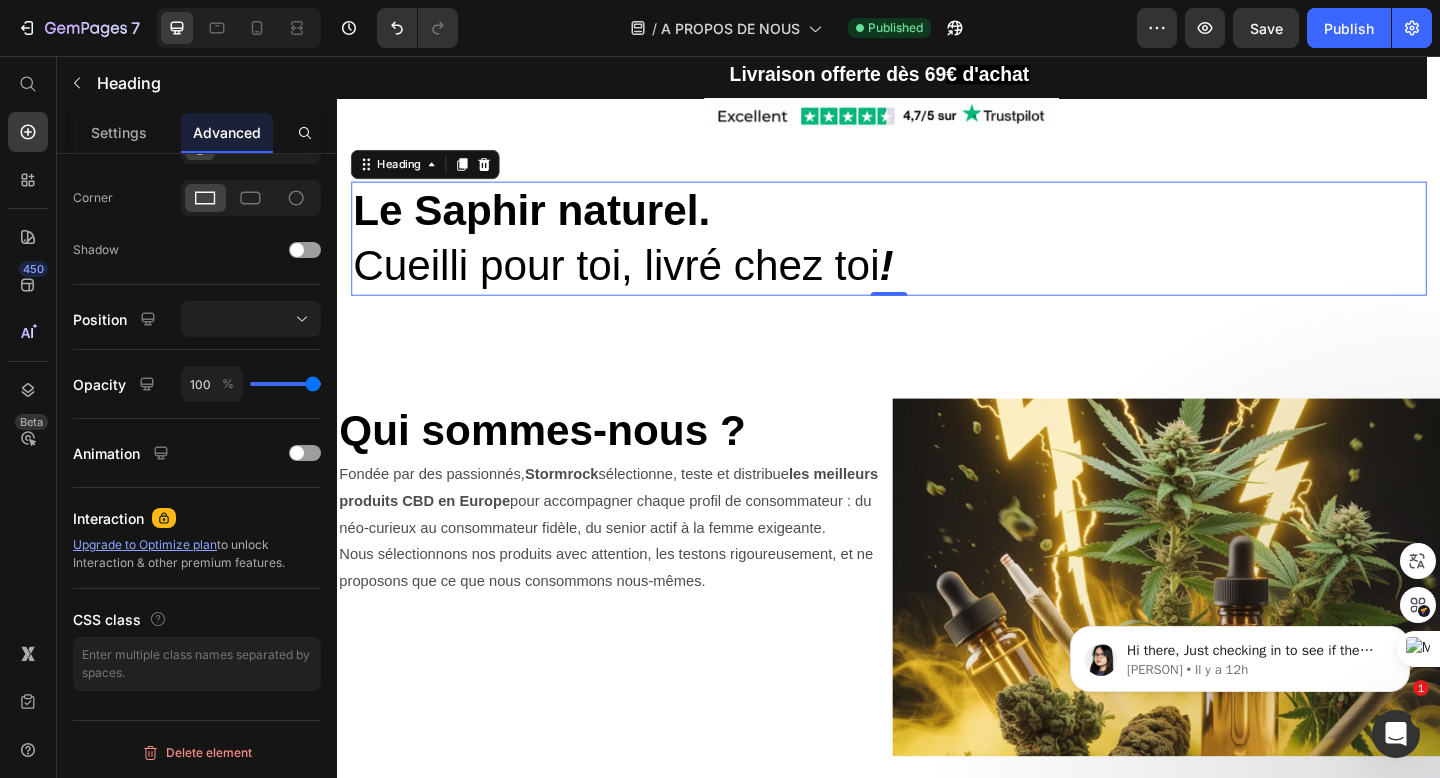 click at bounding box center [1396, 734] 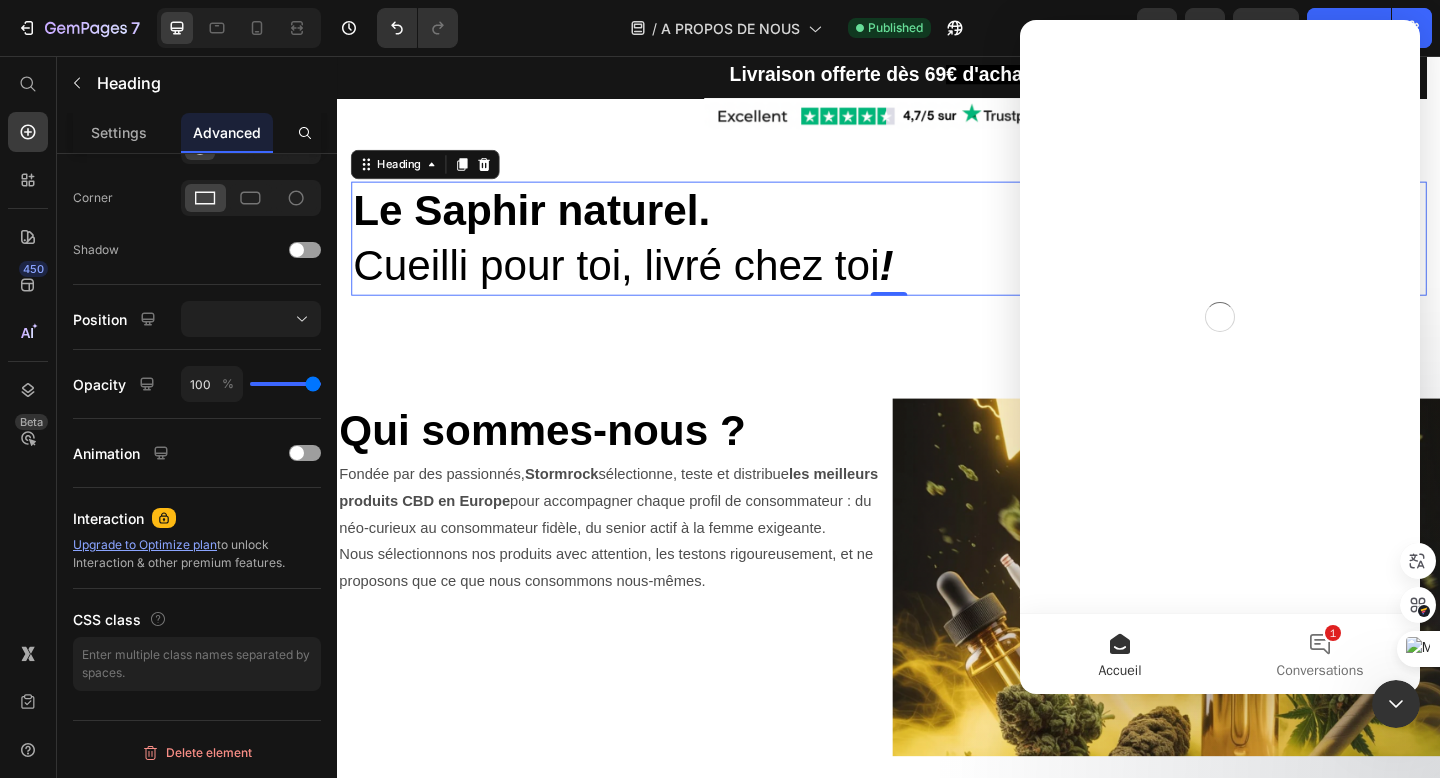 scroll, scrollTop: 0, scrollLeft: 0, axis: both 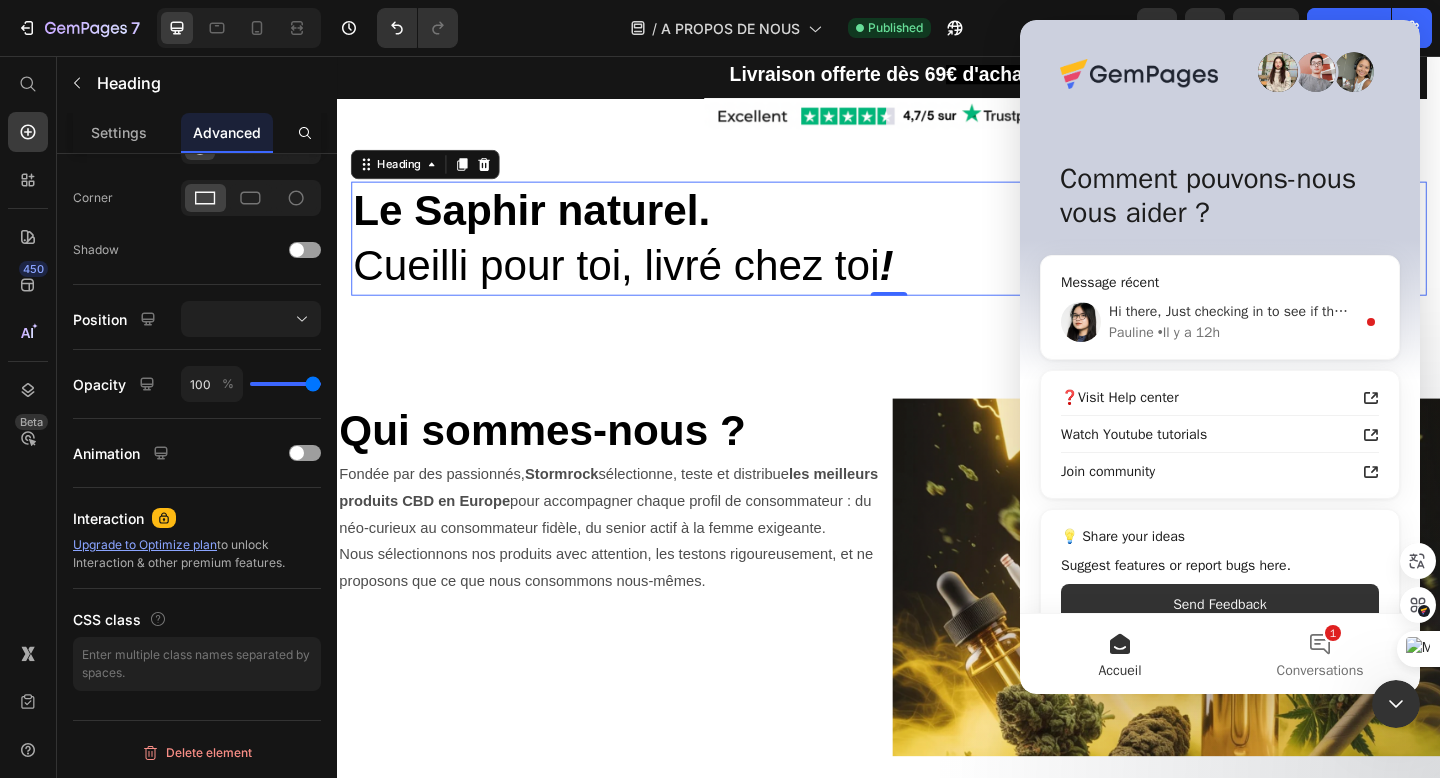 click on "Hi there,   Just checking in to see if the solution I shared earlier worked for you. We are looking forward to hearing your feedback soon. If I don't hear back, this conversation will be closed in the next 24 hours, but you can always reopen it anytime." at bounding box center (1860, 311) 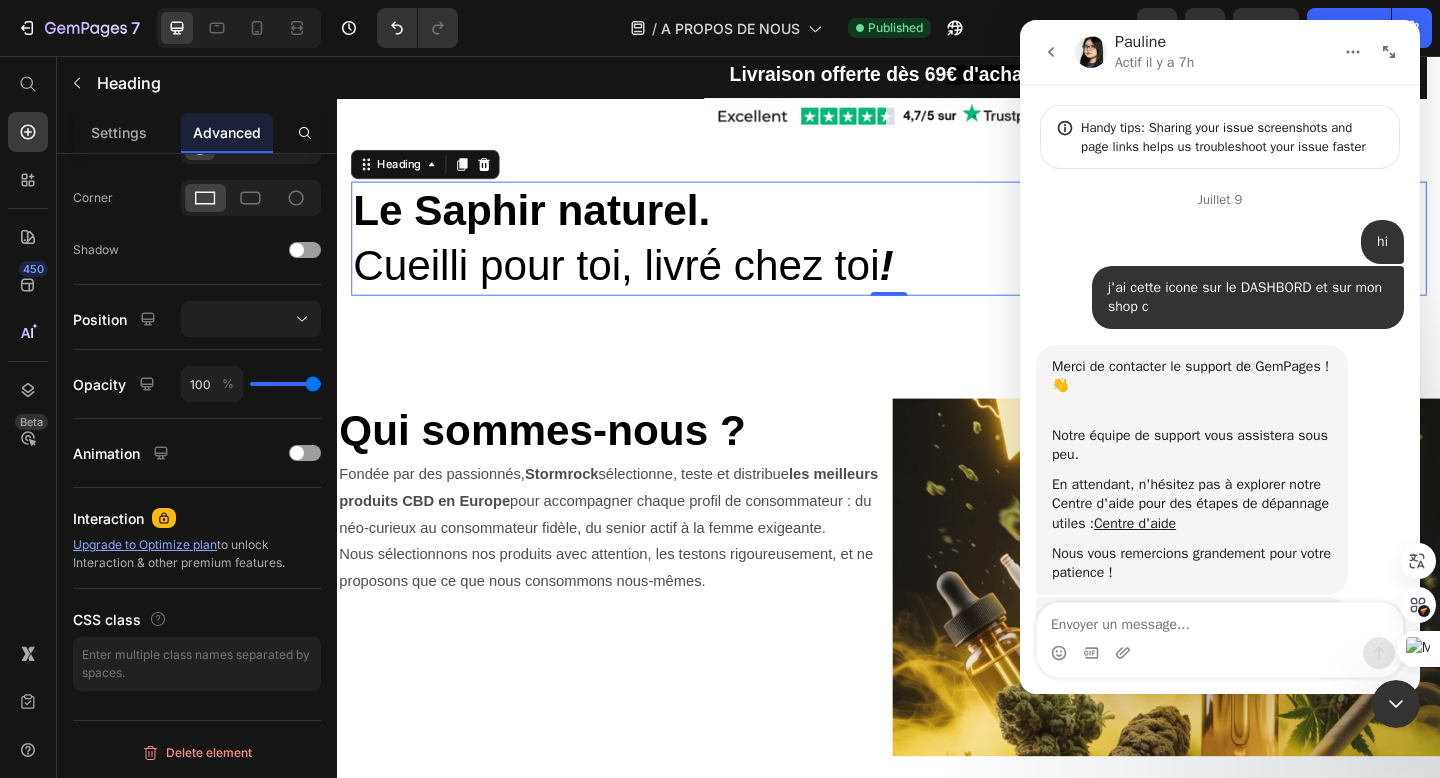 scroll, scrollTop: 3, scrollLeft: 0, axis: vertical 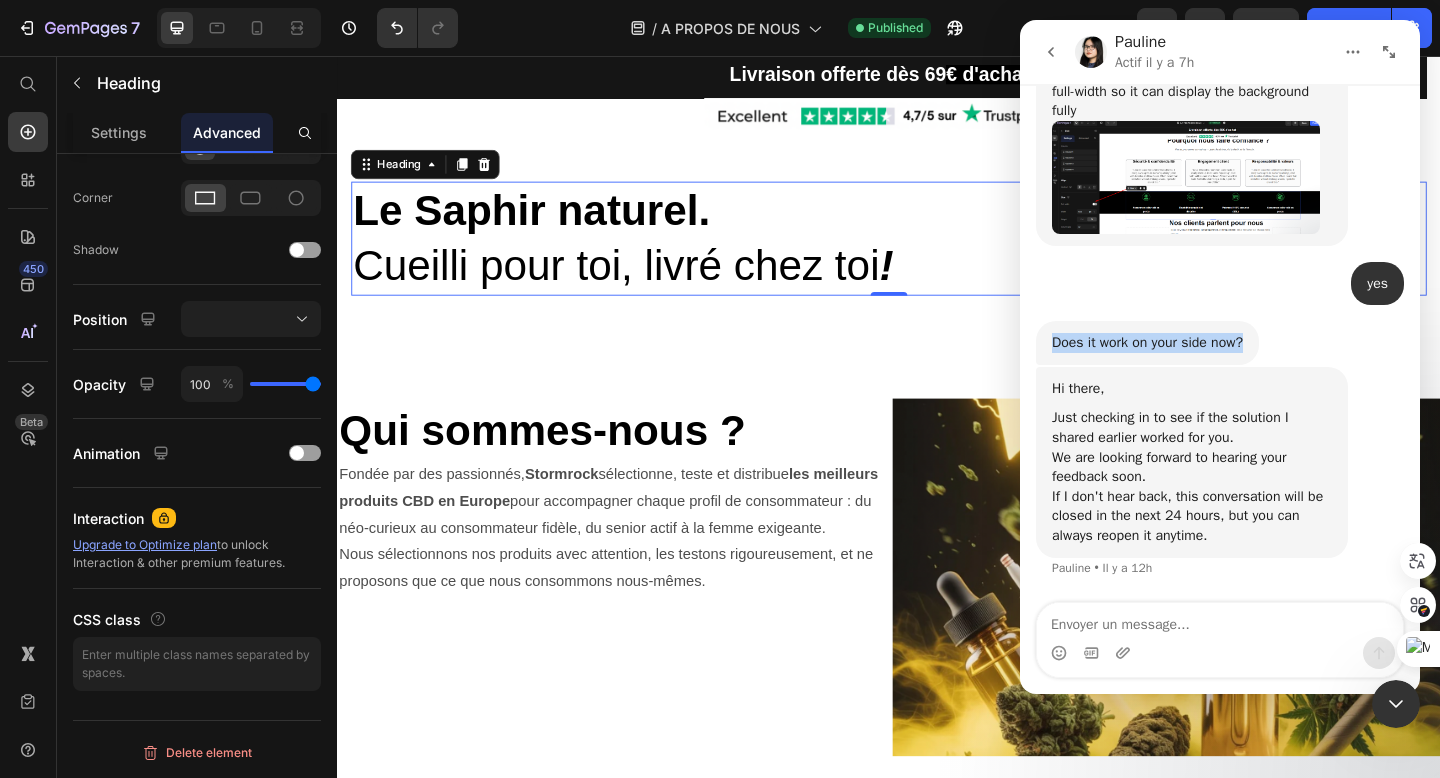 drag, startPoint x: 1051, startPoint y: 346, endPoint x: 1277, endPoint y: 339, distance: 226.10838 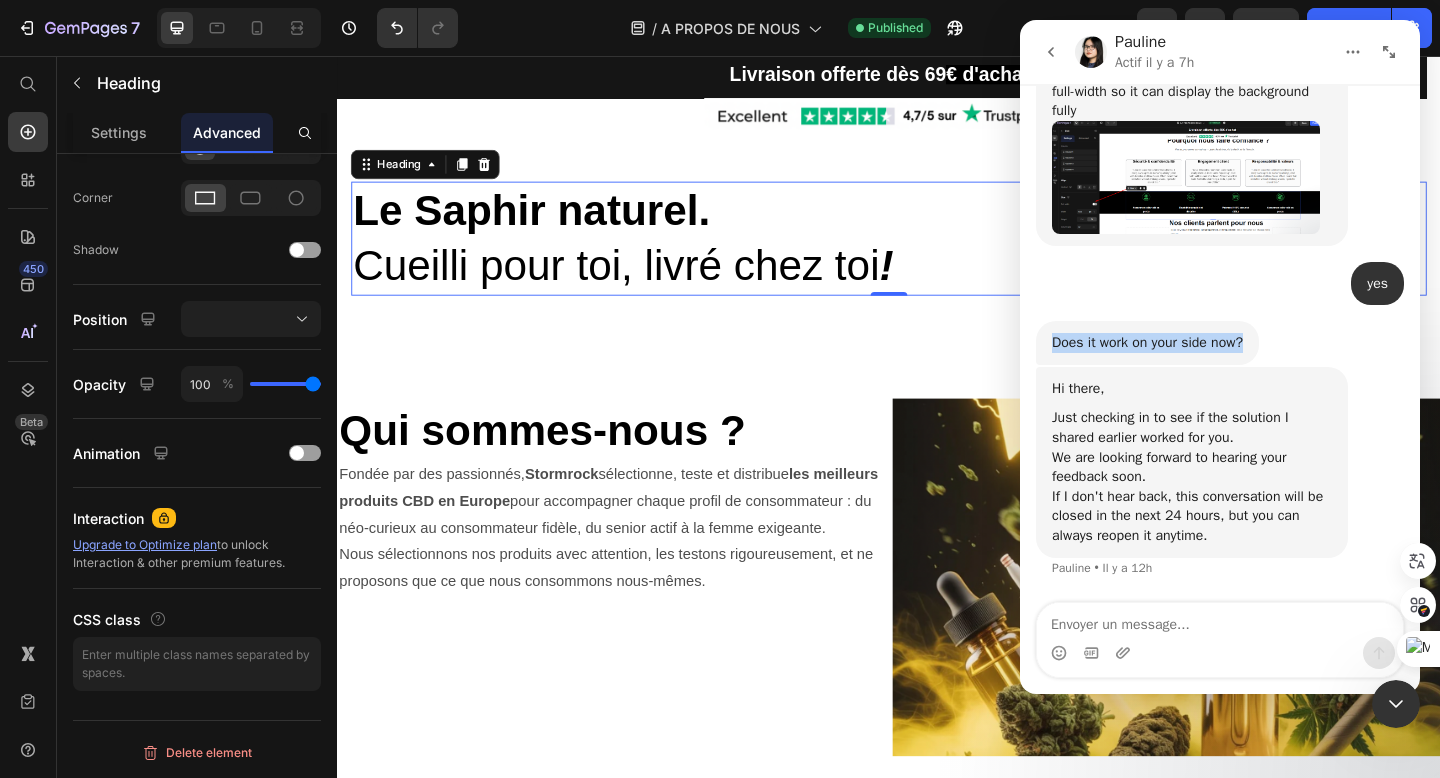 click on "Does it work on your side now? Pauline    •   Il y a 13h" at bounding box center [1220, 344] 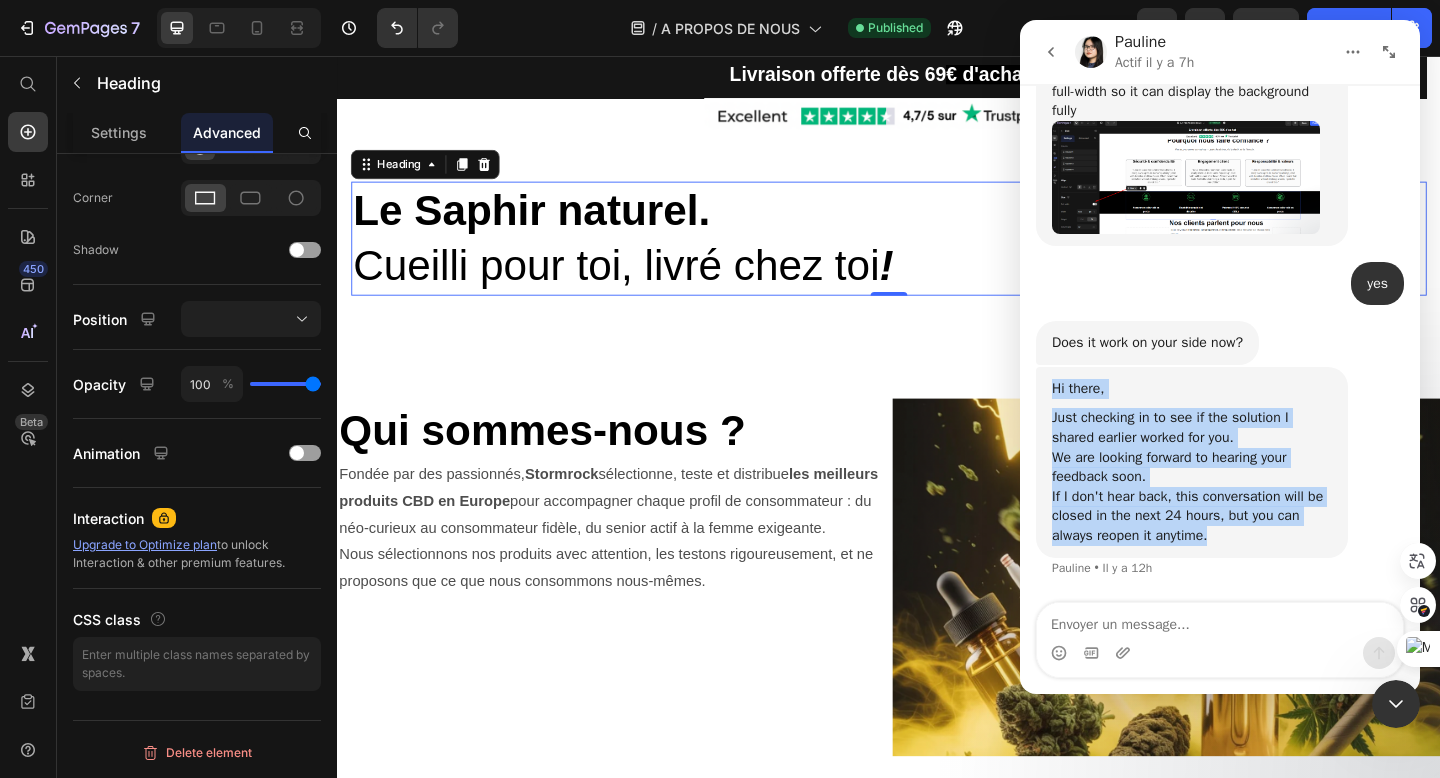 drag, startPoint x: 1052, startPoint y: 385, endPoint x: 1250, endPoint y: 545, distance: 254.5663 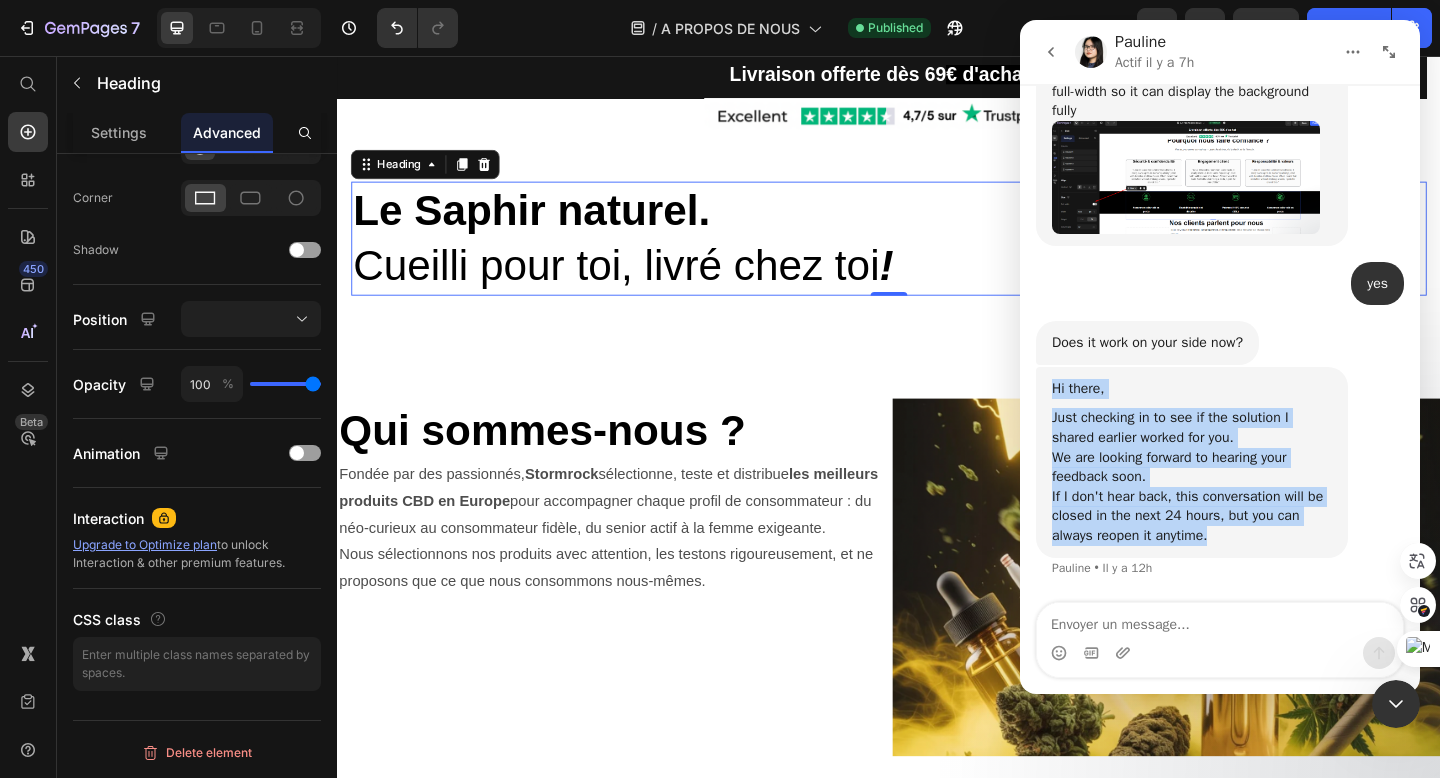 copy on "Hi there,   Just checking in to see if the solution I shared earlier worked for you. We are looking forward to hearing your feedback soon. If I don't hear back, this conversation will be closed in the next 24 hours, but you can always reopen it anytime." 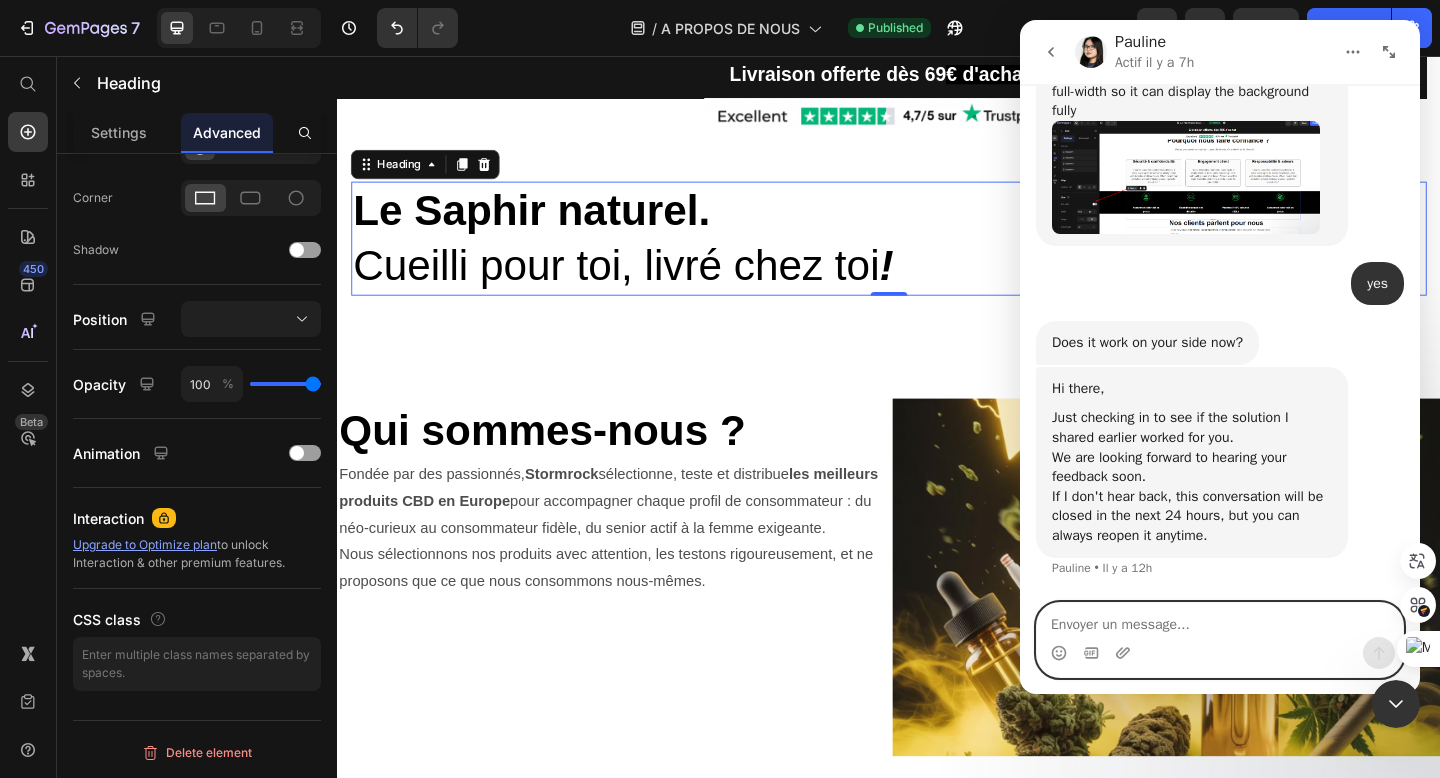 click at bounding box center (1220, 620) 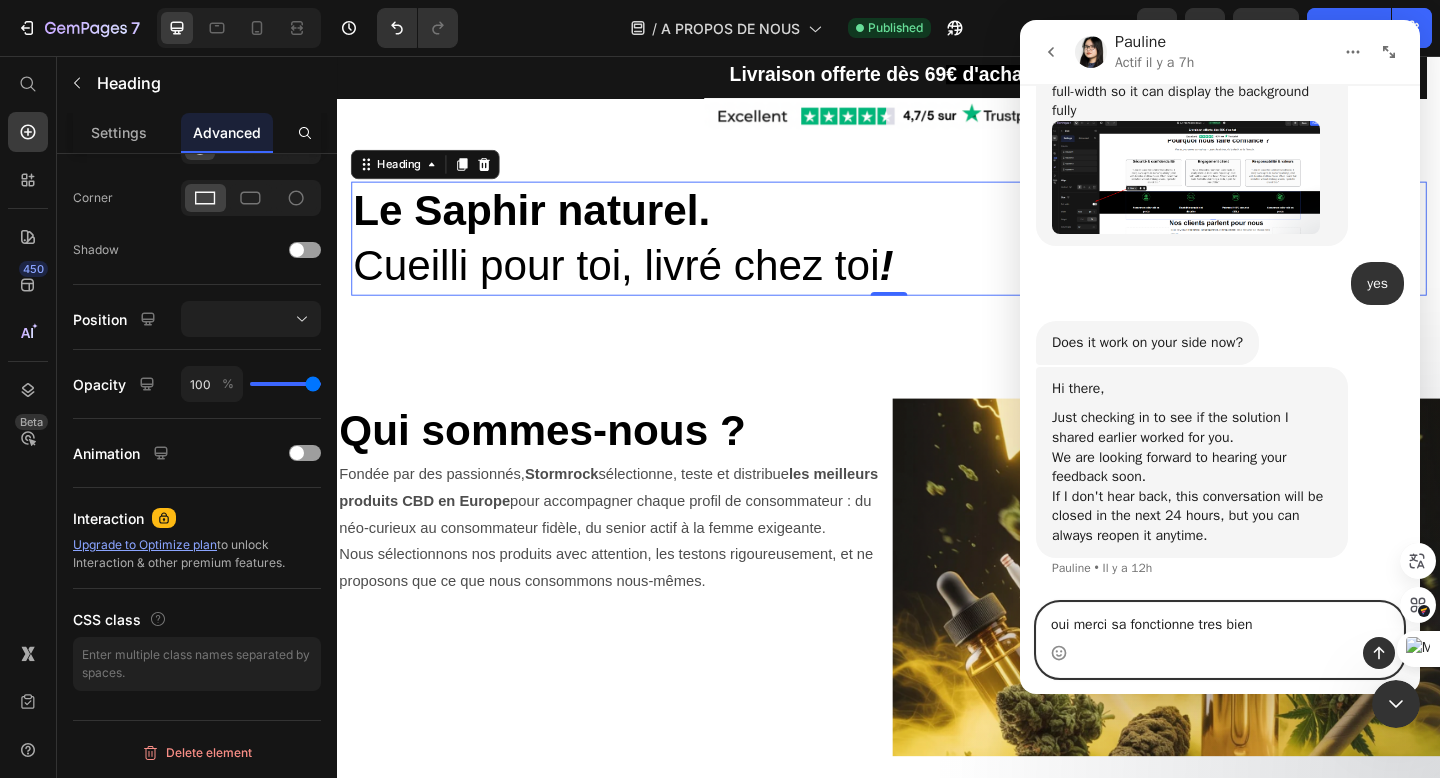 drag, startPoint x: 1049, startPoint y: 628, endPoint x: 1297, endPoint y: 631, distance: 248.01814 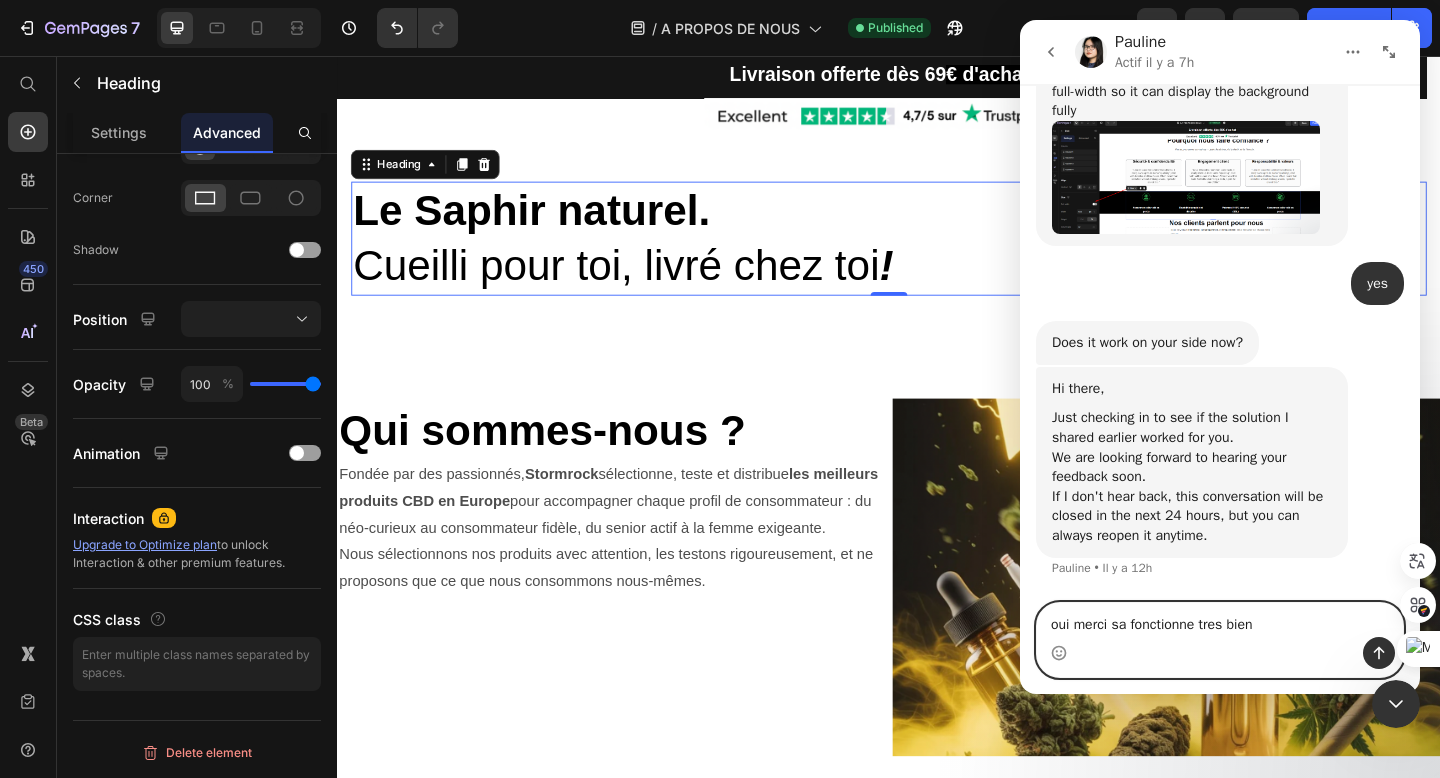 type on "oui merci sa fonctionne tres bien" 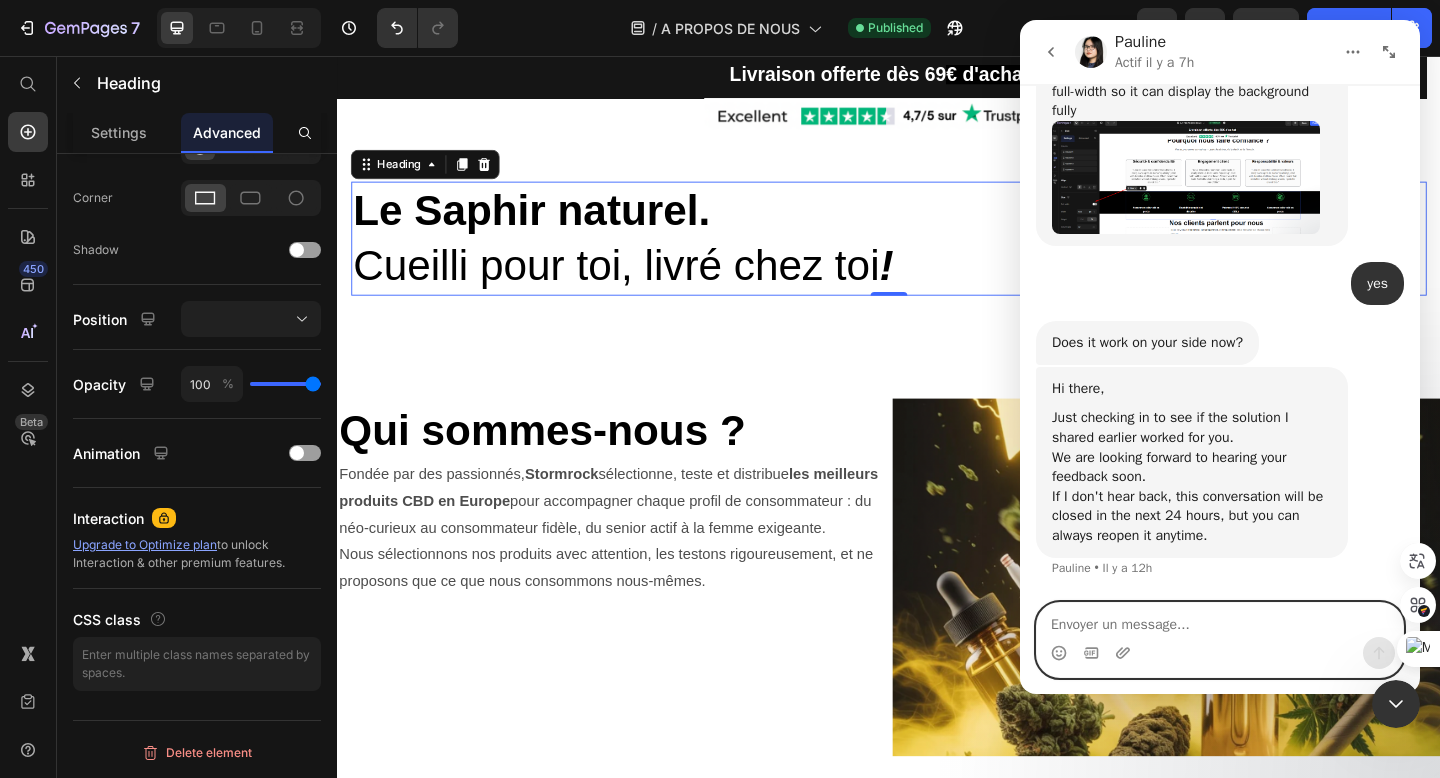 paste on "Yes, thank you, it works very well." 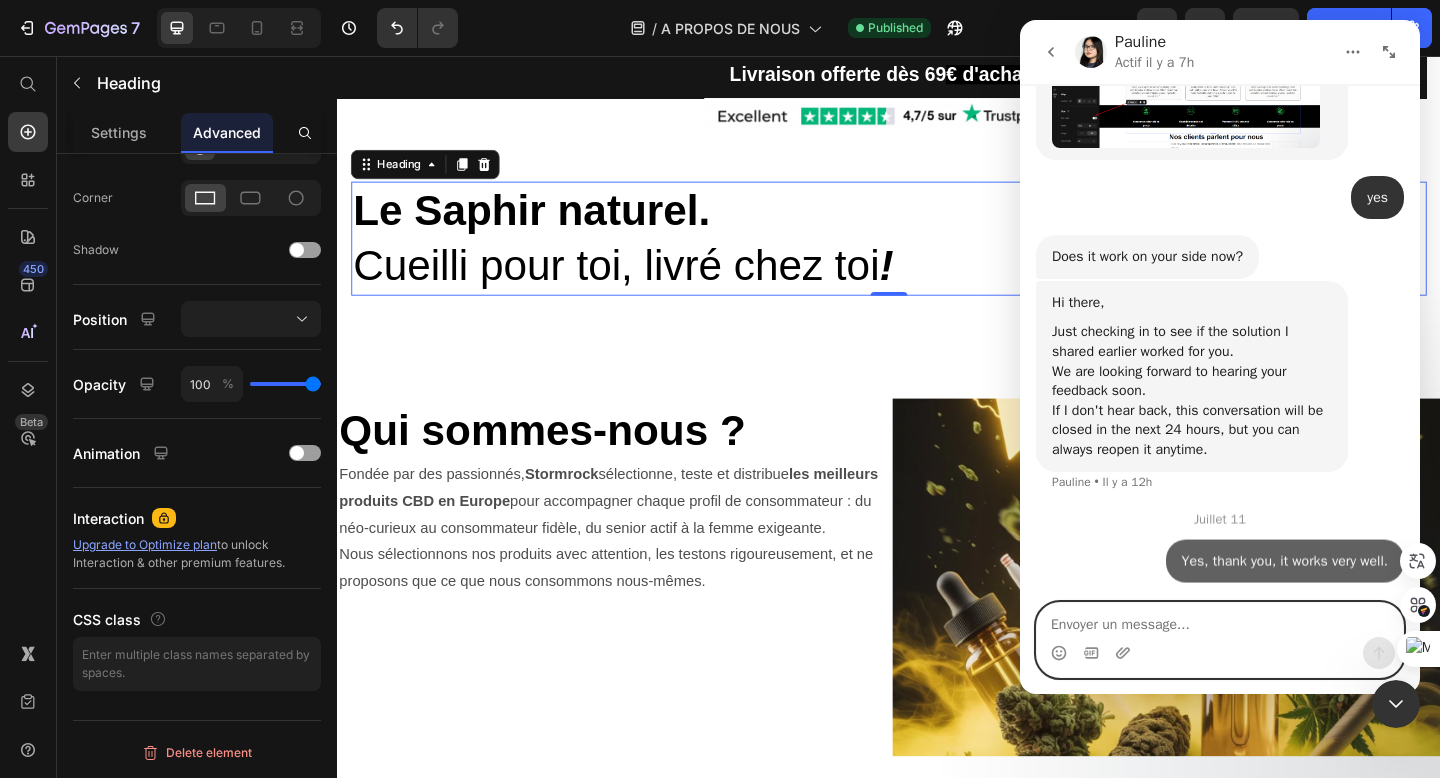 scroll, scrollTop: 15538, scrollLeft: 0, axis: vertical 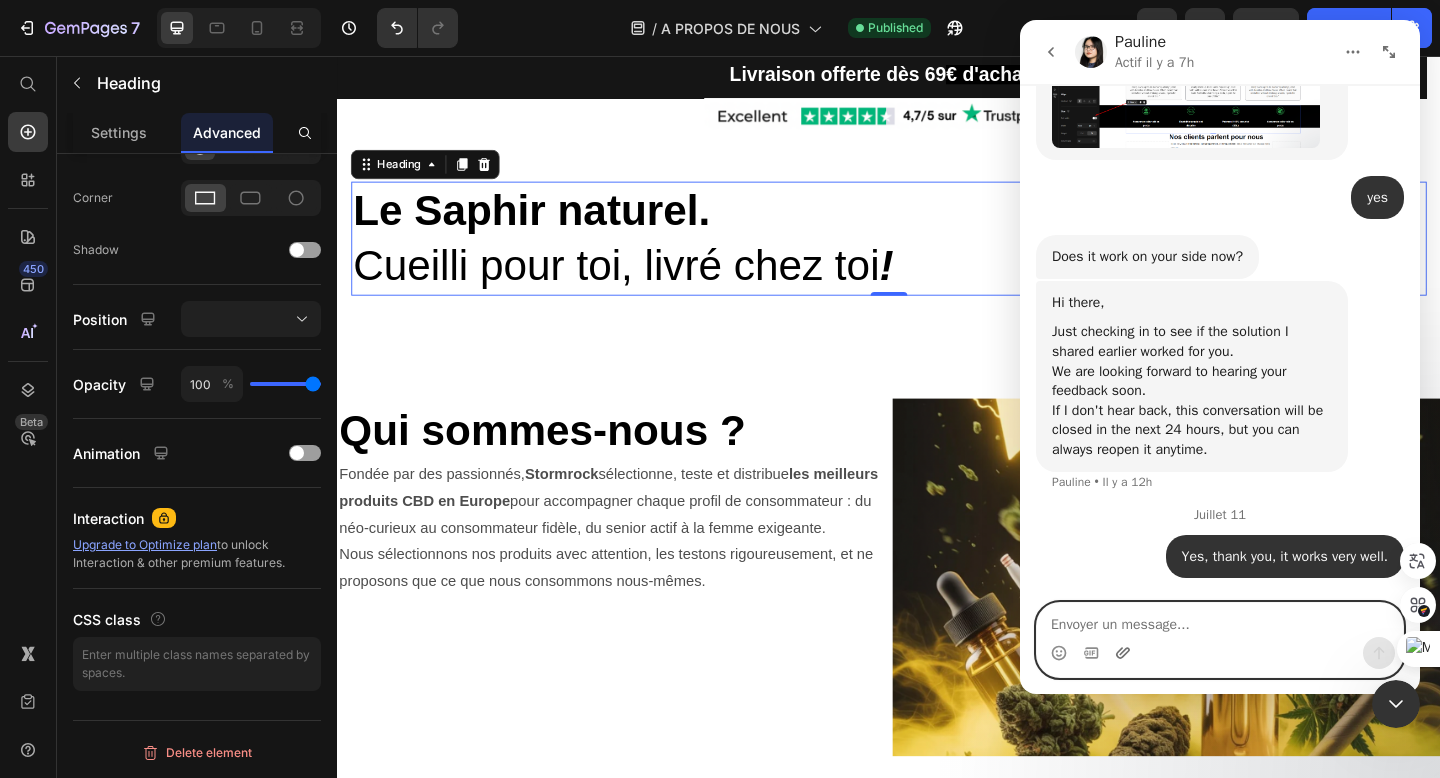 click 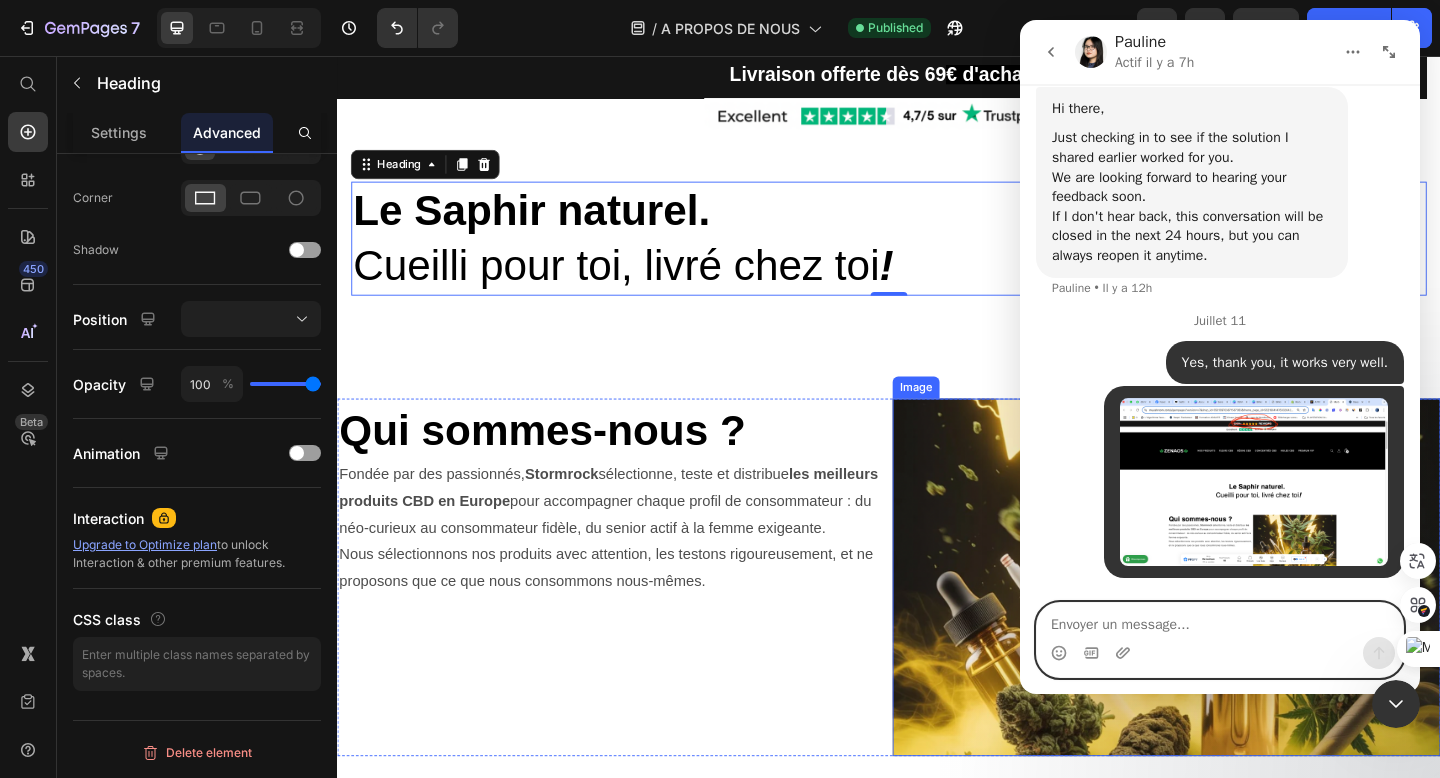 scroll, scrollTop: 15732, scrollLeft: 0, axis: vertical 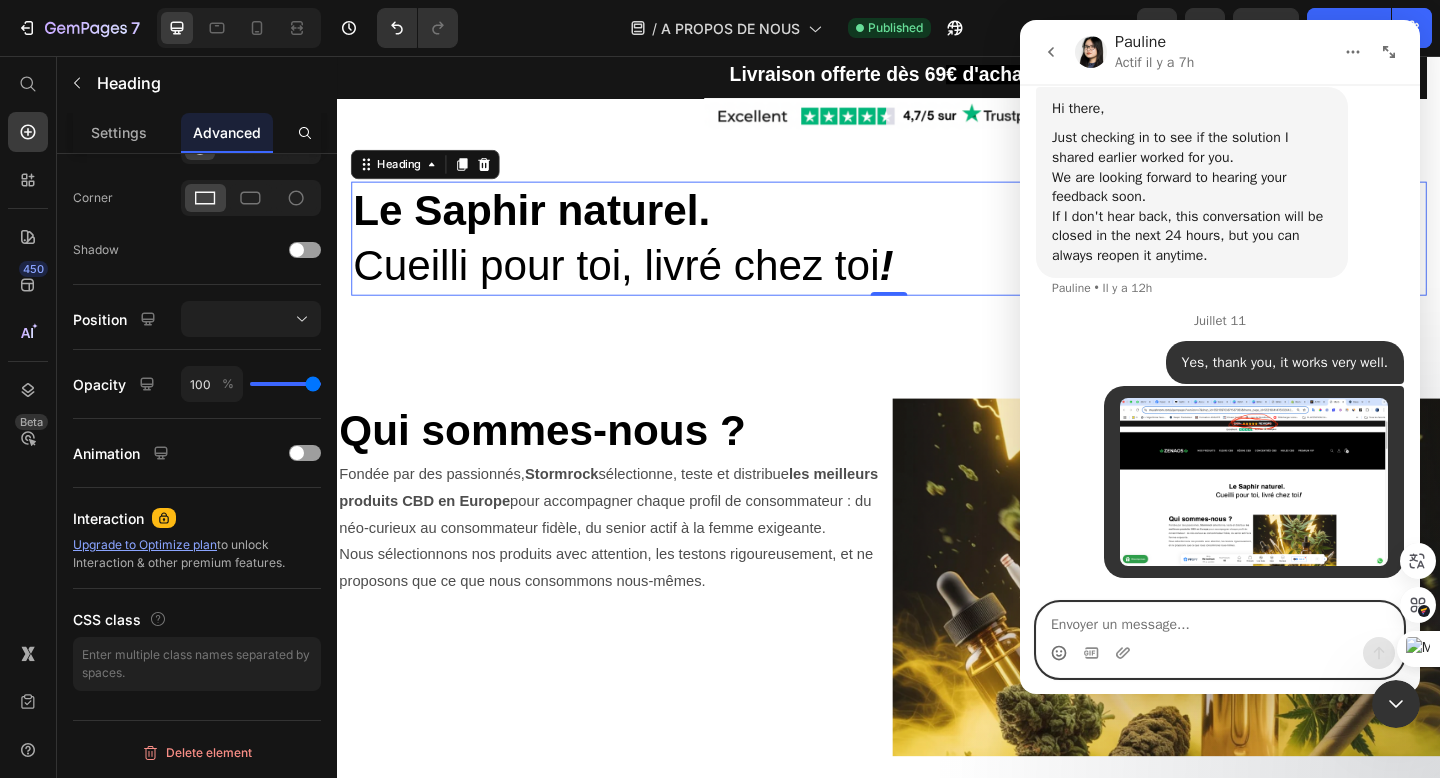 paste on "how to get in there to change or stop the carousel" 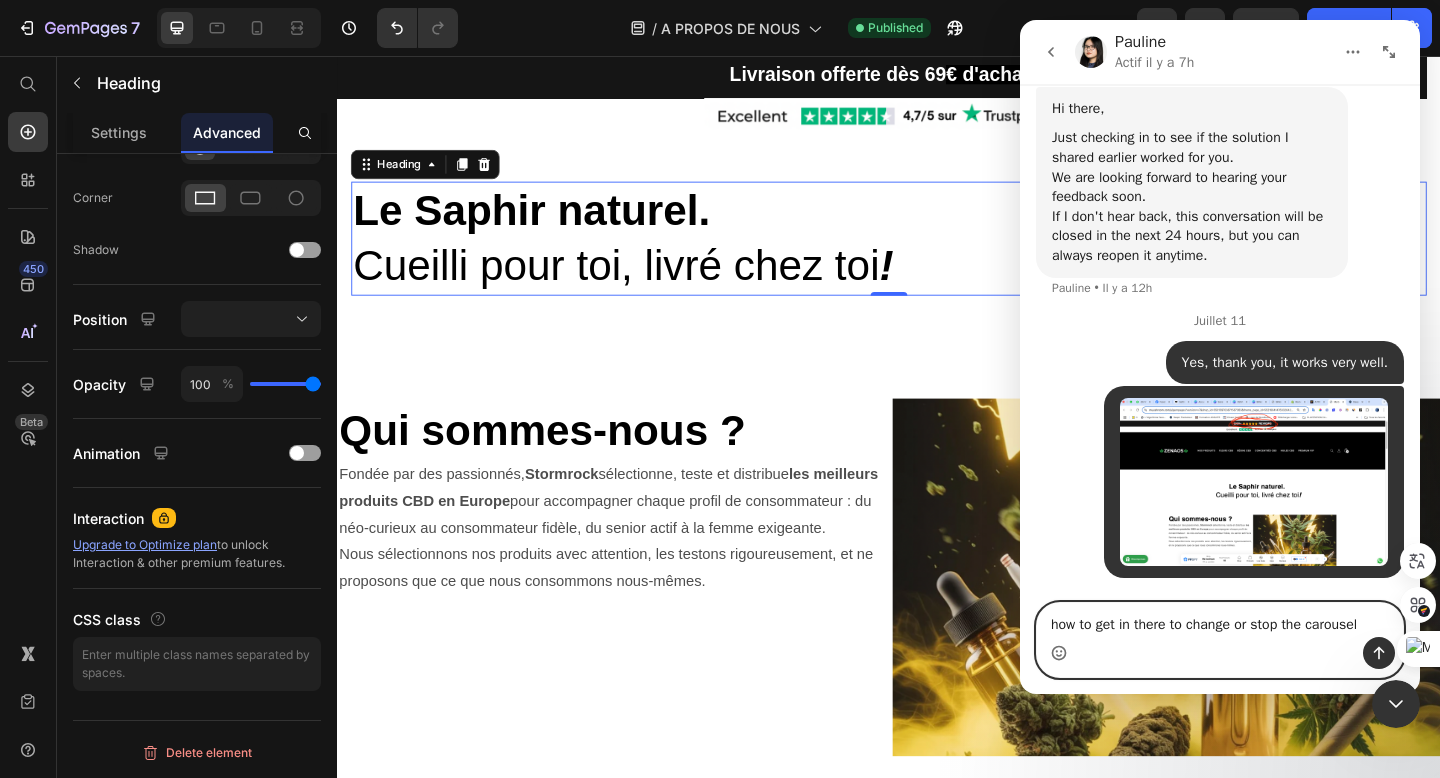 type 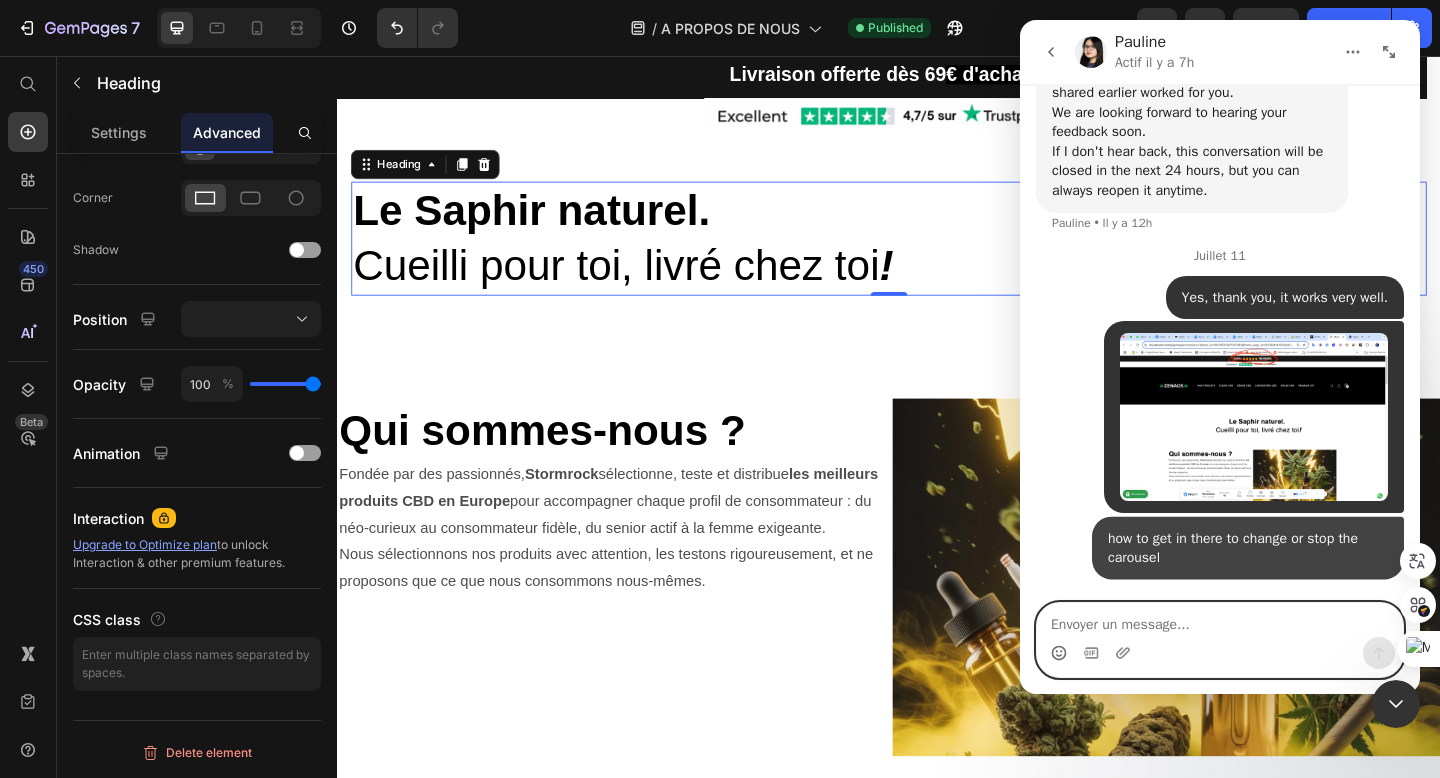scroll, scrollTop: 15797, scrollLeft: 0, axis: vertical 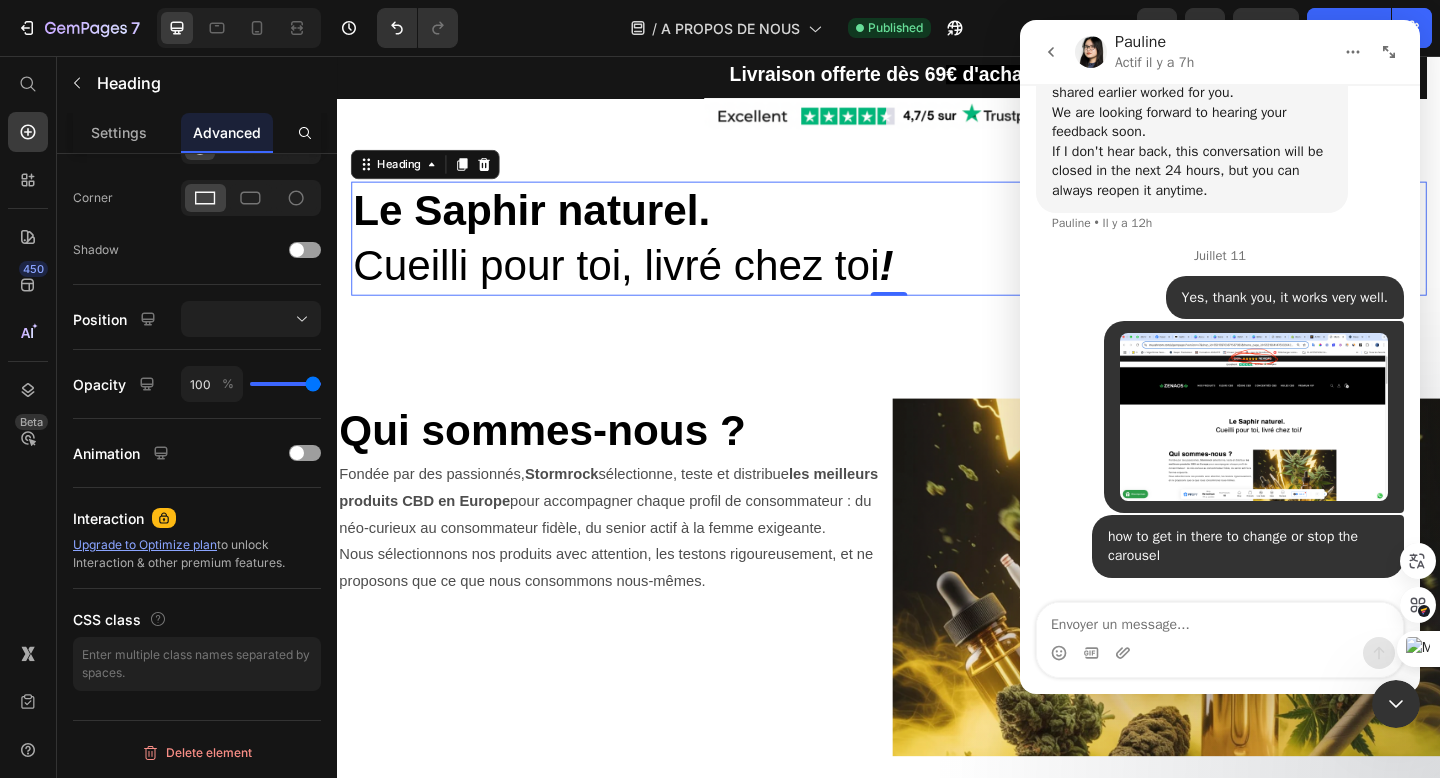 click 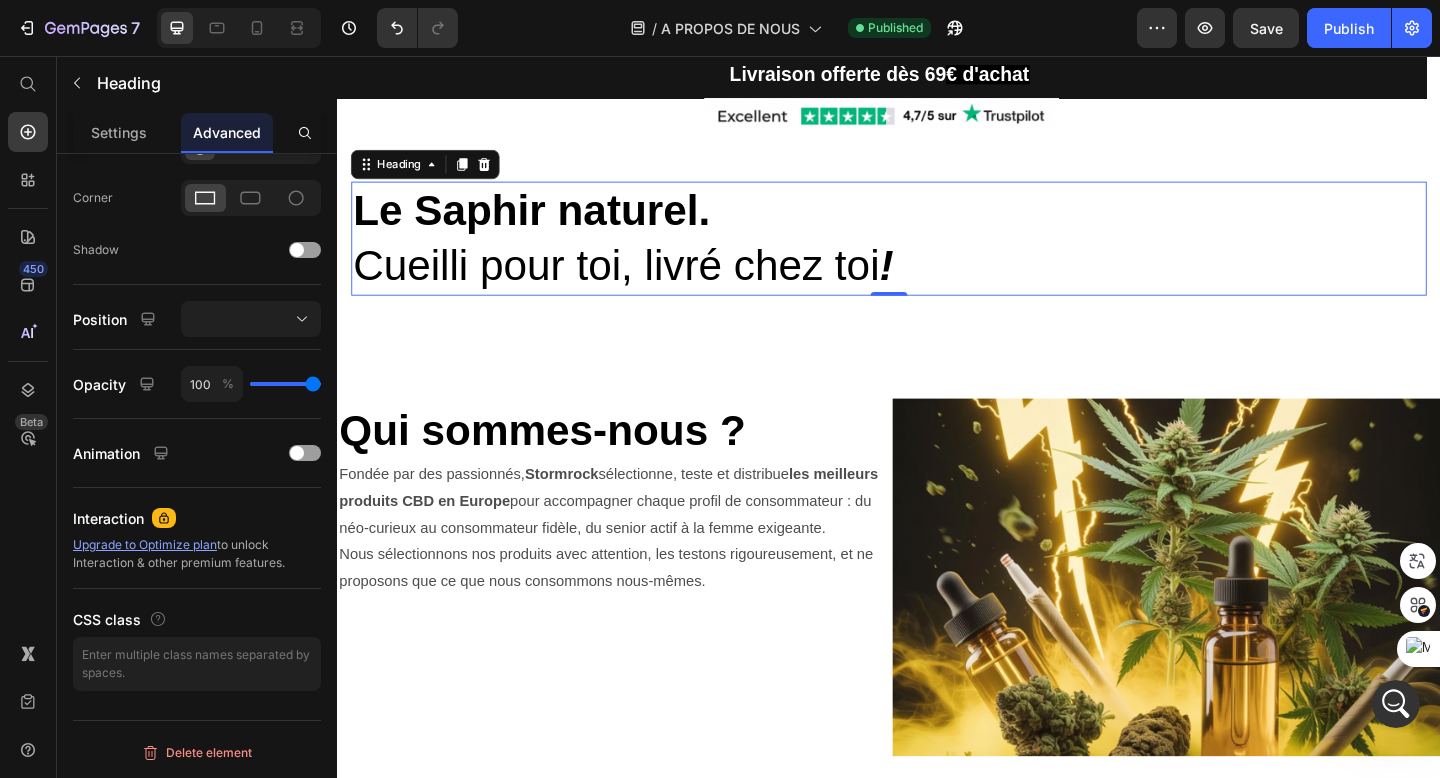 scroll, scrollTop: 0, scrollLeft: 0, axis: both 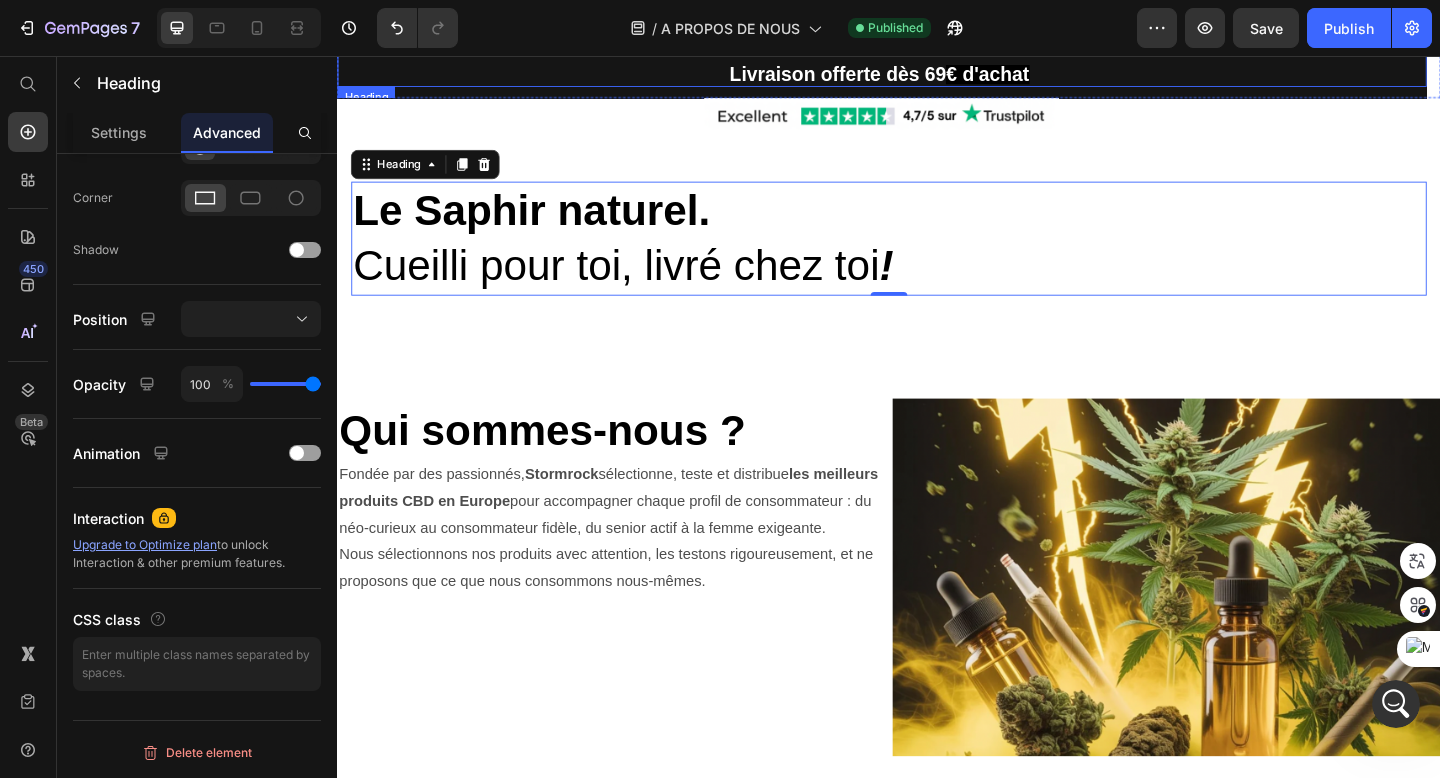 click on "Livraison offerte dès 69" at bounding box center [882, 75] 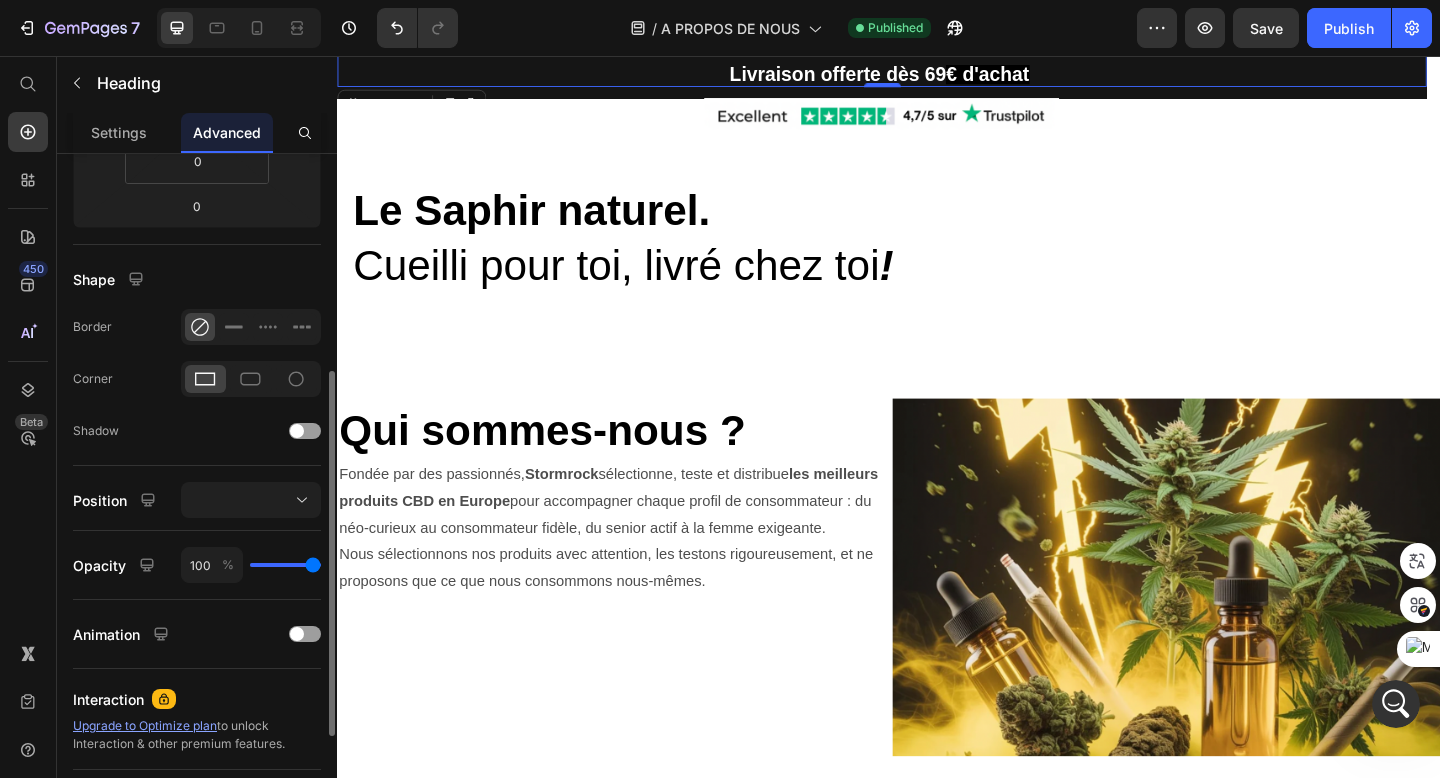 scroll, scrollTop: 406, scrollLeft: 0, axis: vertical 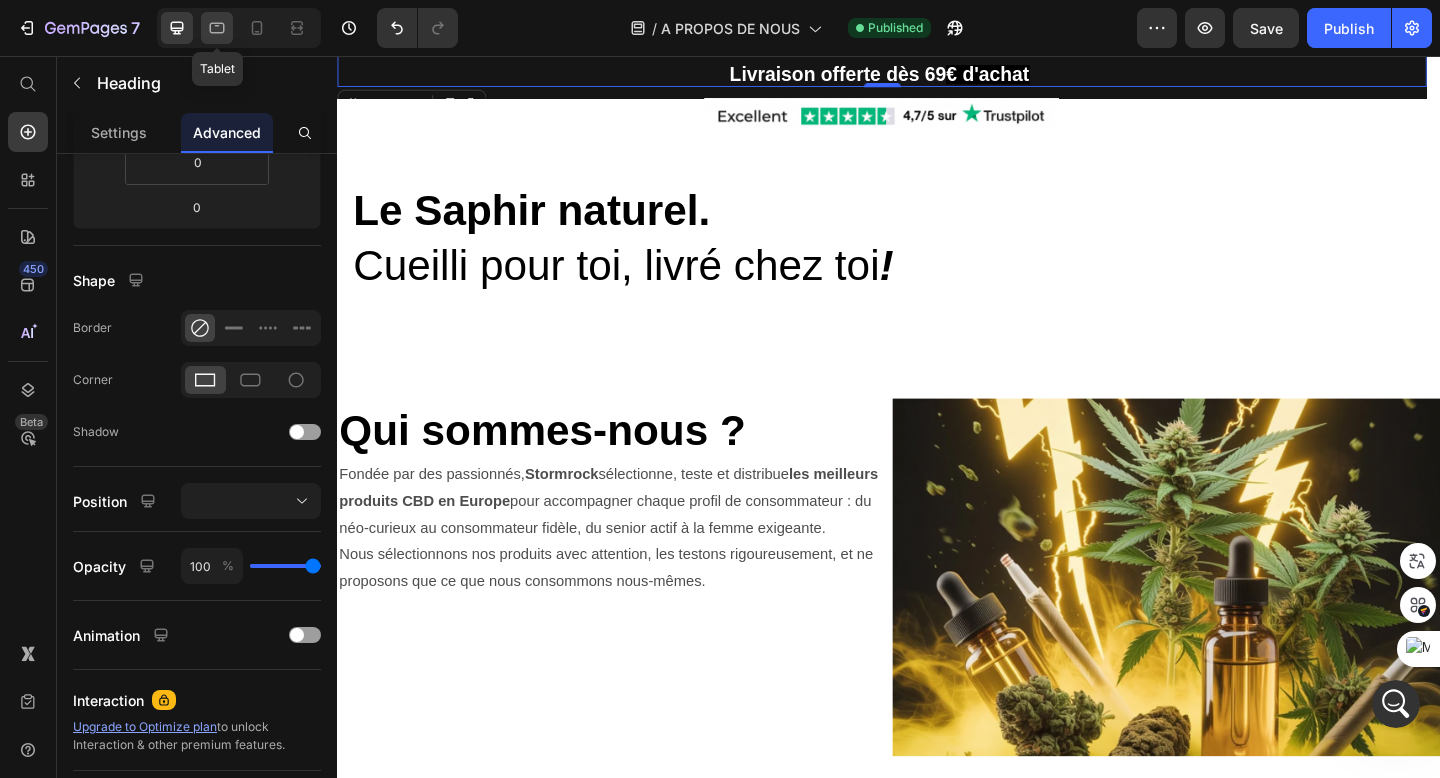 click 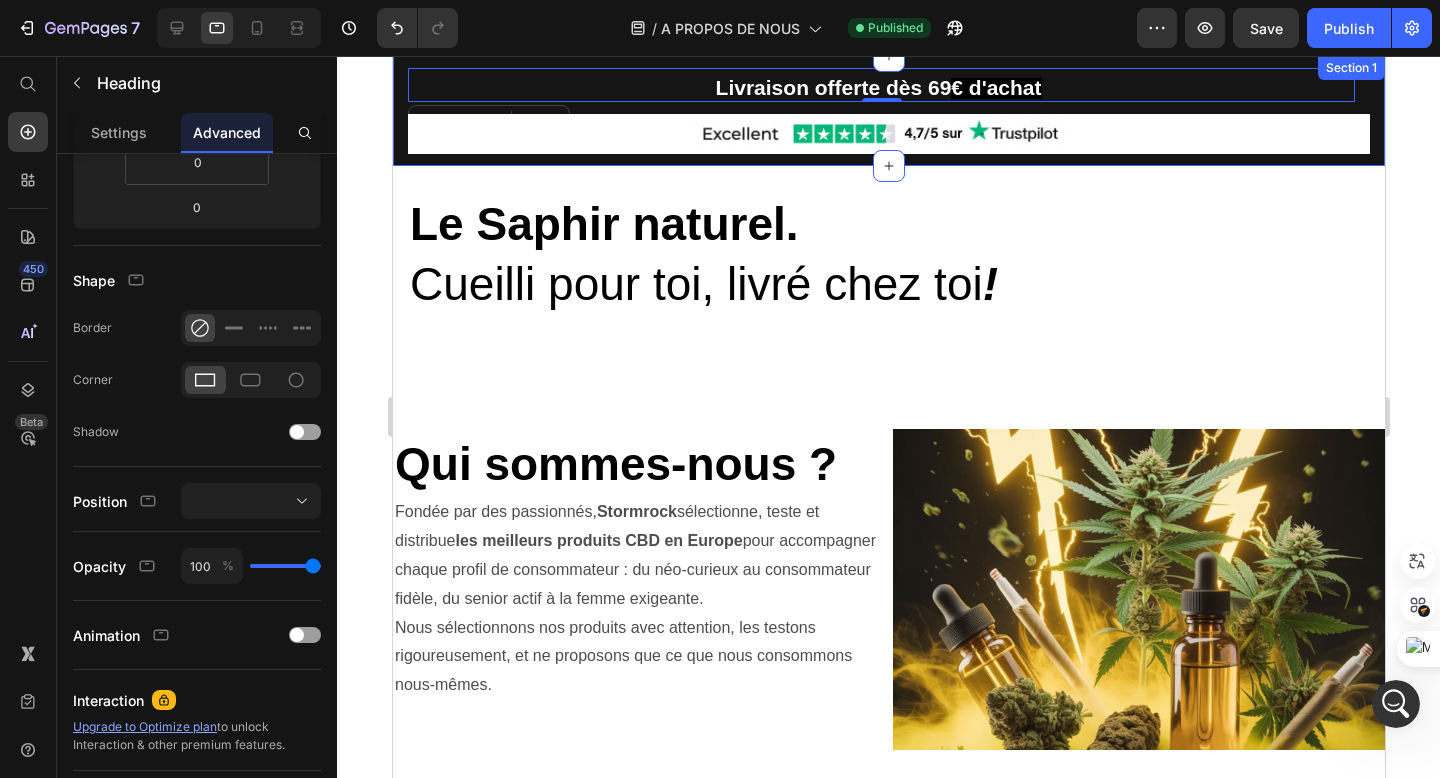 click on "⁠⁠⁠⁠⁠⁠⁠ Livraison offerte dès 69 € d'achat    Heading   0 5000+ Text block                Icon                Icon                Icon                Icon                Icon Icon List Hoz REVIEWS Text block Row Tel +33756860636 Heading Carousel Row Image Shop Now Button Row Row Section 1" at bounding box center [888, 111] 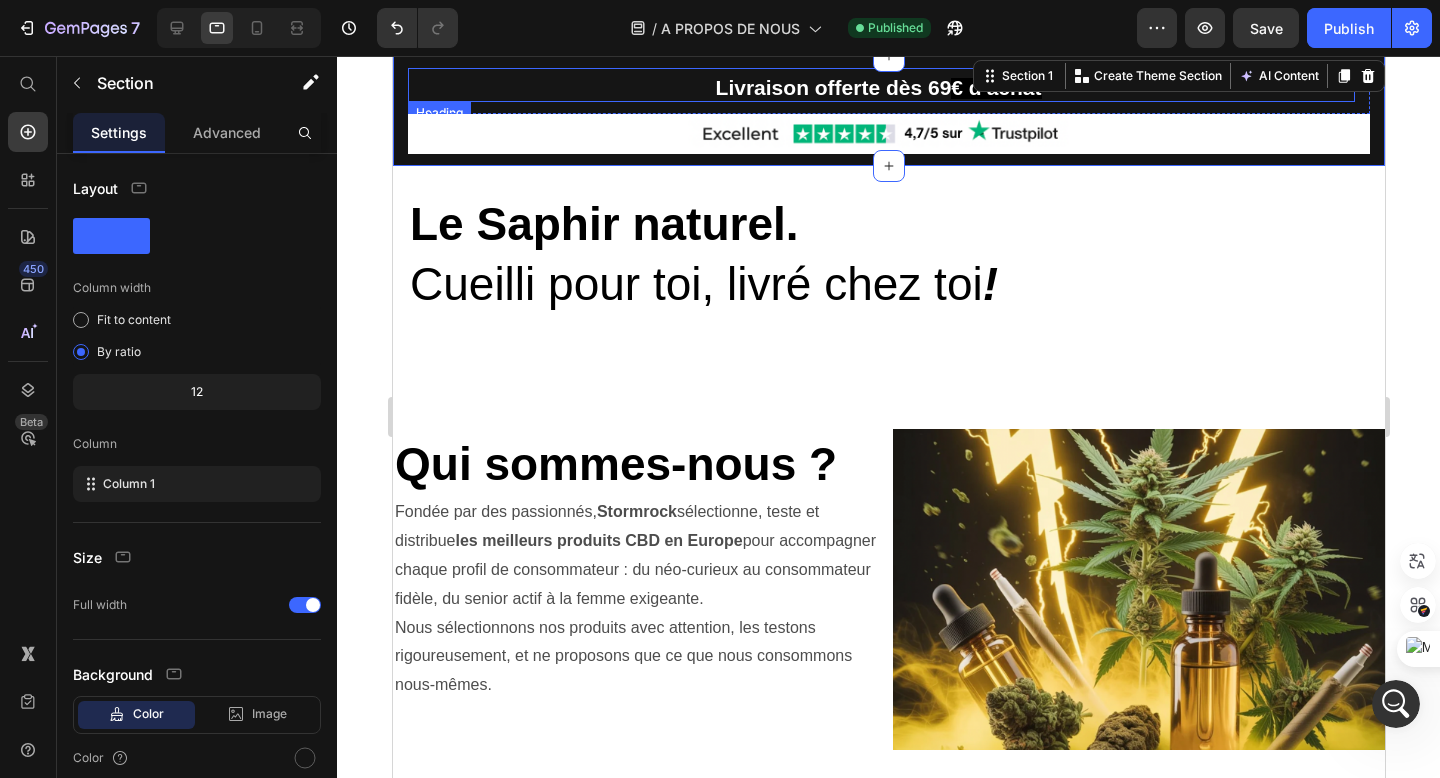 click on "⁠⁠⁠⁠⁠⁠⁠ Livraison offerte dès 69 € d'achat" at bounding box center (880, 90) 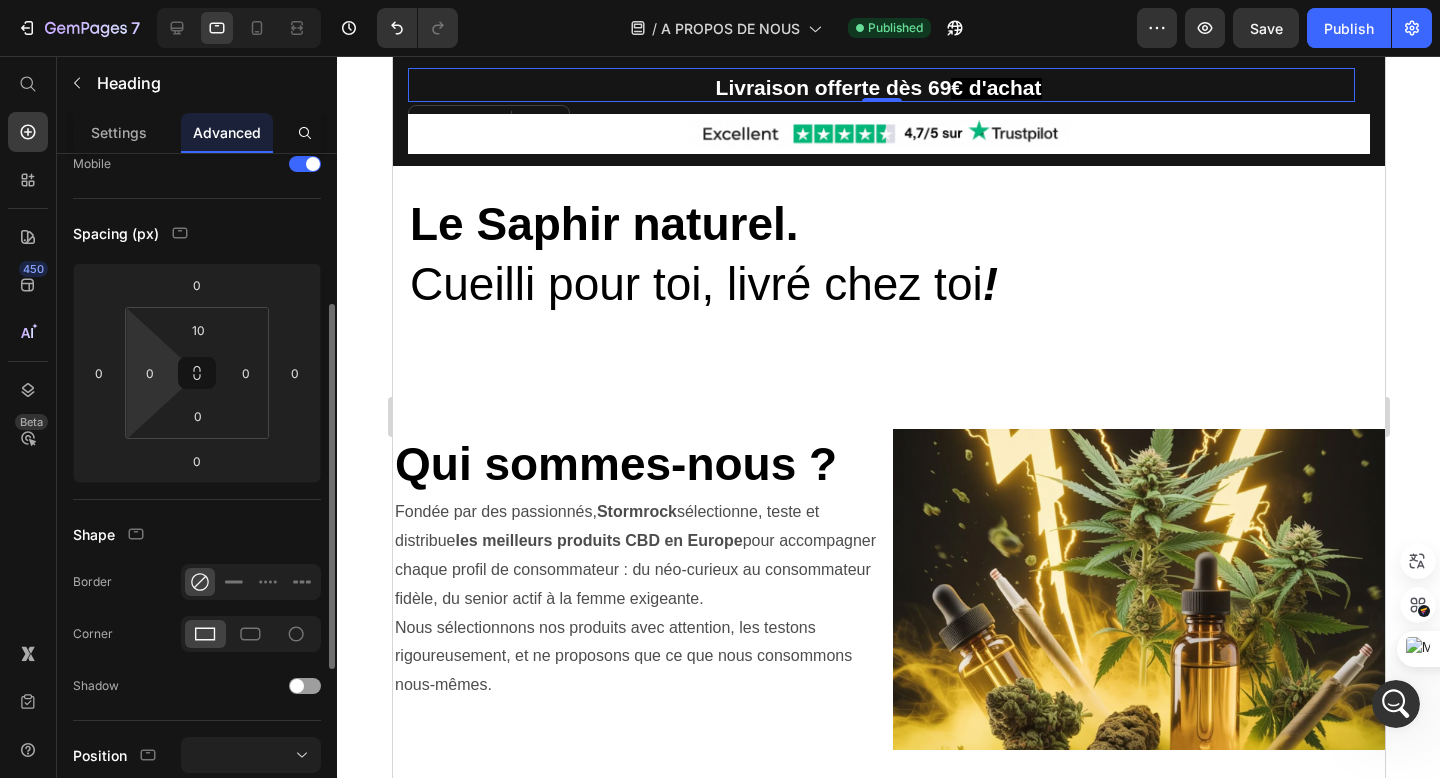 scroll, scrollTop: 150, scrollLeft: 0, axis: vertical 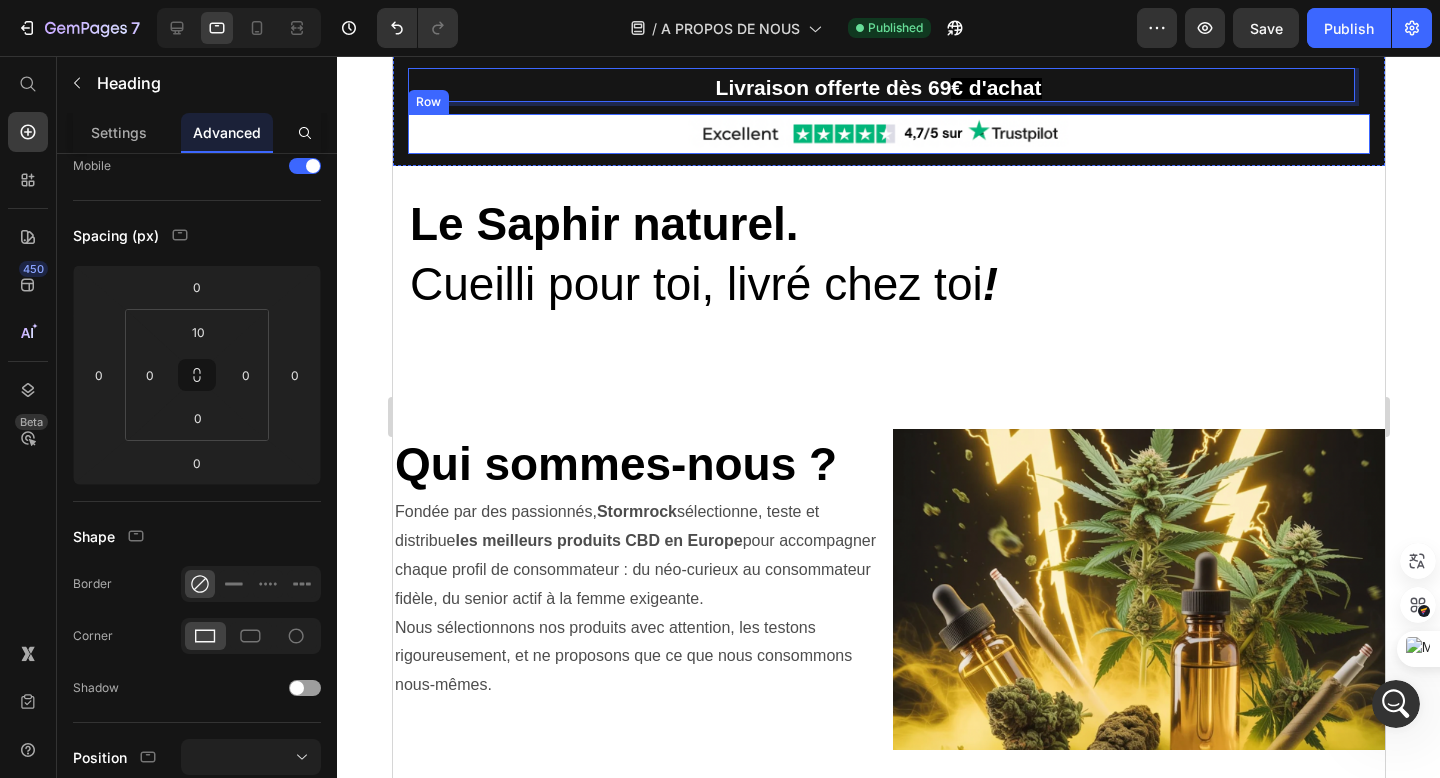 click on "Livraison offerte dès 69 € d'achat    Heading   0 5000+ Text block                Icon                Icon                Icon                Icon                Icon Icon List Hoz REVIEWS Text block Row Tel +33756860636 Heading Carousel Row Image Shop Now Button Row Row" at bounding box center [888, 111] 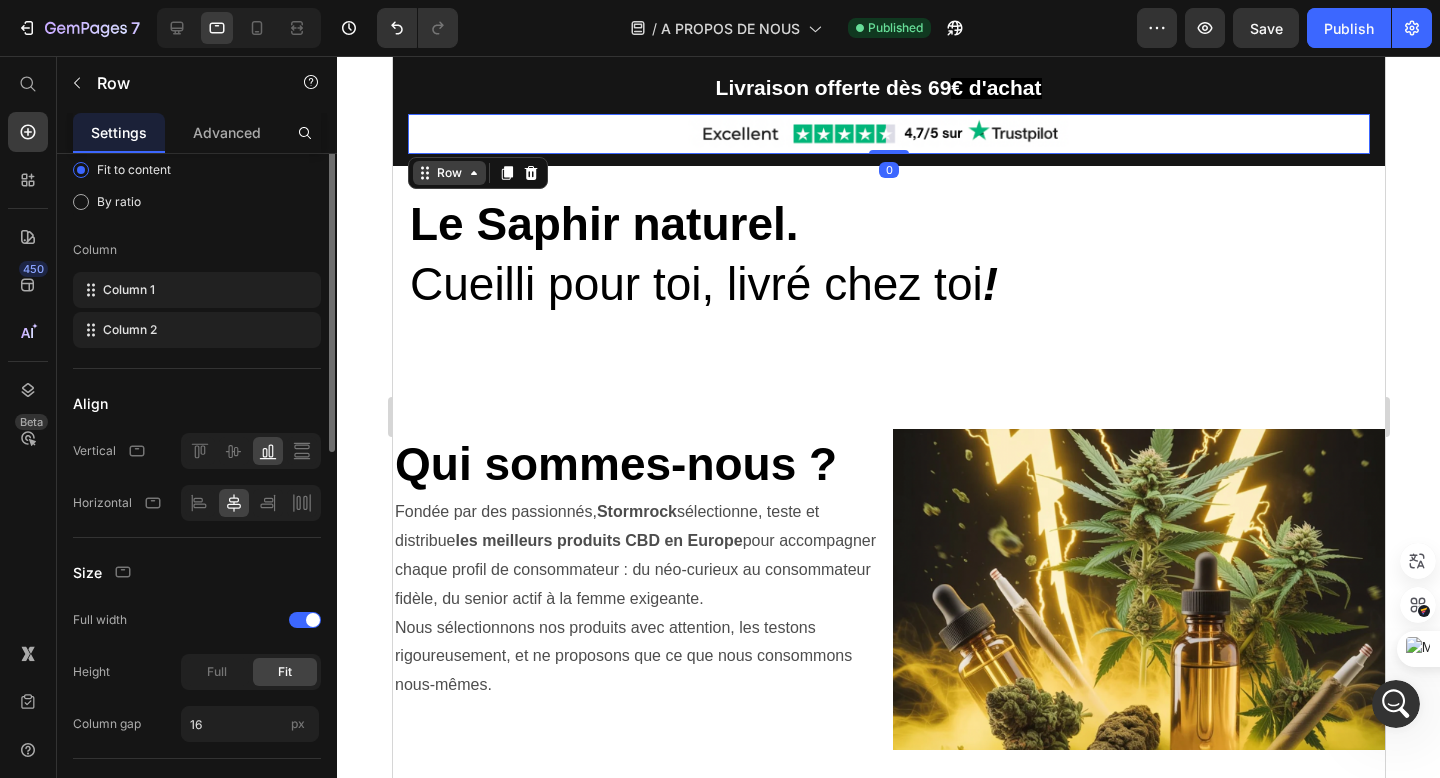 scroll, scrollTop: 0, scrollLeft: 0, axis: both 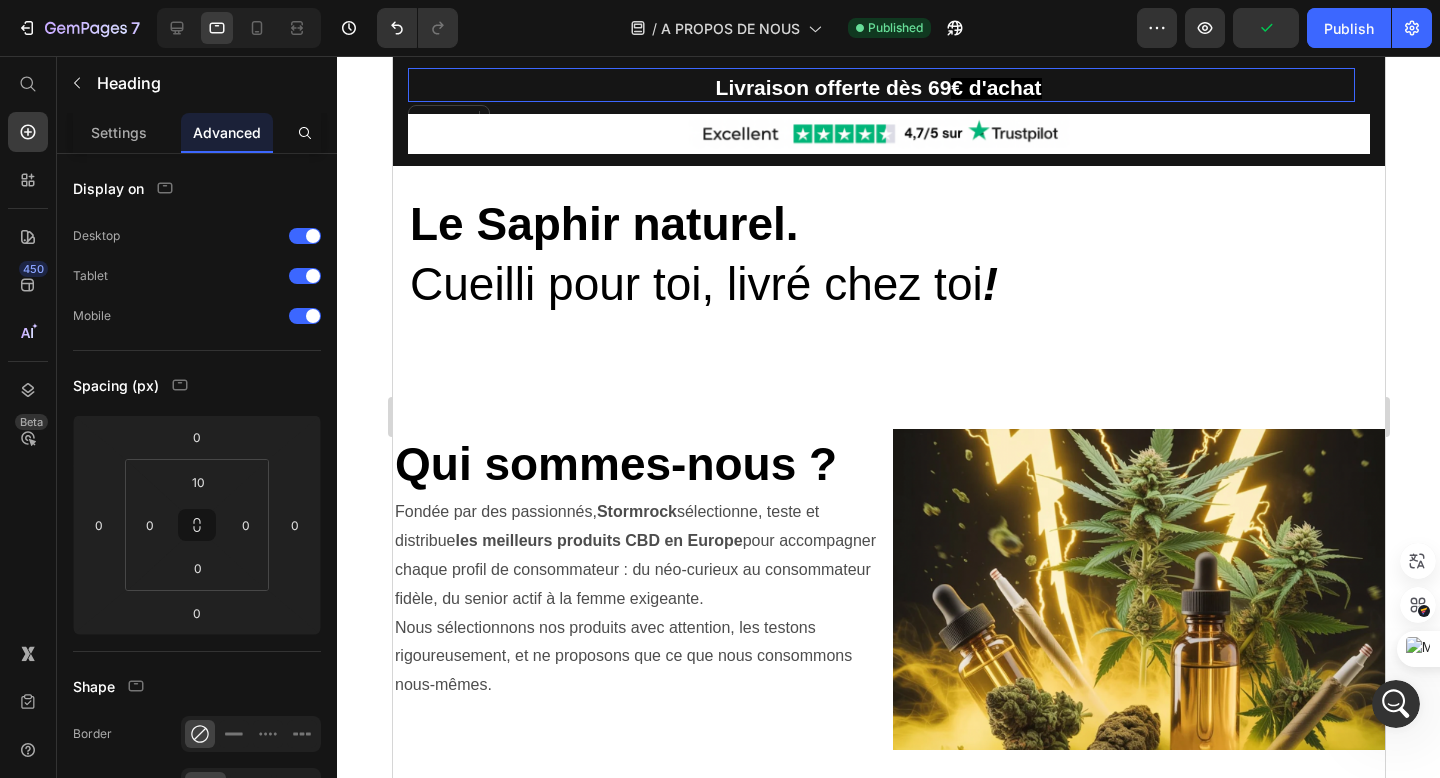 click on "⁠⁠⁠⁠⁠⁠⁠ Livraison offerte dès 69 € d'achat" at bounding box center [880, 90] 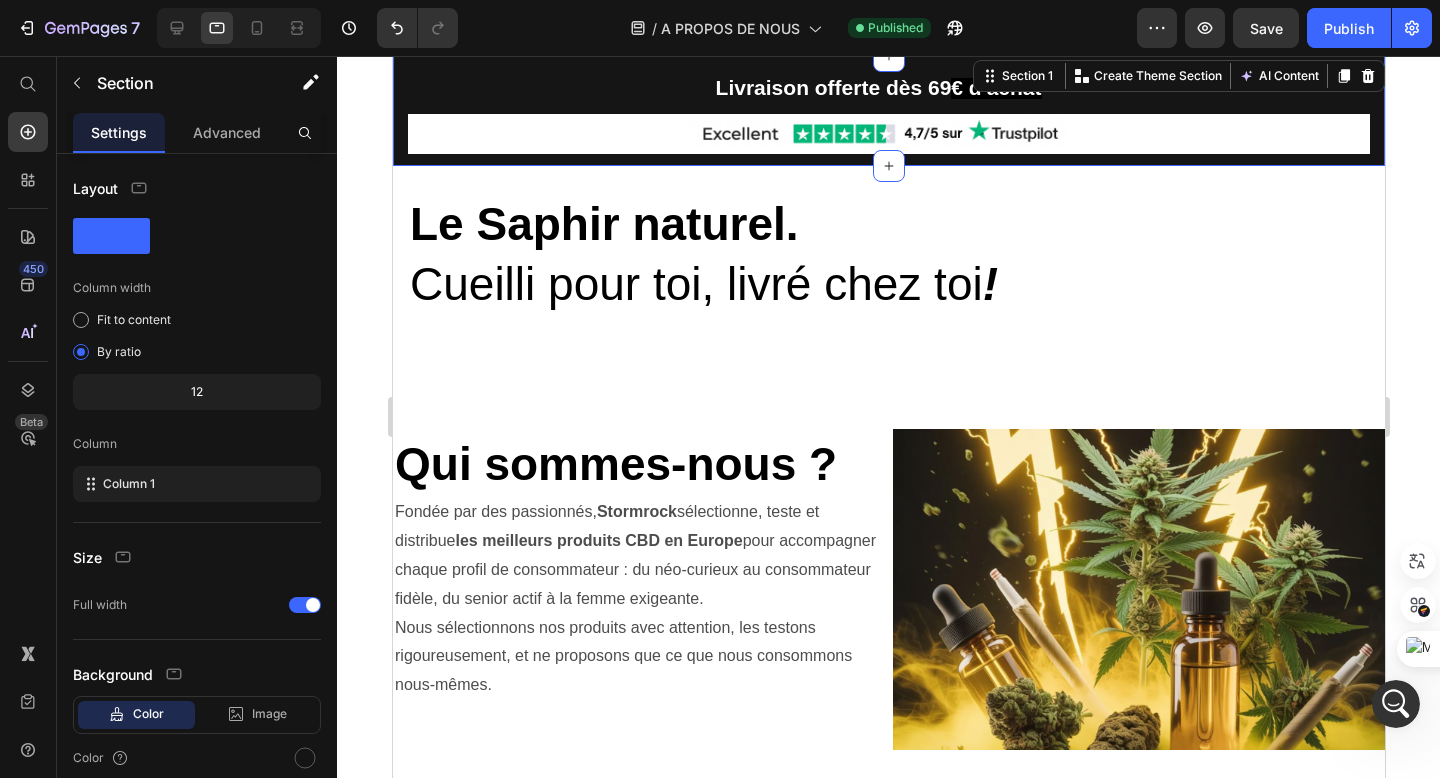 click on "⁠⁠⁠⁠⁠⁠⁠ Livraison offerte dès 69 € d'achat    Heading 5000+ Text block                Icon                Icon                Icon                Icon                Icon Icon List Hoz REVIEWS Text block Row Tel +33756860636 Heading Carousel Row Image Shop Now Button Row Row Section 1   Create Theme Section AI Content Write with GemAI What would you like to describe here? Tone and Voice Persuasive Product WHITE CRYSTAL PREMIUM Show more Generate" at bounding box center (888, 111) 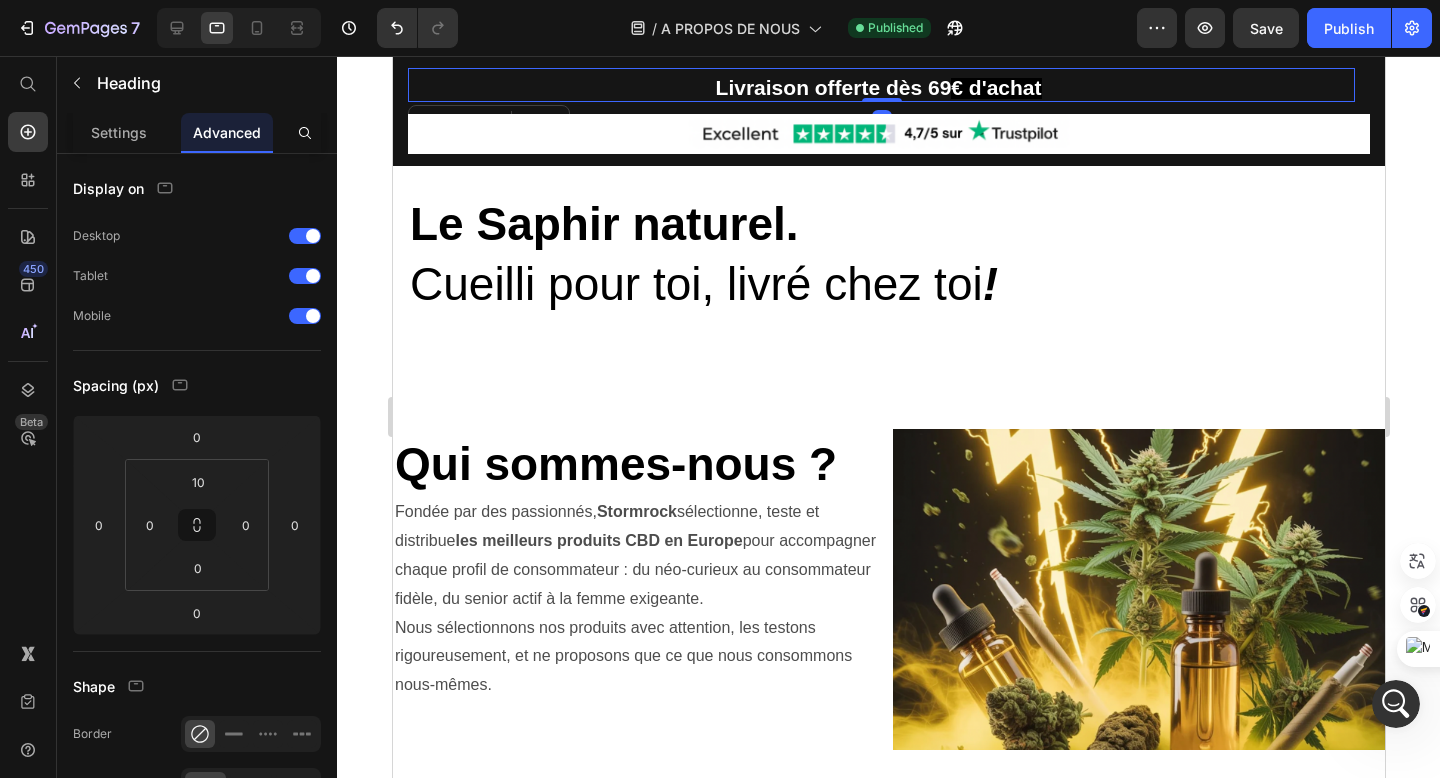 click on "⁠⁠⁠⁠⁠⁠⁠ Livraison offerte dès 69 € d'achat" at bounding box center [880, 90] 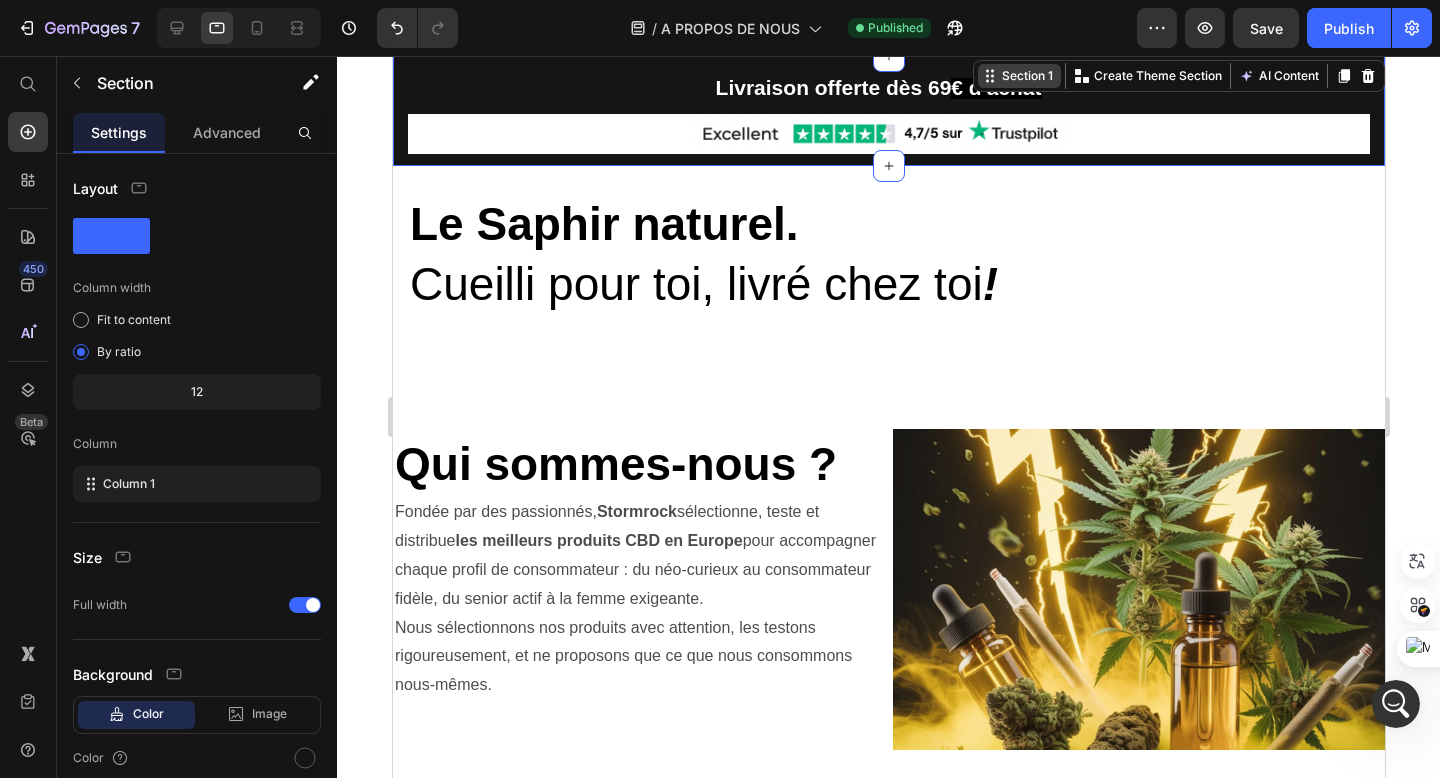 click on "Section 1" at bounding box center (1026, 76) 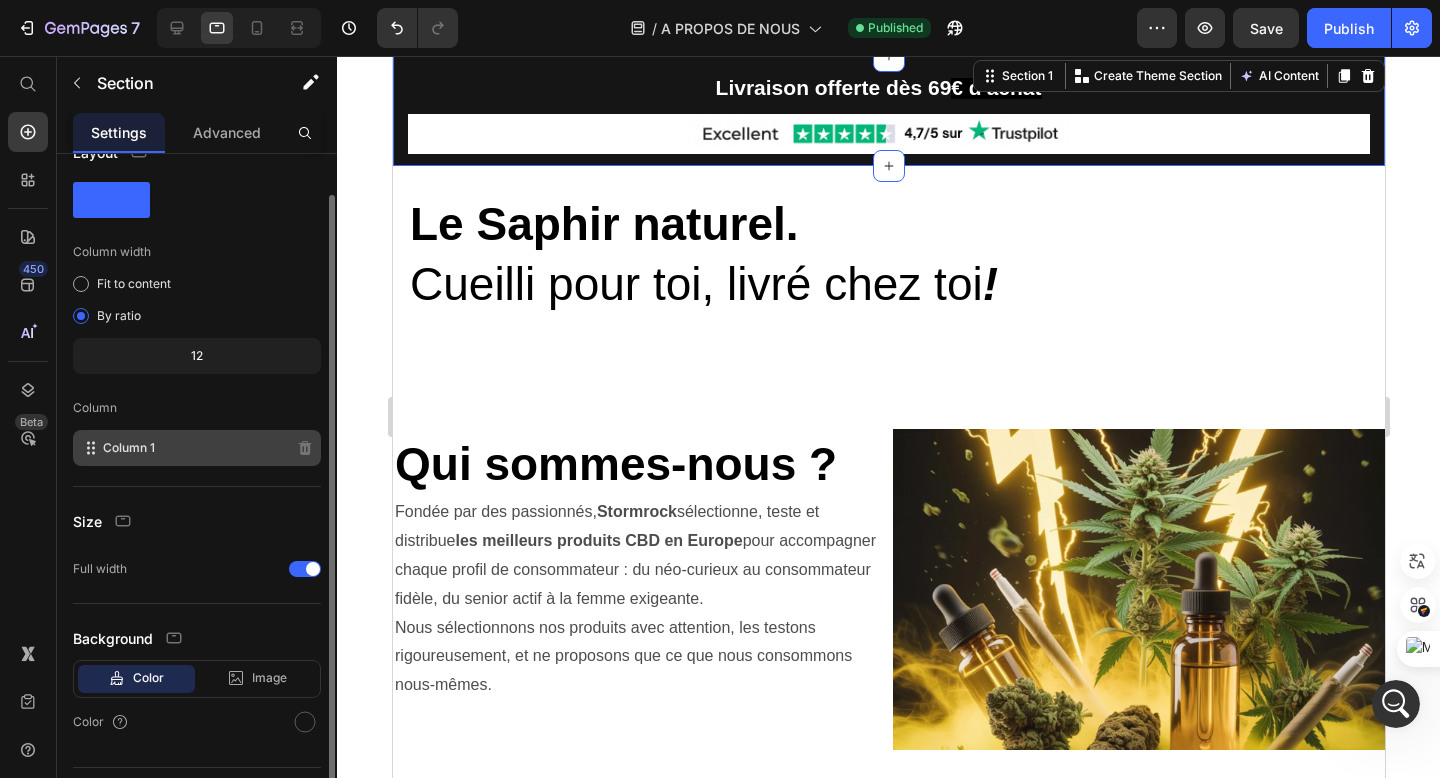 scroll, scrollTop: 0, scrollLeft: 0, axis: both 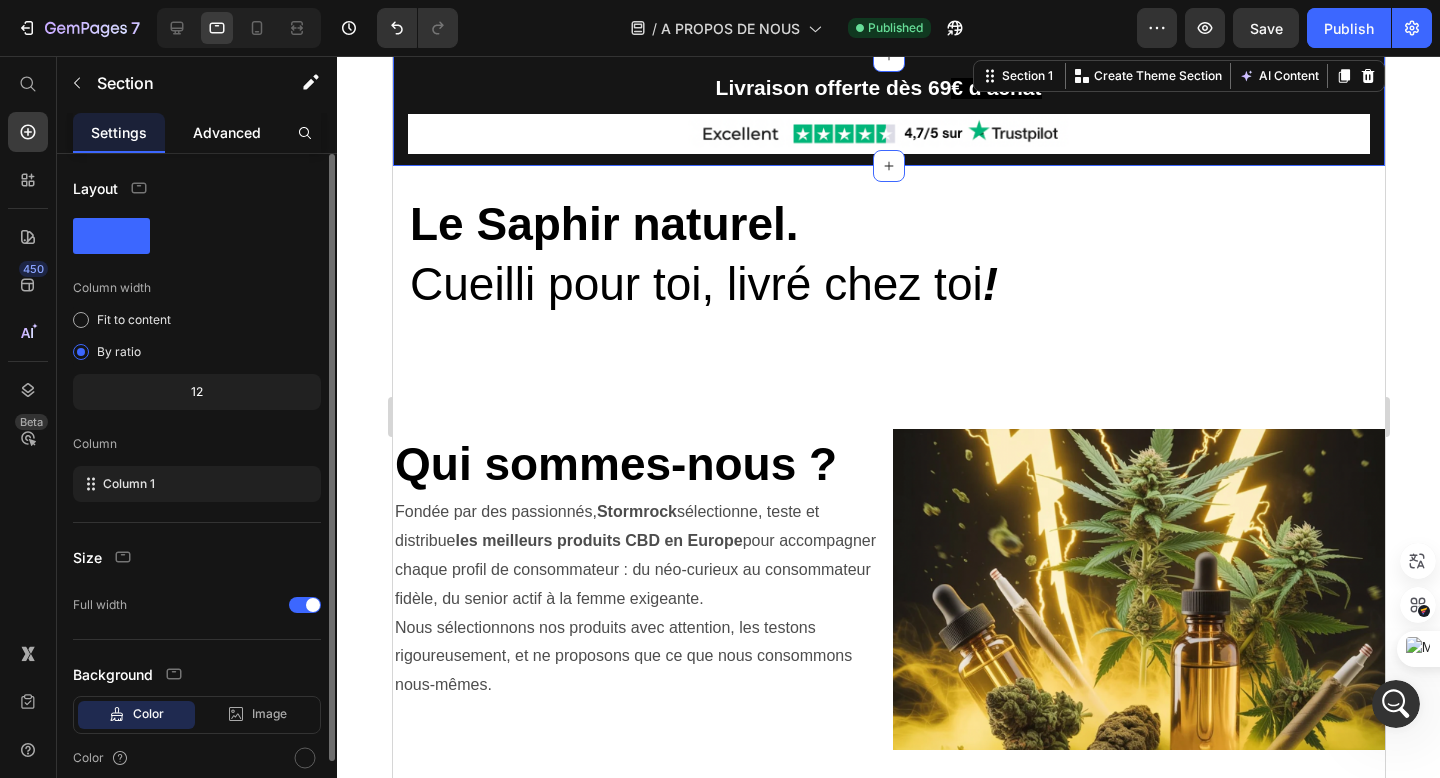 click on "Advanced" at bounding box center [227, 132] 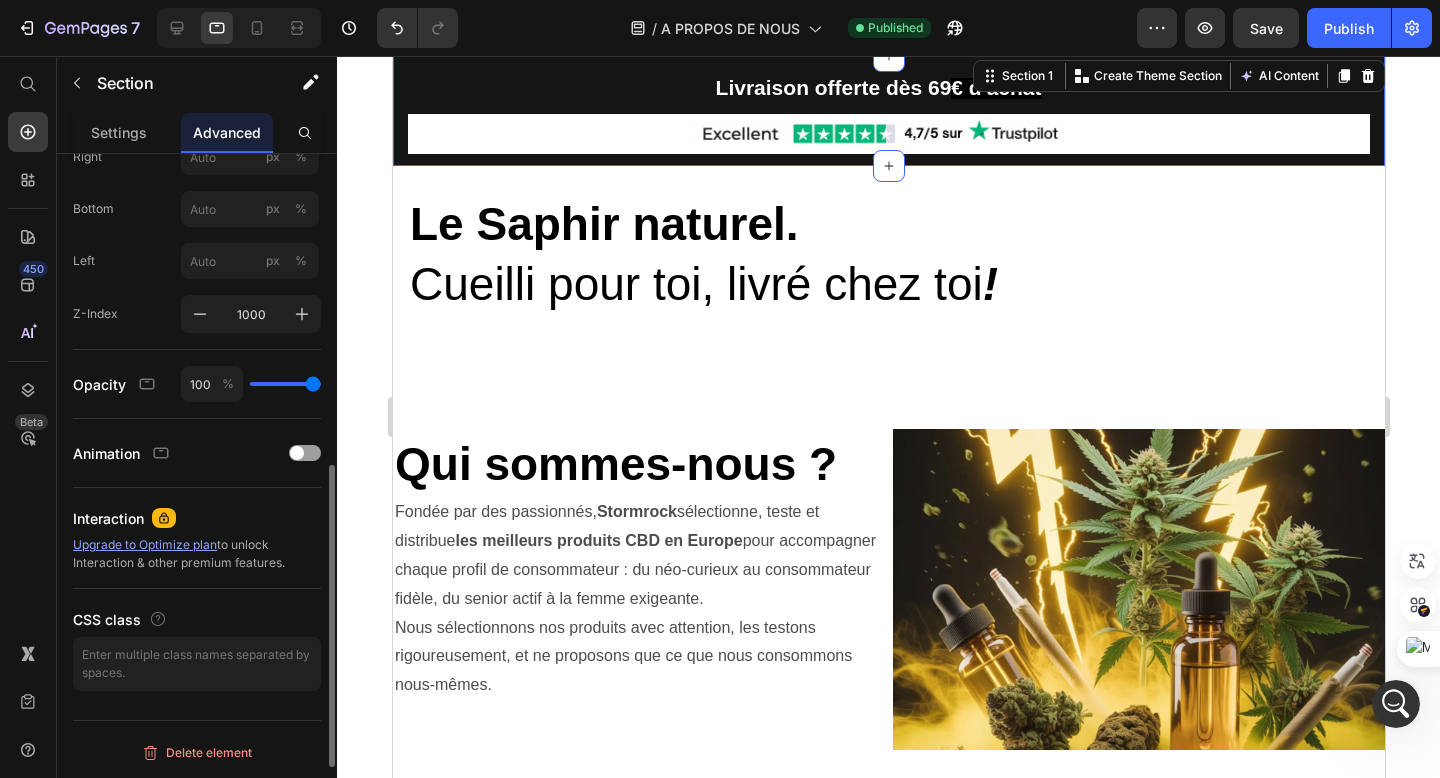 scroll, scrollTop: 0, scrollLeft: 0, axis: both 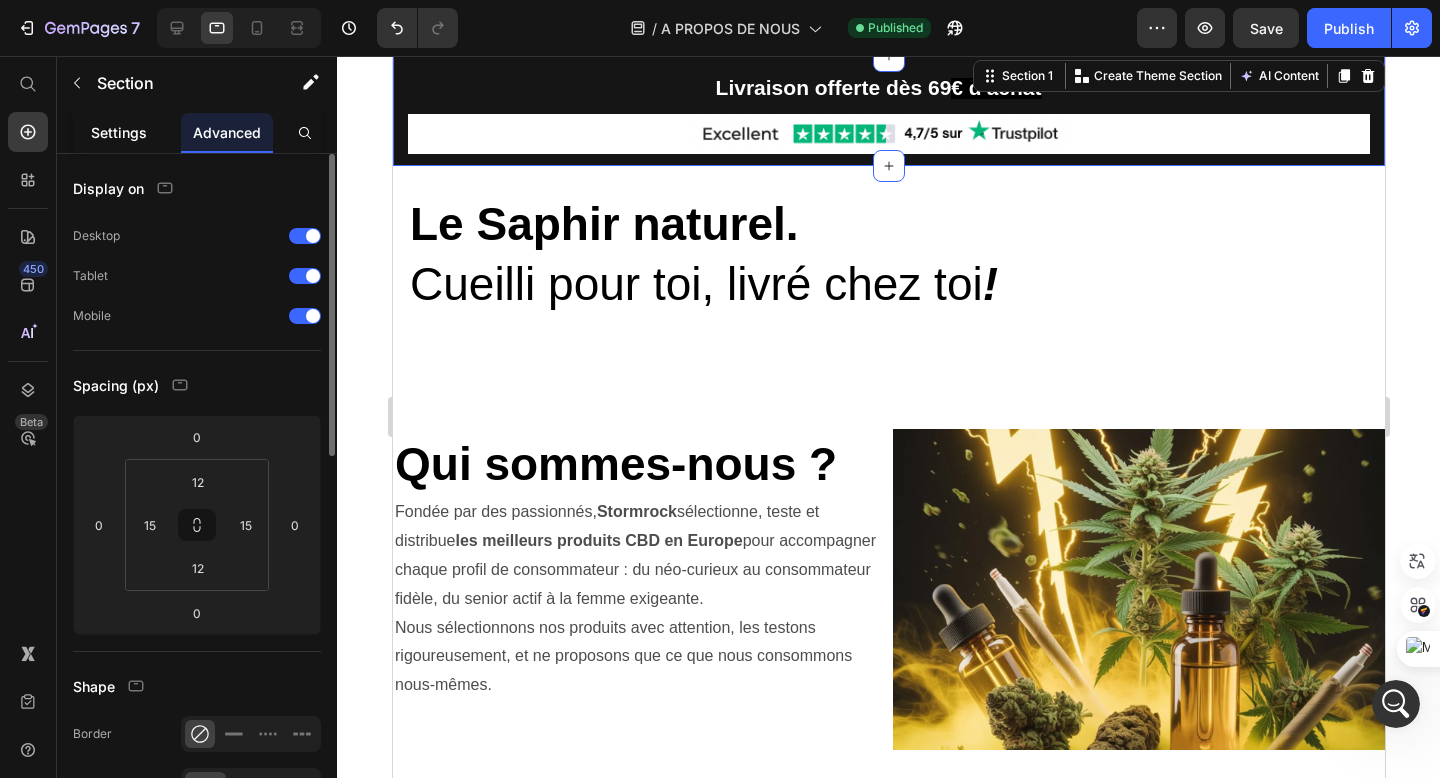 click on "Settings" at bounding box center [119, 132] 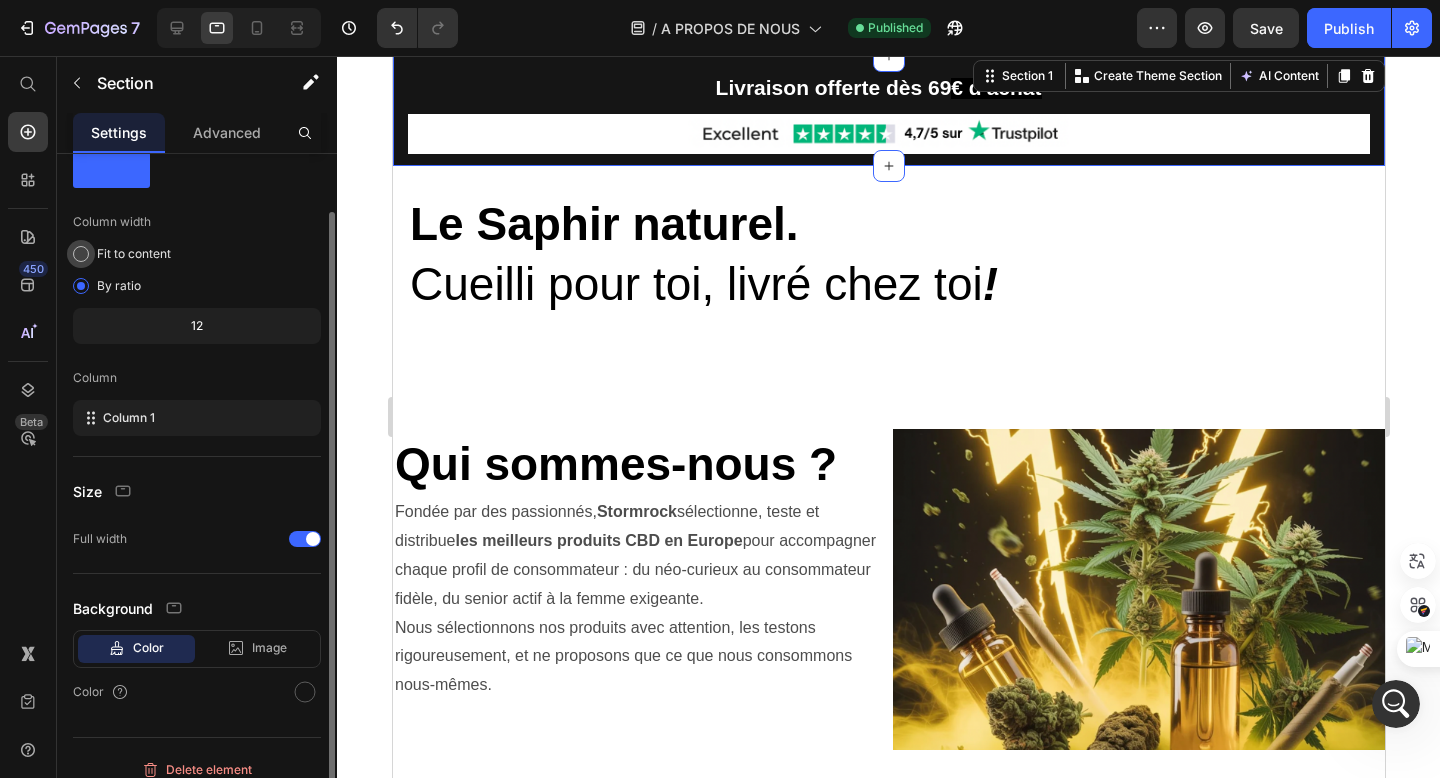 scroll, scrollTop: 62, scrollLeft: 0, axis: vertical 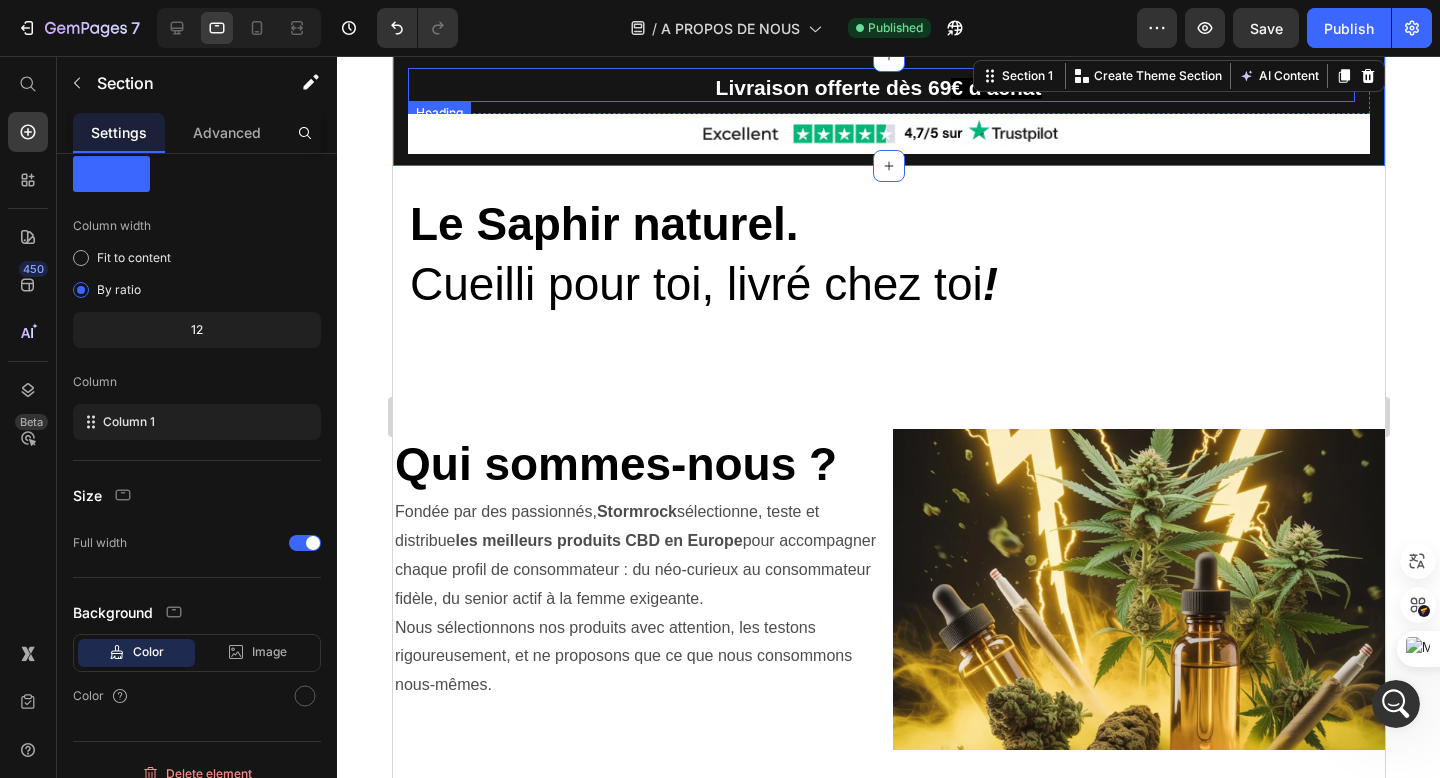 click on "⁠⁠⁠⁠⁠⁠⁠ Livraison offerte dès 69 € d'achat    Heading" at bounding box center [880, 85] 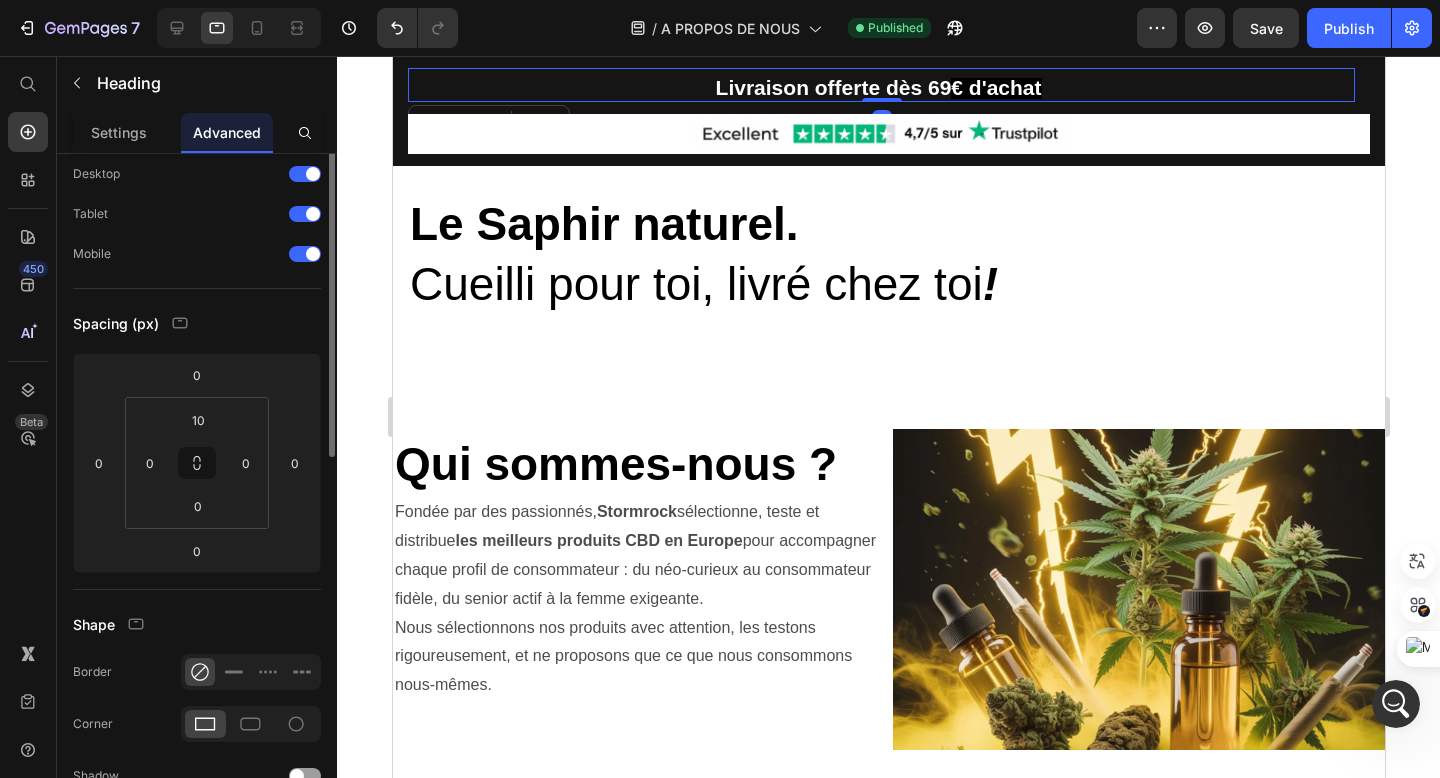 scroll, scrollTop: 0, scrollLeft: 0, axis: both 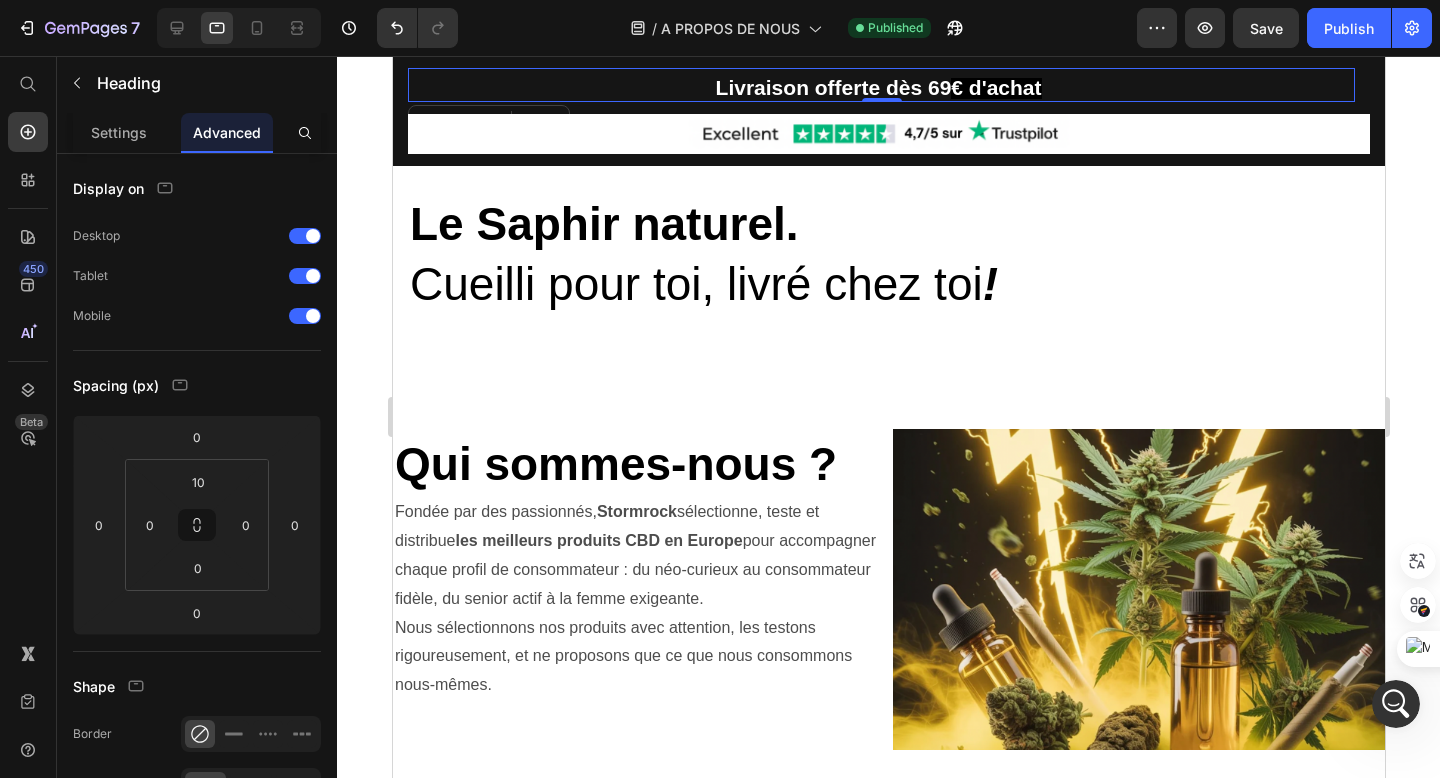 click on "Heading" at bounding box center [488, 121] 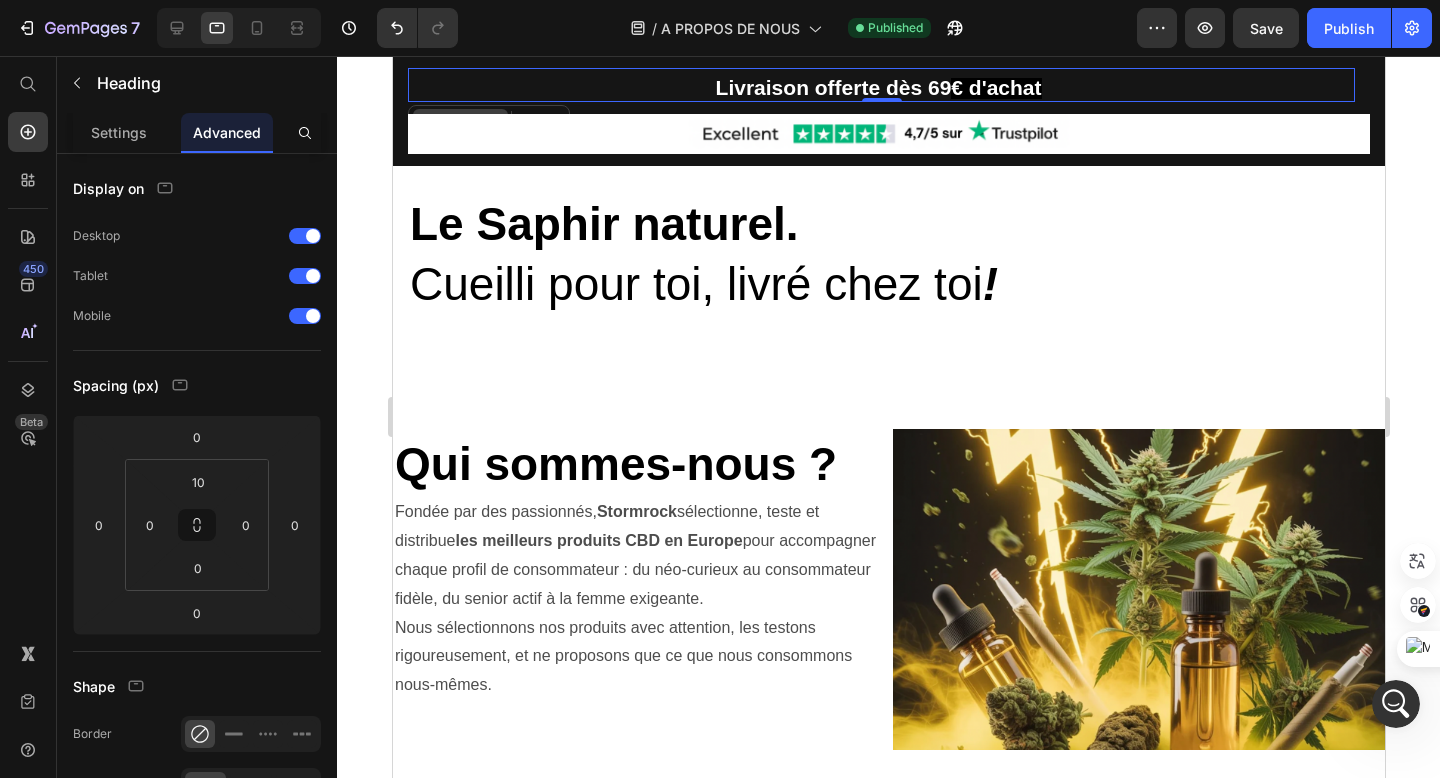 click on "Heading" at bounding box center [459, 121] 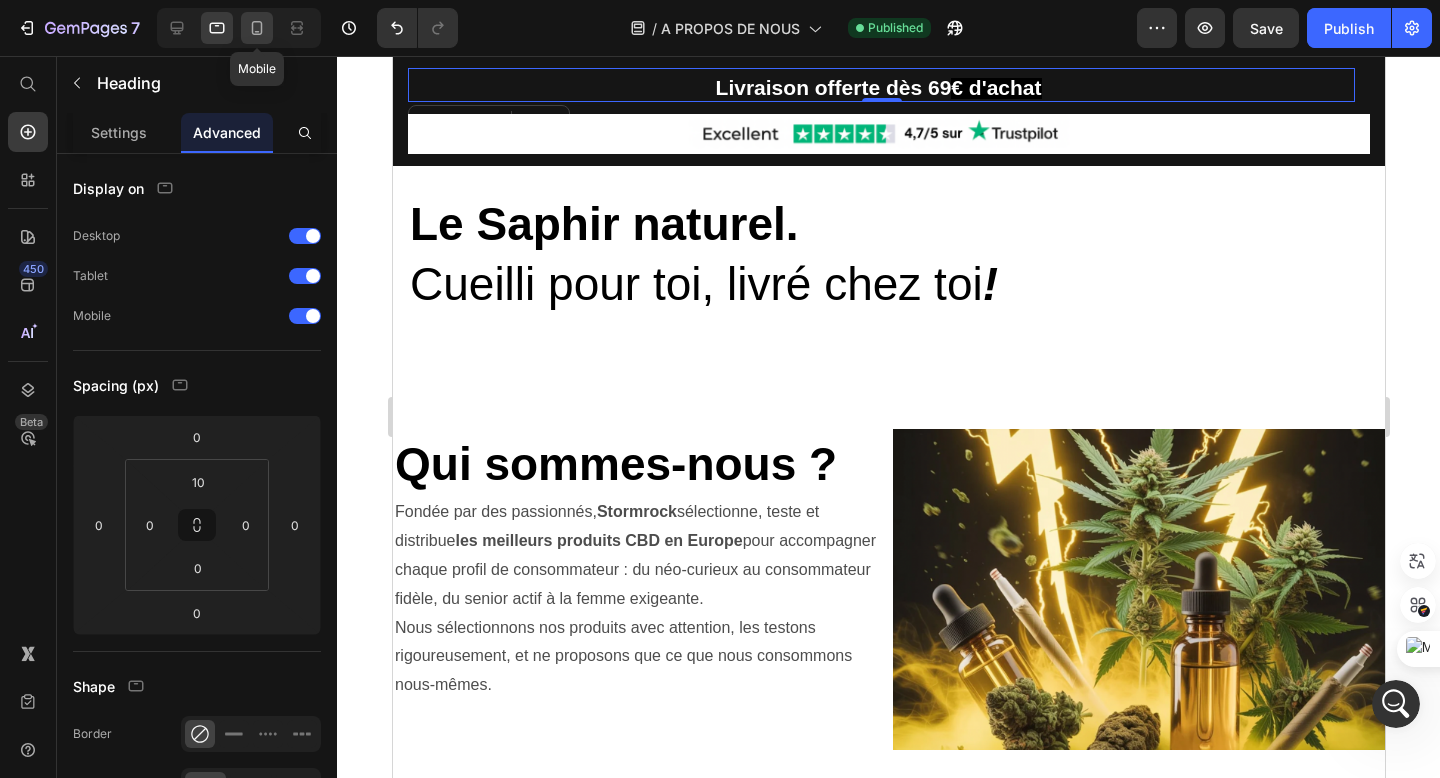 click 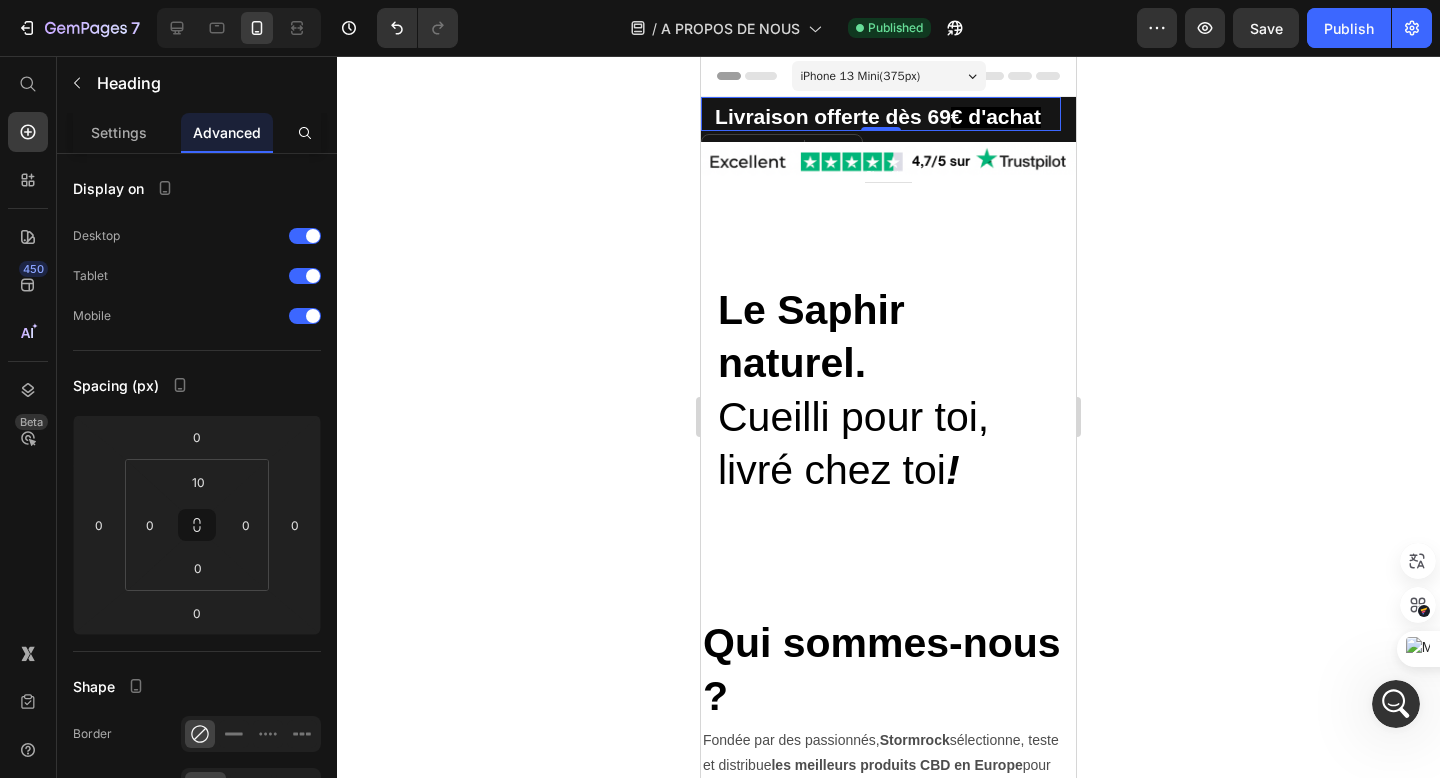 click on "⁠⁠⁠⁠⁠⁠⁠ Livraison offerte dès 69 € d'achat    Heading Carousel Row 1 col Section   0" at bounding box center [881, 114] 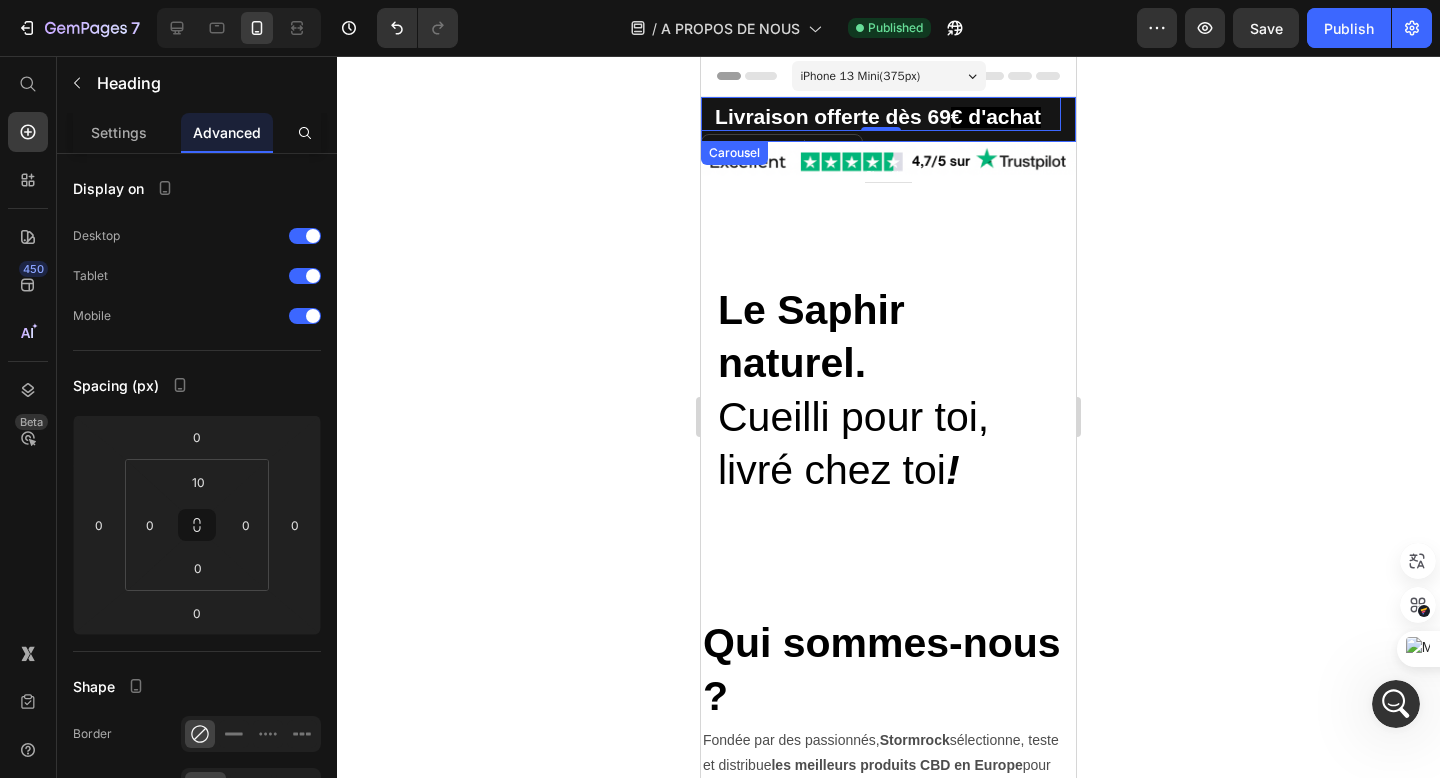 click on "⁠⁠⁠⁠⁠⁠⁠ Livraison offerte dès 69 € d'achat    Heading Carousel Row 1 col Section   0" at bounding box center [881, 119] 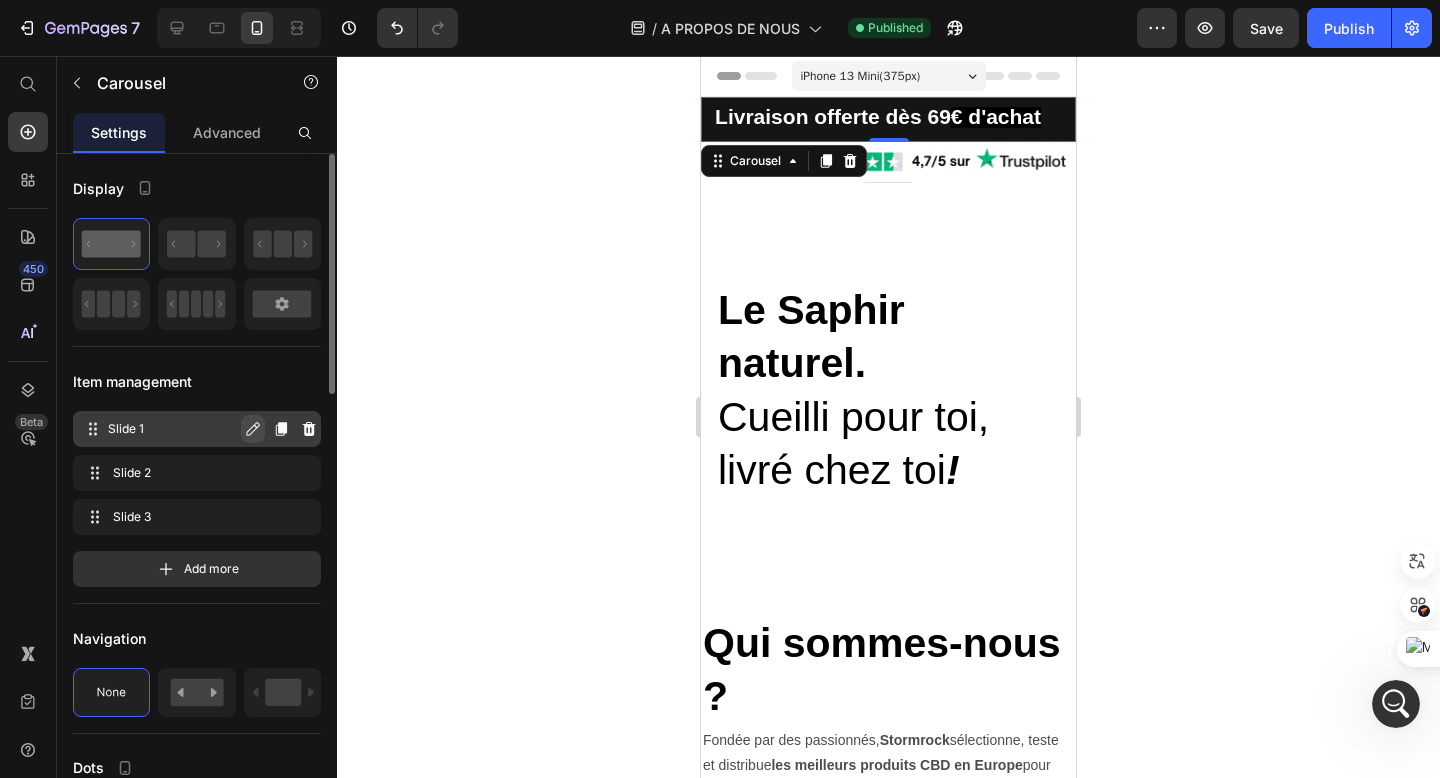 click 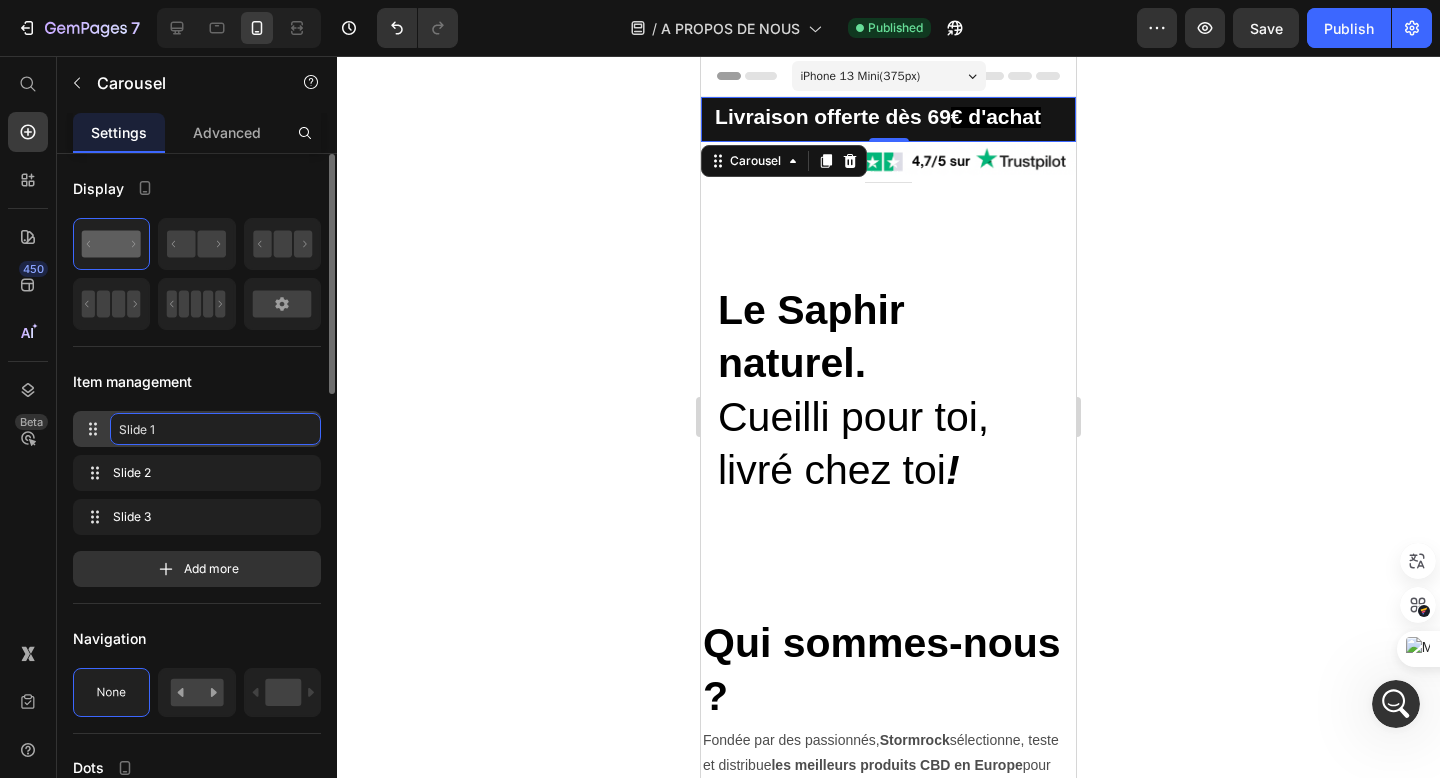 click on "Slide 1" 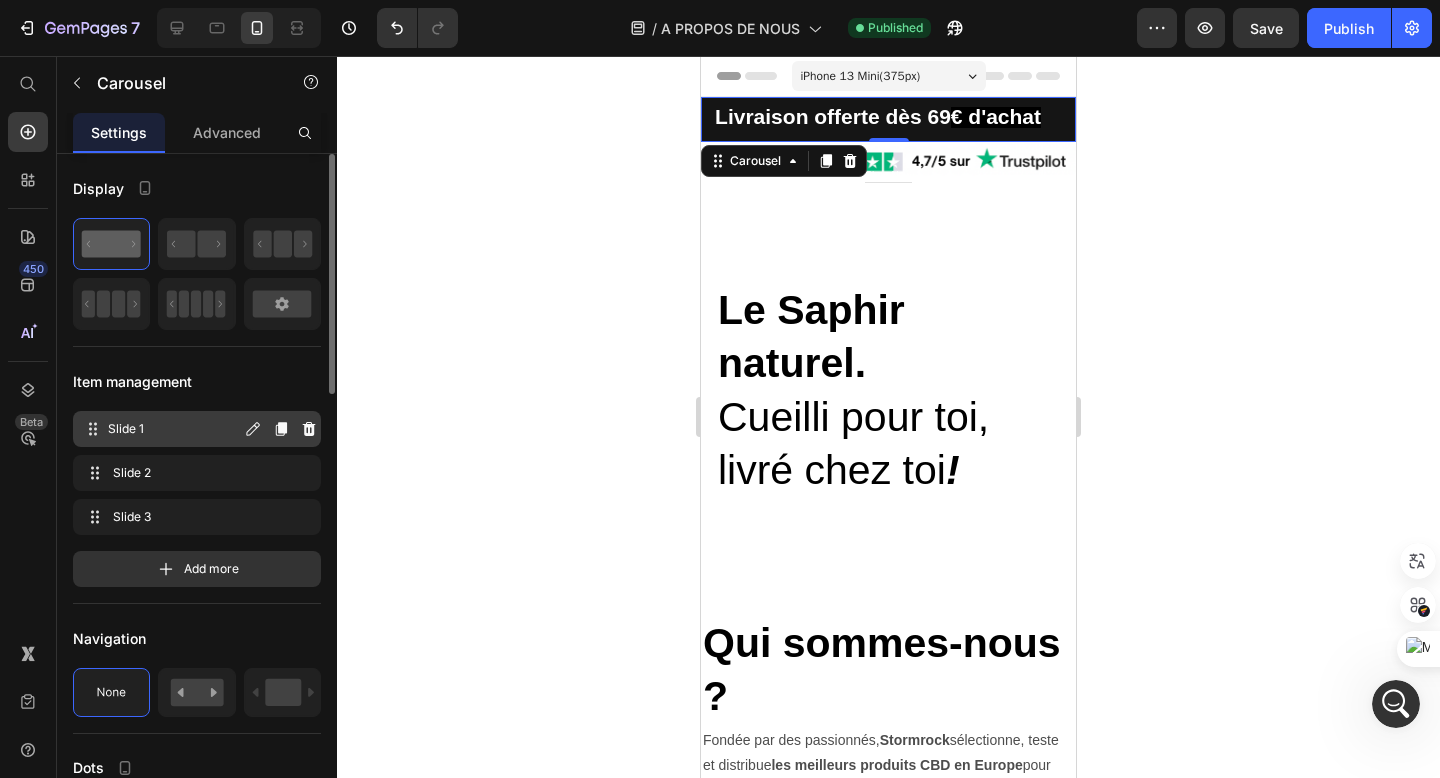 click on "Slide 1" at bounding box center (174, 429) 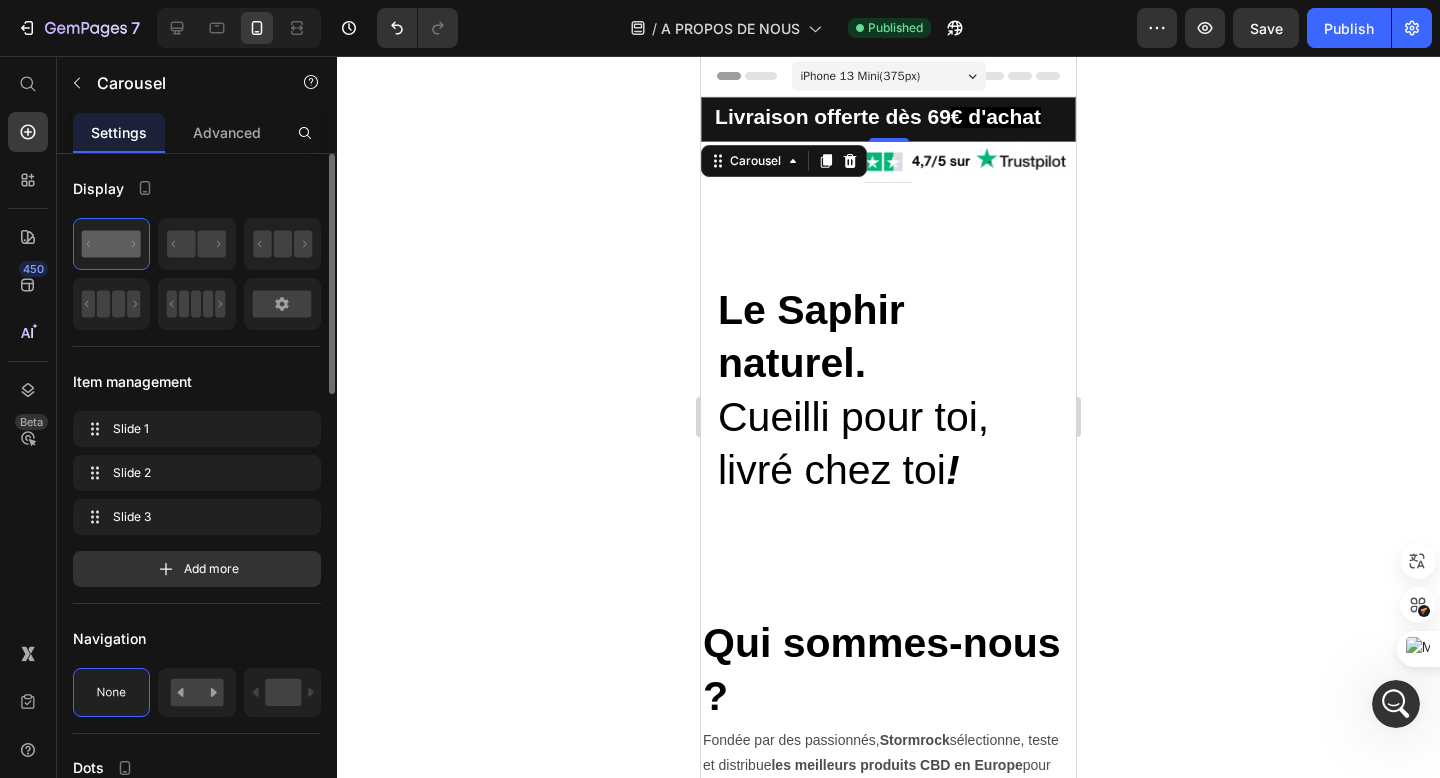 click on "Slide 1 Slide 1 Slide 2 Slide 2 Slide 3 Slide 3" at bounding box center [197, 473] 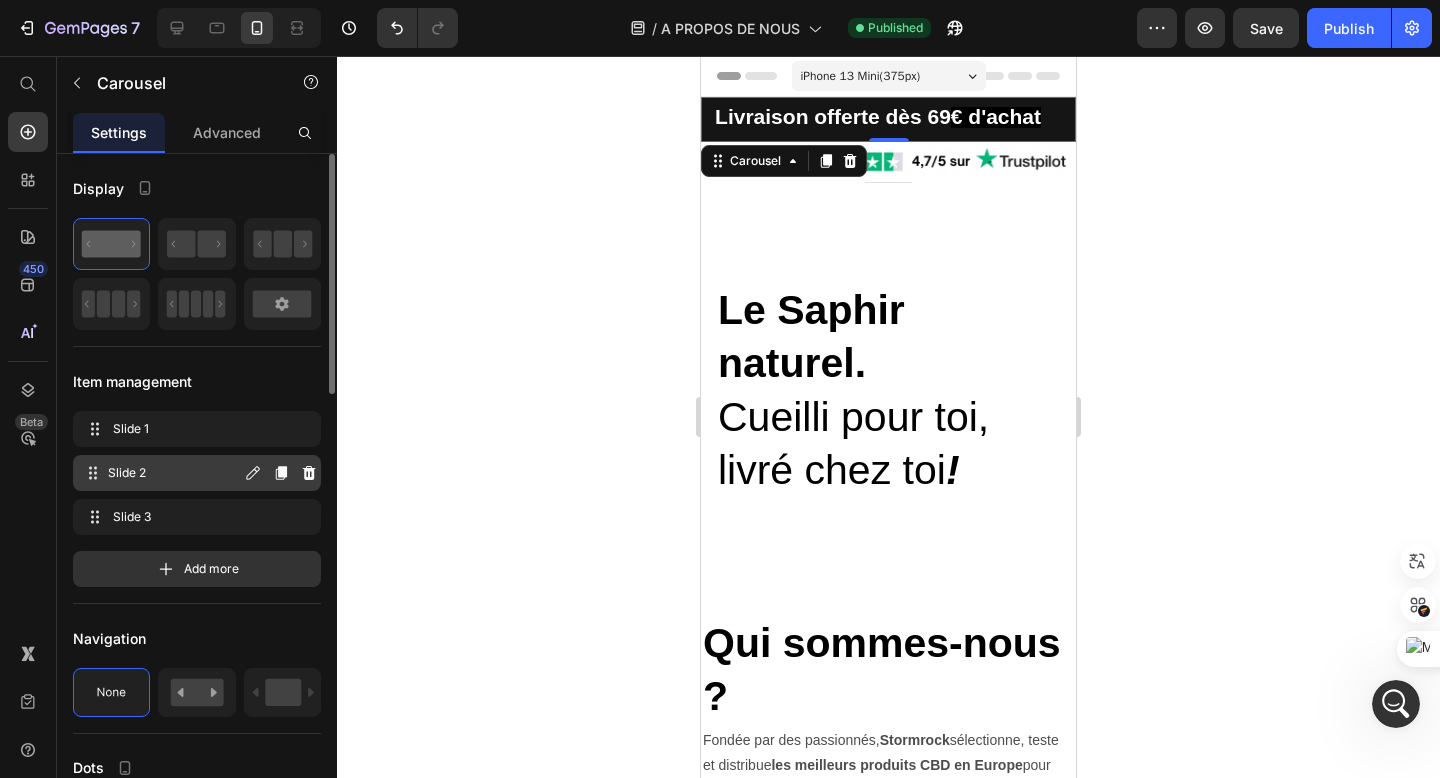 click on "Slide 2" at bounding box center [174, 473] 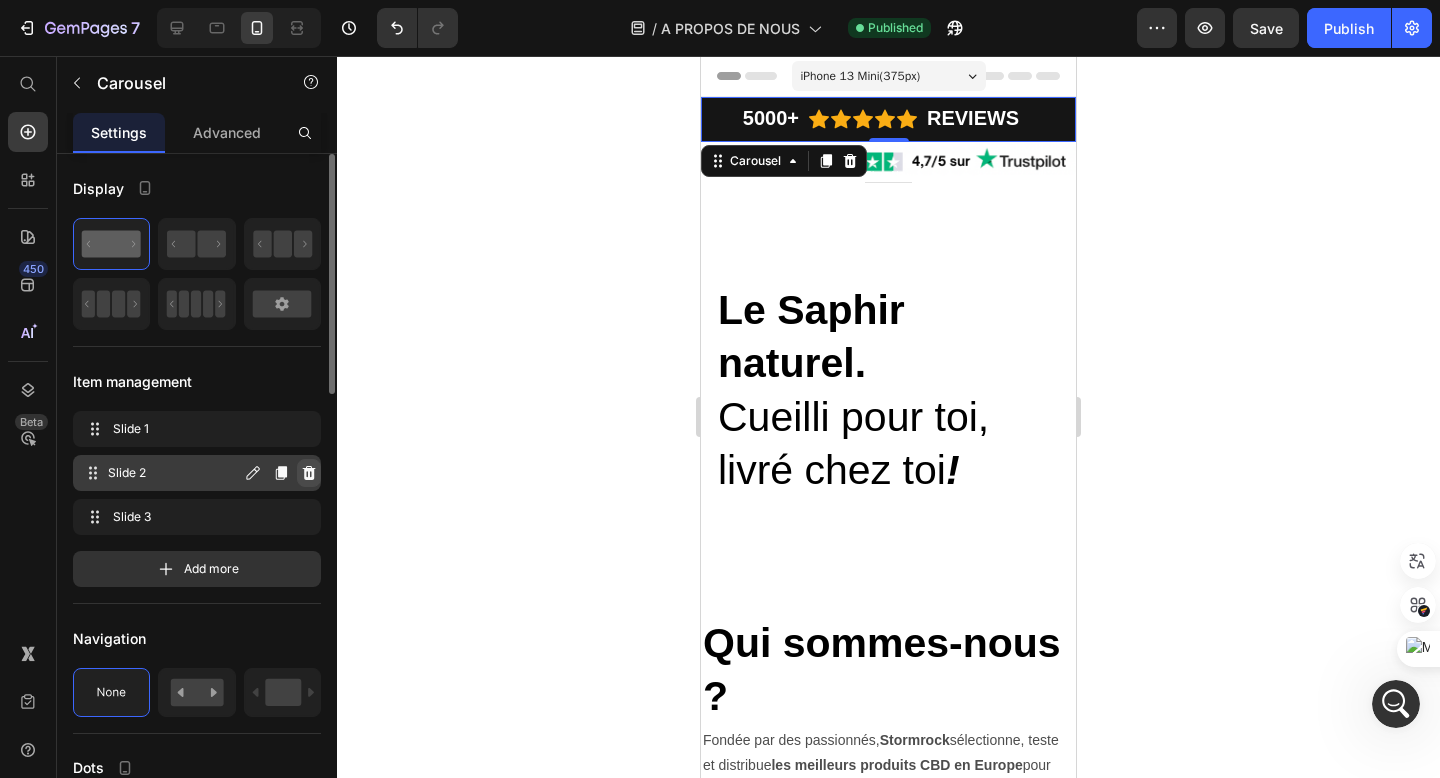 click 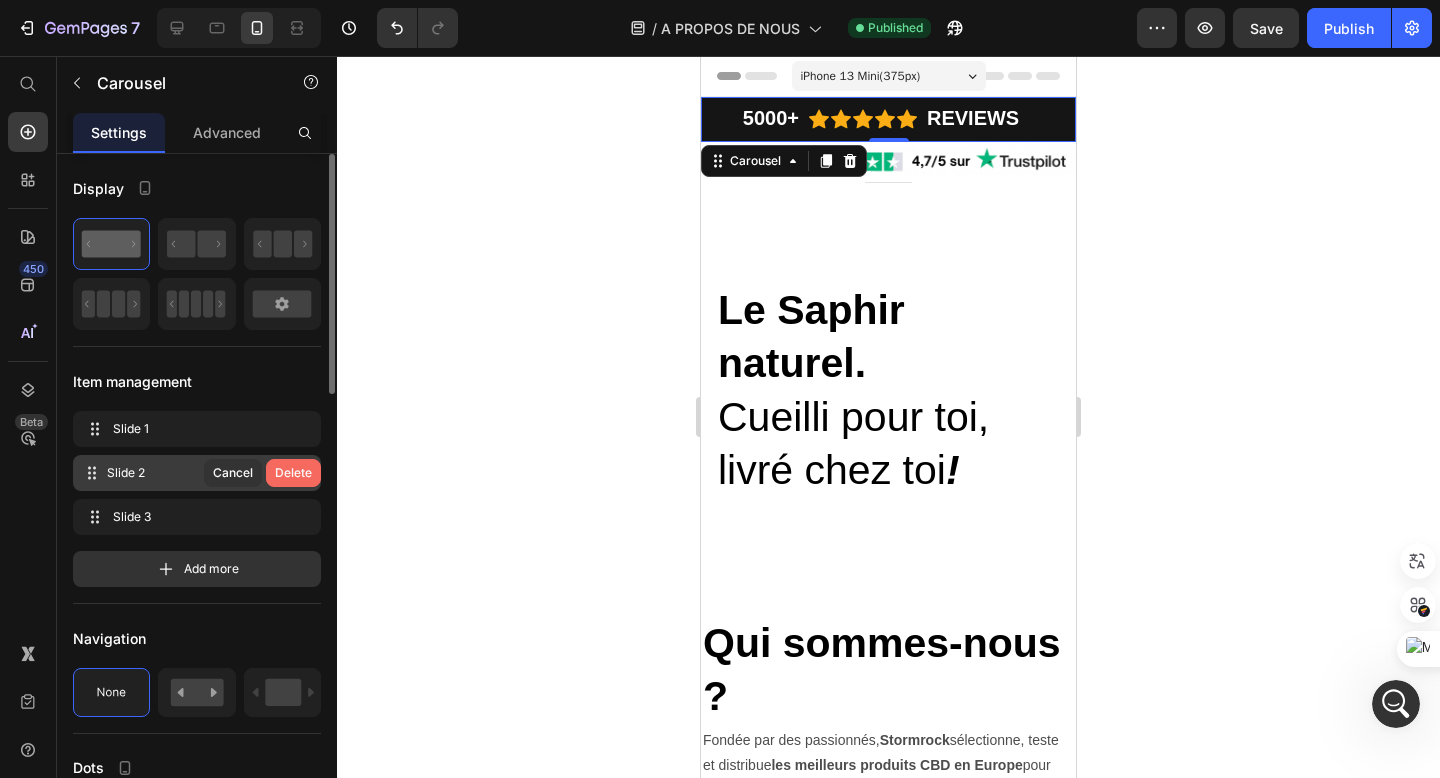 click on "Delete" at bounding box center [293, 473] 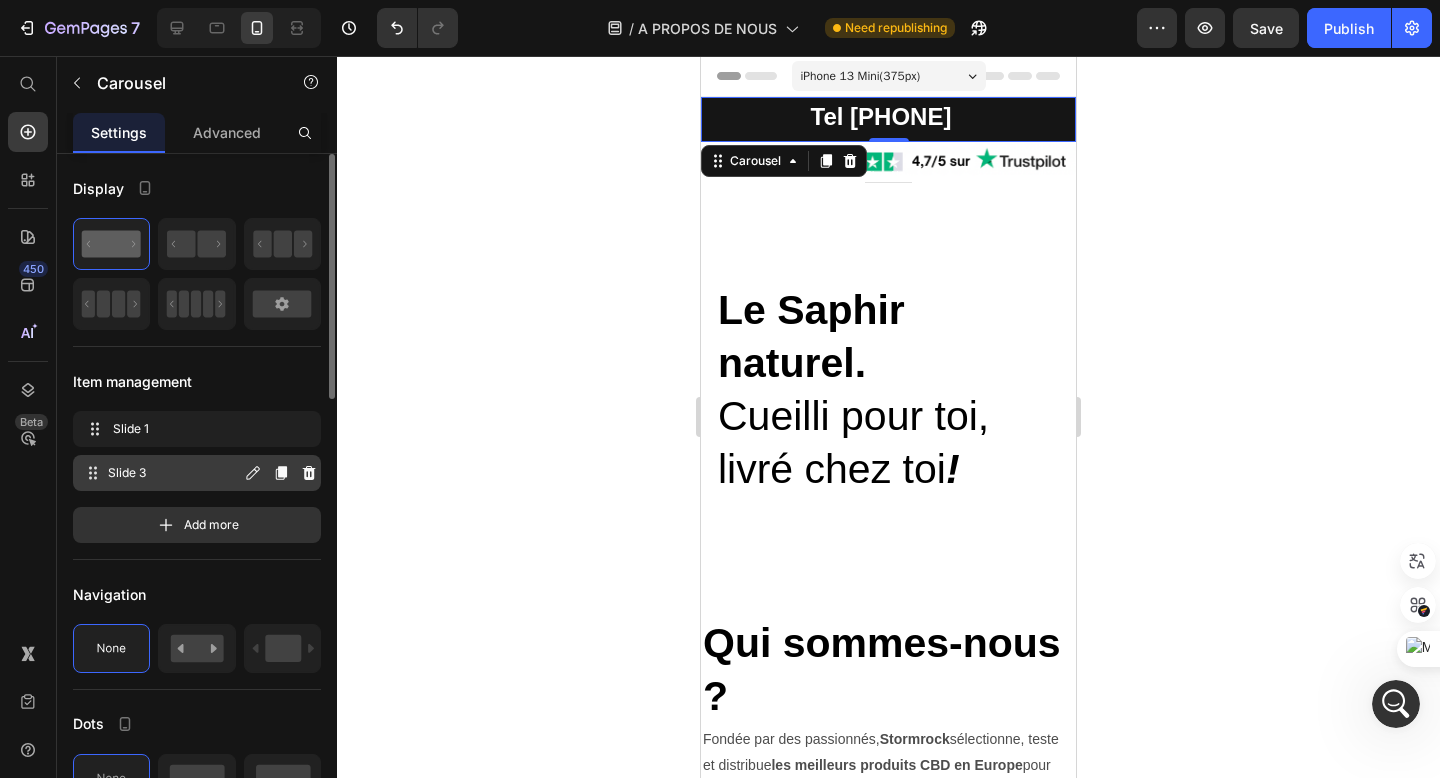 click 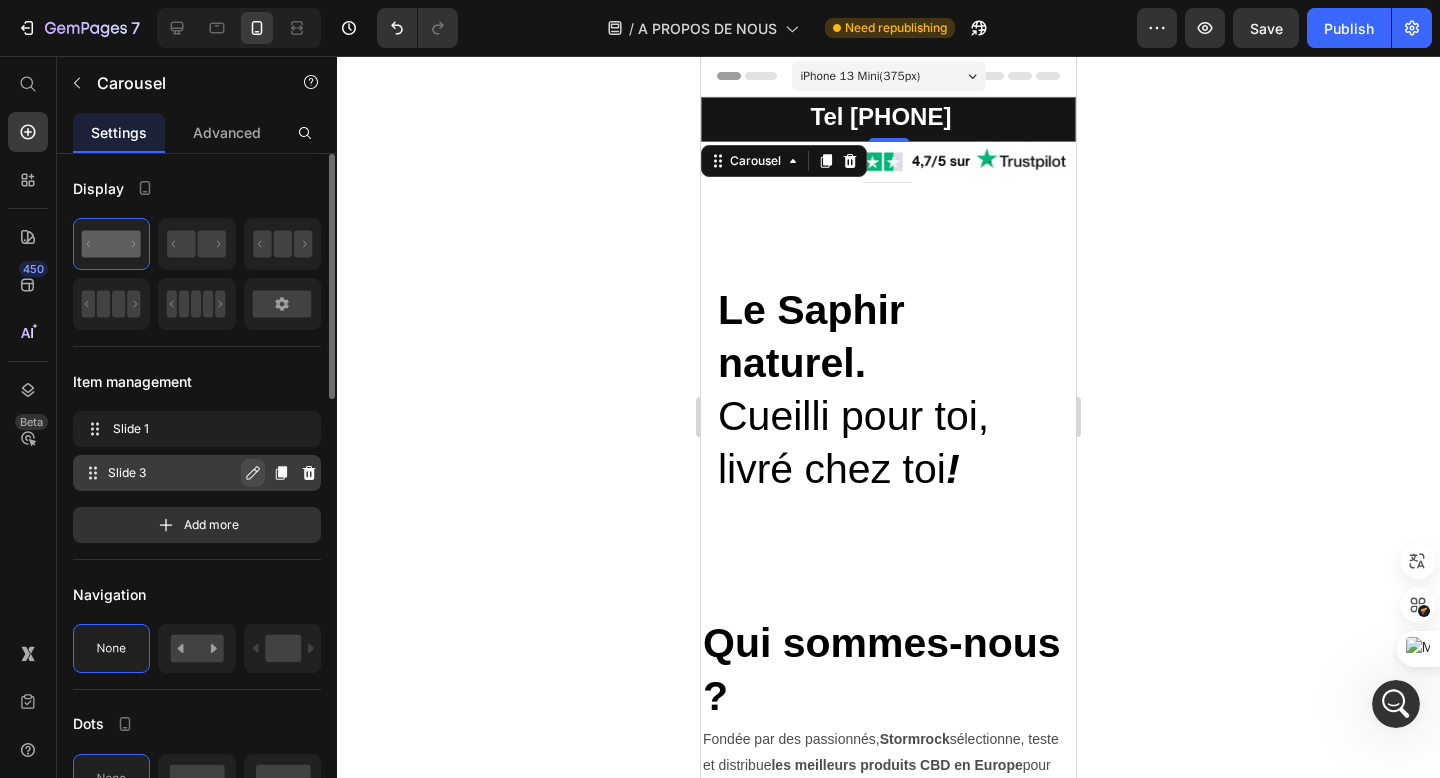 click 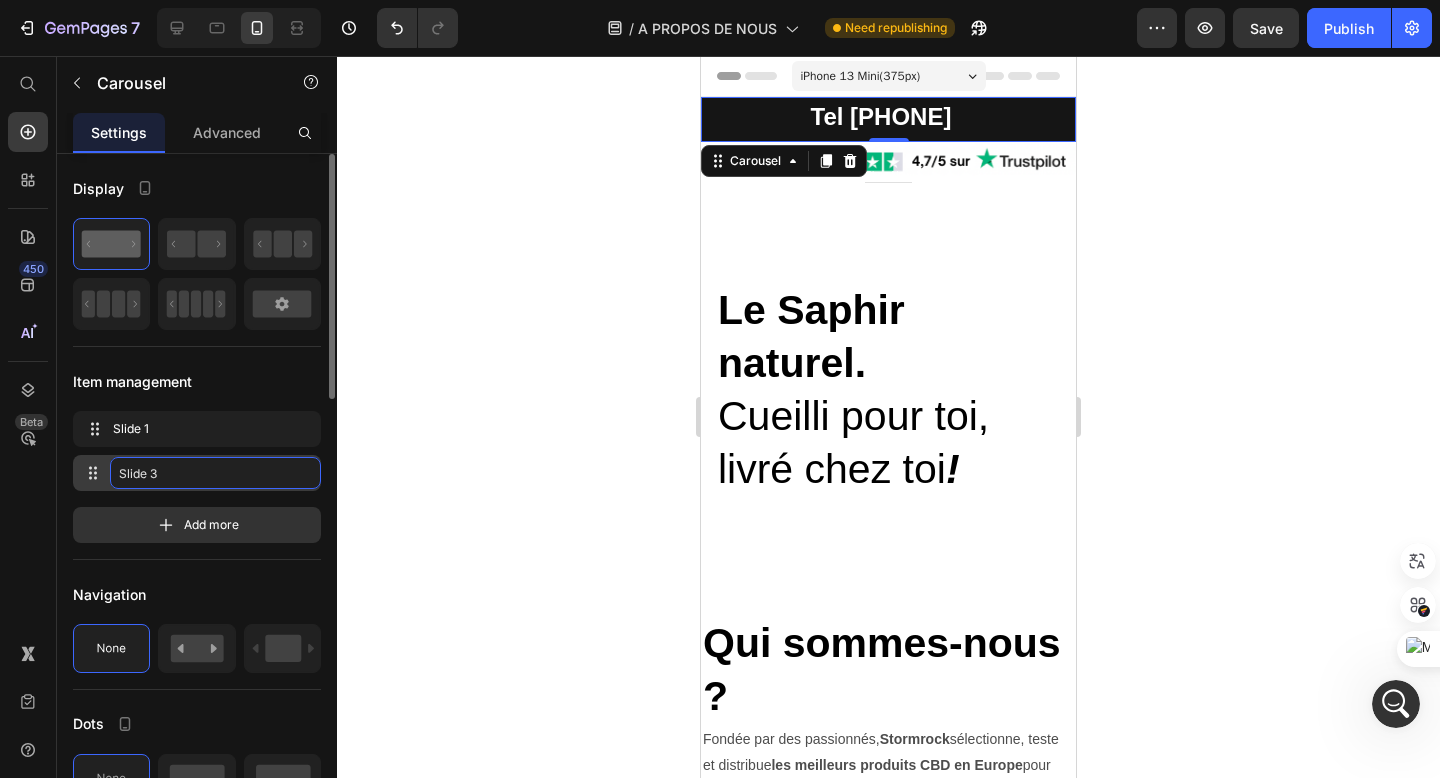 click on "Slide 3" 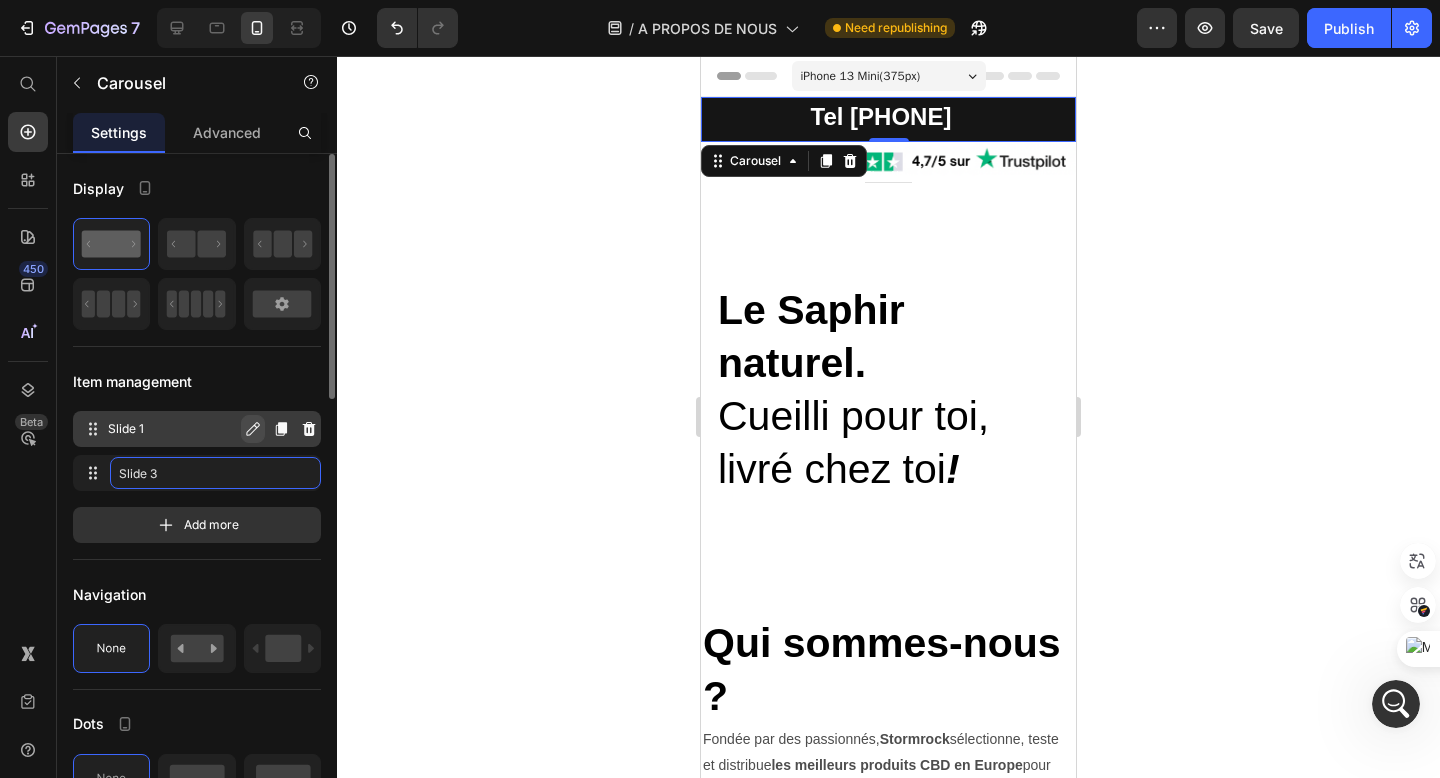 click 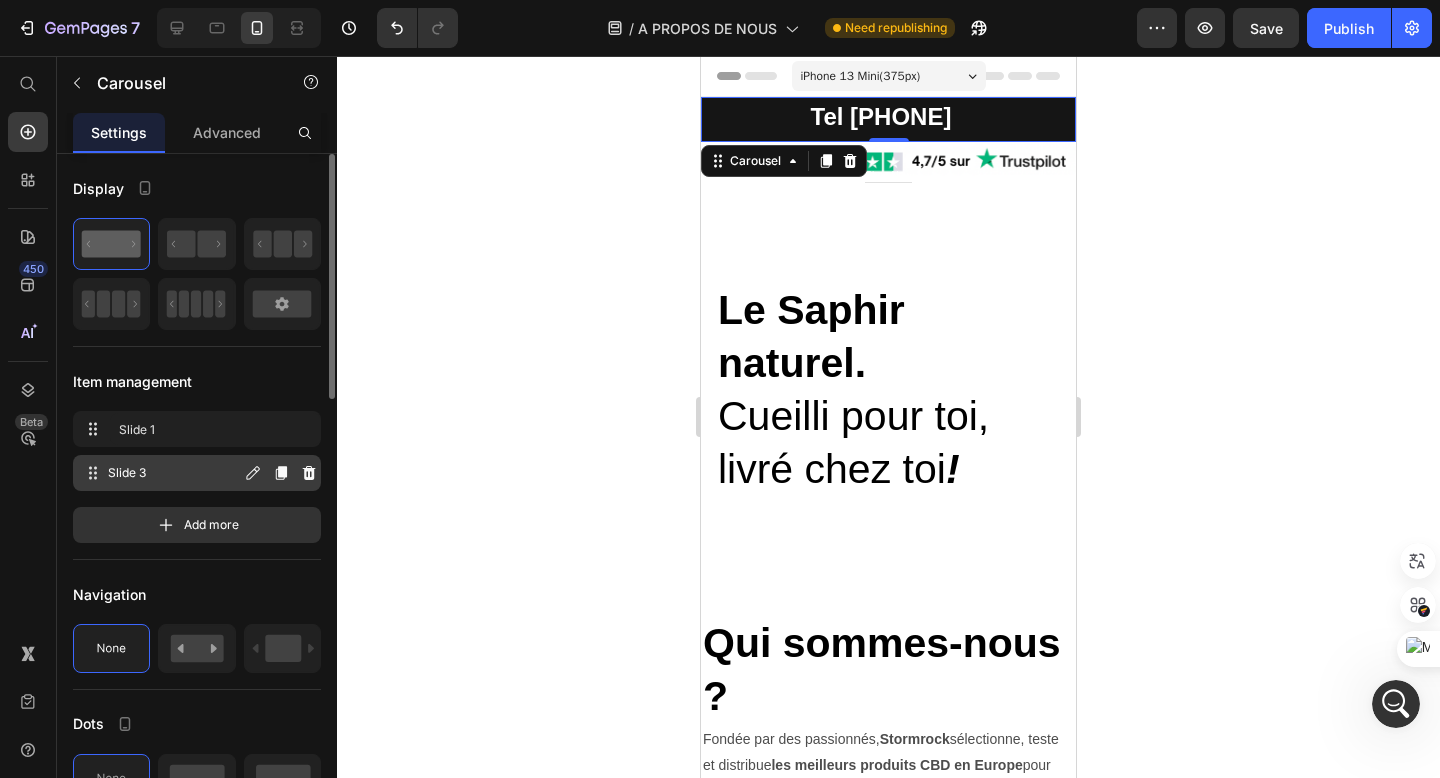 click 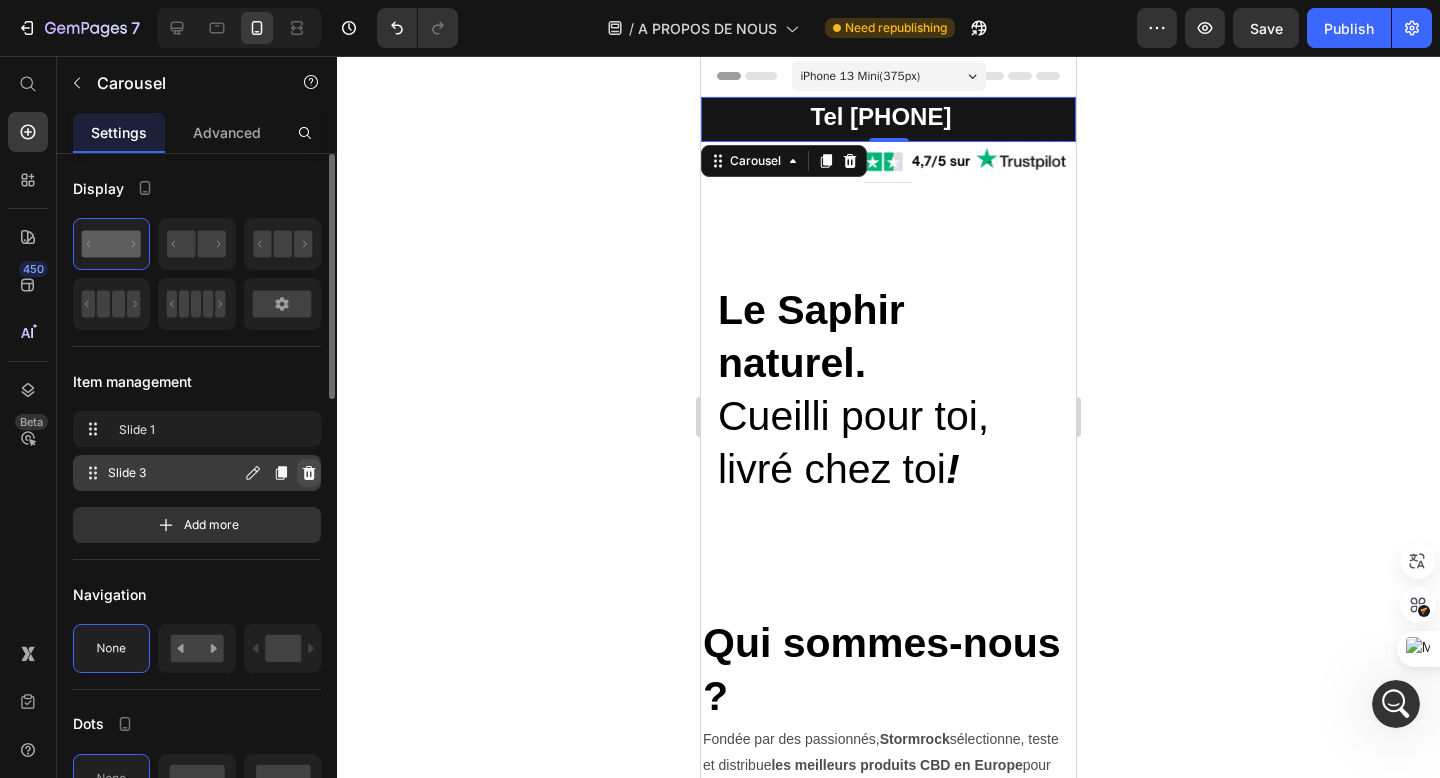 click 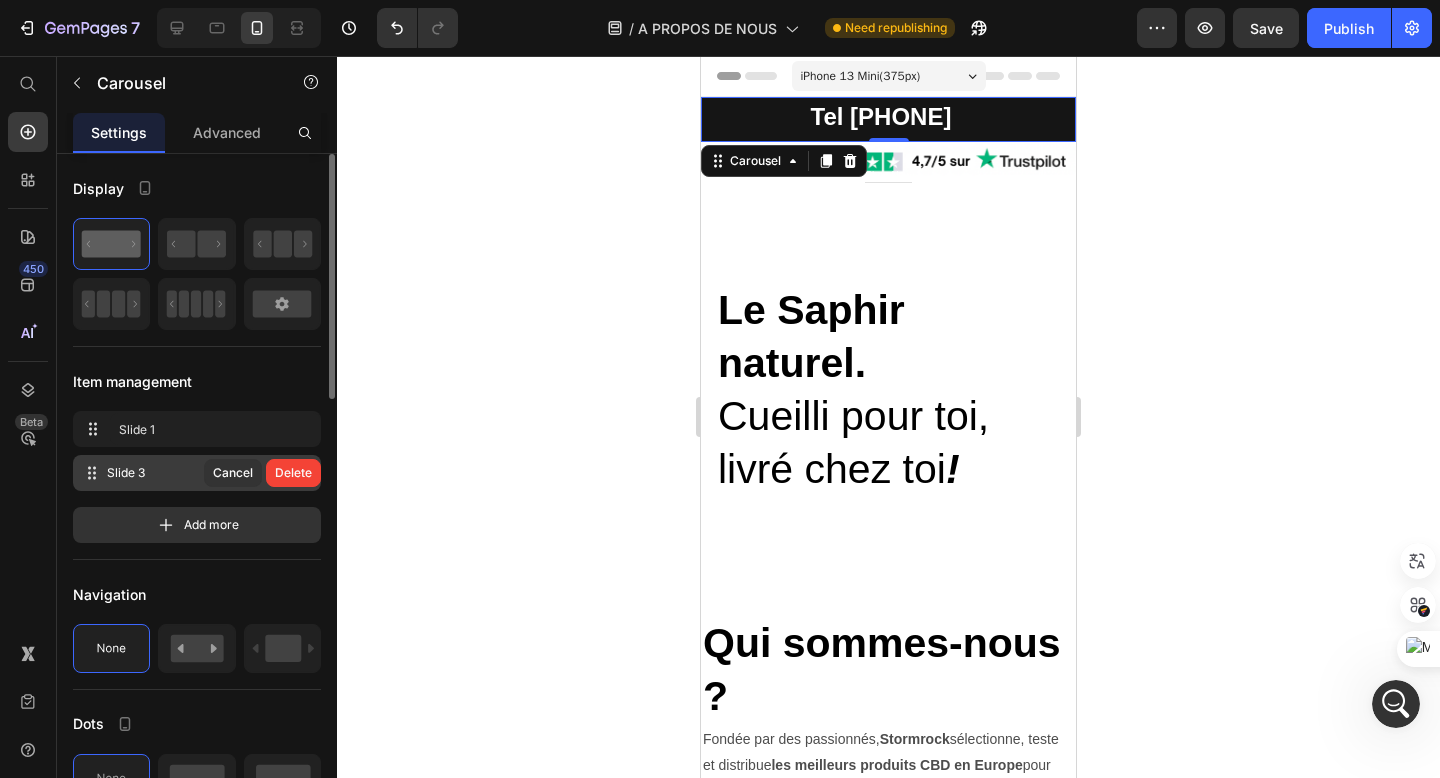 click on "Delete" at bounding box center (293, 473) 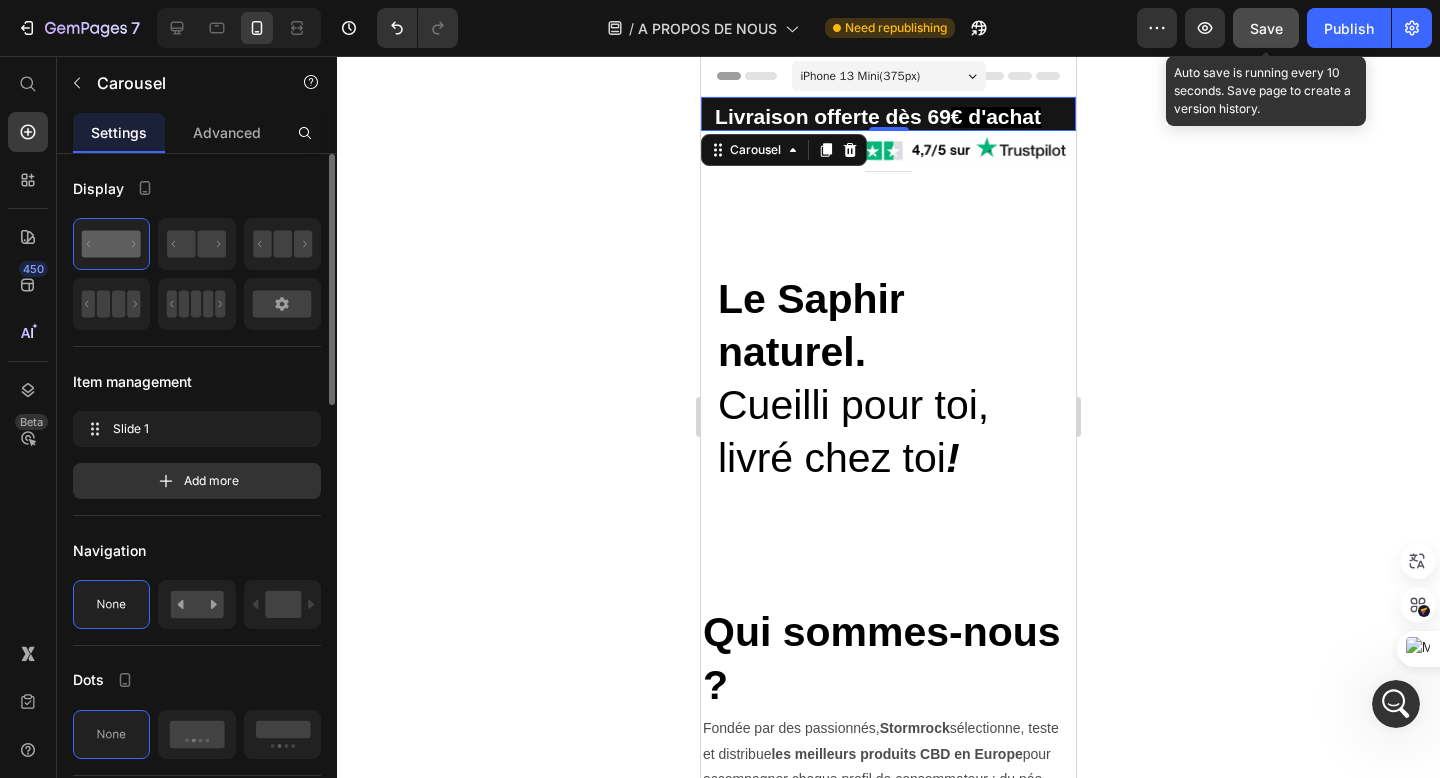 click on "Save" at bounding box center [1266, 28] 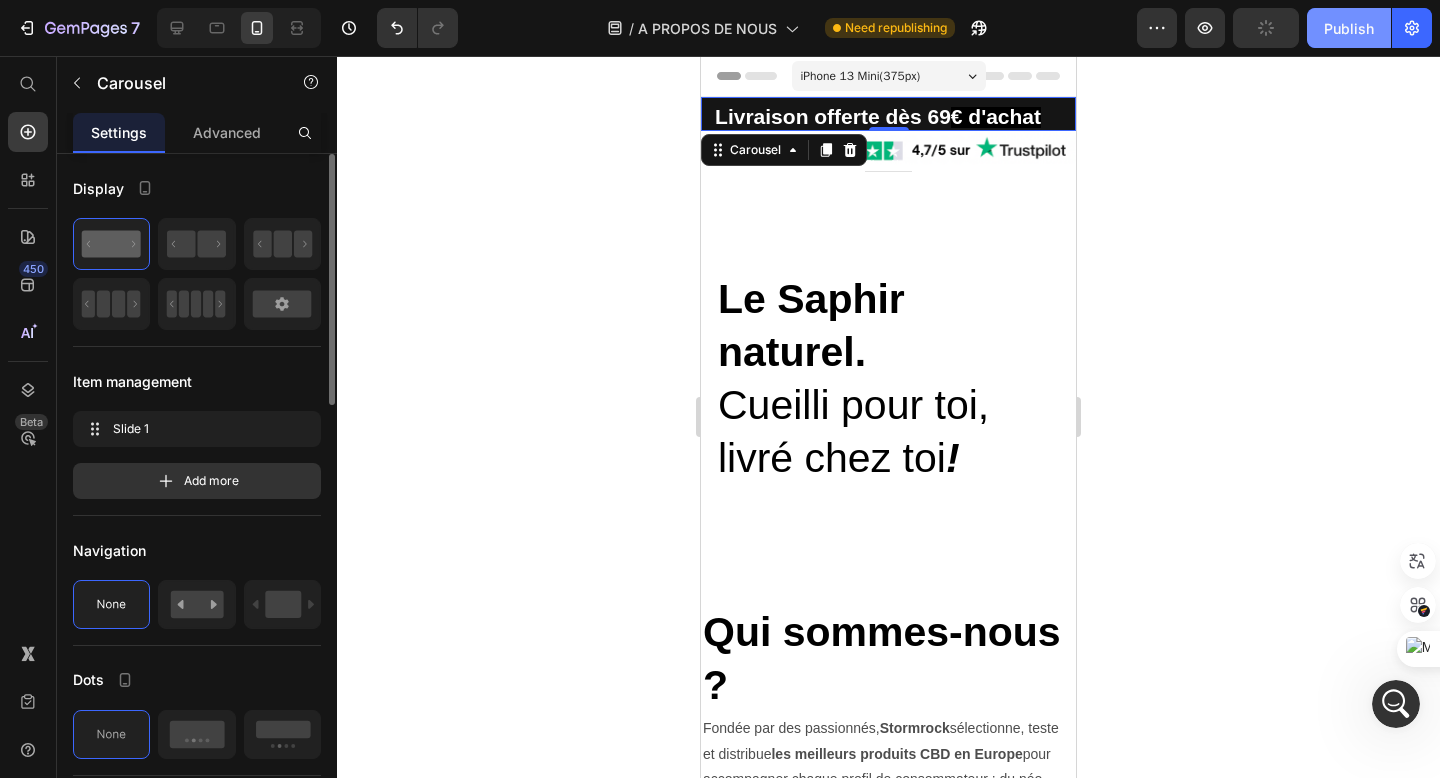 click on "Publish" at bounding box center [1349, 28] 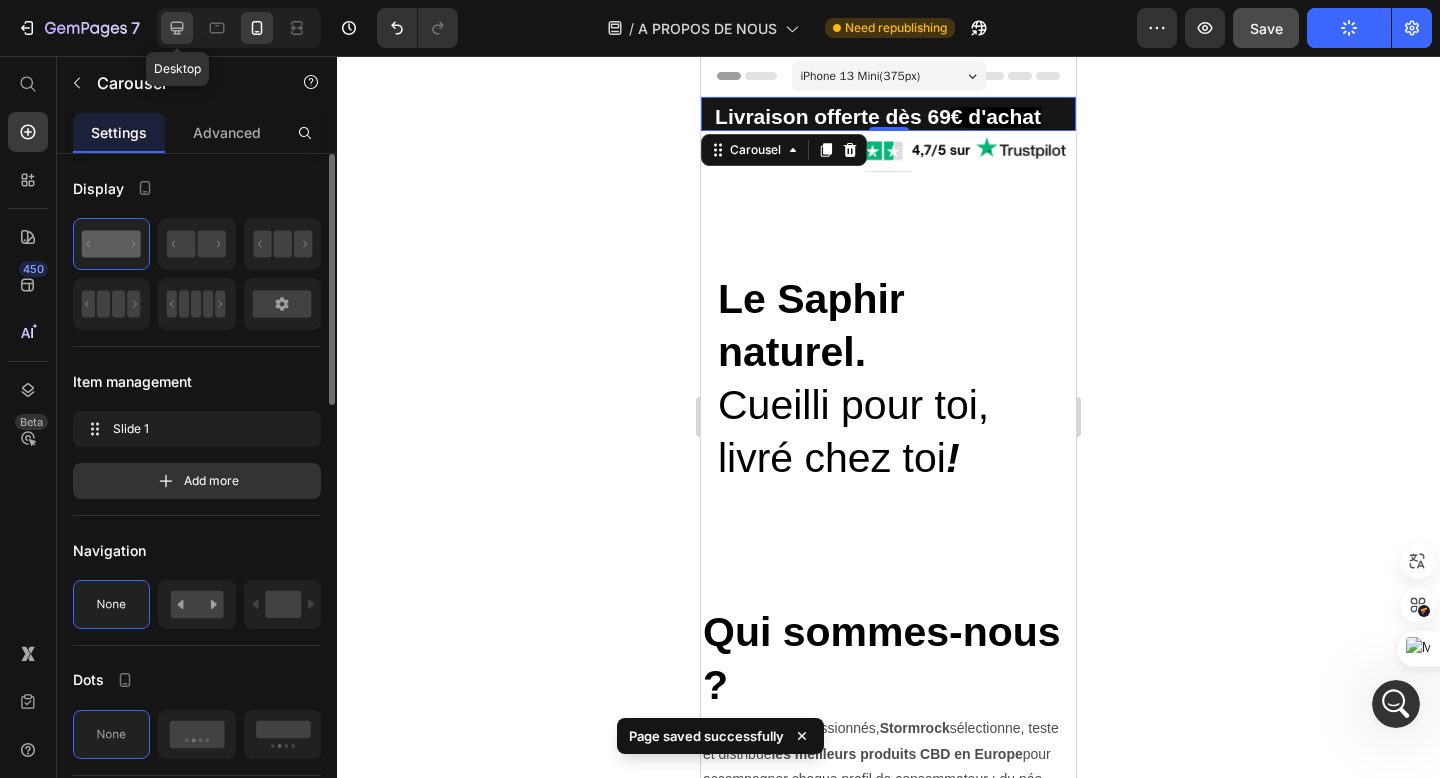 click 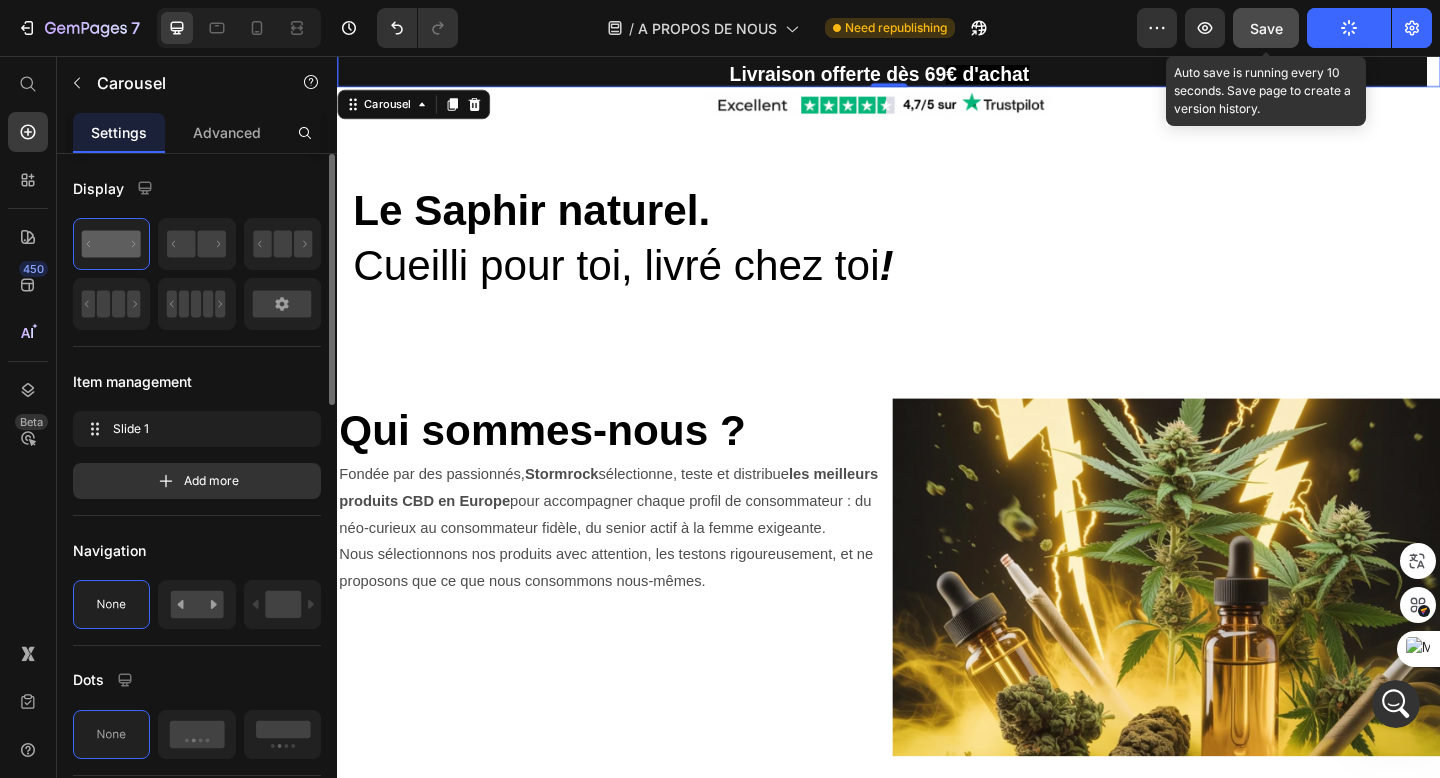 click on "Save" at bounding box center [1266, 28] 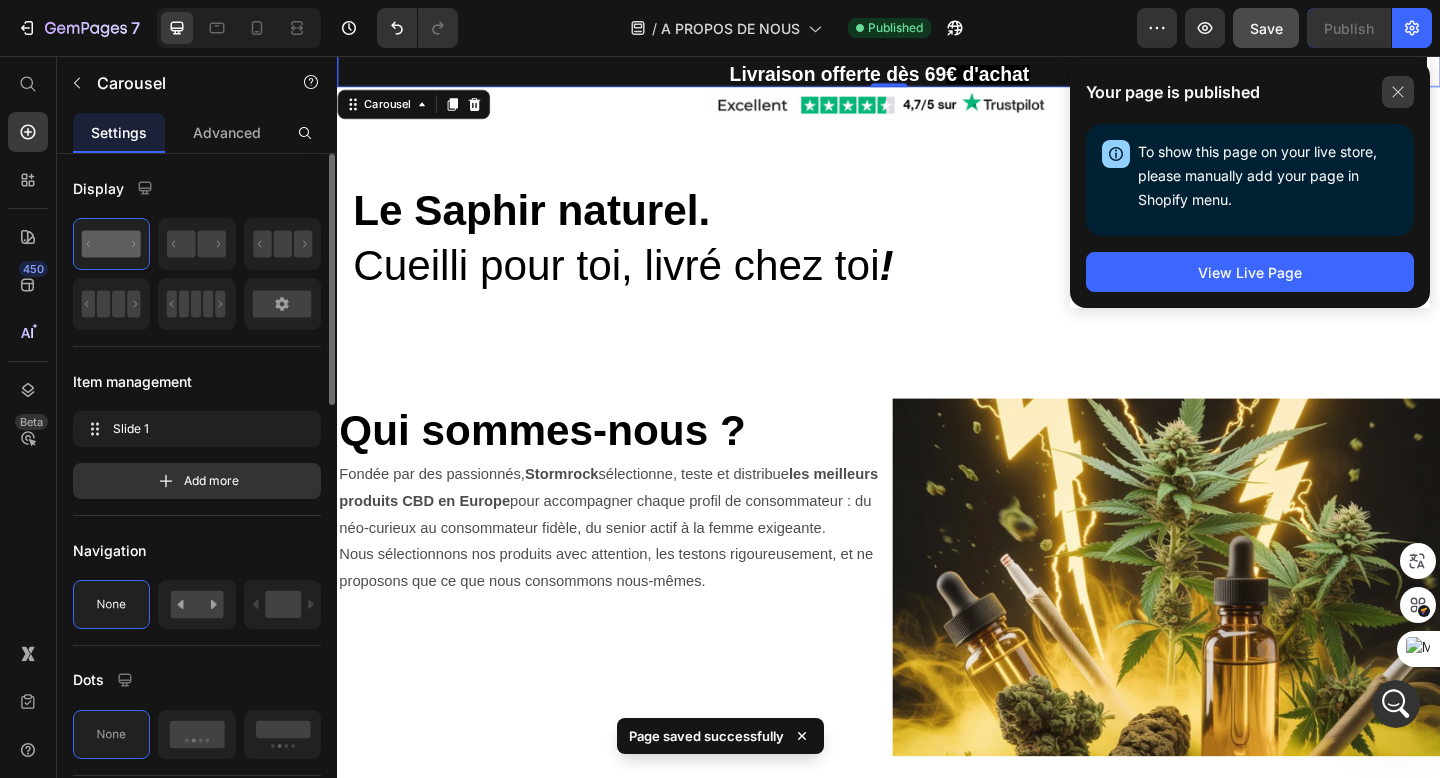 click 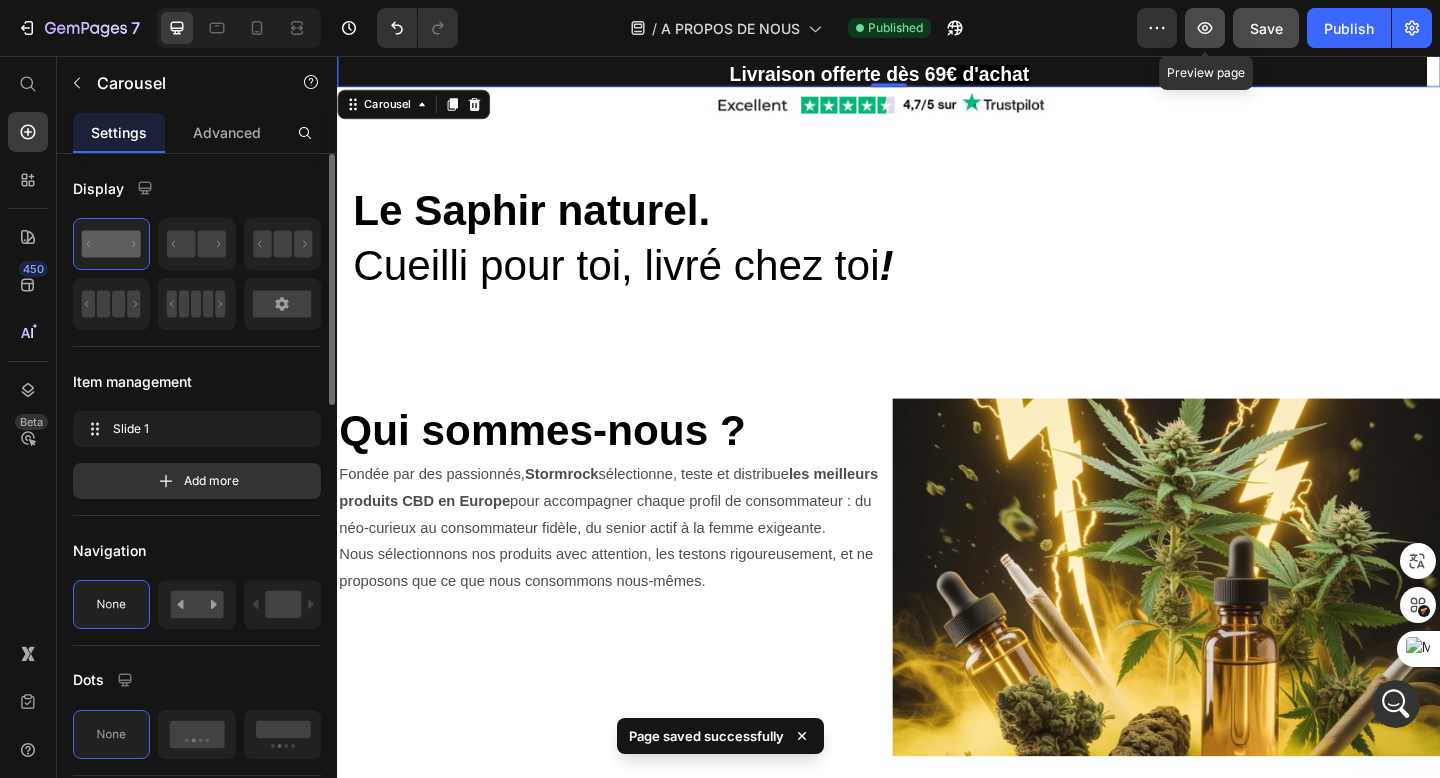 click 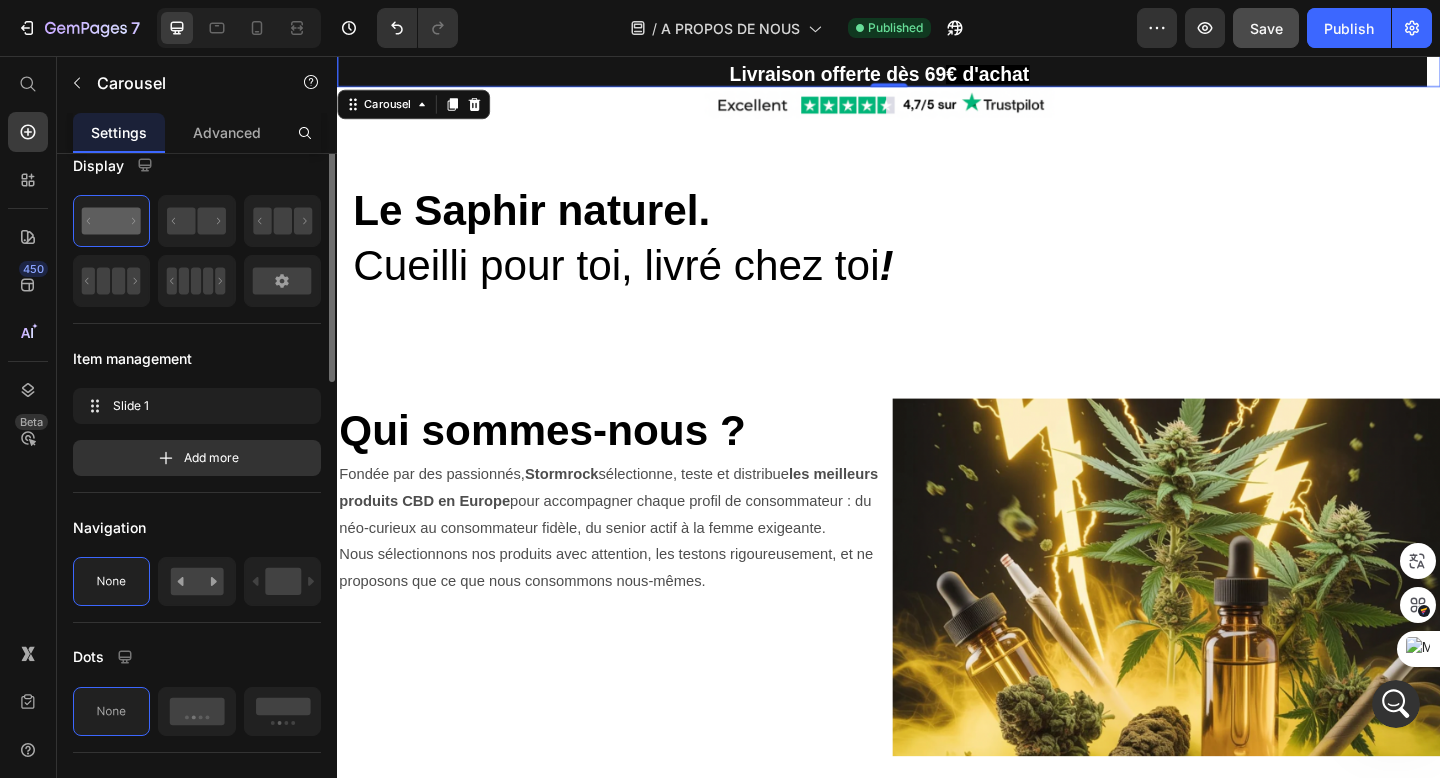 scroll, scrollTop: 0, scrollLeft: 0, axis: both 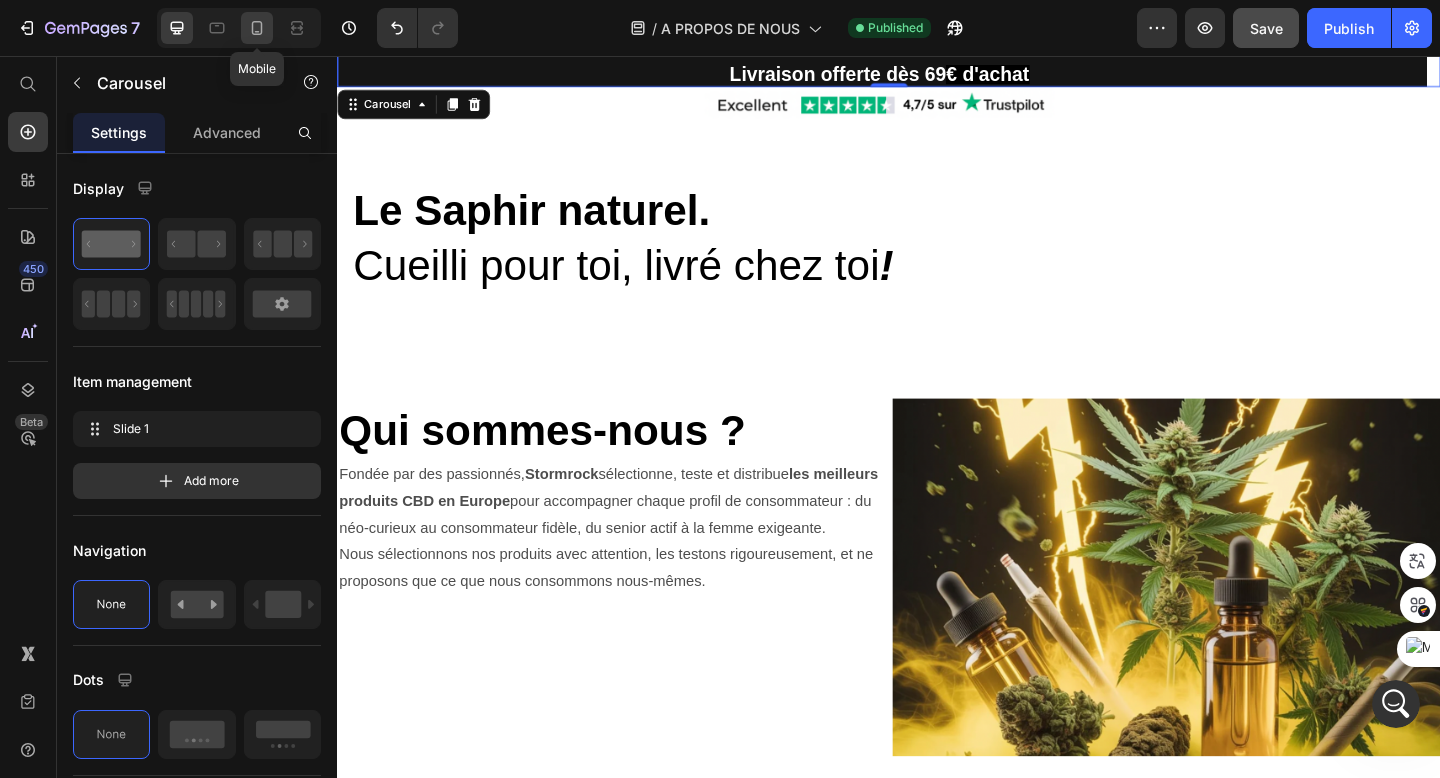 click 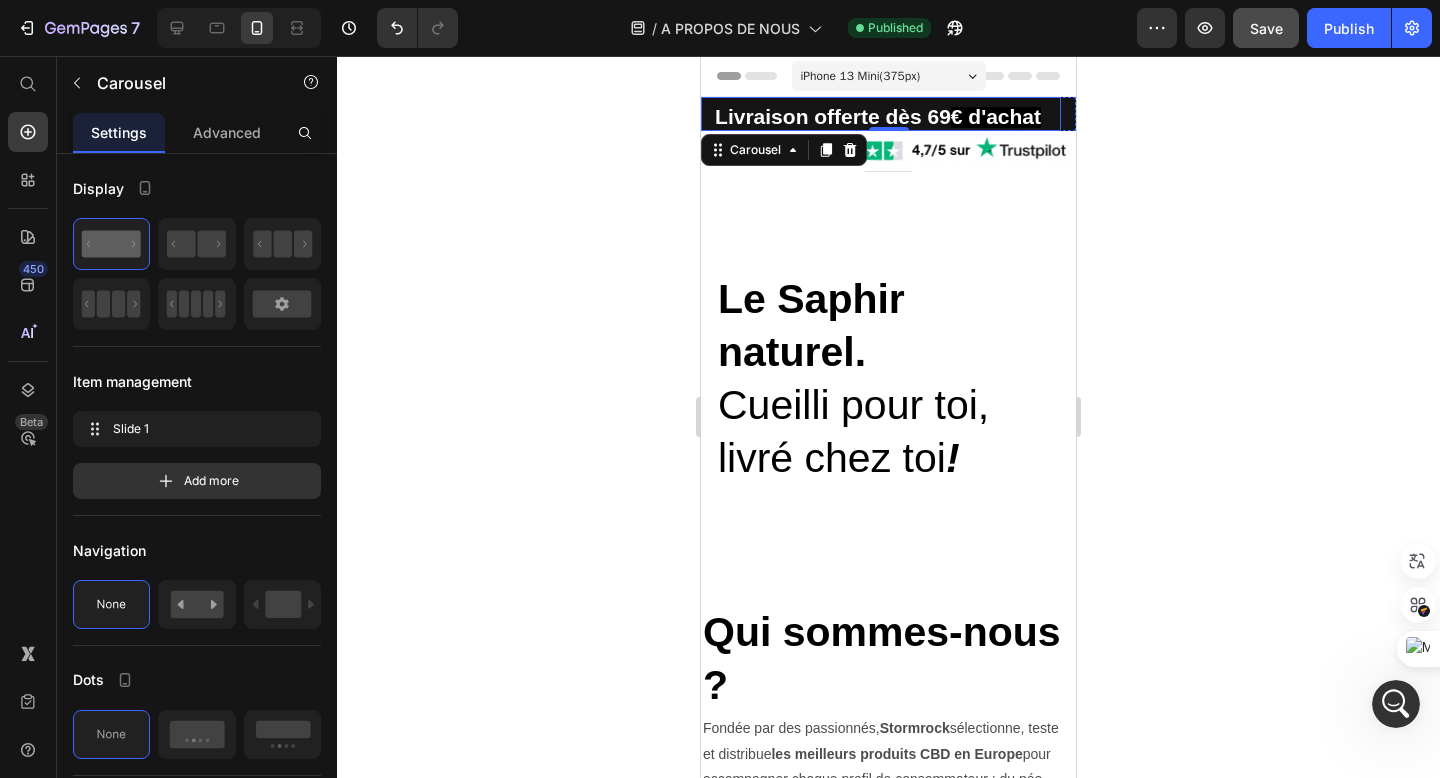 click on "Livraison offerte dès 69" at bounding box center [833, 116] 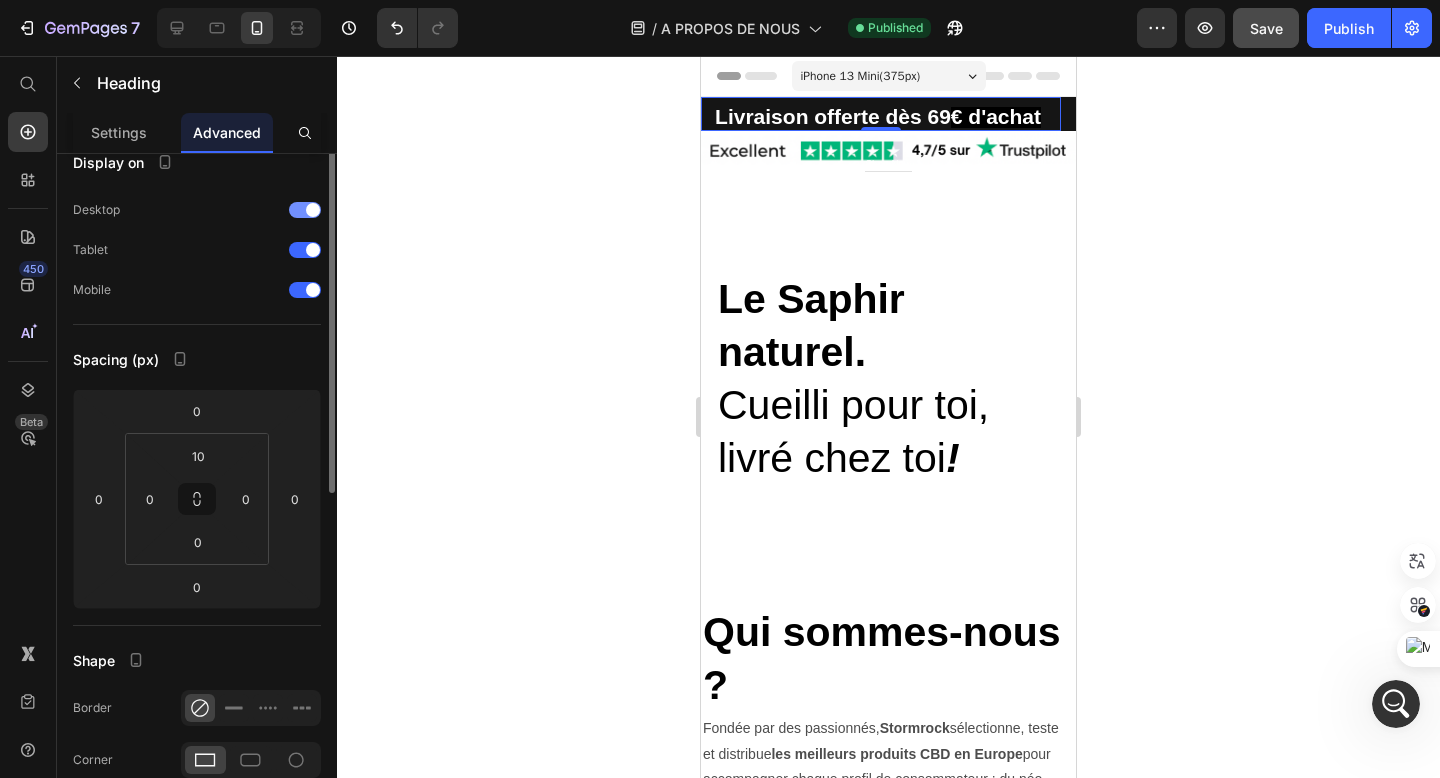 scroll, scrollTop: 0, scrollLeft: 0, axis: both 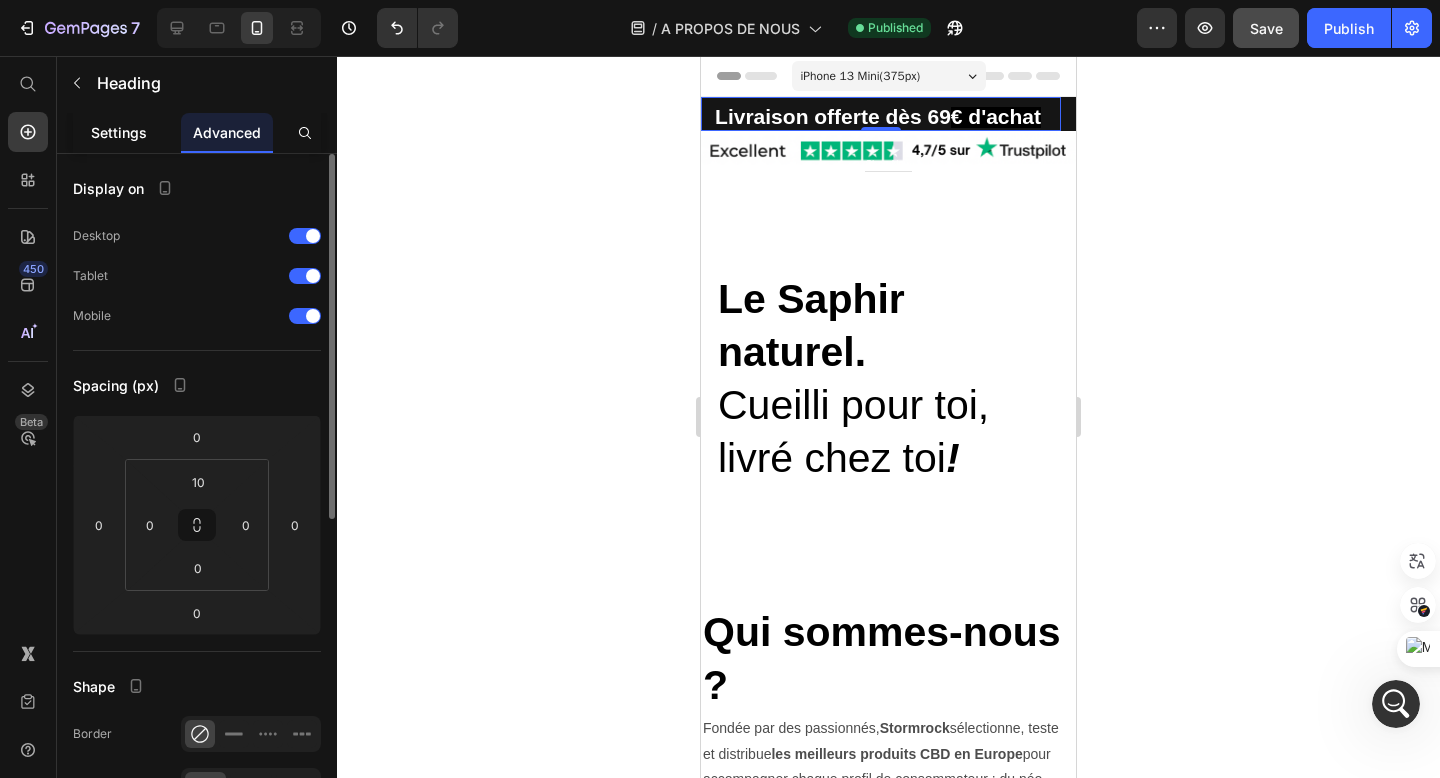 click on "Settings" 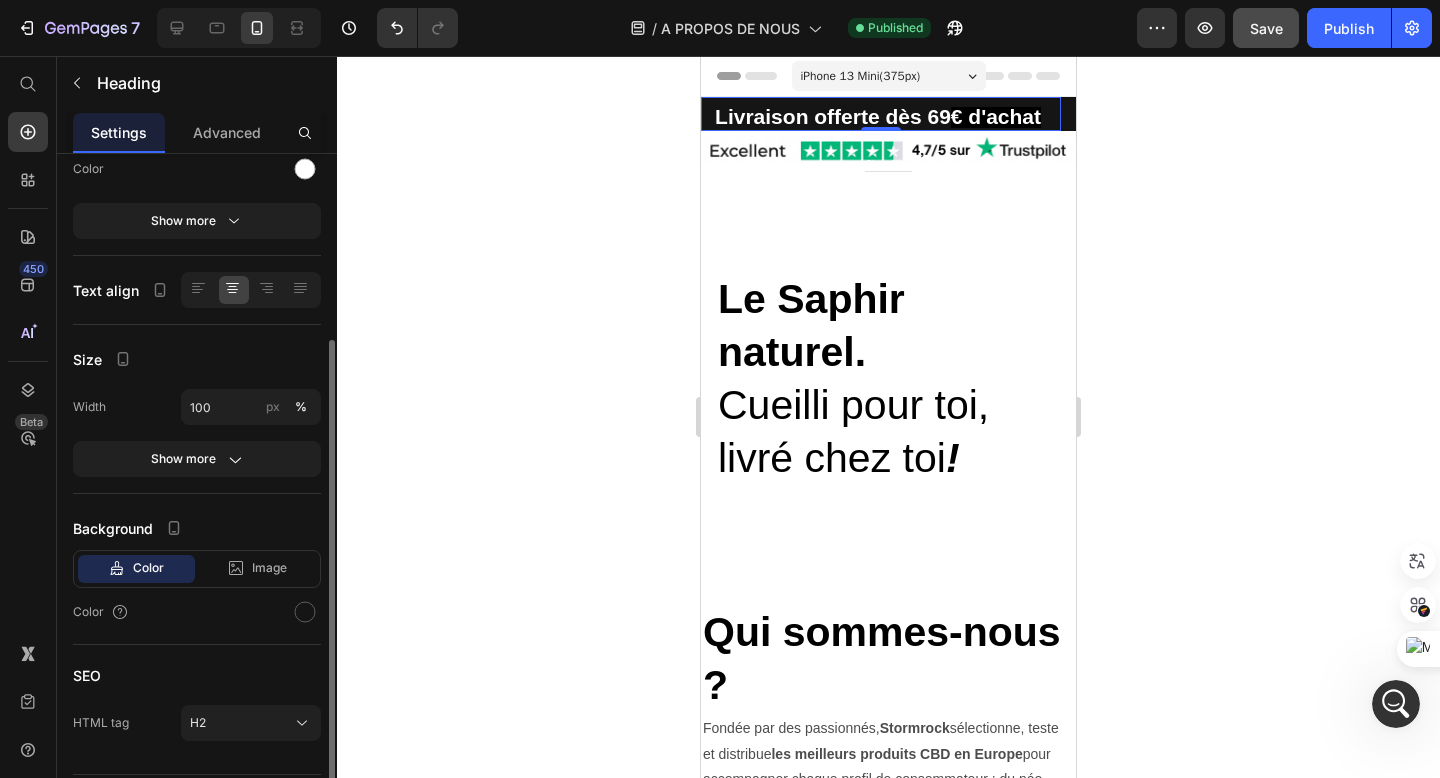 scroll, scrollTop: 331, scrollLeft: 0, axis: vertical 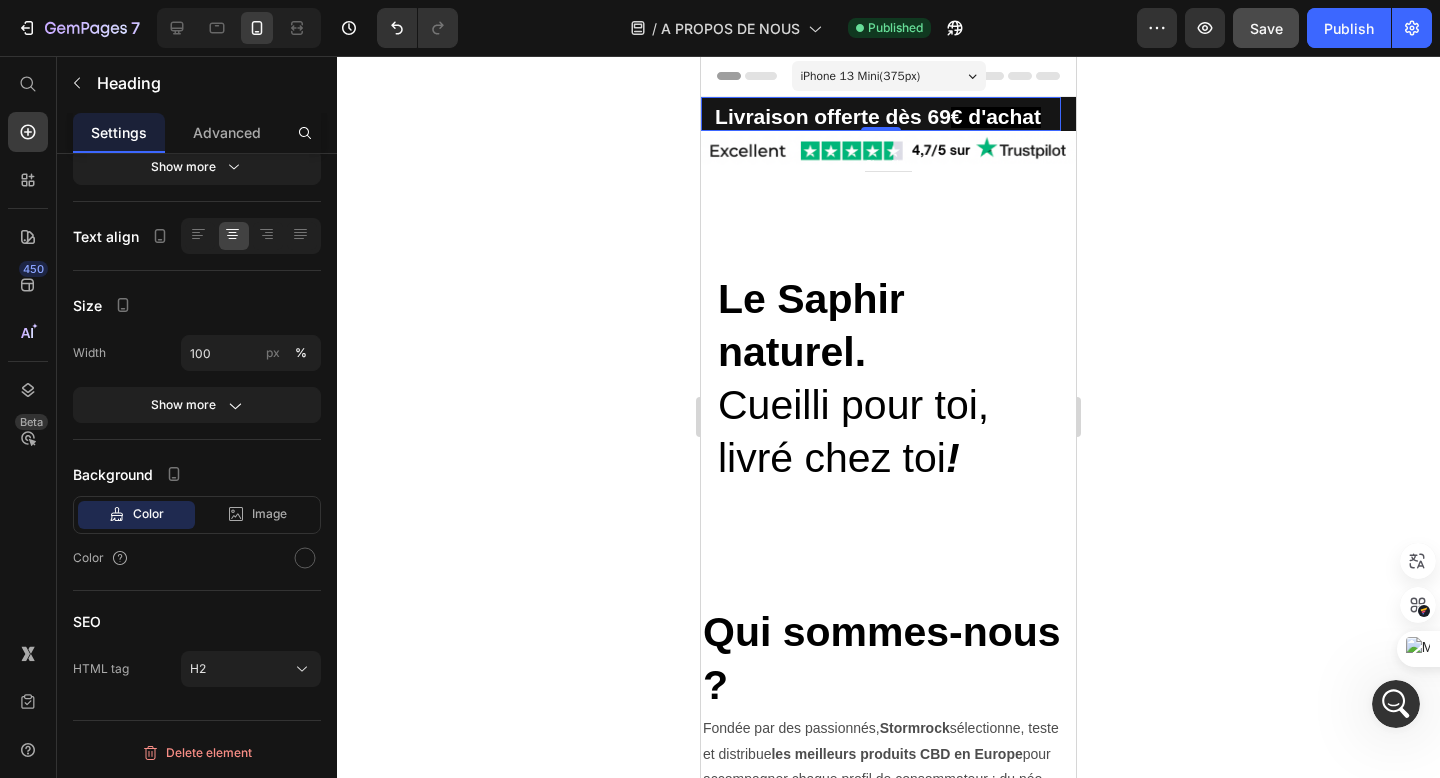 click on "Livraison offerte dès 69 € d'achat    Heading   0" at bounding box center (881, 114) 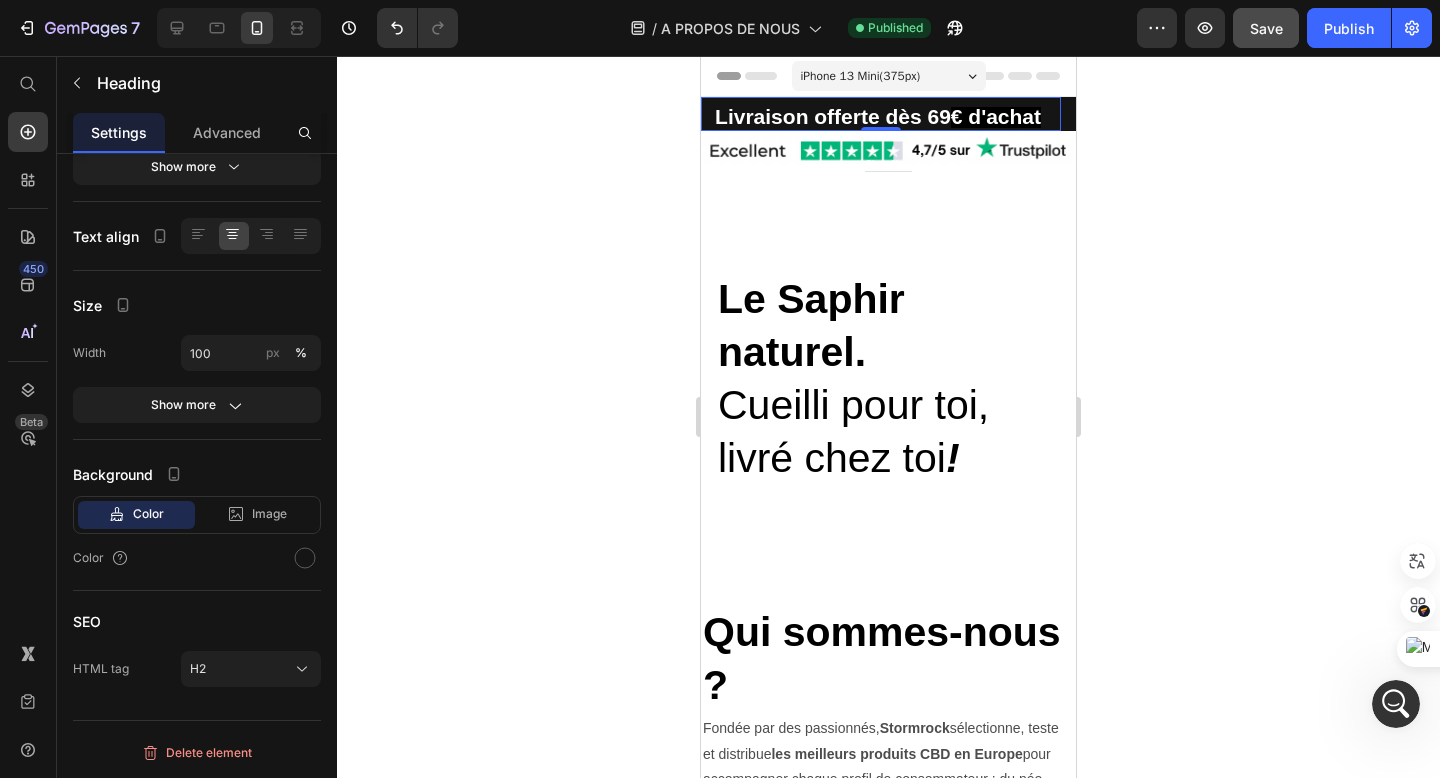 click 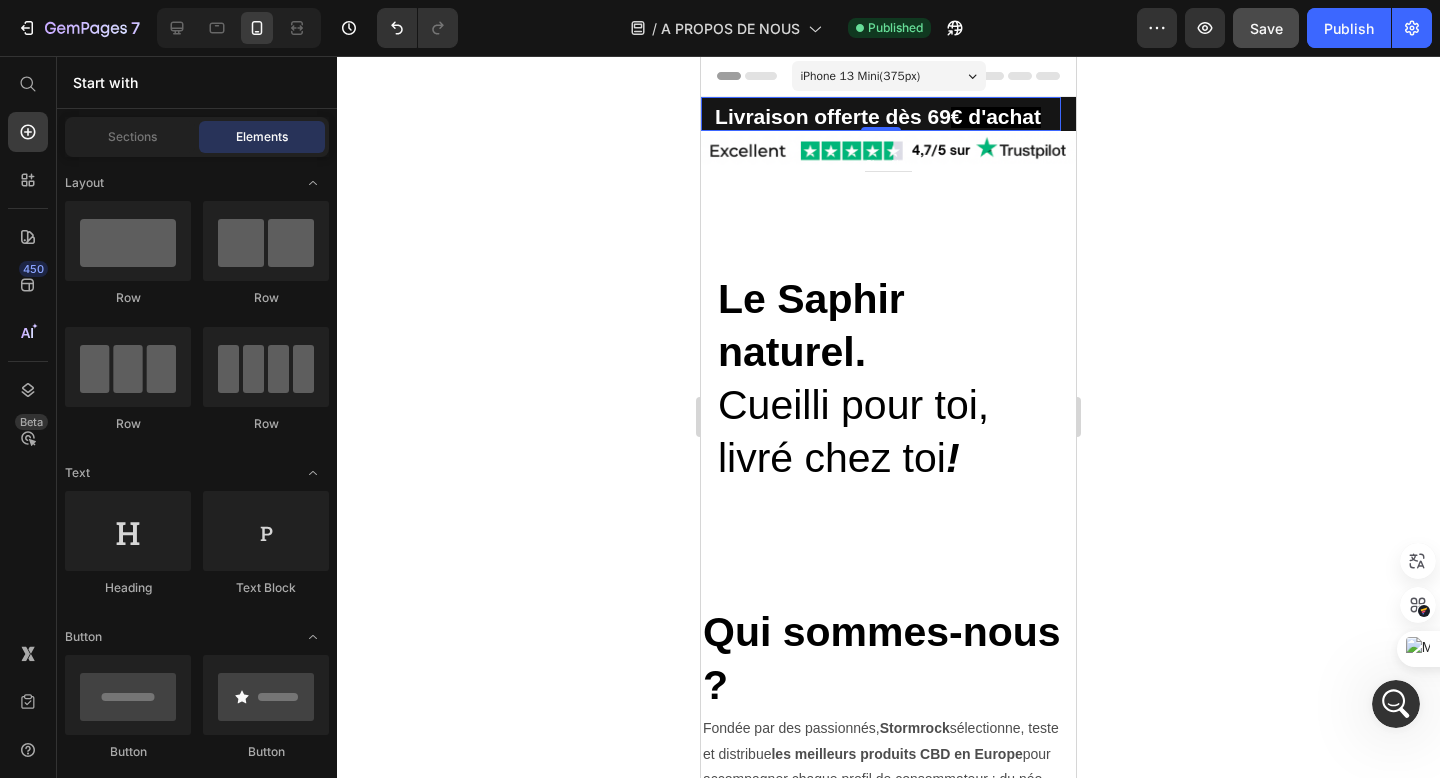 click on "⁠⁠⁠⁠⁠⁠⁠ Livraison offerte dès 69 € d'achat    Heading   0" at bounding box center [881, 114] 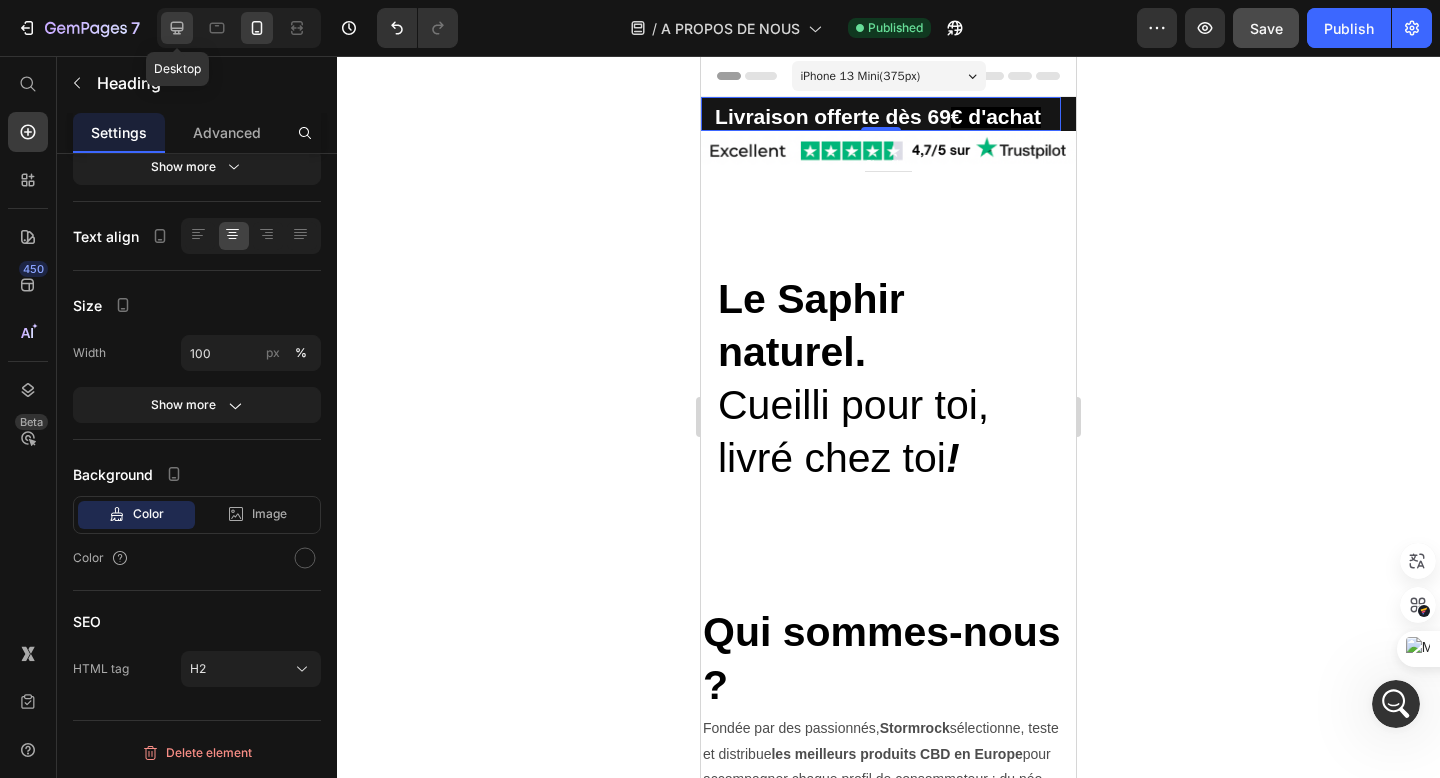 click 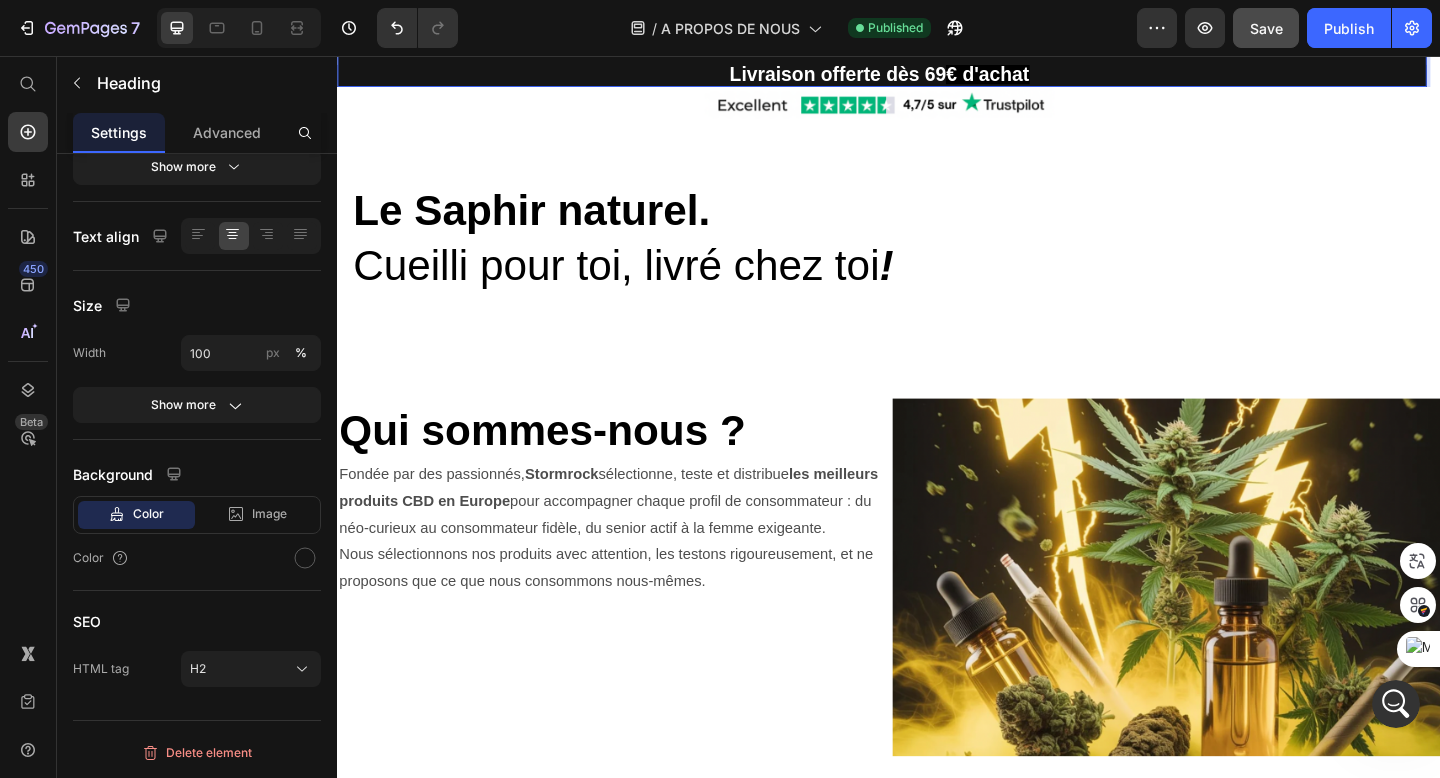 click on "Livraison offerte dès 69 € d'achat" at bounding box center [929, 78] 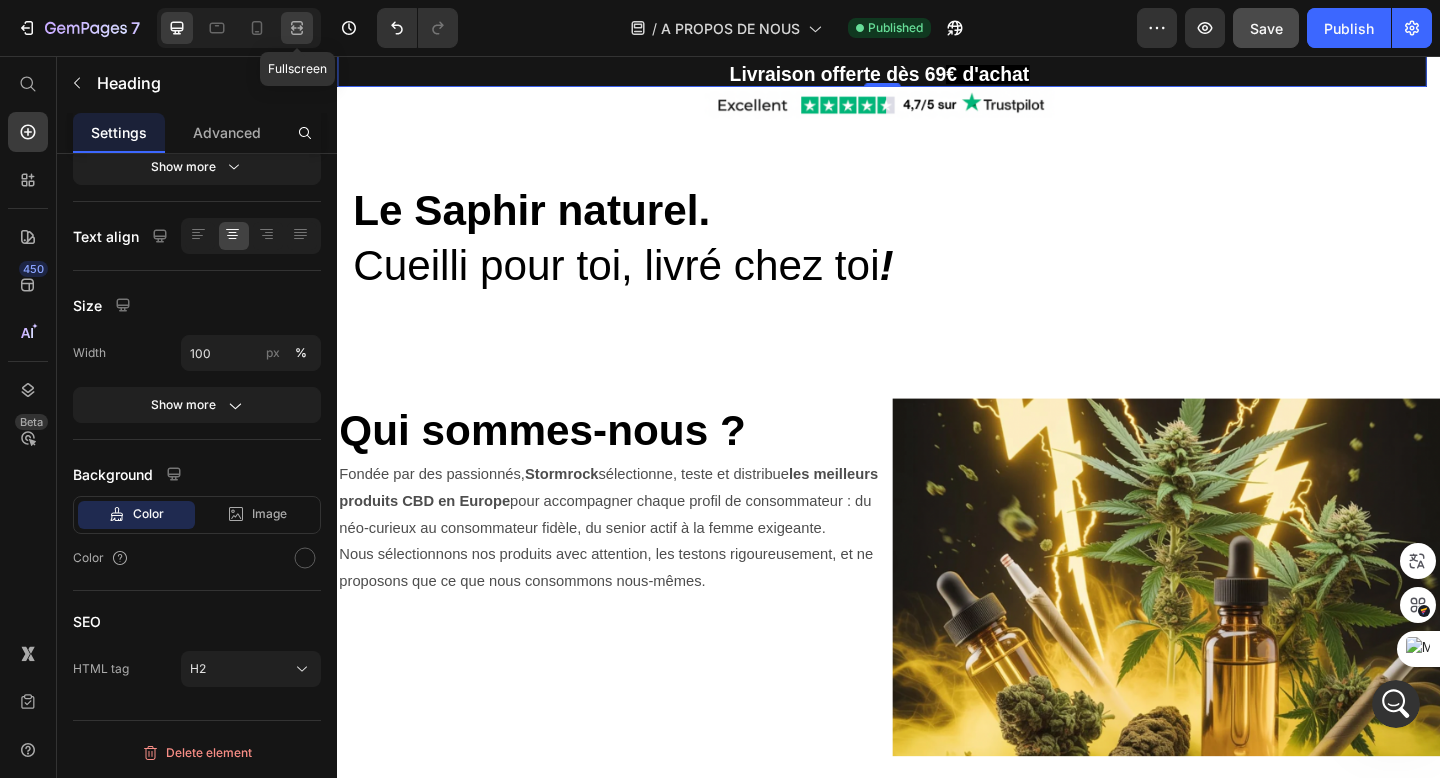 click 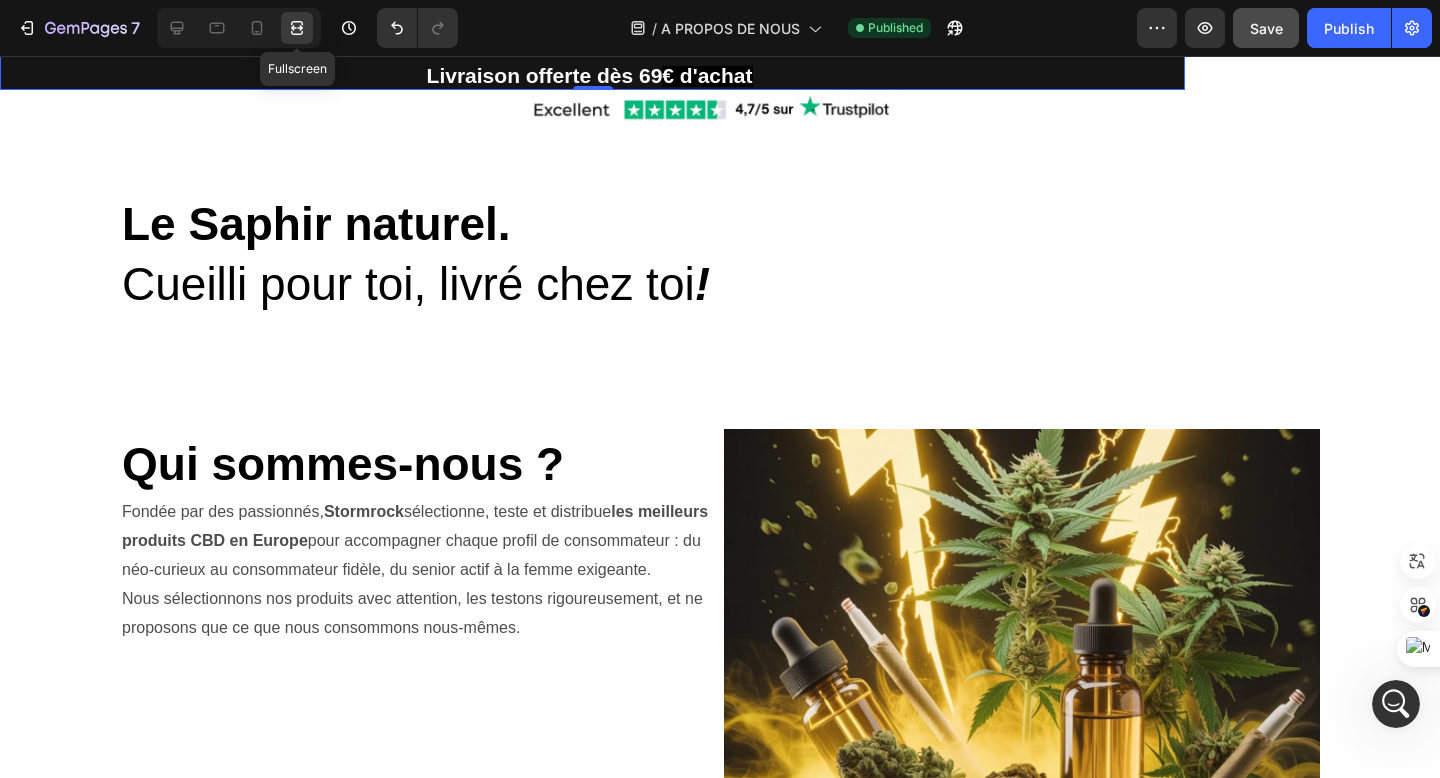 scroll, scrollTop: 295, scrollLeft: 0, axis: vertical 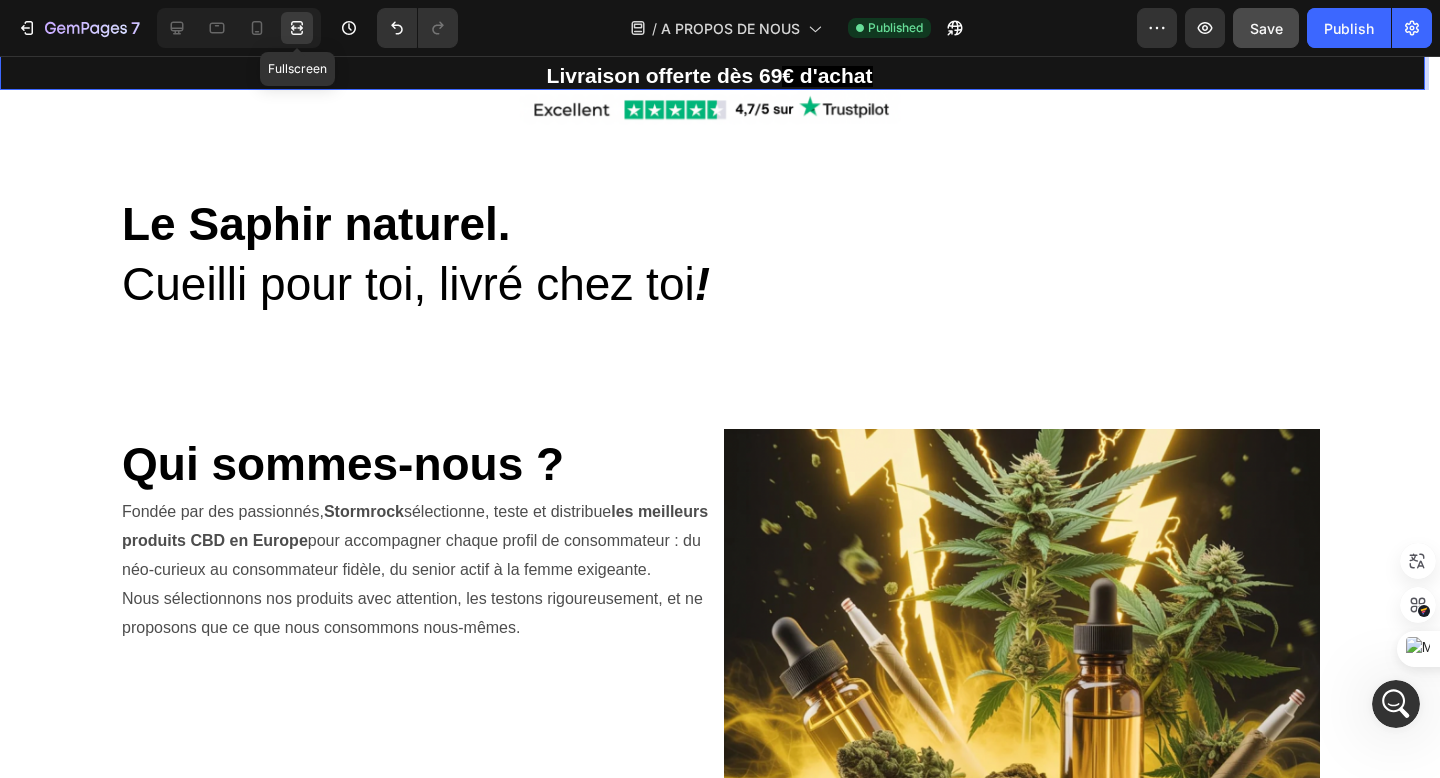 click 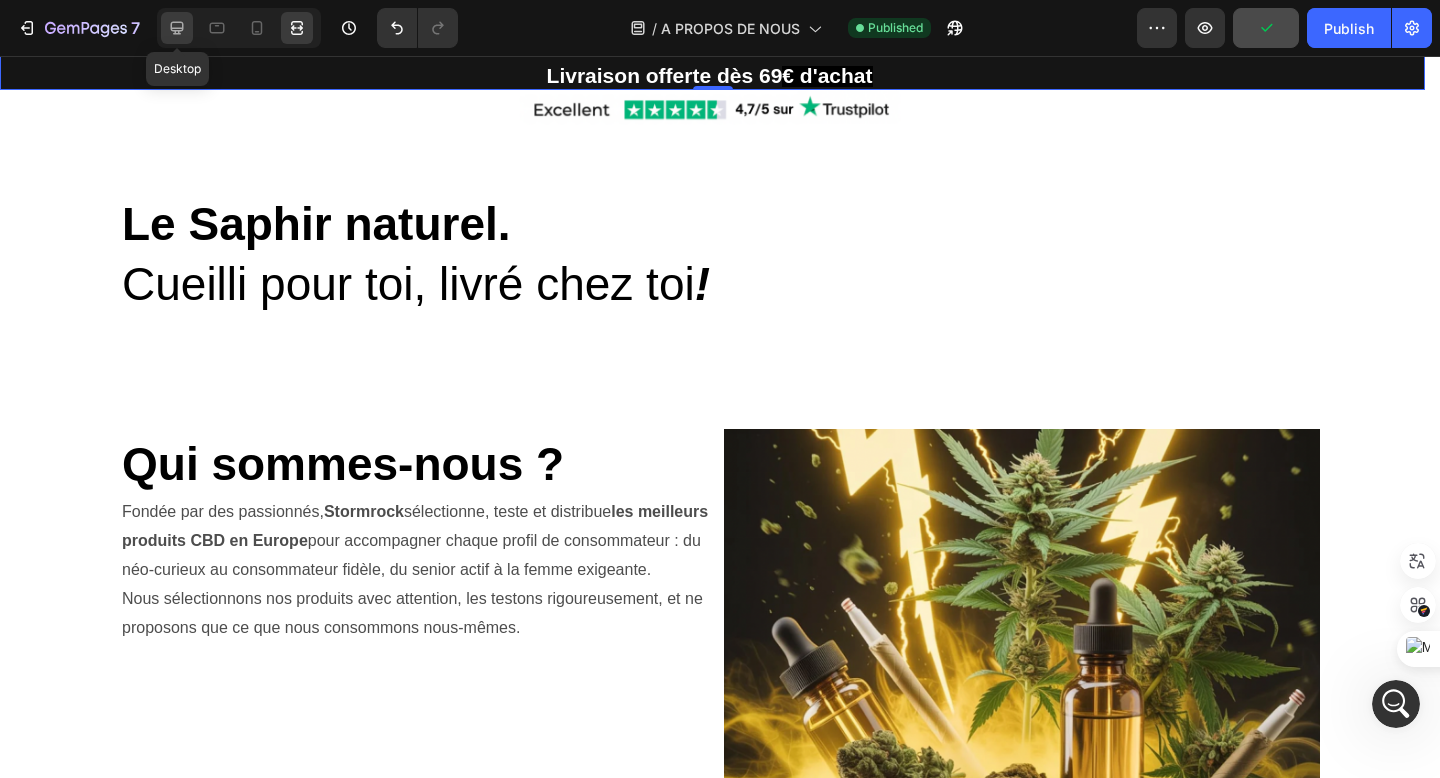click 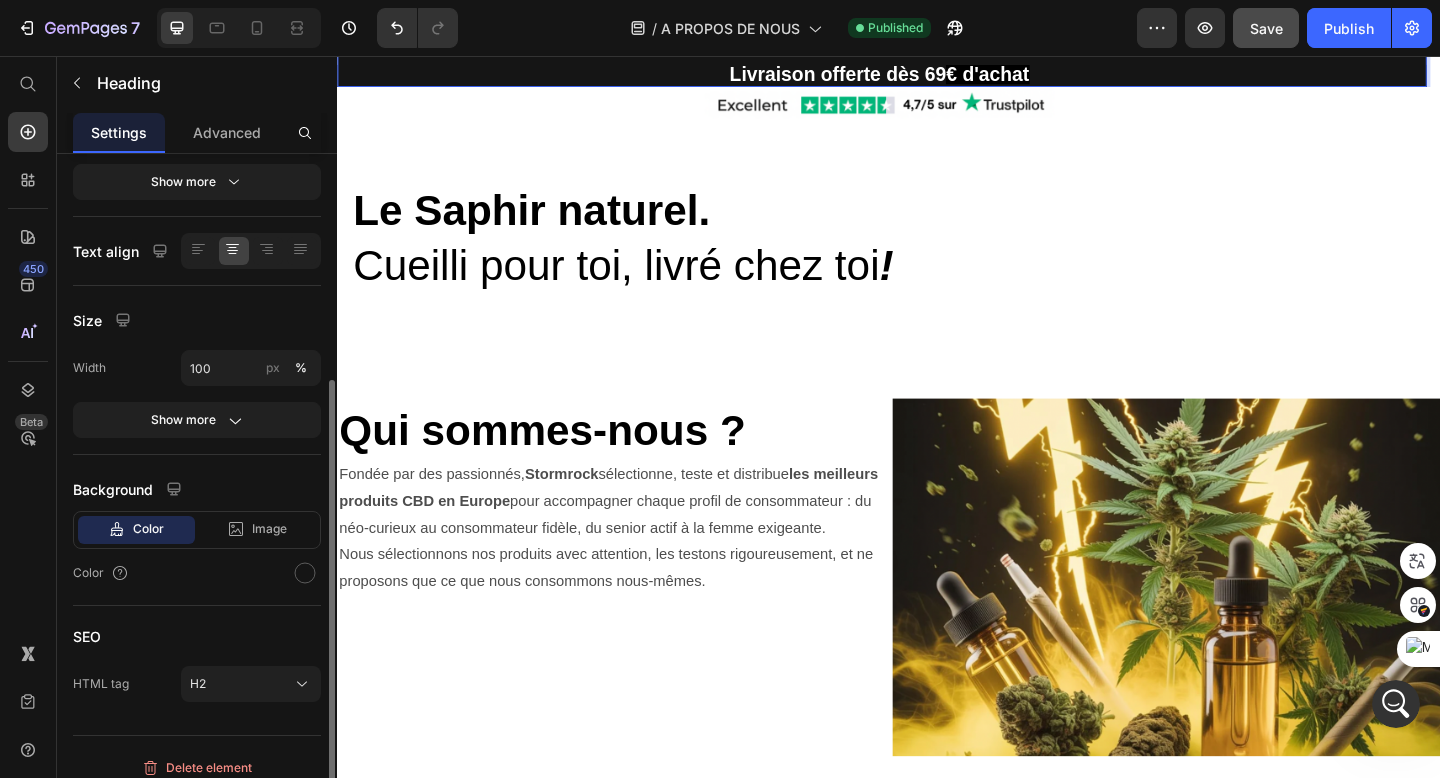 scroll, scrollTop: 331, scrollLeft: 0, axis: vertical 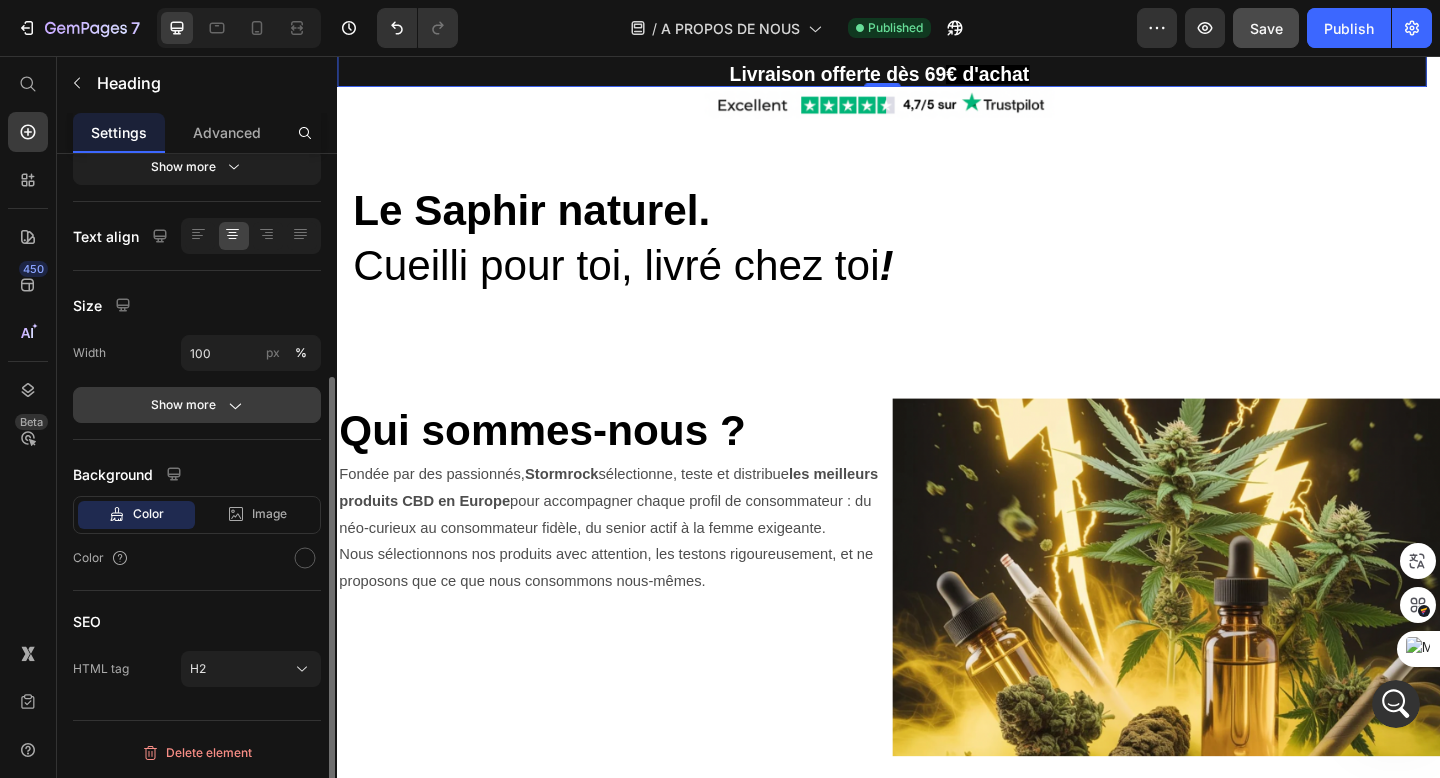 click 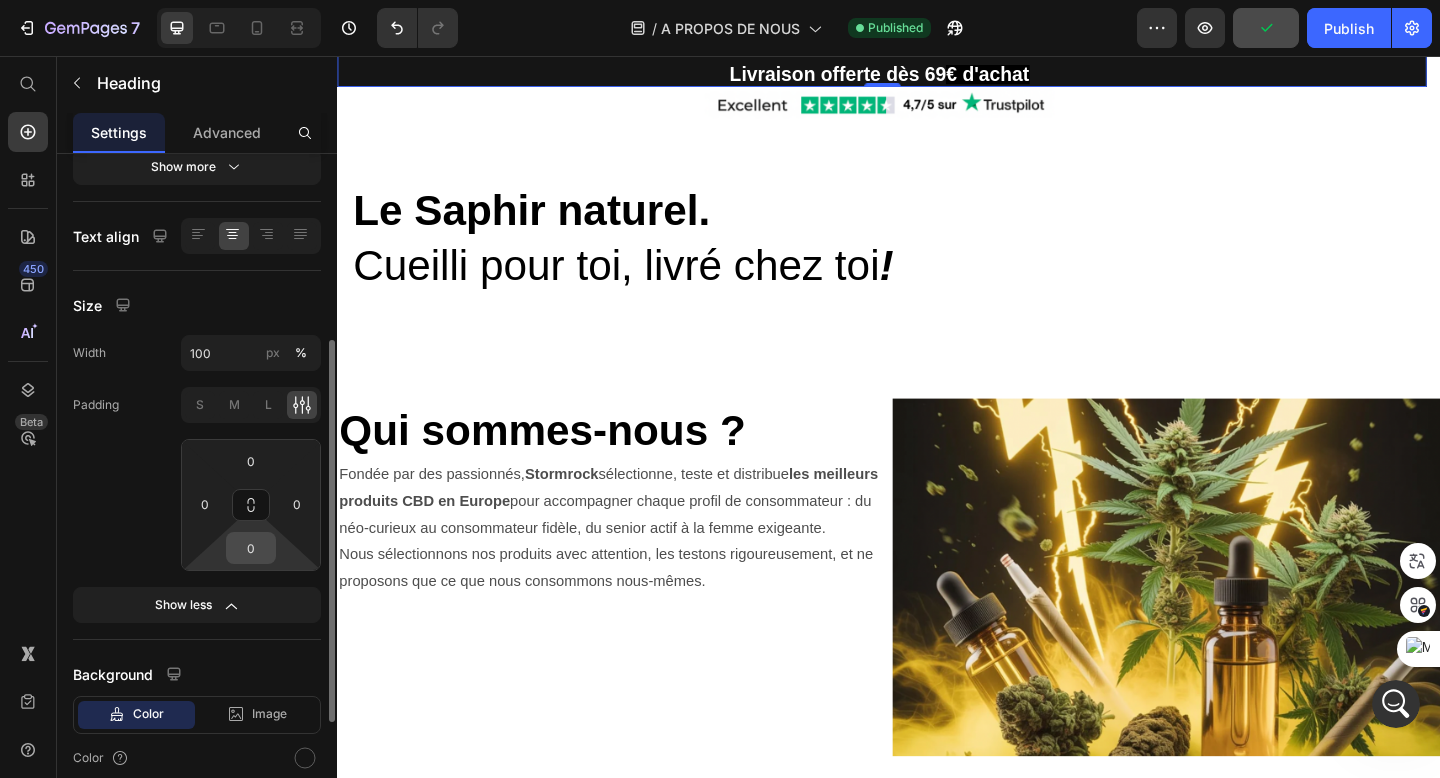 click on "0" at bounding box center (251, 548) 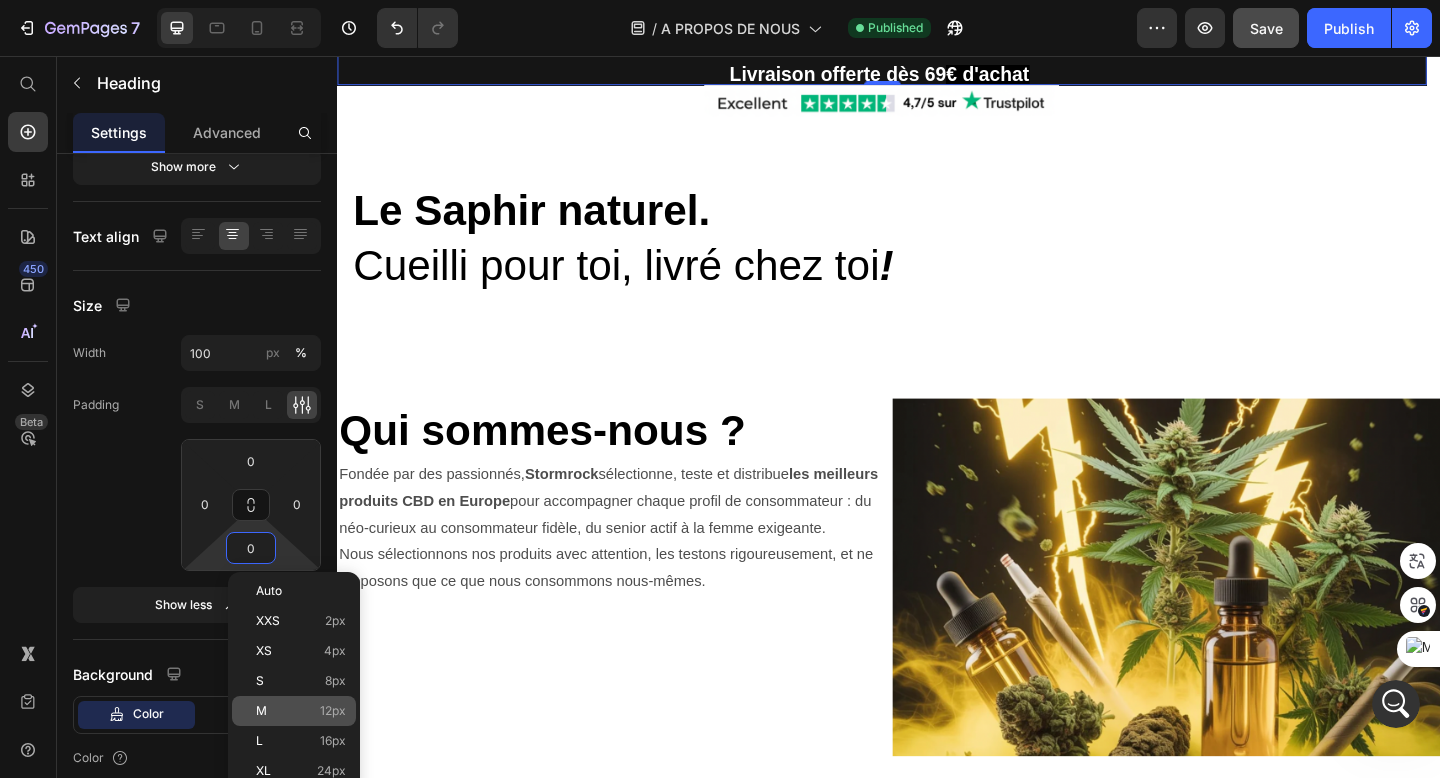 click on "M 12px" at bounding box center [301, 711] 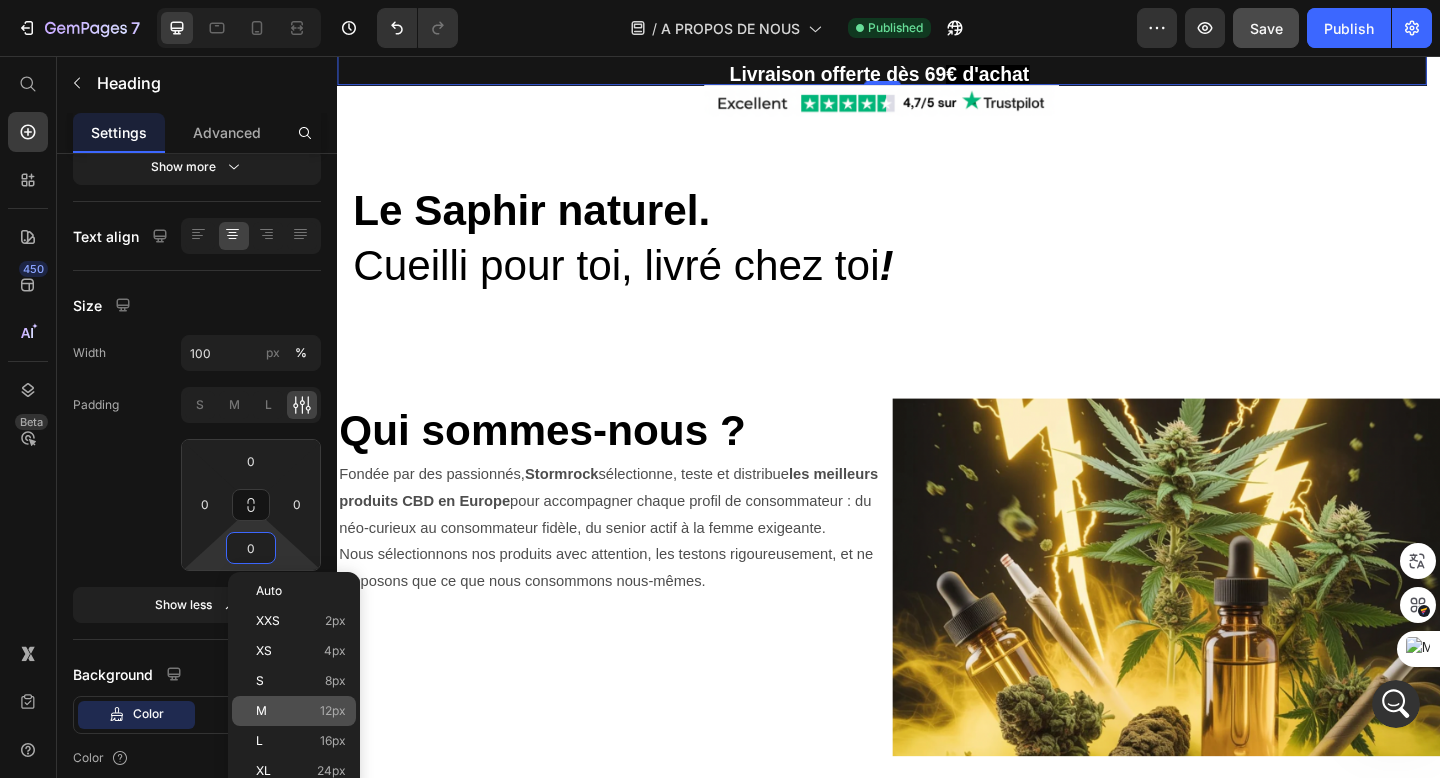 type on "12" 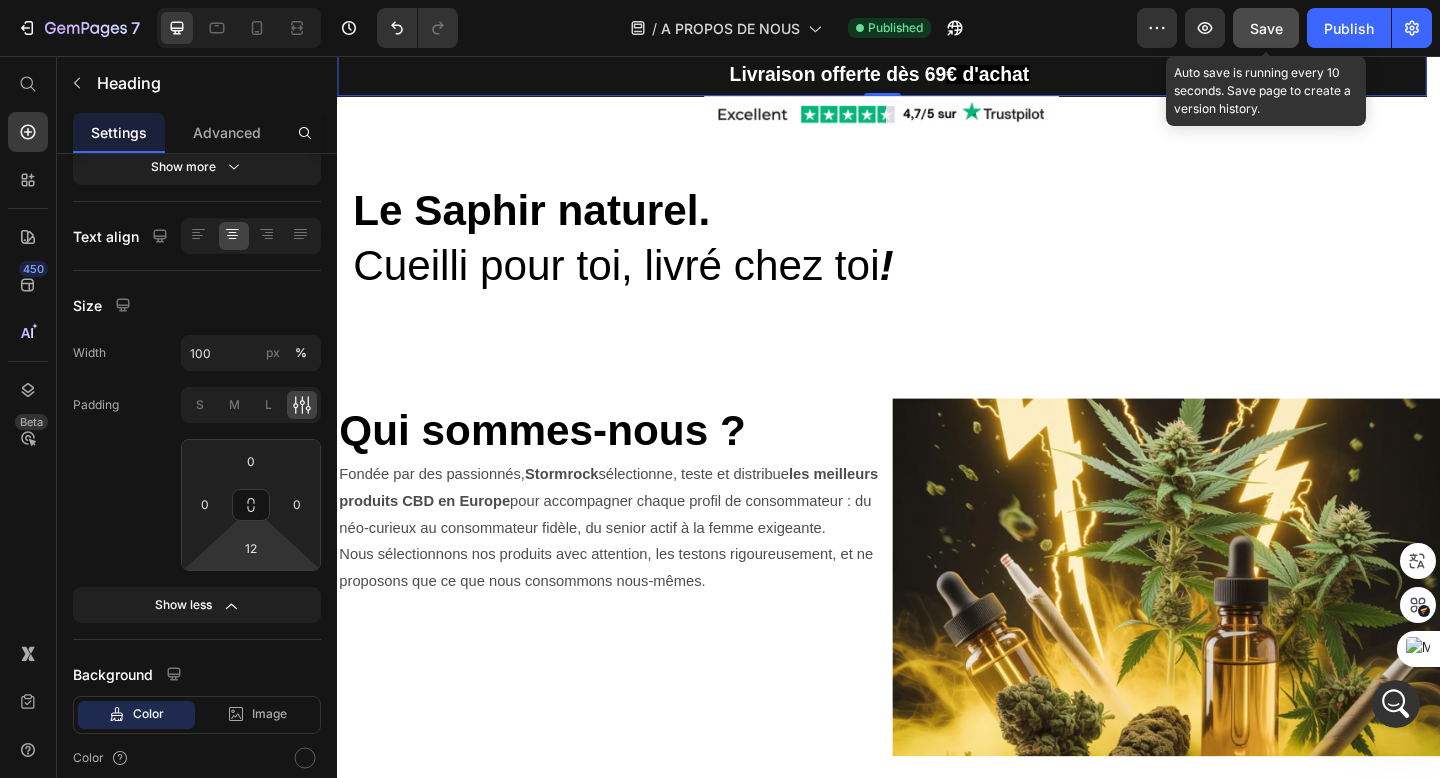 click on "Save" at bounding box center (1266, 28) 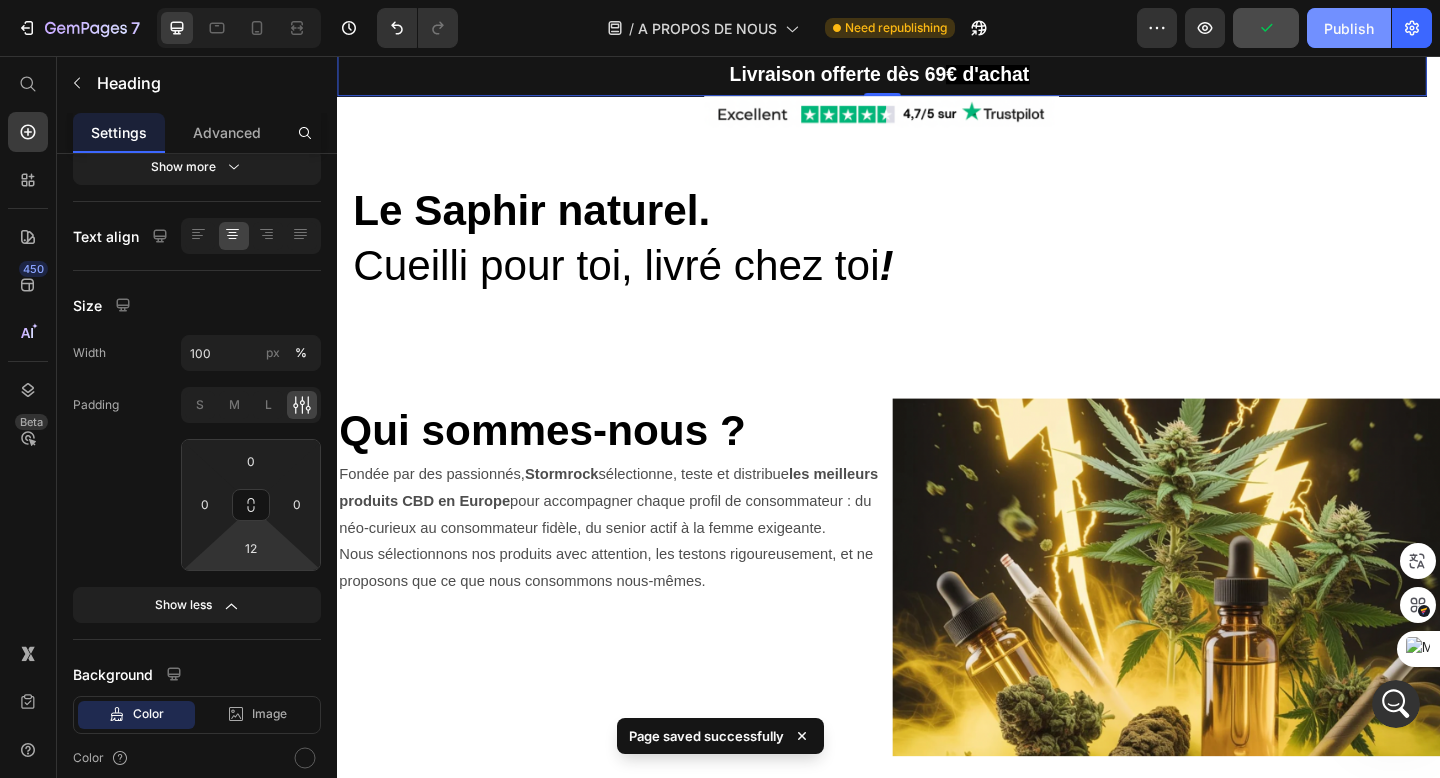 click on "Publish" at bounding box center [1349, 28] 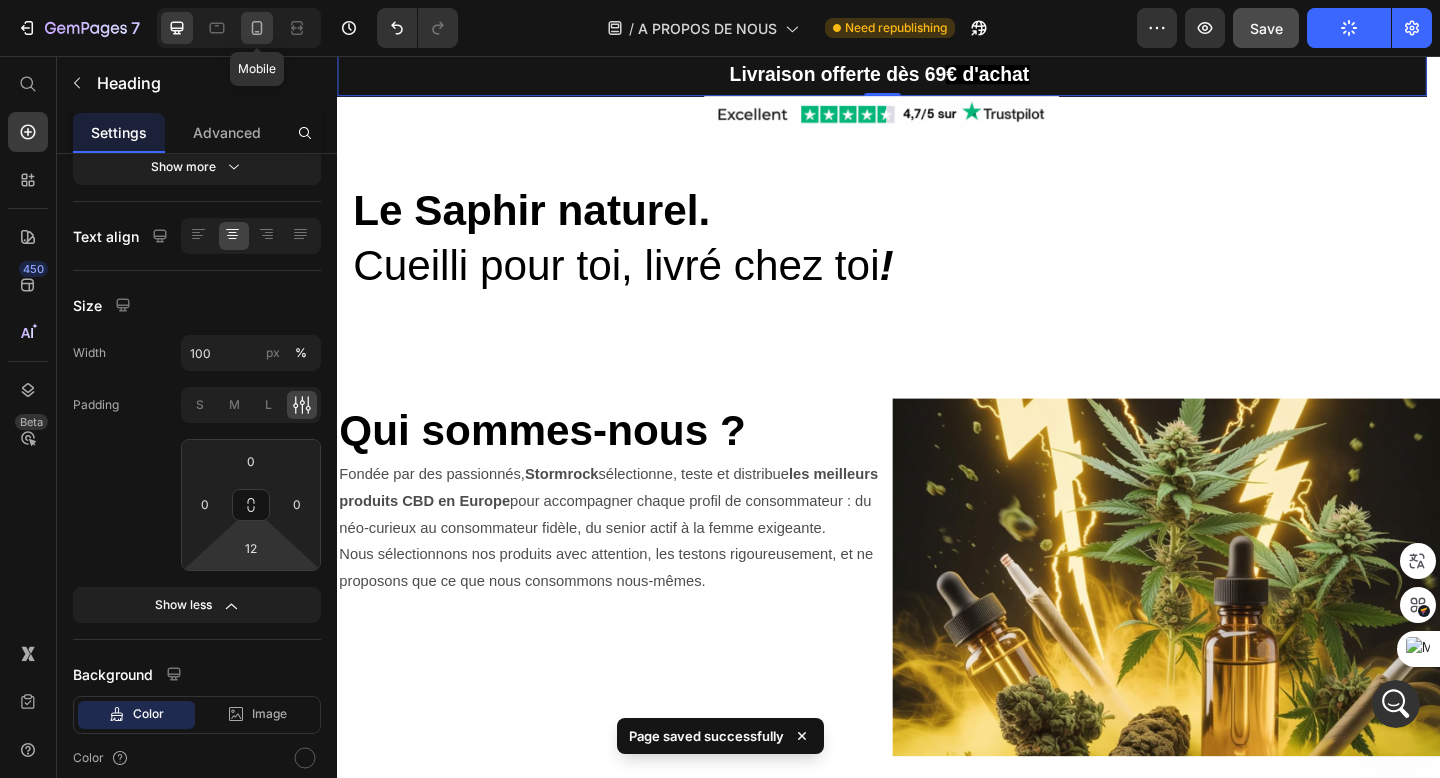 click 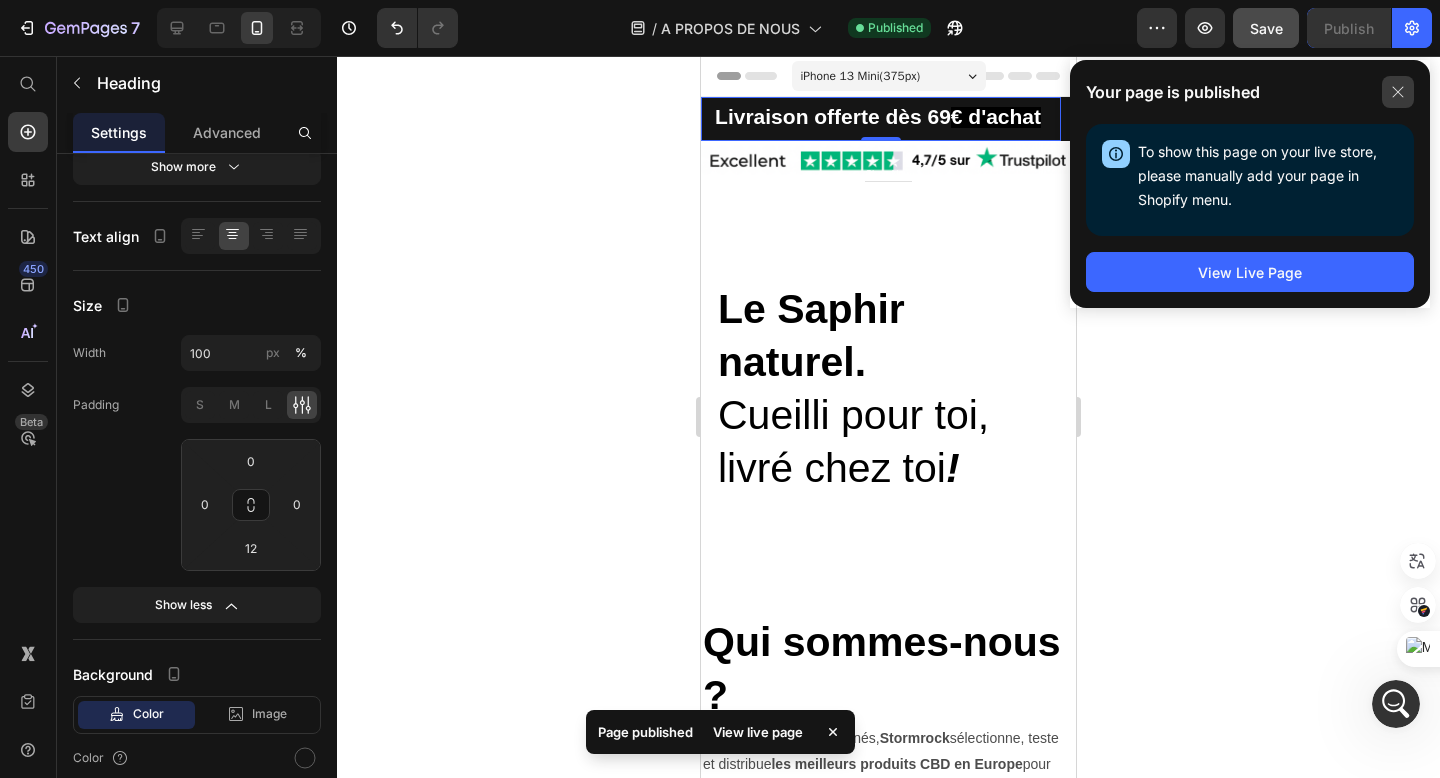 click 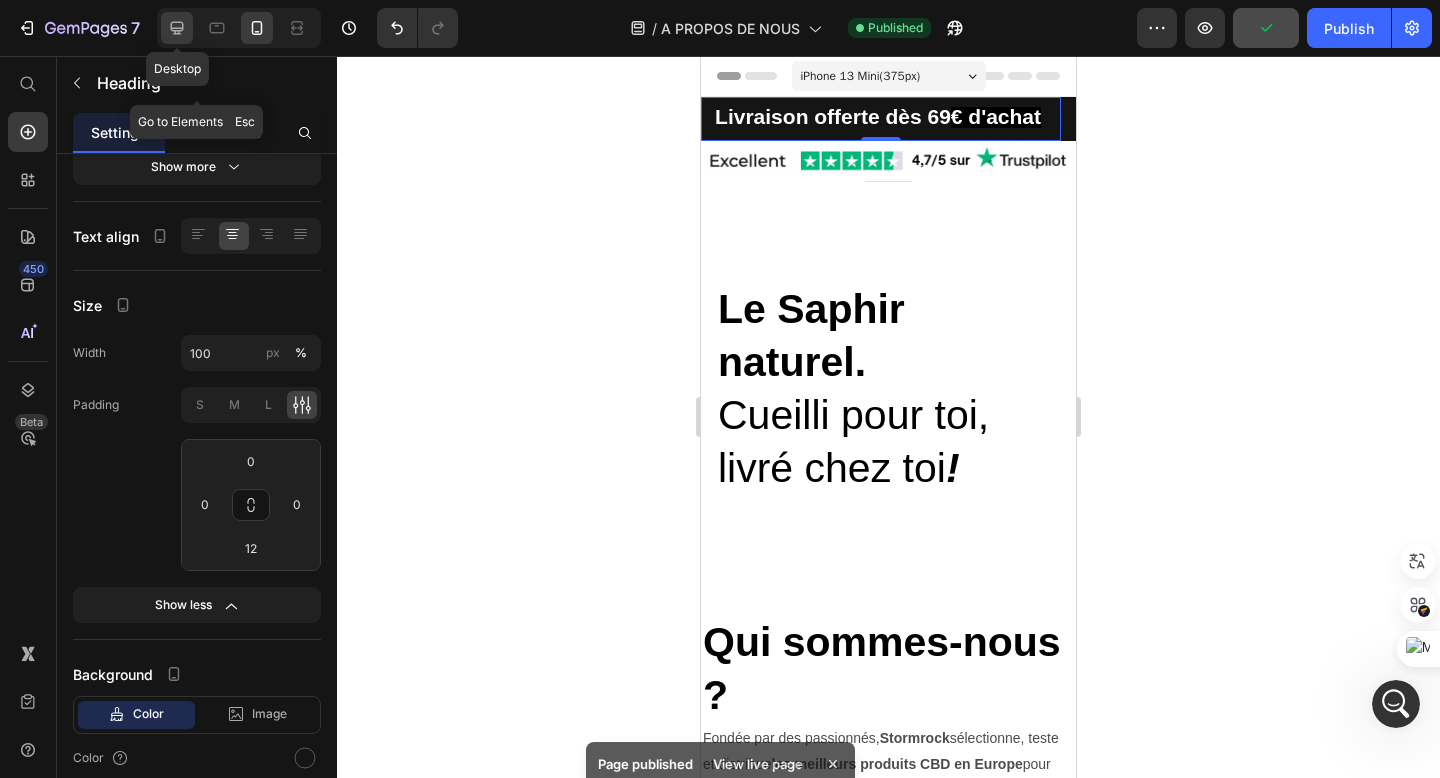 click 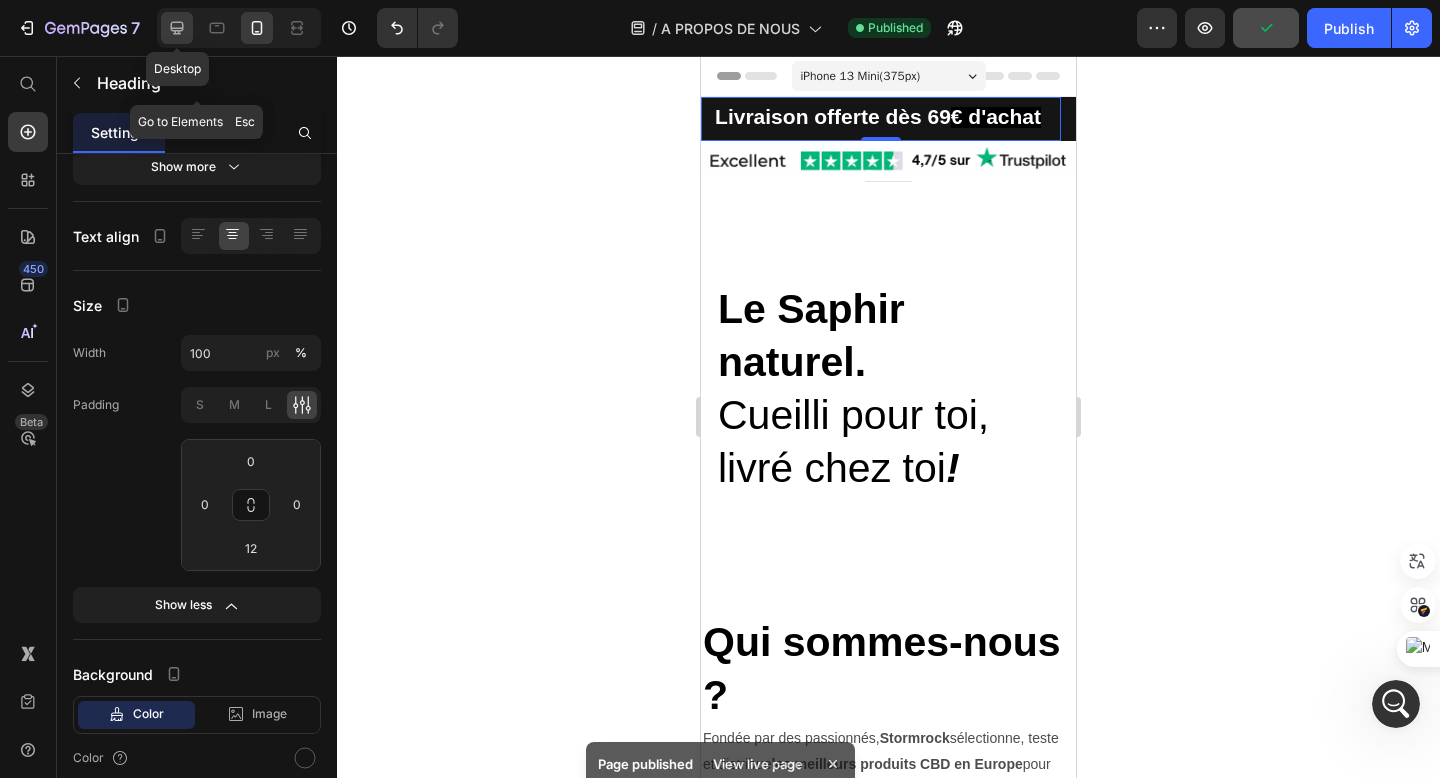 type on "13" 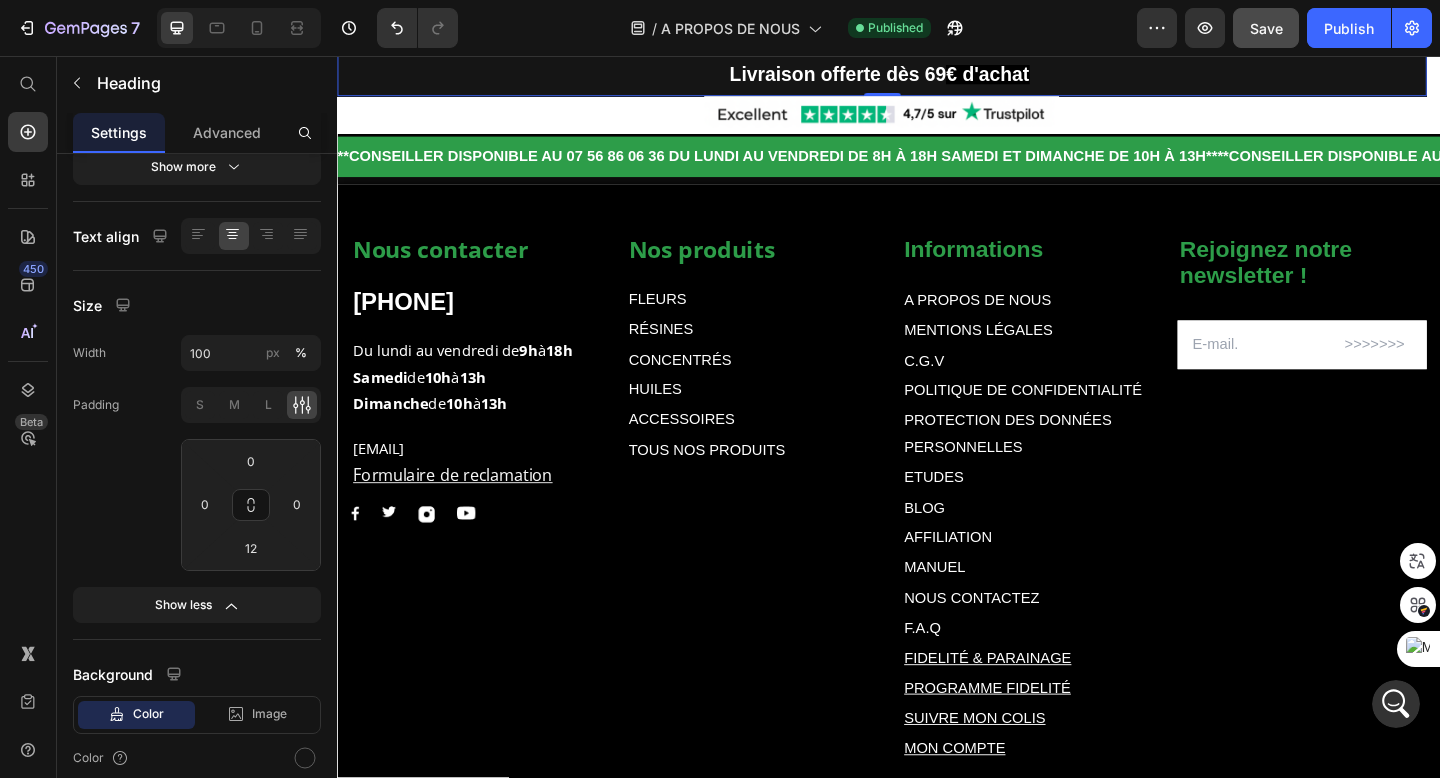 scroll, scrollTop: 4190, scrollLeft: 0, axis: vertical 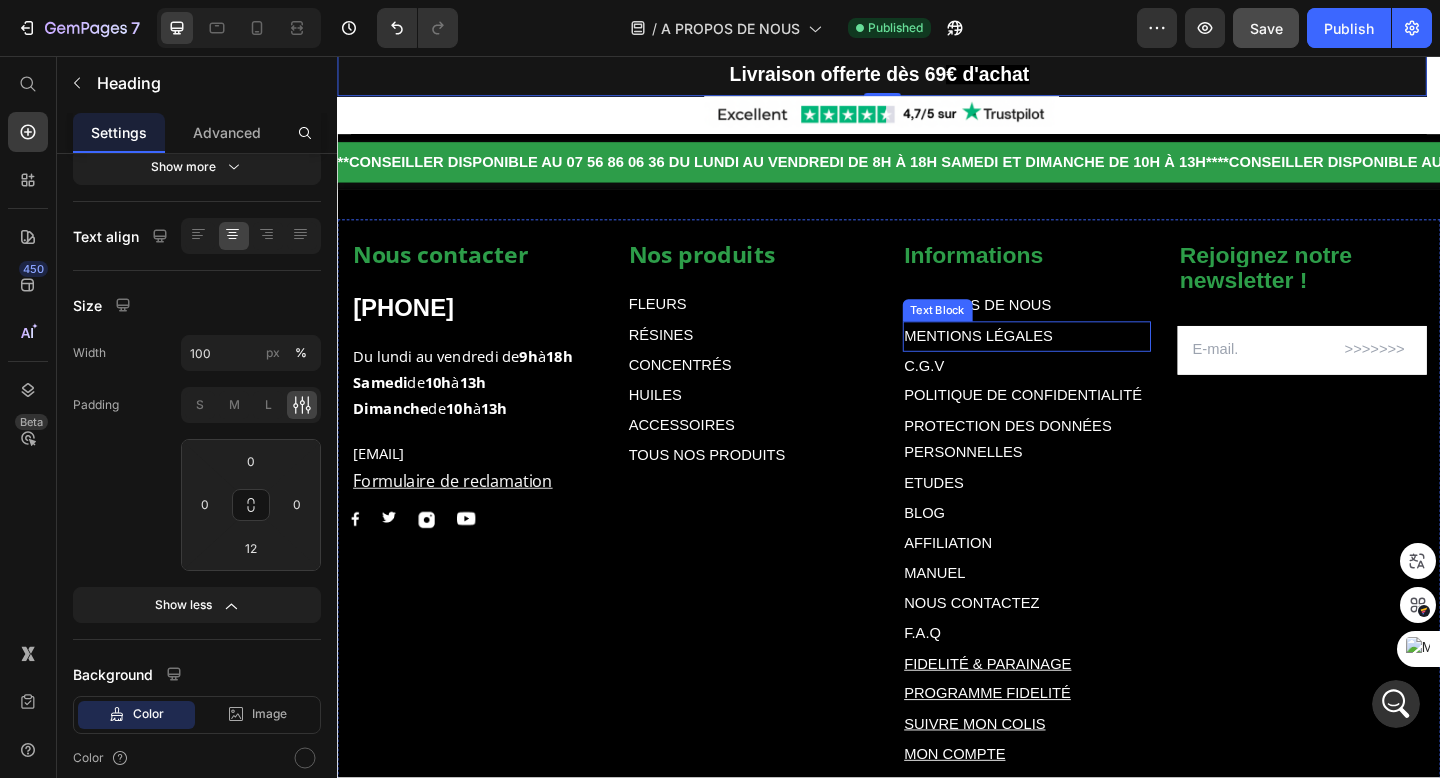 click on "MENTIONS LÉGALES" at bounding box center (1035, 360) 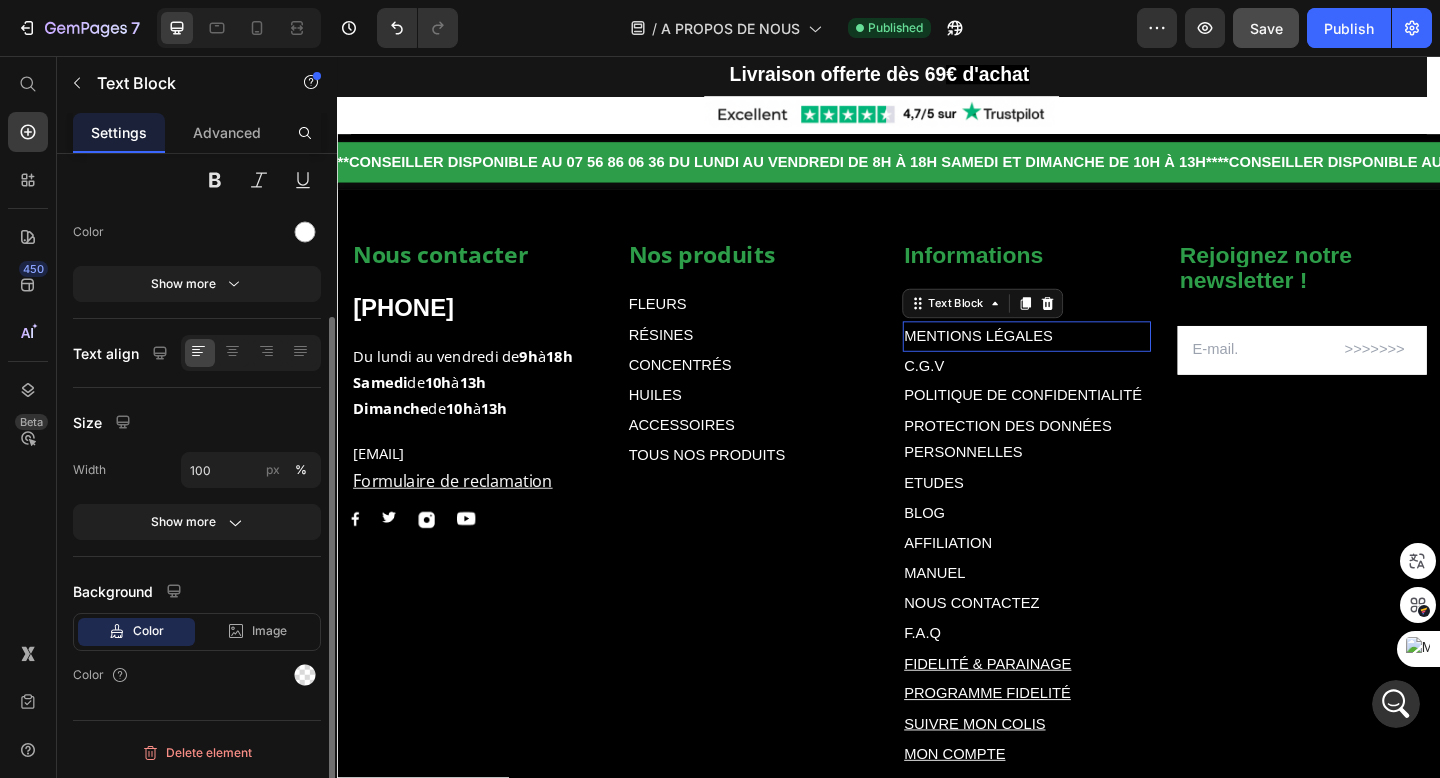 scroll, scrollTop: 0, scrollLeft: 0, axis: both 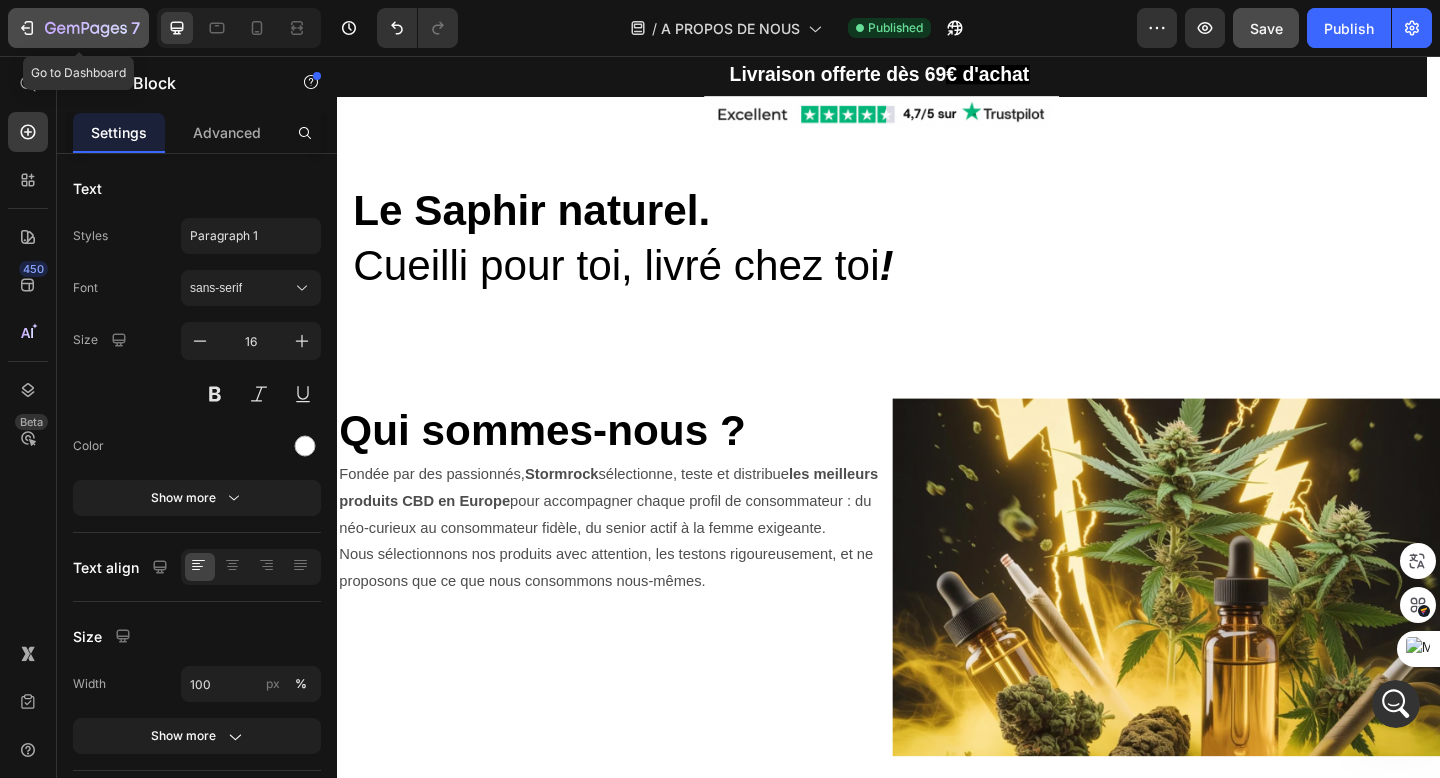 click 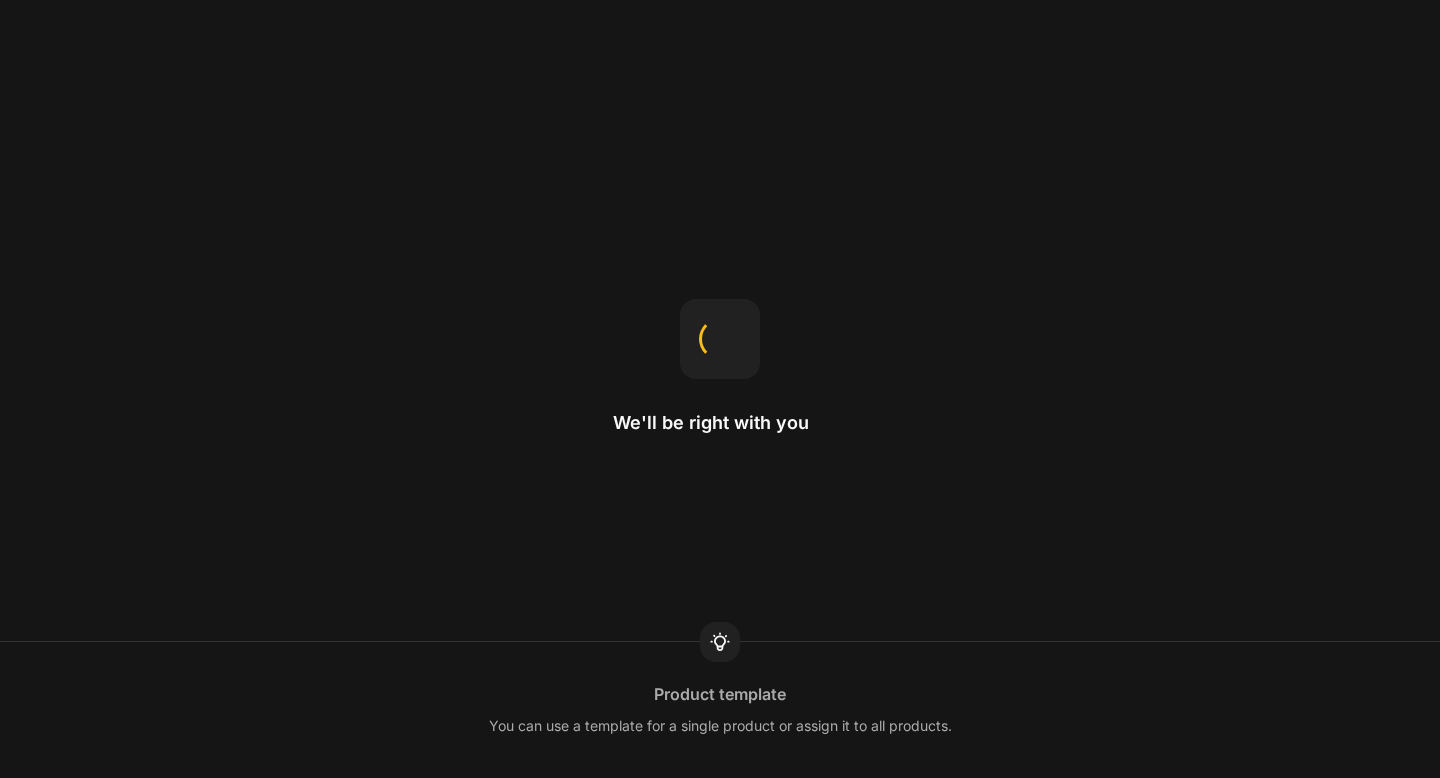 scroll, scrollTop: 0, scrollLeft: 0, axis: both 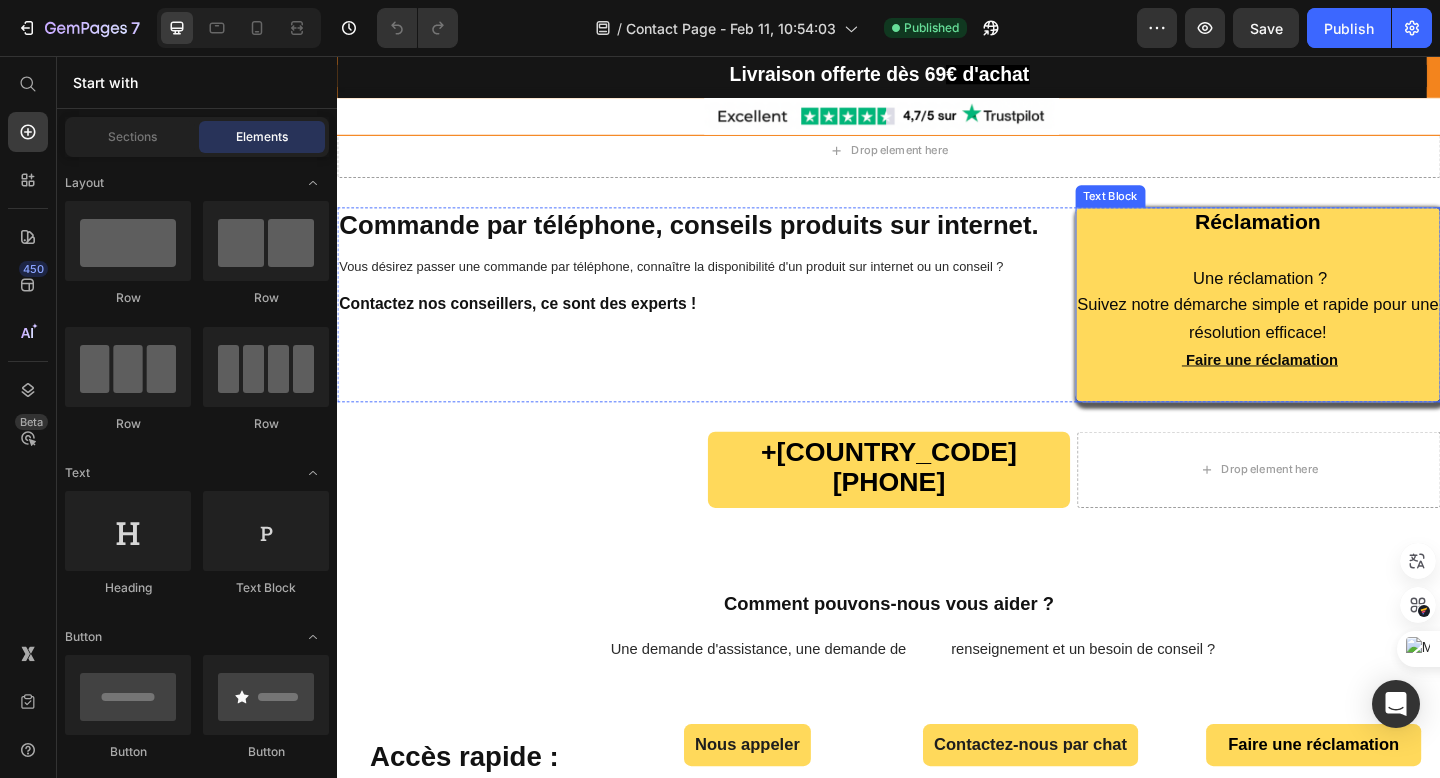 click on "Réclamation" at bounding box center [1338, 239] 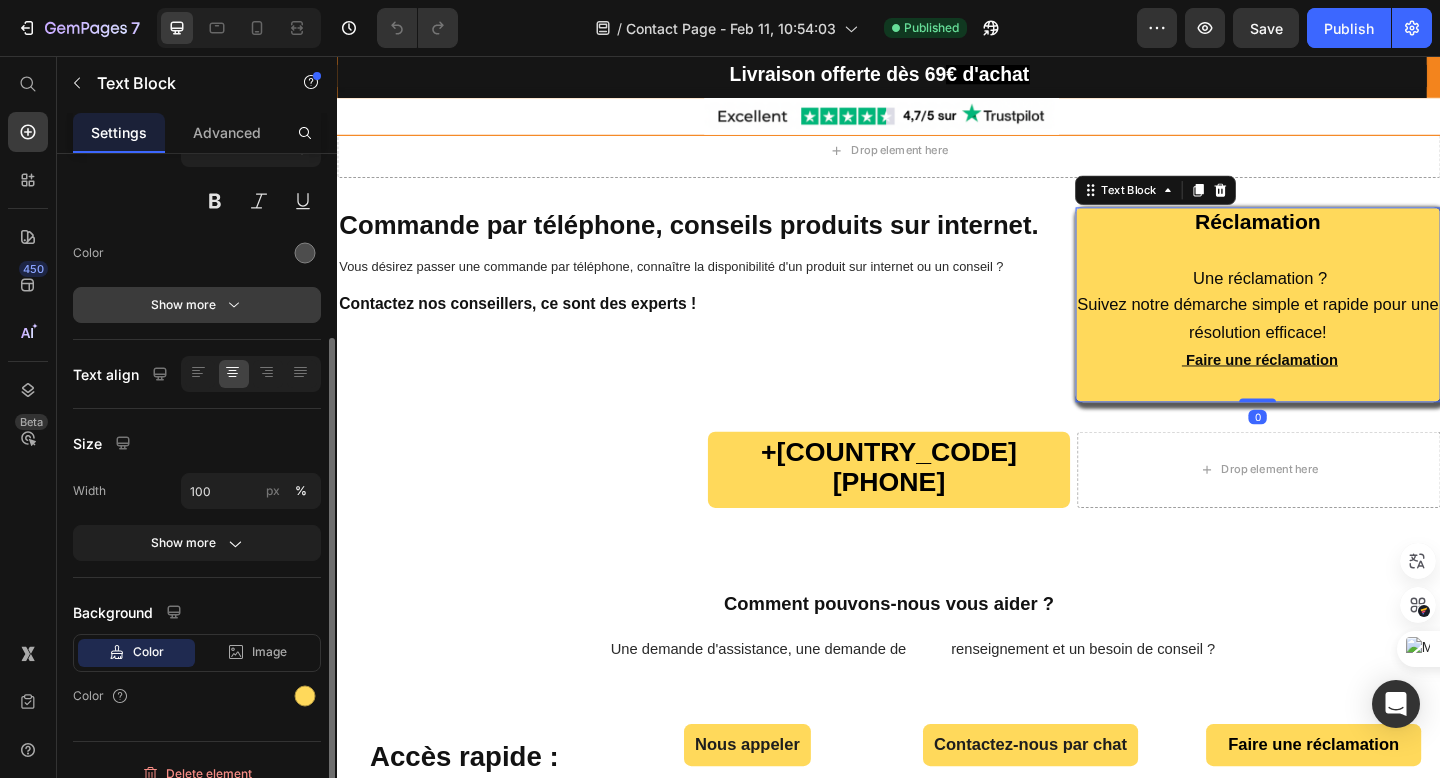 scroll, scrollTop: 214, scrollLeft: 0, axis: vertical 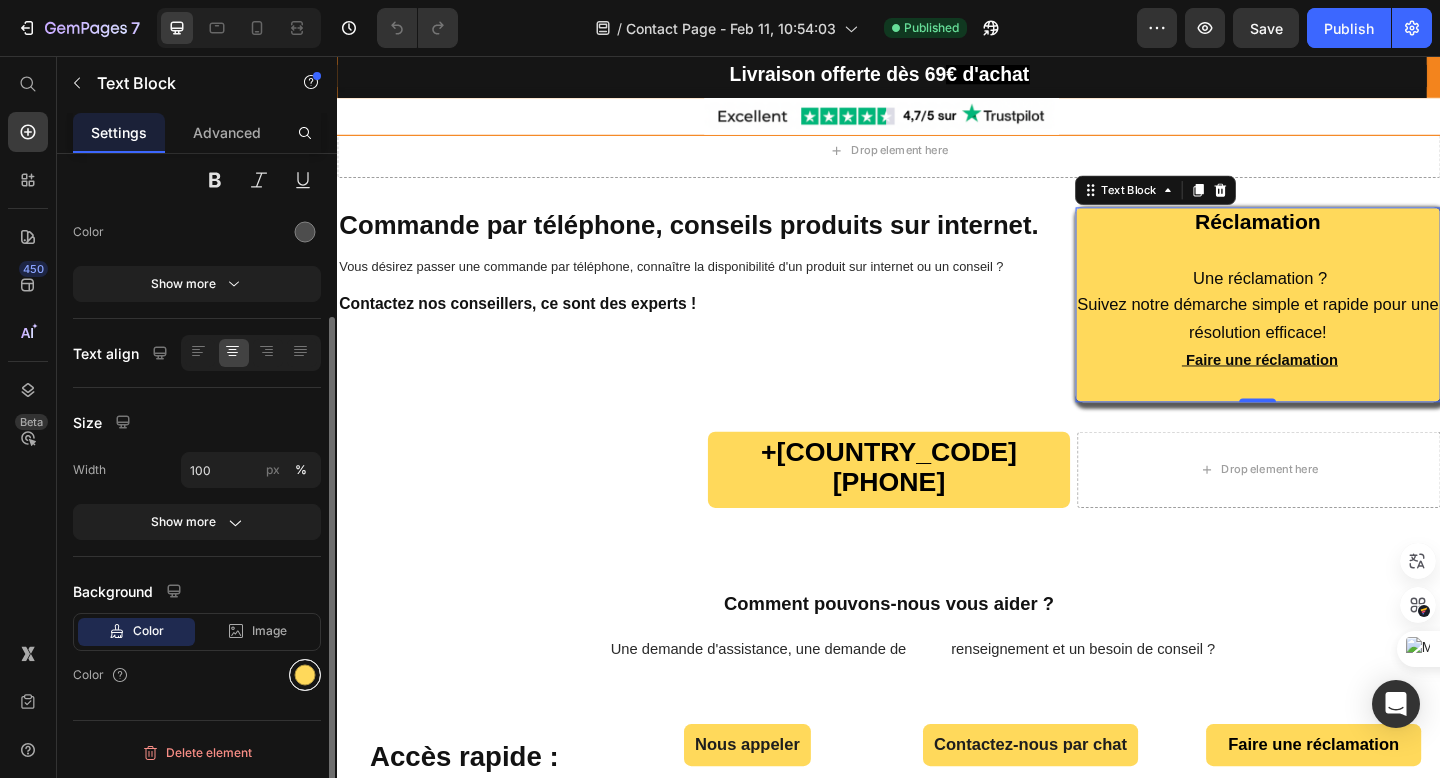 click at bounding box center (305, 675) 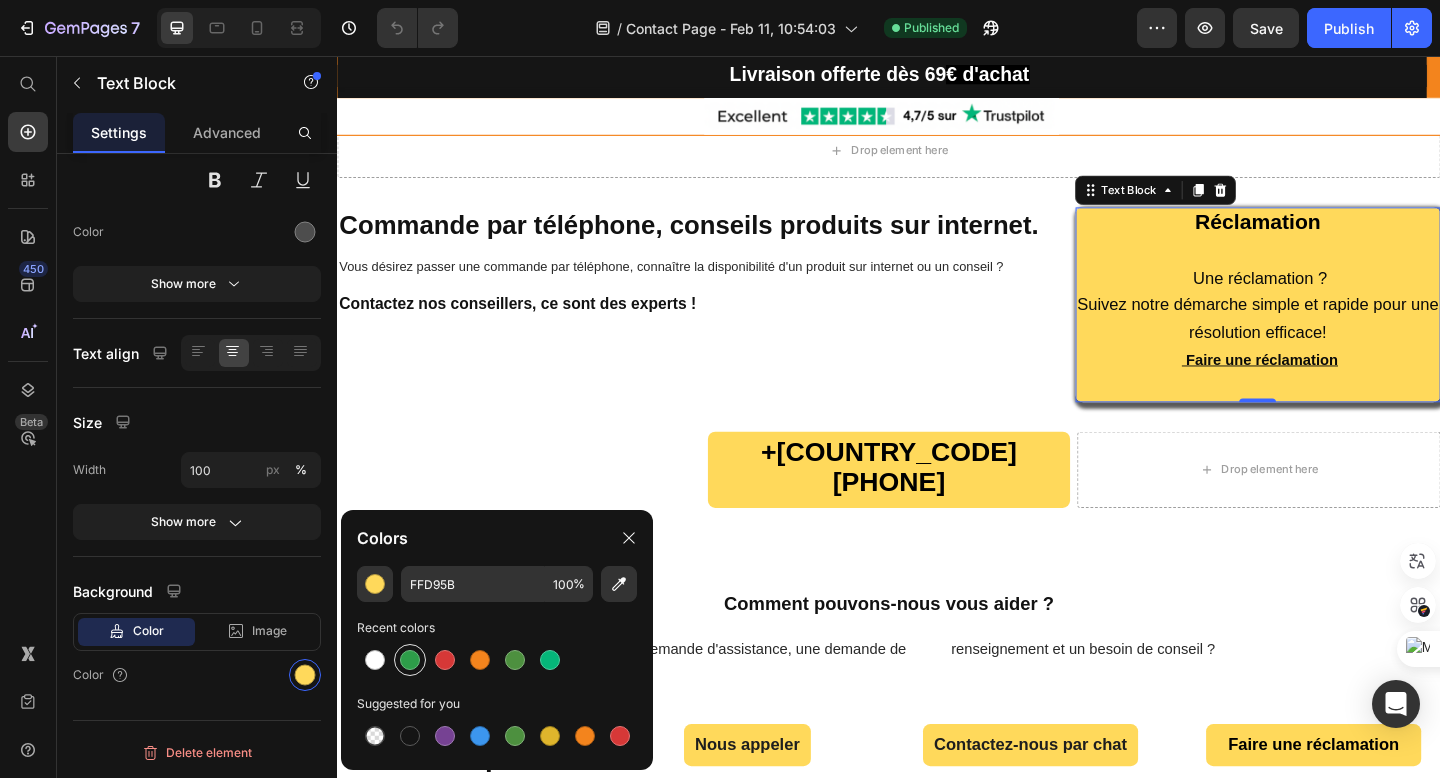click at bounding box center [410, 660] 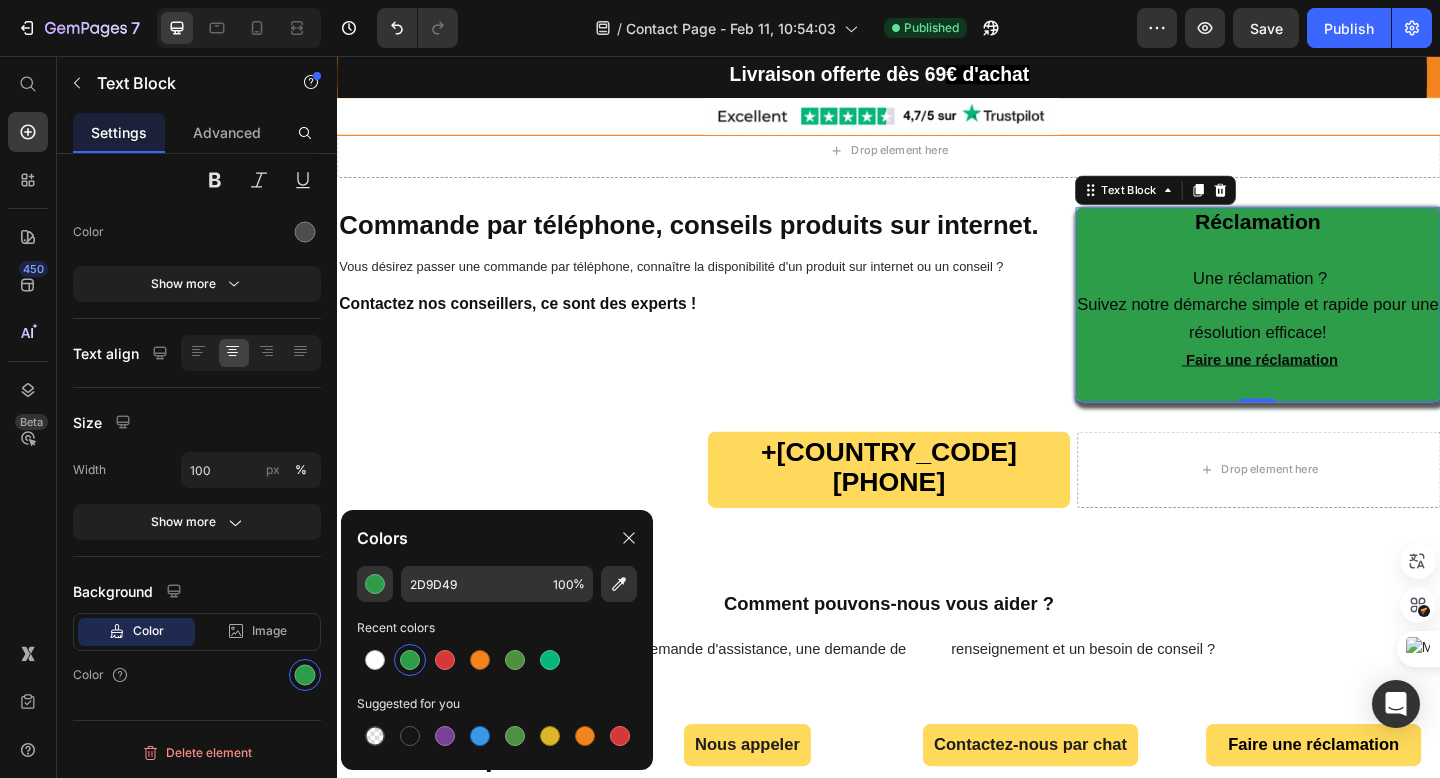 click on "Réclamation" at bounding box center [1338, 237] 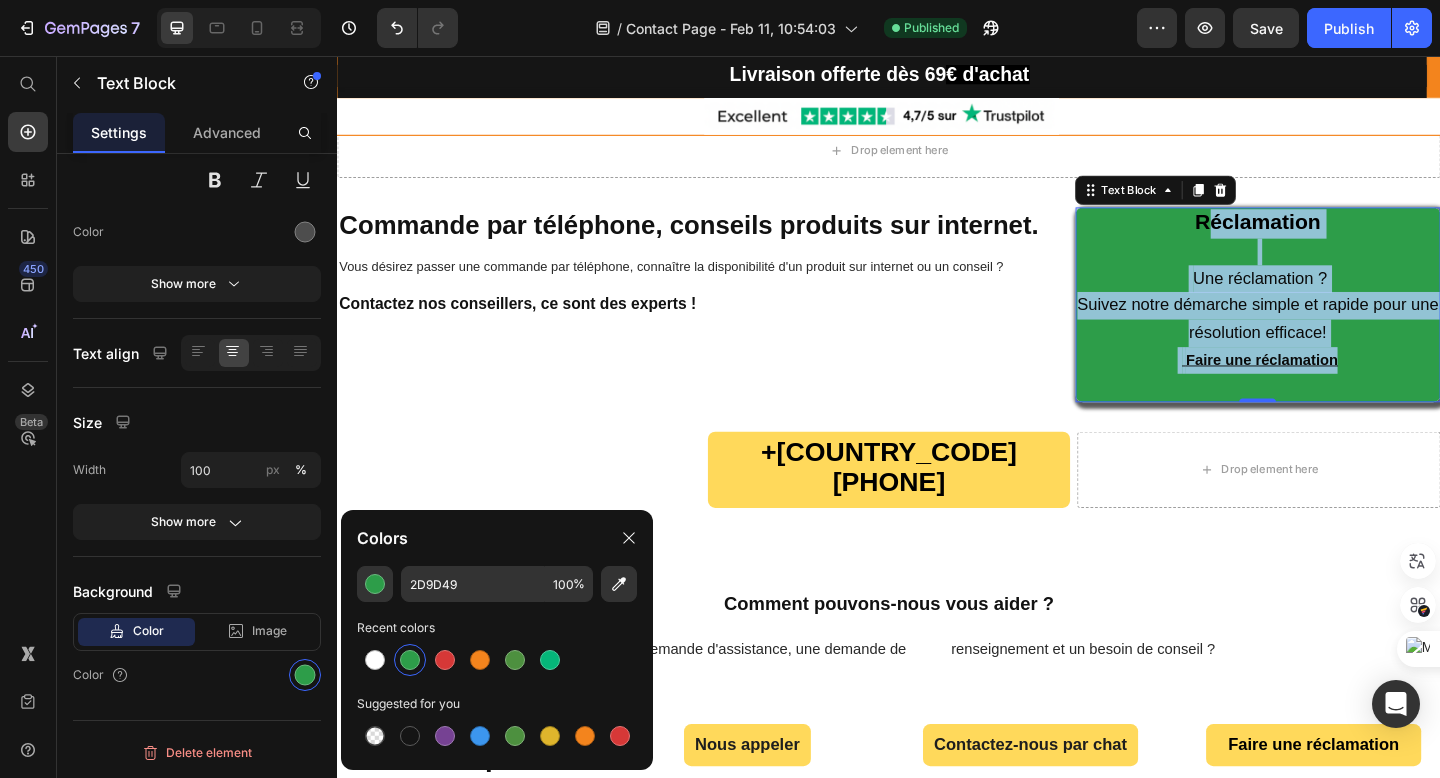 drag, startPoint x: 1263, startPoint y: 227, endPoint x: 1440, endPoint y: 376, distance: 231.36551 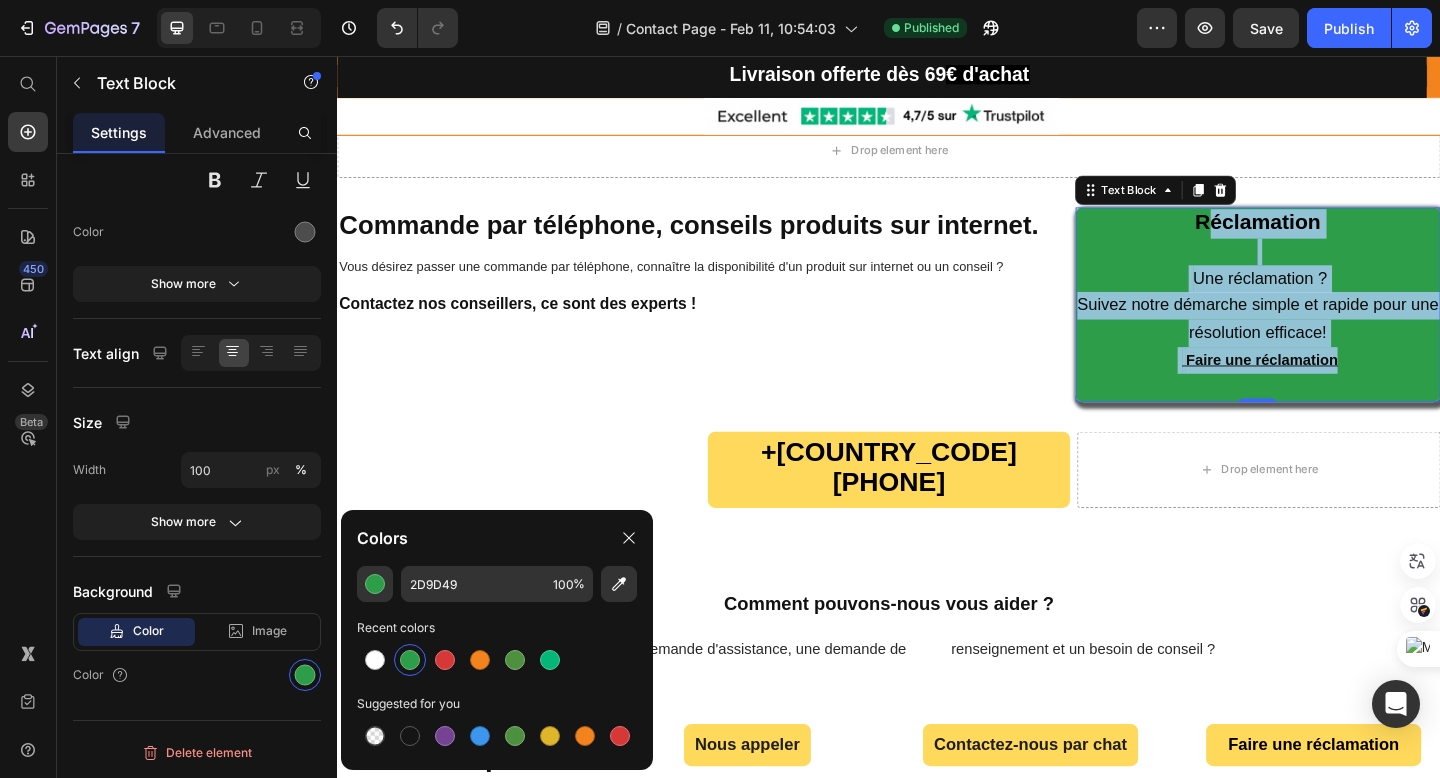 click on "Réclamation   Une réclamation ?  Suivez notre démarche simple et rapide pour une résolution efficace!     Faire une réclamation" at bounding box center (1338, 327) 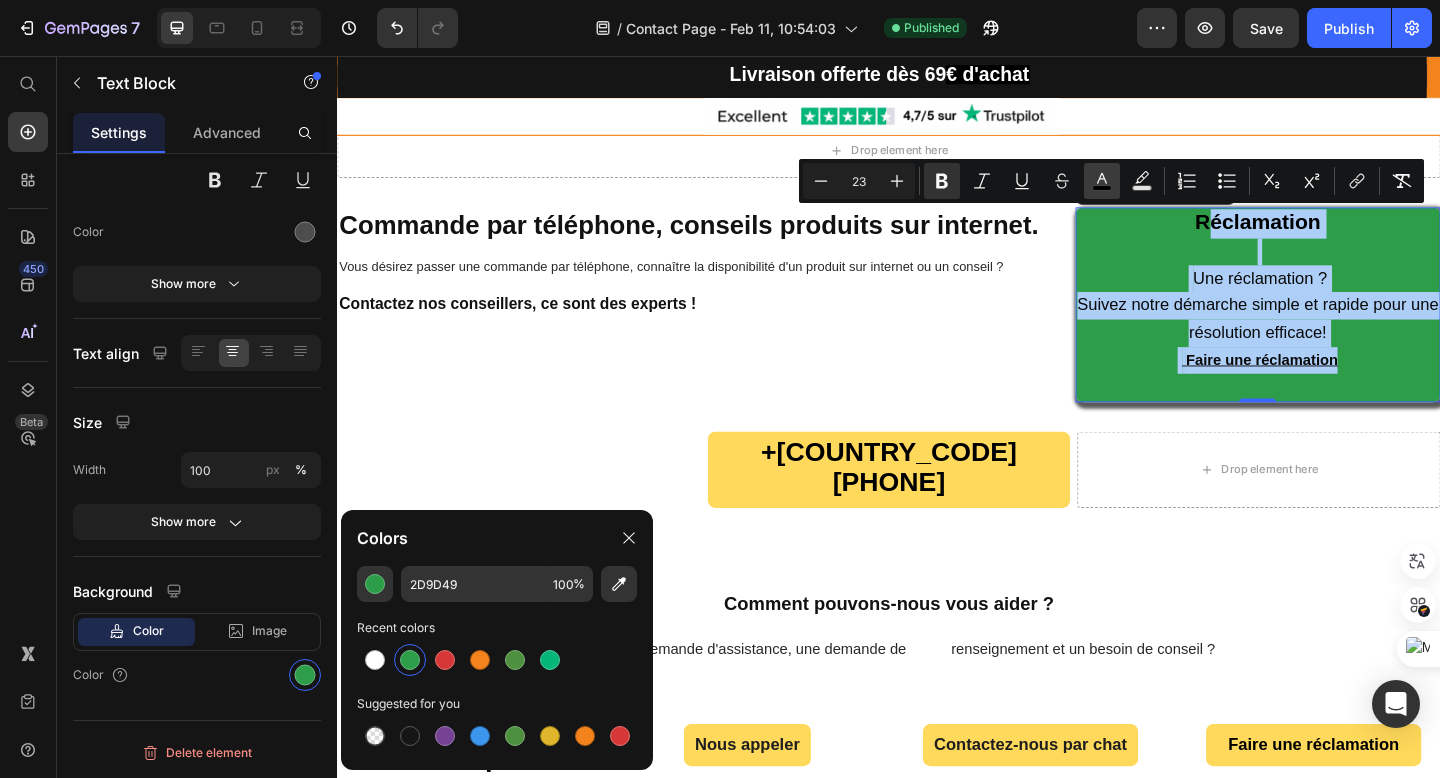 click 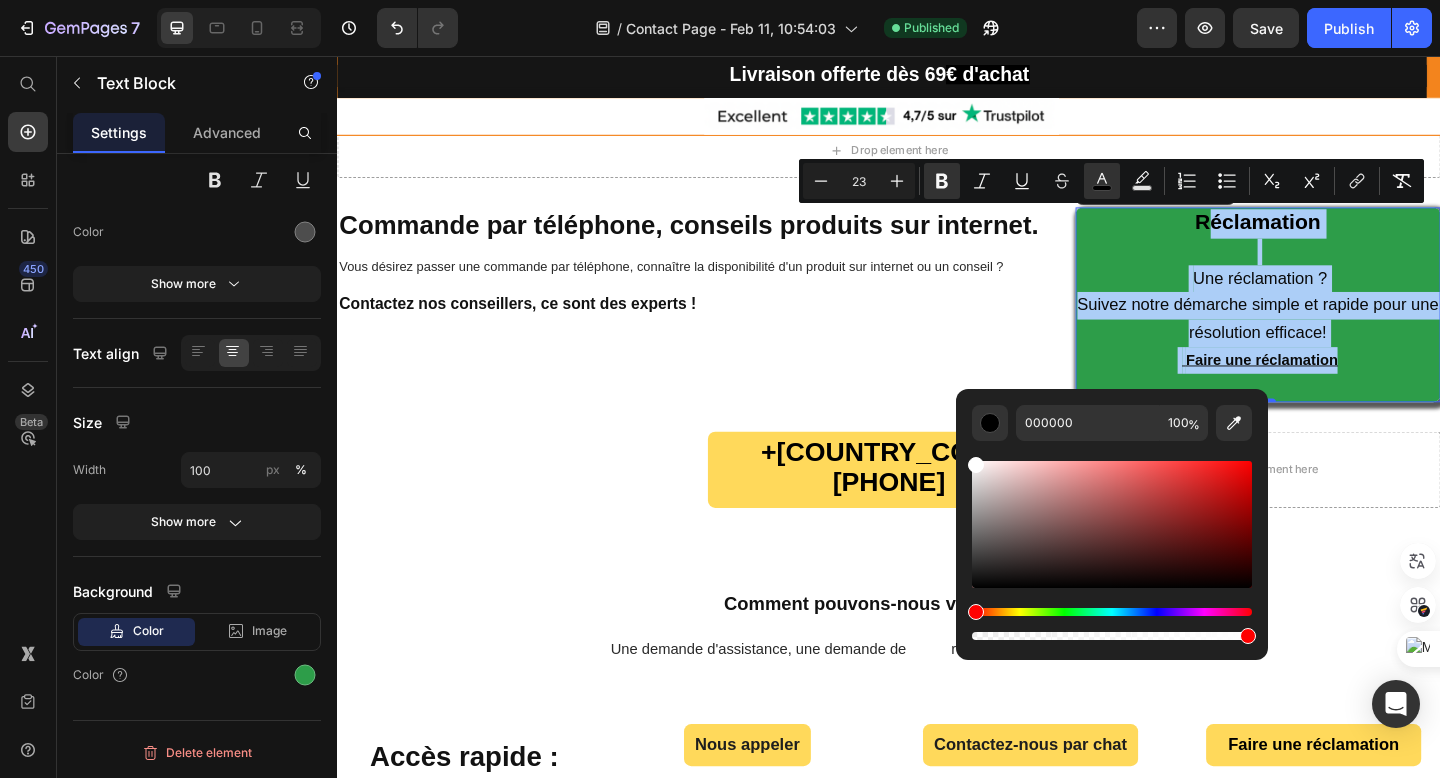 drag, startPoint x: 974, startPoint y: 587, endPoint x: 962, endPoint y: 434, distance: 153.46986 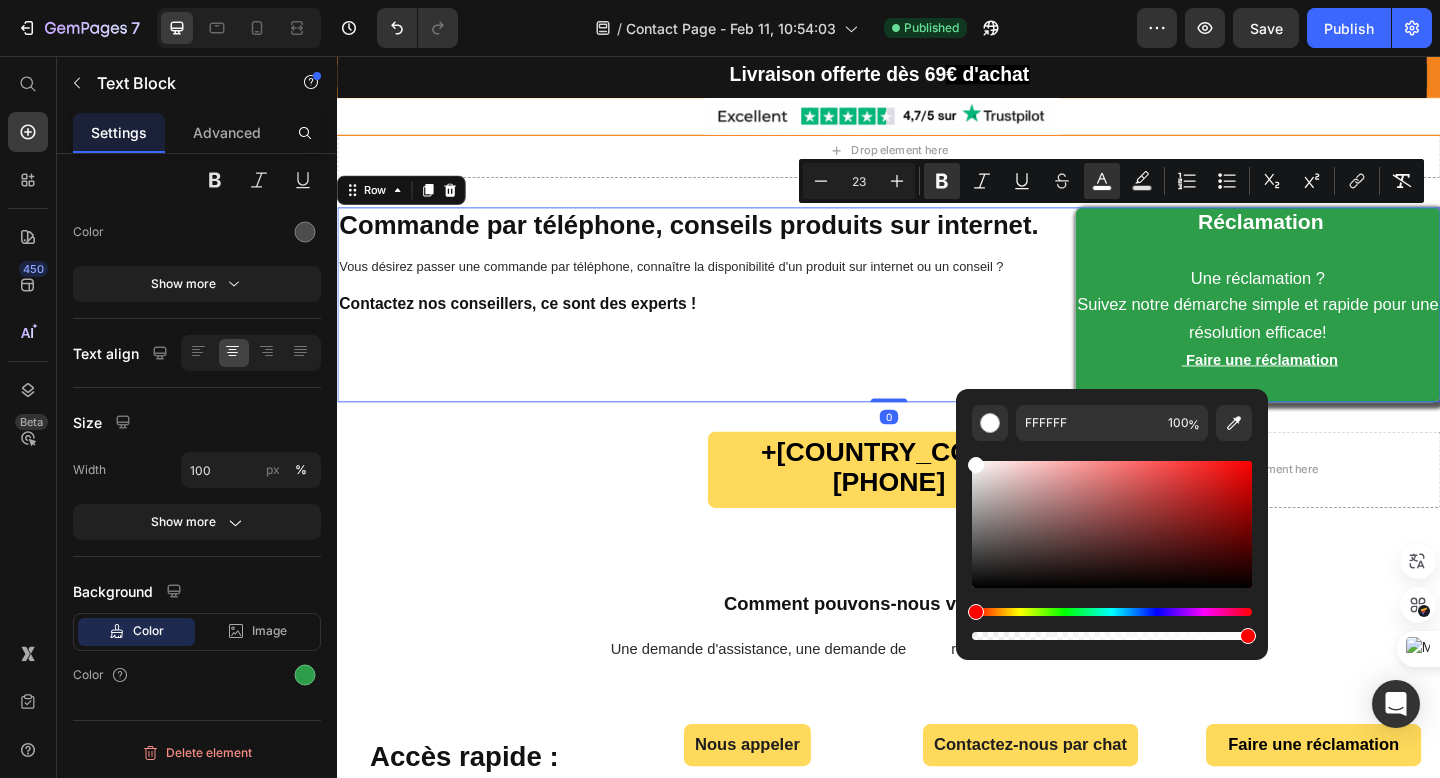 click on "Commande par téléphone, conseils produits sur internet. Heading Vous désirez passer une commande par téléphone, connaître la disponibilité d'un produit sur internet ou un conseil ? Contactez nos conseillers, ce sont des experts ! Heading" at bounding box center (734, 327) 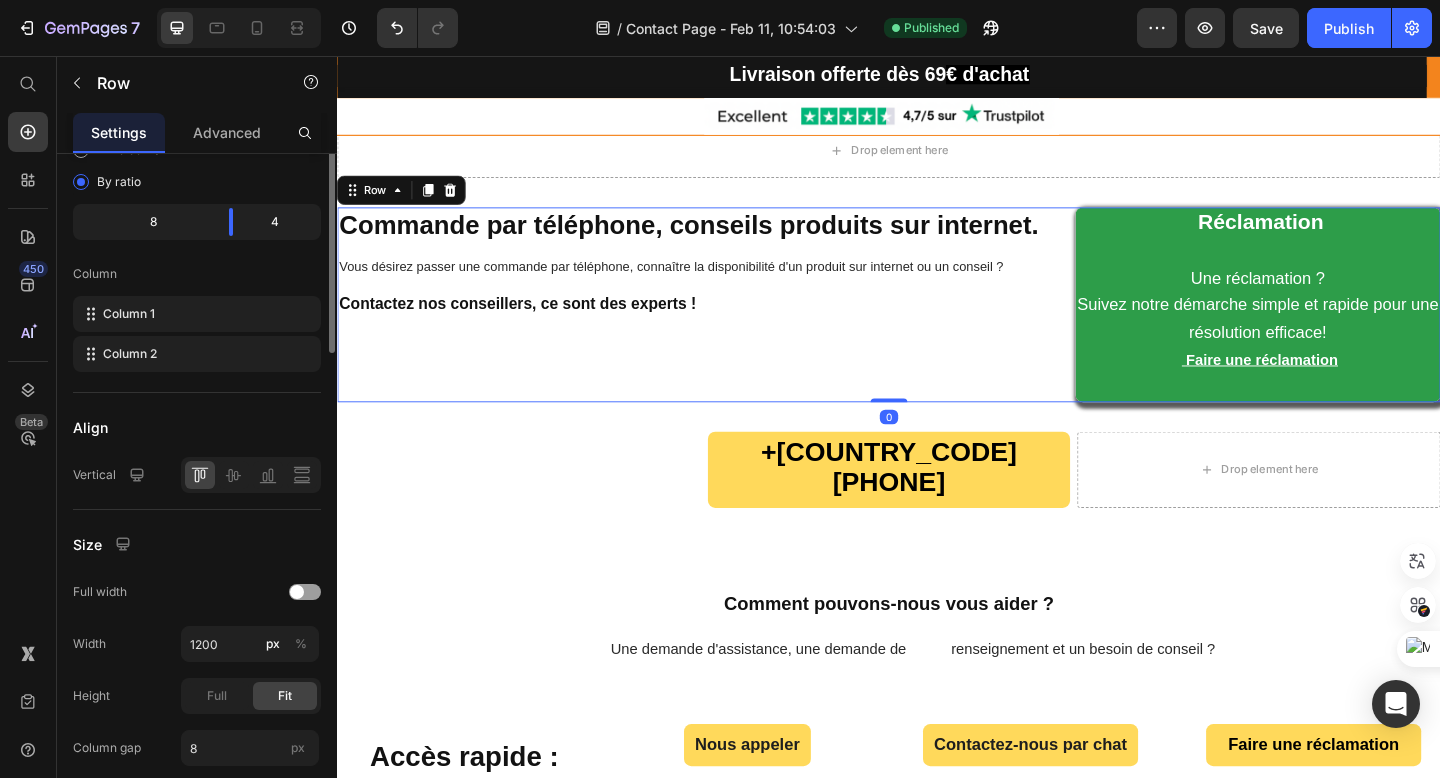 scroll, scrollTop: 0, scrollLeft: 0, axis: both 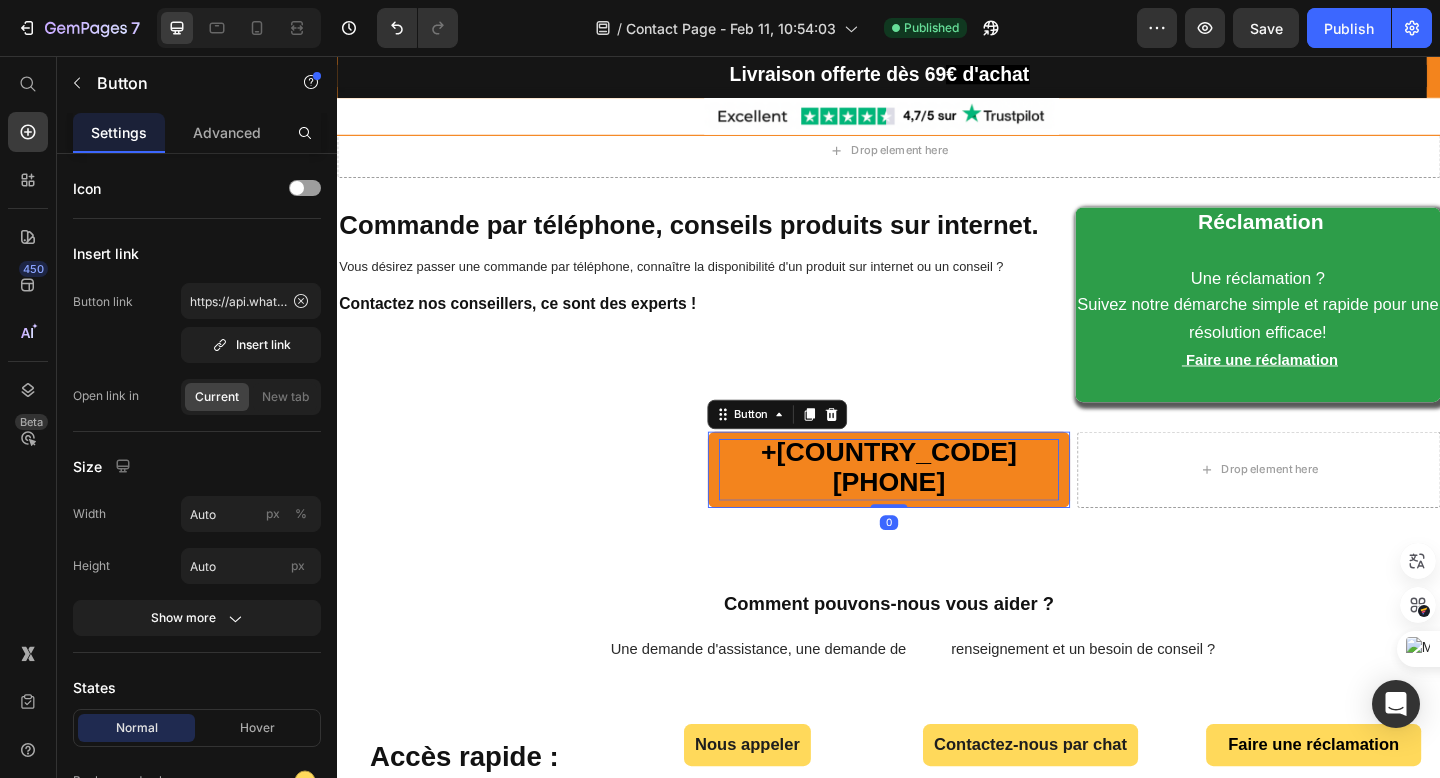 click on "[PHONE]" at bounding box center (937, 504) 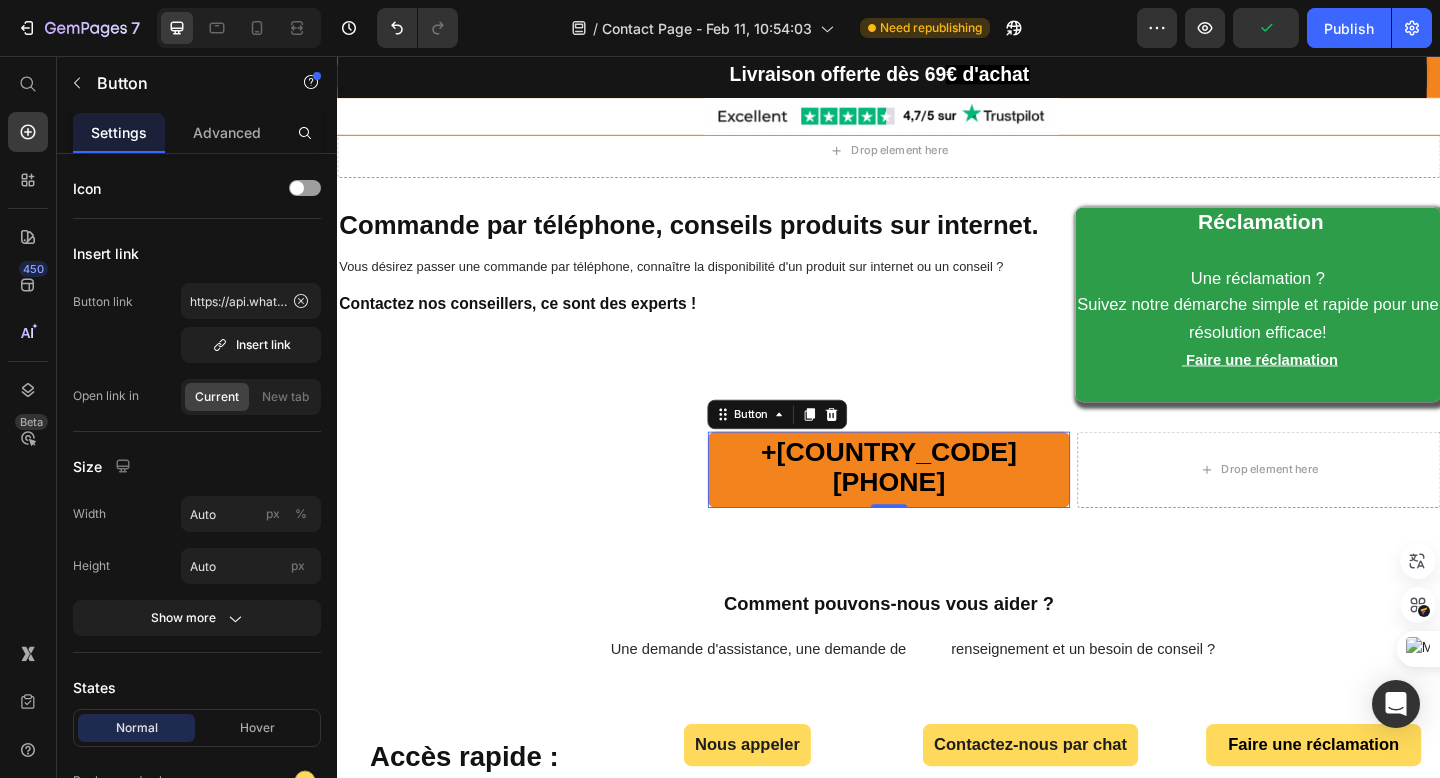 click on "[PHONE]" at bounding box center [937, 507] 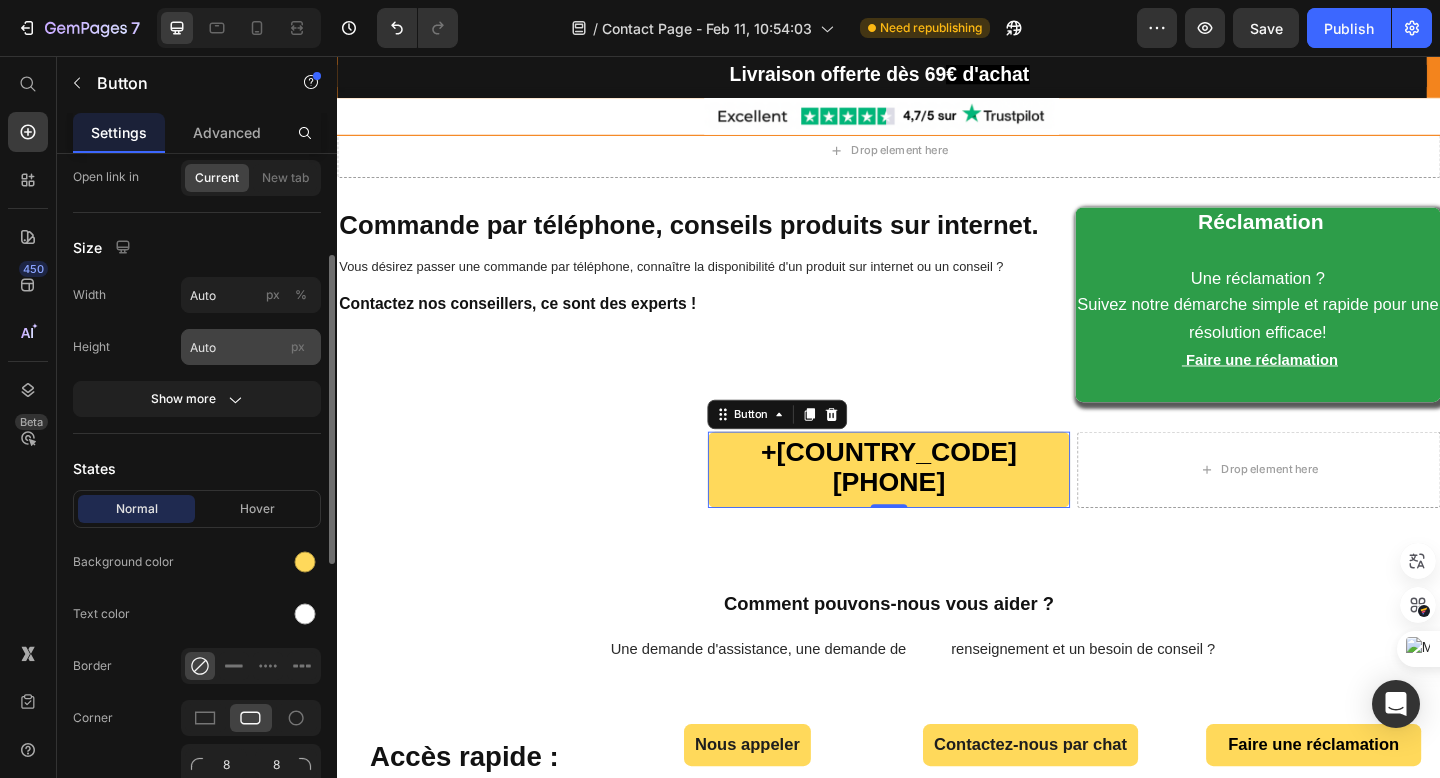 scroll, scrollTop: 220, scrollLeft: 0, axis: vertical 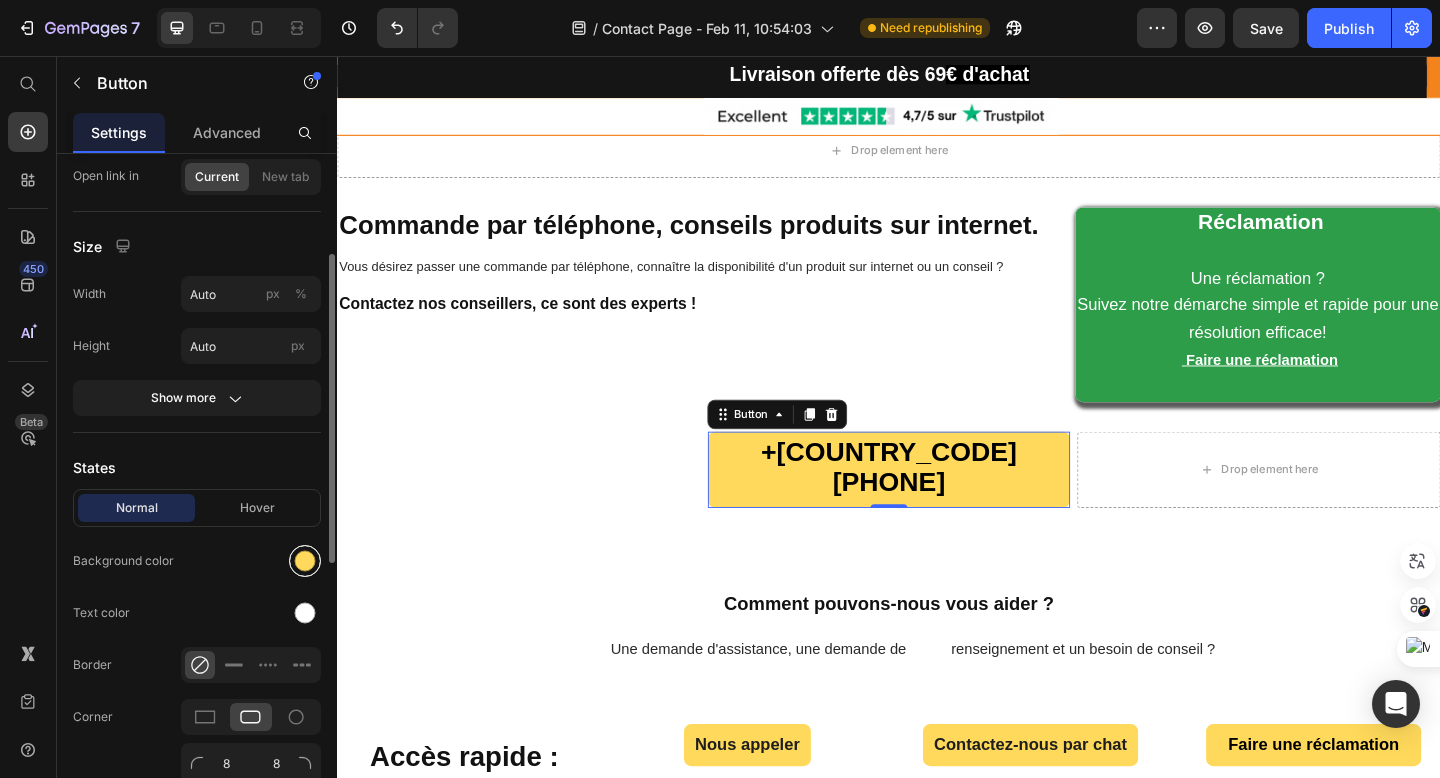 click at bounding box center (305, 561) 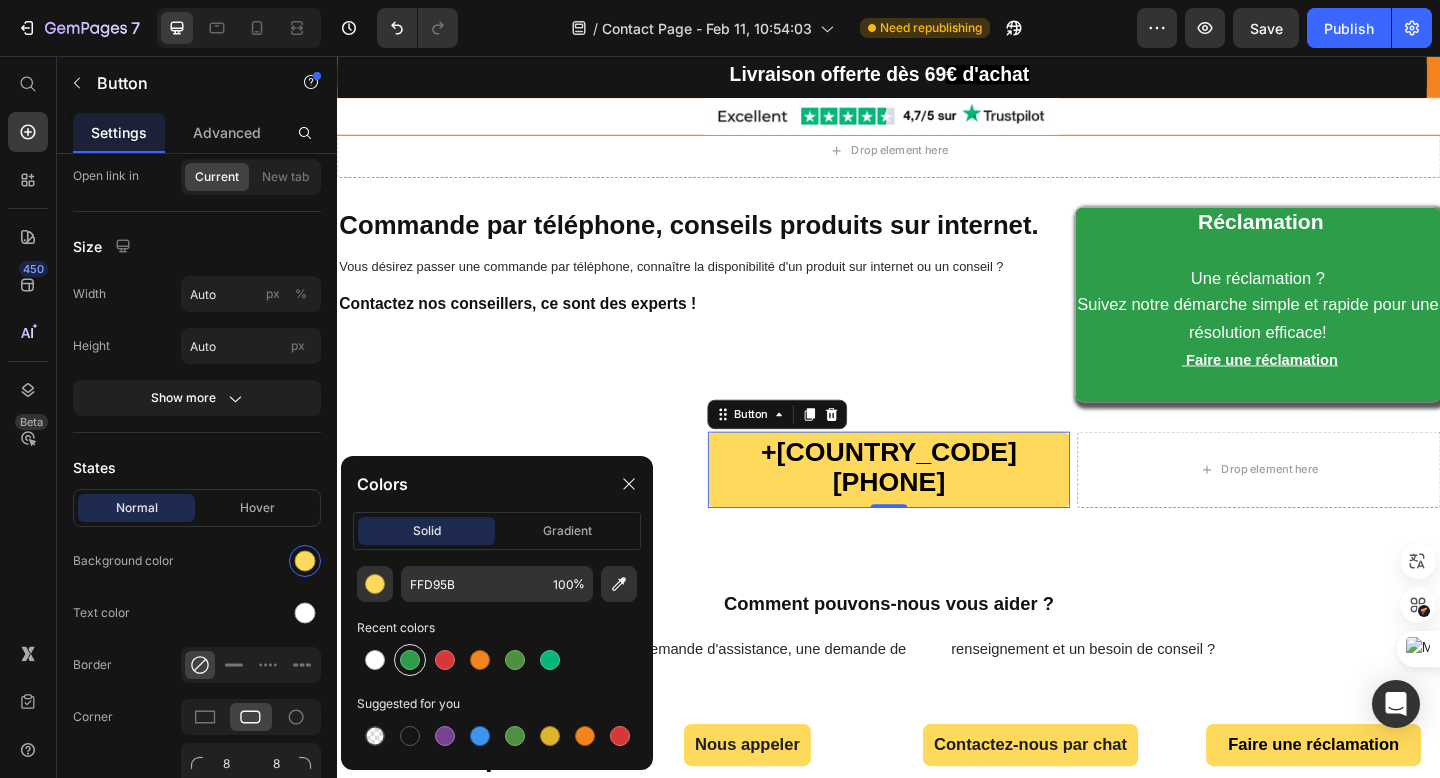 click at bounding box center (410, 660) 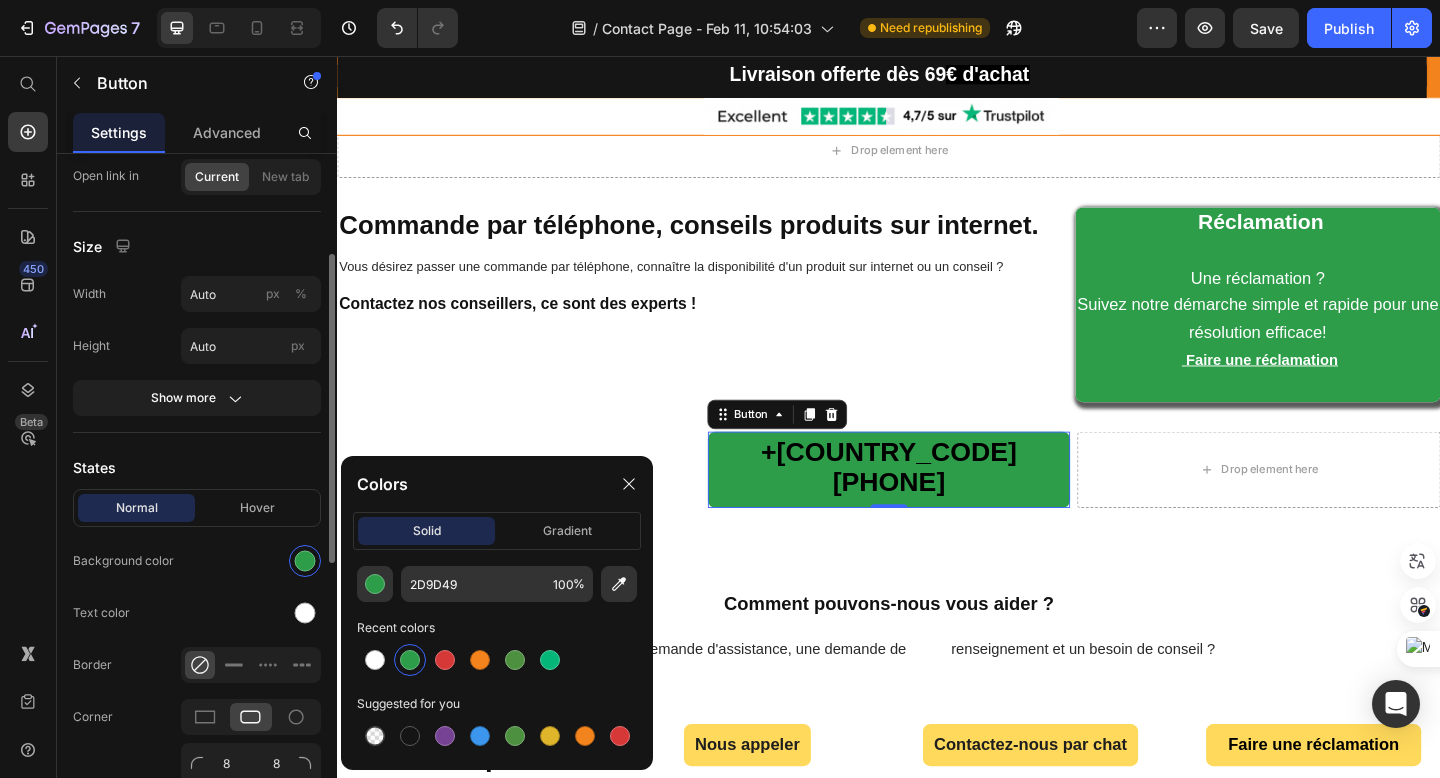 click on "Normal Hover" at bounding box center [197, 508] 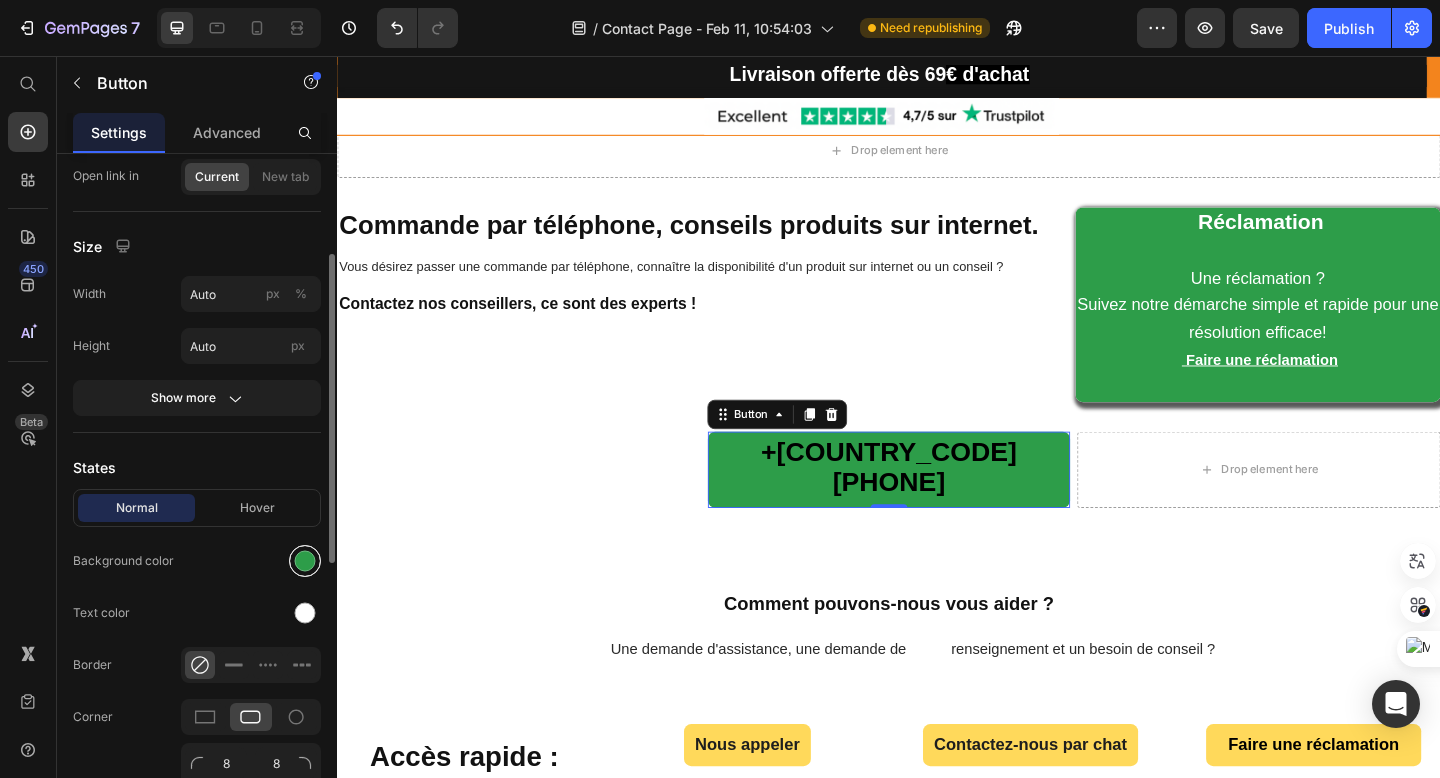 click at bounding box center [305, 561] 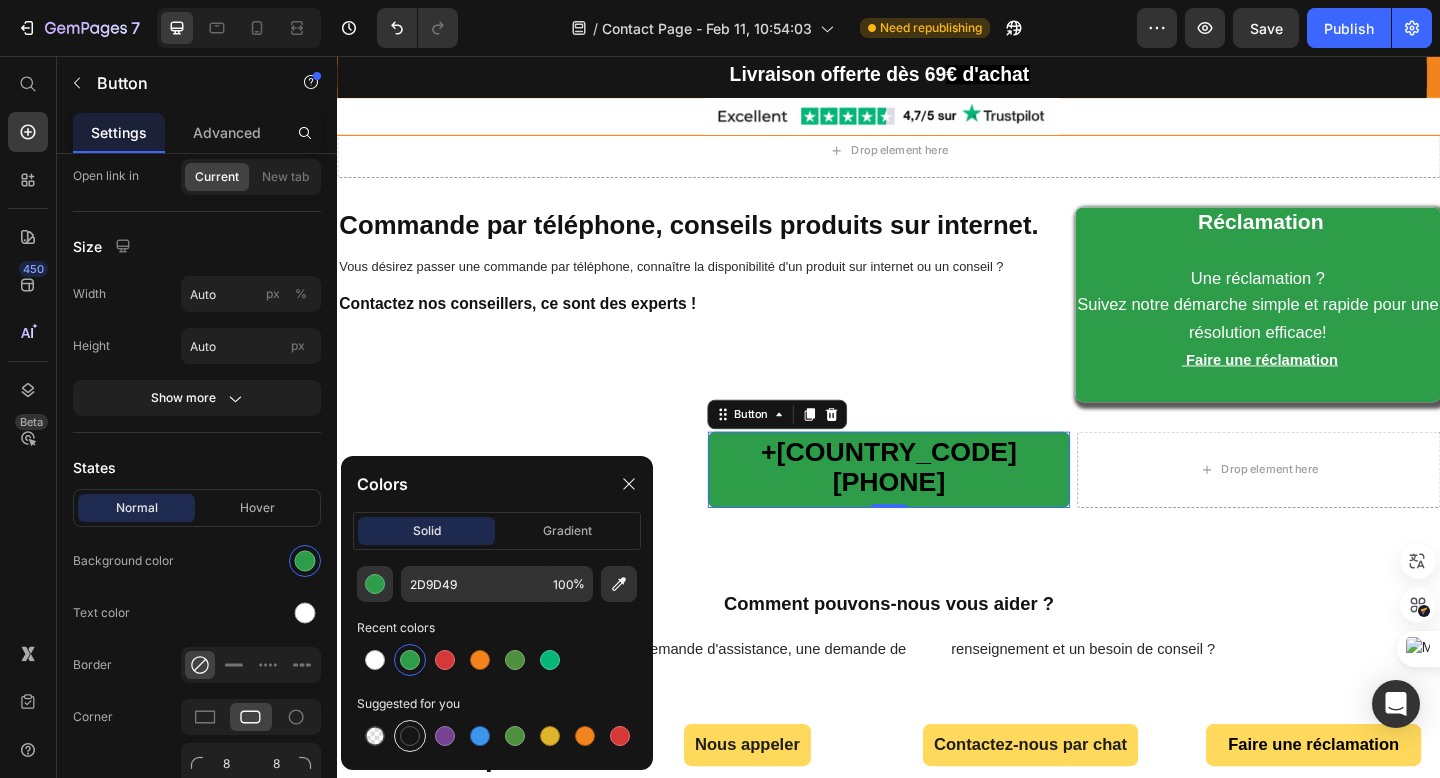 click at bounding box center [410, 736] 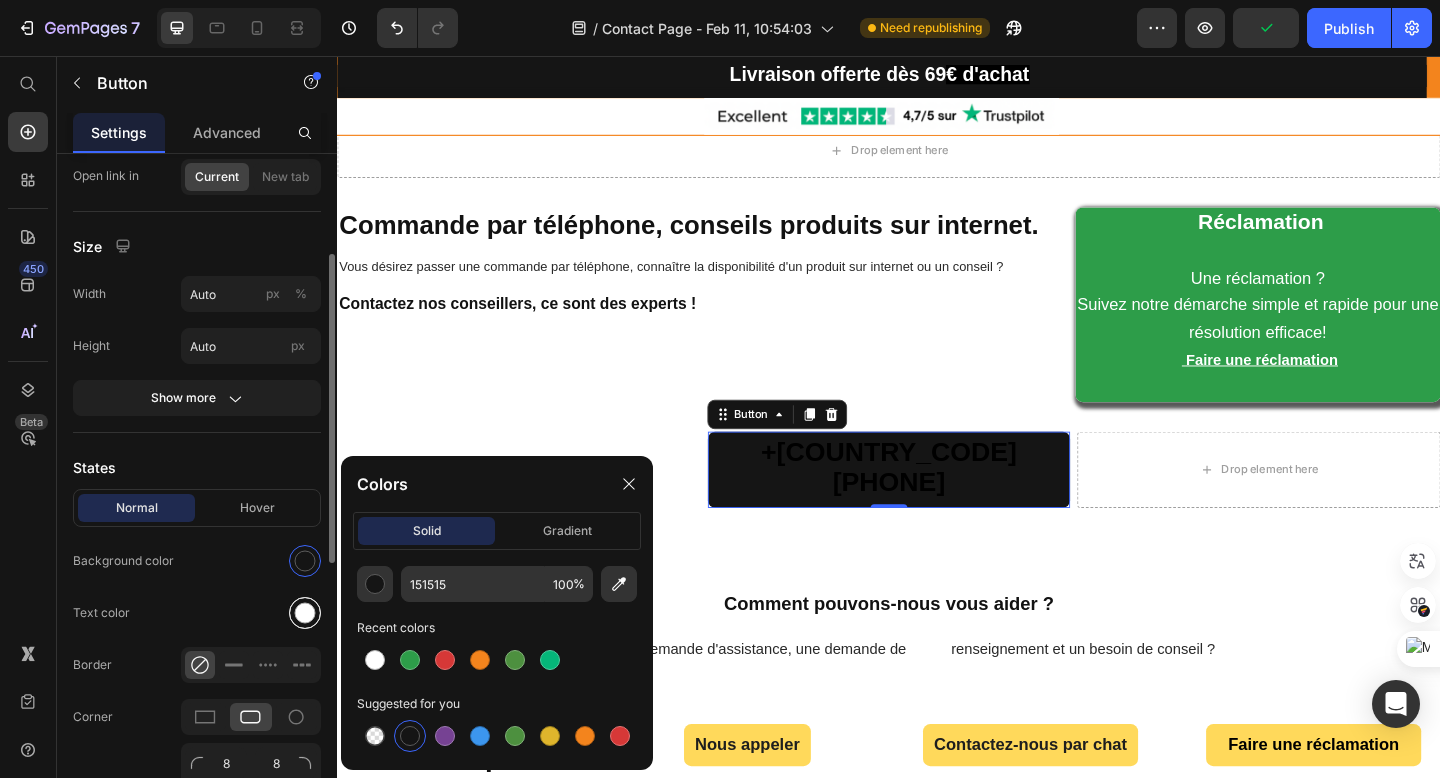 click at bounding box center [305, 613] 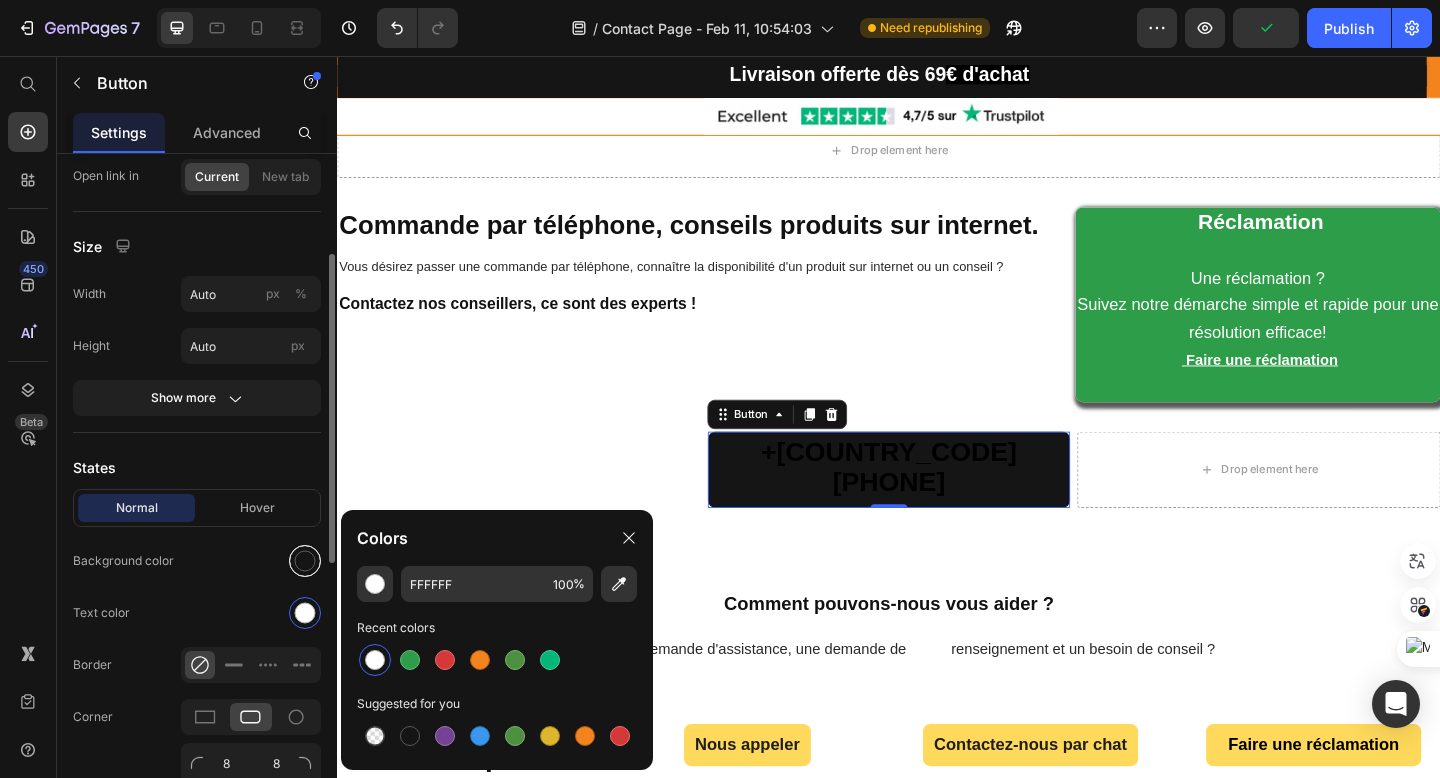 click at bounding box center (305, 561) 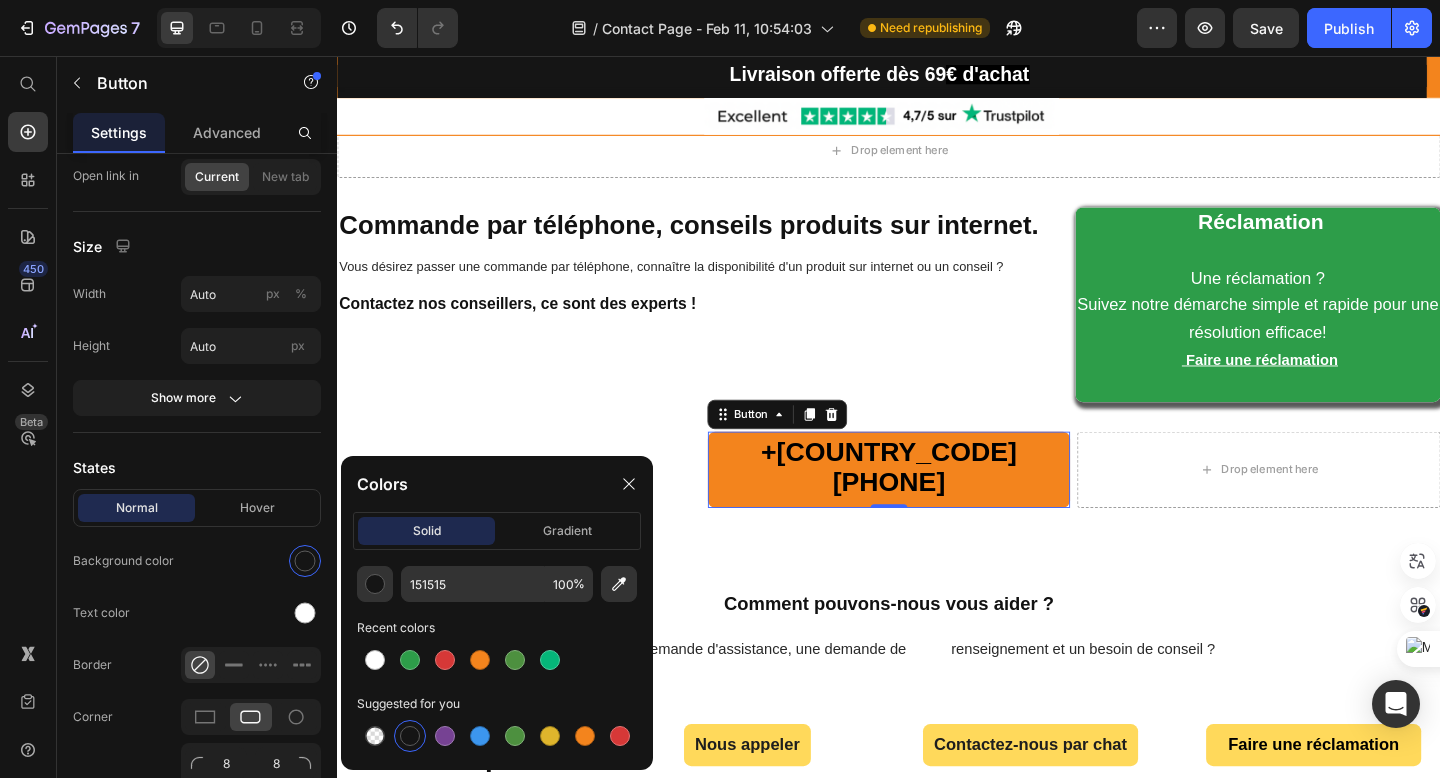click on "[PHONE]" at bounding box center [937, 507] 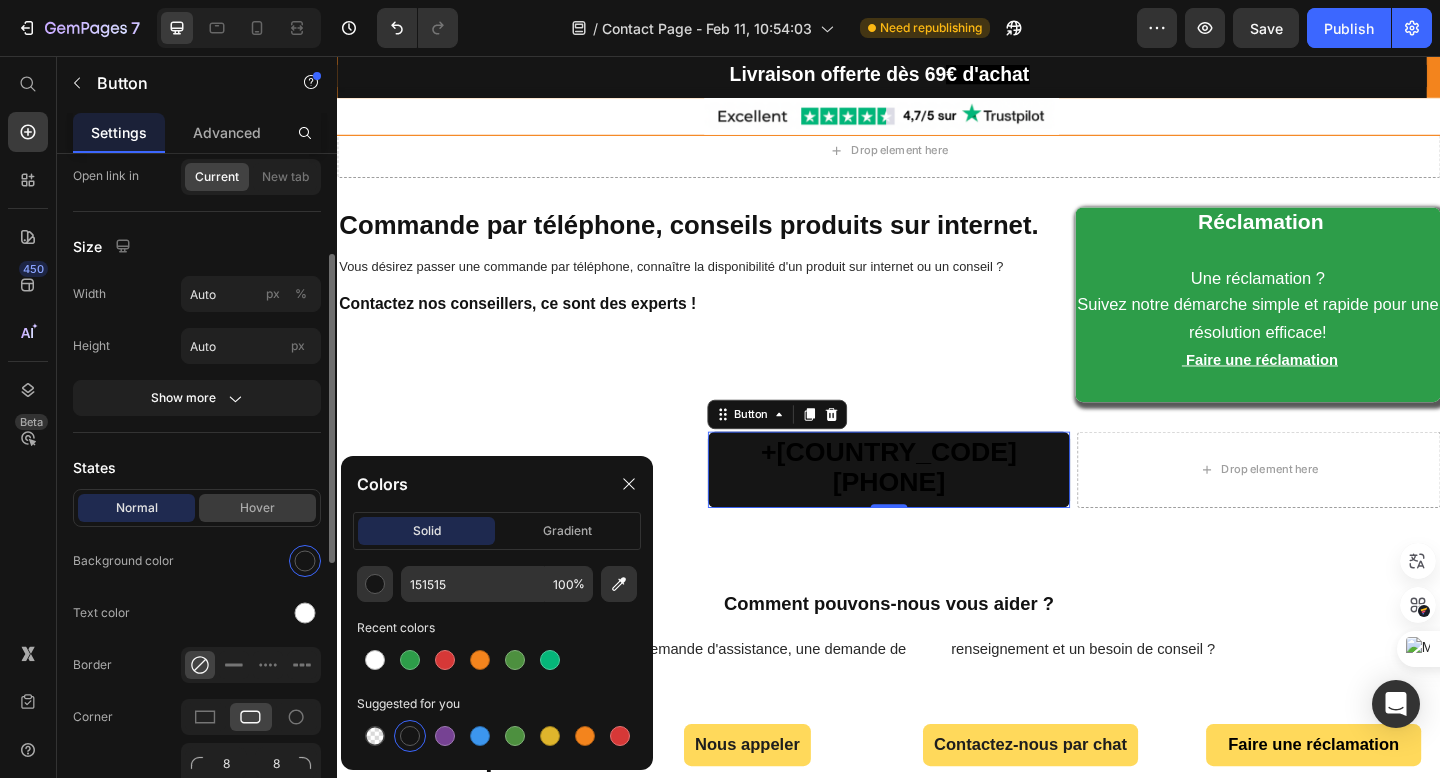 click on "Hover" at bounding box center (257, 508) 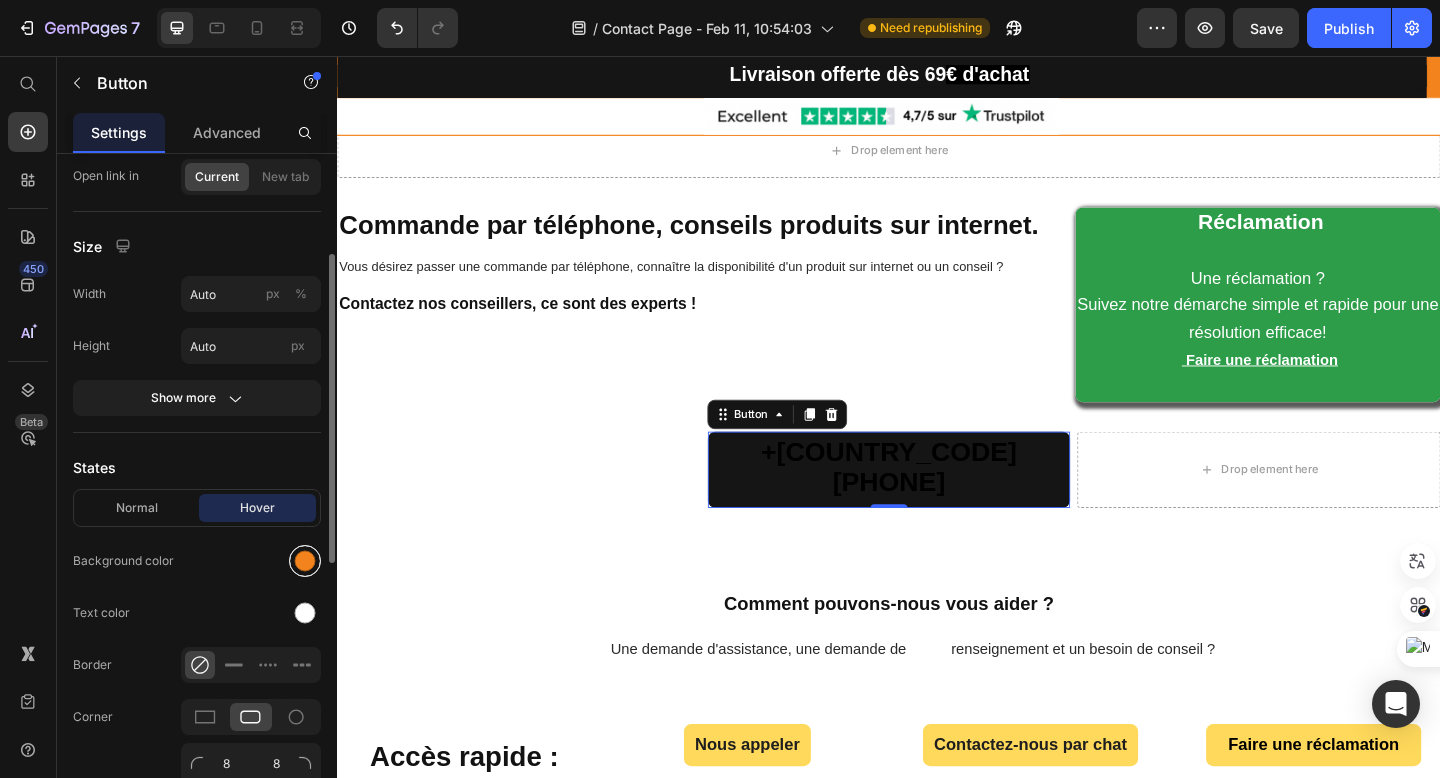 click at bounding box center [305, 561] 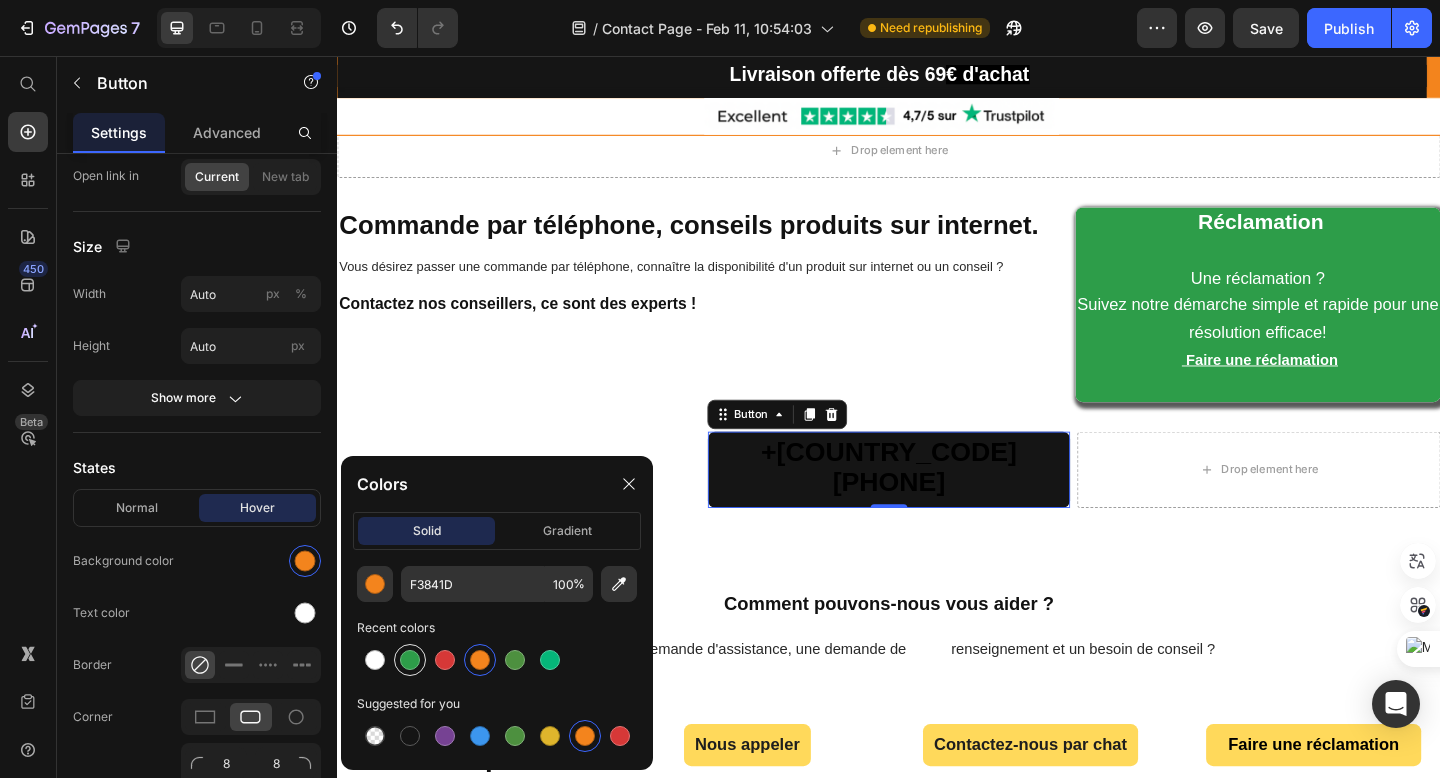 click at bounding box center (410, 660) 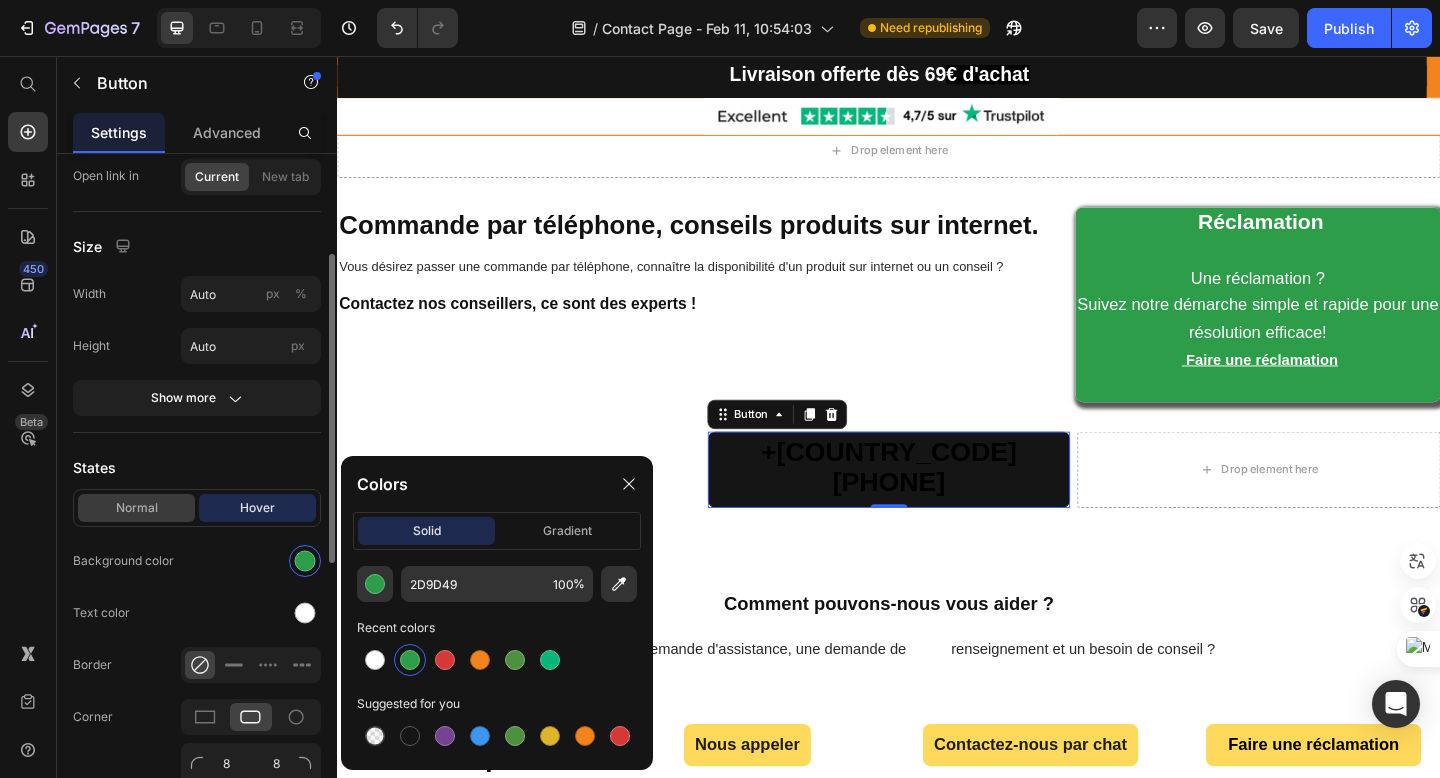 click on "Normal" at bounding box center (136, 508) 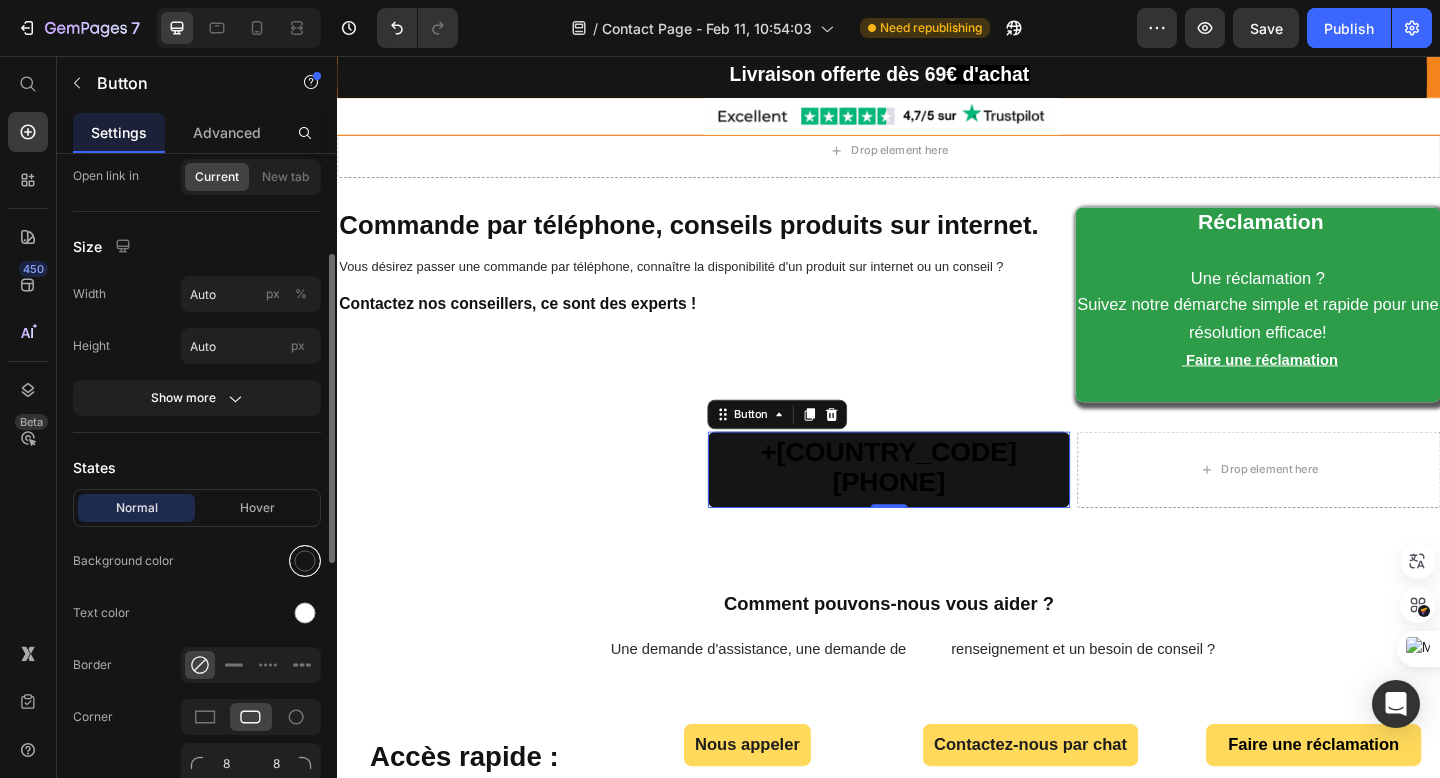 click at bounding box center (305, 561) 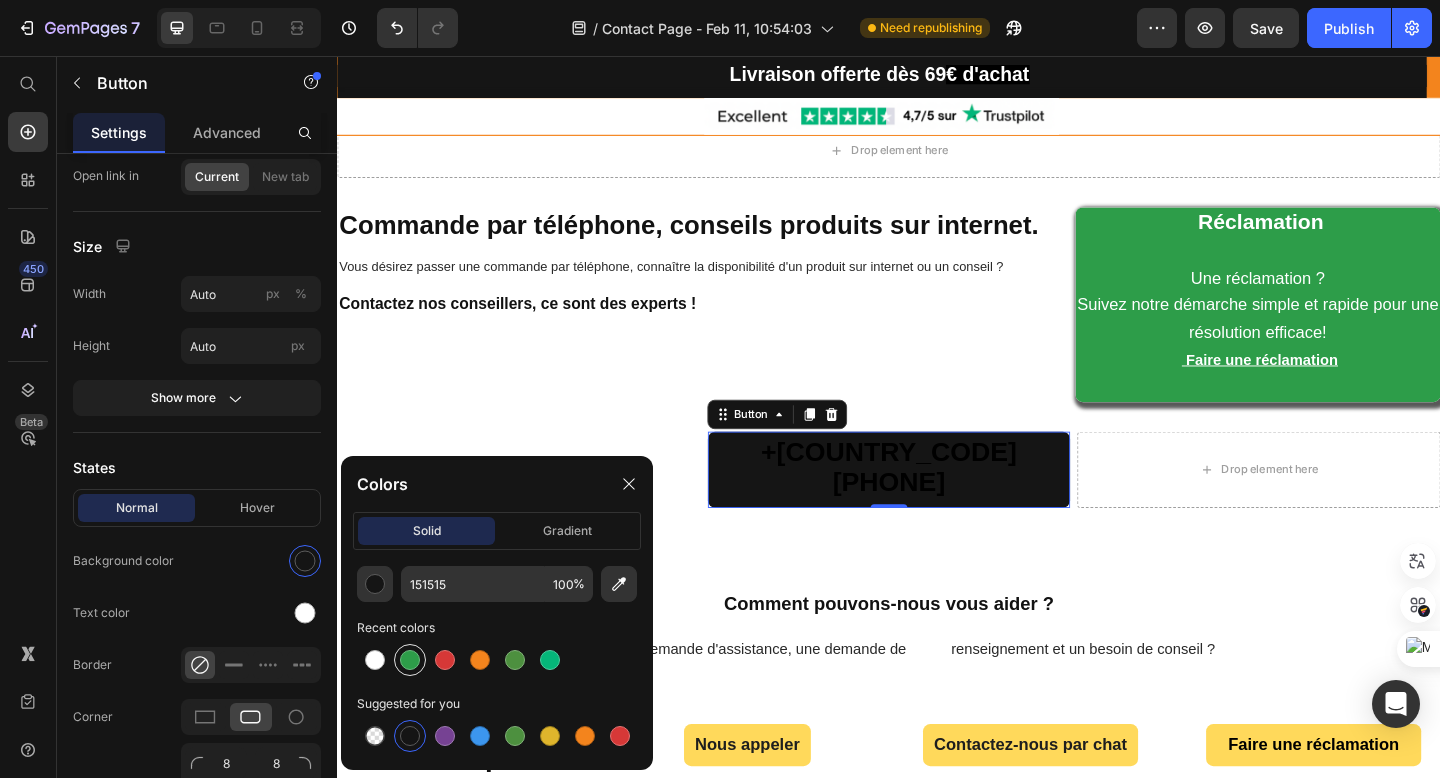 click at bounding box center [410, 660] 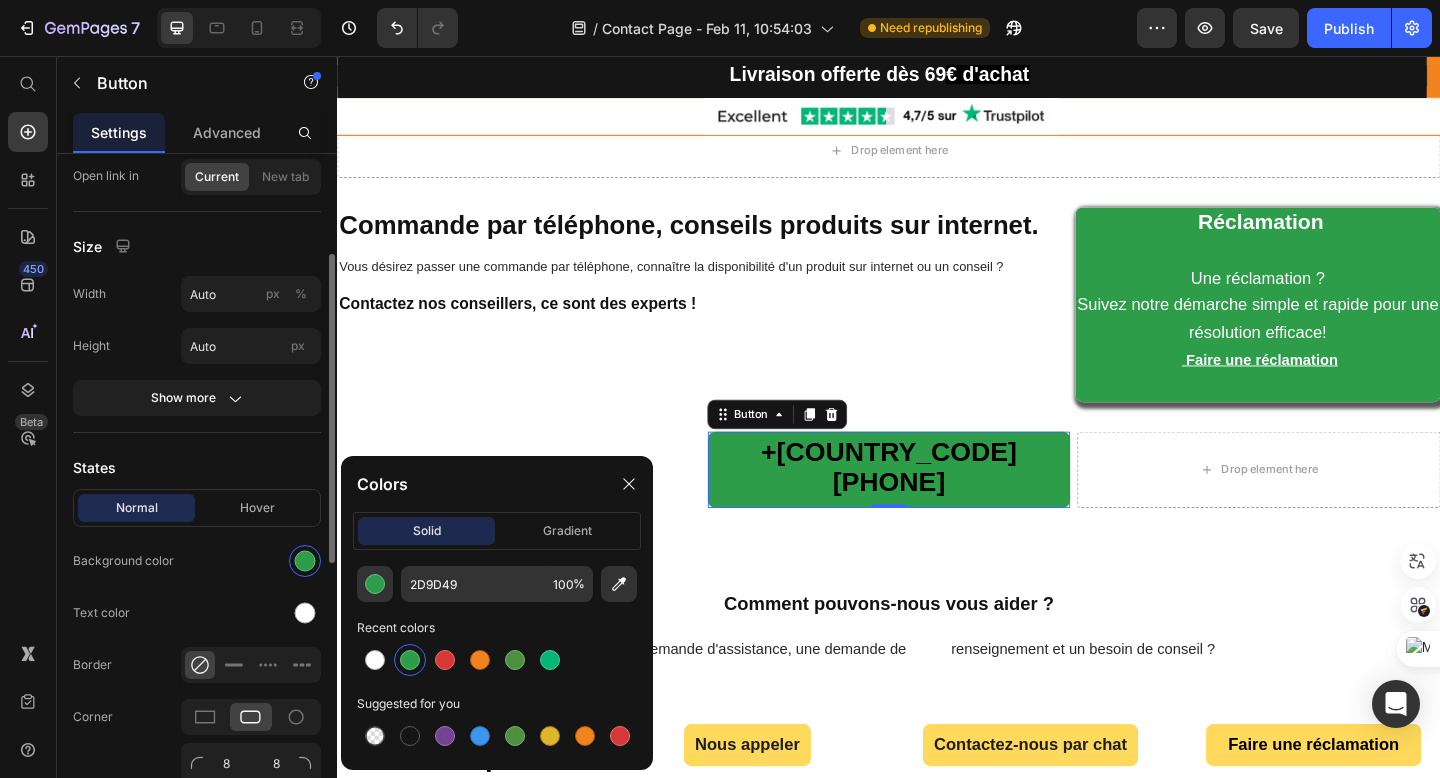 click on "States Normal Hover Background color Text color Border Corner 8 8 8 8 Shadow" 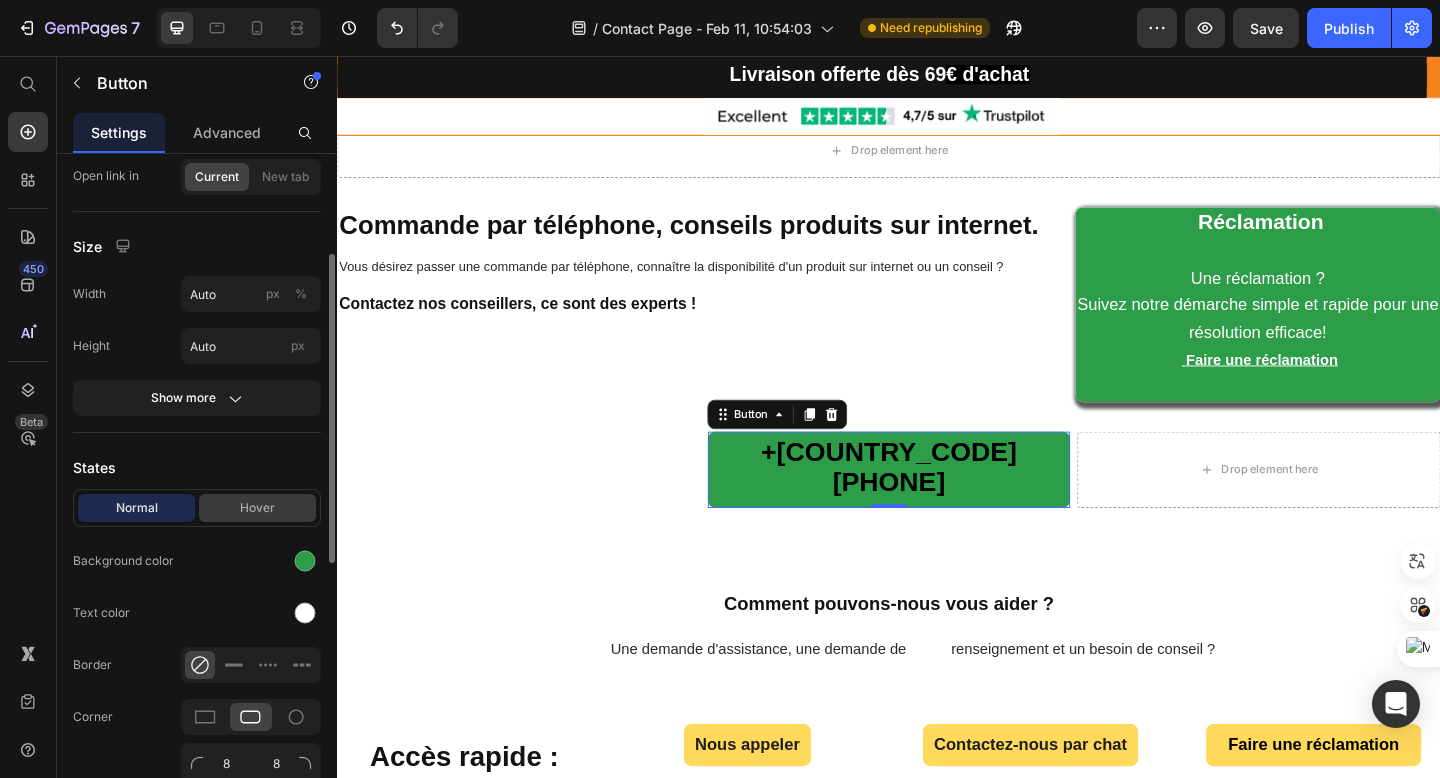 click on "Hover" at bounding box center (257, 508) 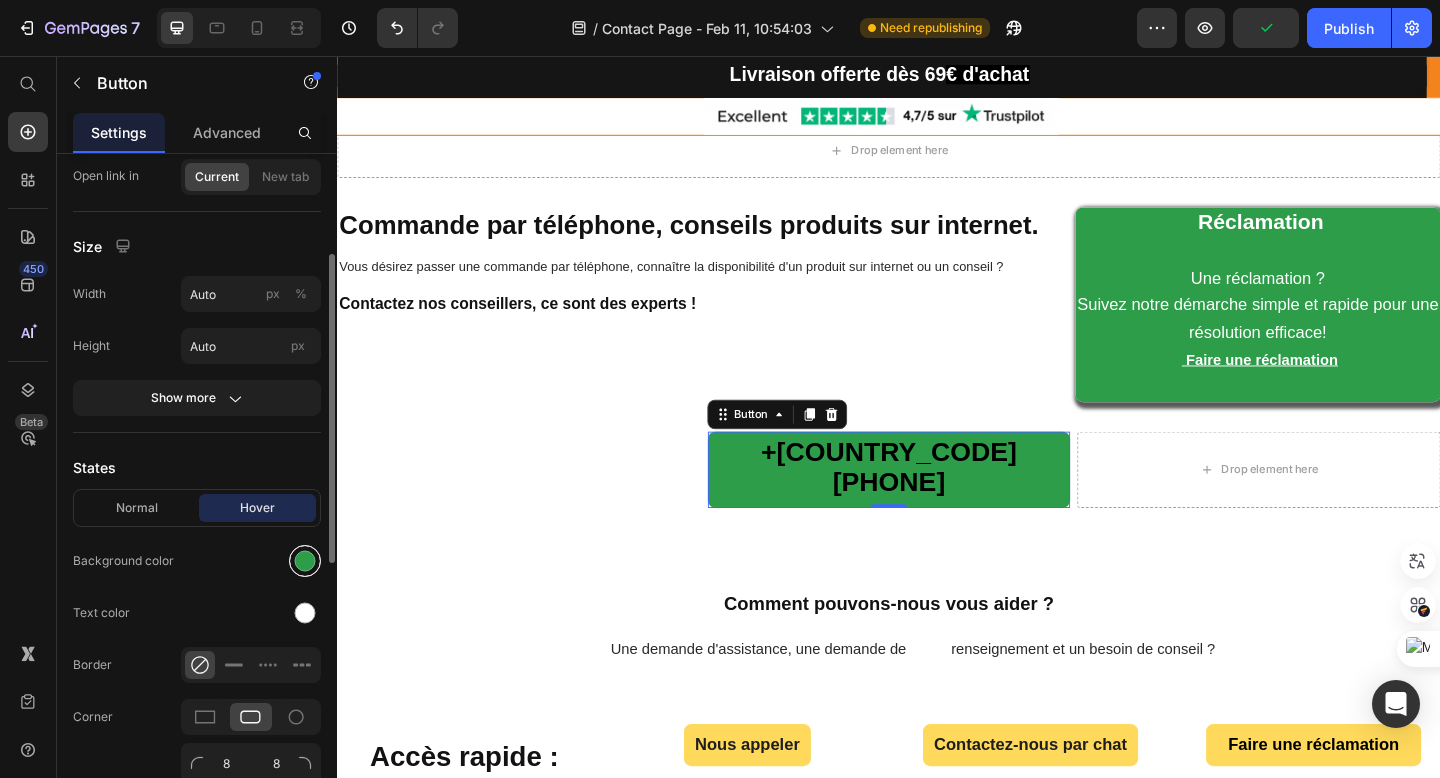 click at bounding box center (305, 561) 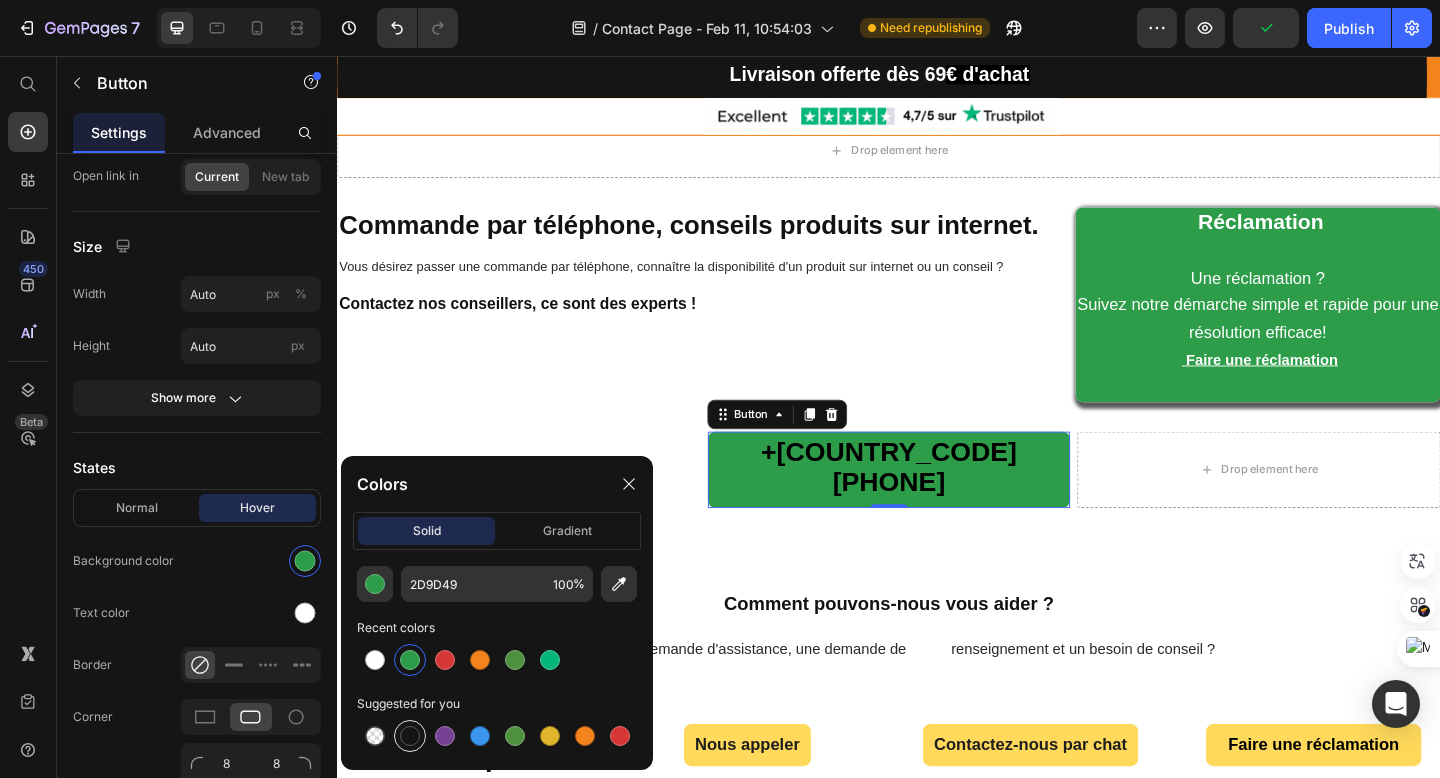 click at bounding box center (410, 736) 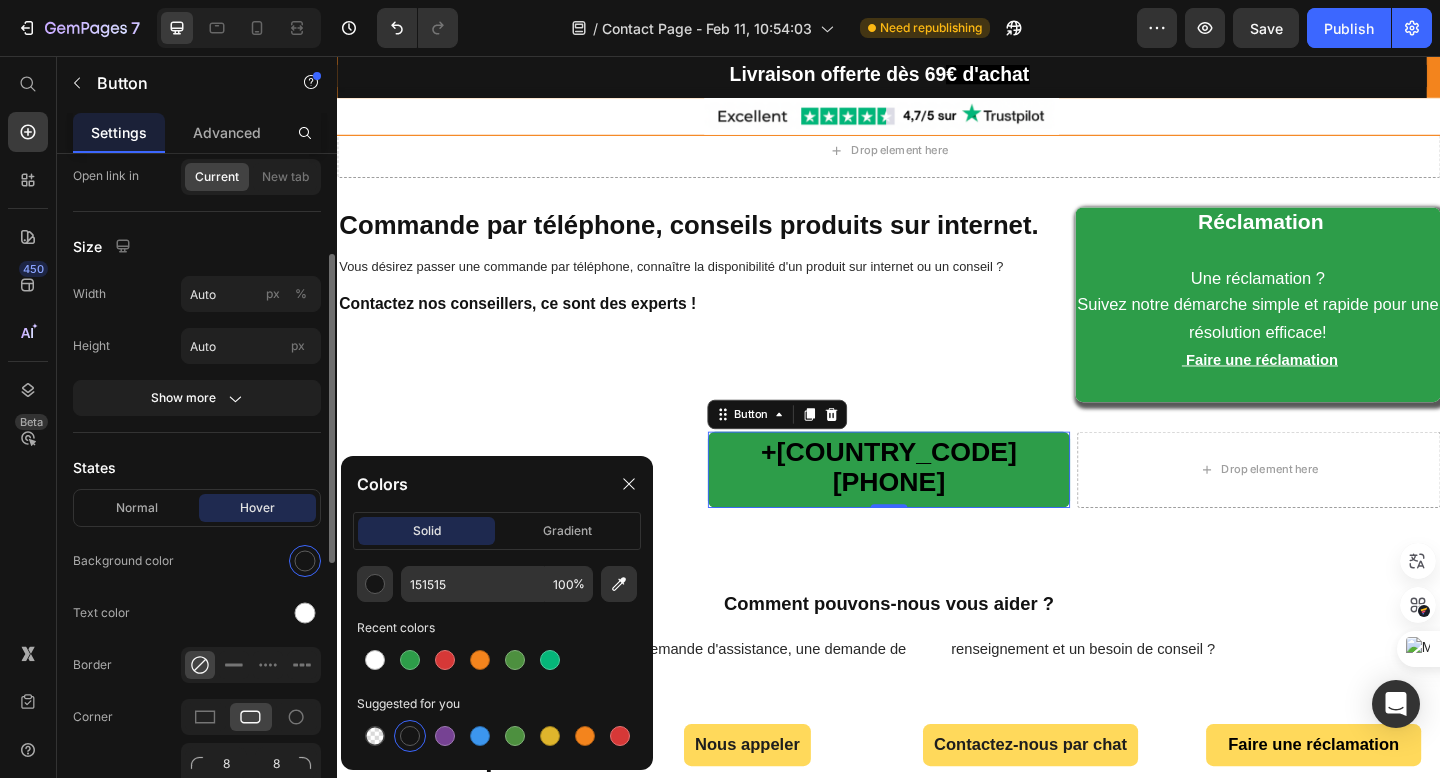 click on "States" at bounding box center (197, 467) 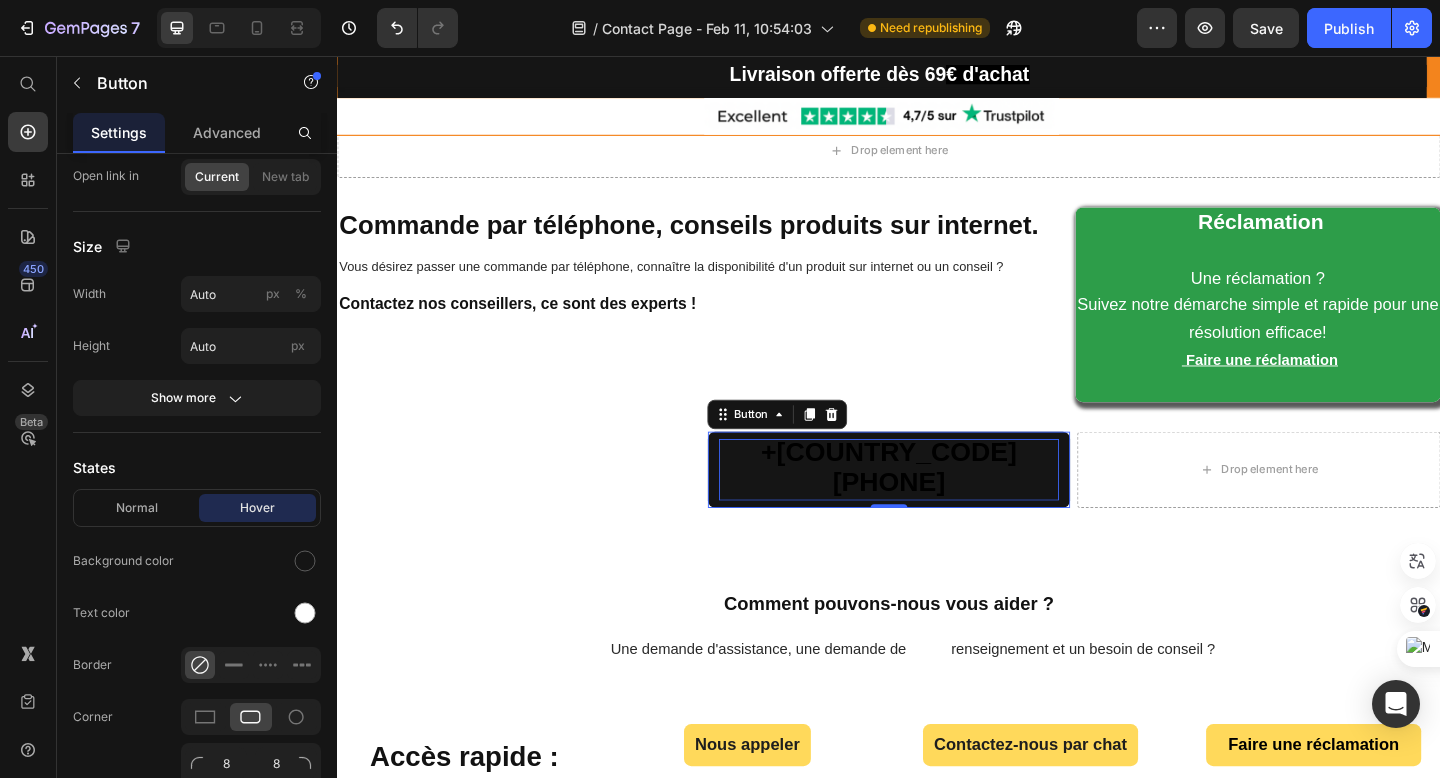 click on "[PHONE]" at bounding box center [937, 504] 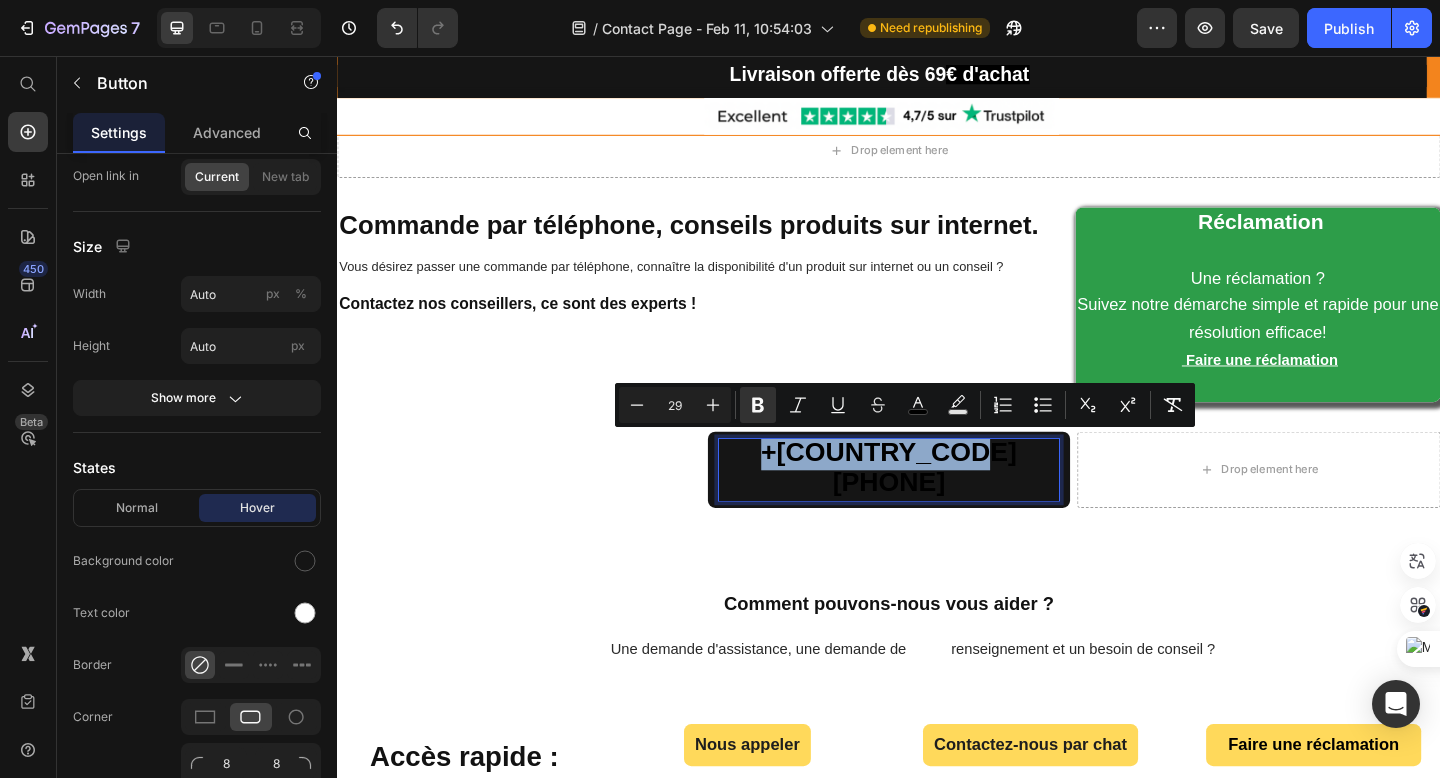 drag, startPoint x: 834, startPoint y: 484, endPoint x: 1031, endPoint y: 487, distance: 197.02284 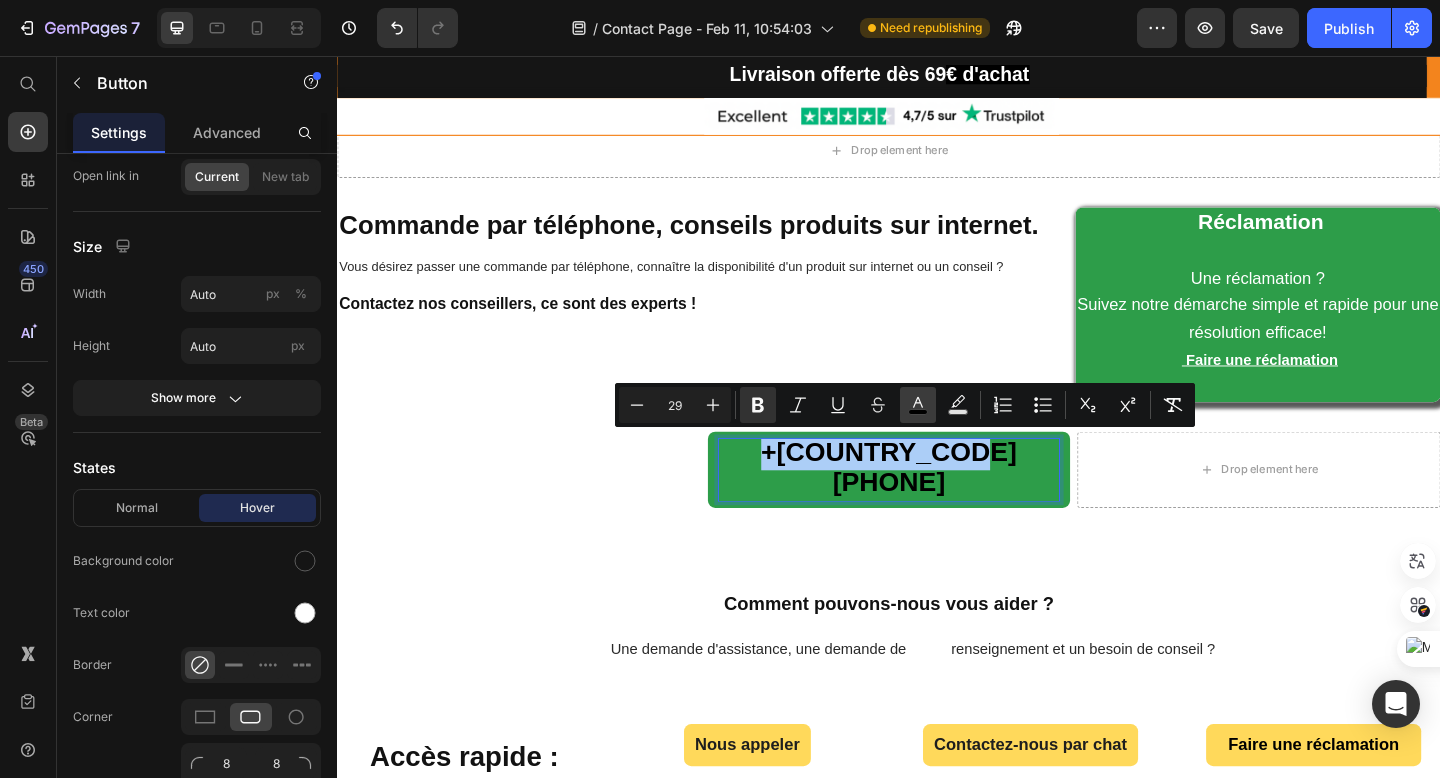 click 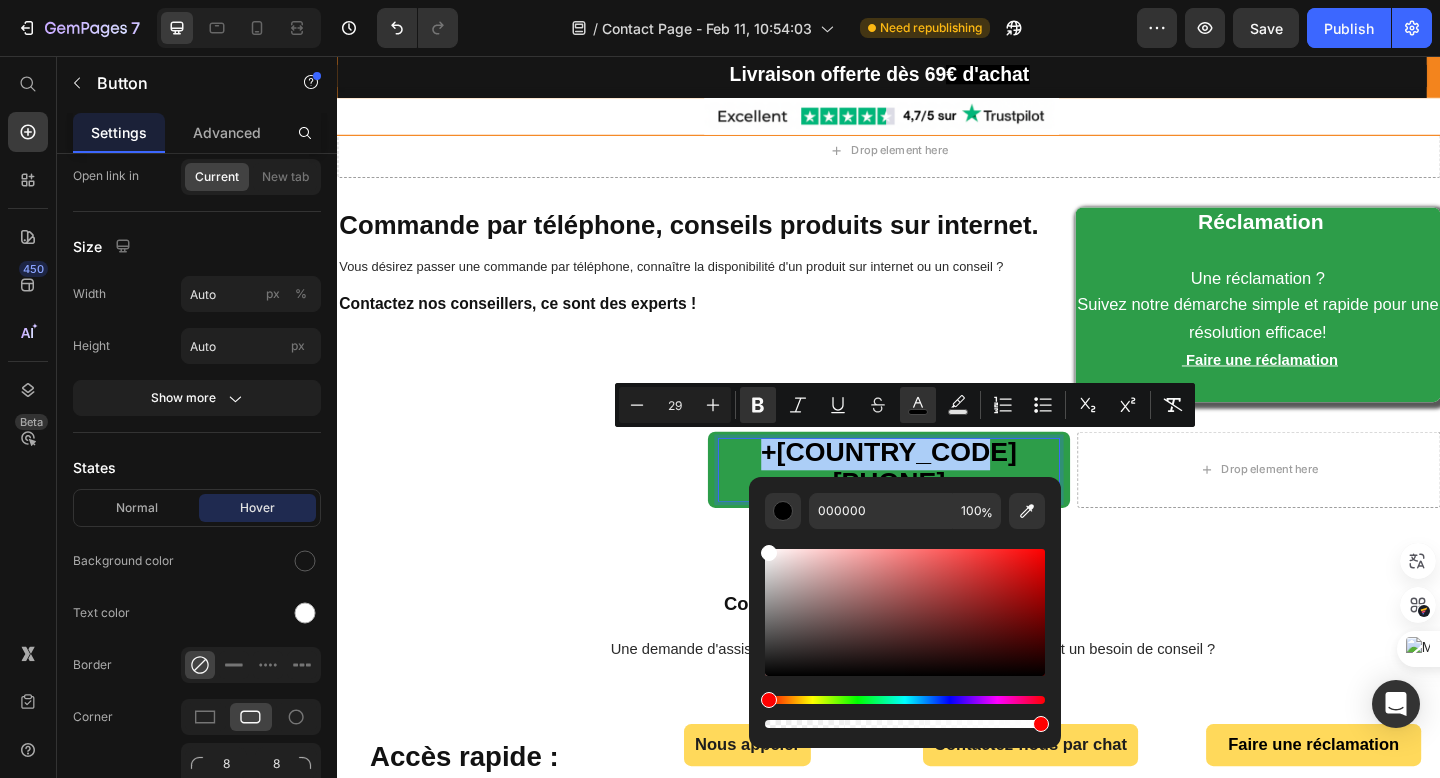 drag, startPoint x: 765, startPoint y: 670, endPoint x: 755, endPoint y: 527, distance: 143.34923 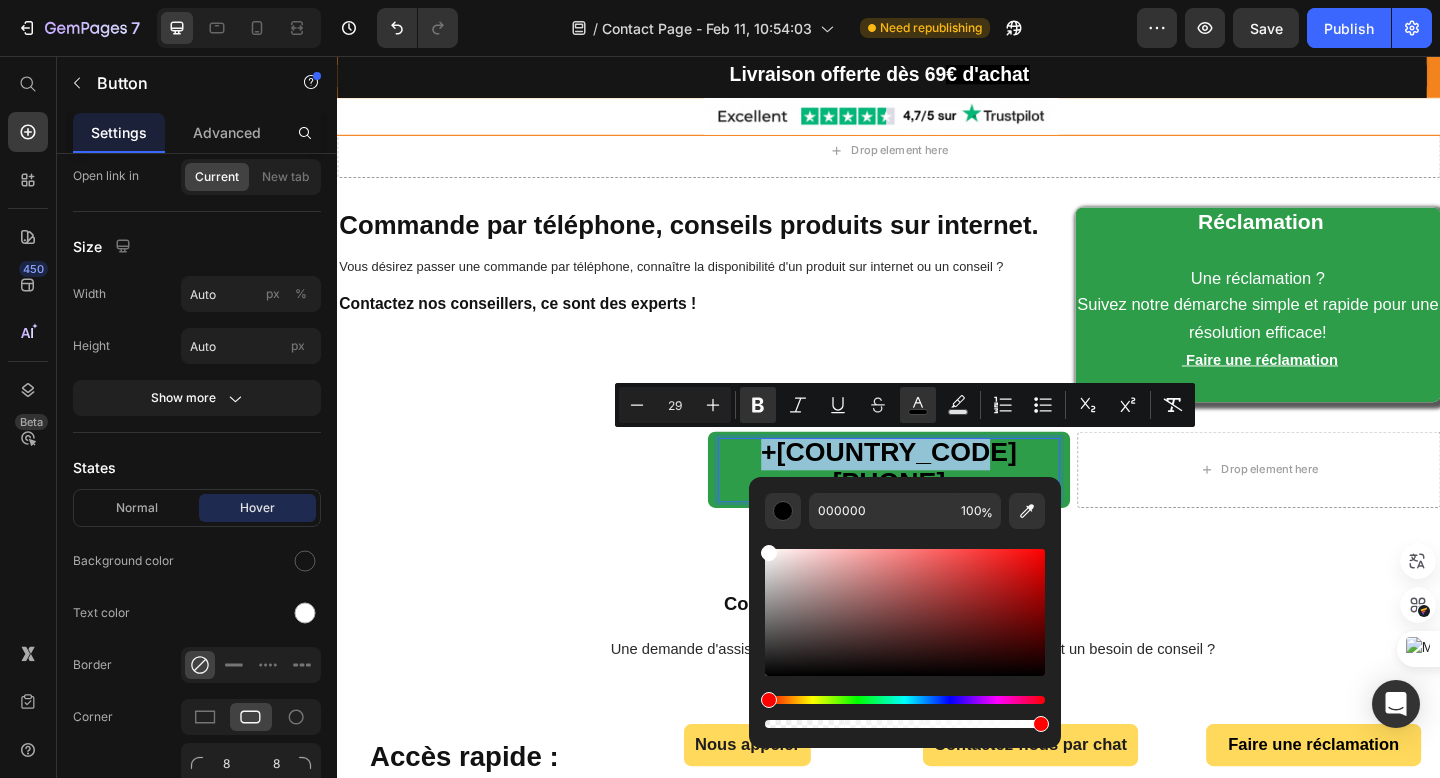 type on "FFFFFF" 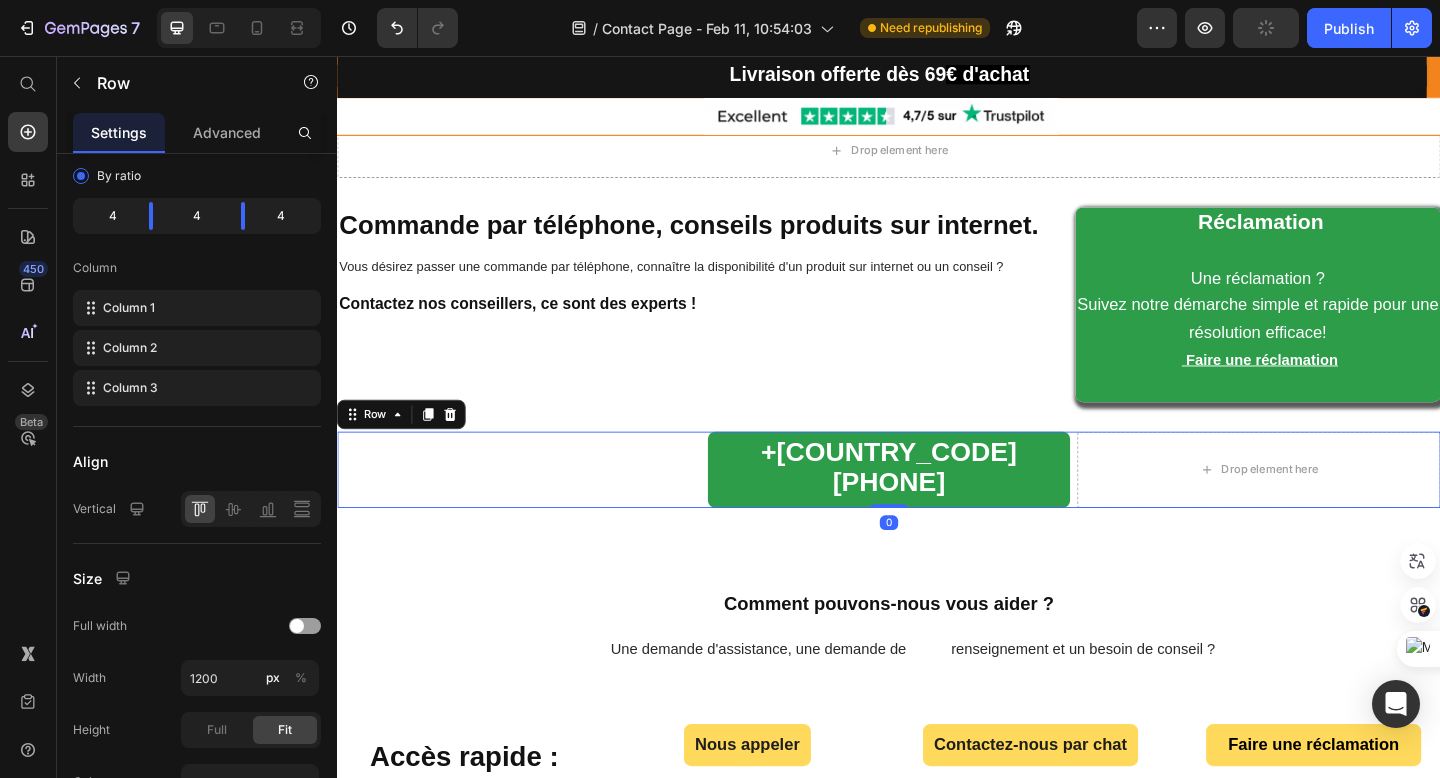 click on "Du Lundi au Vendredi de  9 h00 à 18h00                    Le Samedi de  10 h à 13h                    Dimanche de 10h à 13h Text Block" at bounding box center (534, 507) 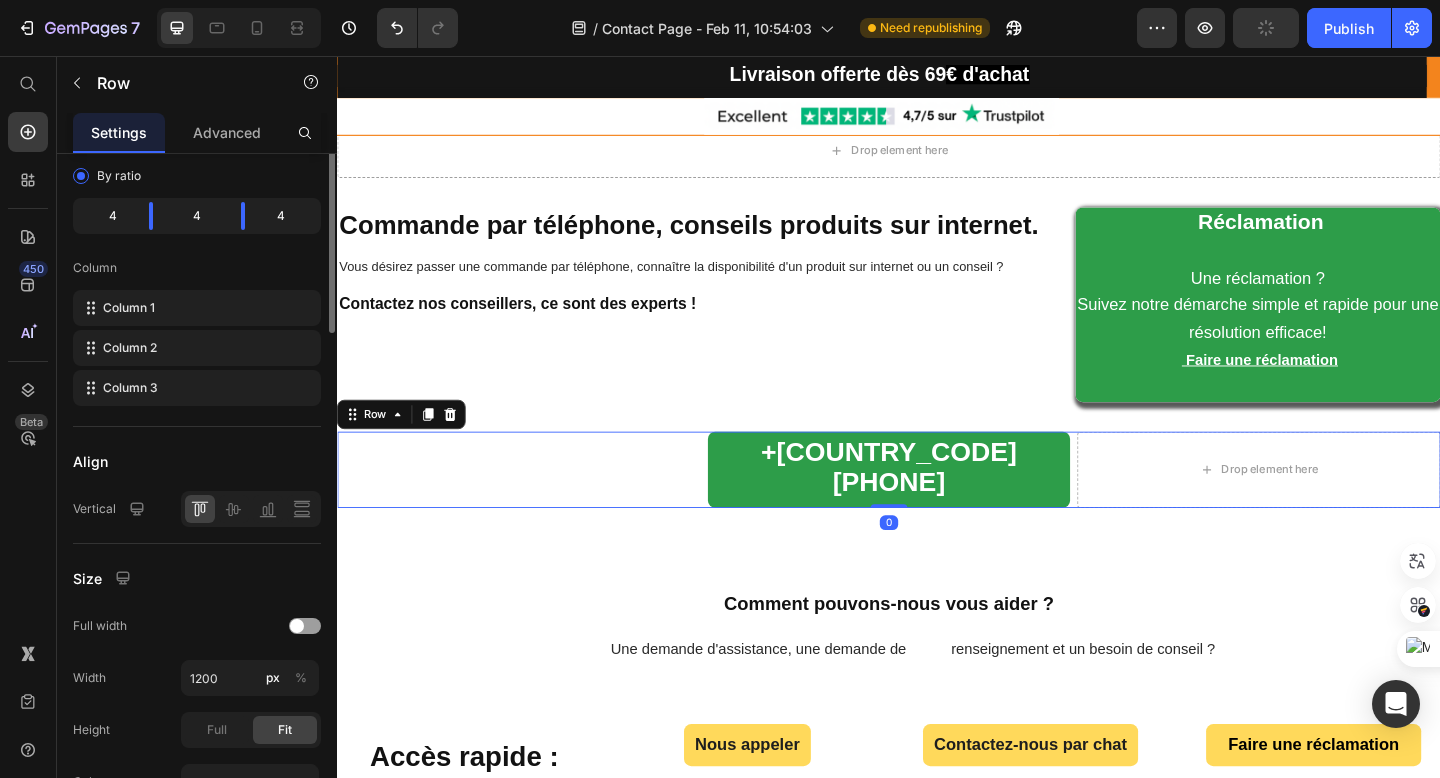 scroll, scrollTop: 0, scrollLeft: 0, axis: both 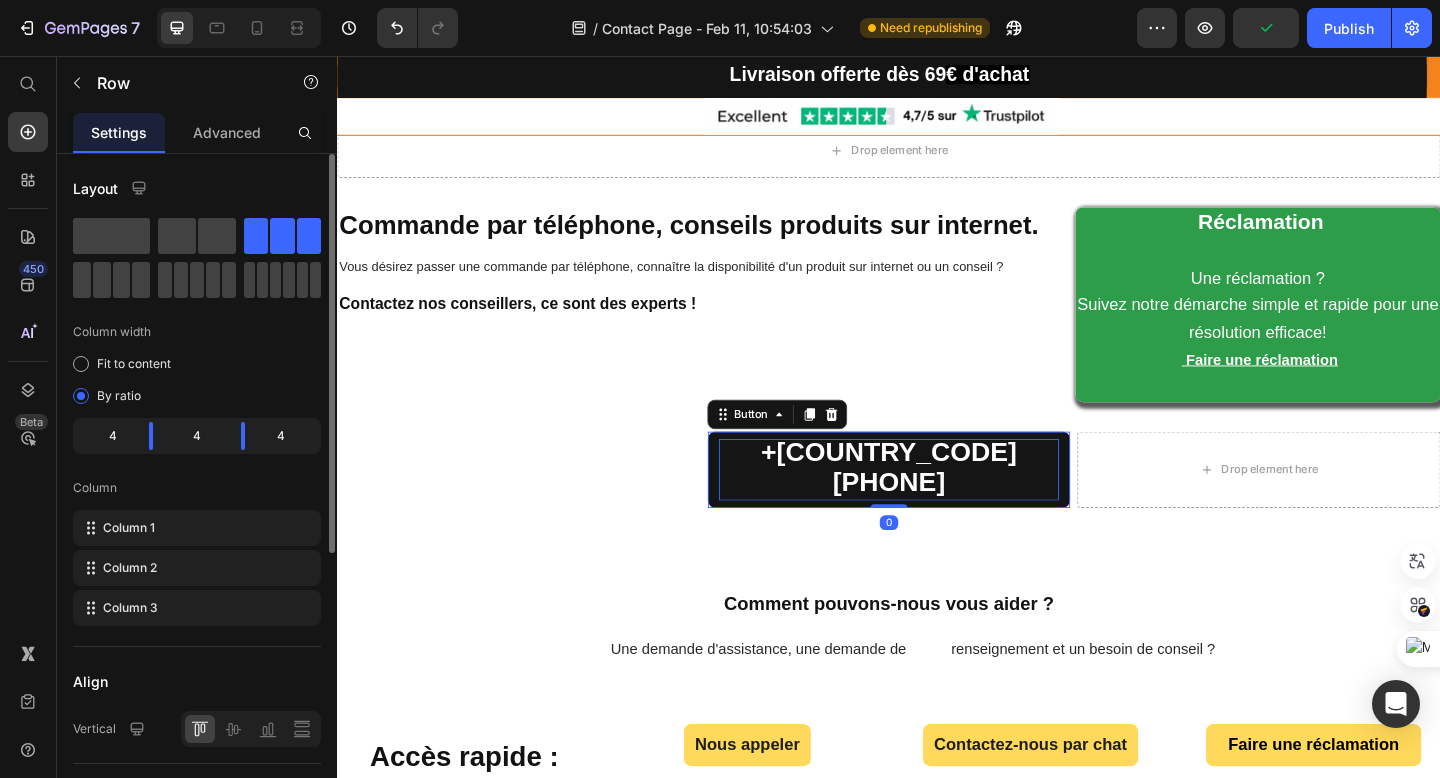 click on "[PHONE]" at bounding box center (937, 504) 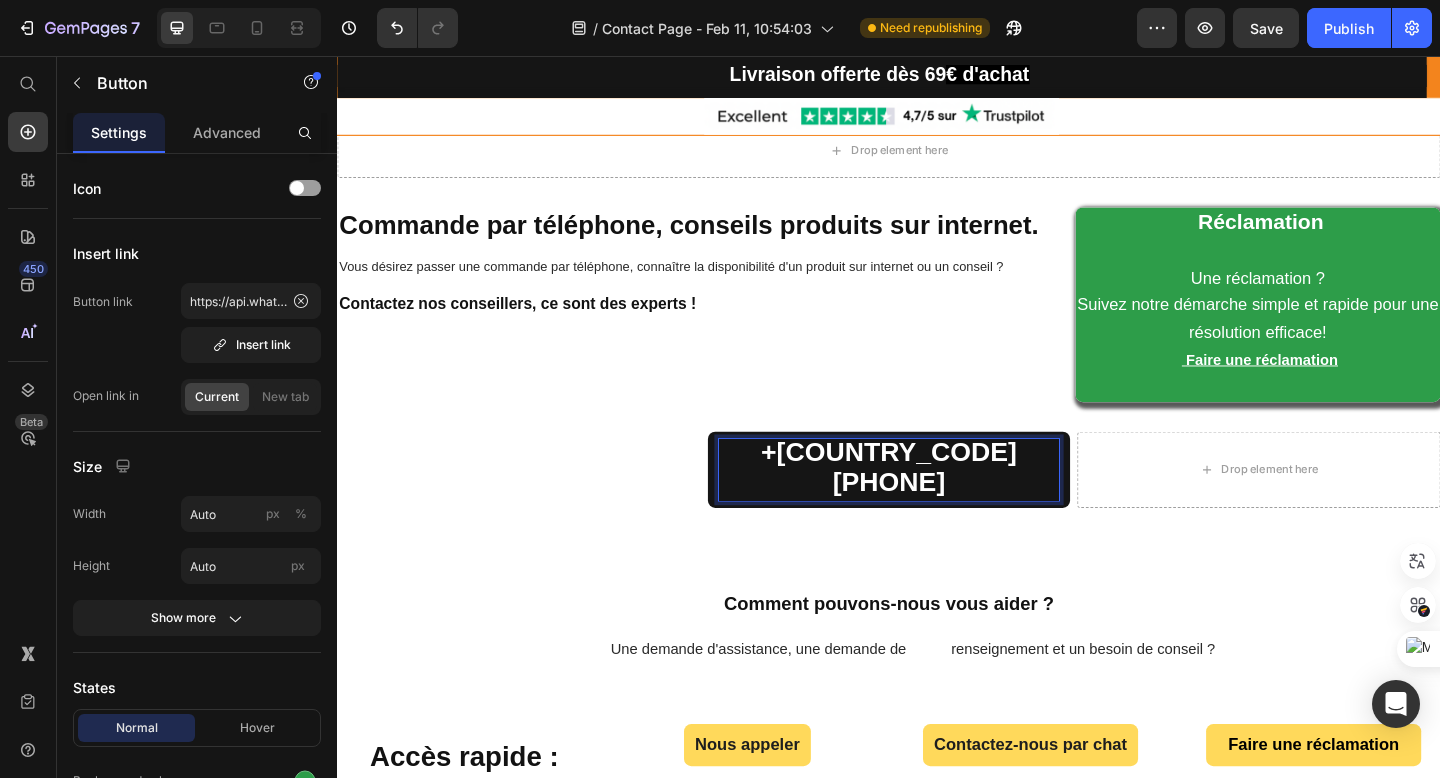 click on "[PHONE]" at bounding box center (937, 504) 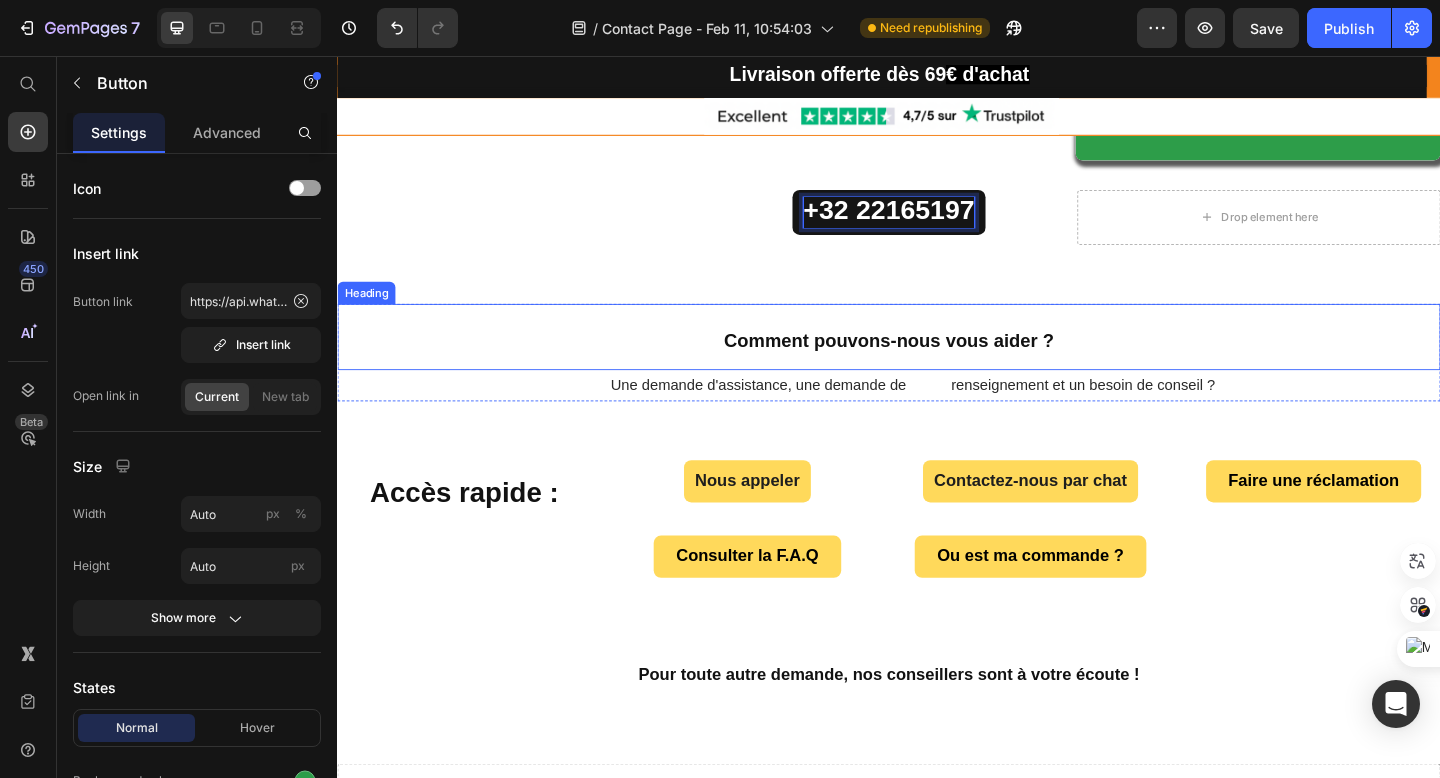 scroll, scrollTop: 264, scrollLeft: 0, axis: vertical 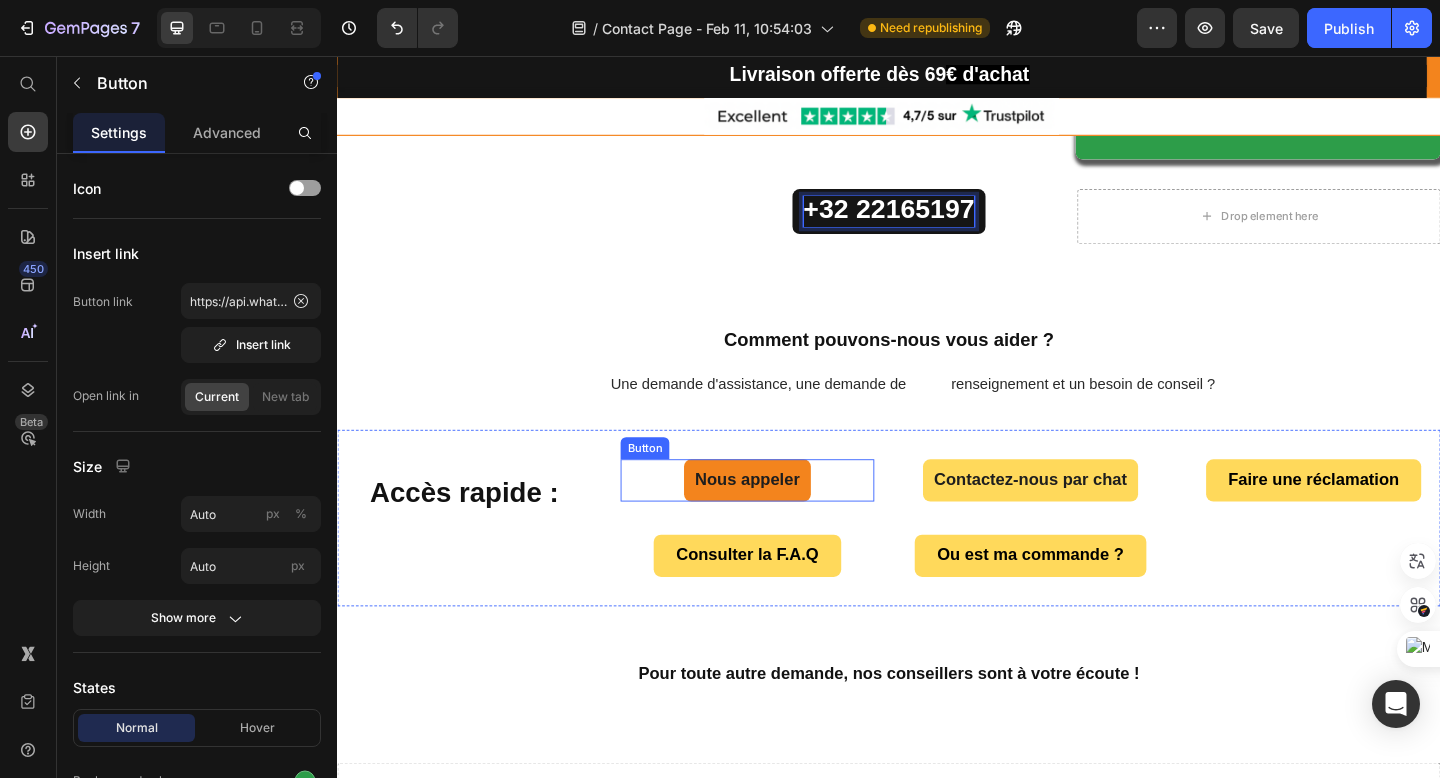 click on "Nous appeler" at bounding box center (783, 518) 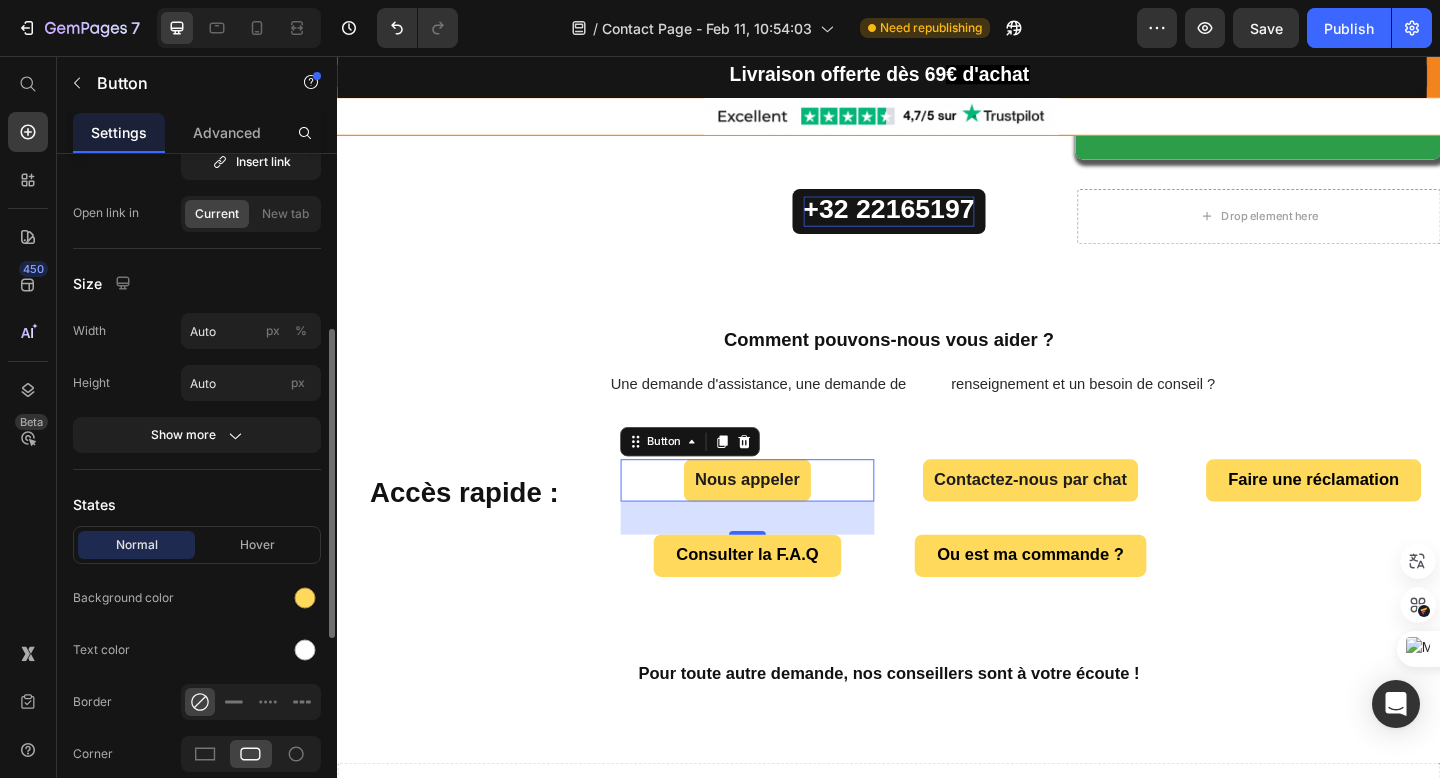 scroll, scrollTop: 246, scrollLeft: 0, axis: vertical 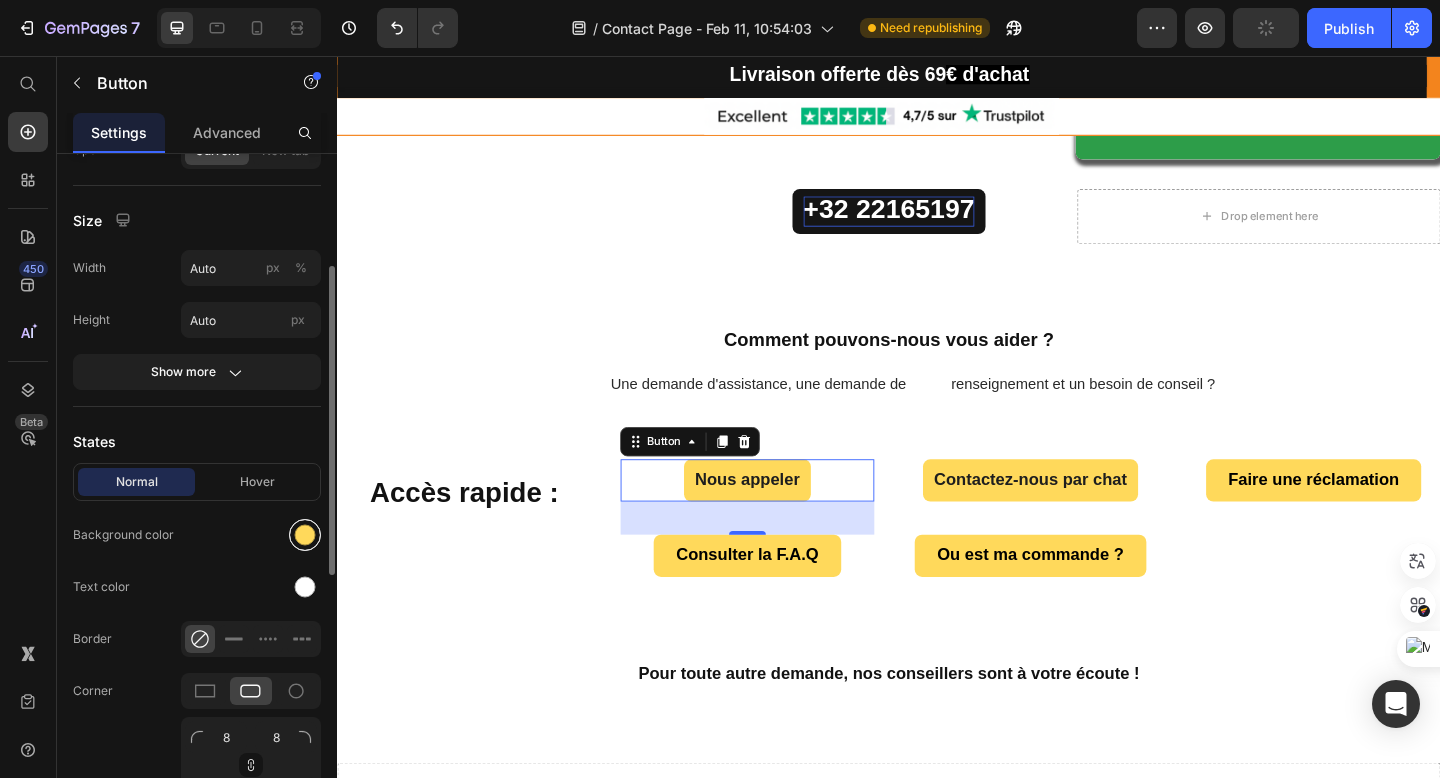 click at bounding box center (305, 535) 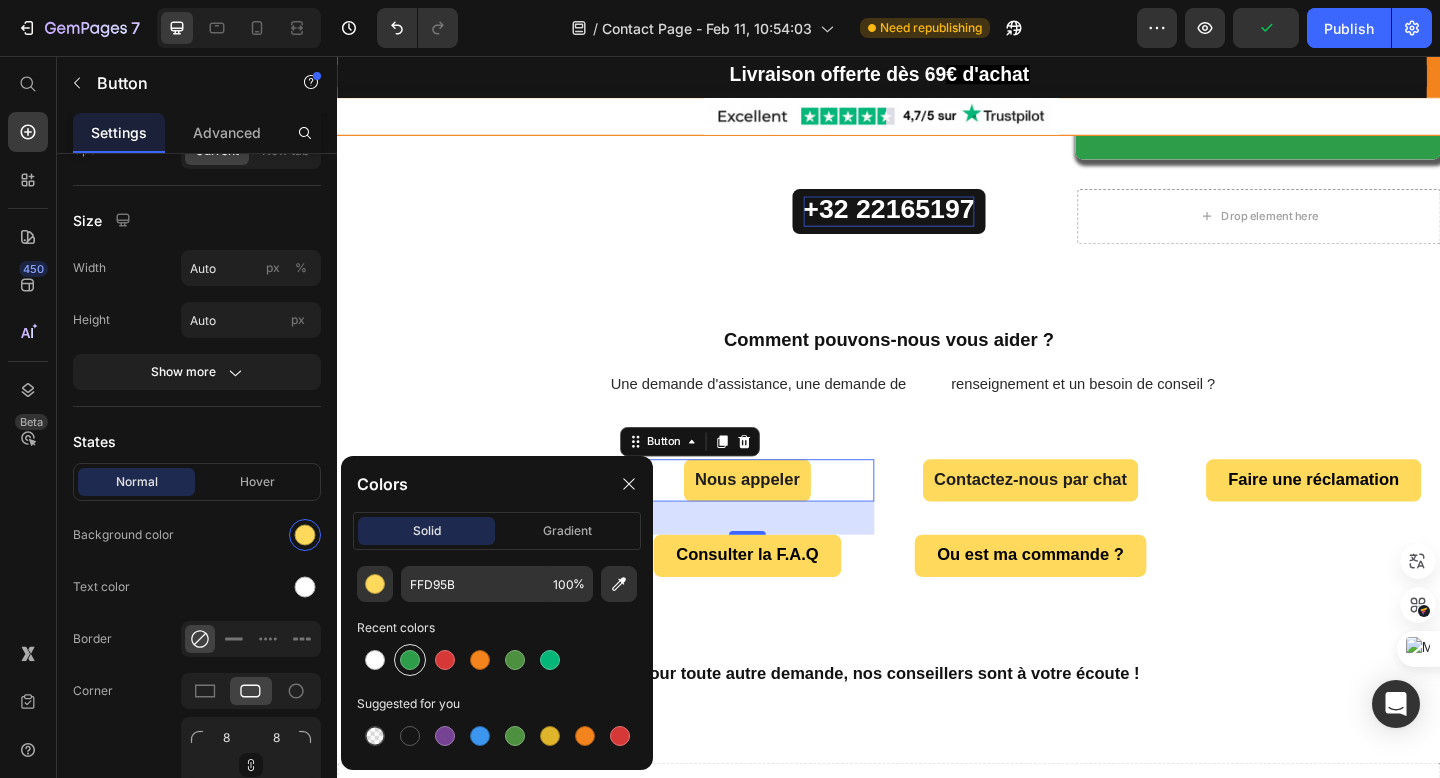 click at bounding box center (410, 660) 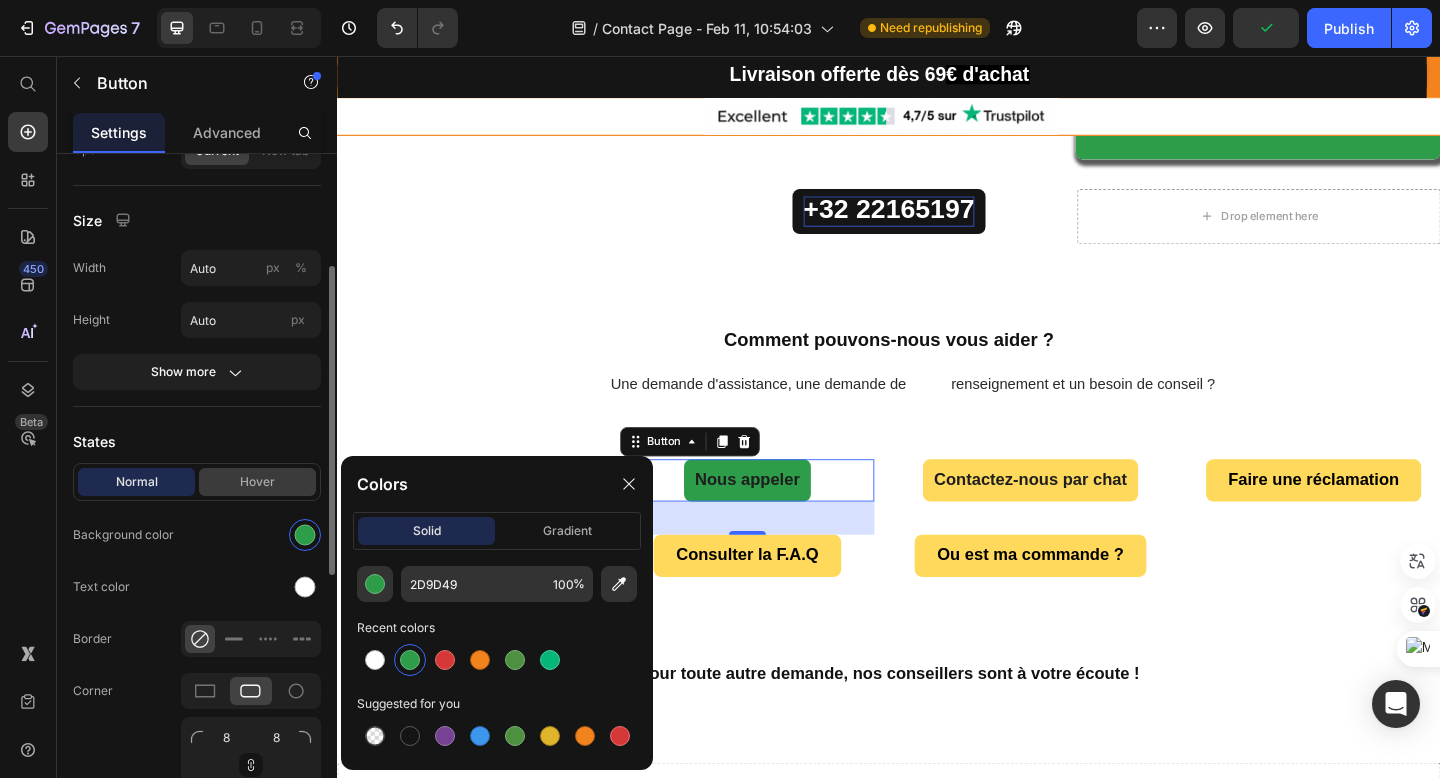 click on "Hover" at bounding box center (257, 482) 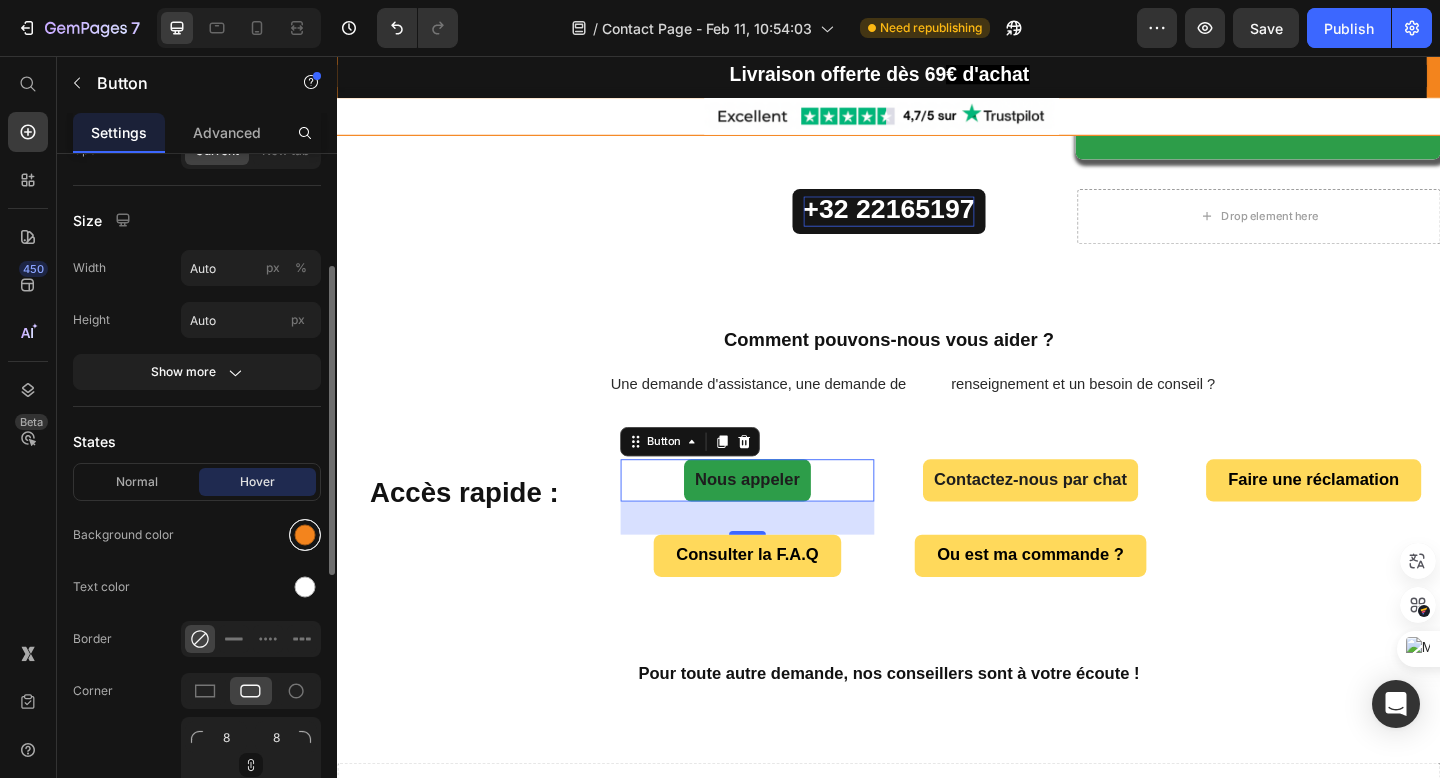 click at bounding box center [305, 535] 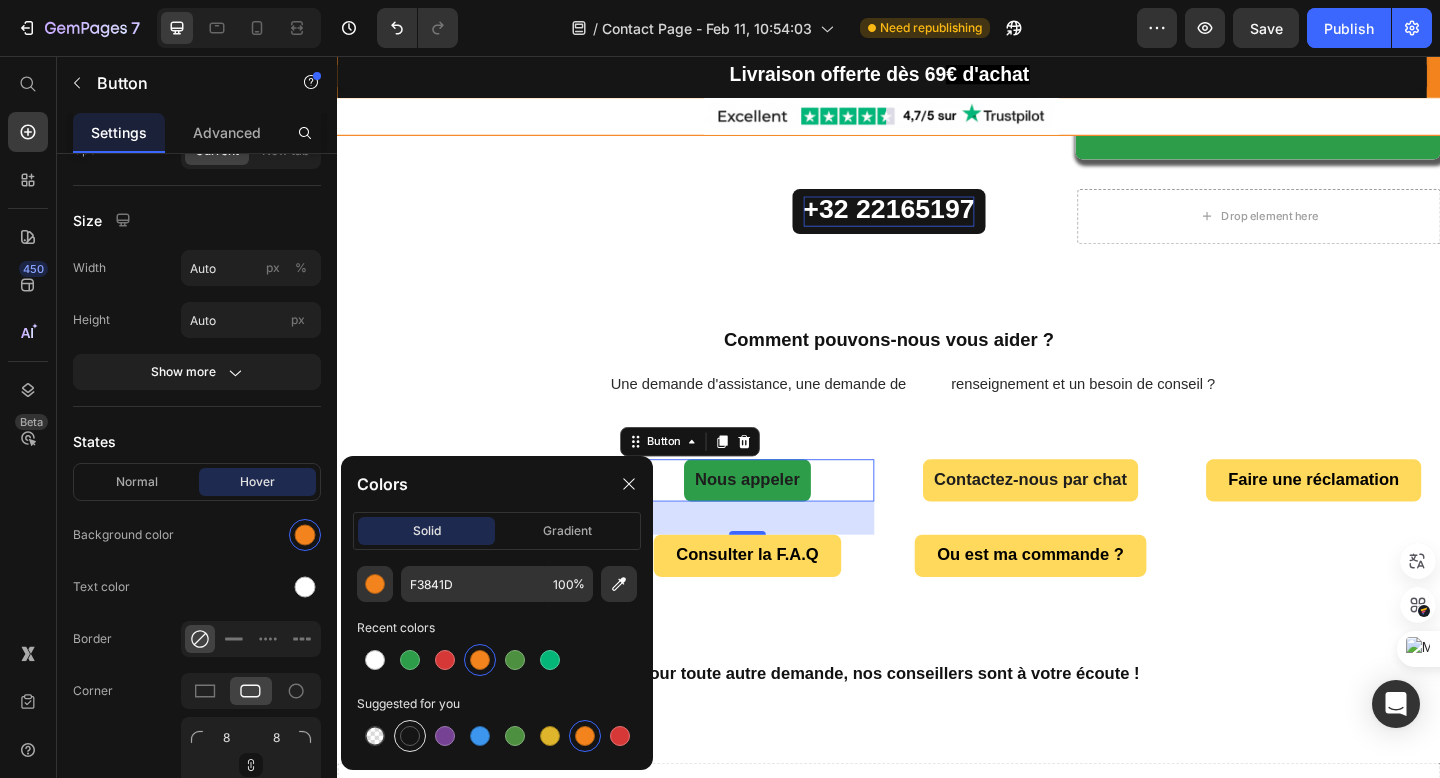 click at bounding box center (410, 736) 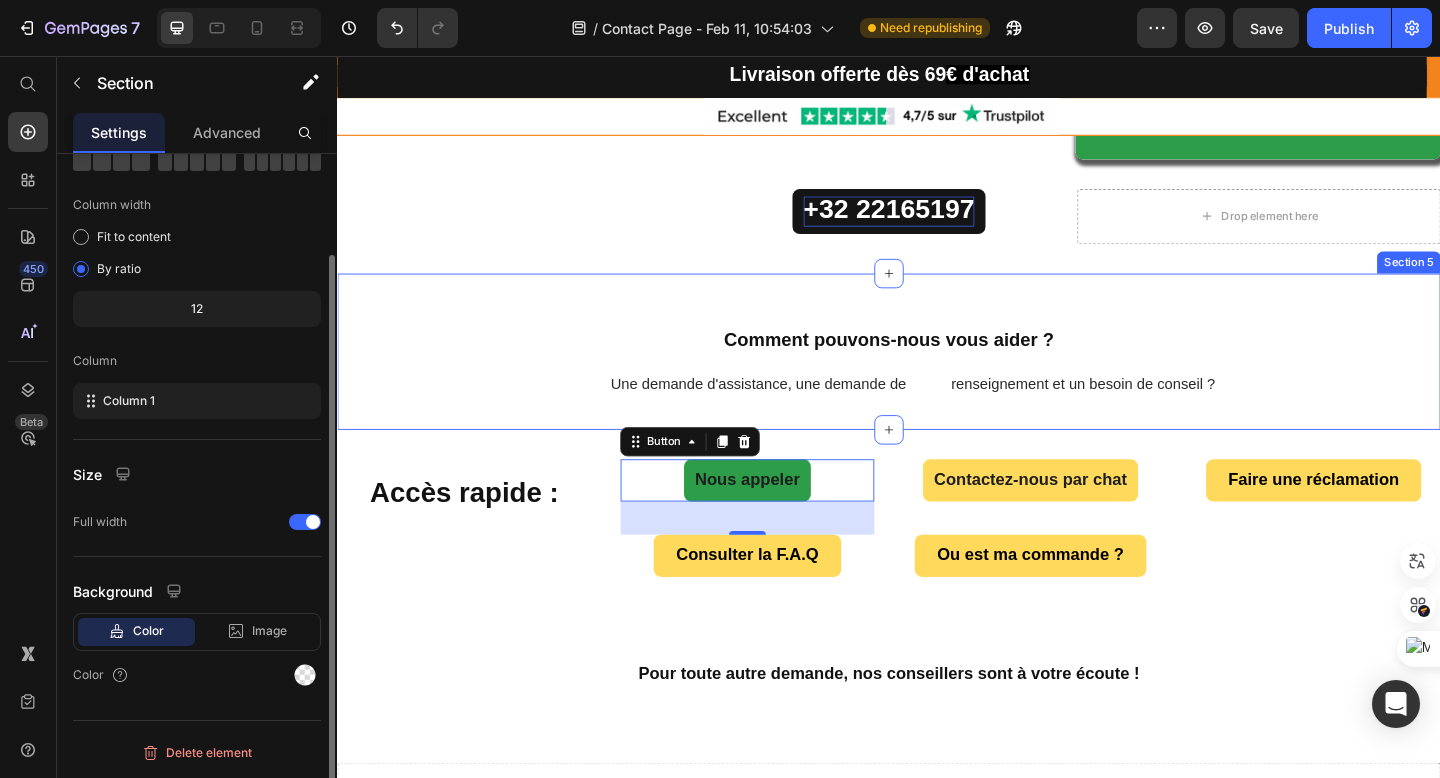 click on "Comment pouvons-nous vous aider ? Heading               Une demande d'assistance, une demande de           renseignement et un besoin de conseil ? Text Block Row Row Section 5" at bounding box center (937, 378) 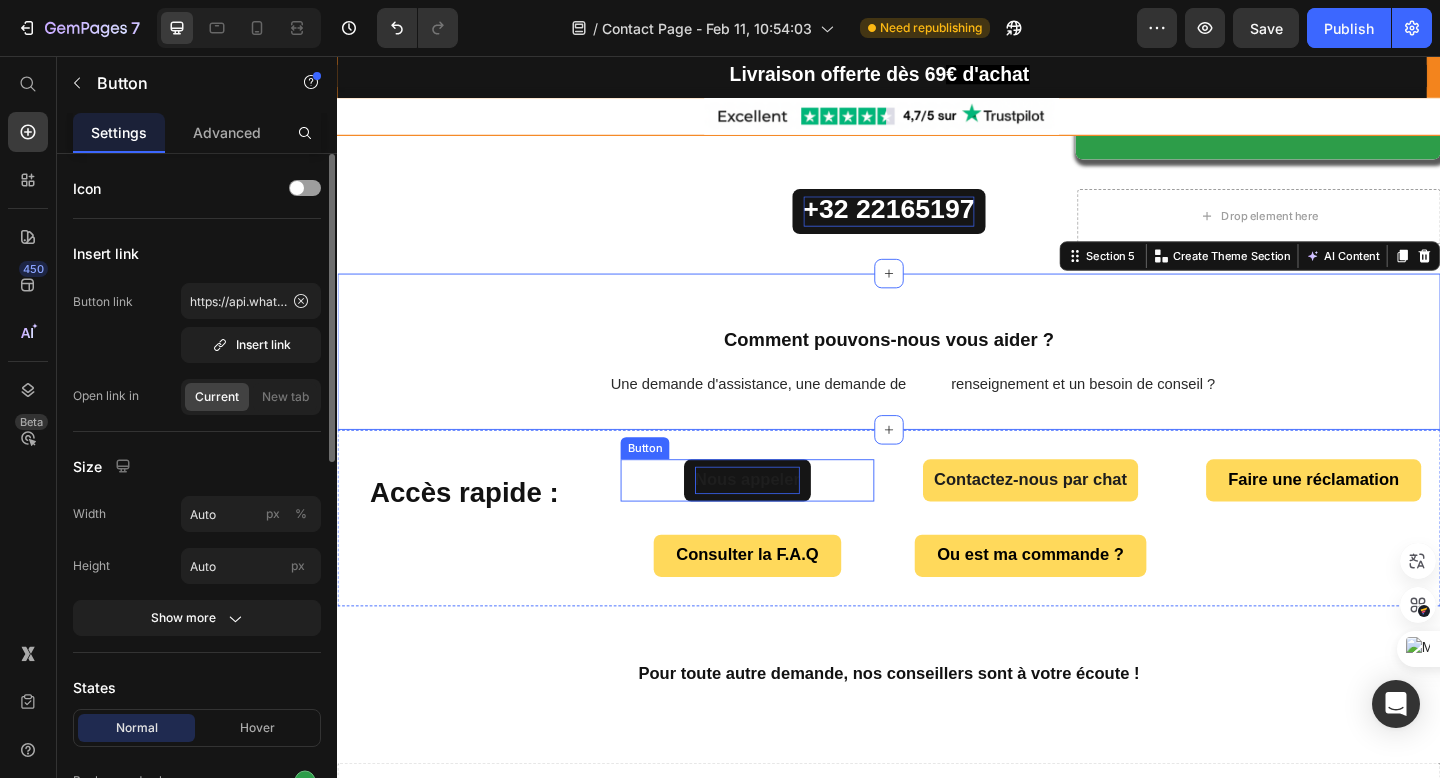 click on "Nous appeler" at bounding box center [783, 517] 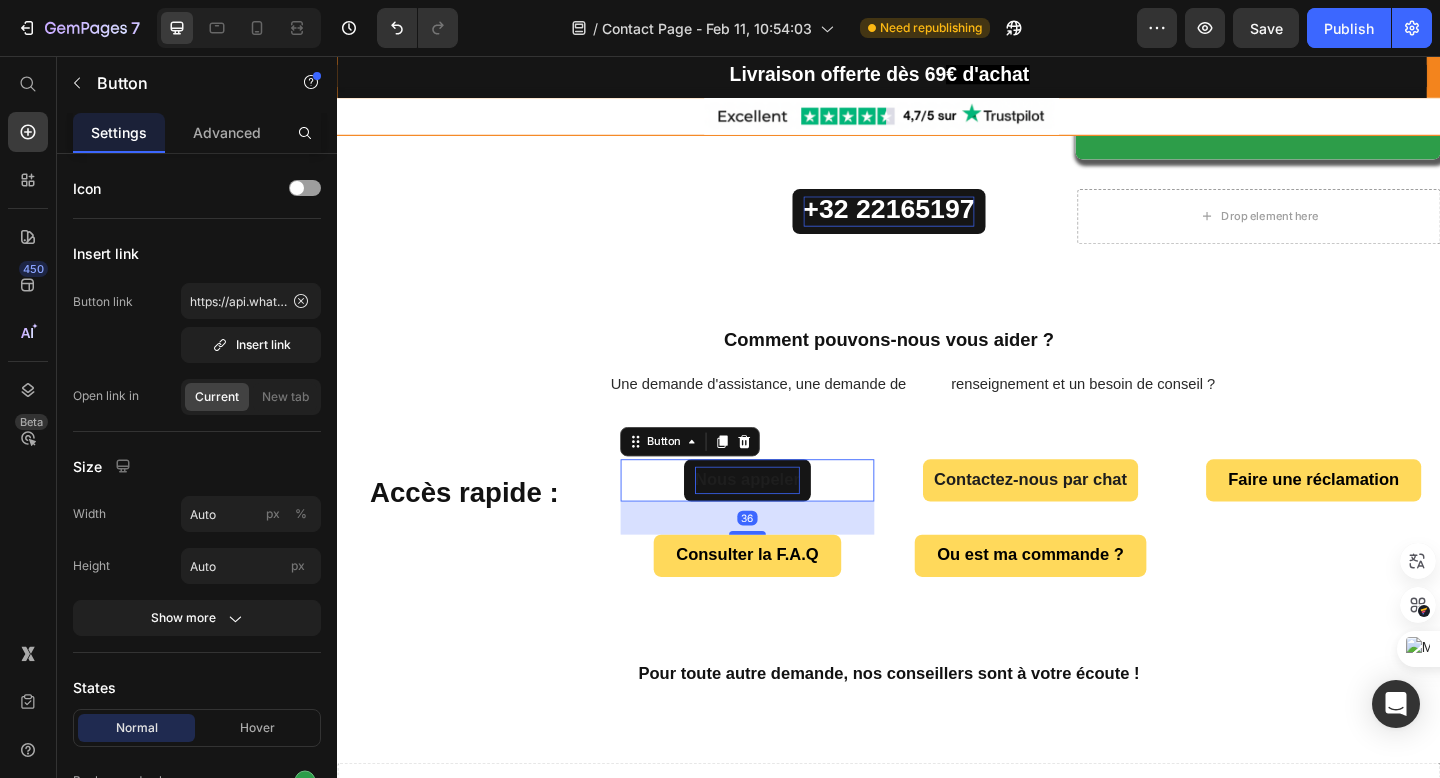 click on "Nous appeler" at bounding box center (783, 517) 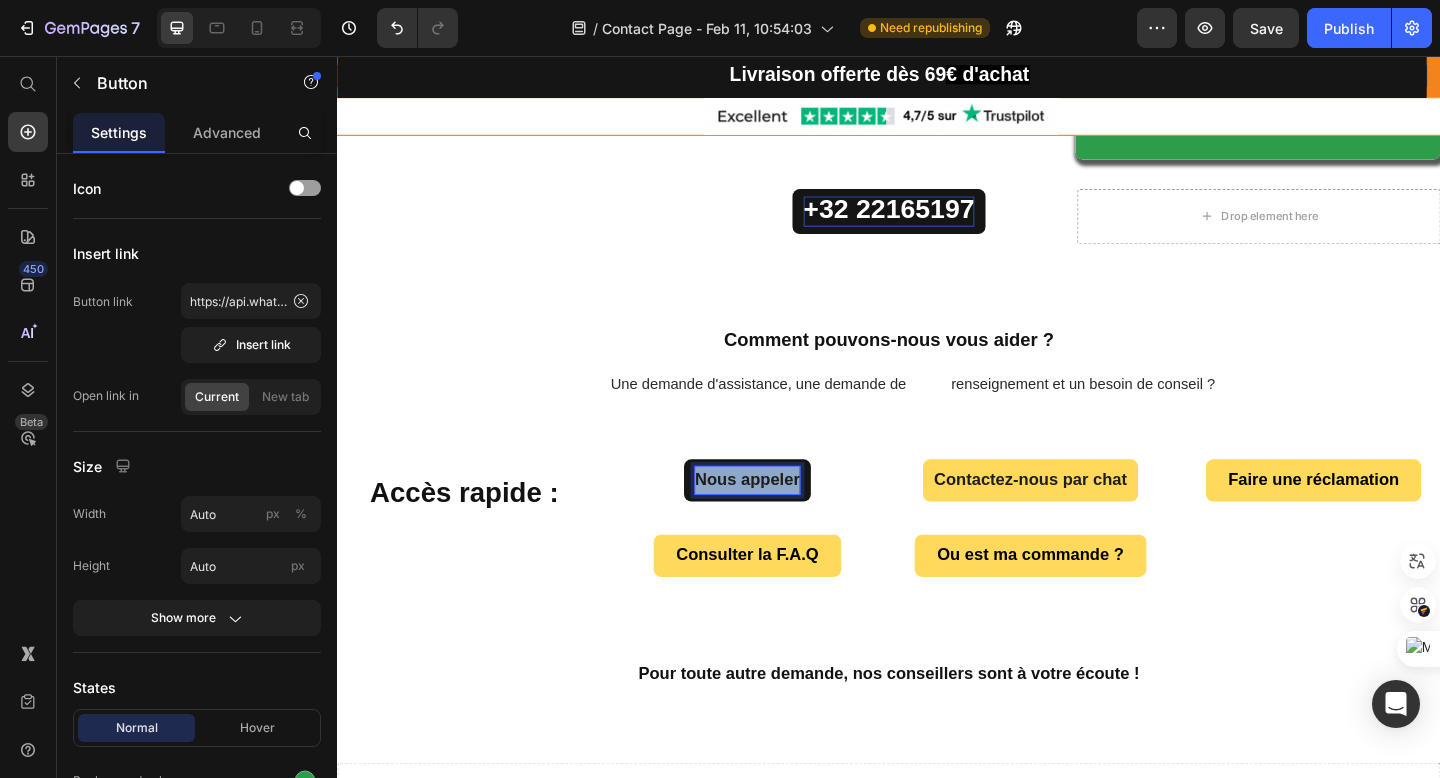 click on "Nous appeler" at bounding box center [783, 518] 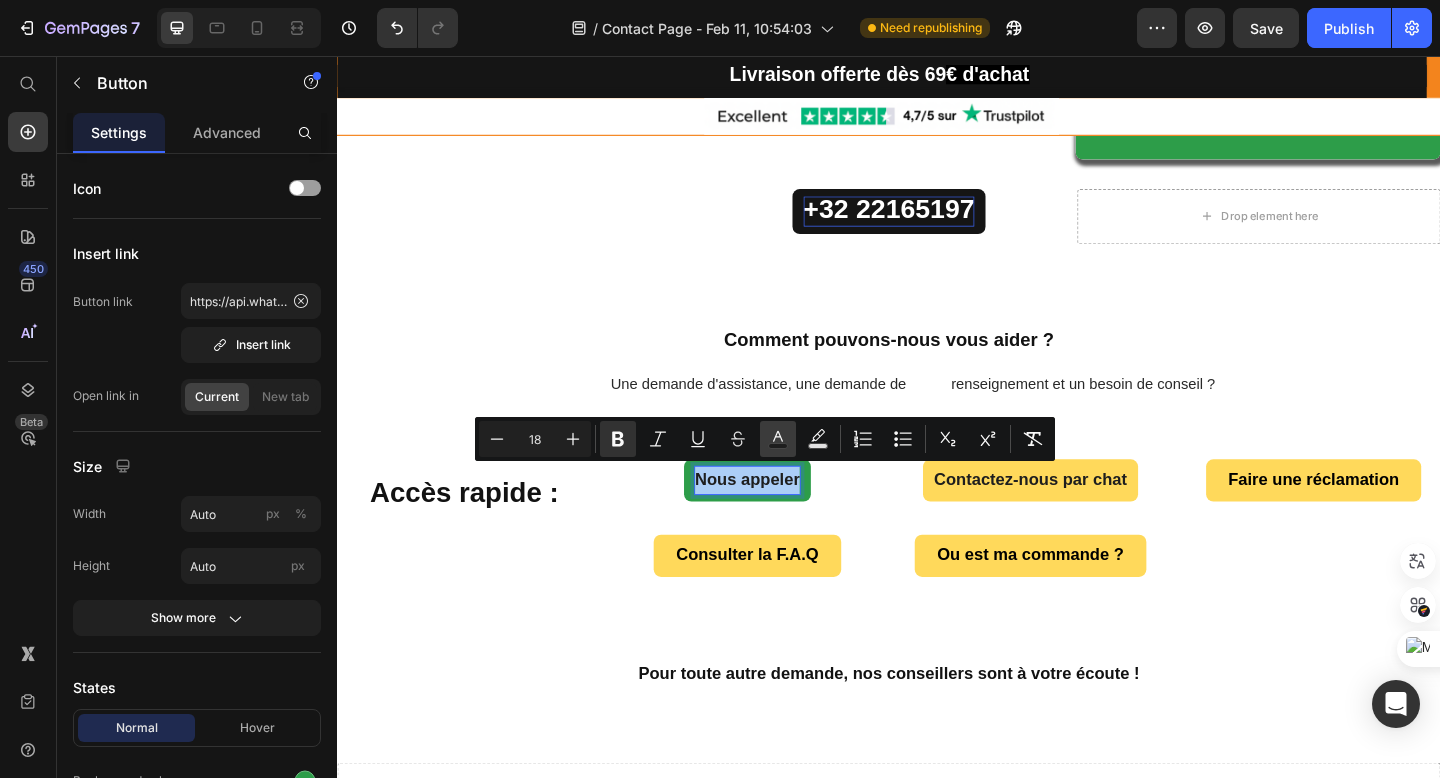click 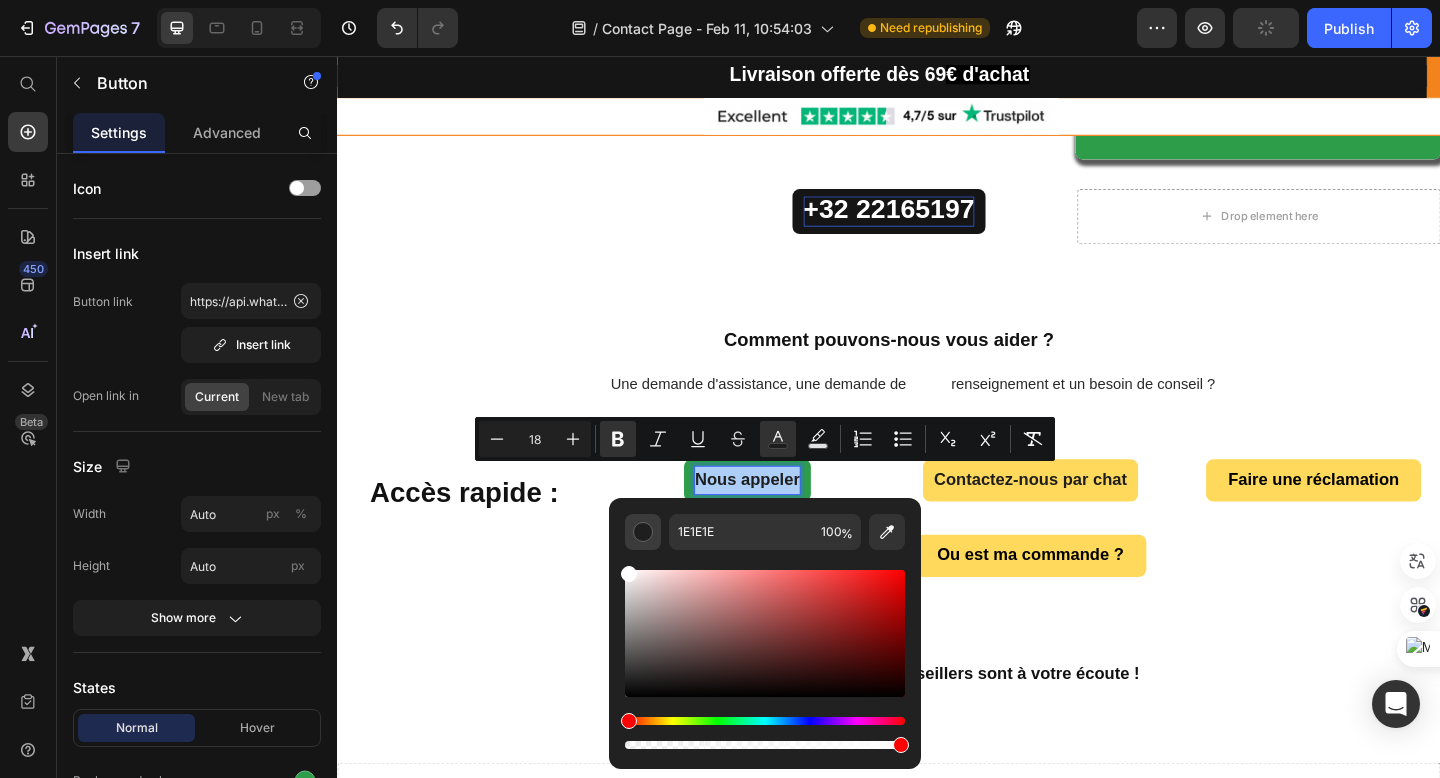 drag, startPoint x: 629, startPoint y: 681, endPoint x: 627, endPoint y: 537, distance: 144.01389 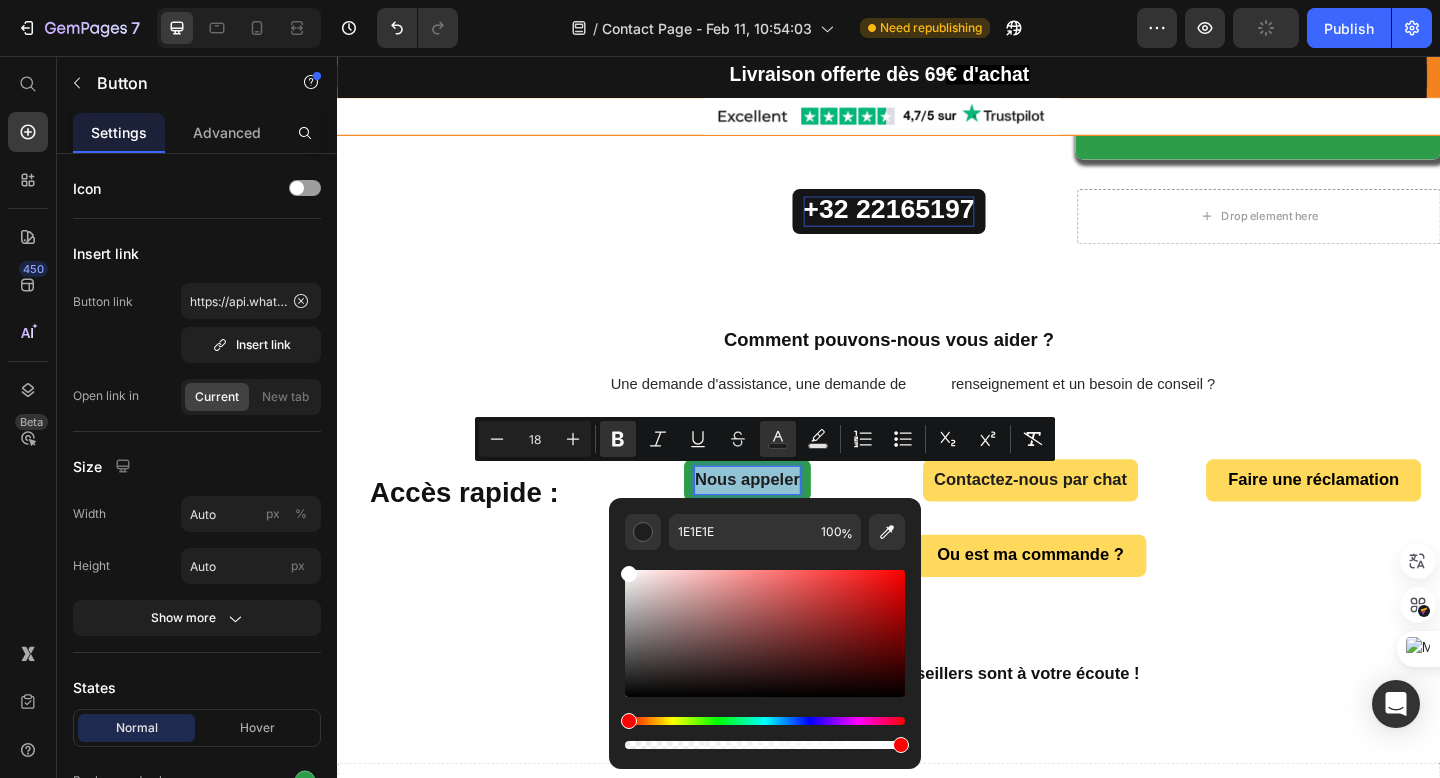 type on "FFFFFF" 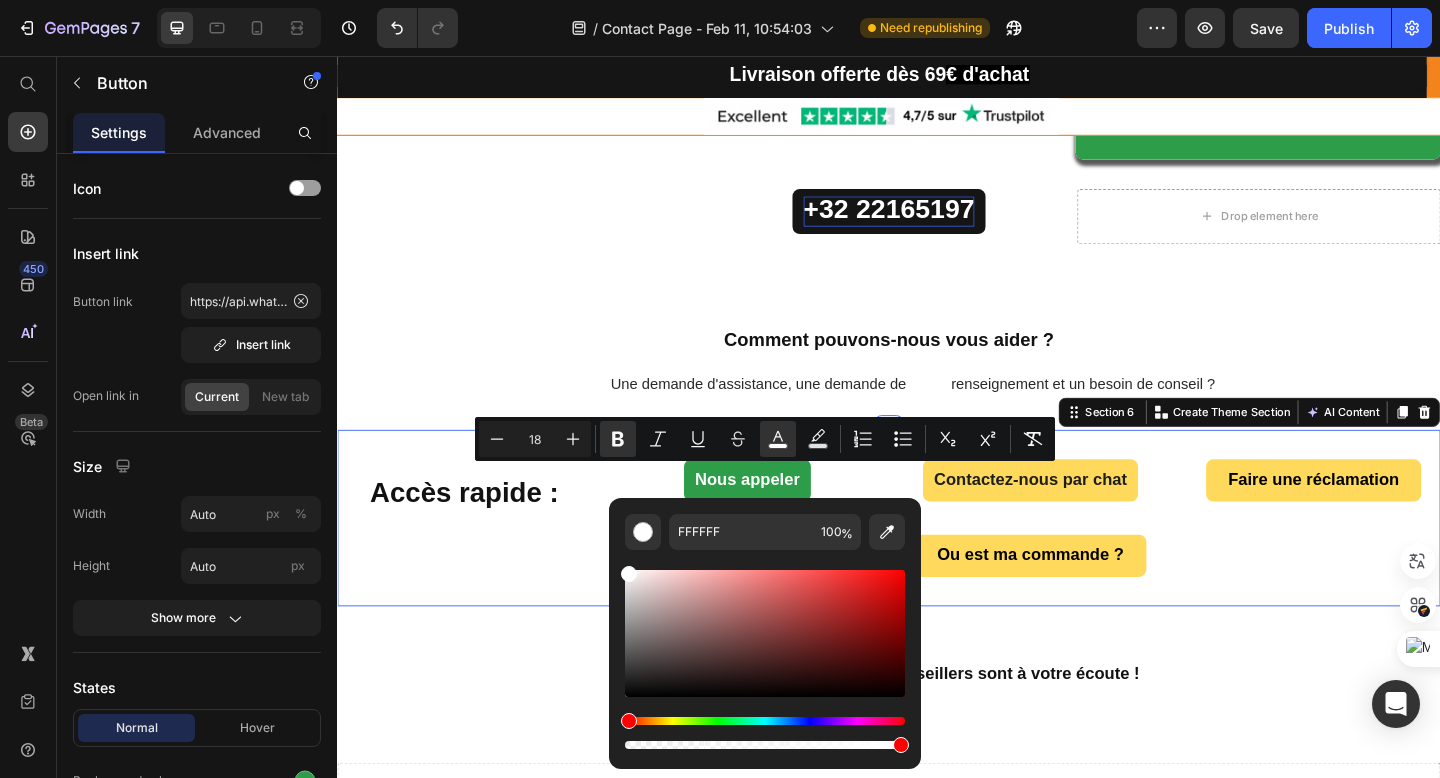 click on "Accès rapide : Heading Nous appeler Button Consulter la F.A.Q Button    Contactez-nous par chat   Button Ou est ma commande ? Button Faire une réclamation Button Section 6   Create Theme Section AI Content Write with GemAI What would you like to describe here? Tone and Voice Persuasive Product WHITE CRYSTAL PREMIUM Show more Generate" at bounding box center [937, 559] 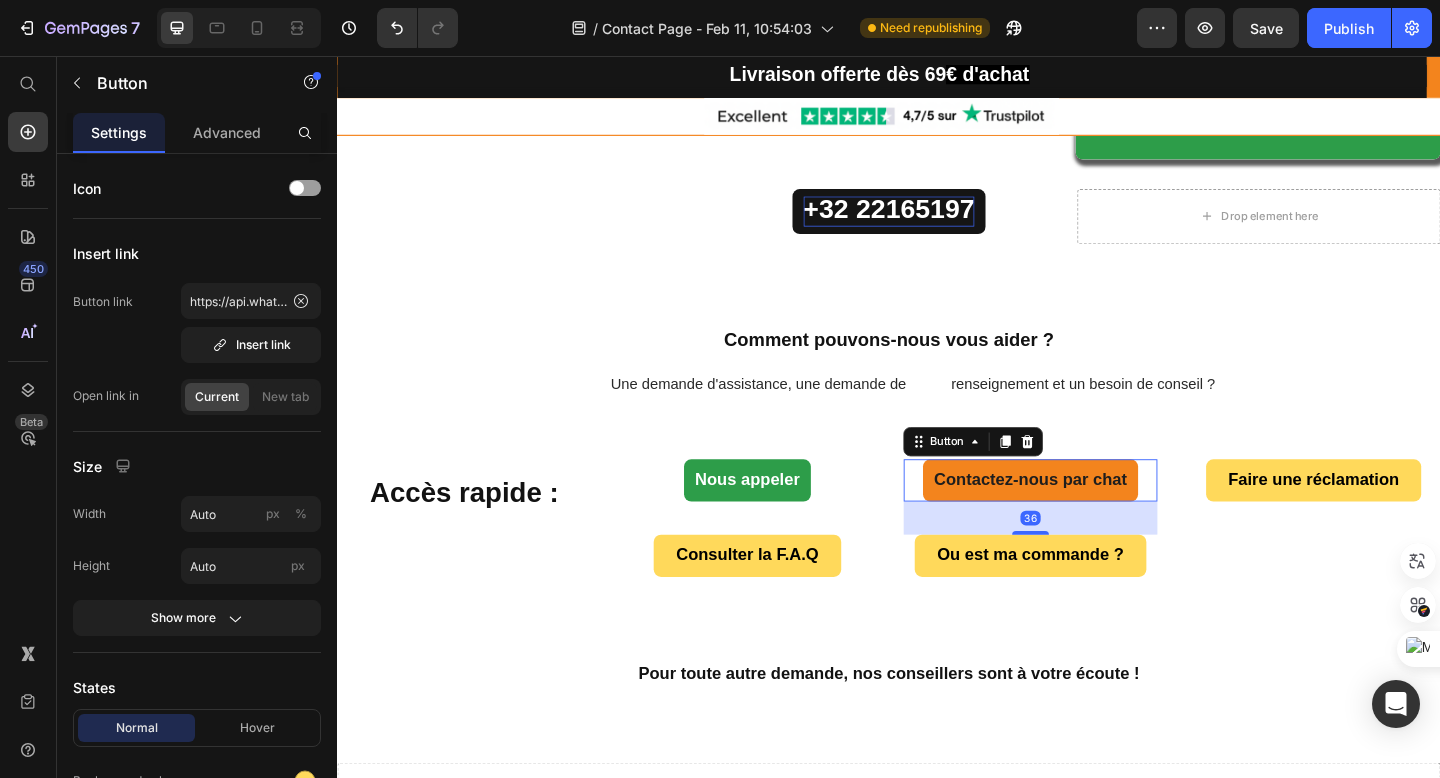click on "Contactez-nous par chat" at bounding box center (1091, 518) 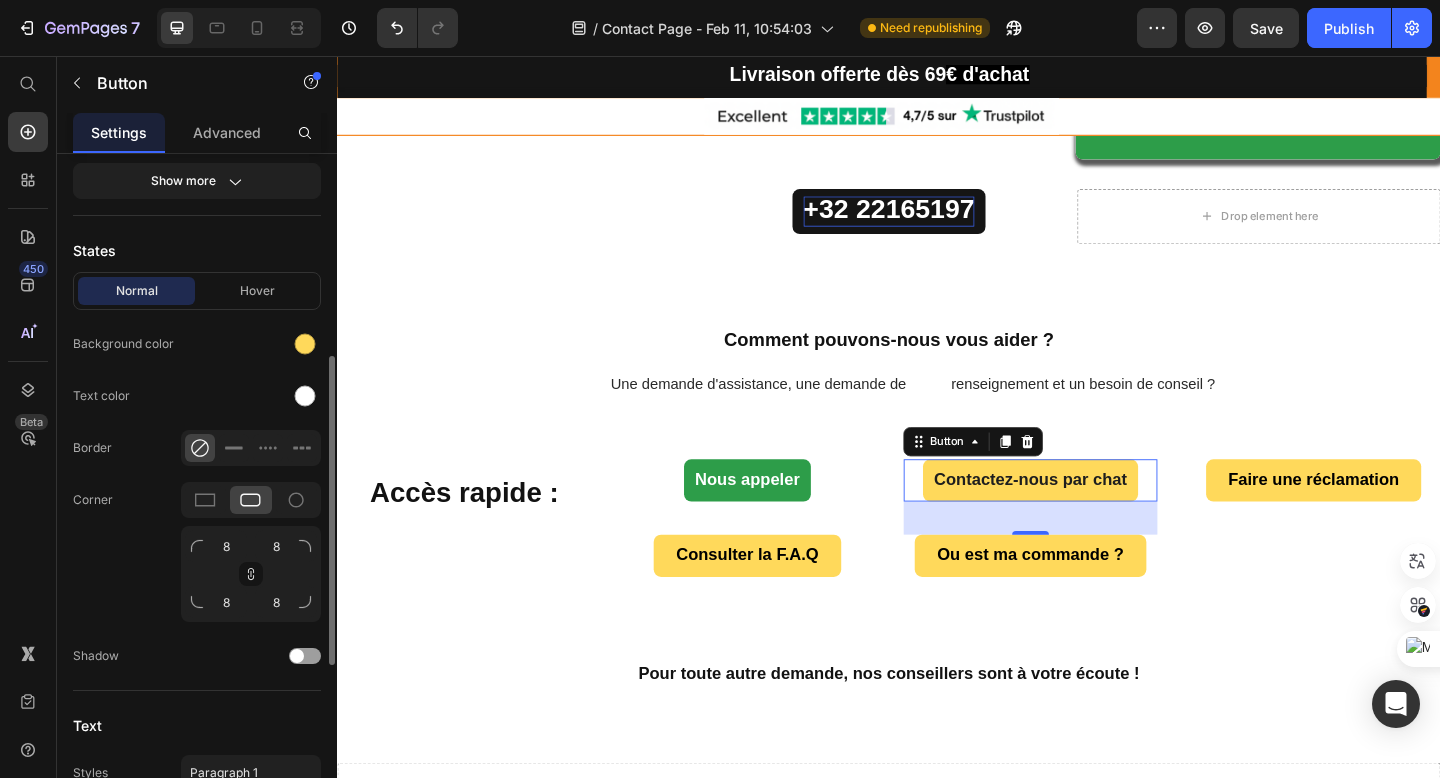 scroll, scrollTop: 433, scrollLeft: 0, axis: vertical 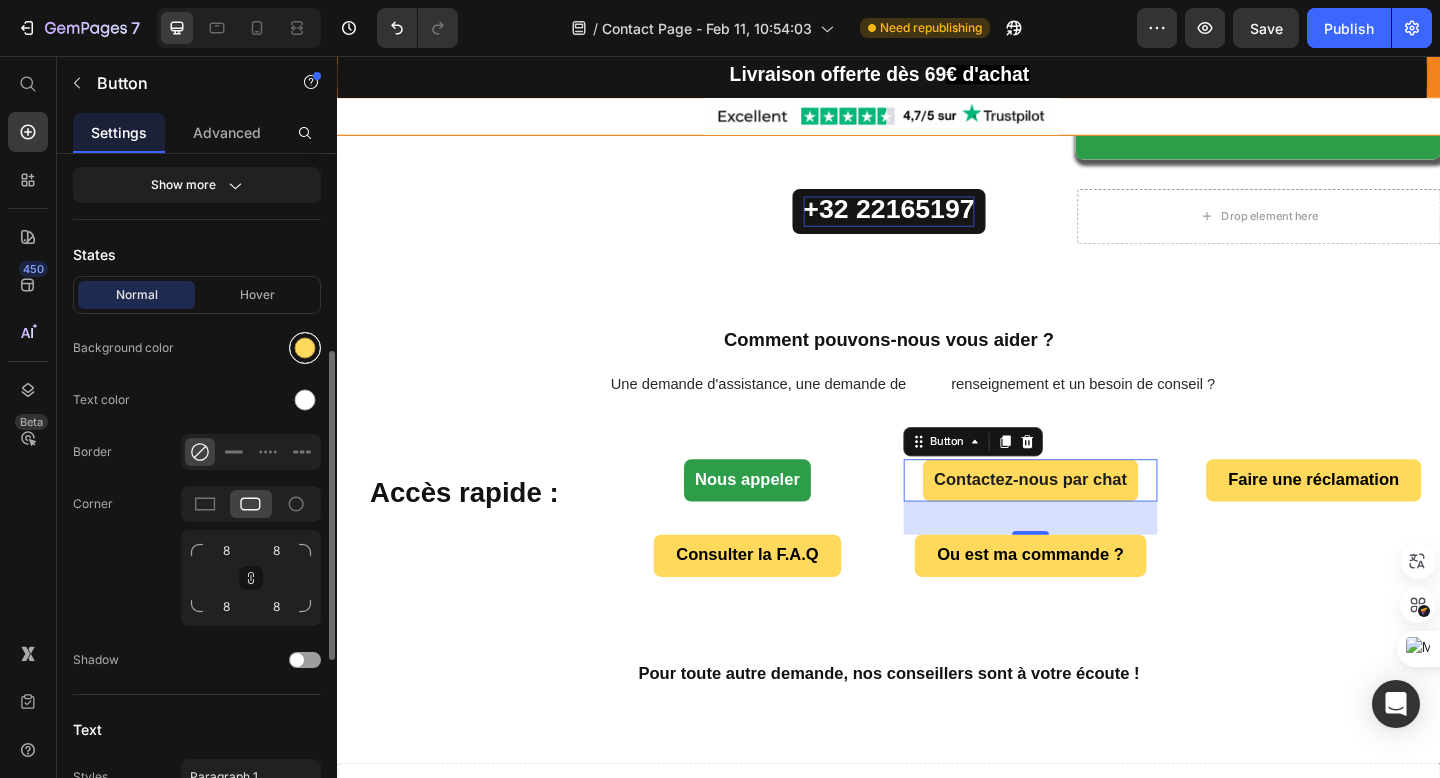 click at bounding box center (305, 348) 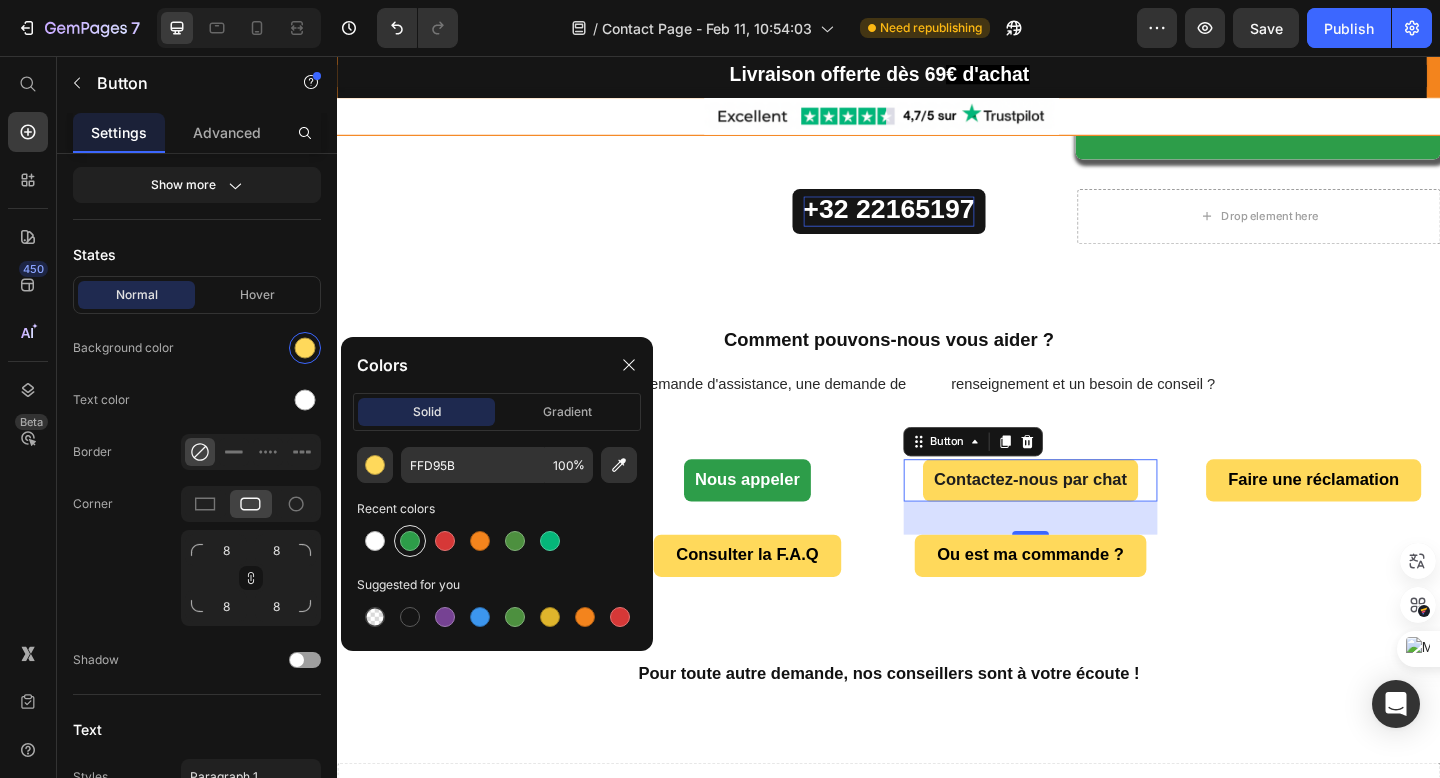 click at bounding box center (410, 541) 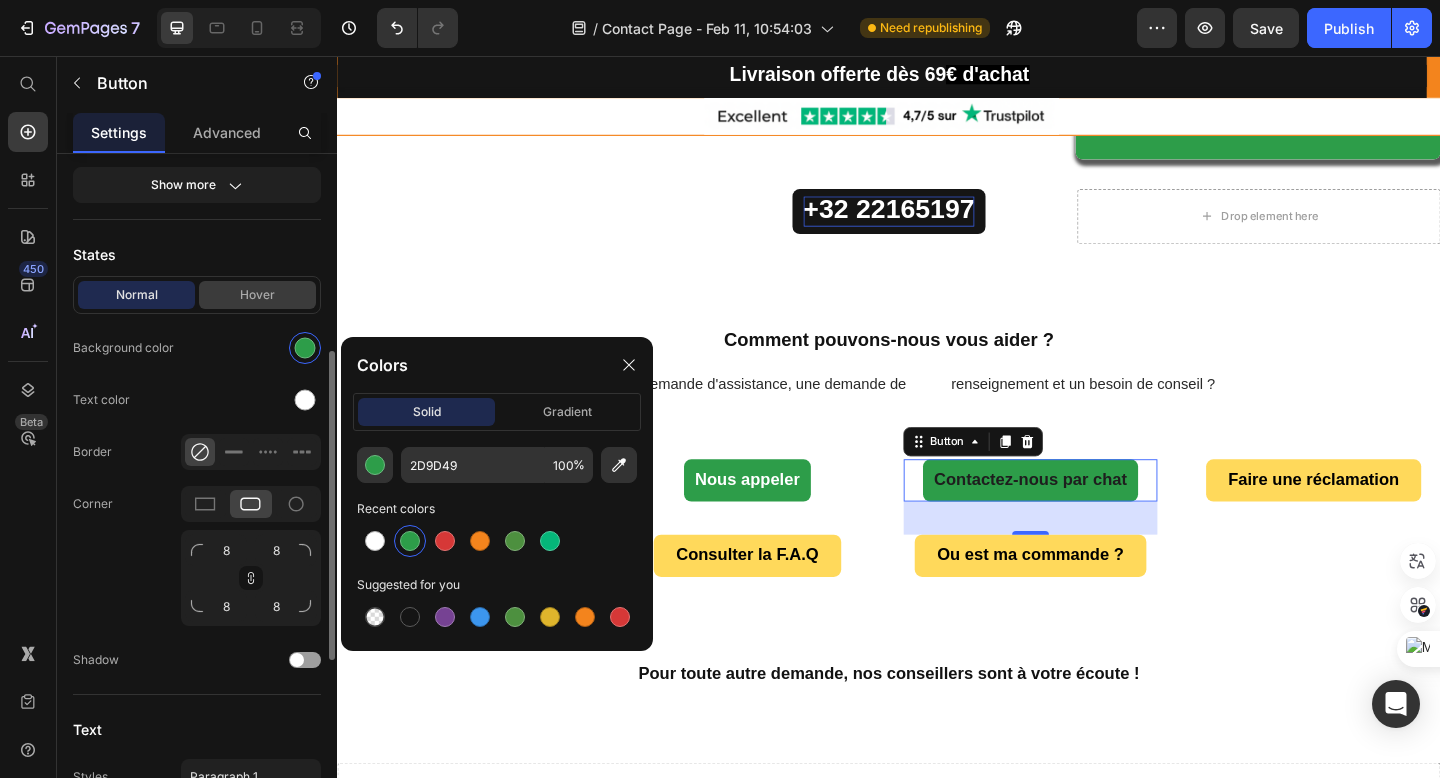 click on "Hover" at bounding box center (257, 295) 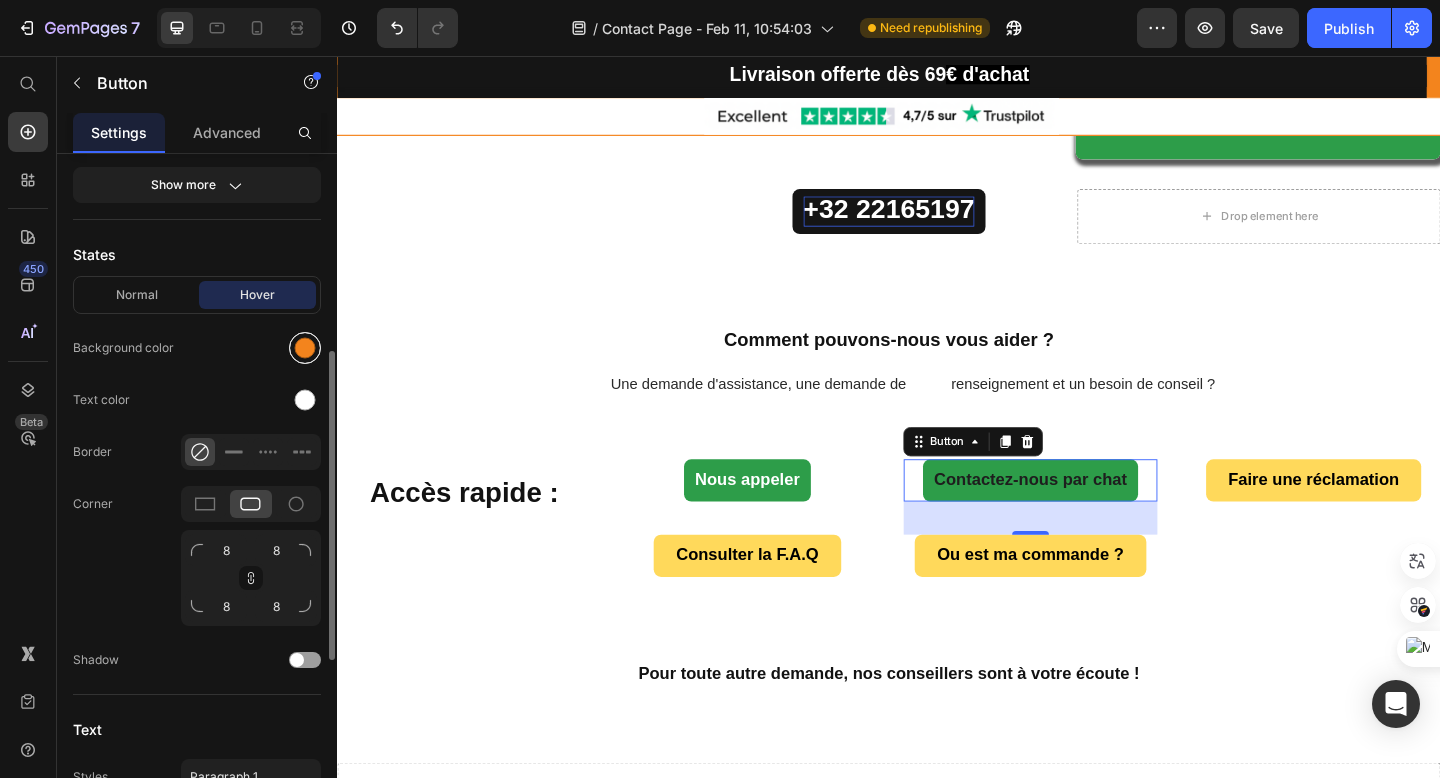 click at bounding box center [305, 348] 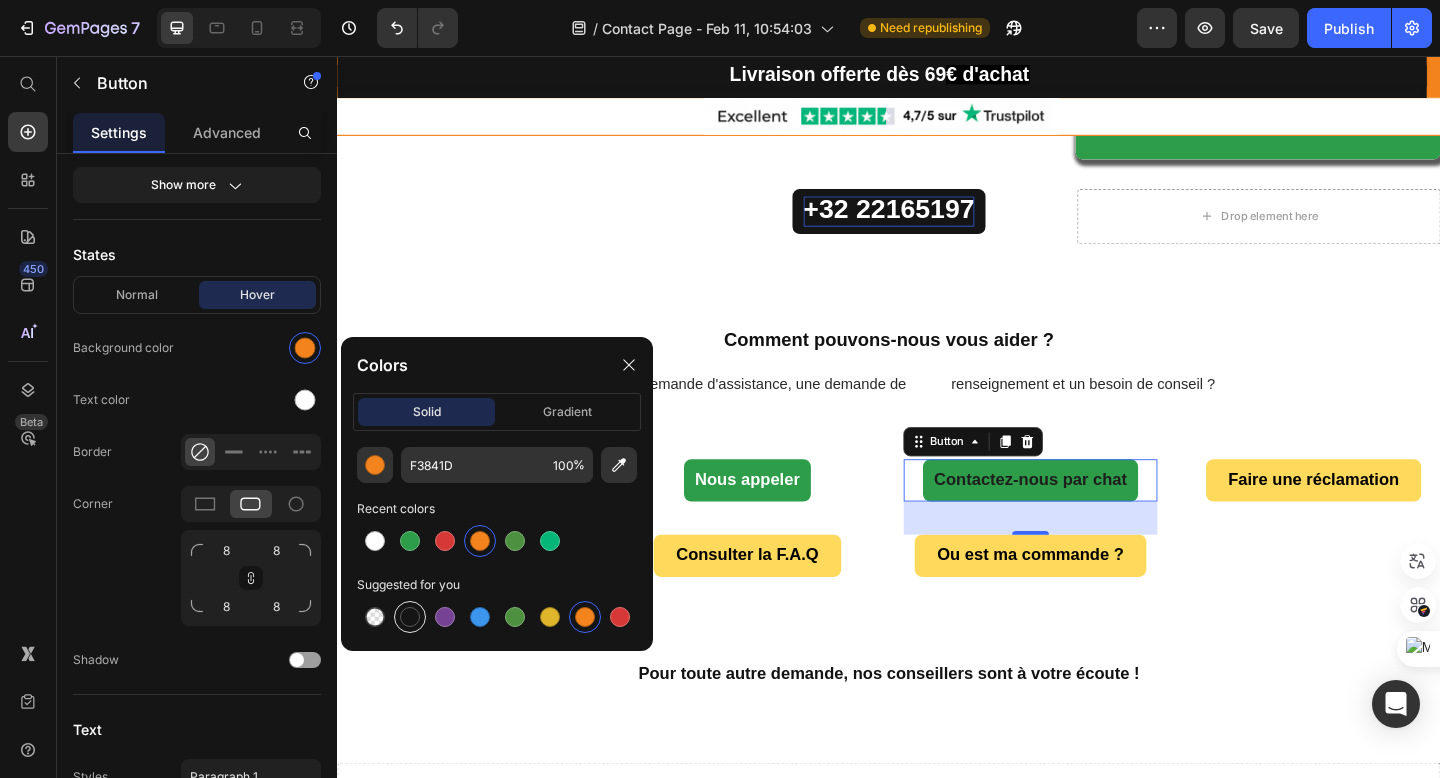 click at bounding box center [410, 617] 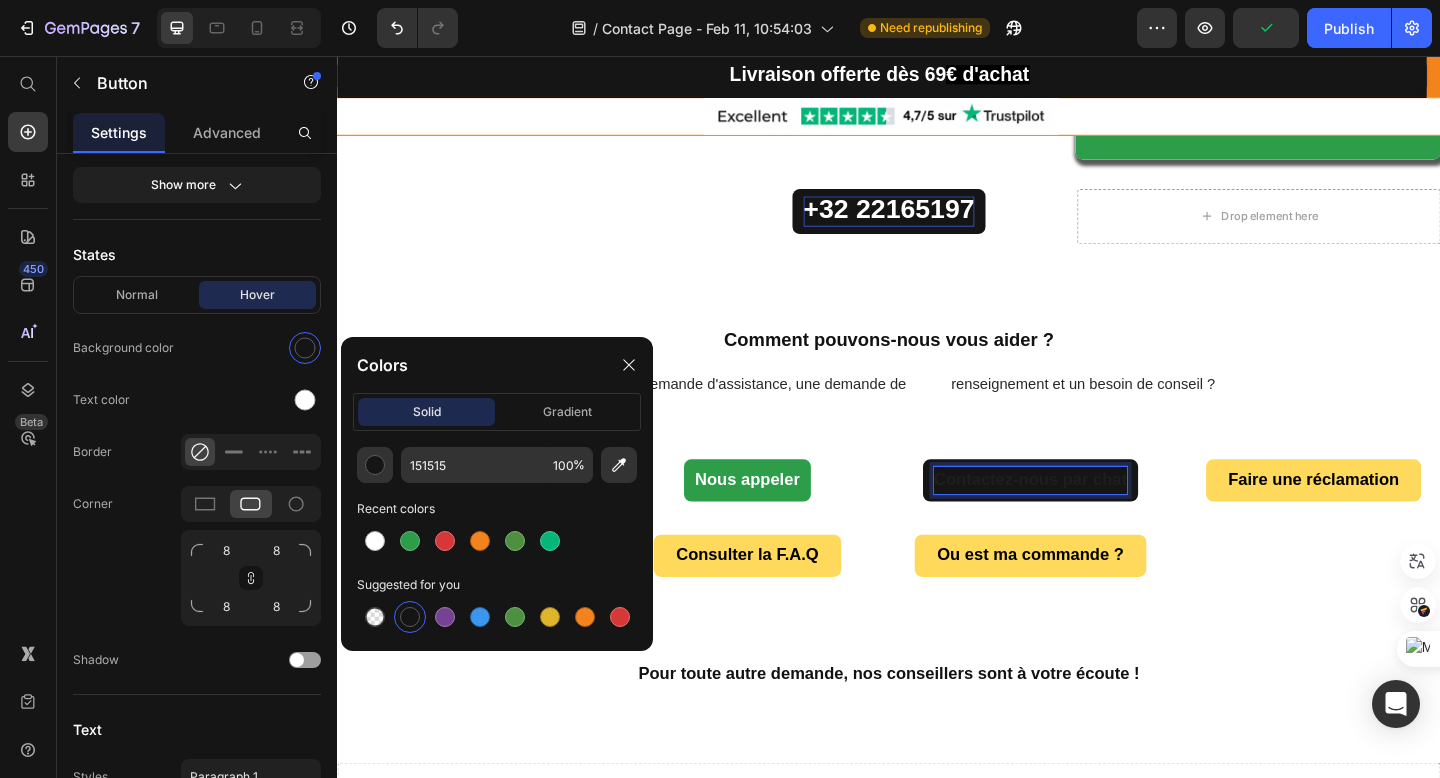 click on "Contactez-nous par chat" at bounding box center [1091, 517] 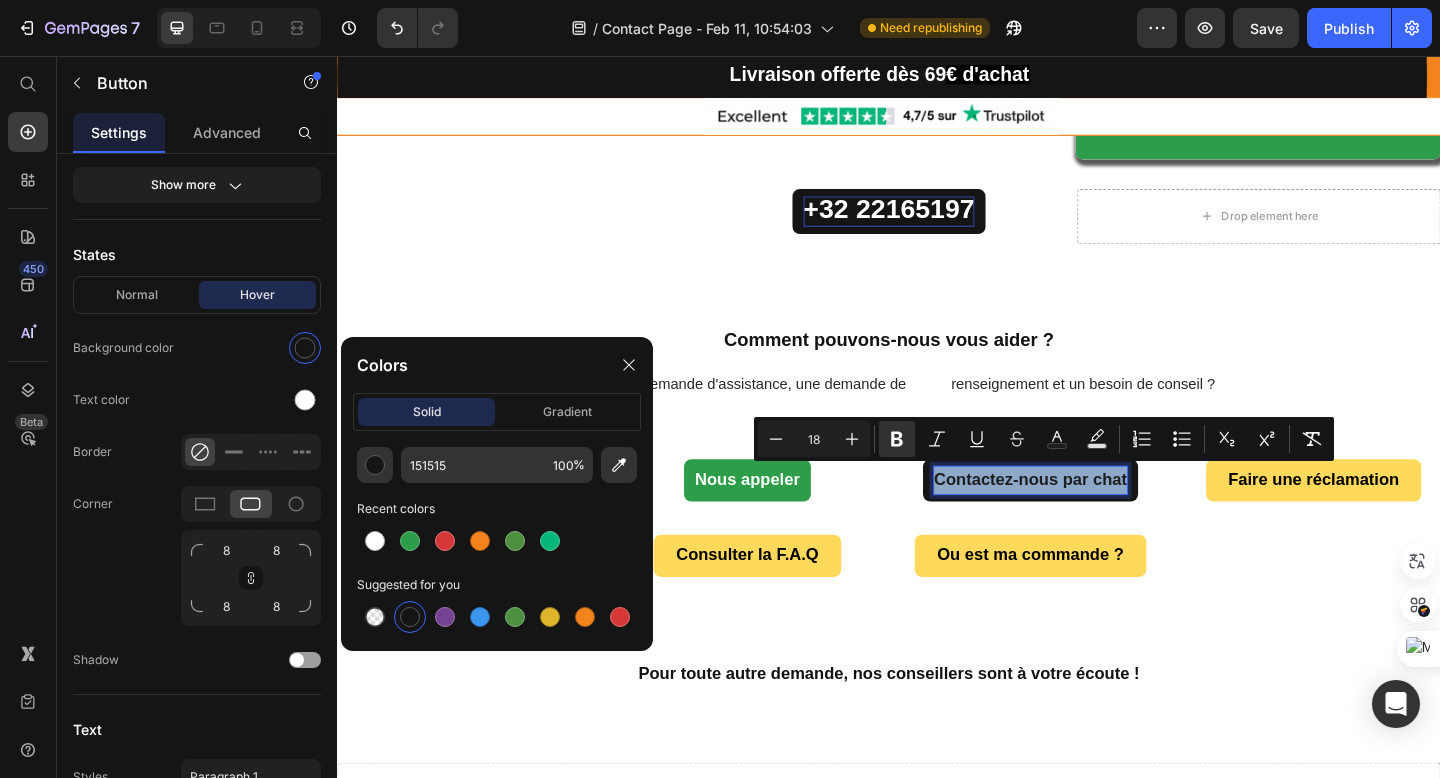 drag, startPoint x: 979, startPoint y: 513, endPoint x: 1194, endPoint y: 510, distance: 215.02094 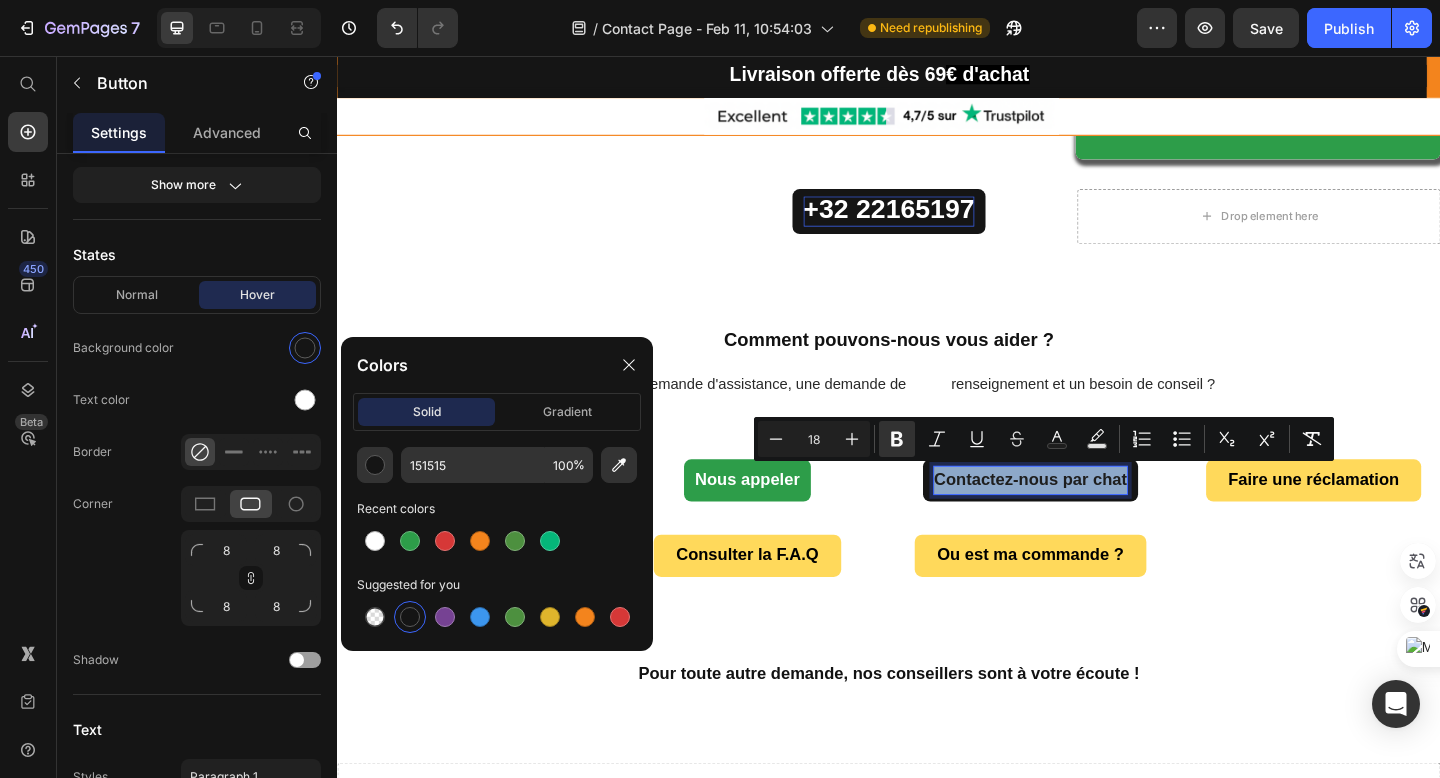 click on "Contactez-nous par chat" at bounding box center [1091, 518] 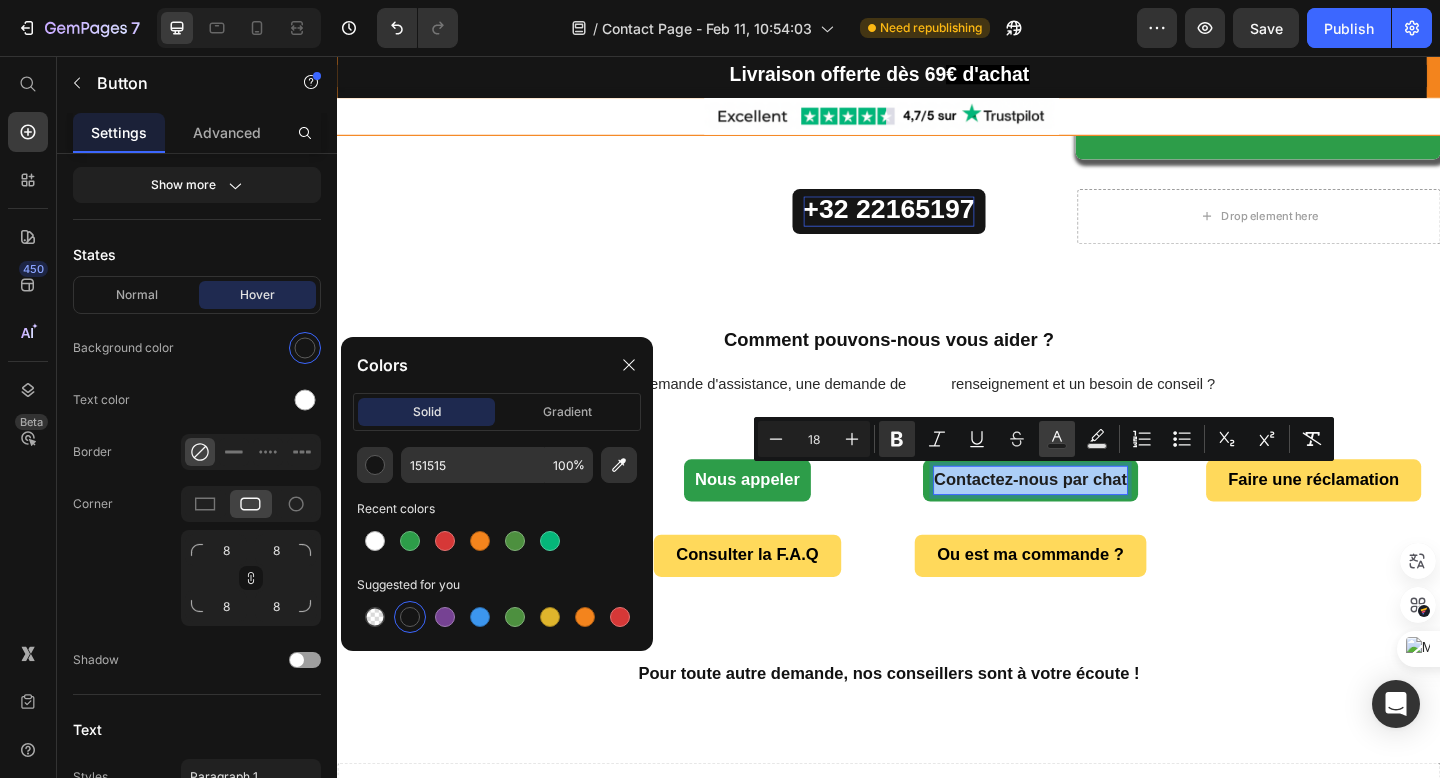 click 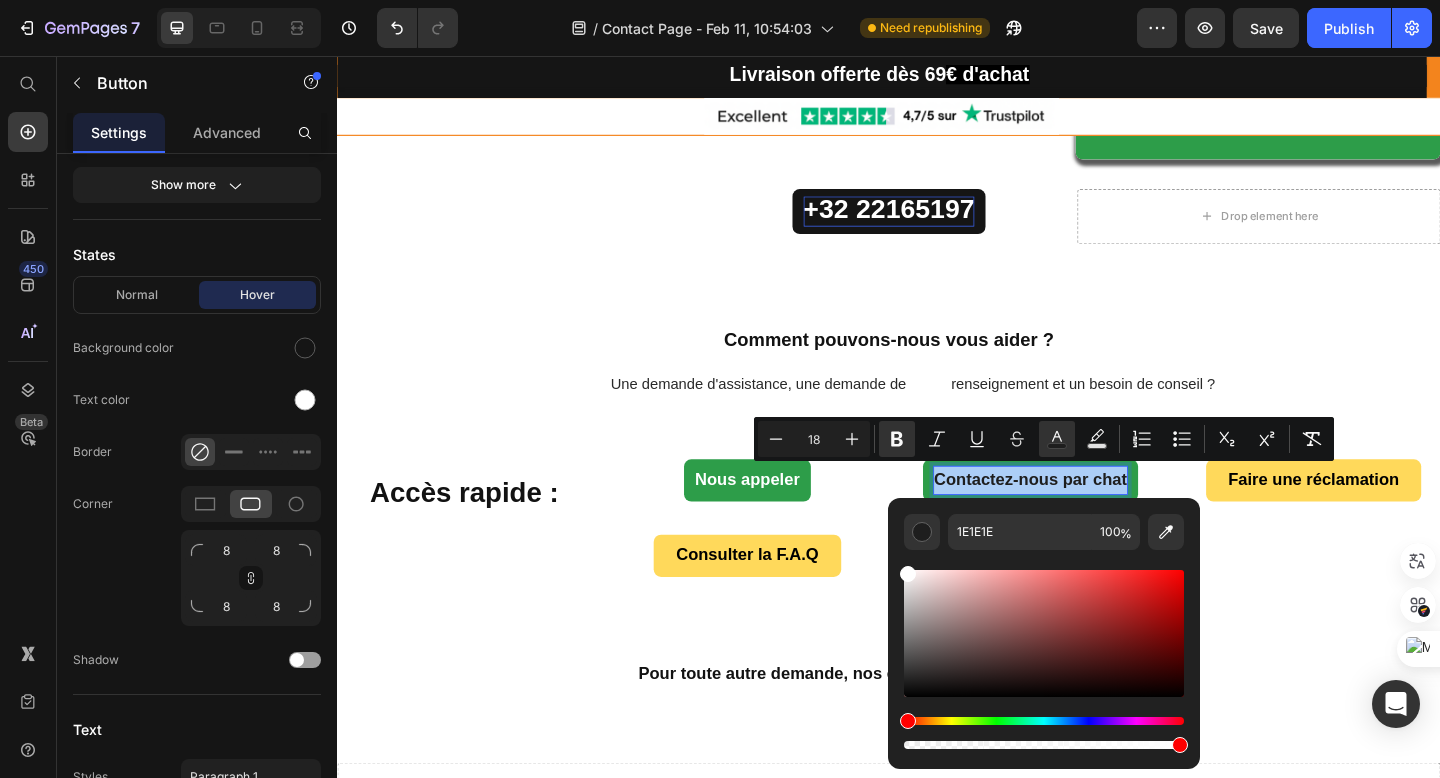 drag, startPoint x: 902, startPoint y: 684, endPoint x: 888, endPoint y: 536, distance: 148.66069 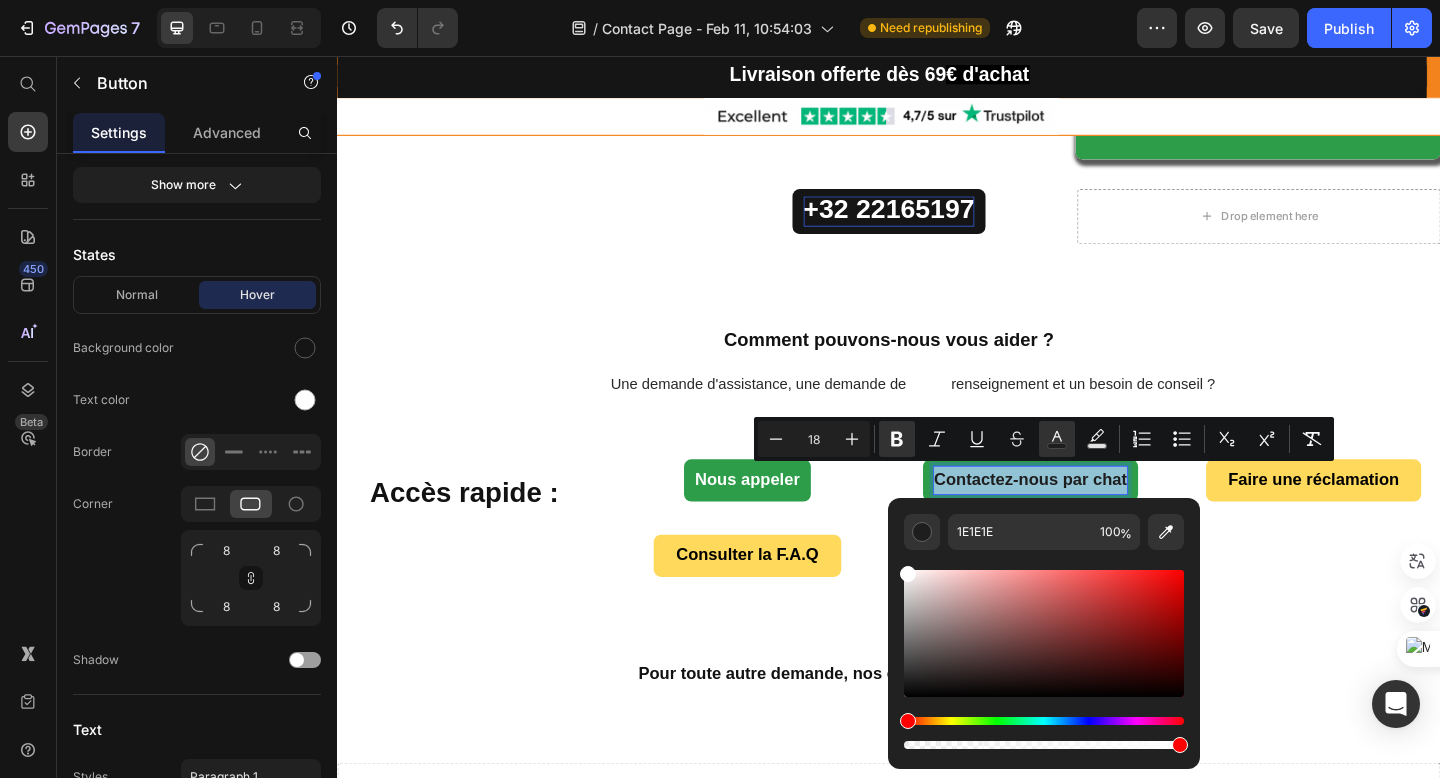 type on "FFFFFF" 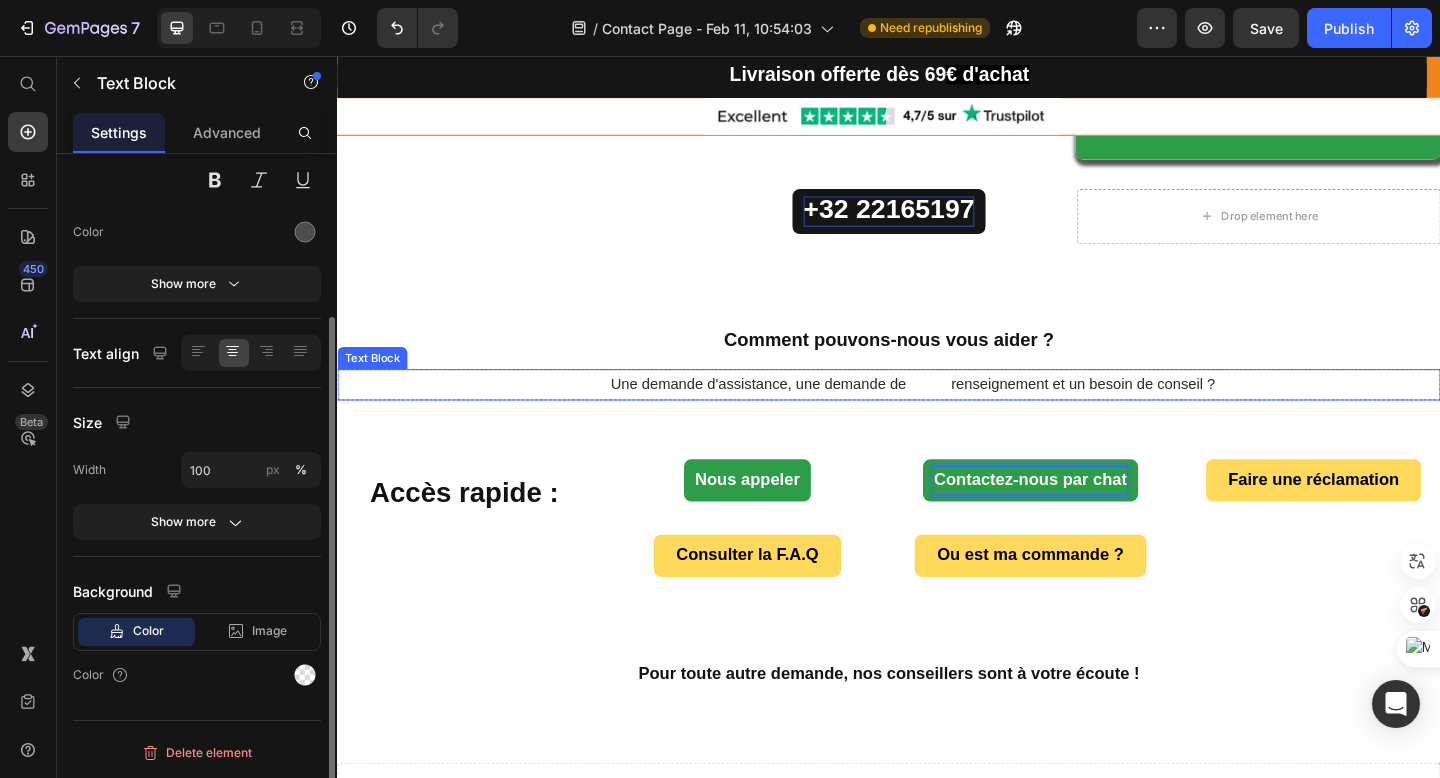 scroll, scrollTop: 0, scrollLeft: 0, axis: both 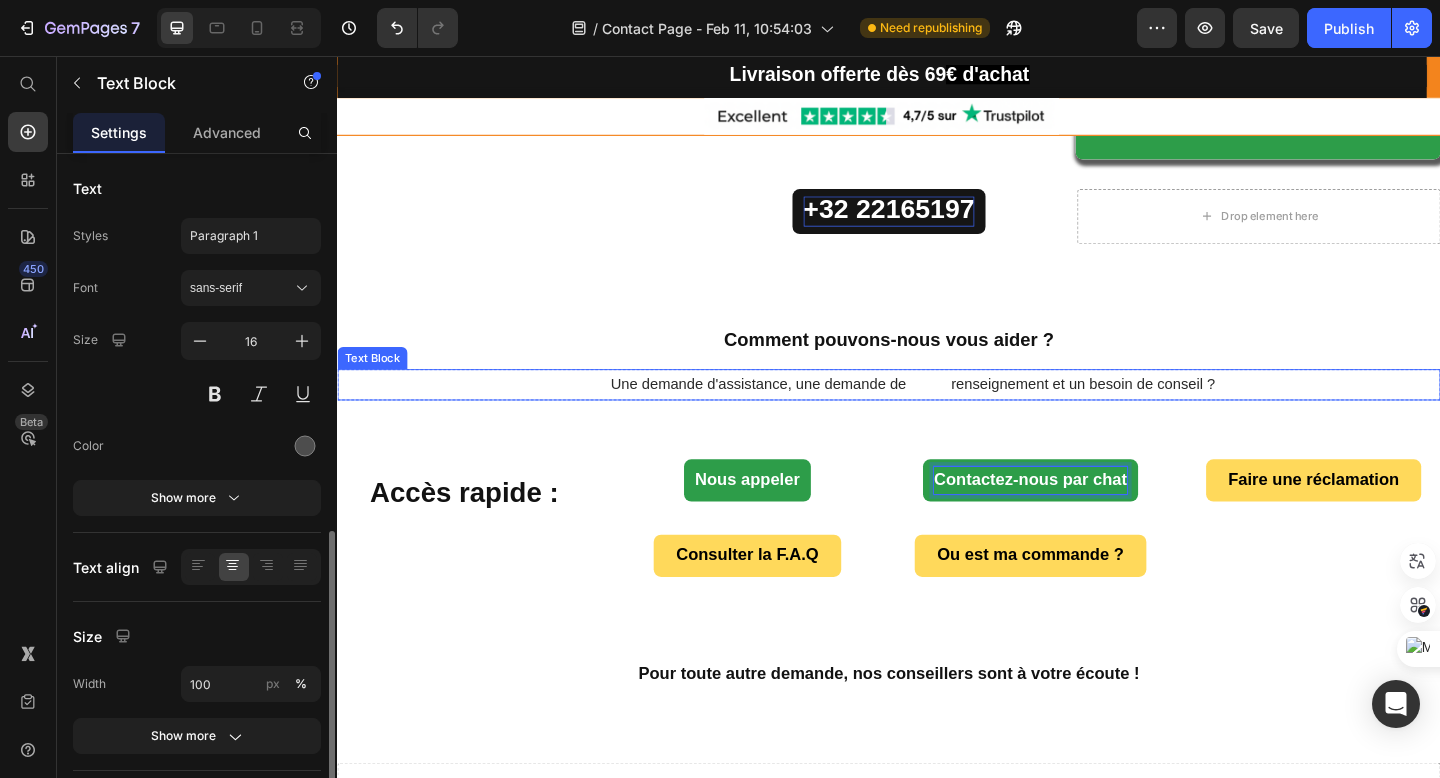 click on "Une demande d'assistance, une demande de           renseignement et un besoin de conseil ?" at bounding box center [937, 414] 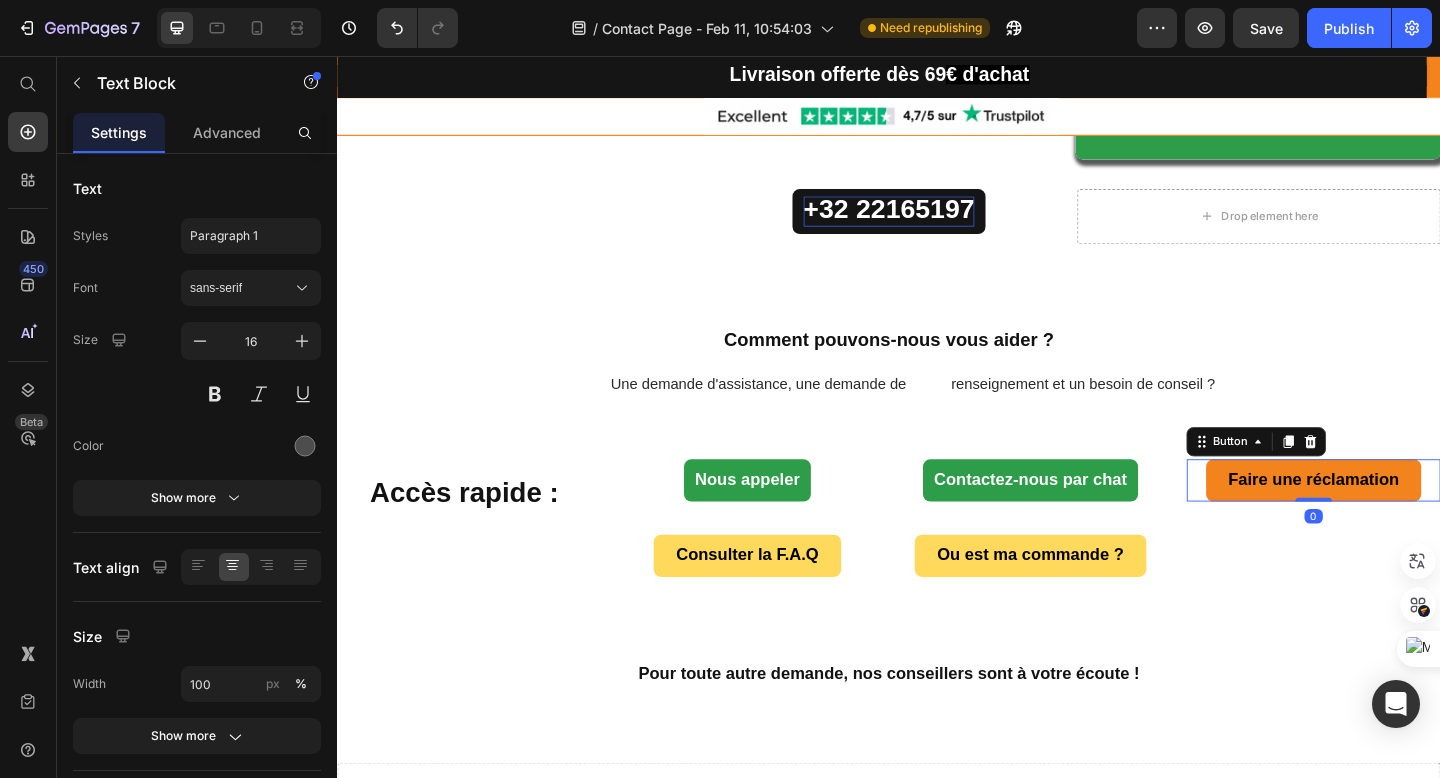 click on "Faire une réclamation" at bounding box center (1399, 518) 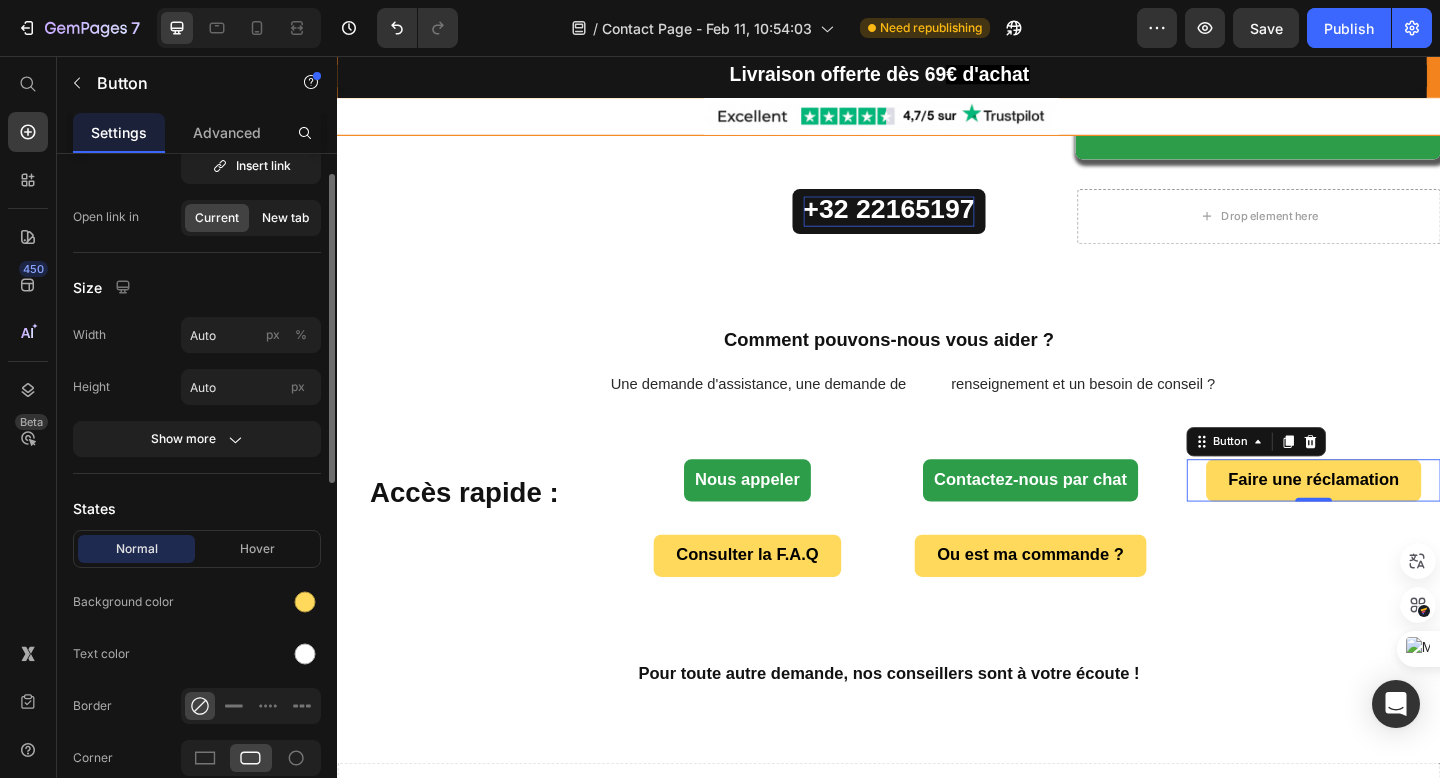 scroll, scrollTop: 201, scrollLeft: 0, axis: vertical 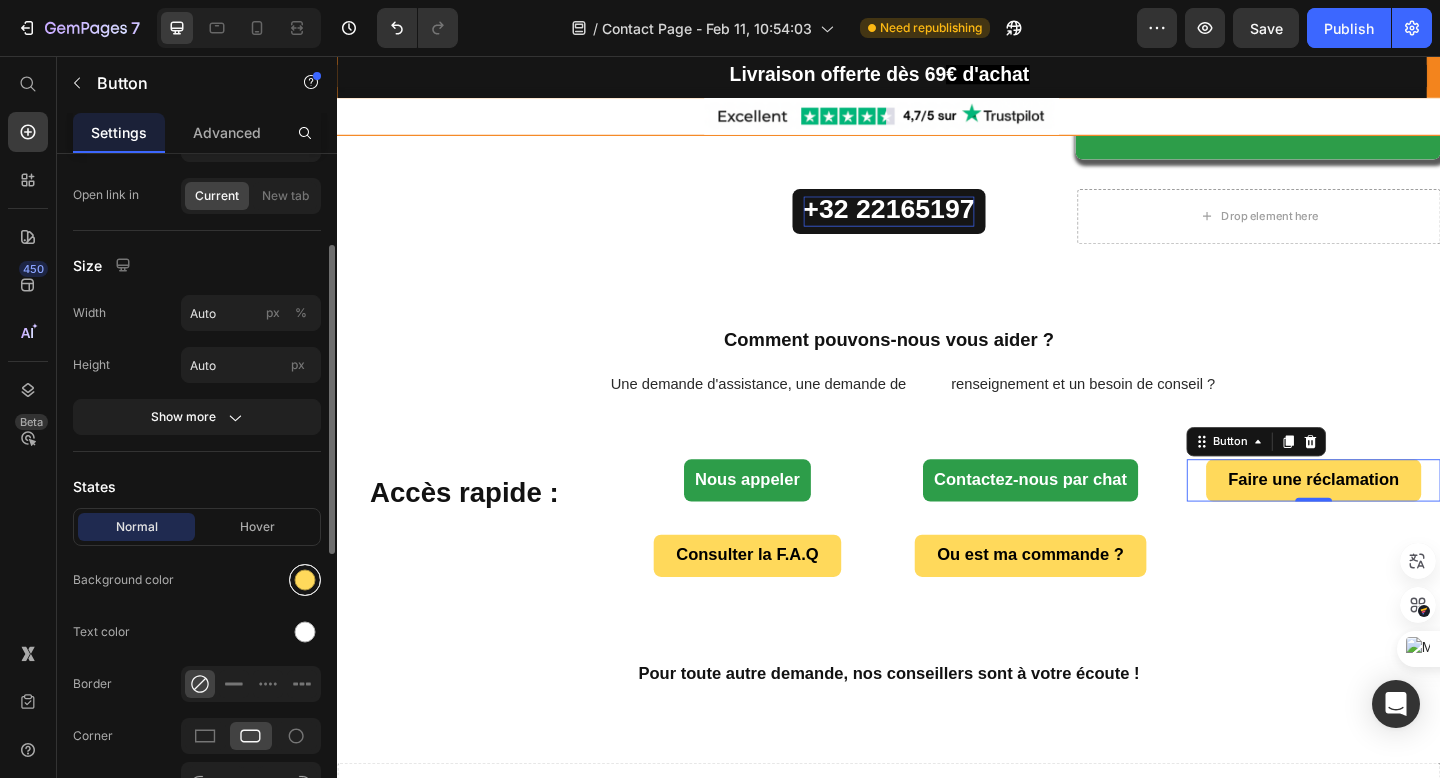 click at bounding box center (305, 580) 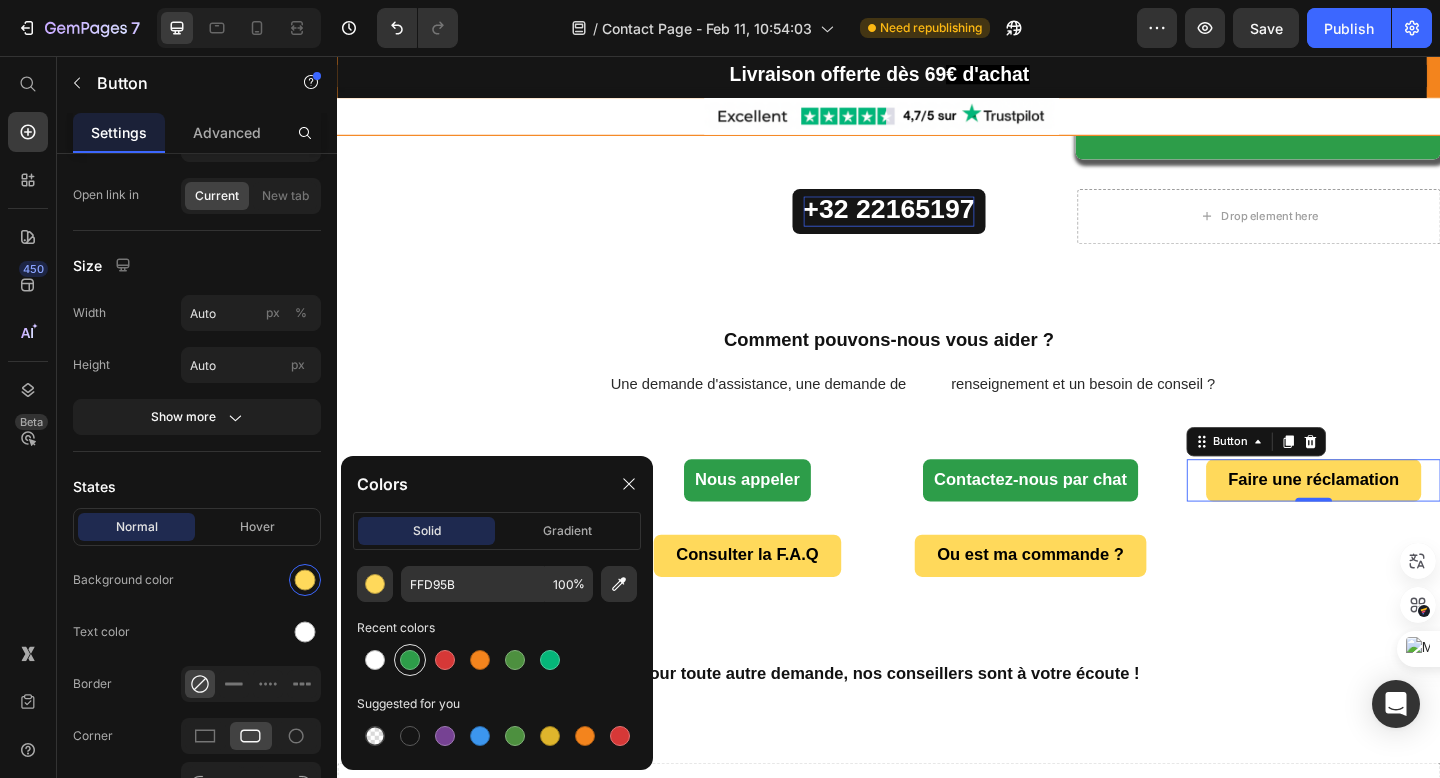 click at bounding box center [410, 660] 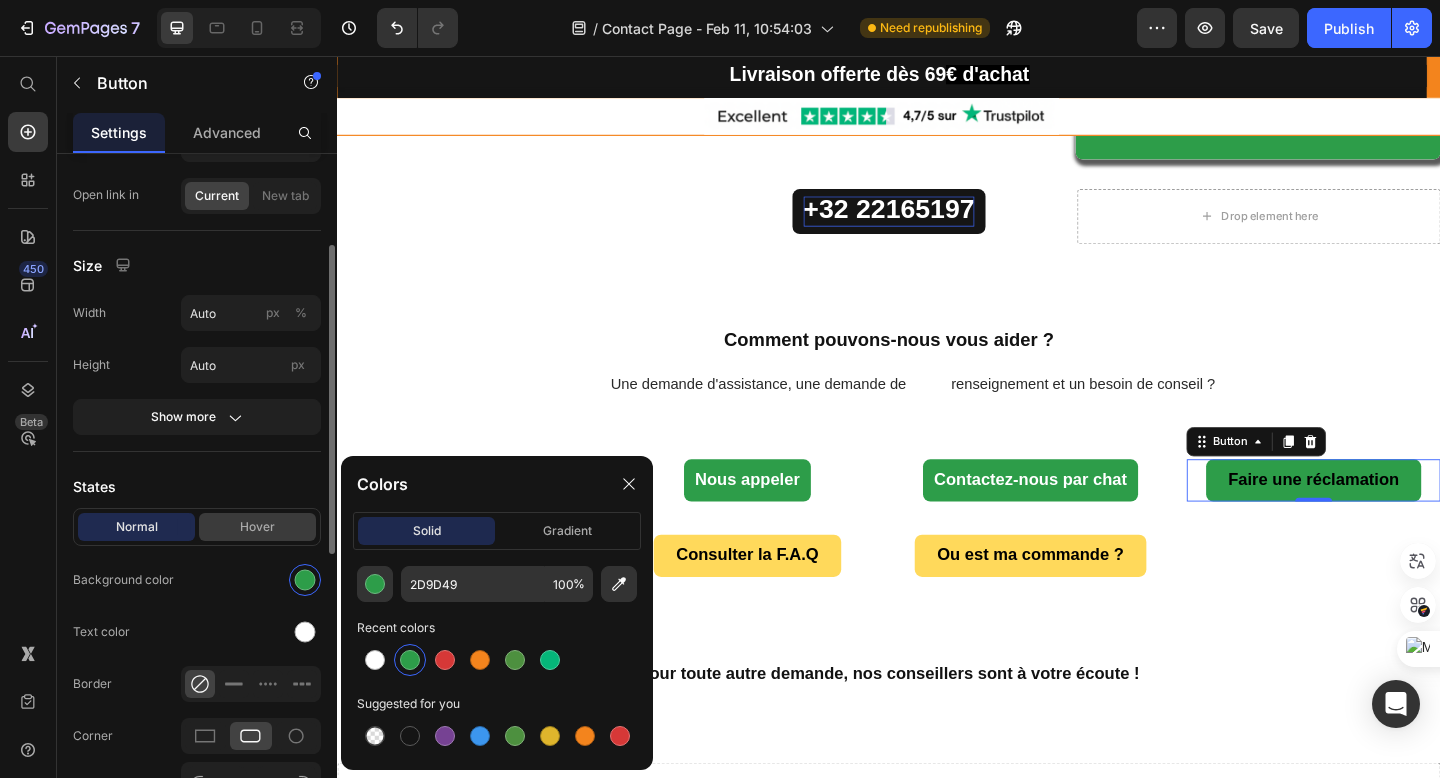 click on "Hover" at bounding box center (257, 527) 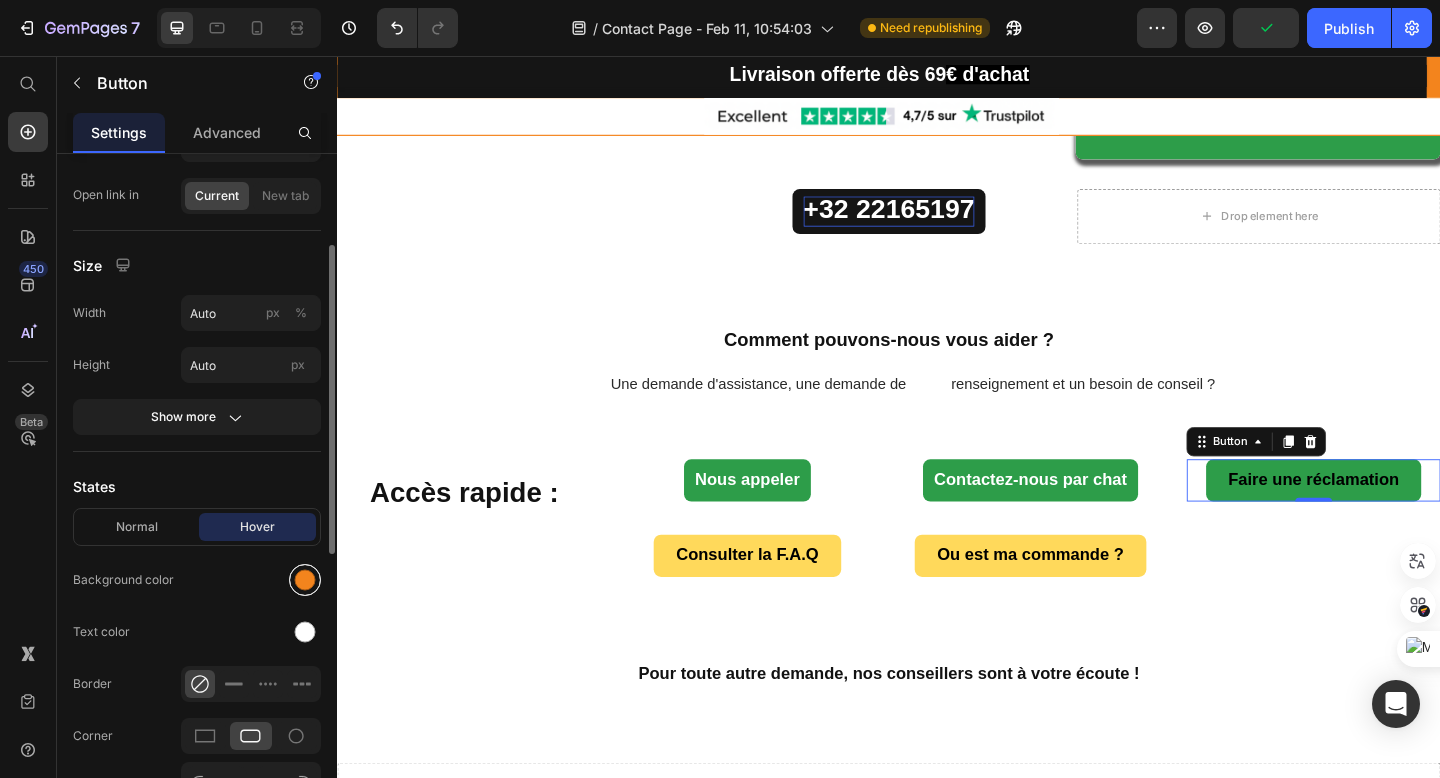 click at bounding box center [305, 580] 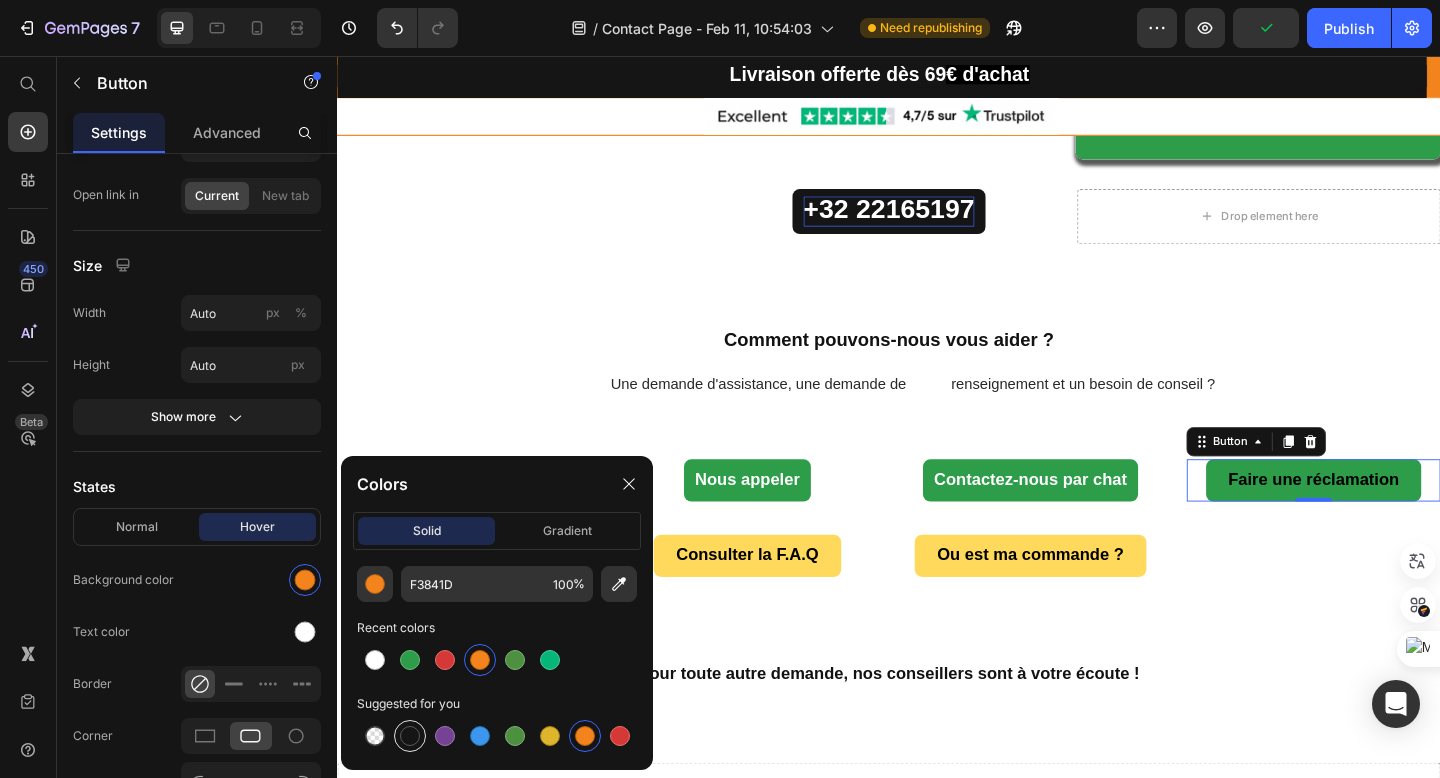 click at bounding box center (410, 736) 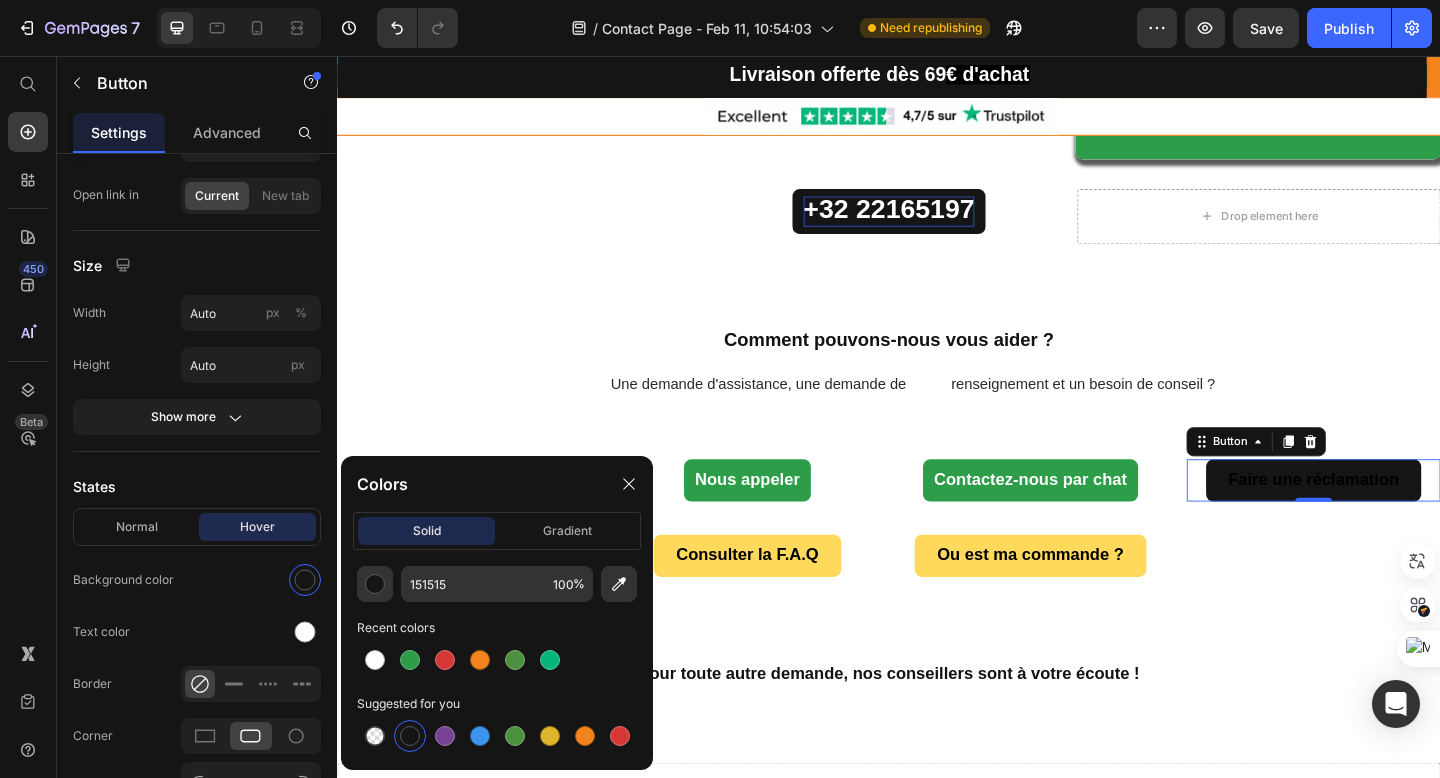 click on "Faire une réclamation" at bounding box center [1399, 518] 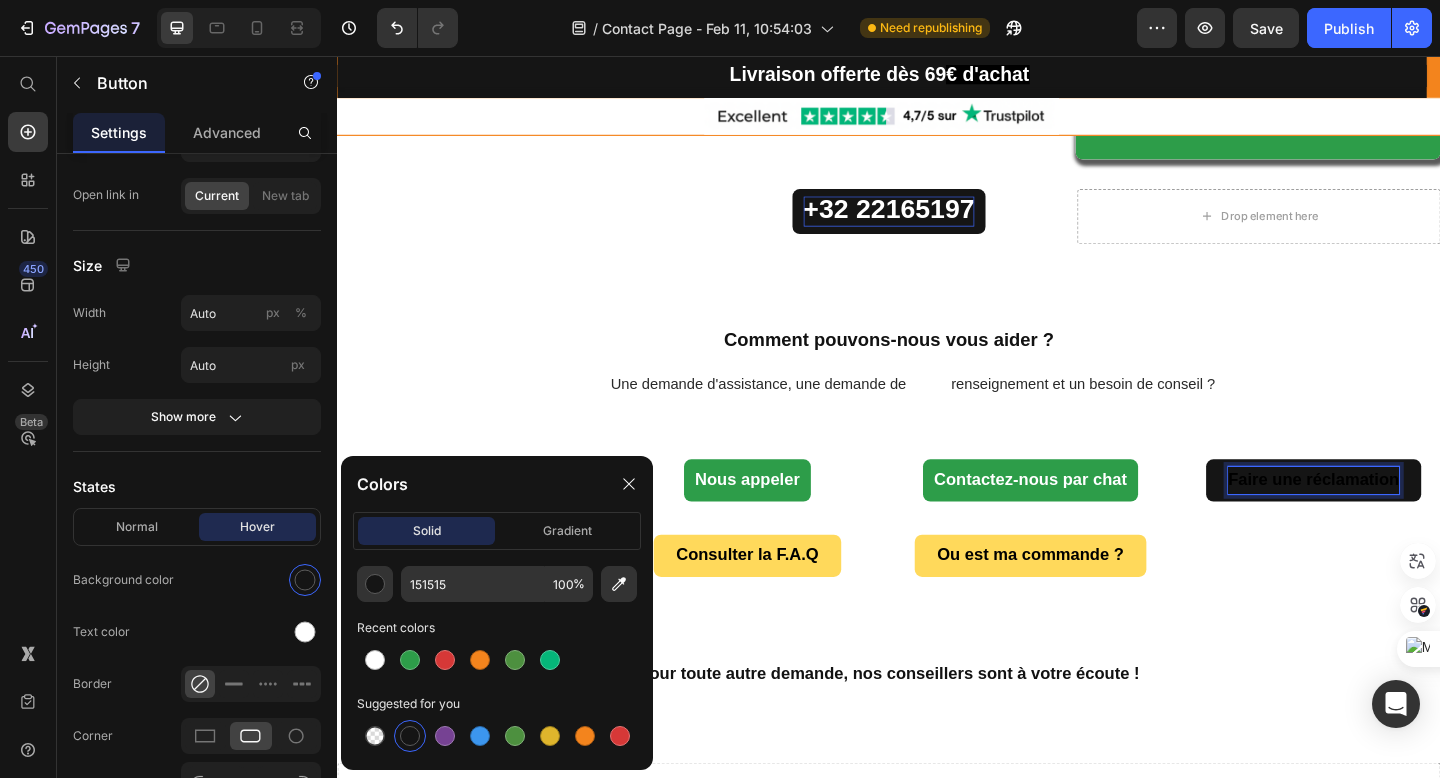 click on "Faire une réclamation" at bounding box center (1399, 517) 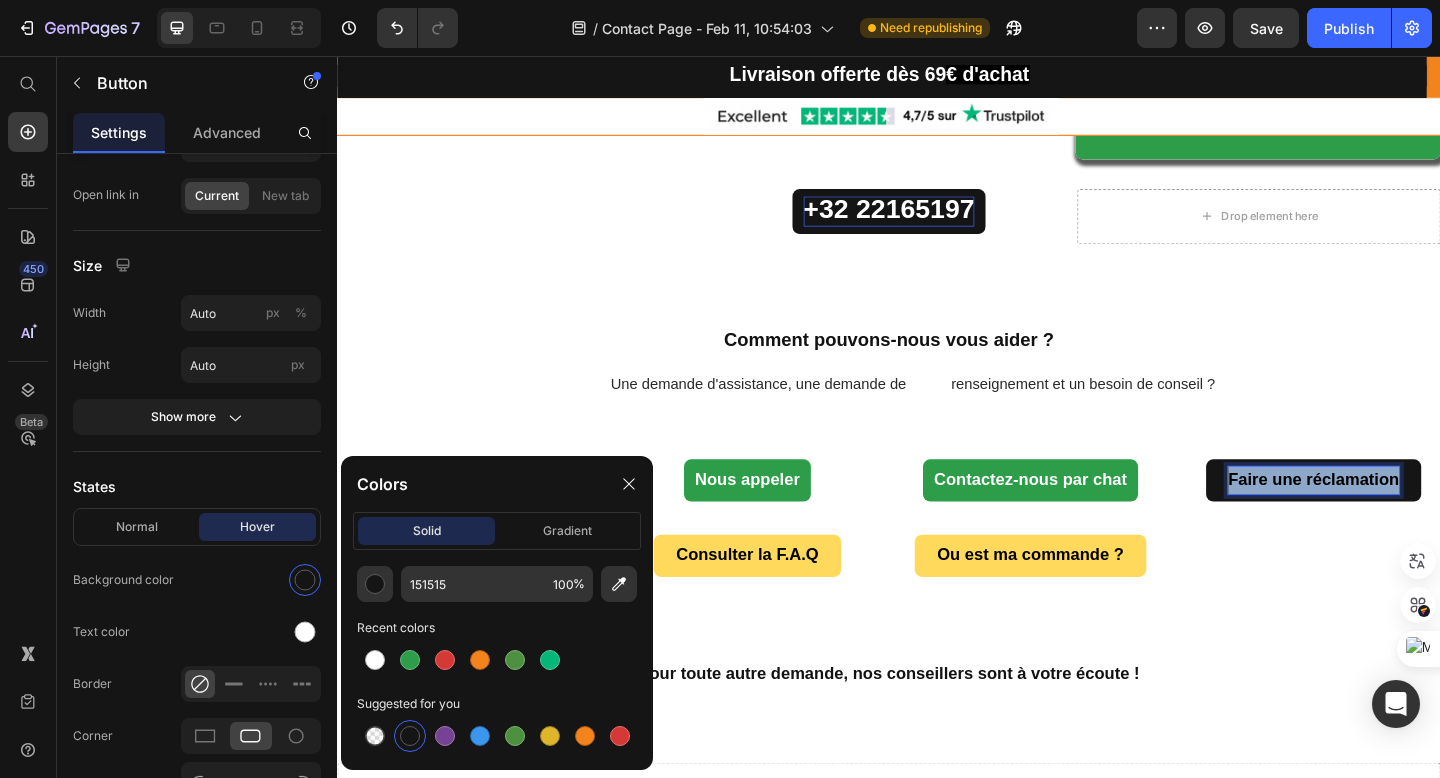 drag, startPoint x: 1296, startPoint y: 518, endPoint x: 1489, endPoint y: 522, distance: 193.04144 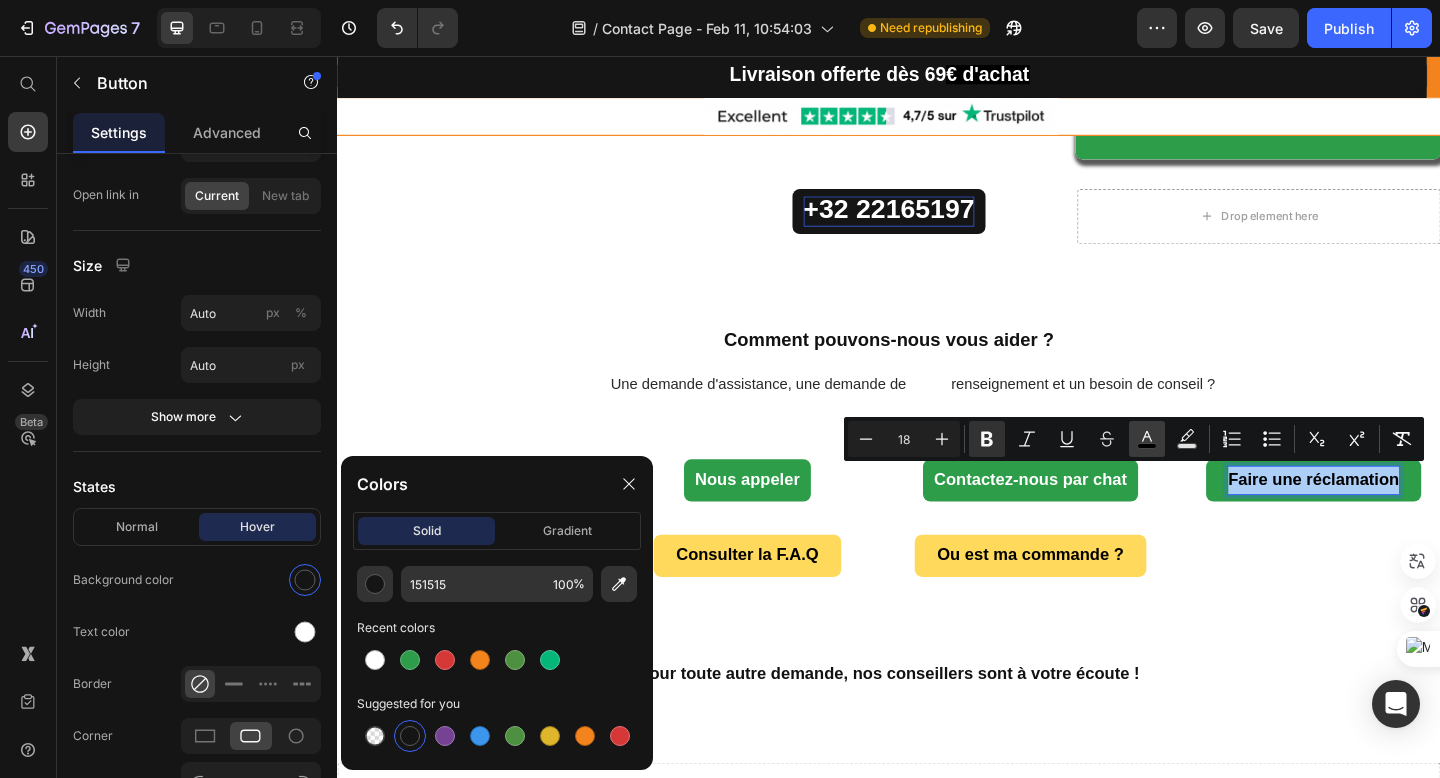 click 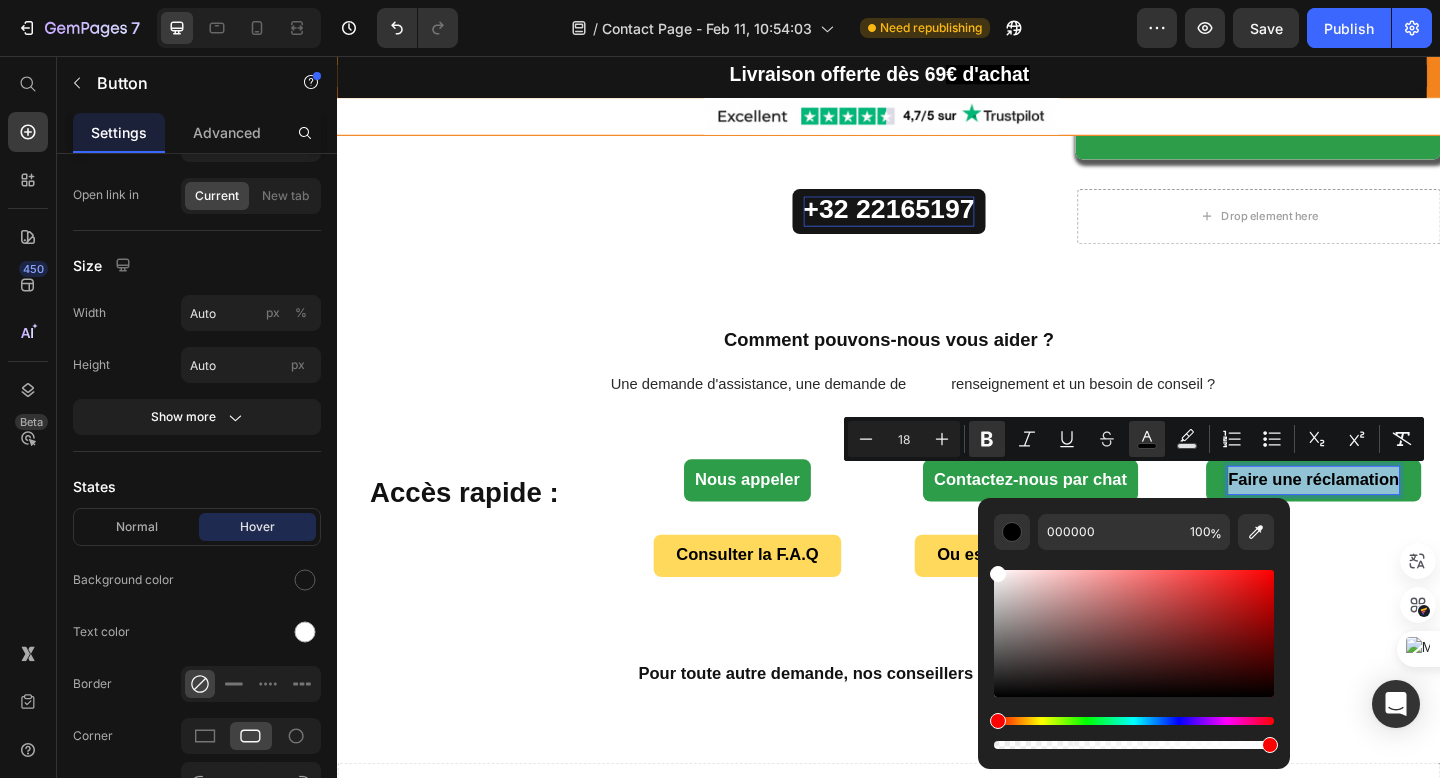 type on "FFFFFF" 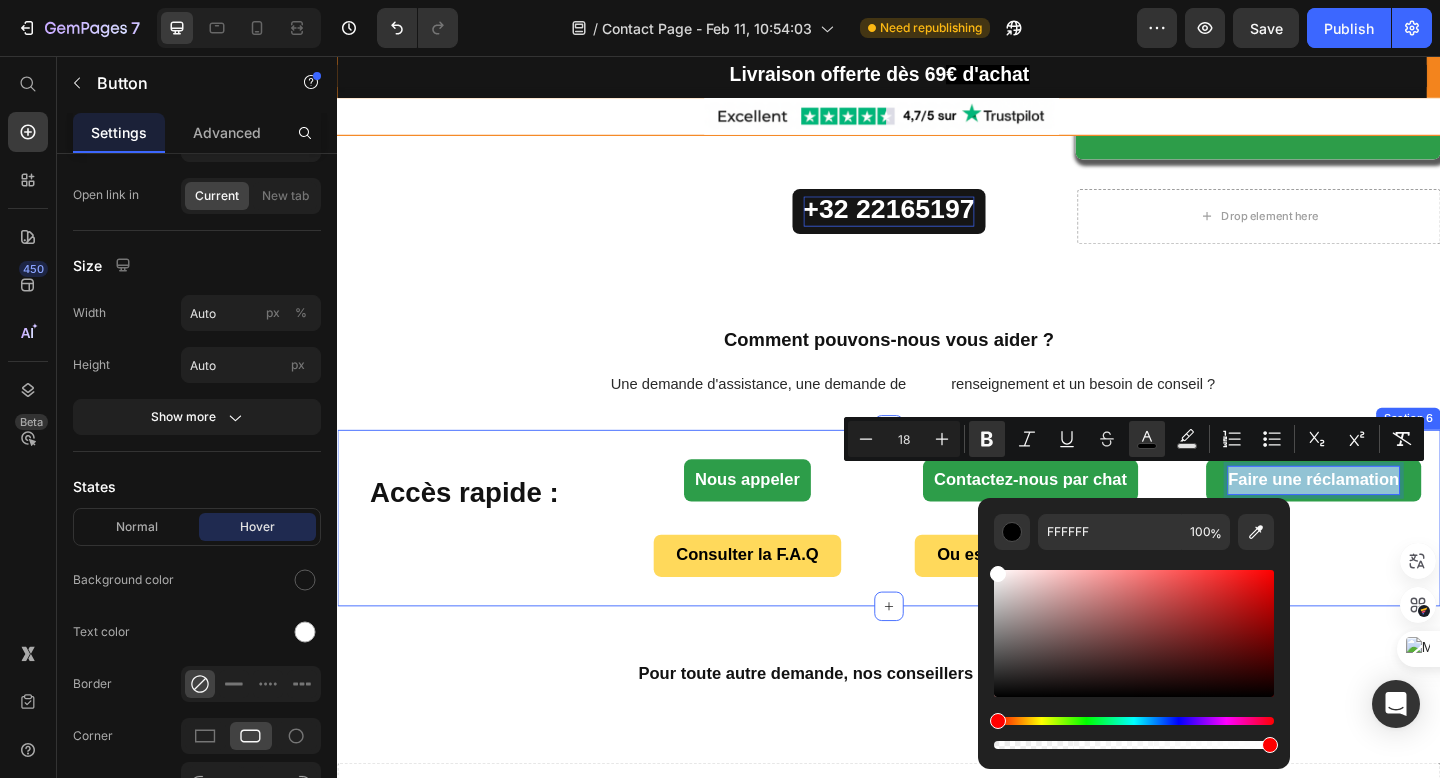 drag, startPoint x: 1333, startPoint y: 748, endPoint x: 1026, endPoint y: 573, distance: 353.37515 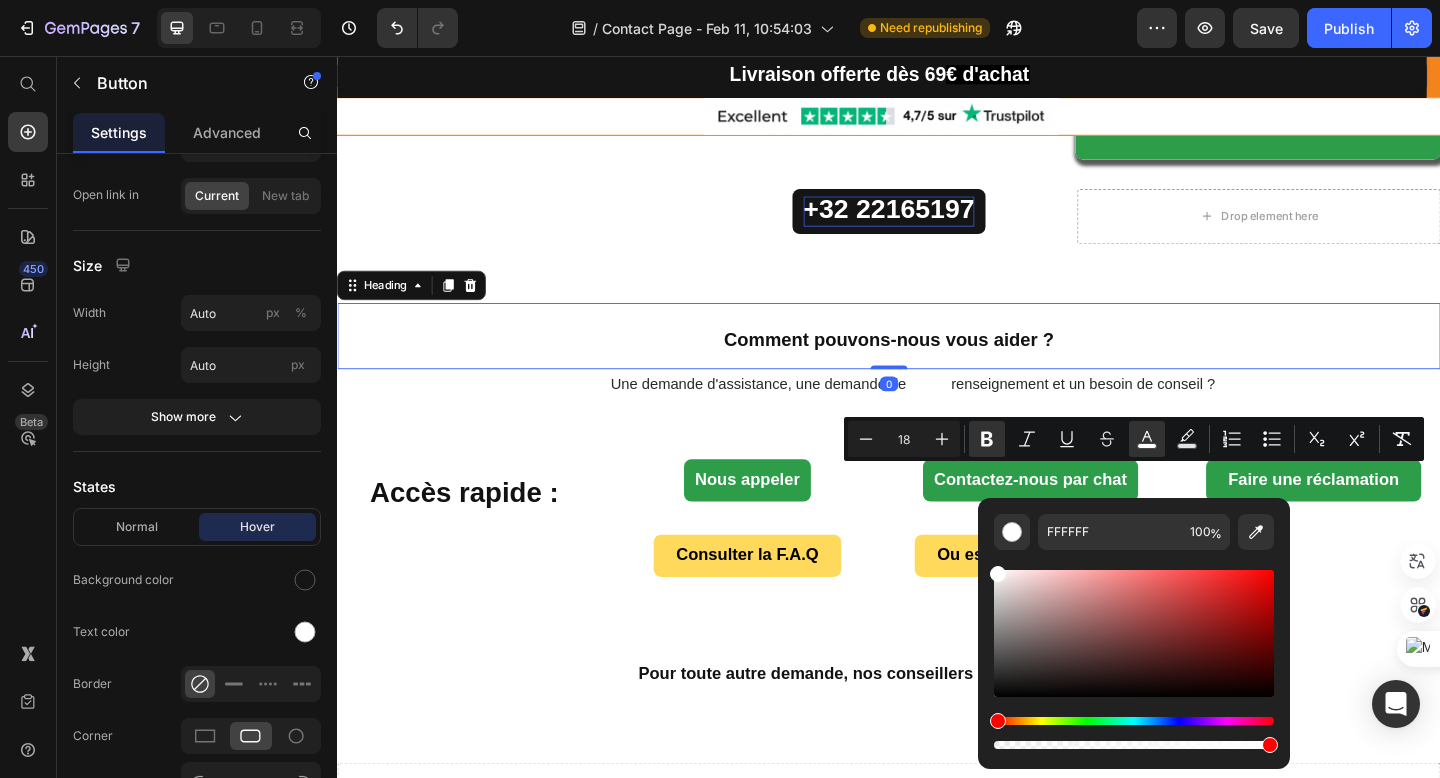 click on "Comment pouvons-nous vous aider ?" at bounding box center (937, 361) 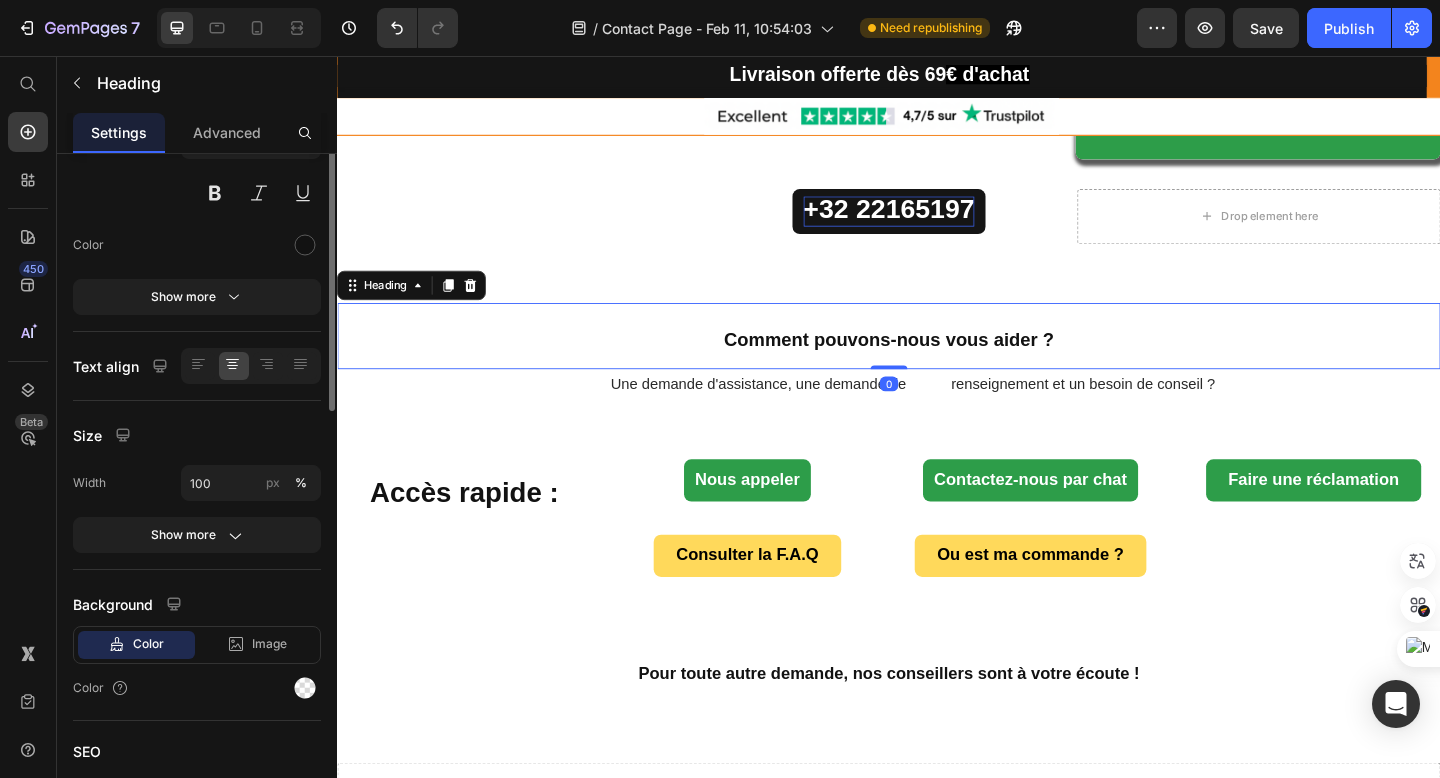 scroll, scrollTop: 0, scrollLeft: 0, axis: both 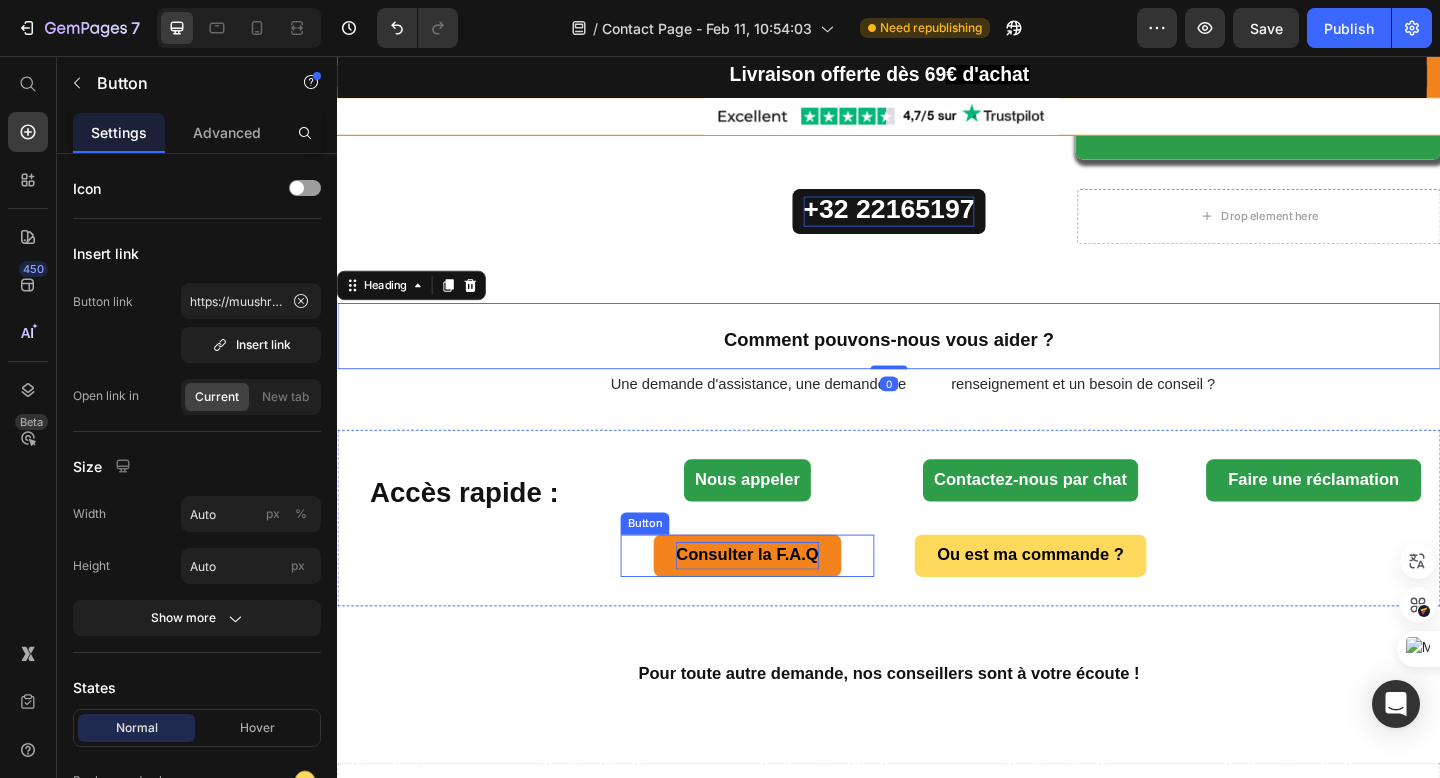 click on "Consulter la F.A.Q" at bounding box center (782, 599) 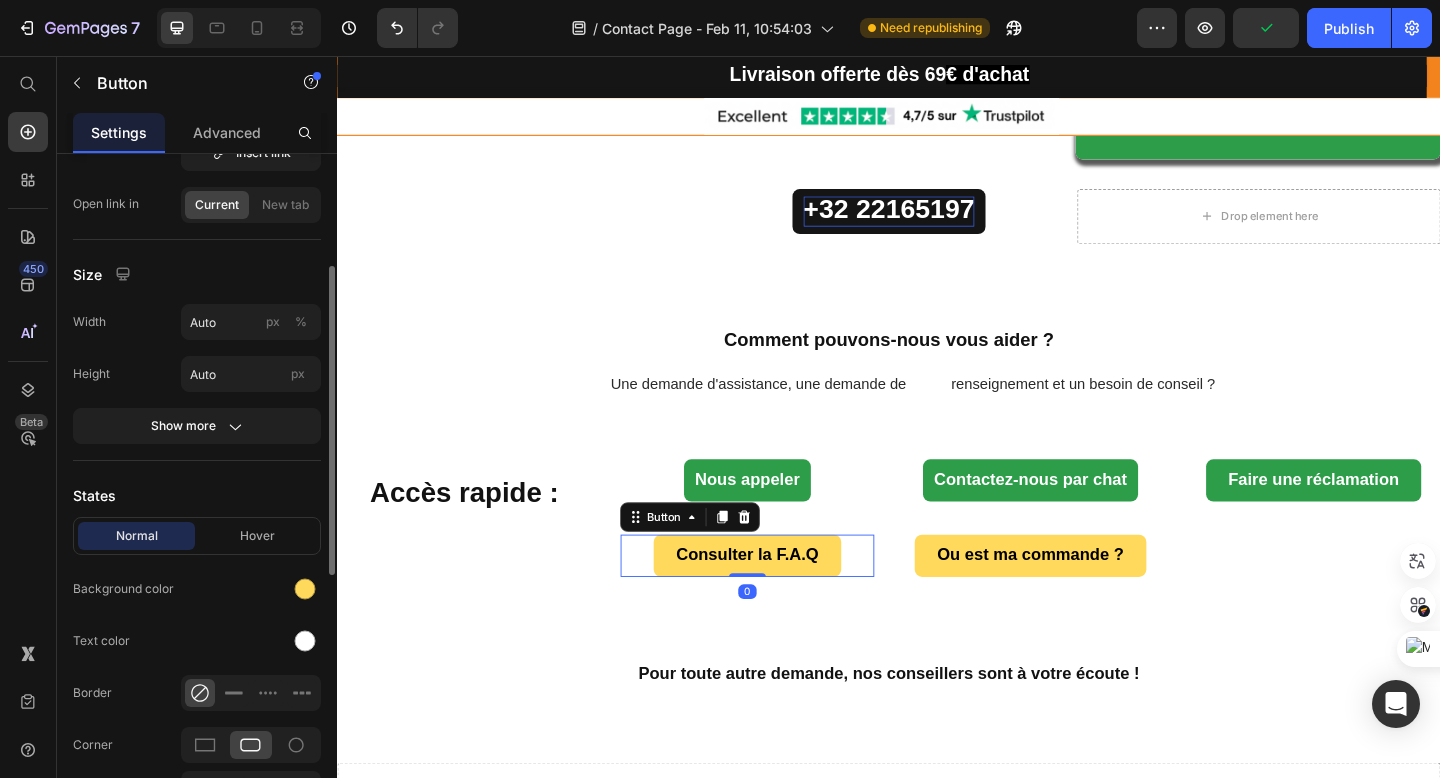 scroll, scrollTop: 336, scrollLeft: 0, axis: vertical 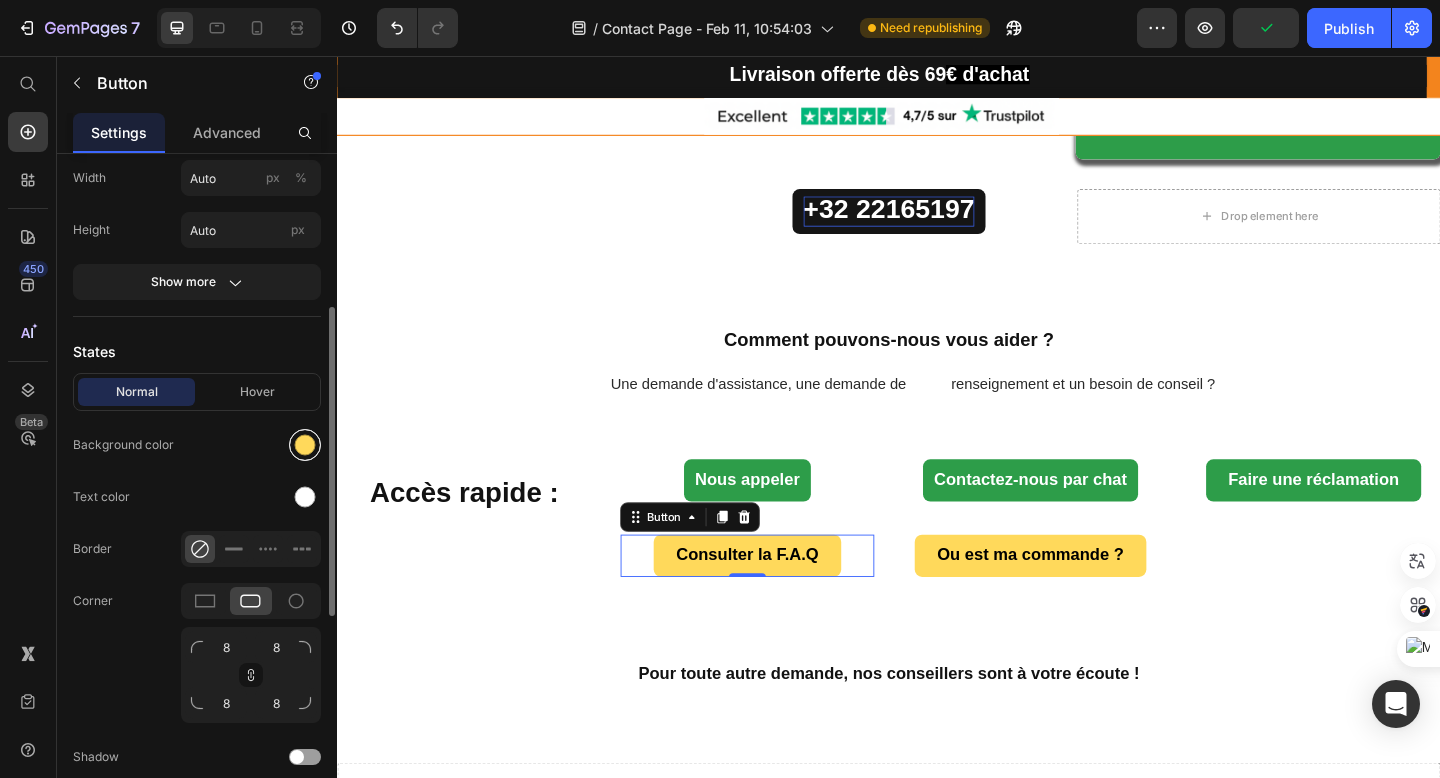 click at bounding box center [305, 445] 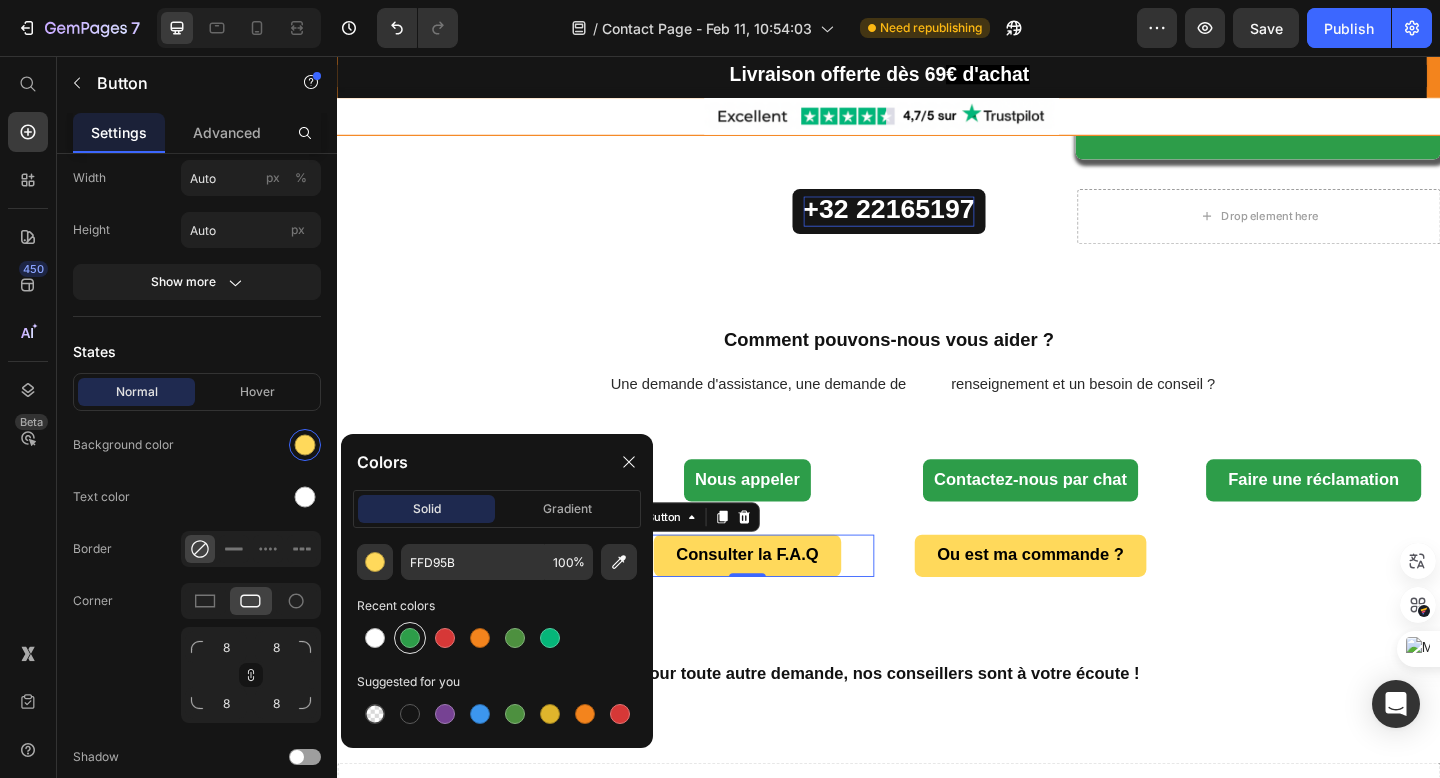 click at bounding box center (410, 638) 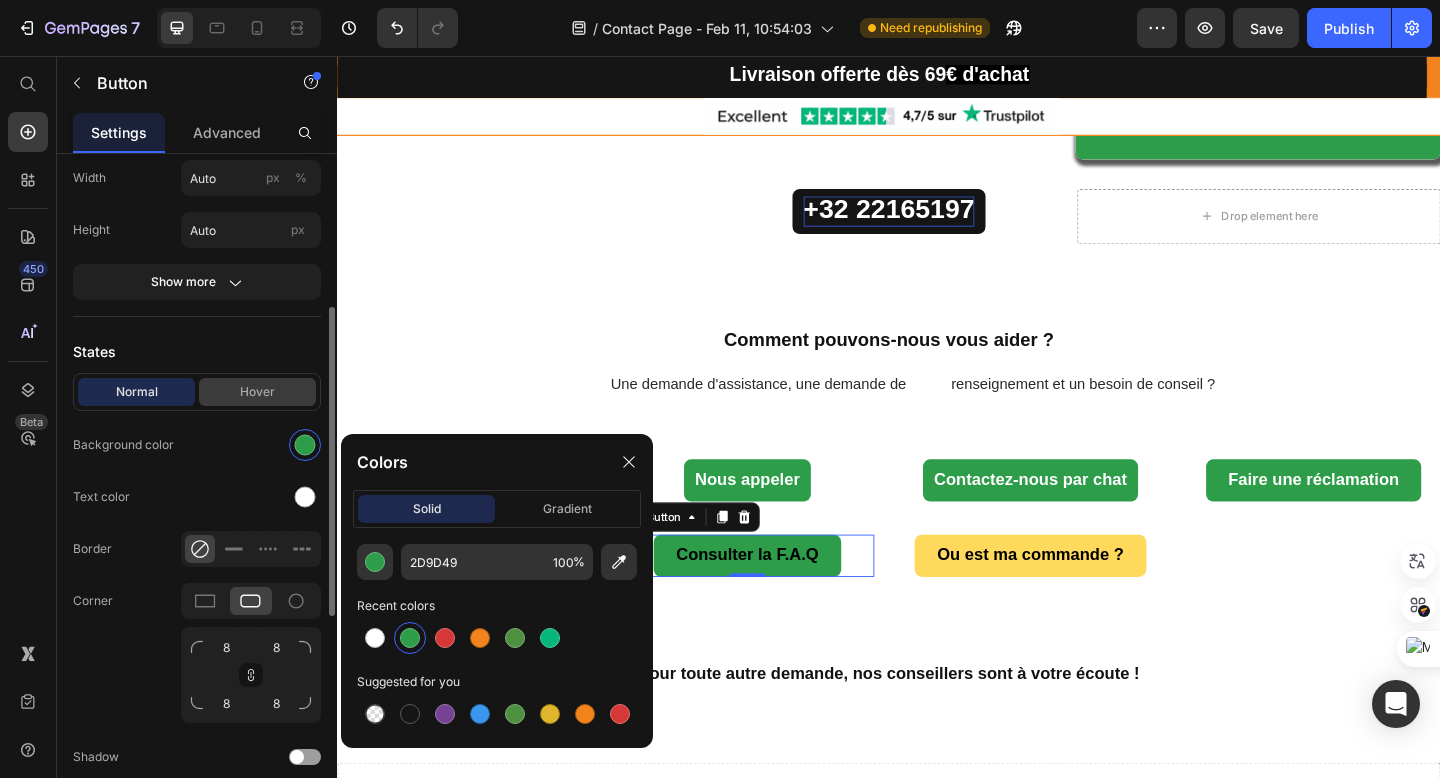 click on "Hover" at bounding box center [257, 392] 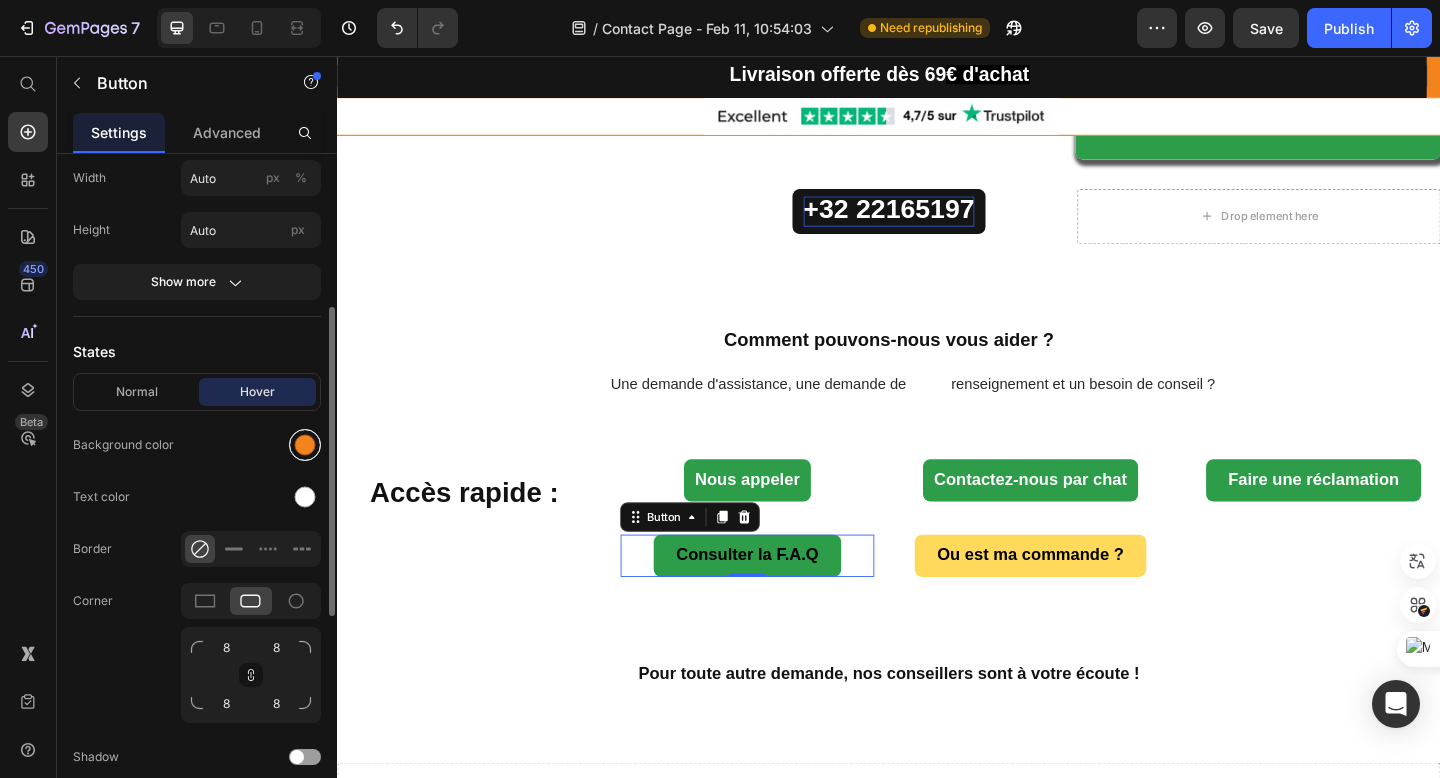 click at bounding box center [305, 445] 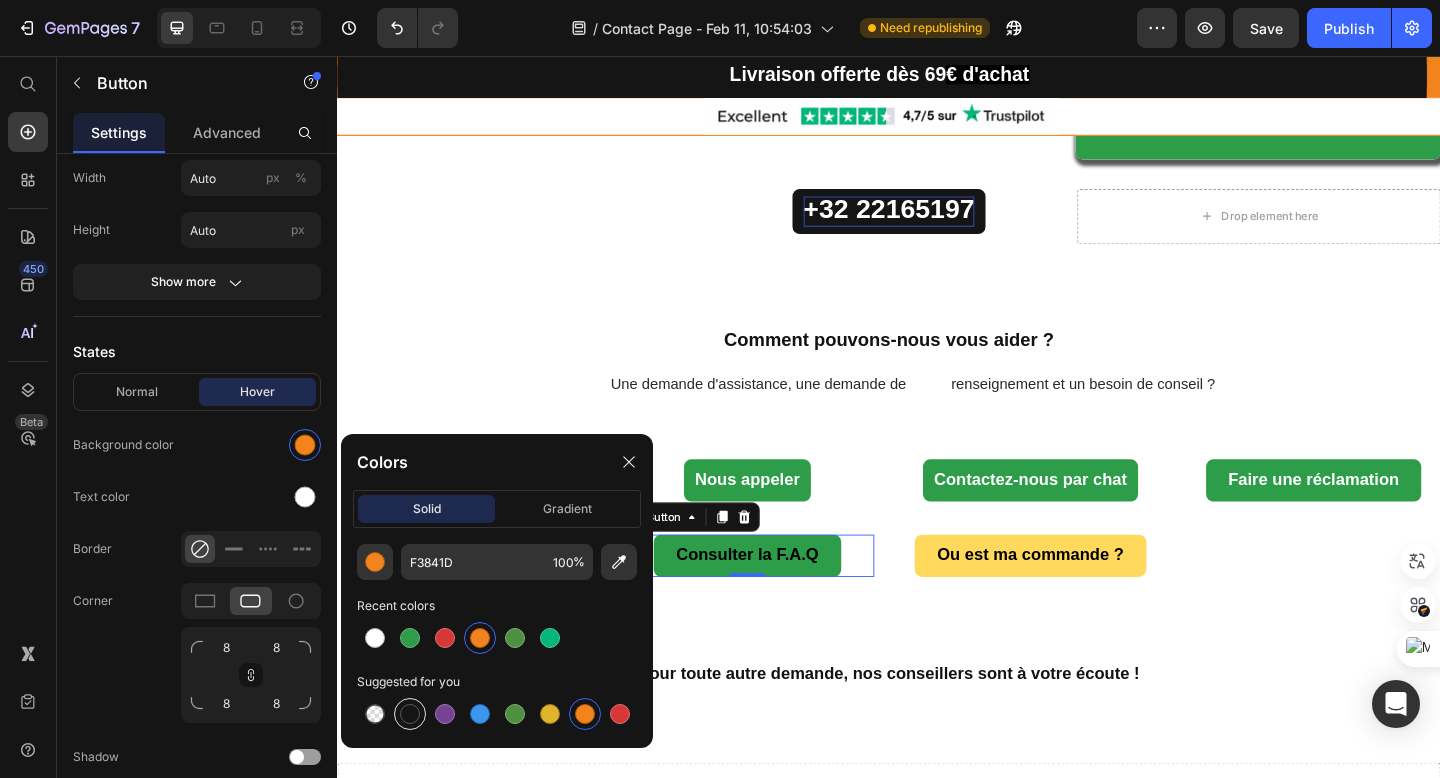 click at bounding box center [410, 714] 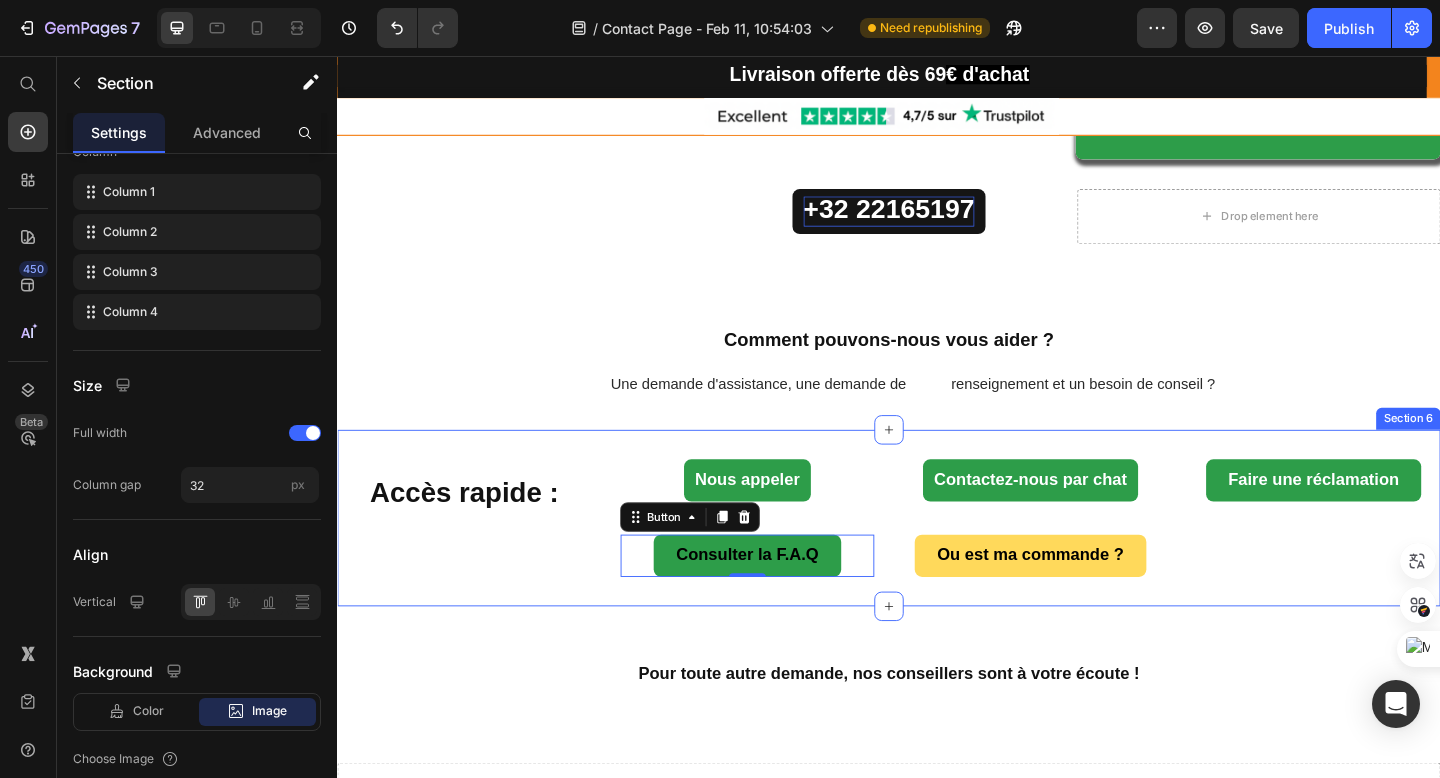 click on "Accès rapide : Heading Nous appeler Button Consulter la F.A.Q Button   0 Contactez-nous par chat Button Ou est ma commande ? Button Faire une réclamation Button Section 6" at bounding box center [937, 559] 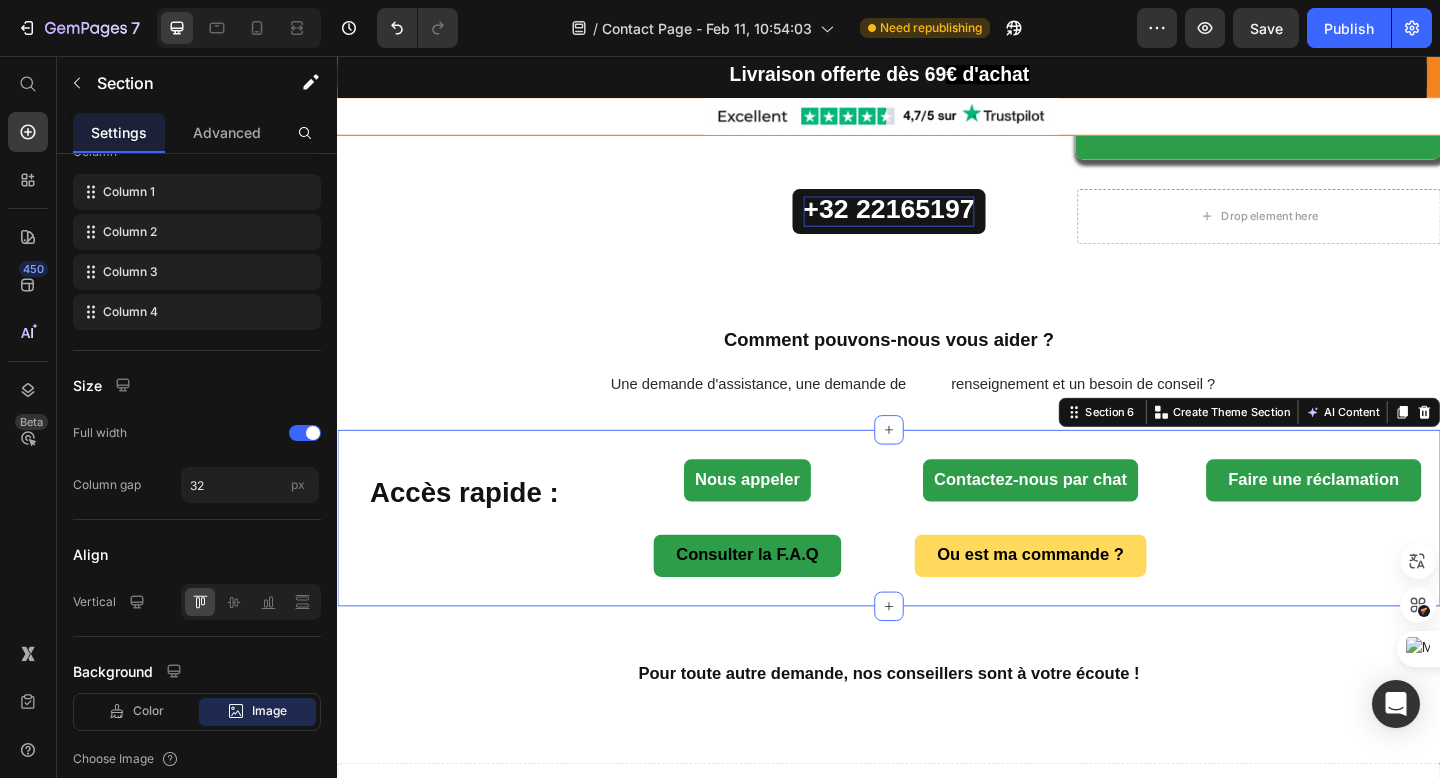 scroll, scrollTop: 0, scrollLeft: 0, axis: both 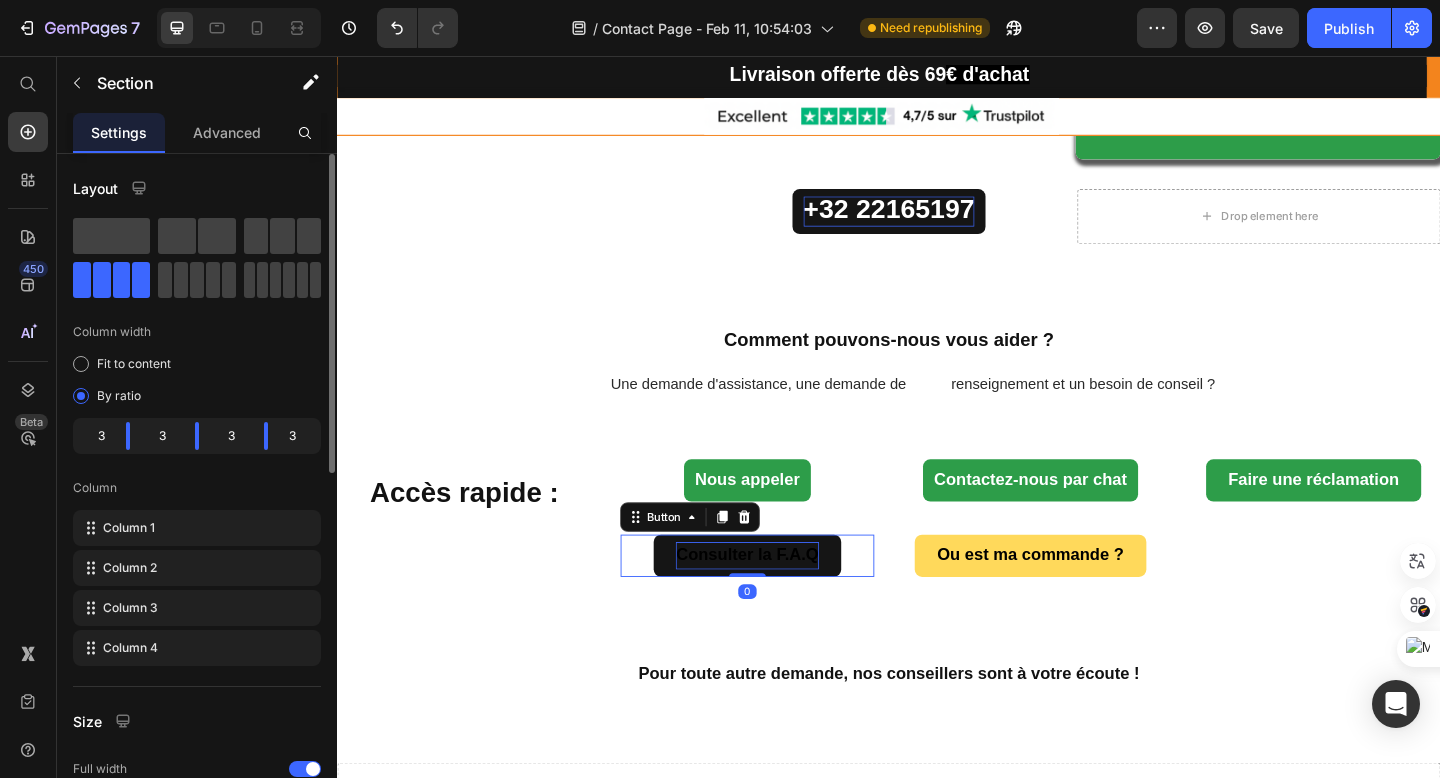 click on "Consulter la F.A.Q" at bounding box center [782, 599] 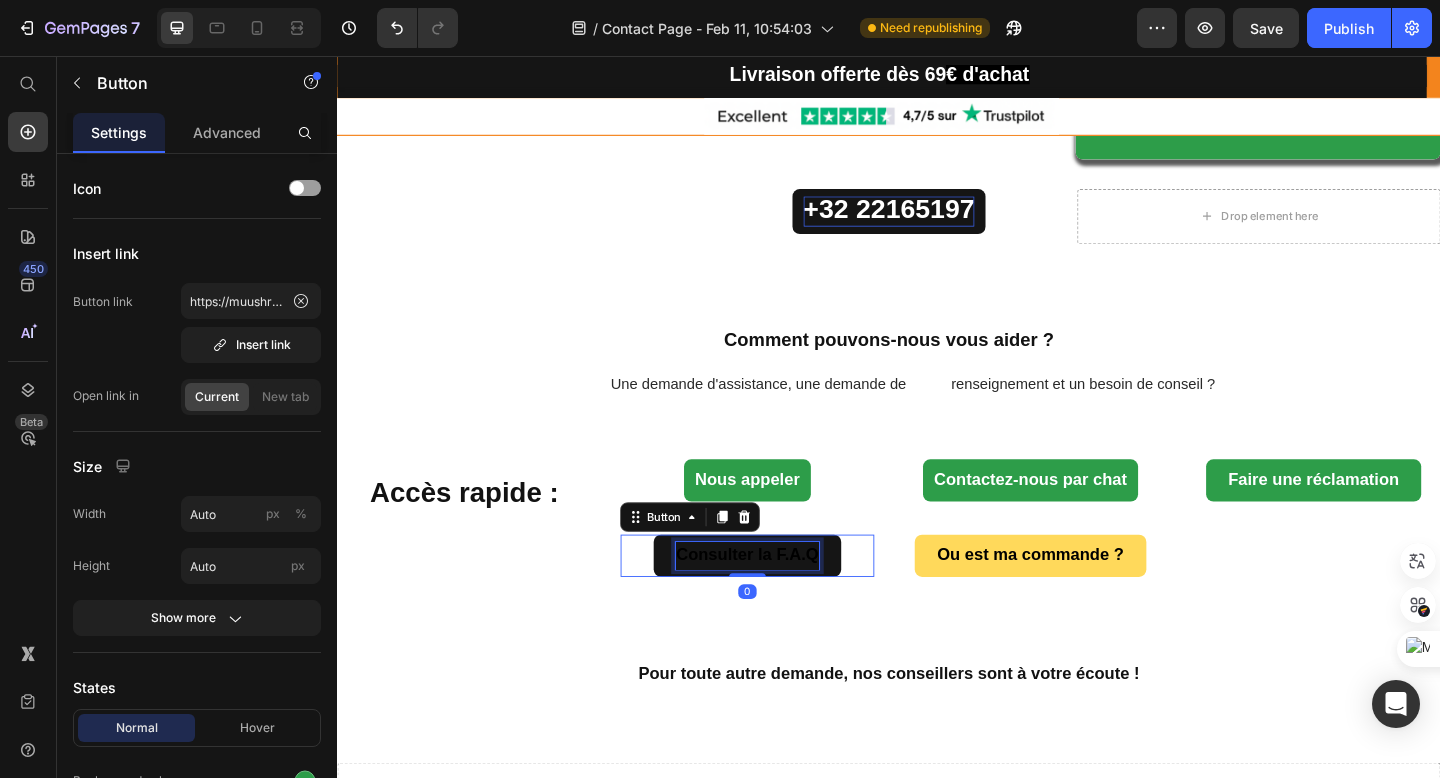 click on "Consulter la F.A.Q" at bounding box center (782, 599) 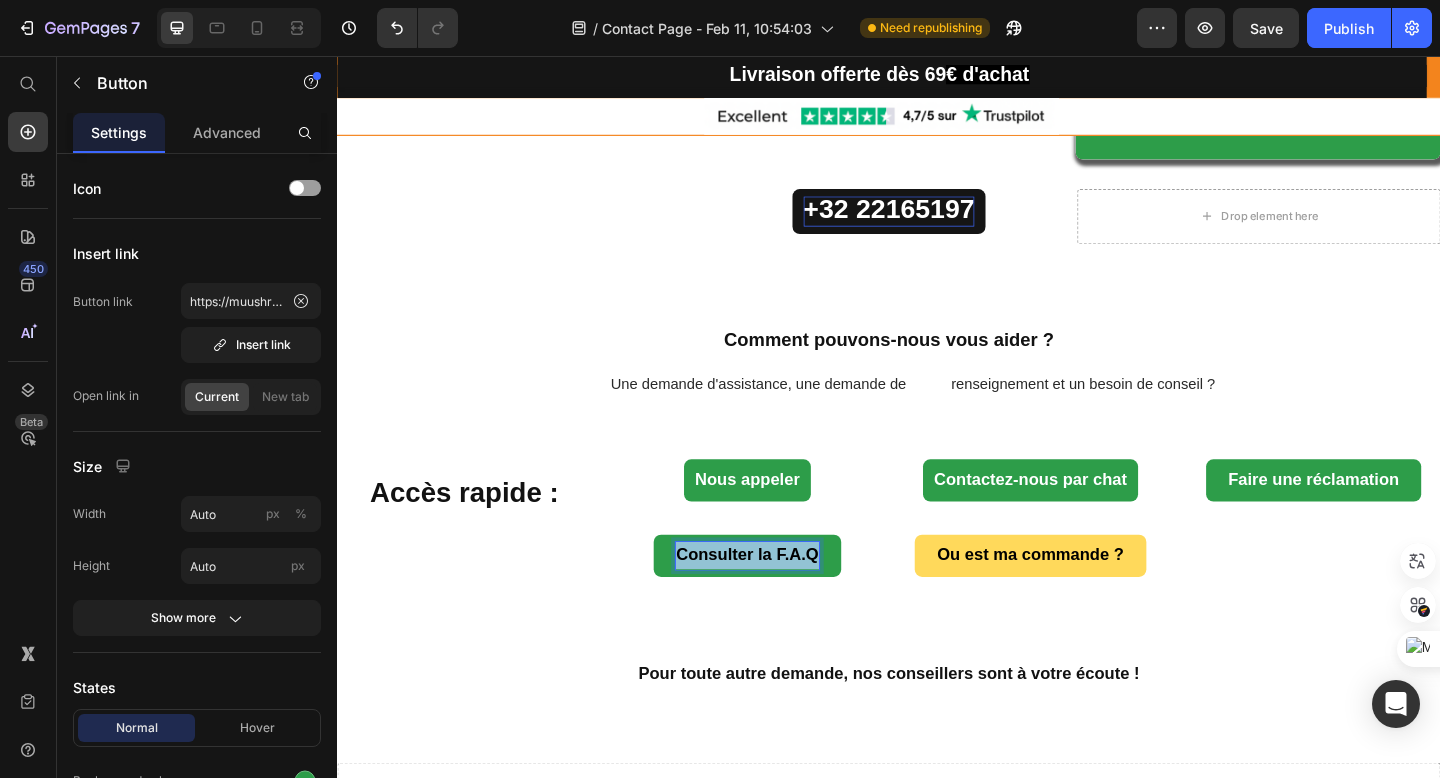 drag, startPoint x: 701, startPoint y: 596, endPoint x: 881, endPoint y: 605, distance: 180.22485 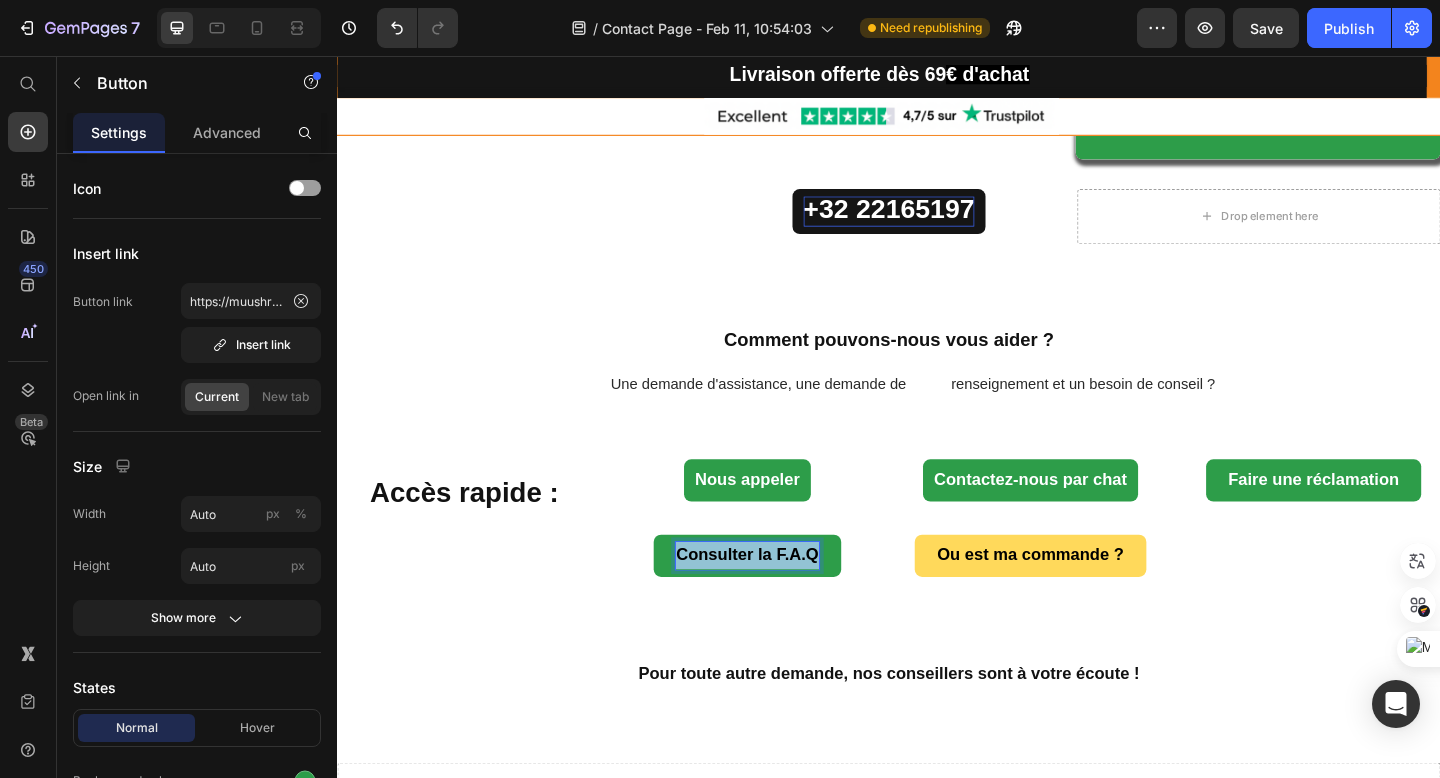 click on "Consulter la F.A.Q Button   0" at bounding box center [783, 600] 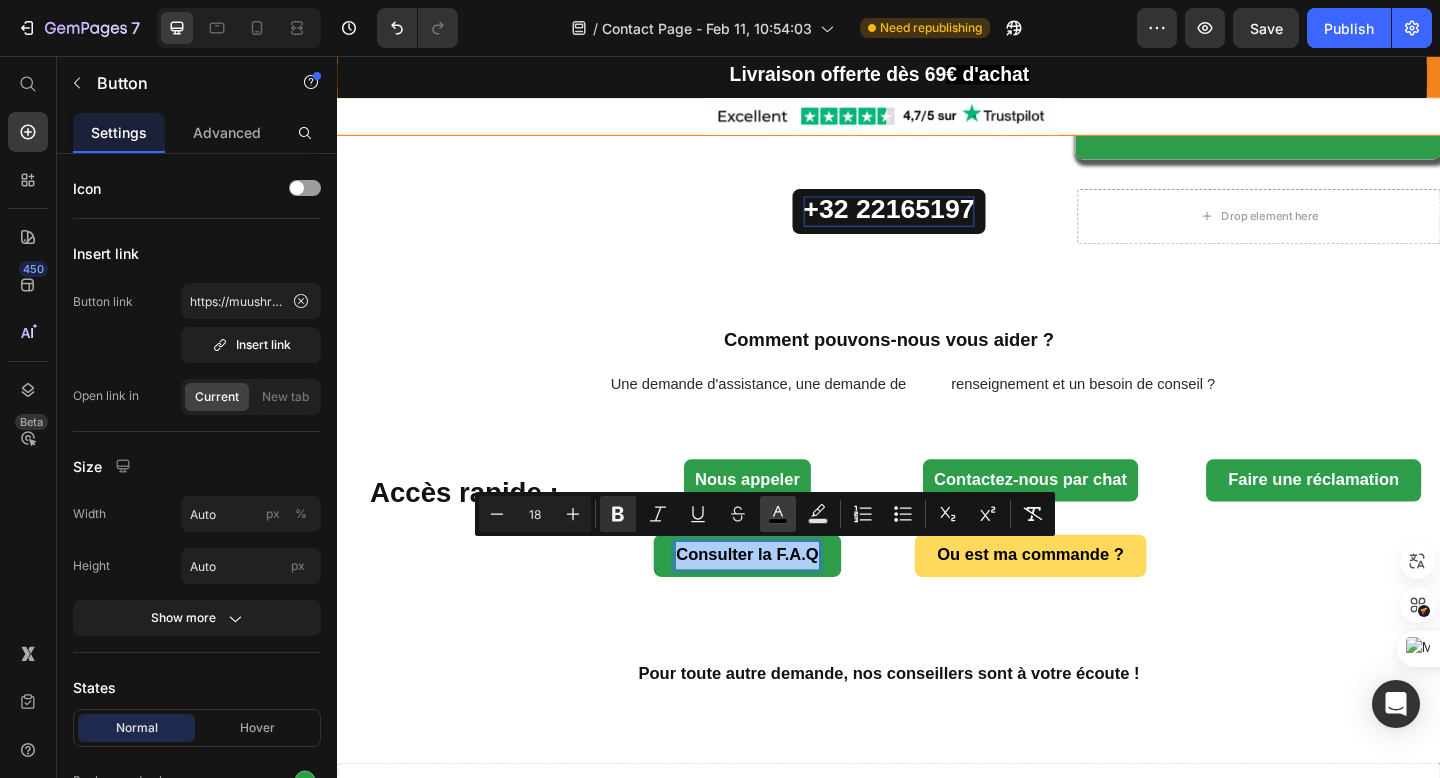 click 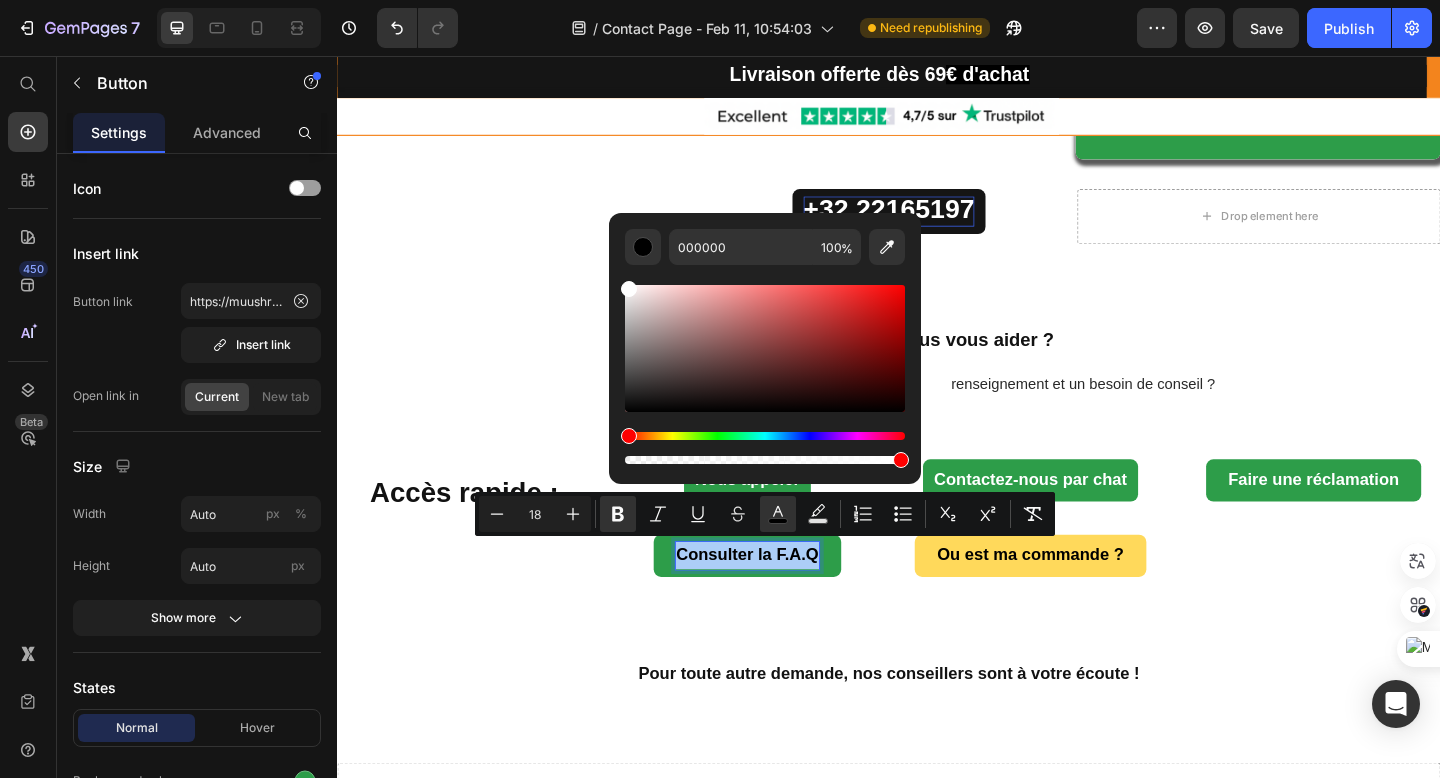 drag, startPoint x: 625, startPoint y: 406, endPoint x: 623, endPoint y: 264, distance: 142.01408 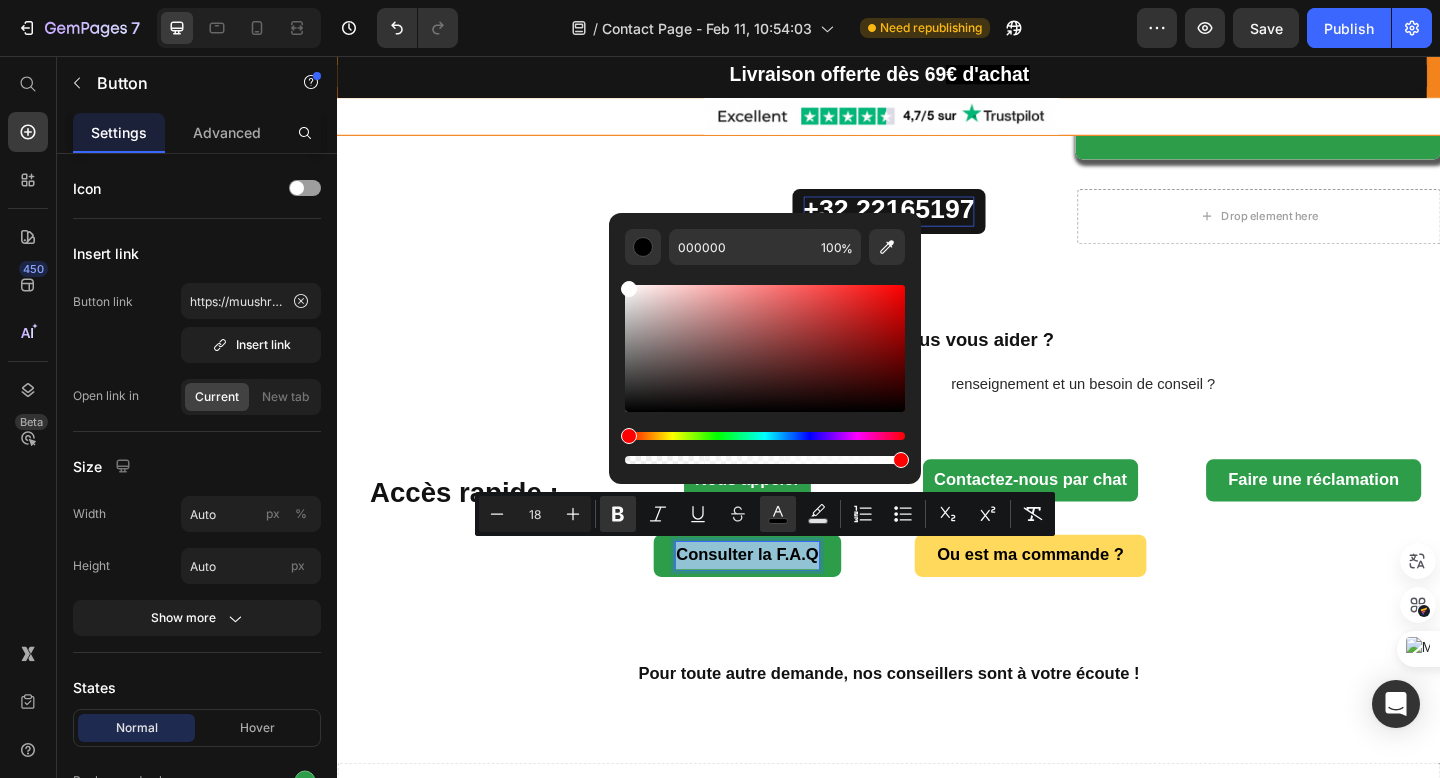 type on "FFFFFF" 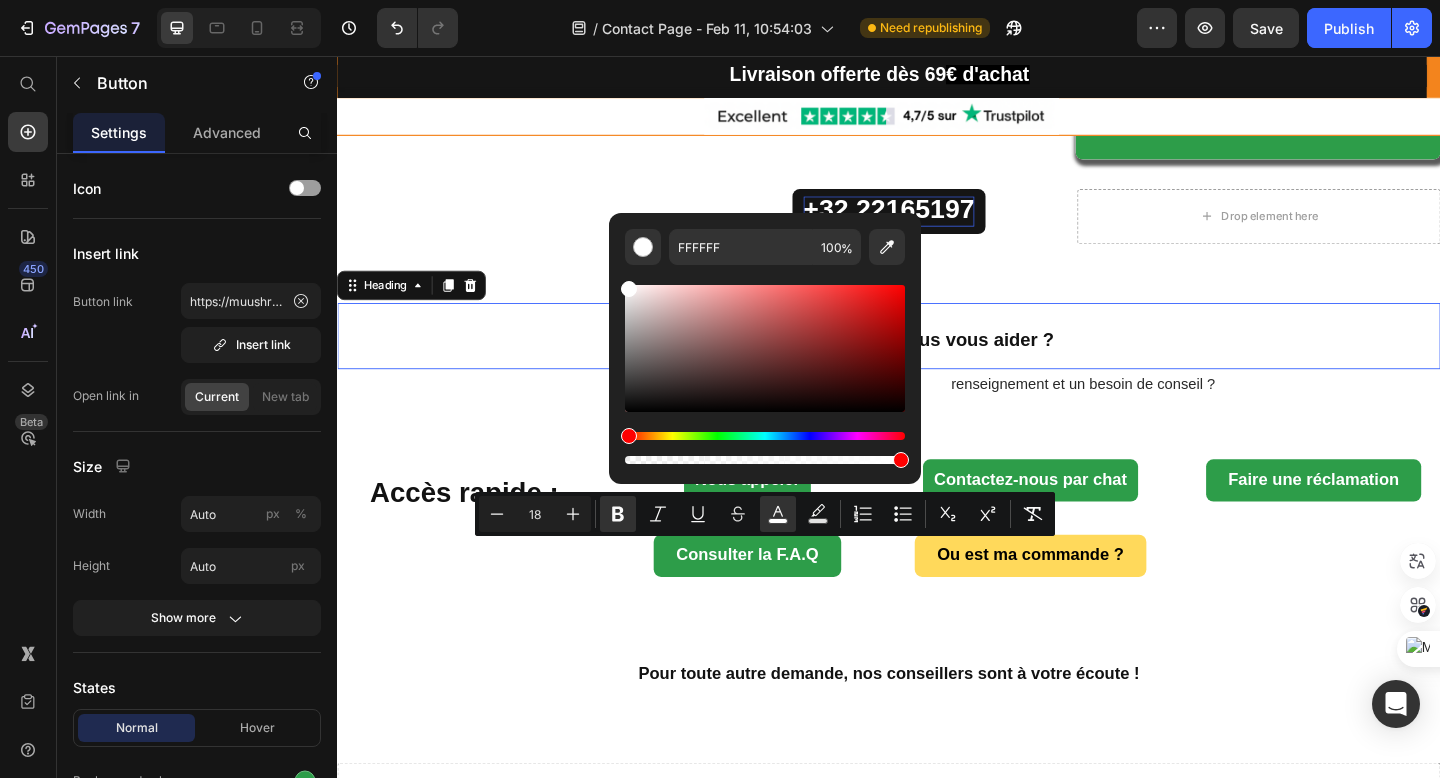 click on "Comment pouvons-nous vous aider ?" at bounding box center (937, 361) 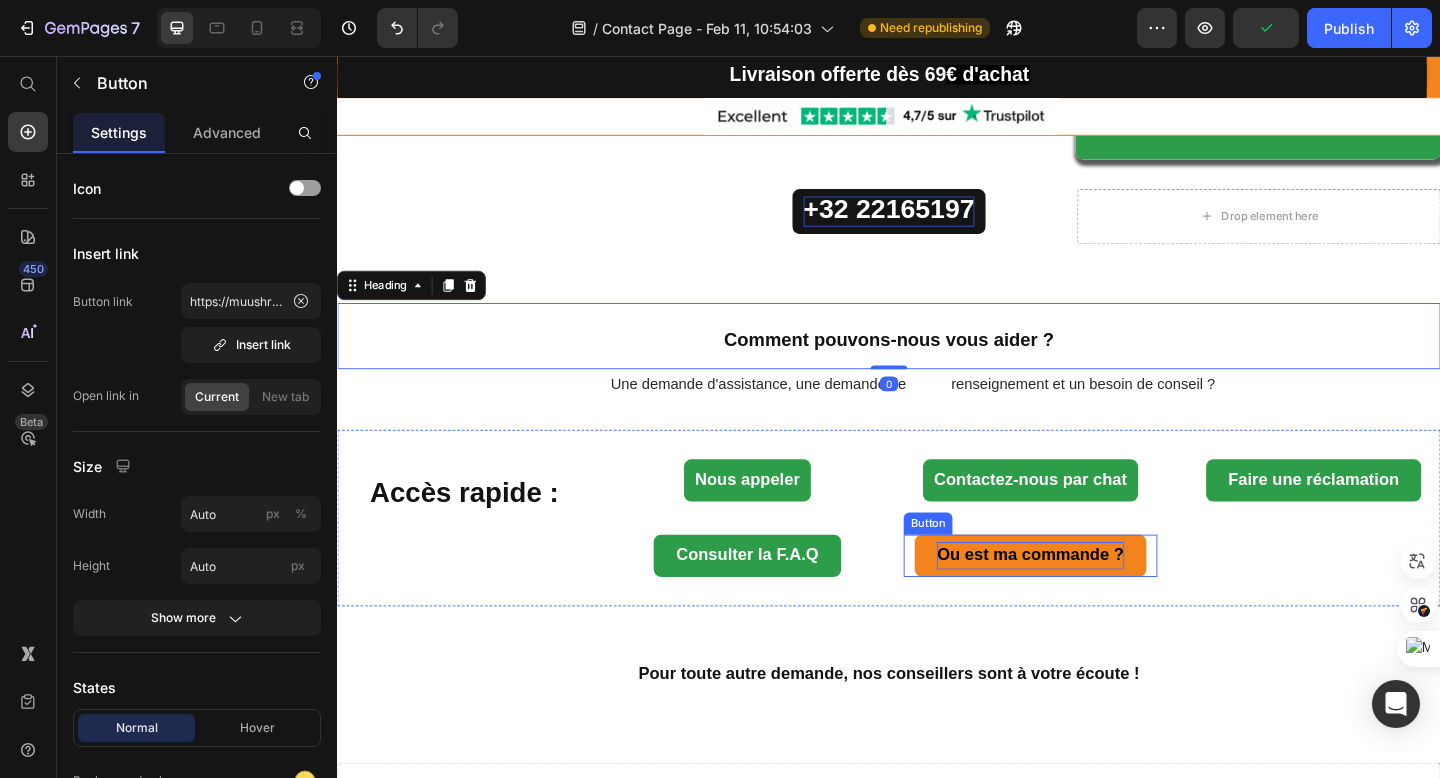click on "Ou est ma commande ?" at bounding box center (1090, 599) 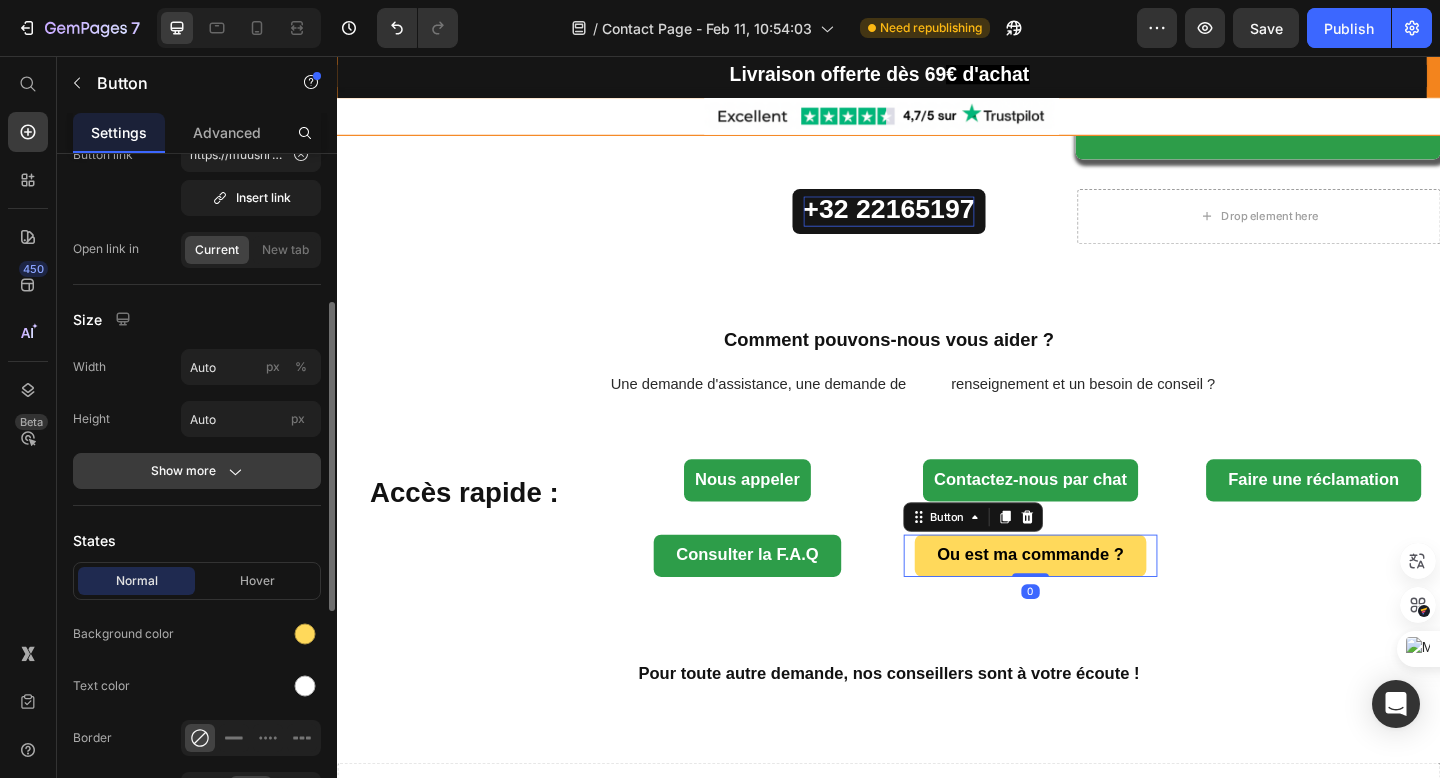 scroll, scrollTop: 249, scrollLeft: 0, axis: vertical 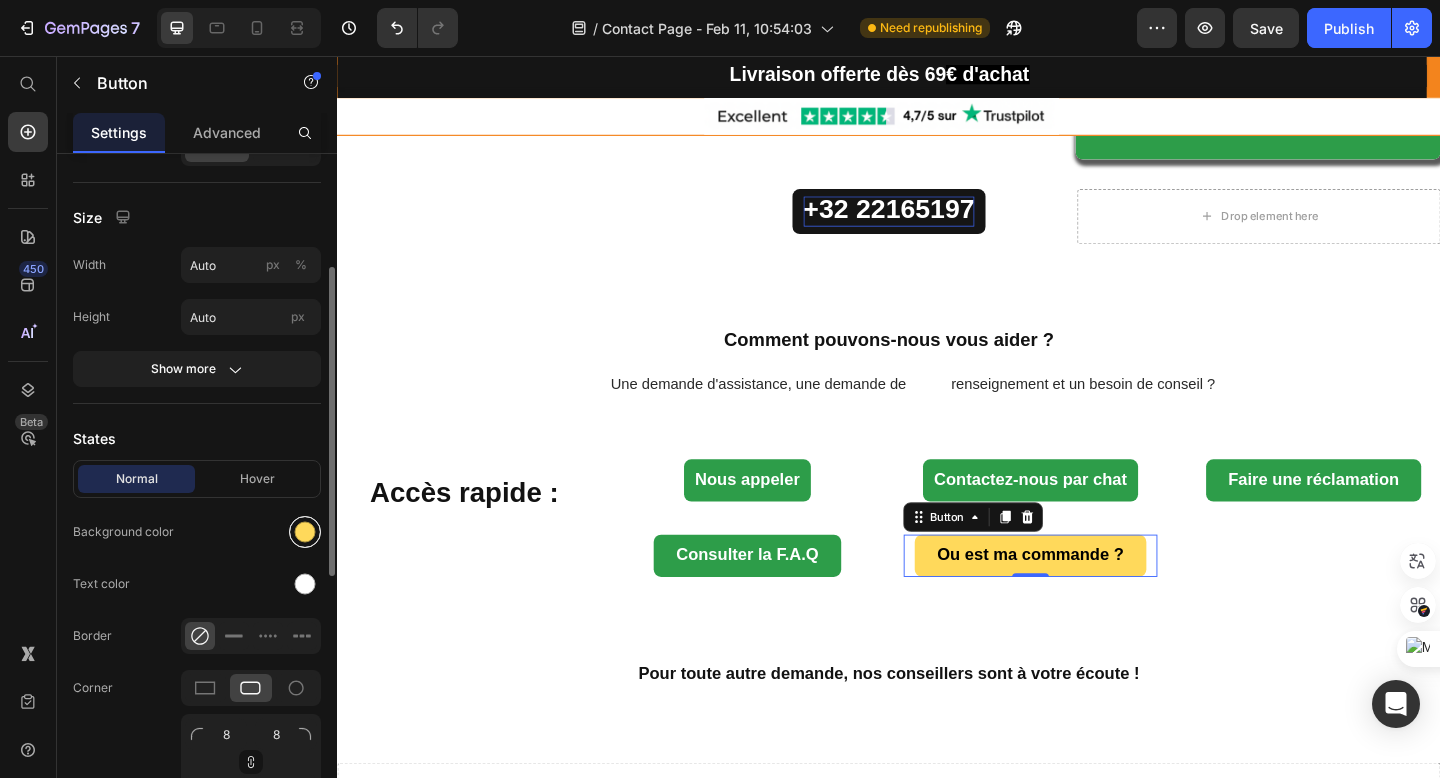 click at bounding box center (305, 532) 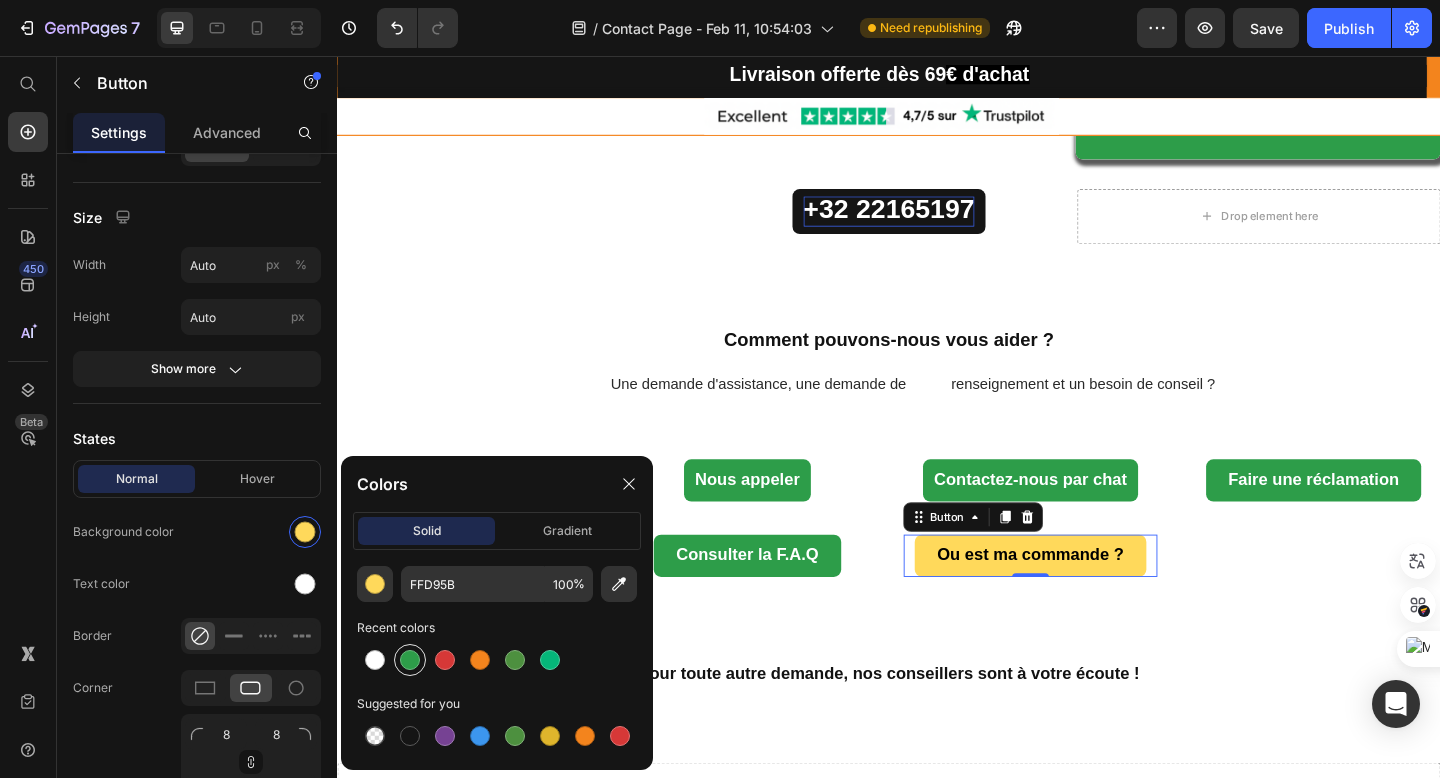 click at bounding box center (410, 660) 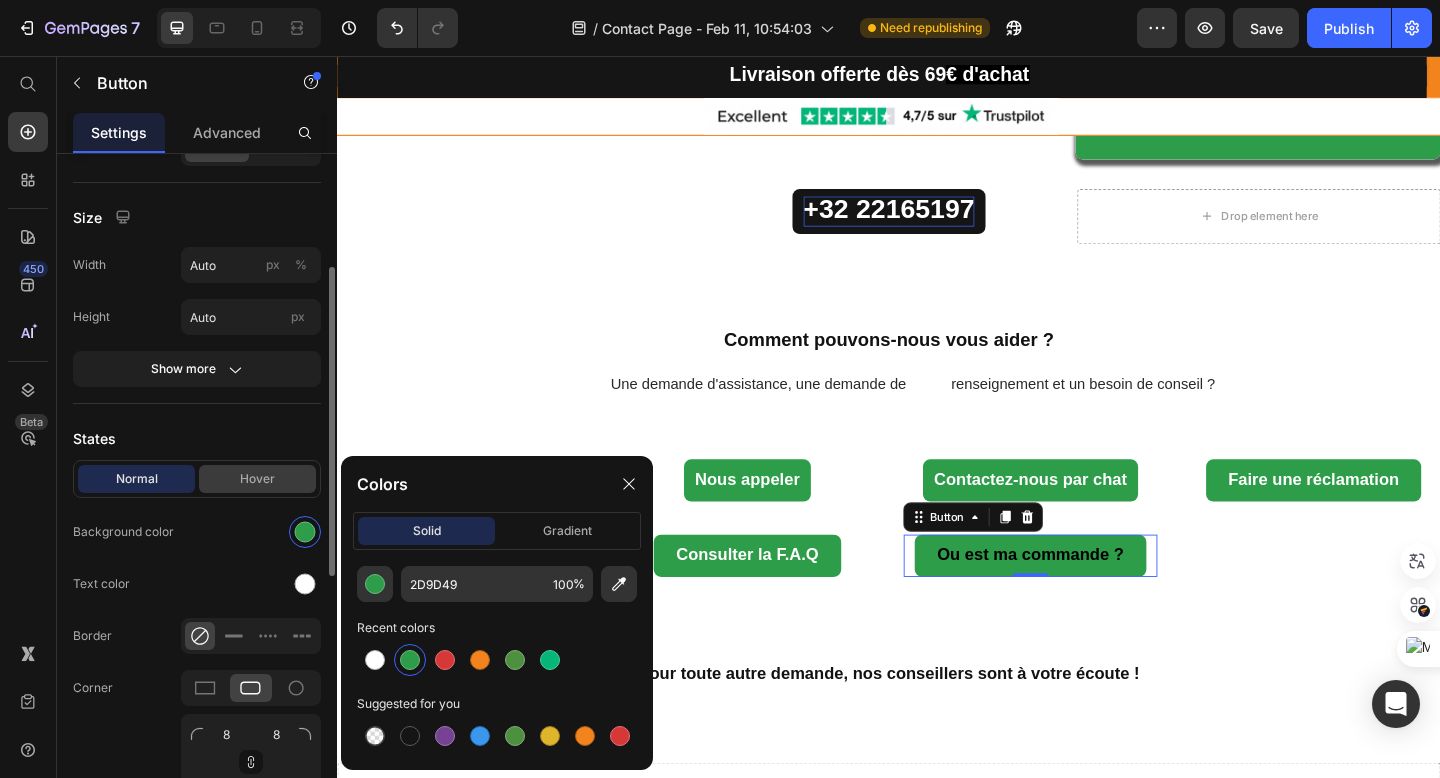 click on "Hover" at bounding box center (257, 479) 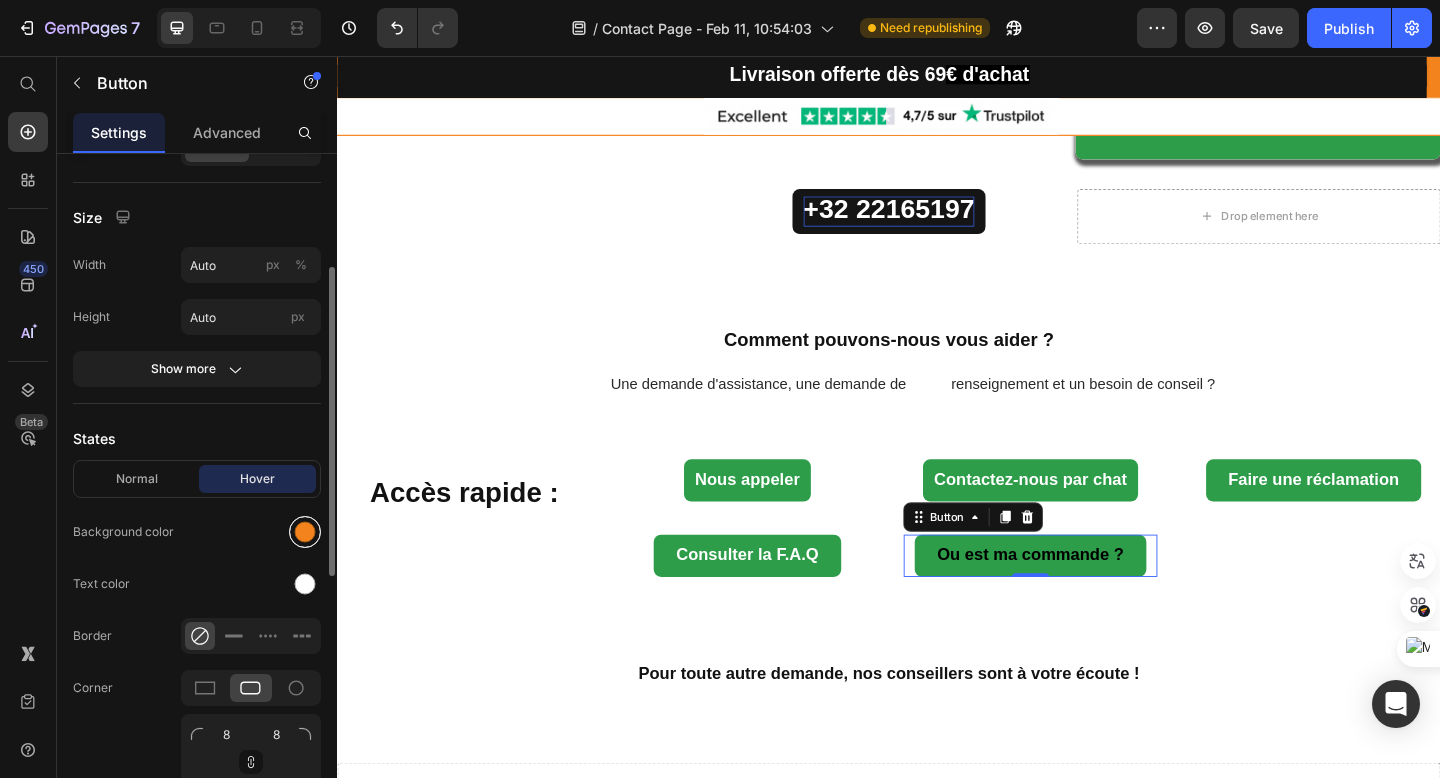 click at bounding box center [305, 532] 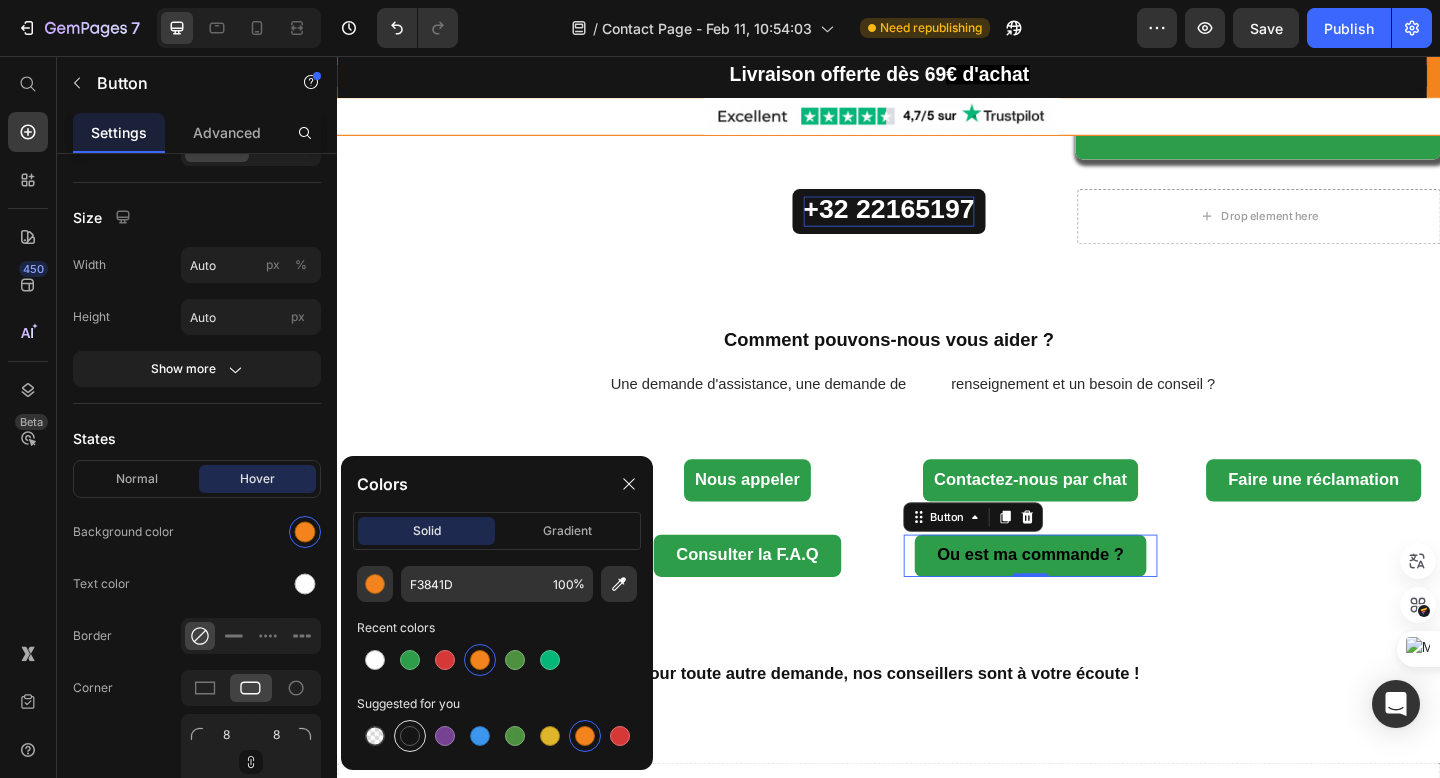 click at bounding box center (410, 736) 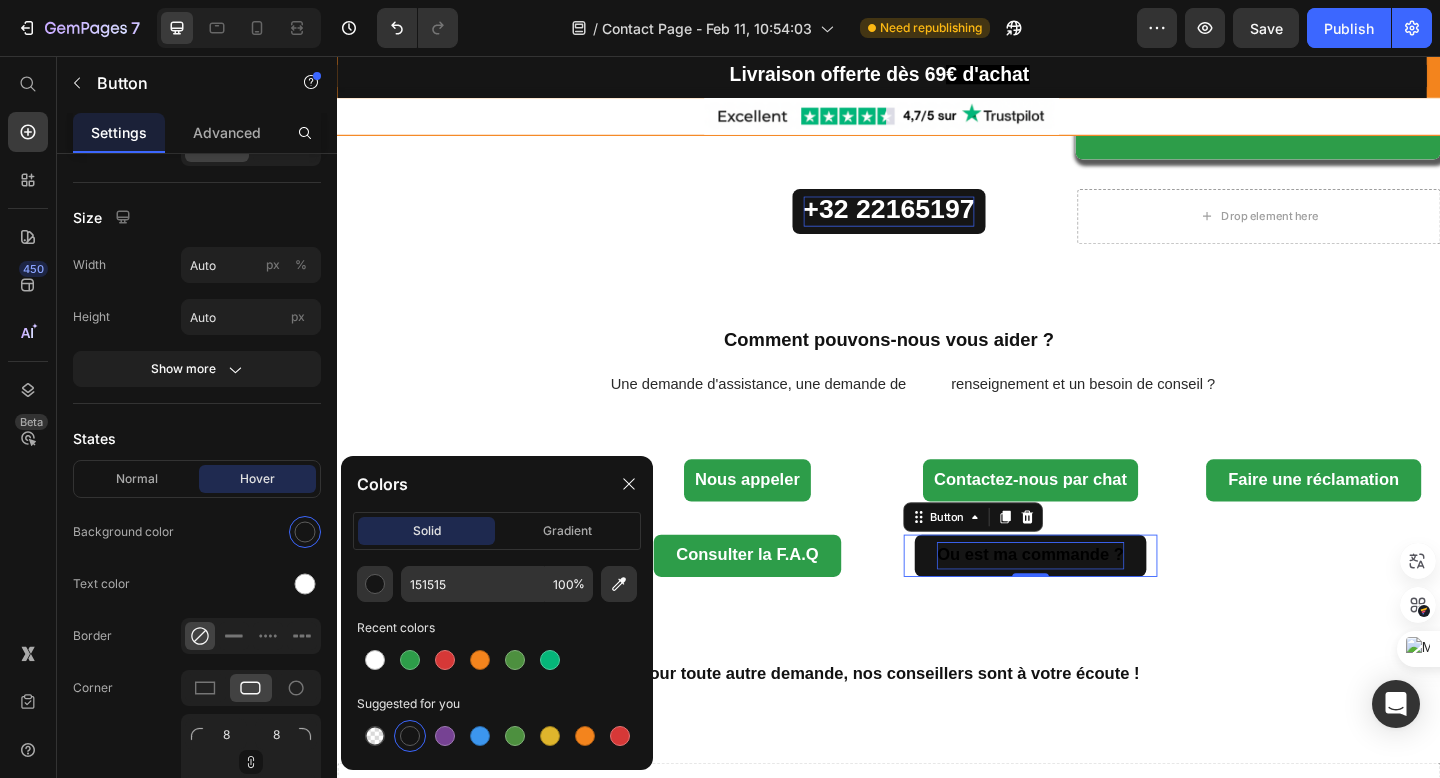 click on "Ou est ma commande ?" at bounding box center (1090, 599) 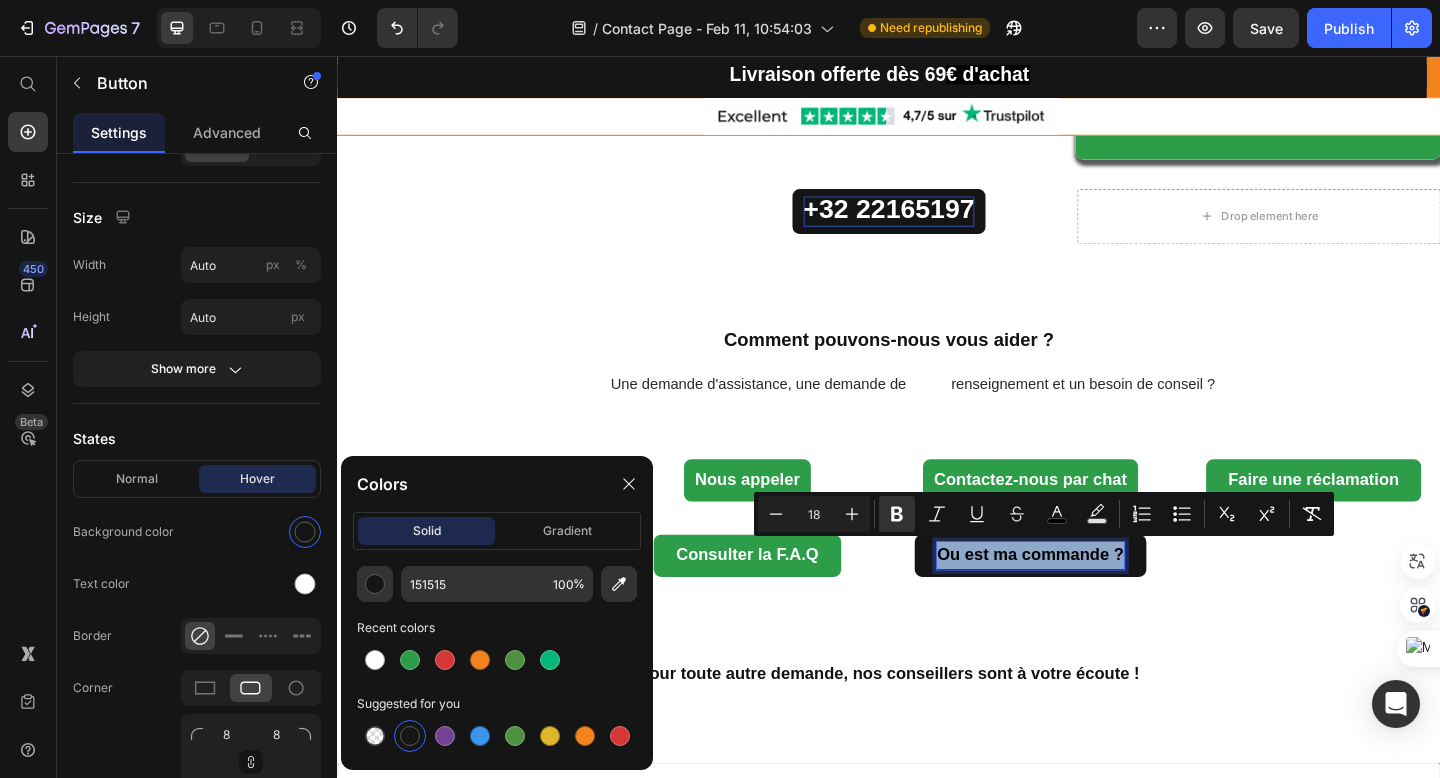 drag, startPoint x: 985, startPoint y: 599, endPoint x: 1184, endPoint y: 615, distance: 199.64218 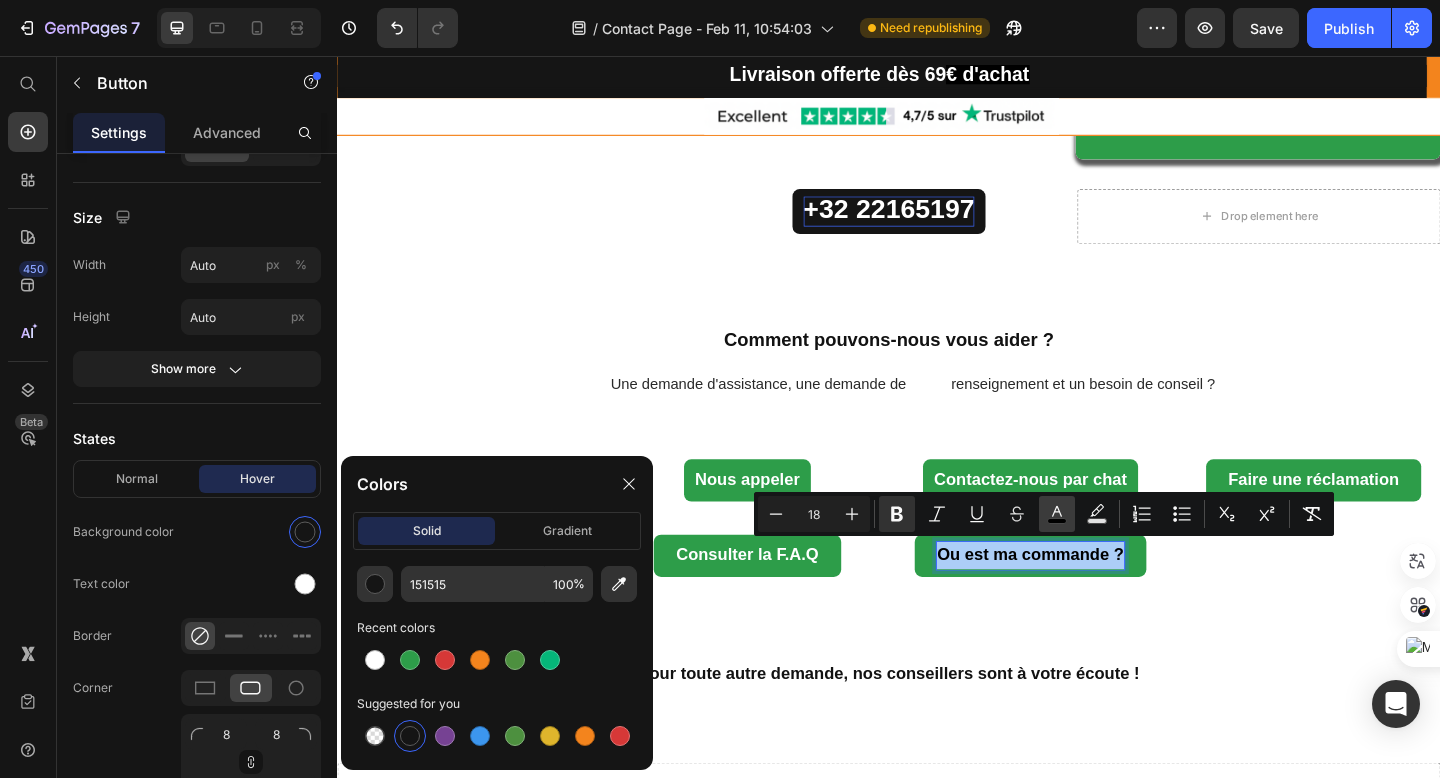 click on "color" at bounding box center (1057, 514) 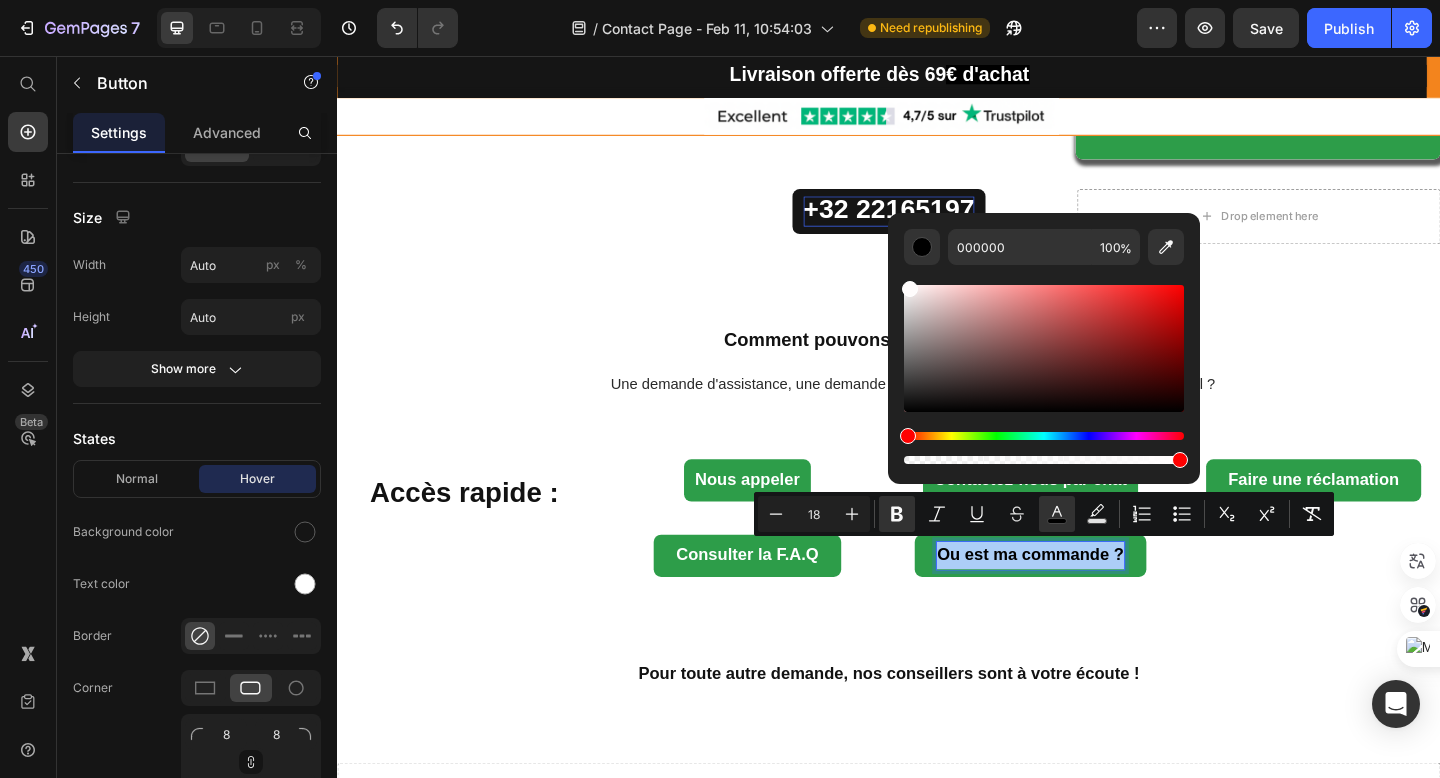 drag, startPoint x: 909, startPoint y: 411, endPoint x: 889, endPoint y: 228, distance: 184.08965 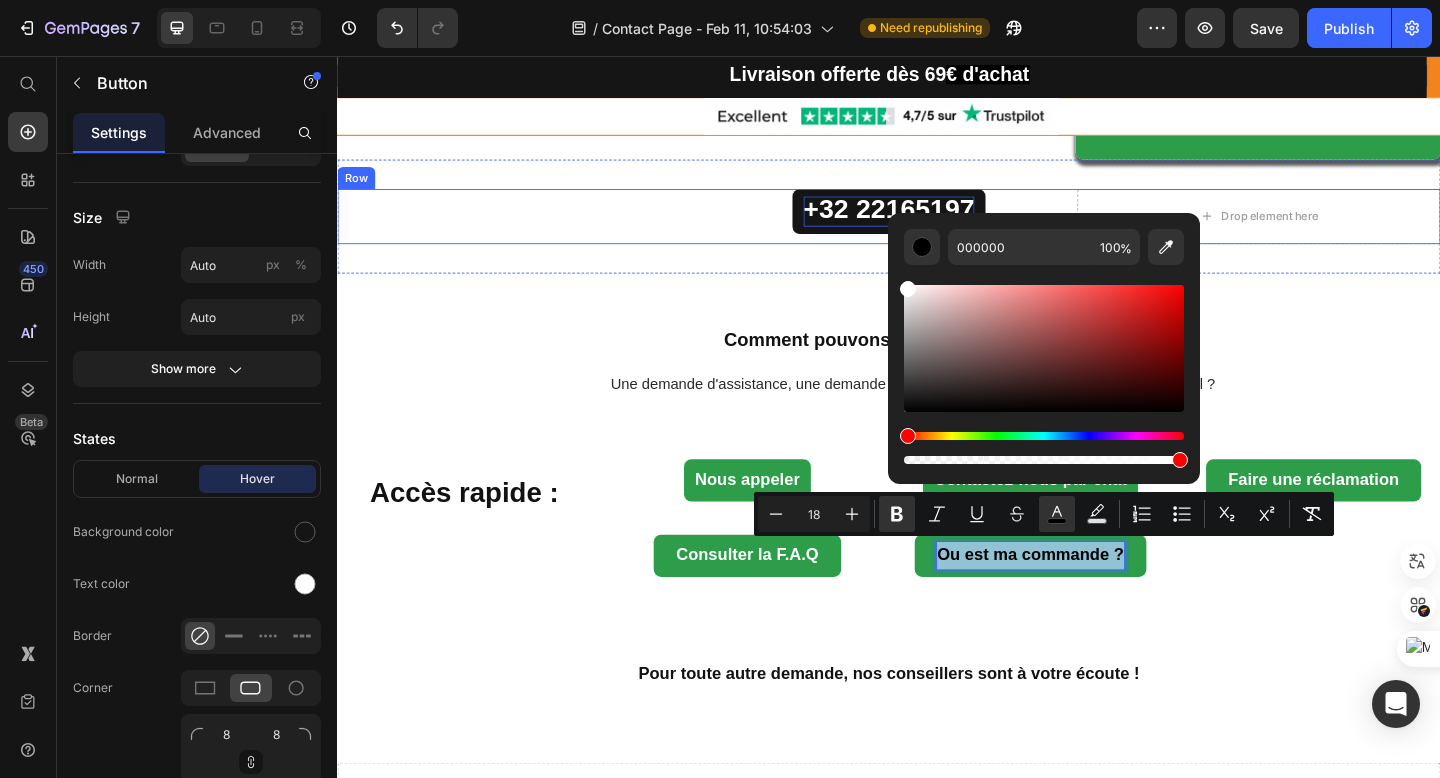 type on "FFFFFF" 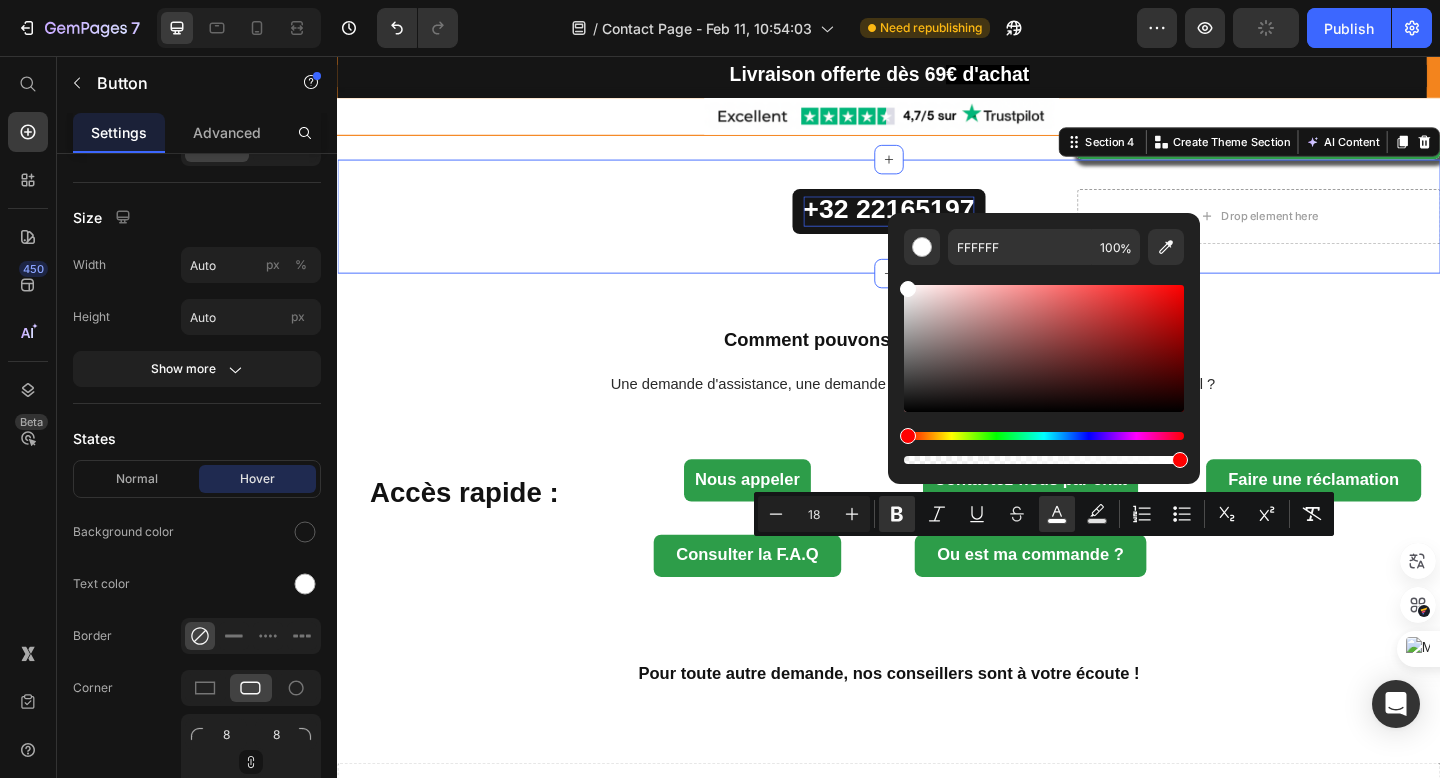 click on "Du Lundi au Vendredi de  9 h00 à 18h00                    Le Samedi de  10 h à 13h                    Dimanche de 10h à 13h Text Block +32 22165197 Button
Drop element here Row Section 4   Create Theme Section AI Content Write with GemAI What would you like to describe here? Tone and Voice Persuasive Product WHITE CRYSTAL PREMIUM Show more Generate" at bounding box center (937, 231) 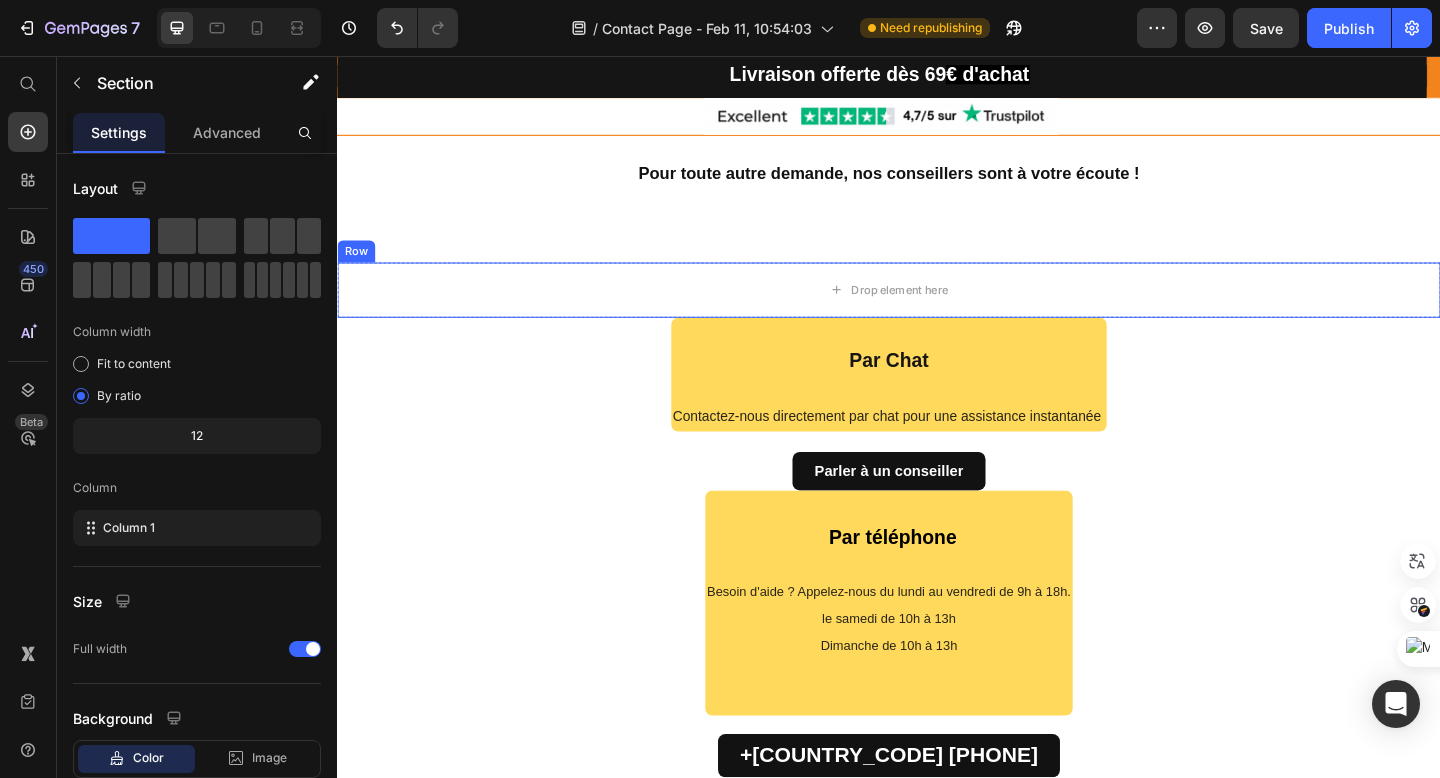 scroll, scrollTop: 812, scrollLeft: 0, axis: vertical 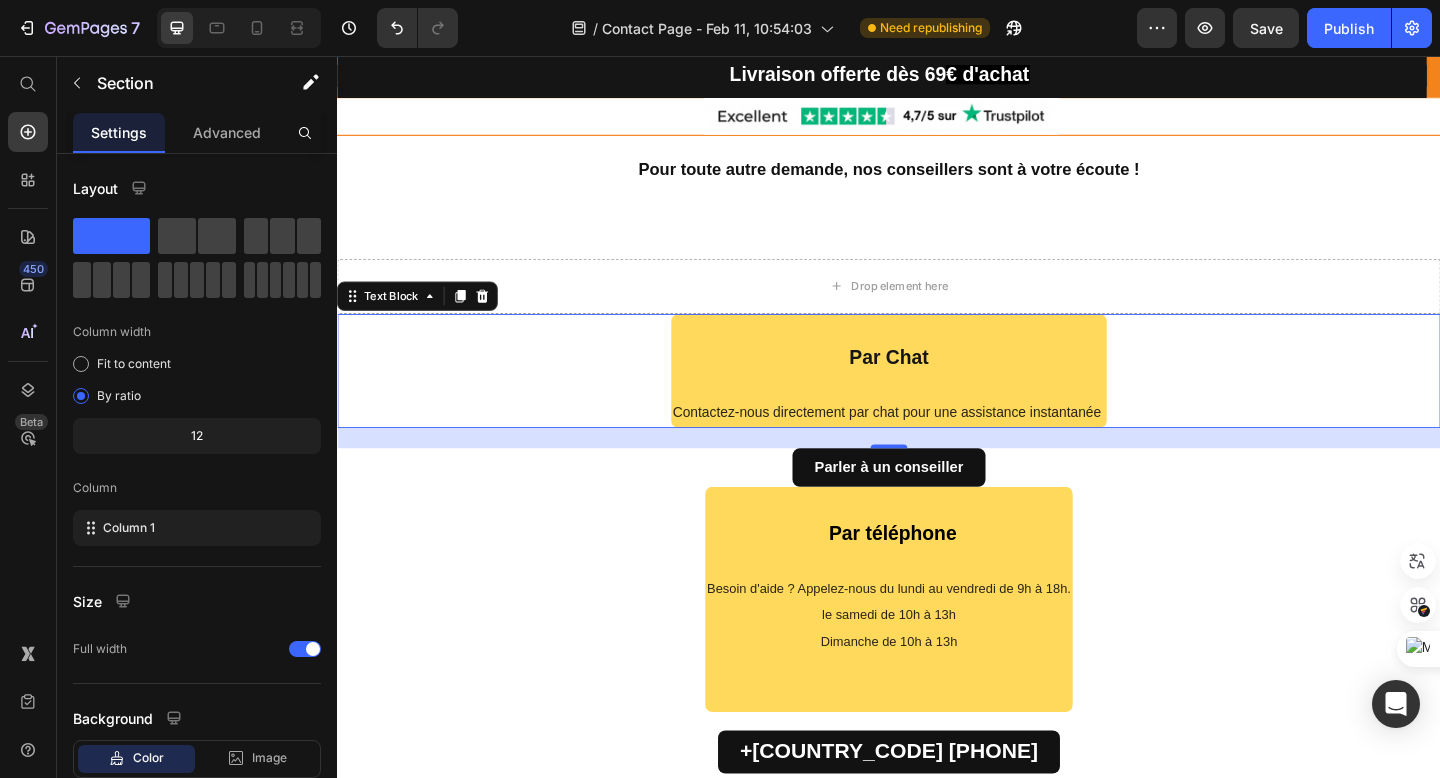 click at bounding box center (937, 354) 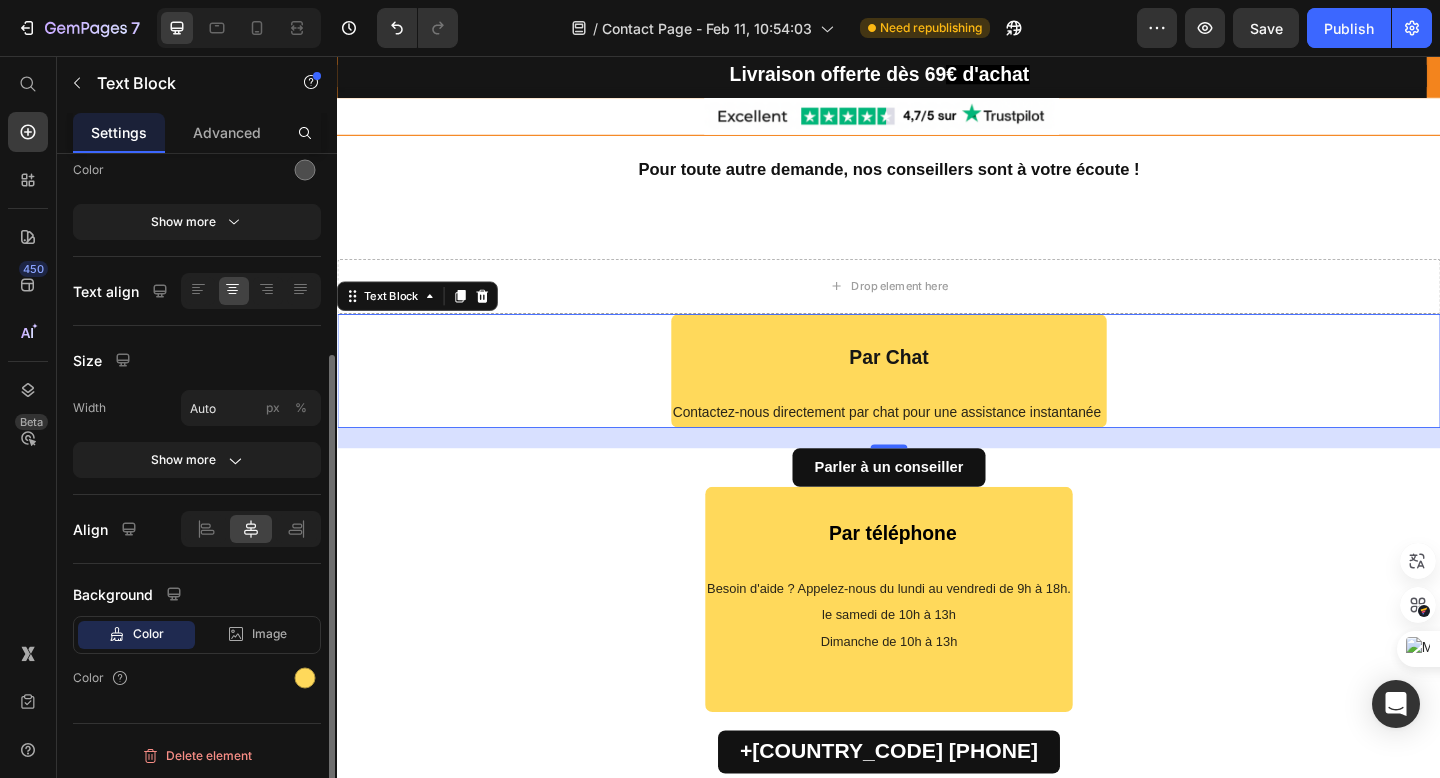 scroll, scrollTop: 279, scrollLeft: 0, axis: vertical 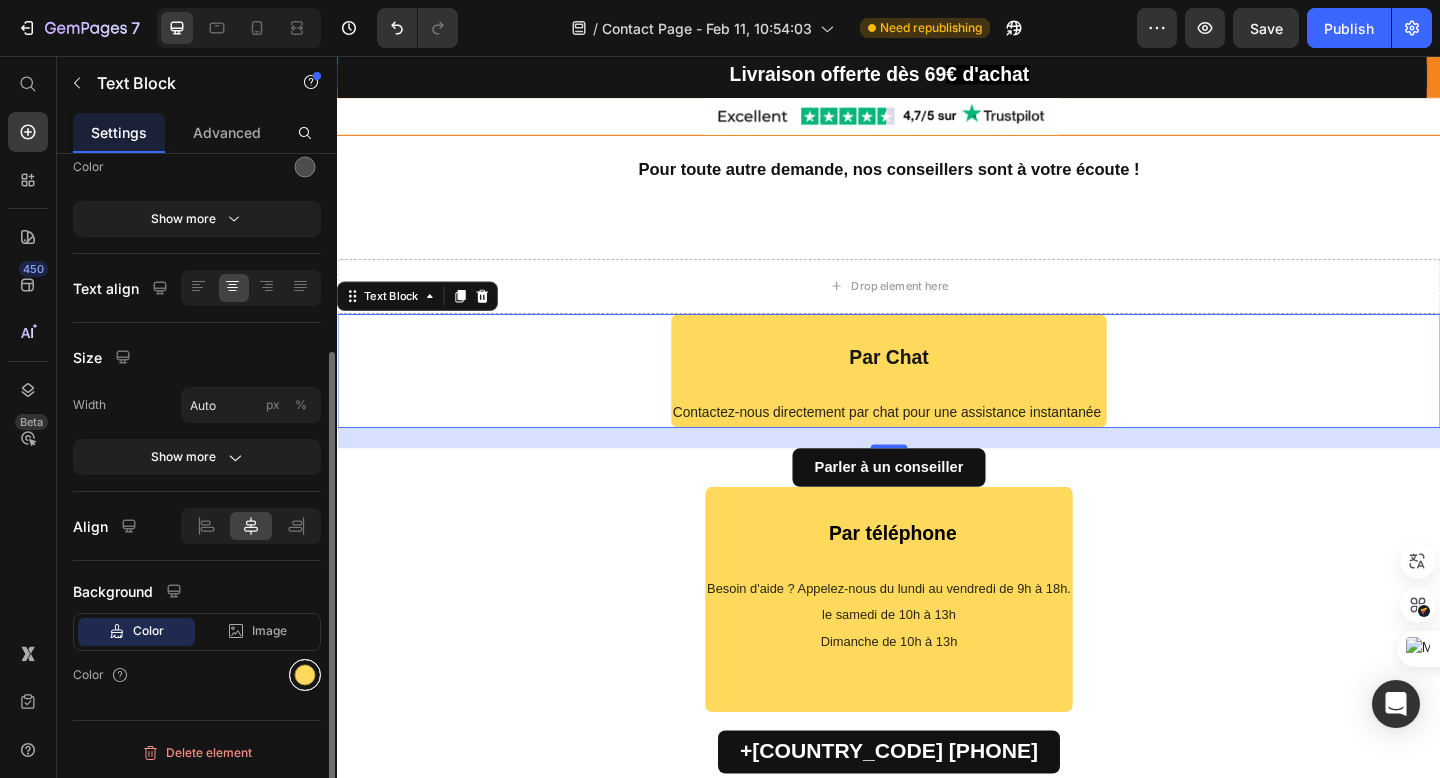 click at bounding box center [305, 675] 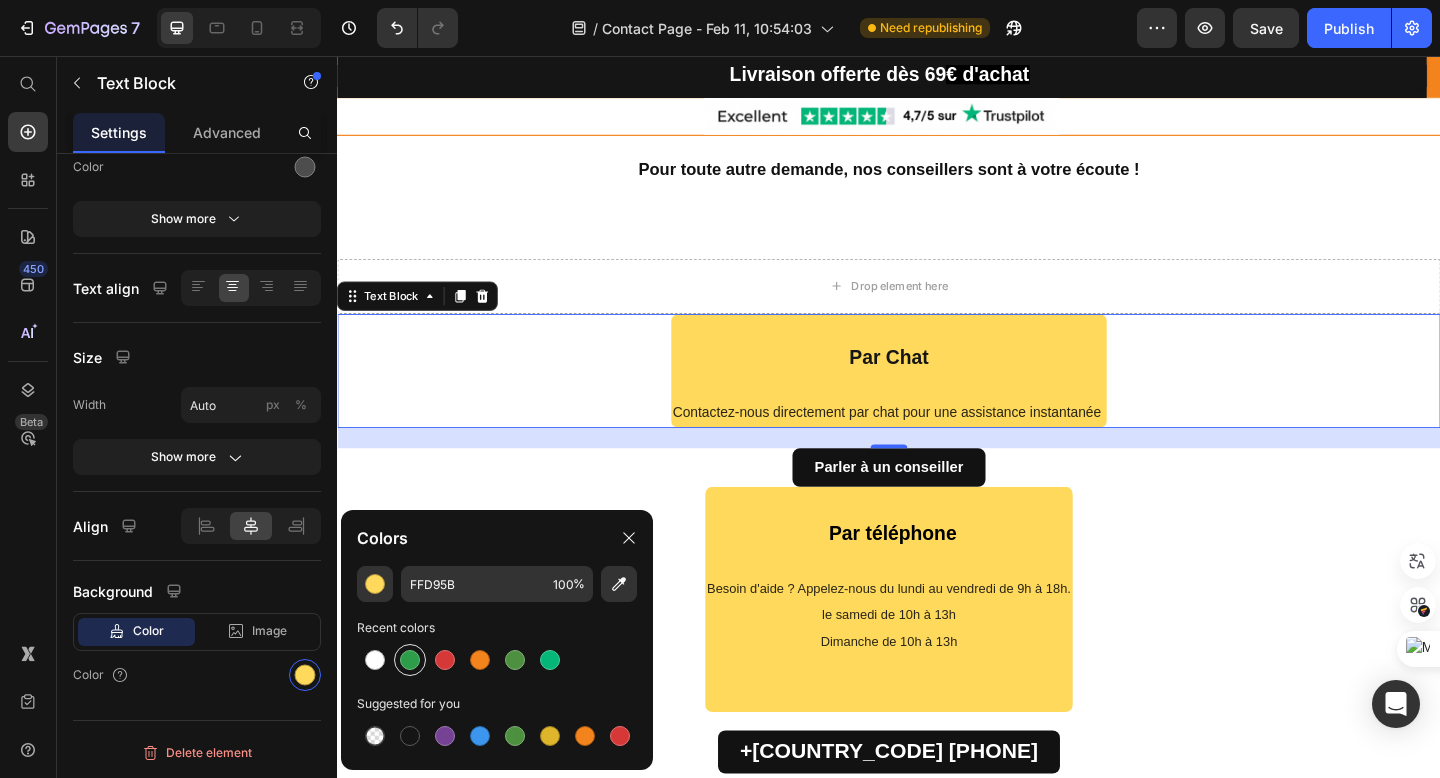 click at bounding box center [410, 660] 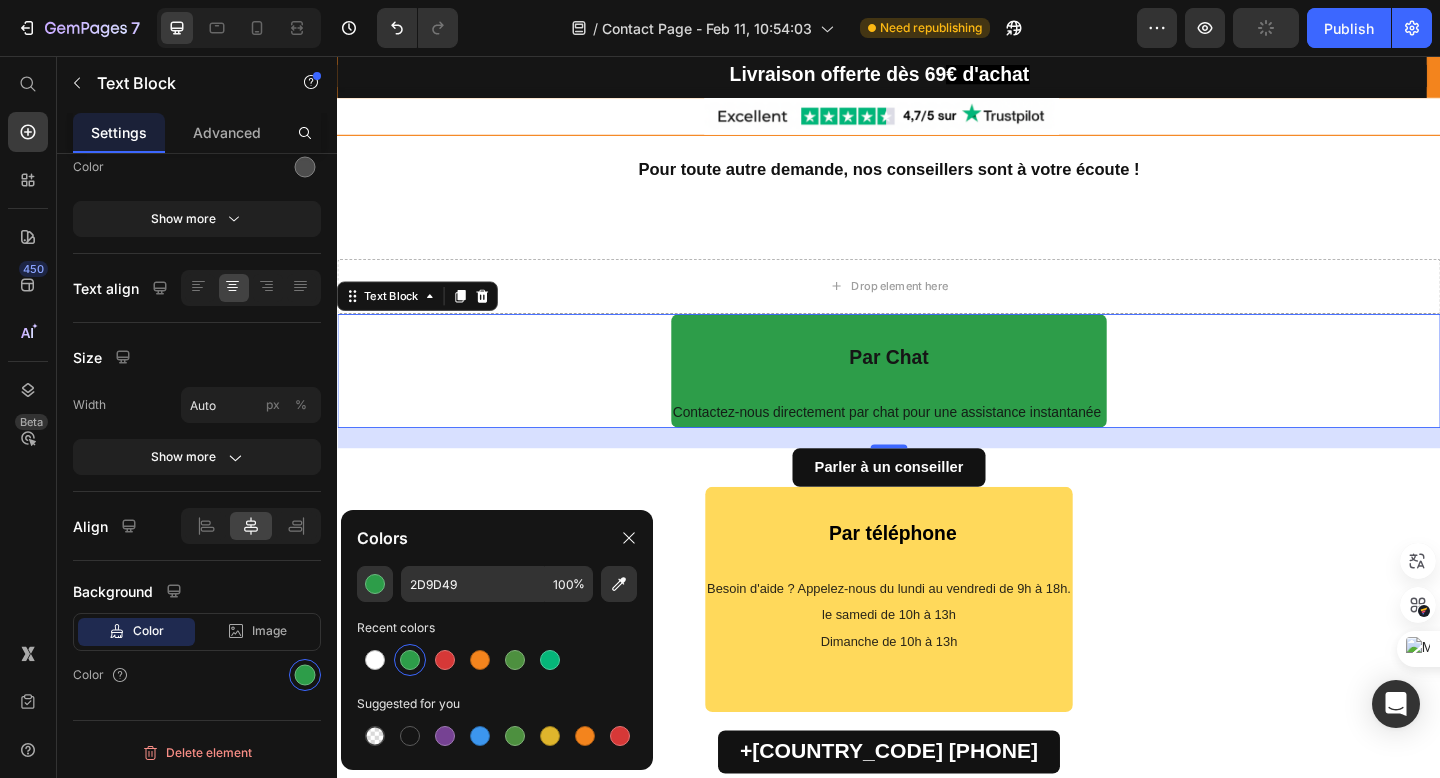 click on "Par Chat" at bounding box center [937, 383] 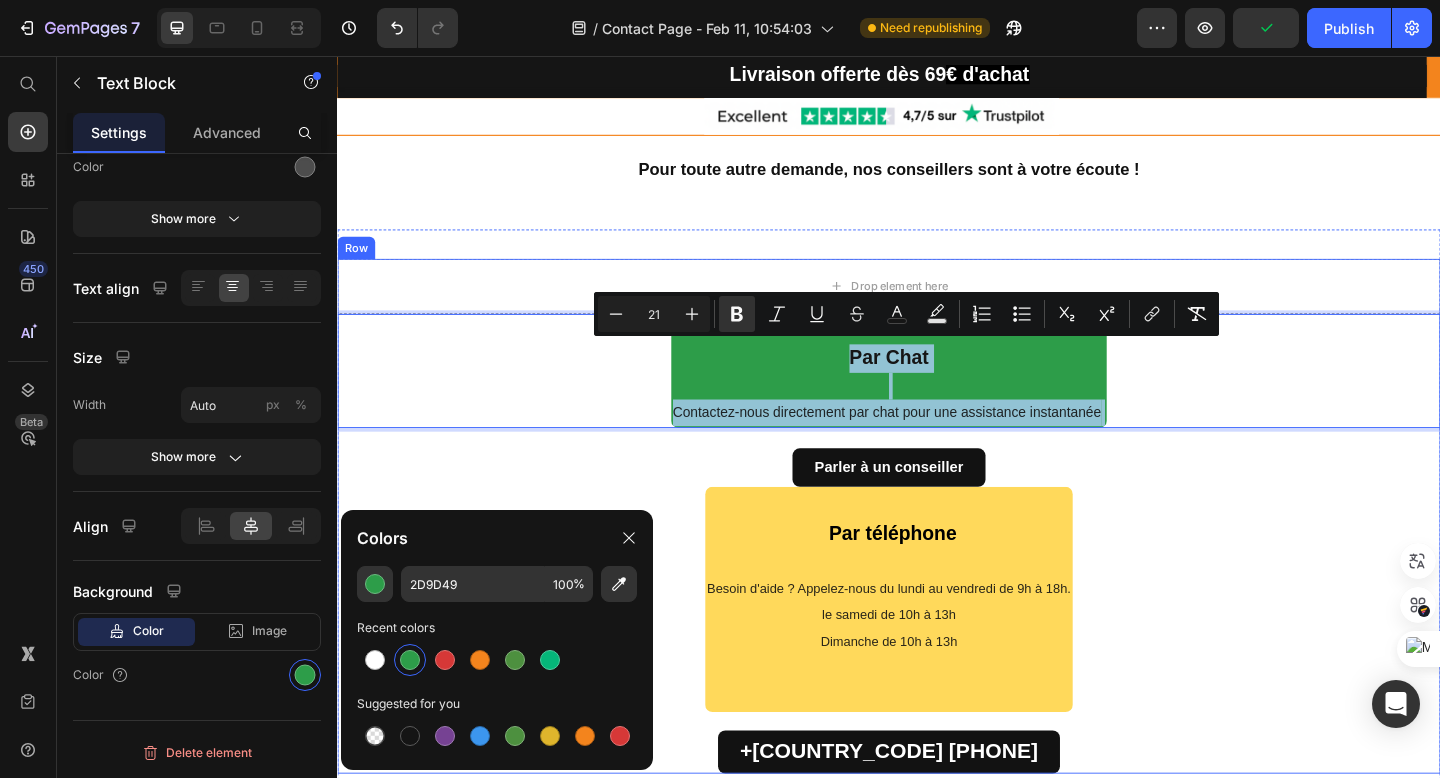 drag, startPoint x: 886, startPoint y: 375, endPoint x: 1201, endPoint y: 473, distance: 329.8924 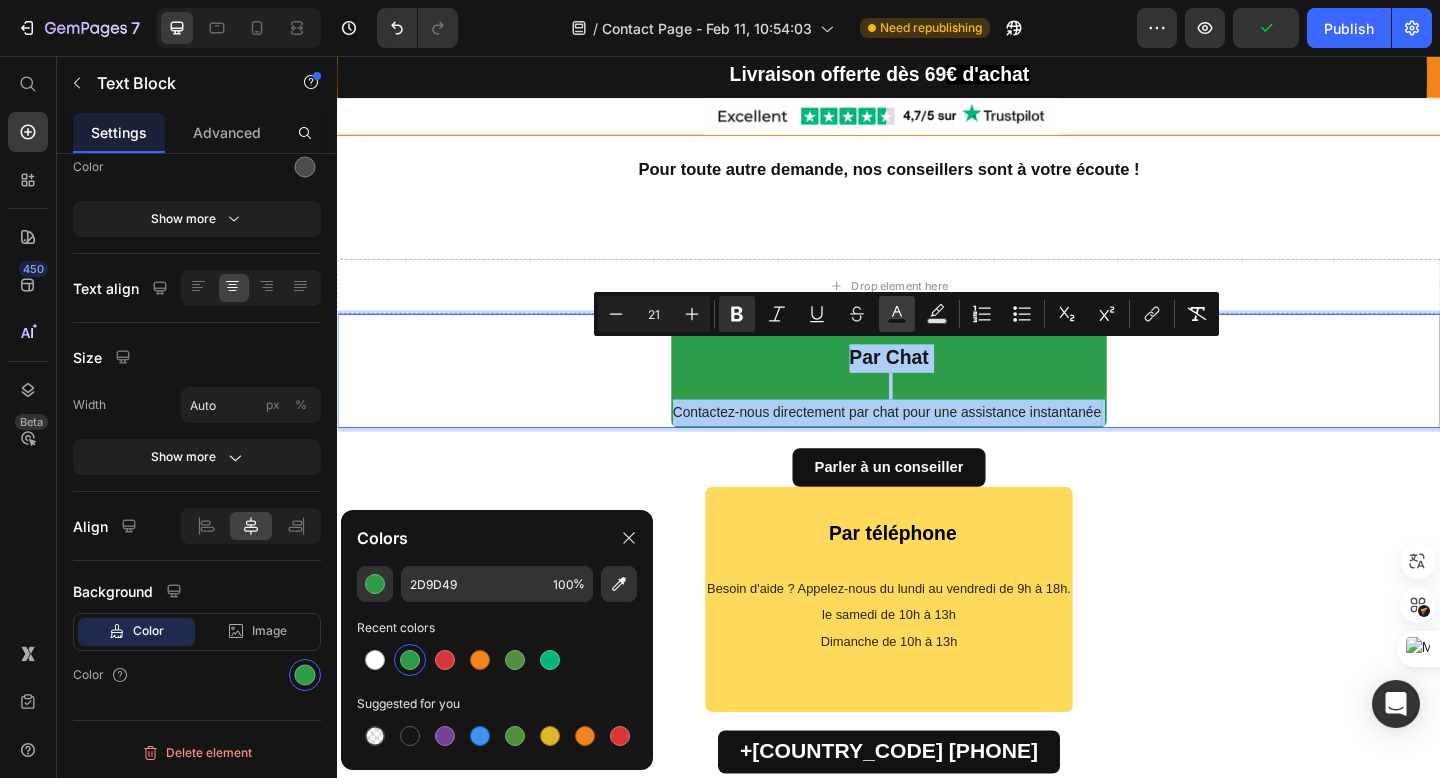 click 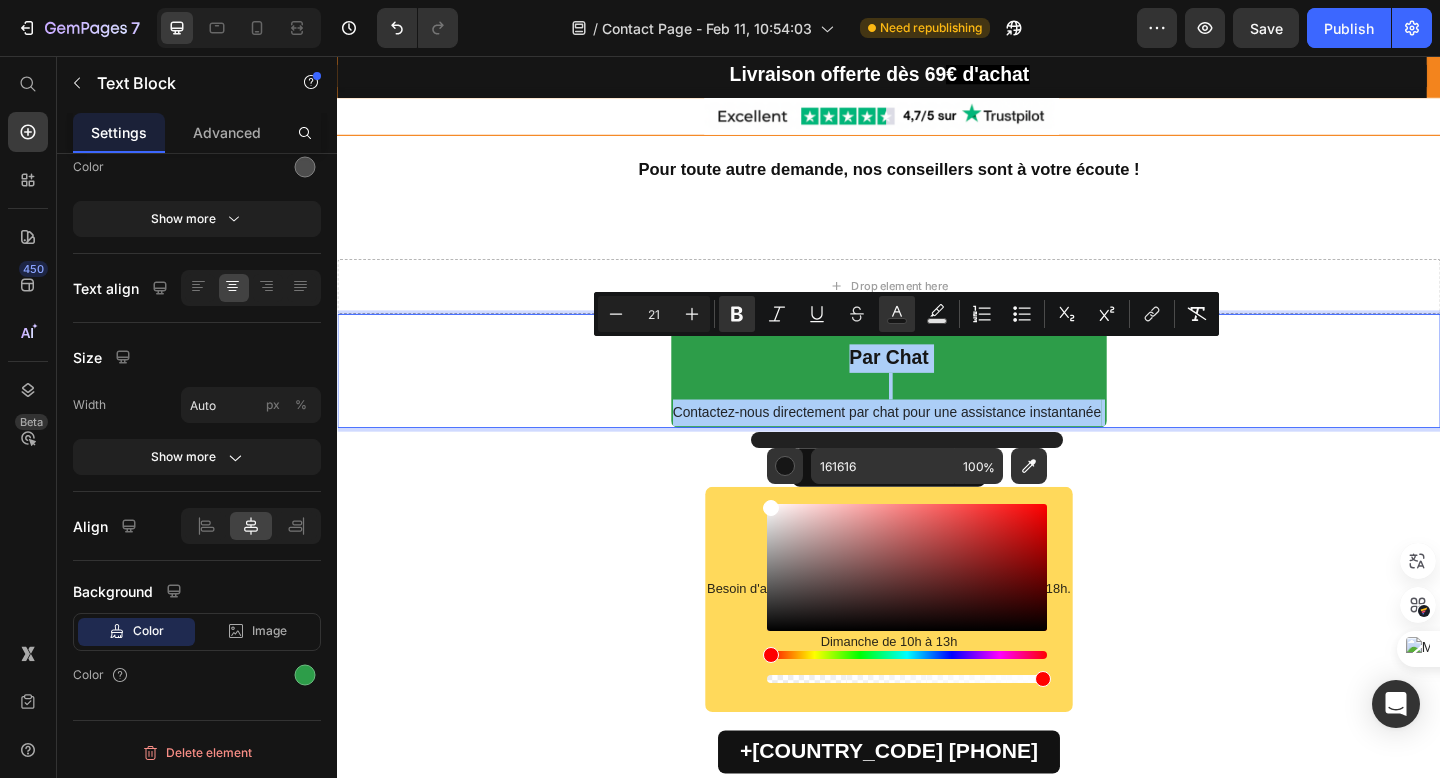 drag, startPoint x: 772, startPoint y: 625, endPoint x: 750, endPoint y: 482, distance: 144.6824 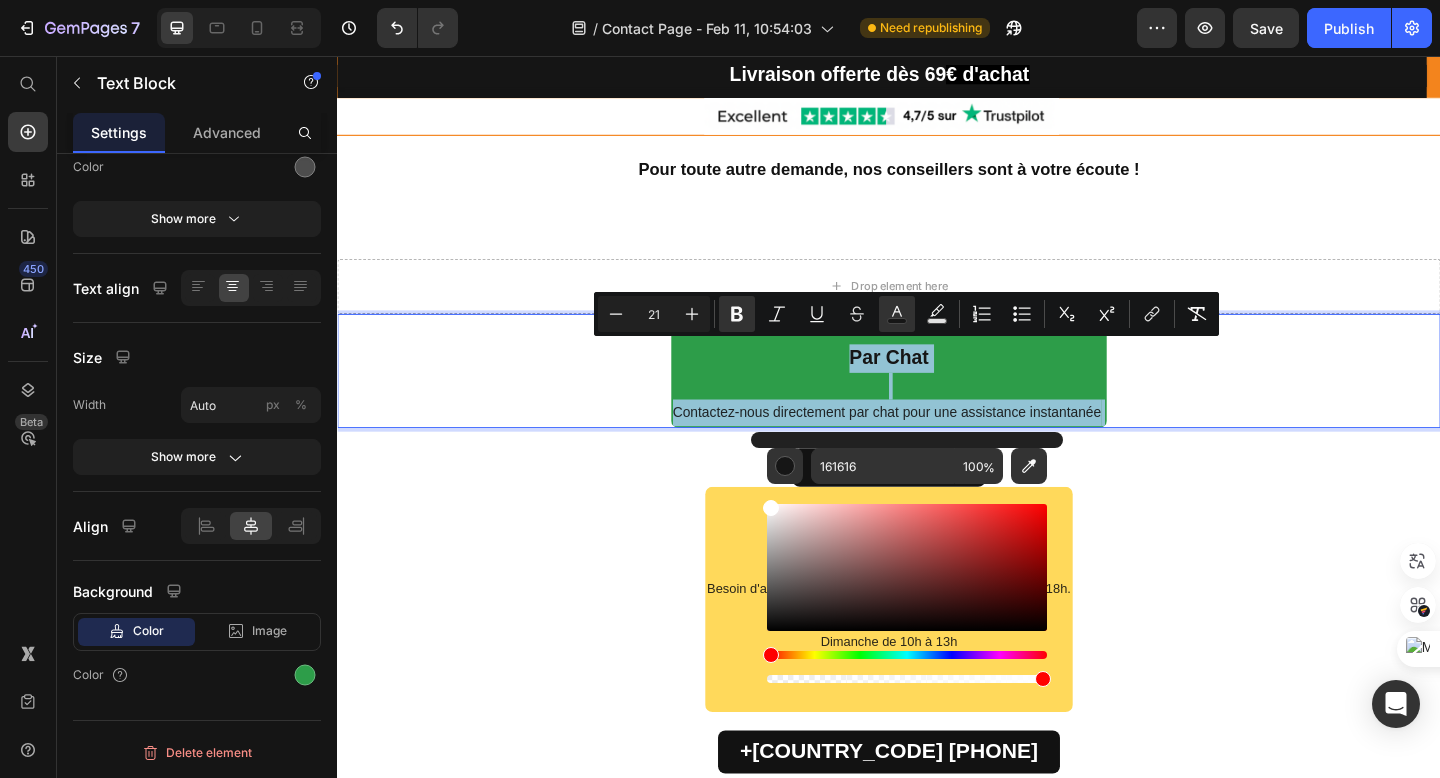 type on "FFFFFF" 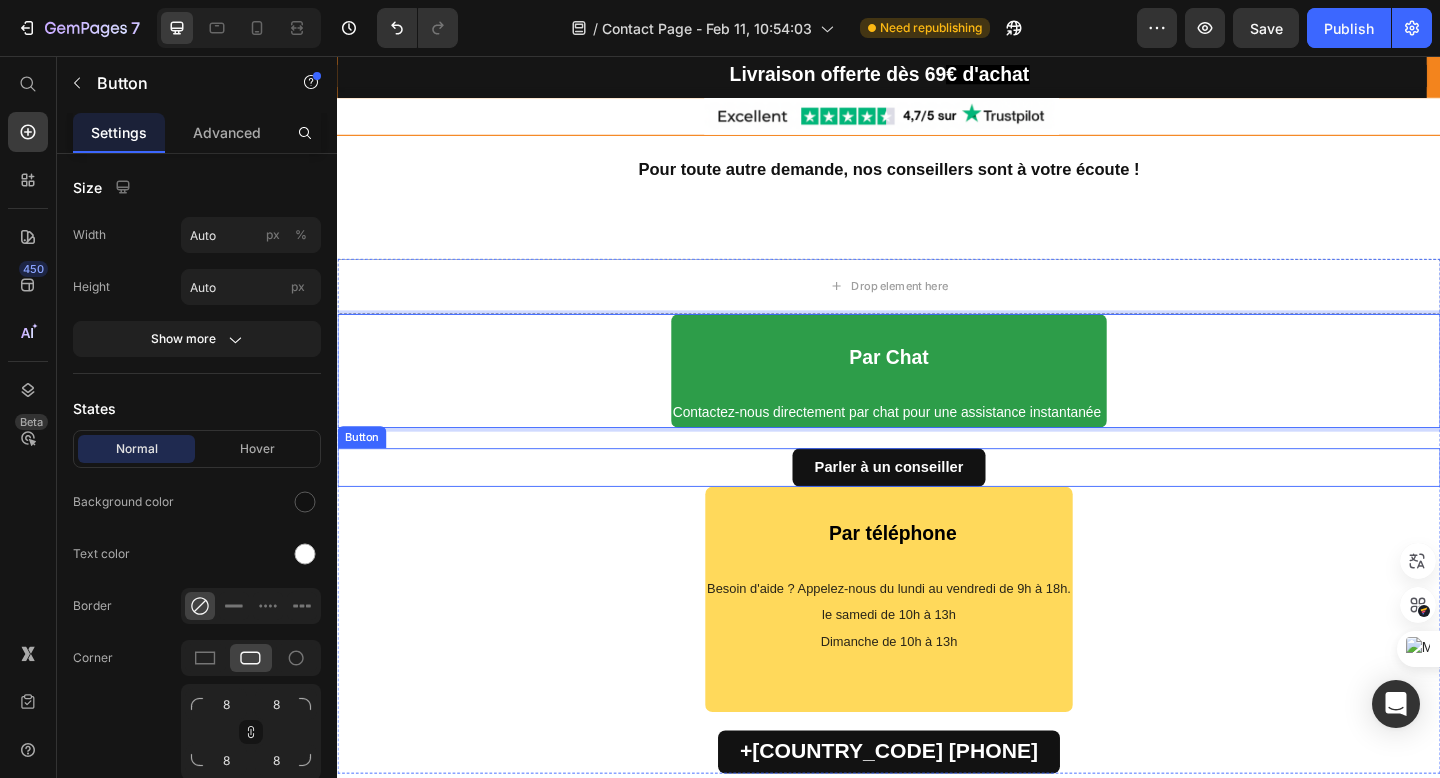 click on "Parler à un conseiller Button" at bounding box center (937, 504) 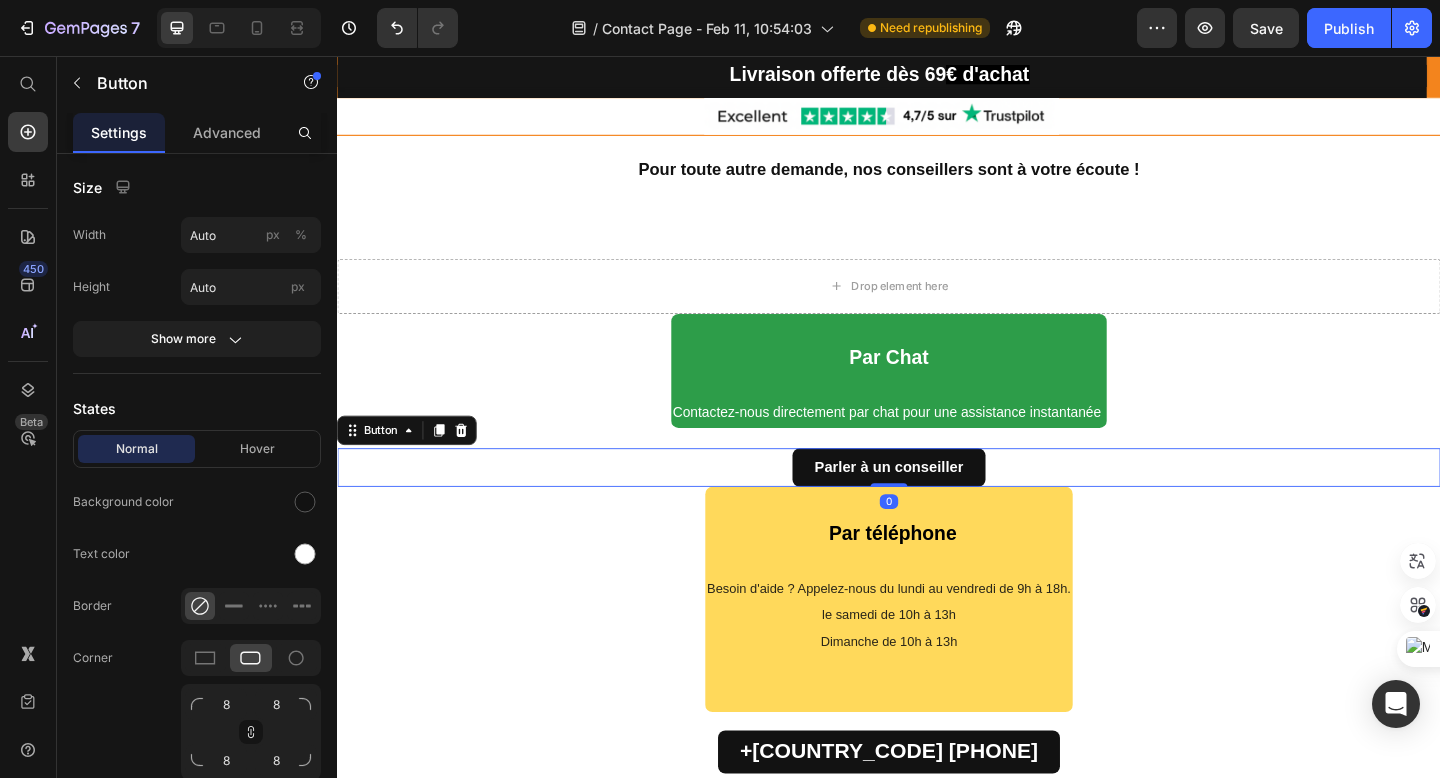 scroll, scrollTop: 0, scrollLeft: 0, axis: both 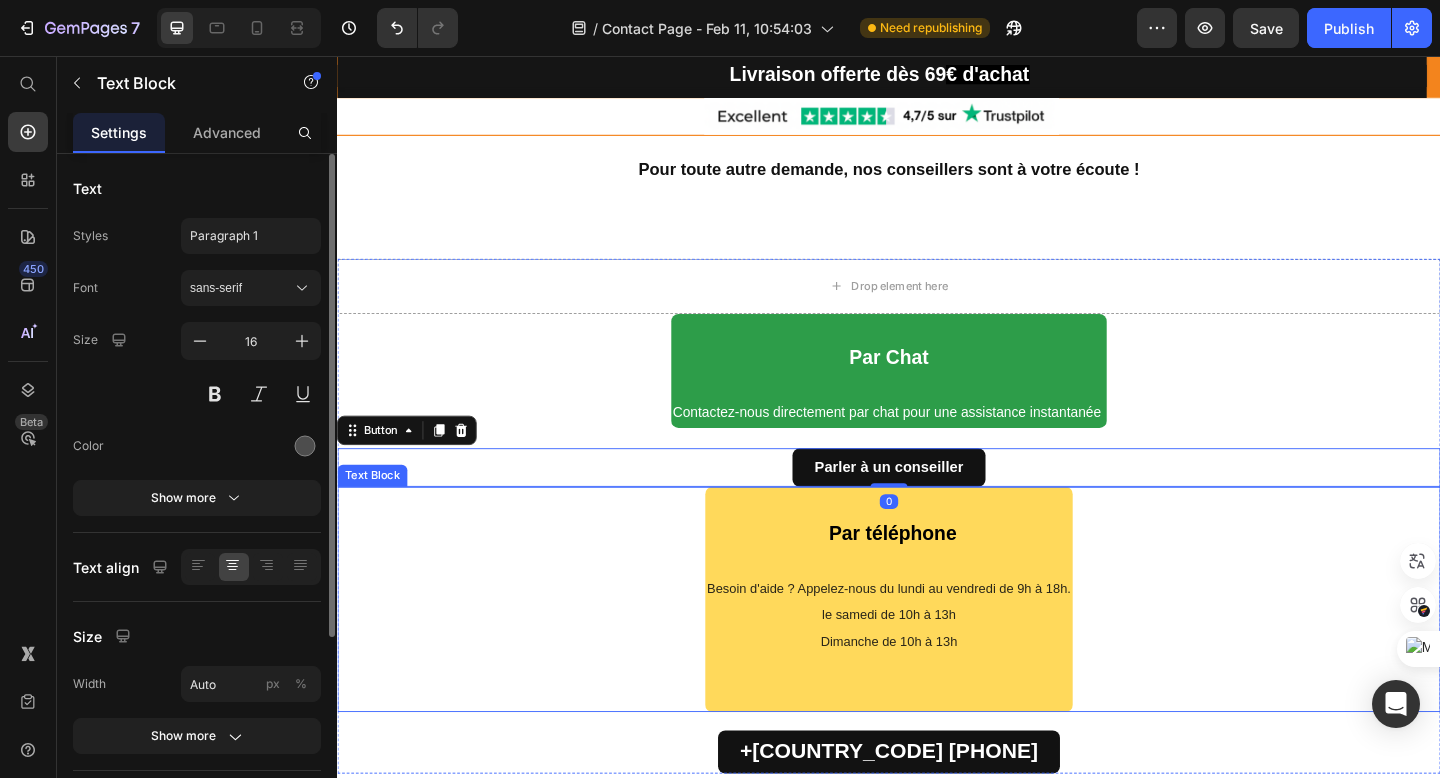 click at bounding box center [937, 607] 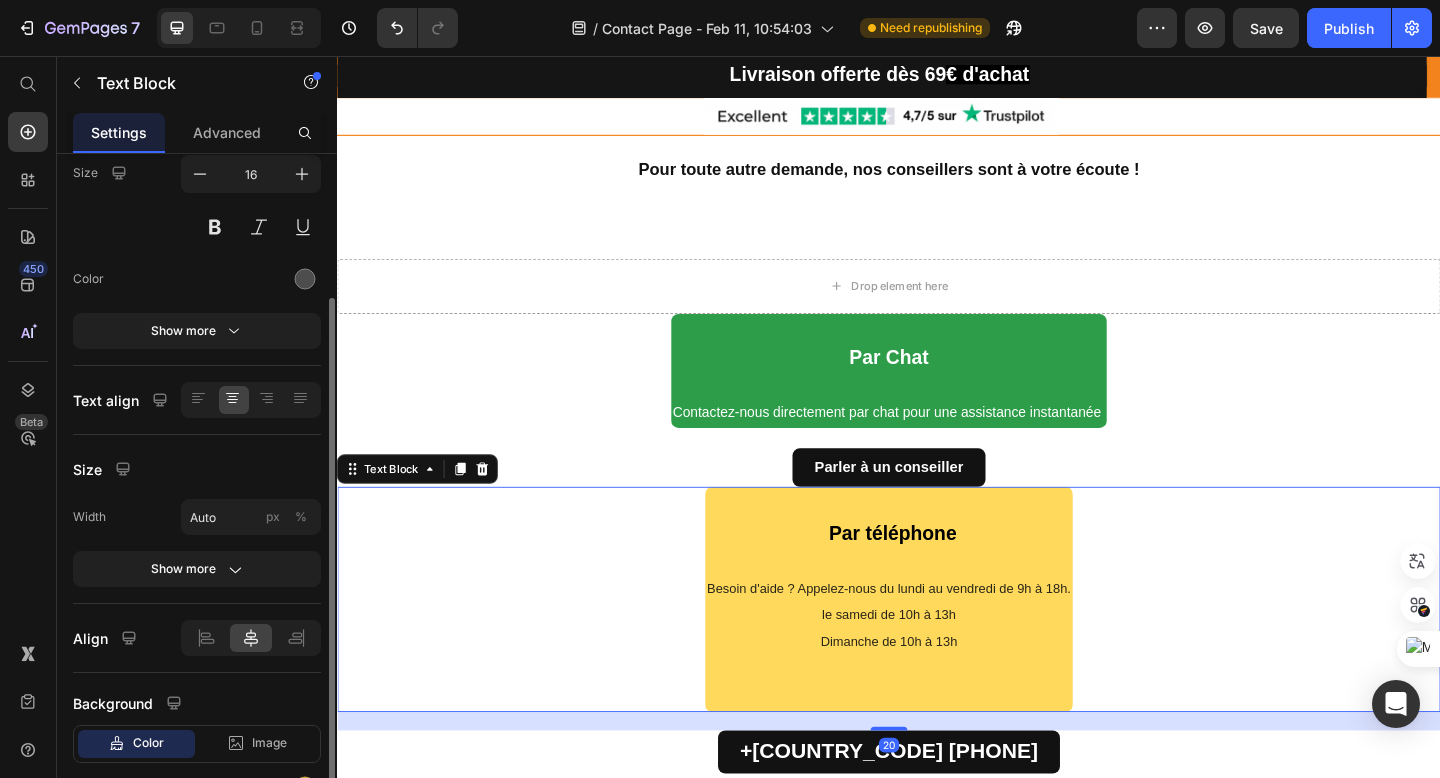 scroll, scrollTop: 279, scrollLeft: 0, axis: vertical 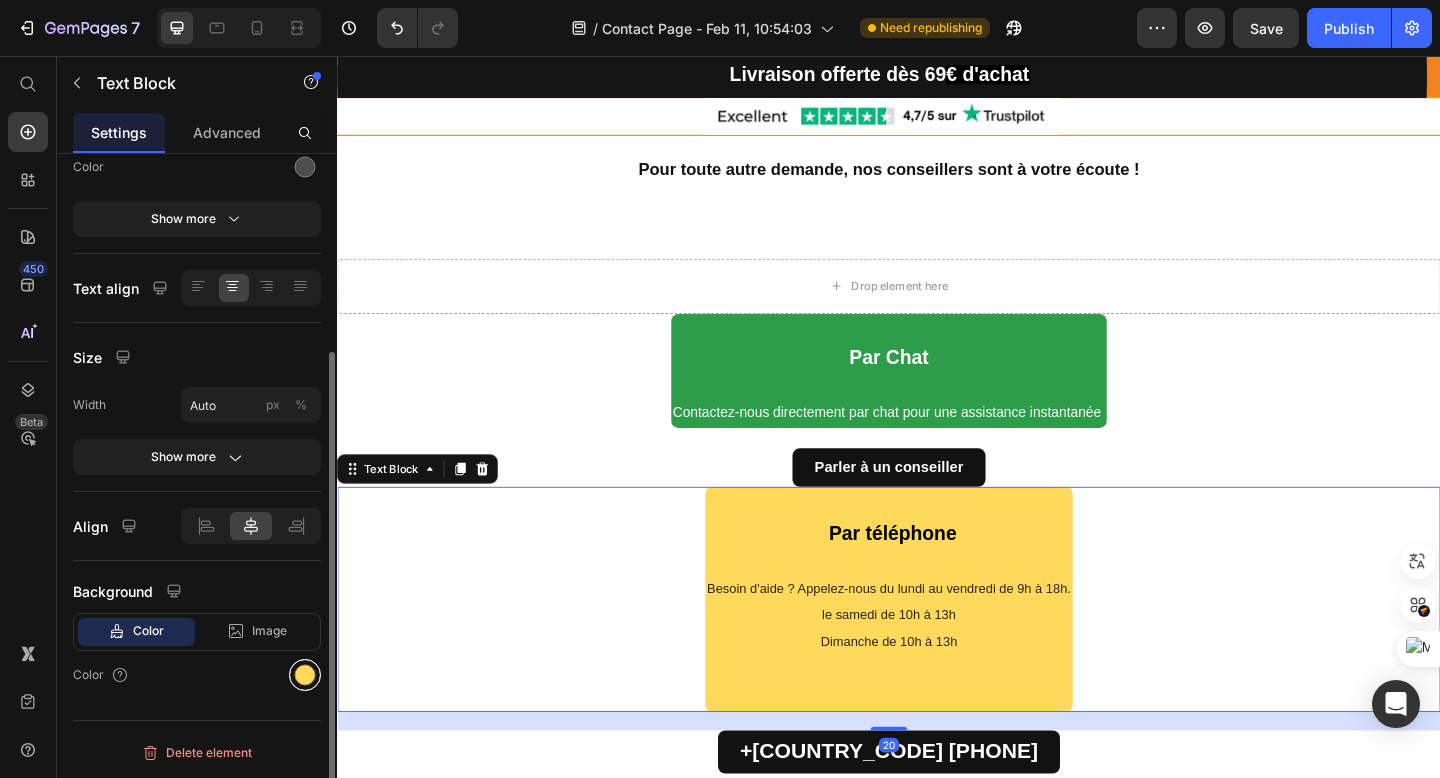 click at bounding box center [305, 675] 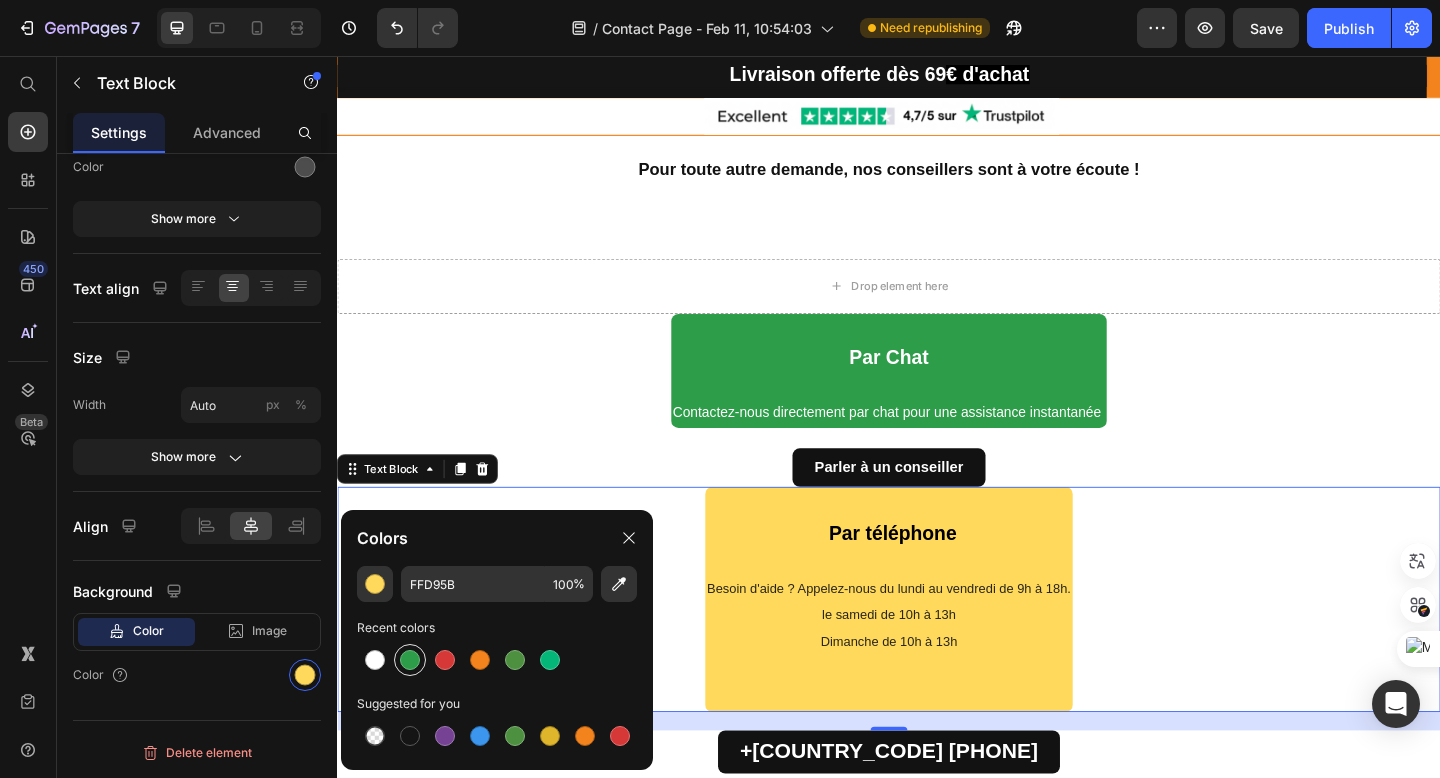 click at bounding box center [410, 660] 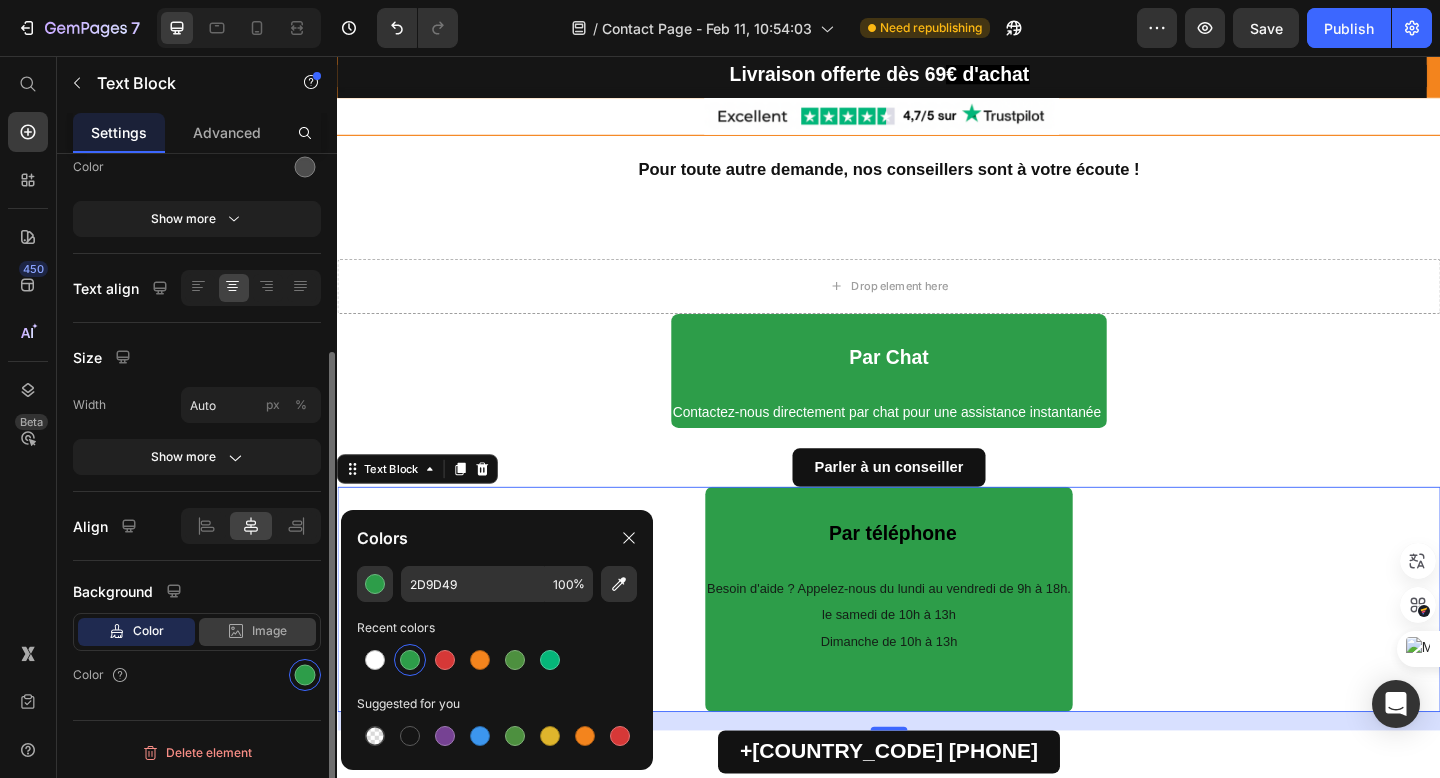 click on "Image" 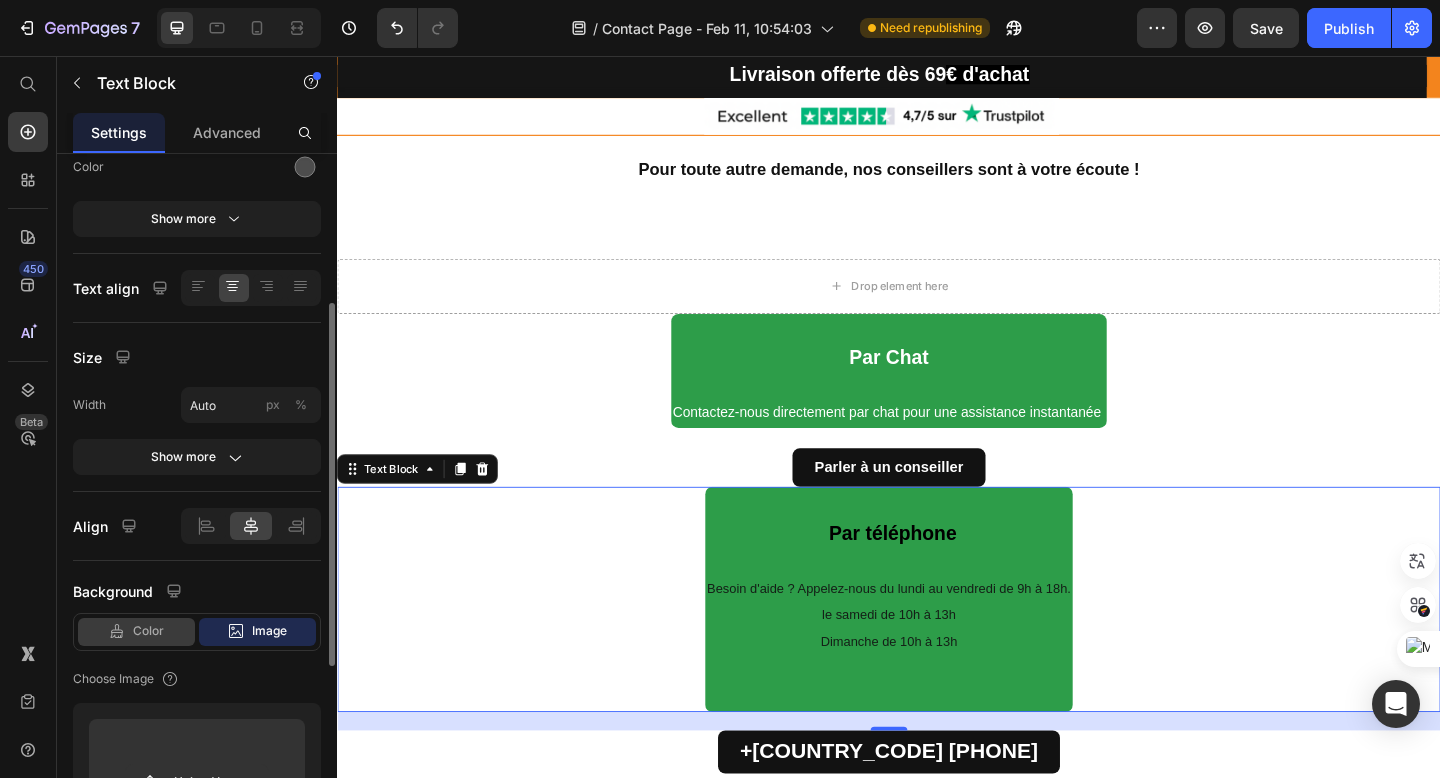 click on "Color" at bounding box center [148, 631] 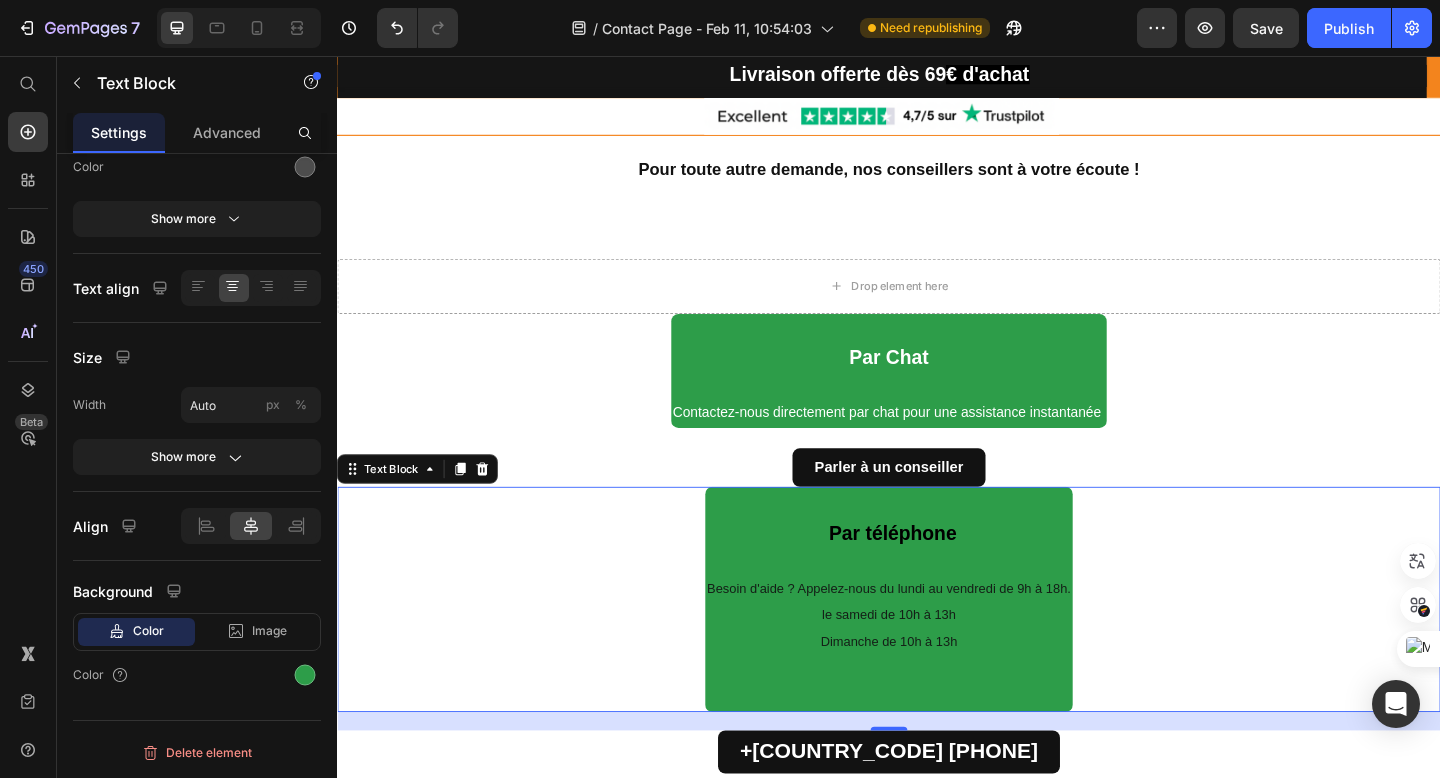 click at bounding box center (867, 572) 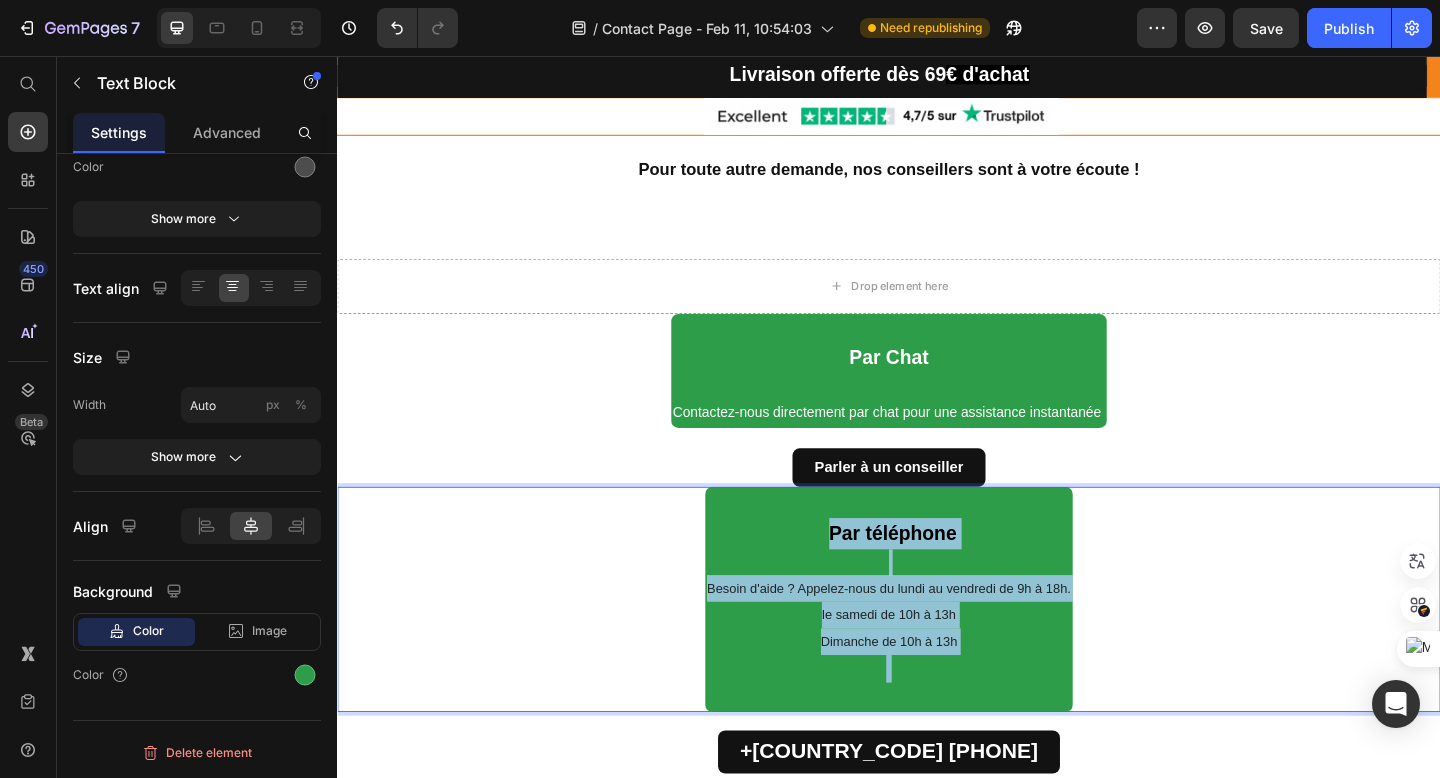 drag, startPoint x: 860, startPoint y: 562, endPoint x: 1030, endPoint y: 707, distance: 223.43903 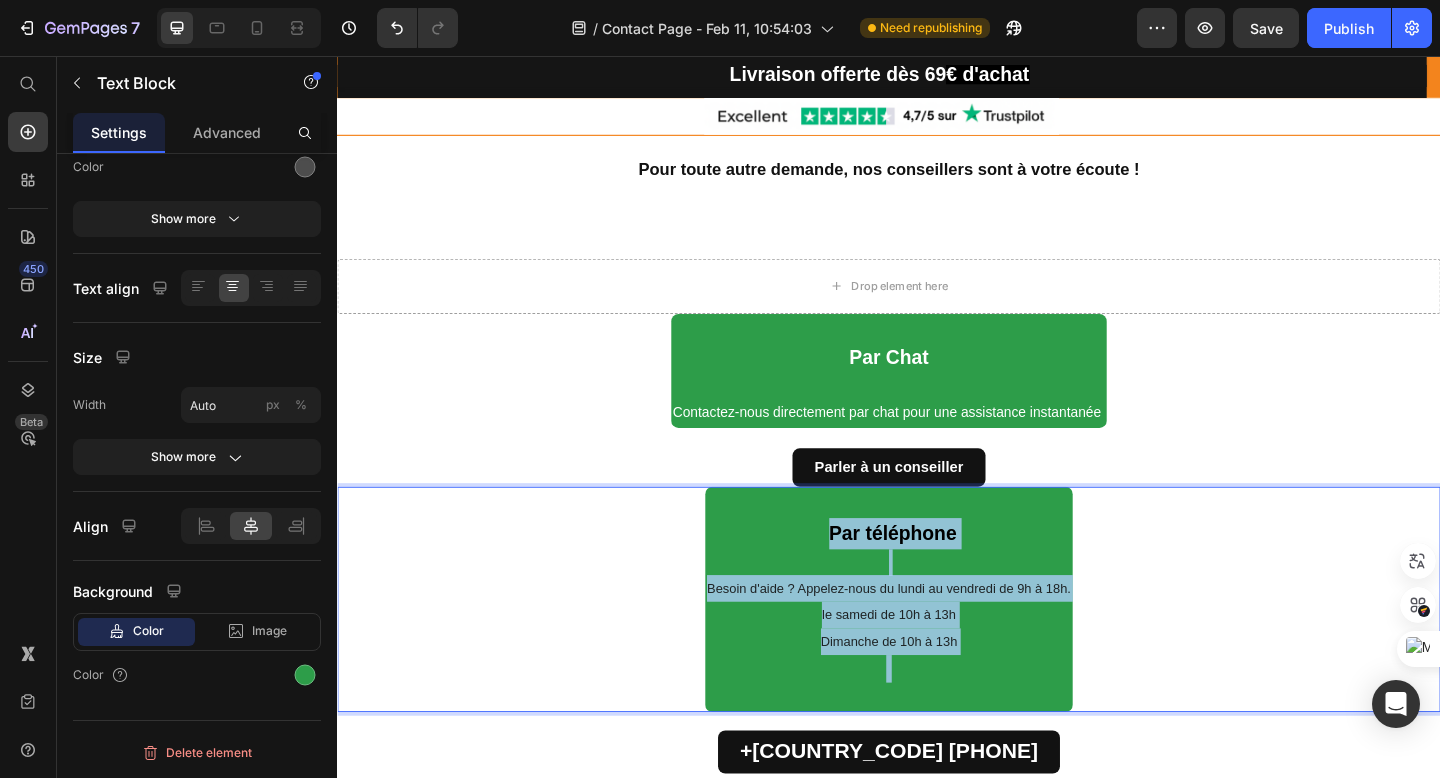 click on "Par téléphone         Besoin d'aide ? Appelez-nous du lundi au vendredi de 9h à 18h.            le samedi de 10h à 13h    Dimanche de 10h à 13h" at bounding box center (937, 647) 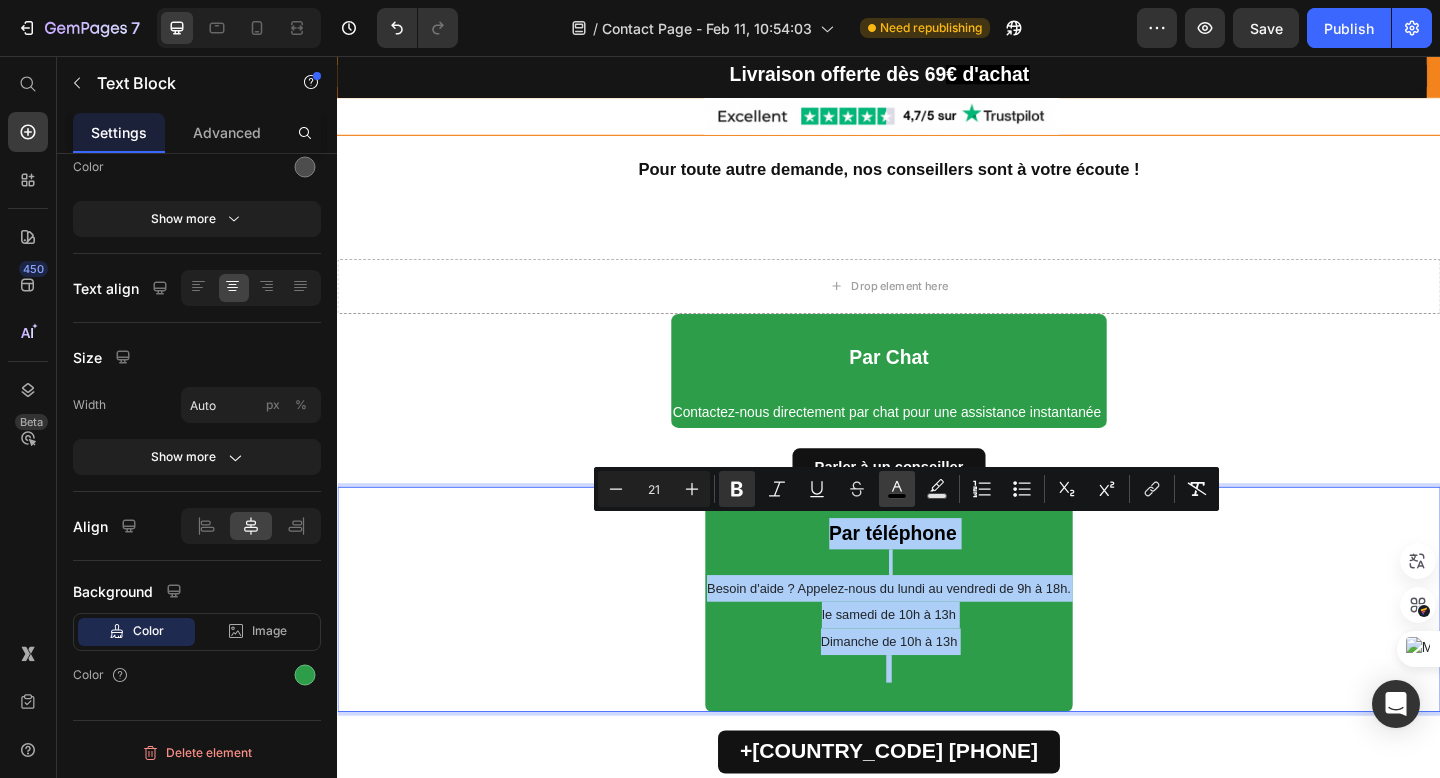 click 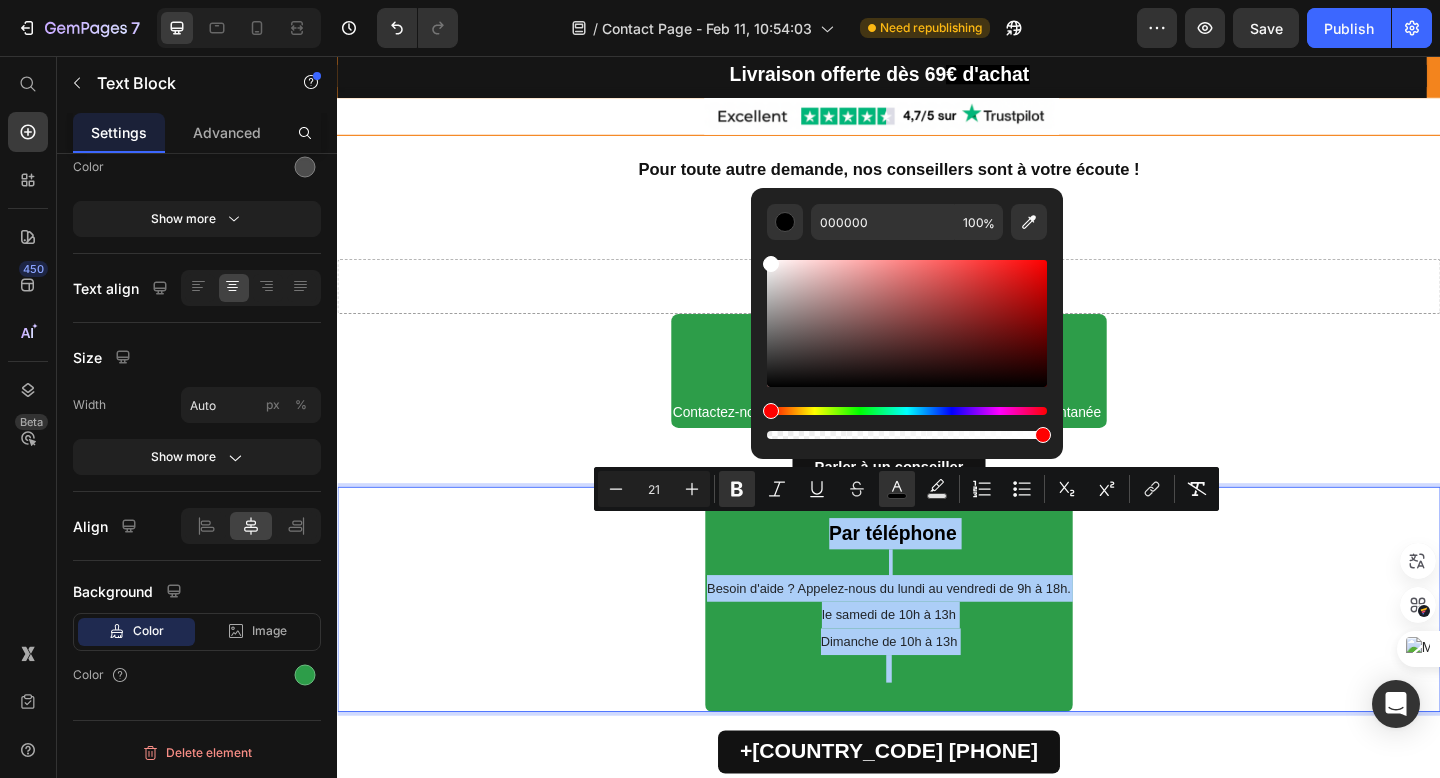 drag, startPoint x: 768, startPoint y: 380, endPoint x: 765, endPoint y: 236, distance: 144.03125 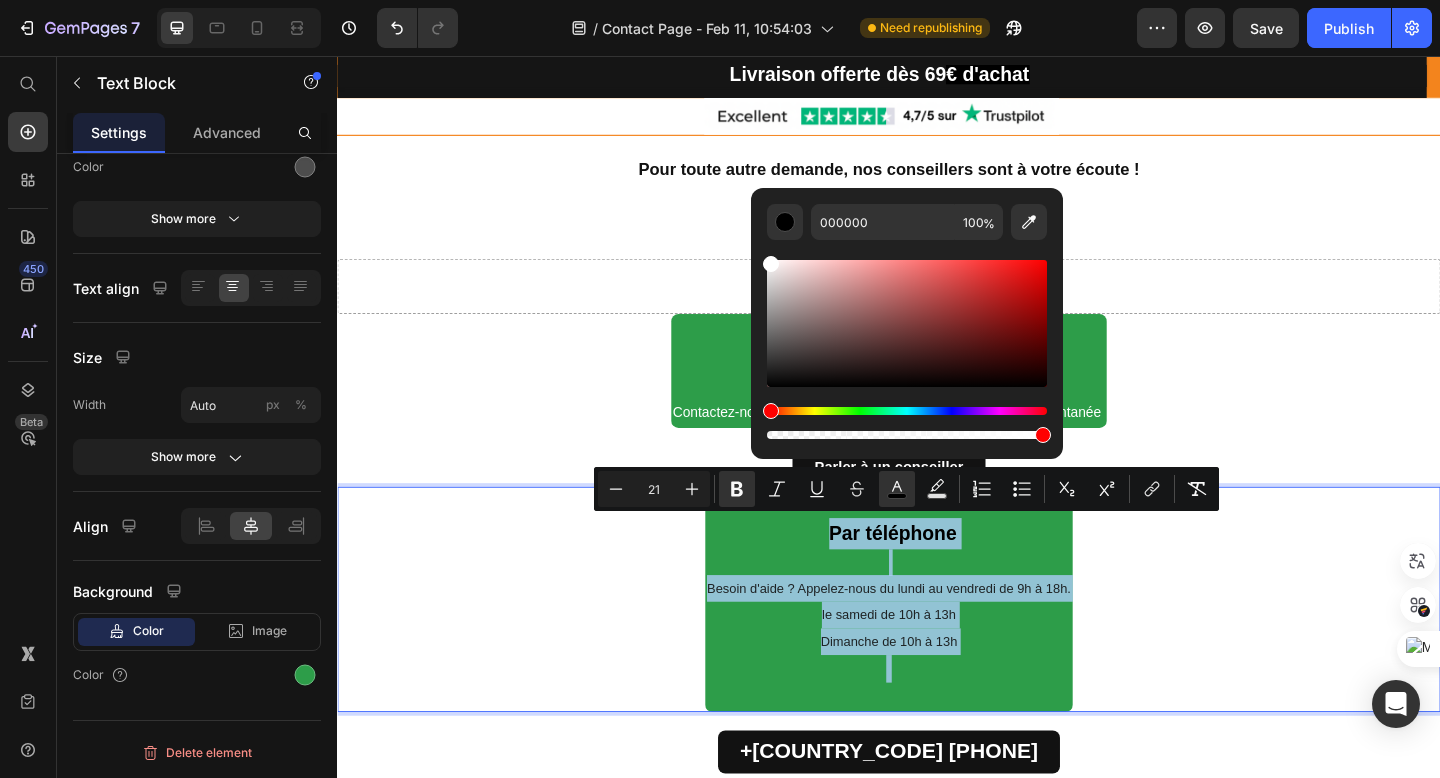 type on "FFFFFF" 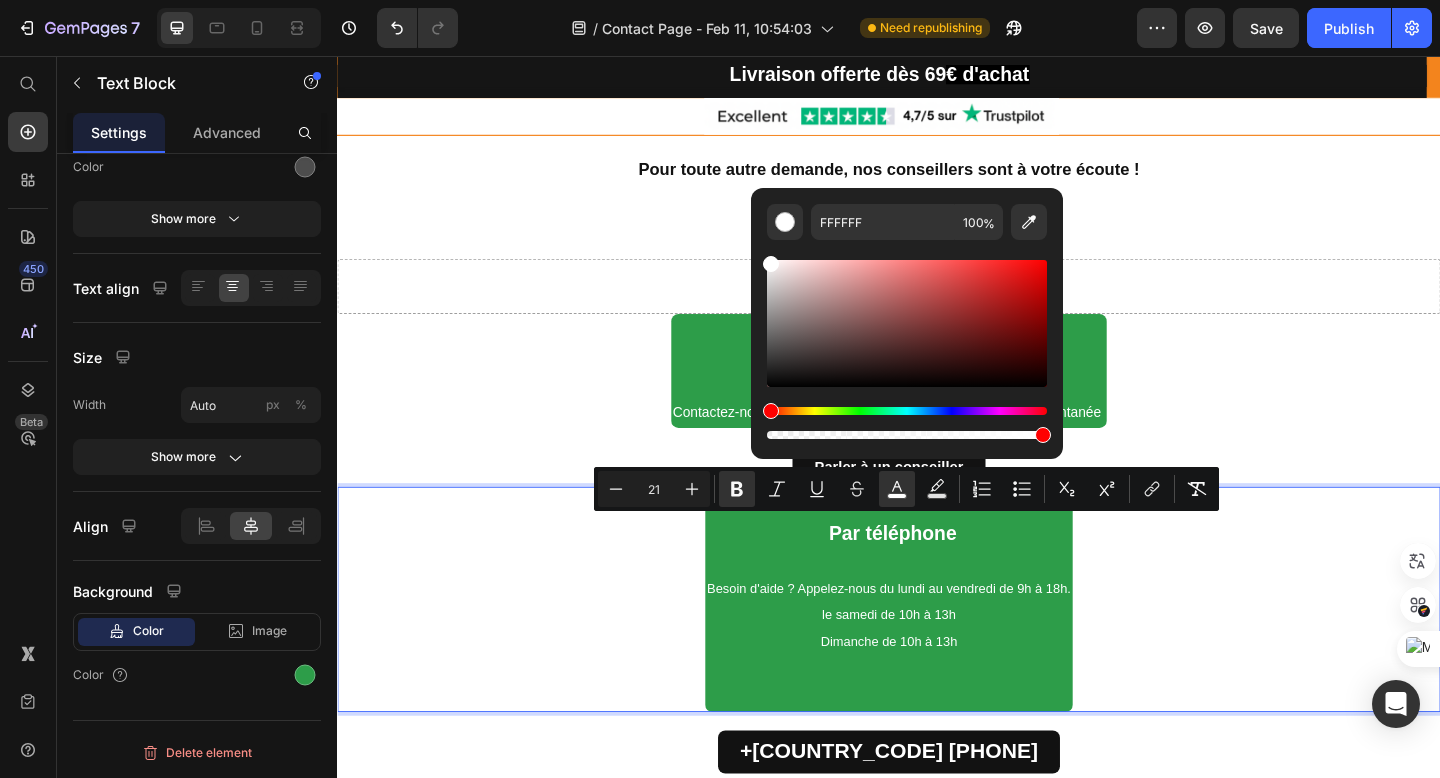click on "Par téléphone         Besoin d'aide ? Appelez-nous du lundi au vendredi de 9h à 18h.            le samedi de 10h à 13h    Dimanche de 10h à 13h" at bounding box center (937, 647) 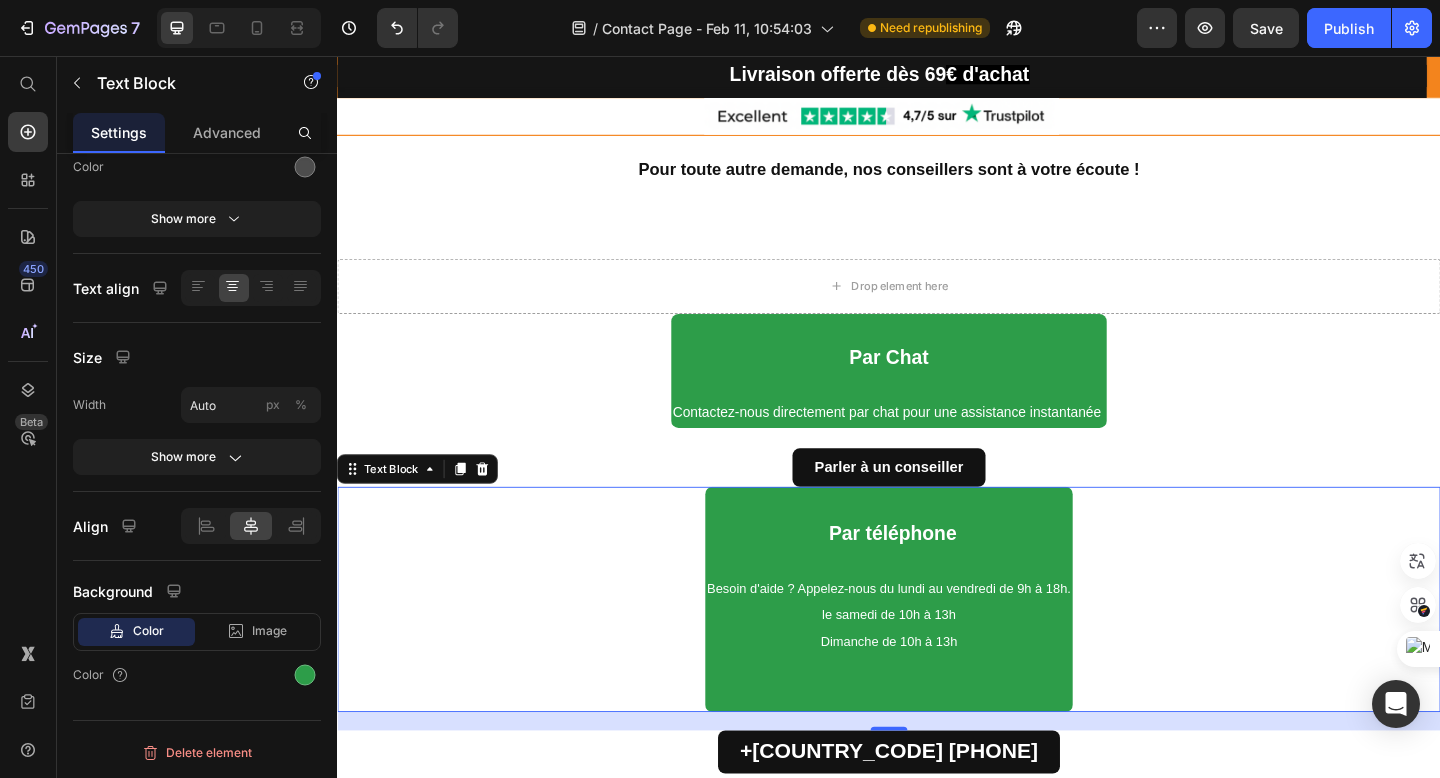 click on "Par téléphone         Besoin d'aide ? Appelez-nous du lundi au vendredi de 9h à 18h.            le samedi de 10h à 13h    Dimanche de 10h à 13h" at bounding box center [937, 647] 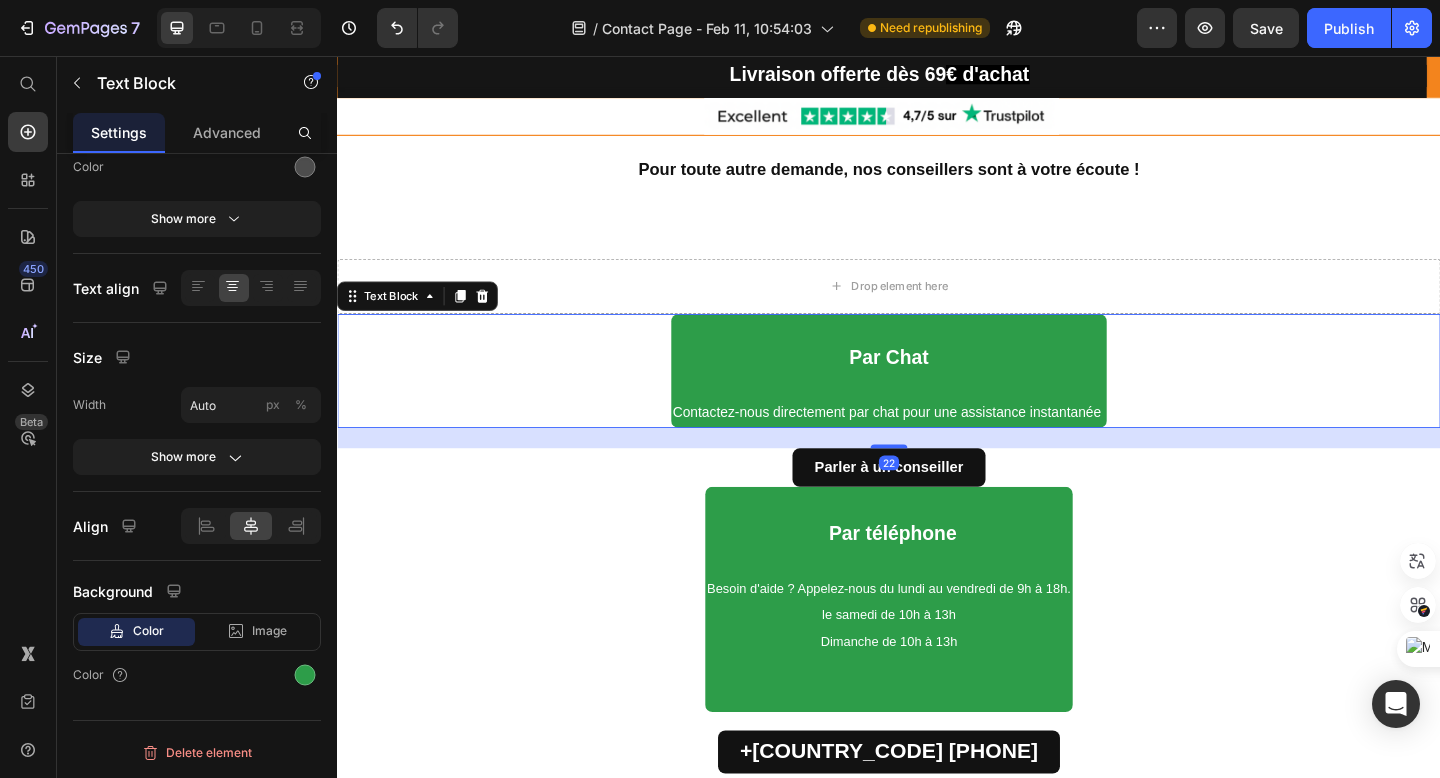 click on "Par Chat Contactez-nous directement par chat pour une assistance instantanée" at bounding box center (937, 399) 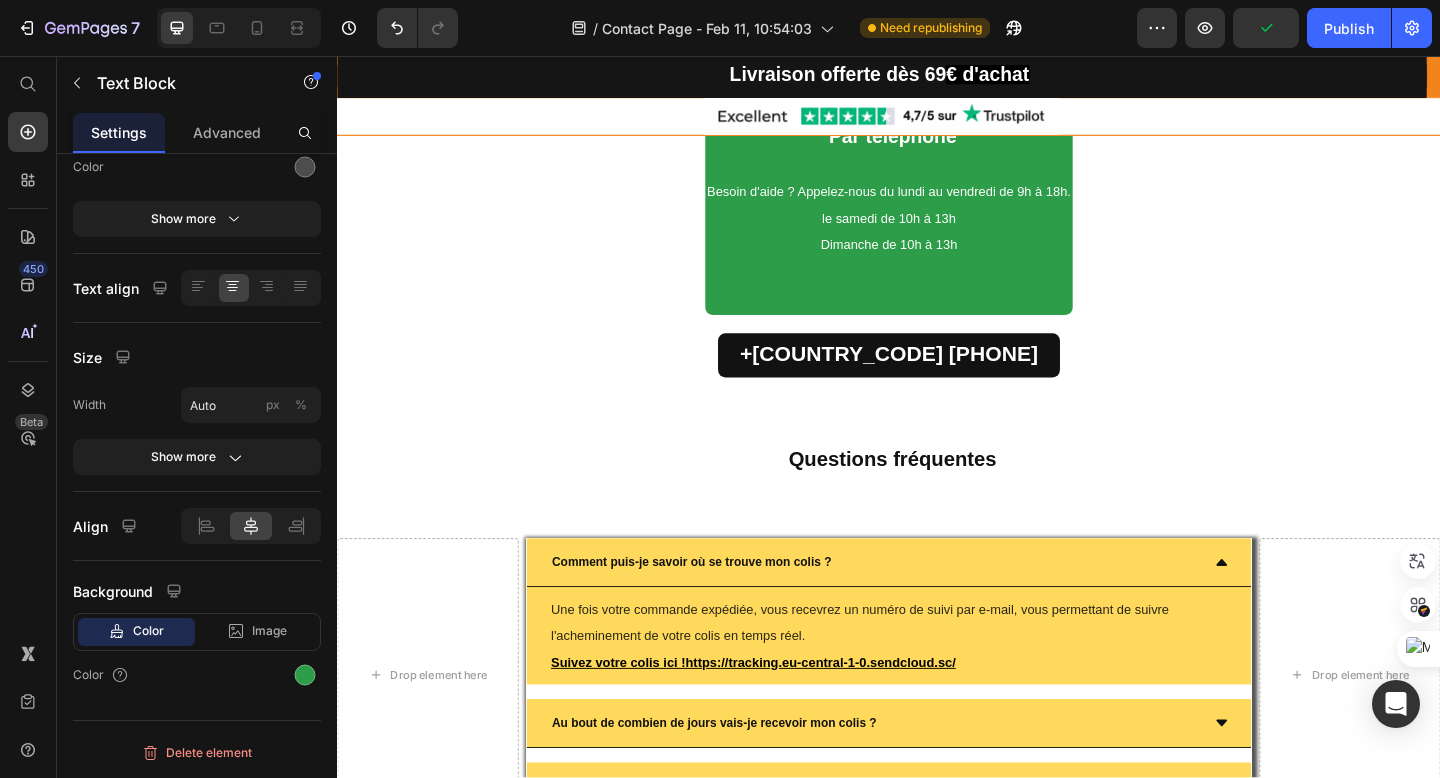 scroll, scrollTop: 1219, scrollLeft: 0, axis: vertical 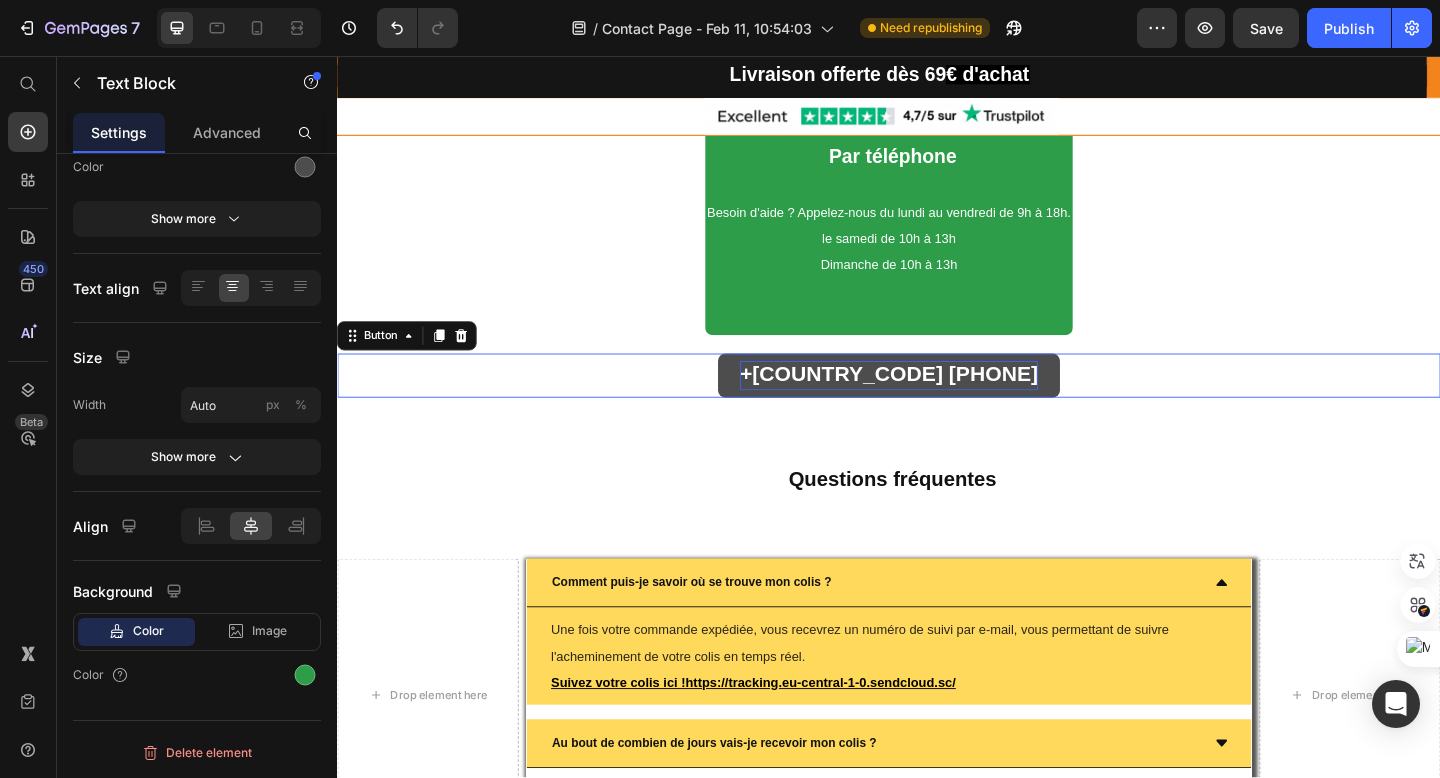 click on "[PHONE]" at bounding box center [937, 402] 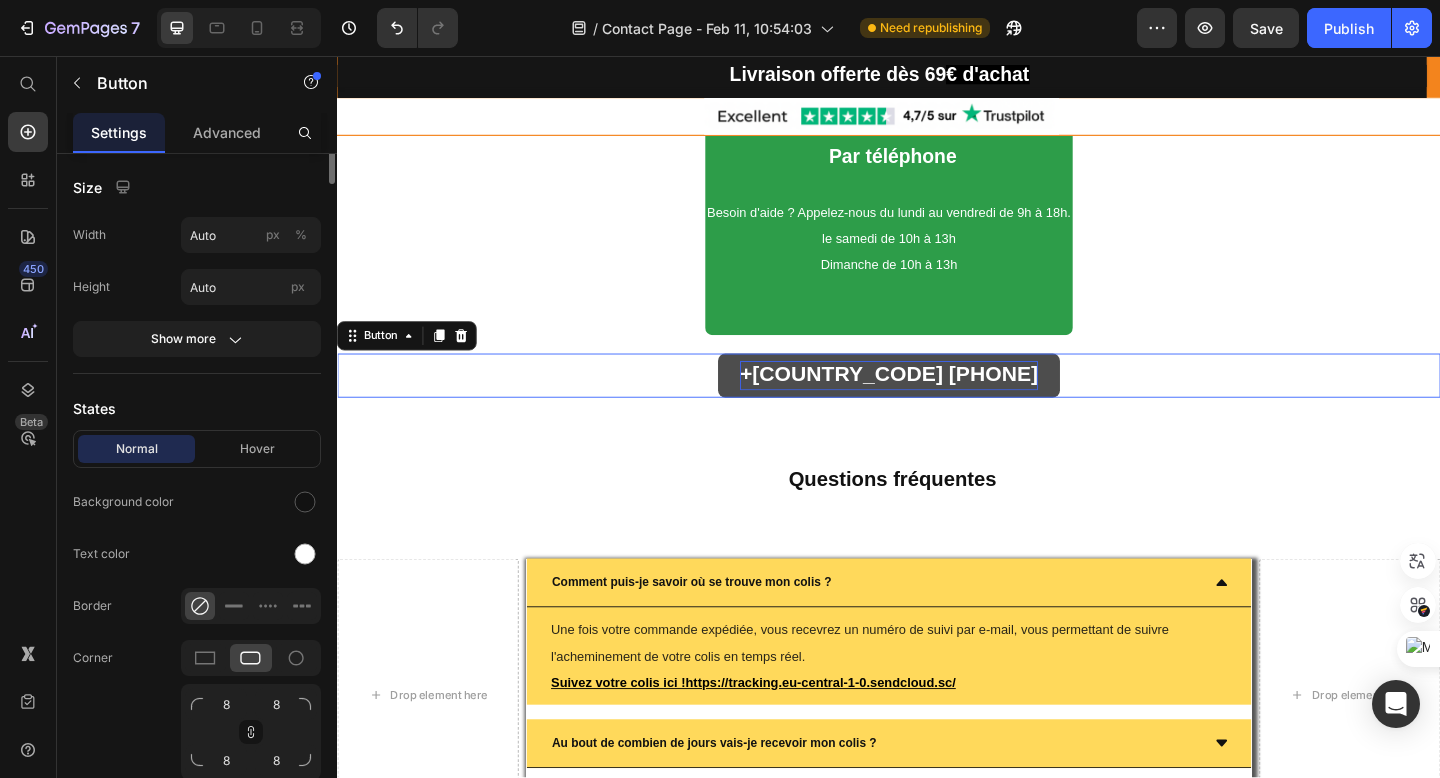scroll, scrollTop: 0, scrollLeft: 0, axis: both 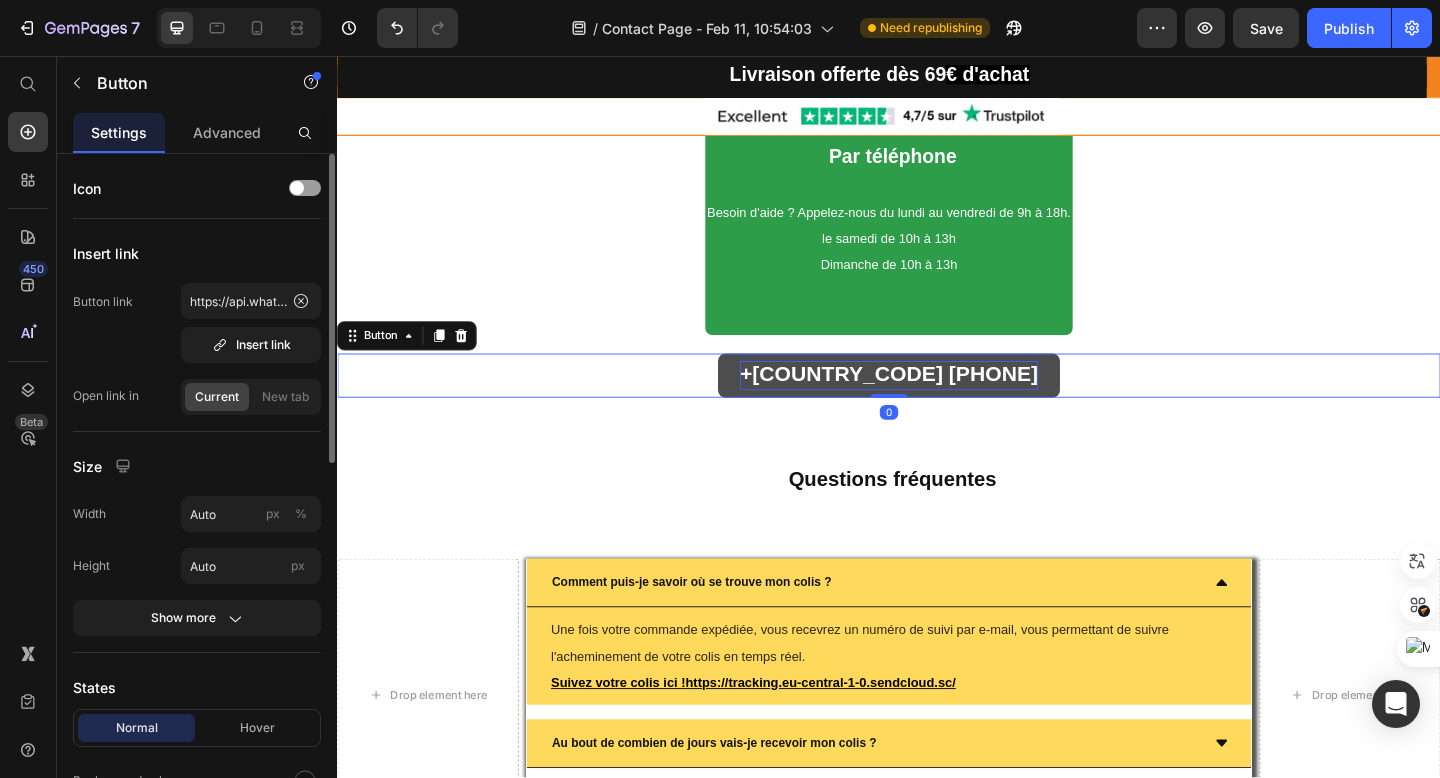 click on "[PHONE]" at bounding box center (937, 402) 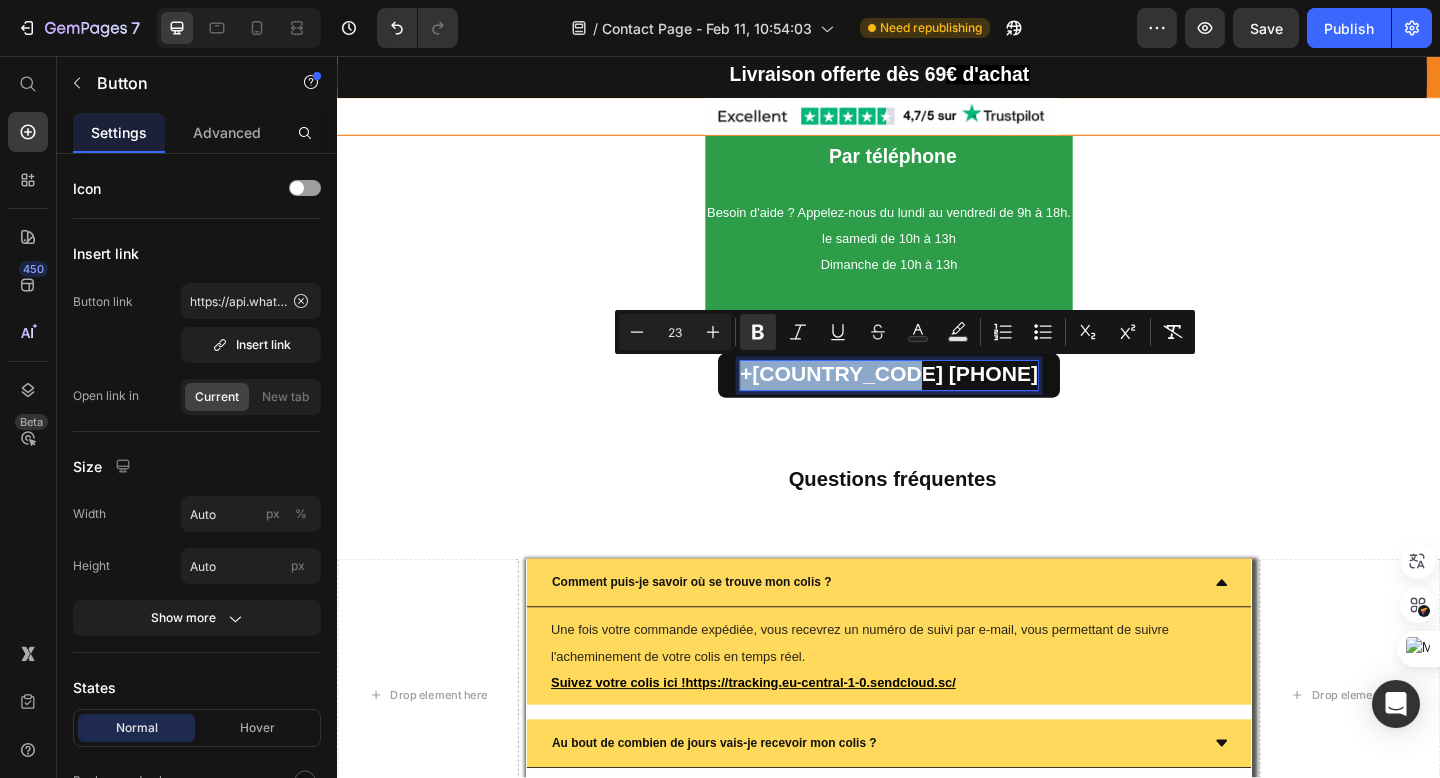 drag, startPoint x: 1008, startPoint y: 401, endPoint x: 824, endPoint y: 387, distance: 184.53185 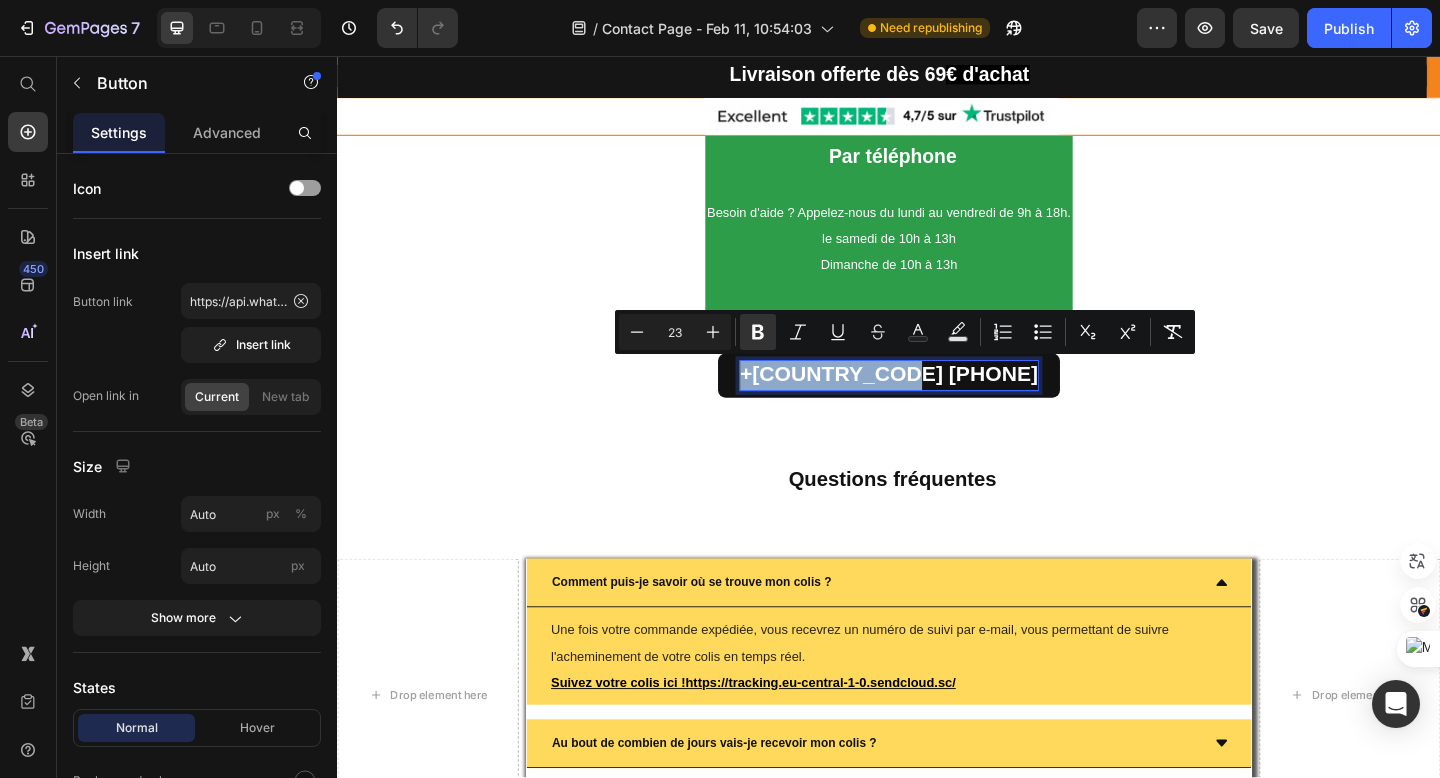 click on "+33 756860636 Button   0" at bounding box center [937, 404] 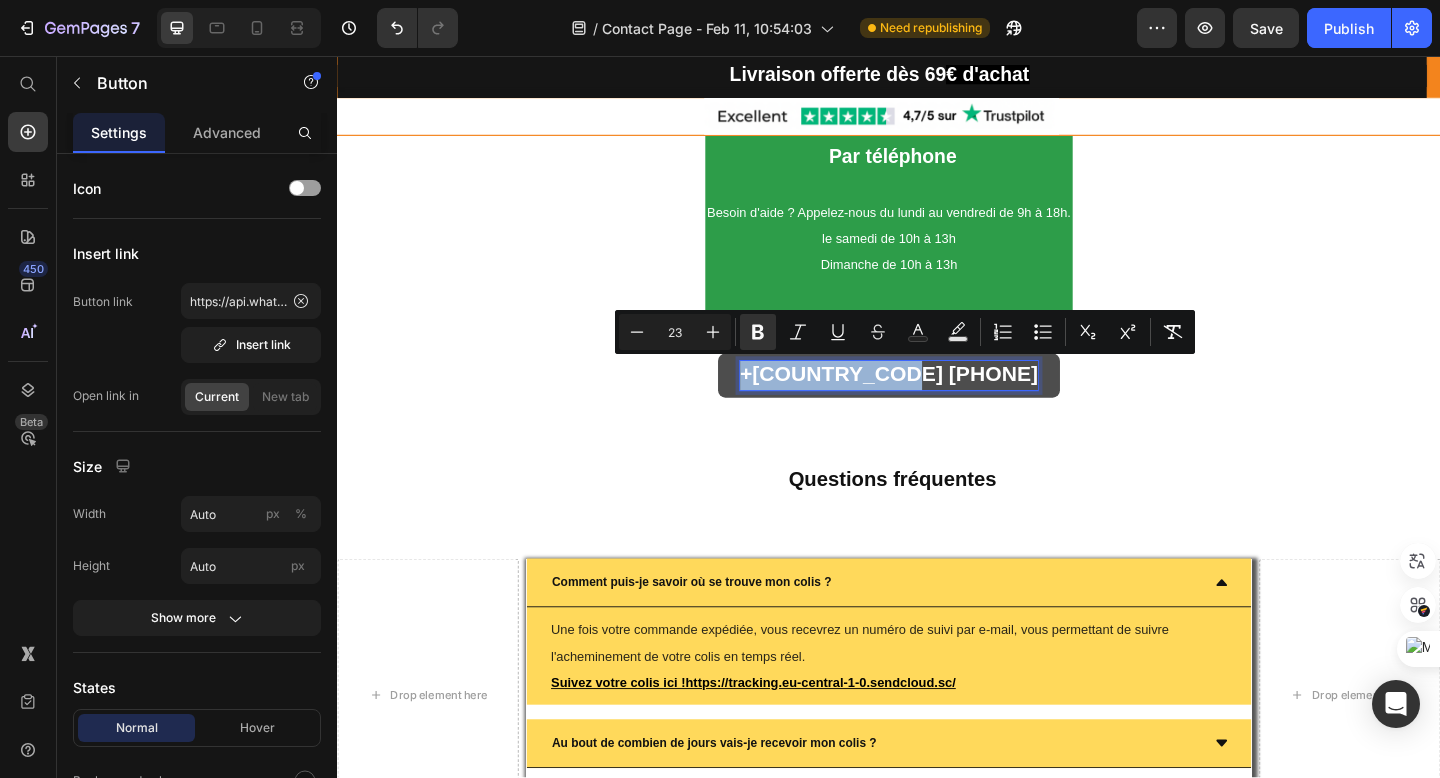click on "[PHONE]" at bounding box center (937, 402) 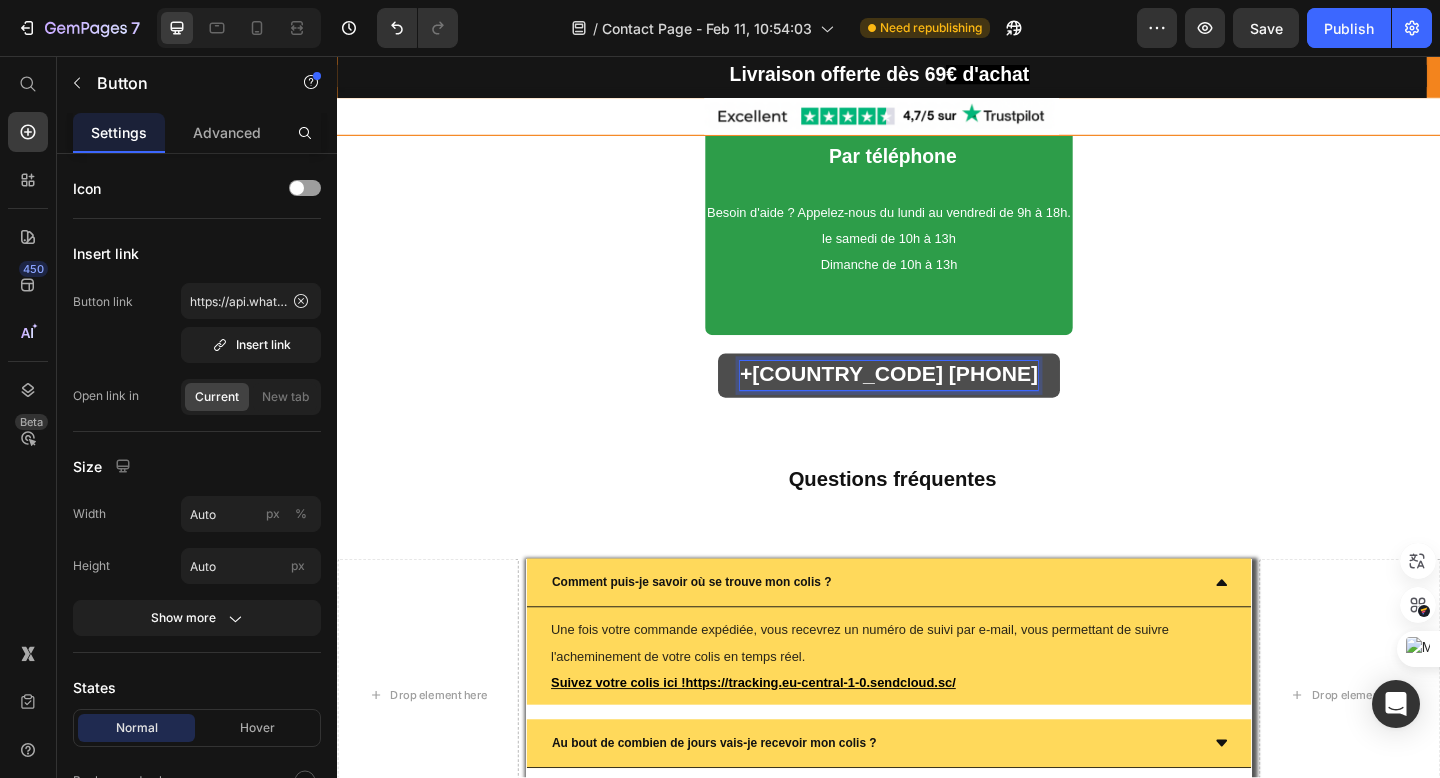 click on "[PHONE]" at bounding box center [937, 402] 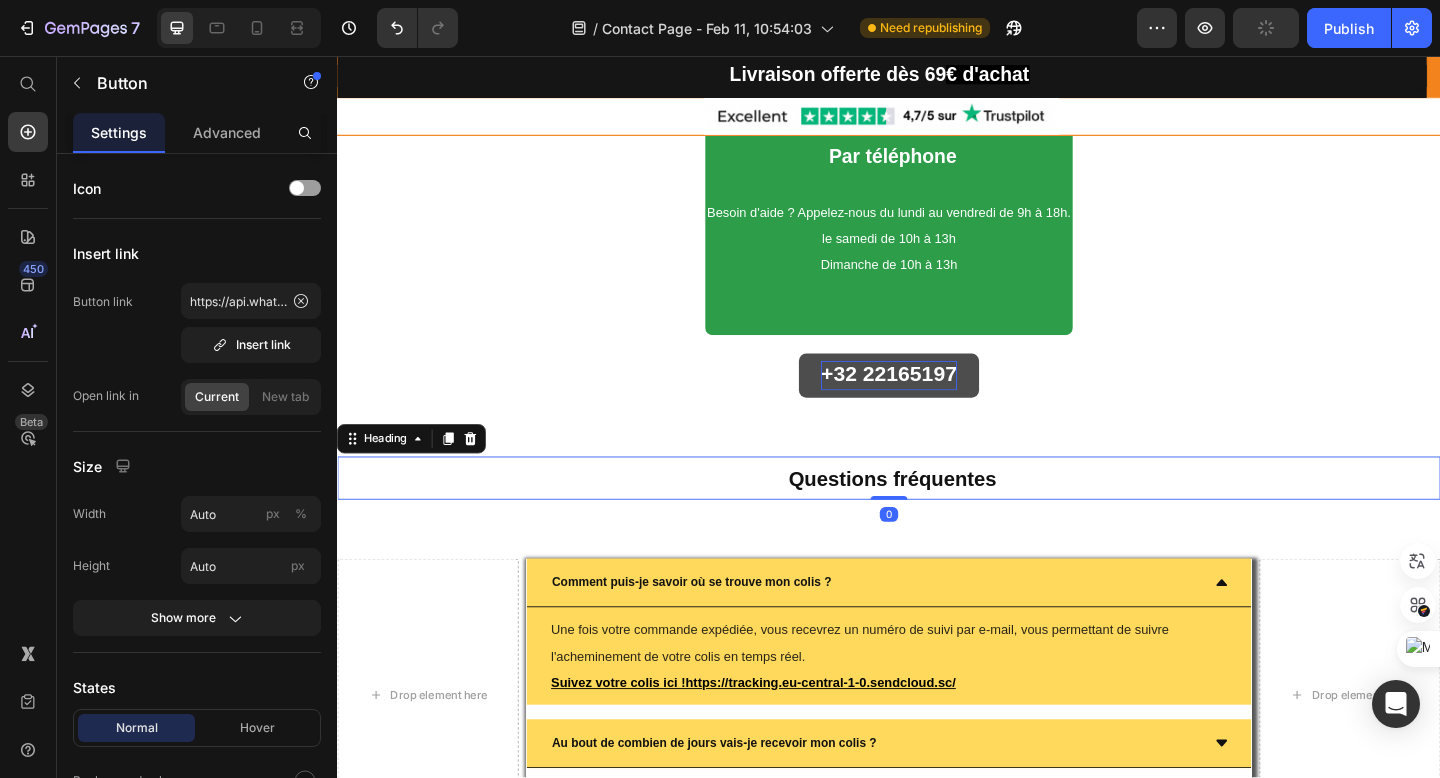 click on "Questions fréquentes" at bounding box center (937, 515) 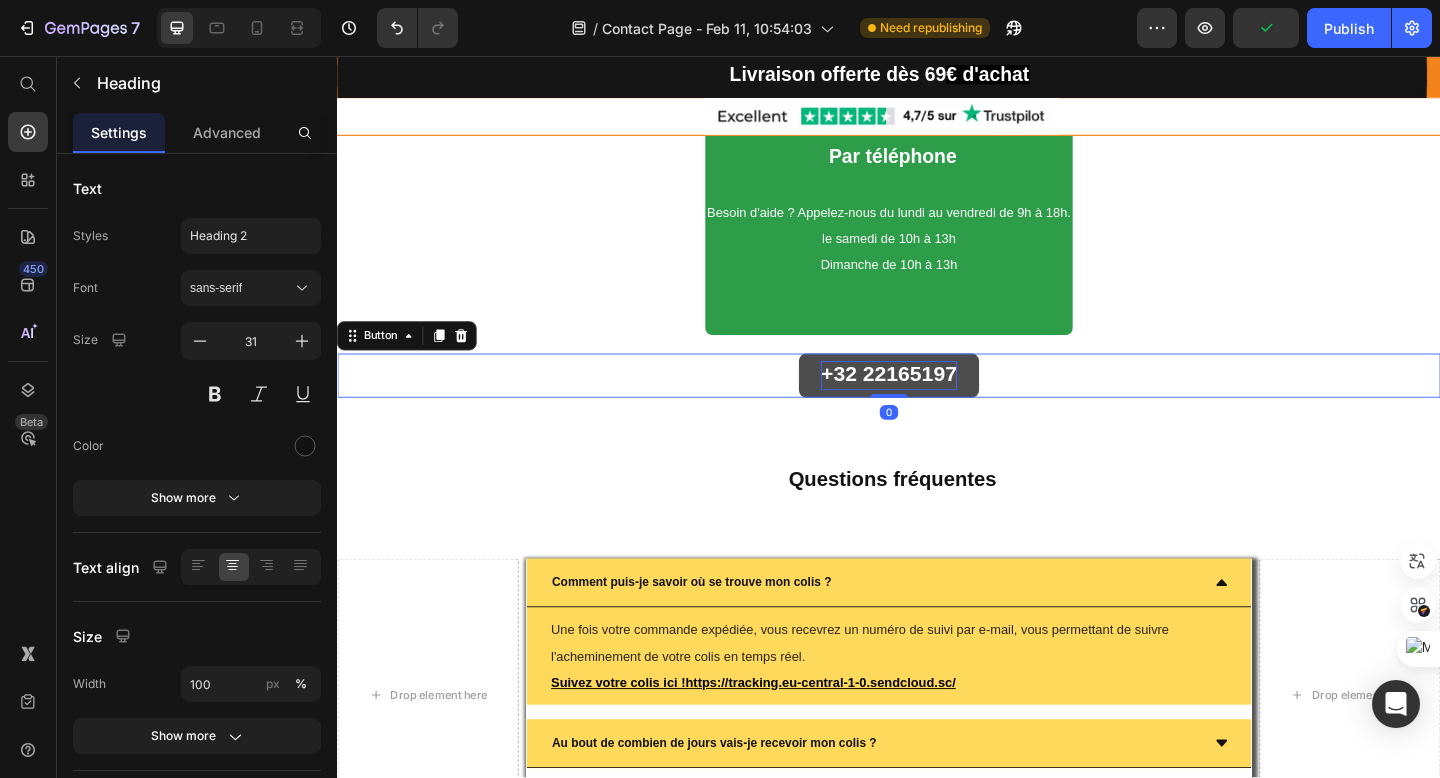 click on "+32 22165197 Button   0" at bounding box center (937, 404) 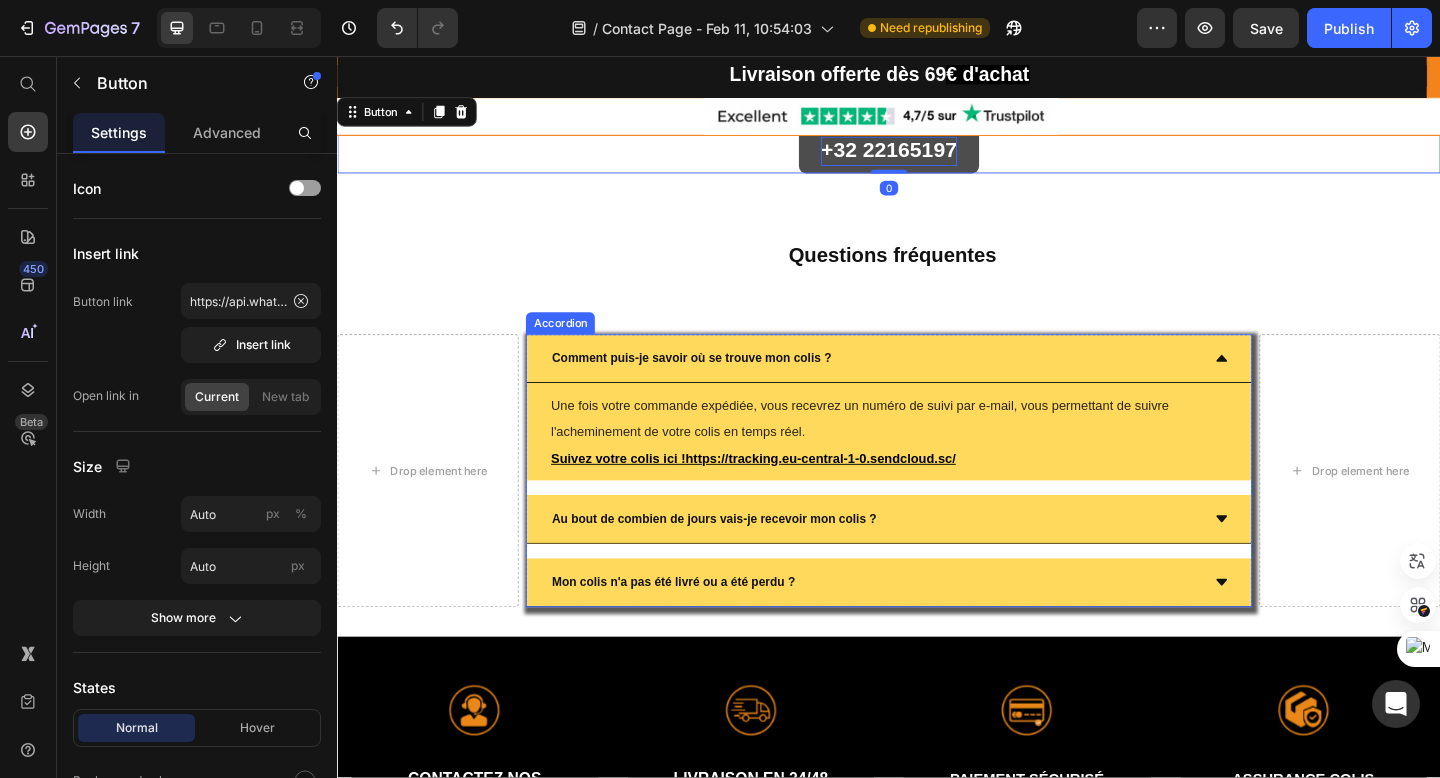 scroll, scrollTop: 1473, scrollLeft: 0, axis: vertical 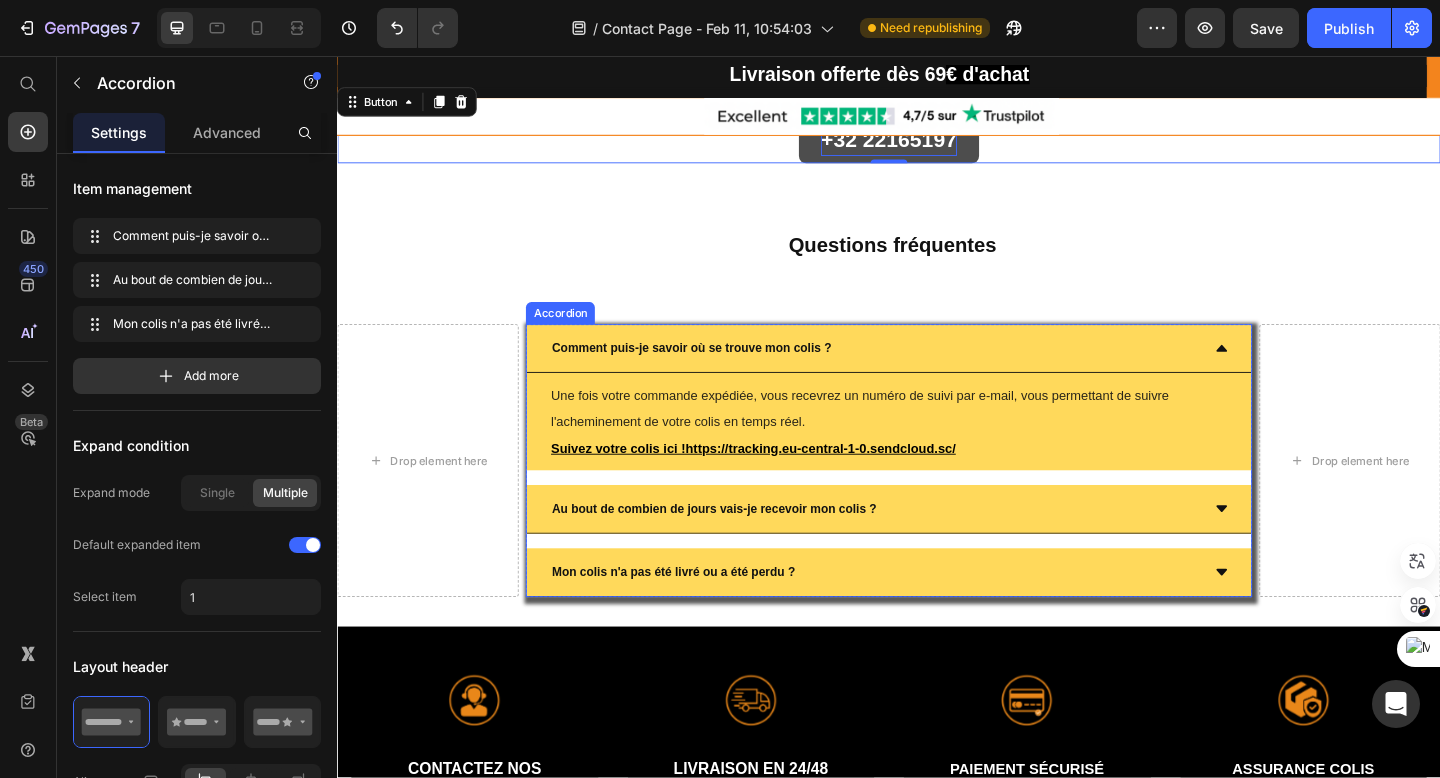 click on "Comment puis-je savoir où se trouve mon colis ?" at bounding box center [936, 374] 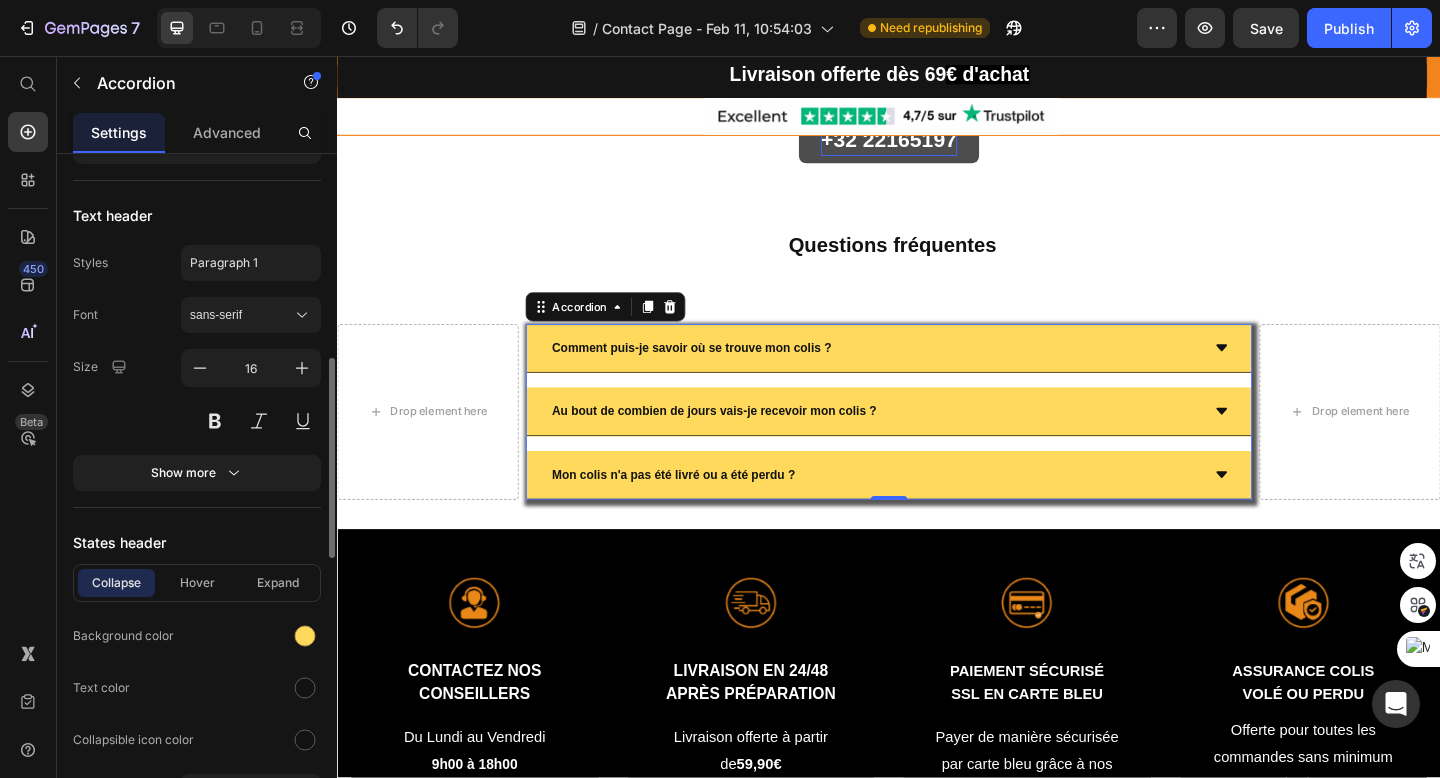 scroll, scrollTop: 921, scrollLeft: 0, axis: vertical 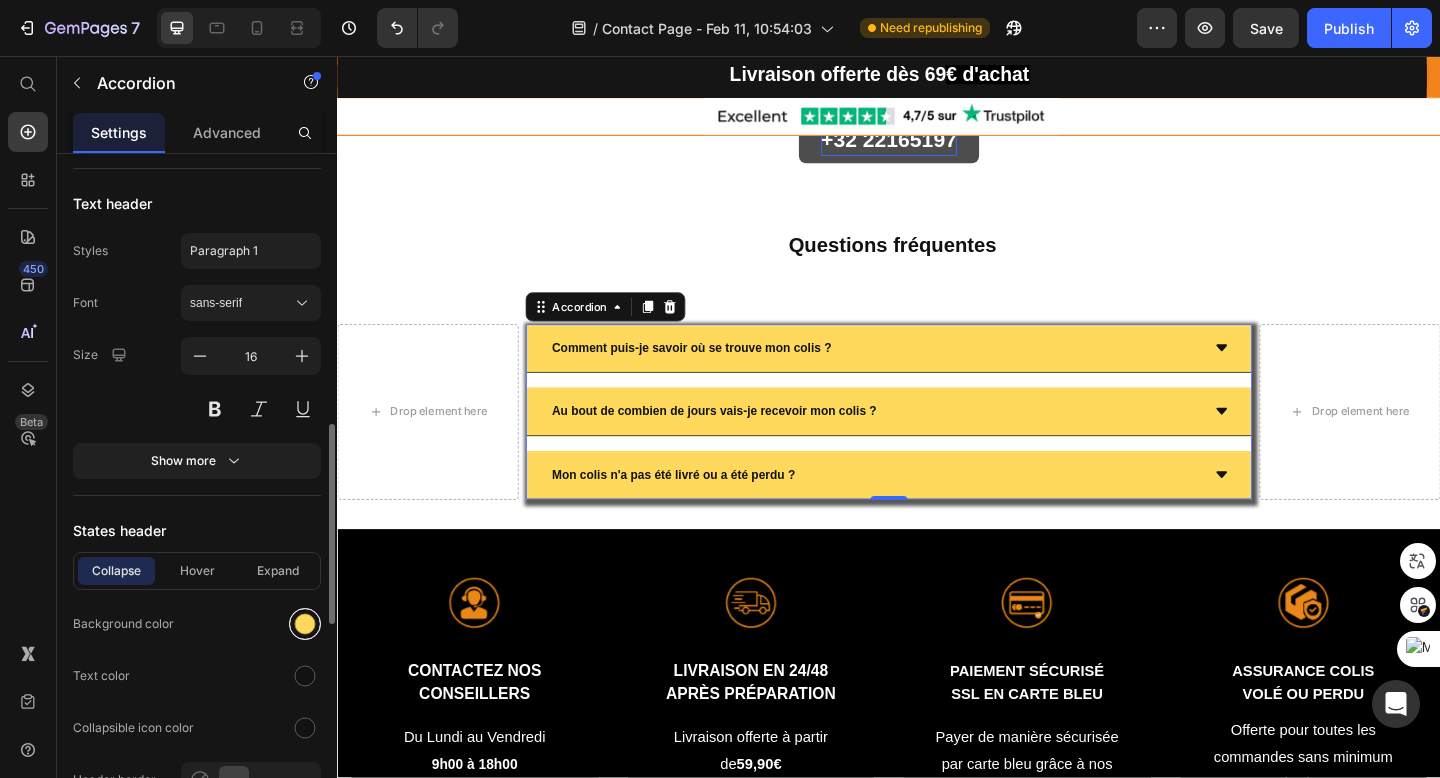 click at bounding box center (305, 624) 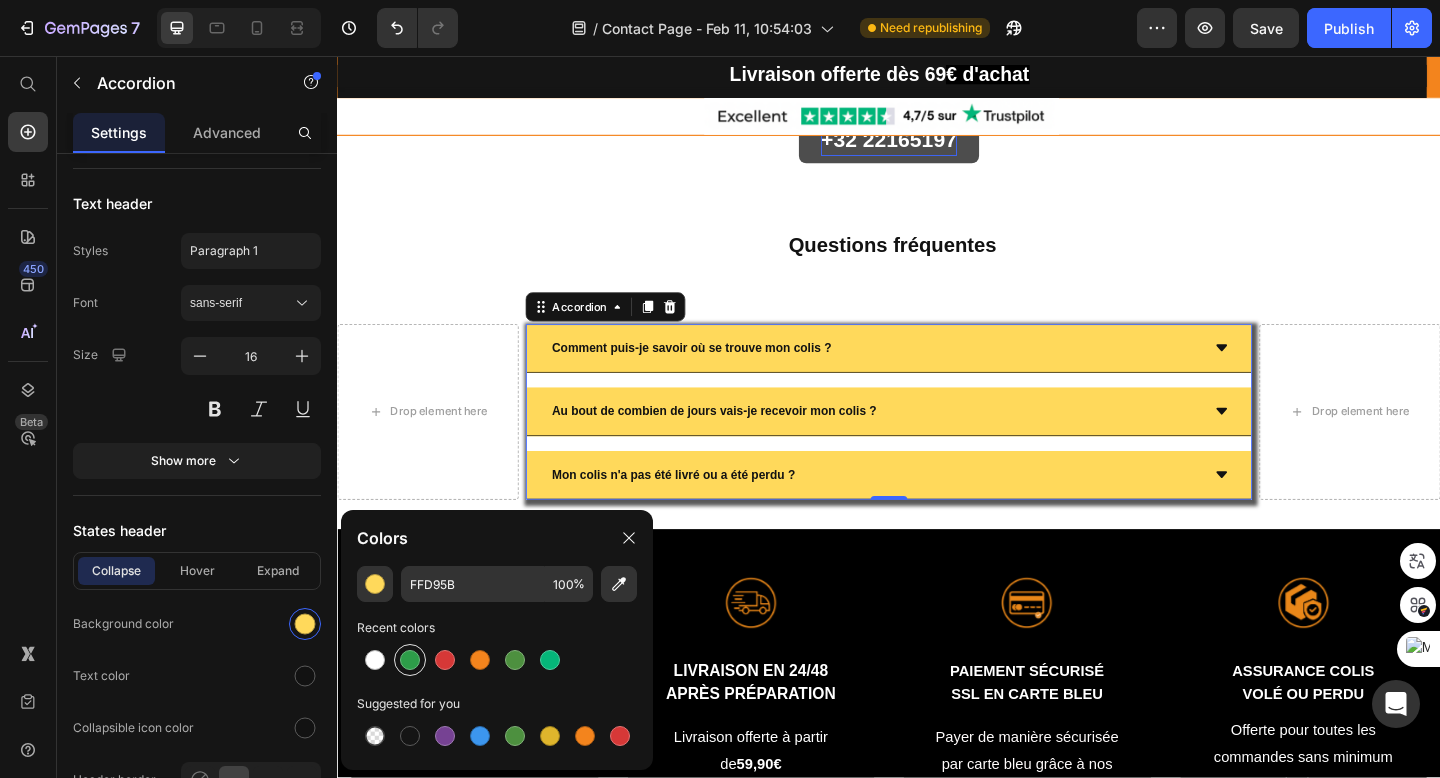 click at bounding box center [410, 660] 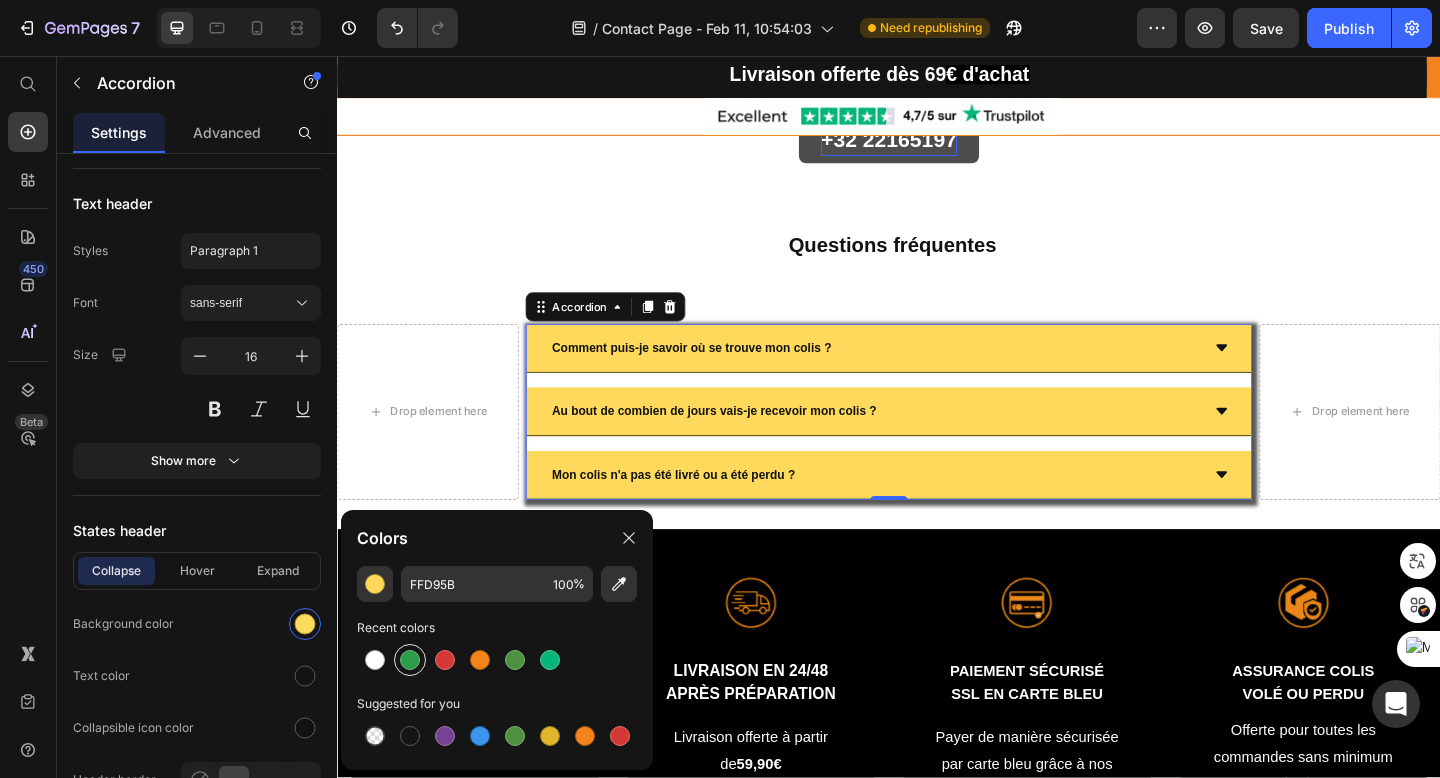 type on "2D9D49" 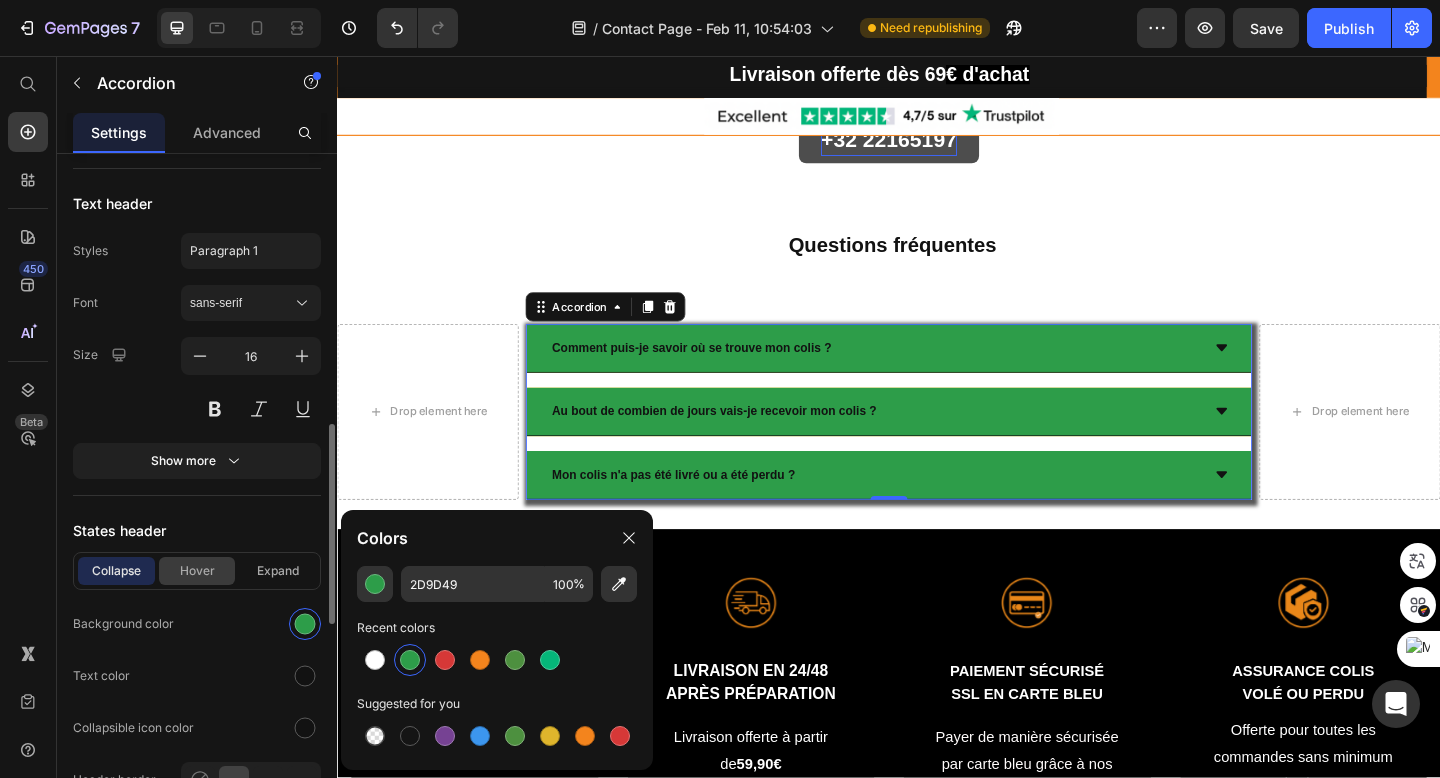 click on "Hover" at bounding box center [197, 571] 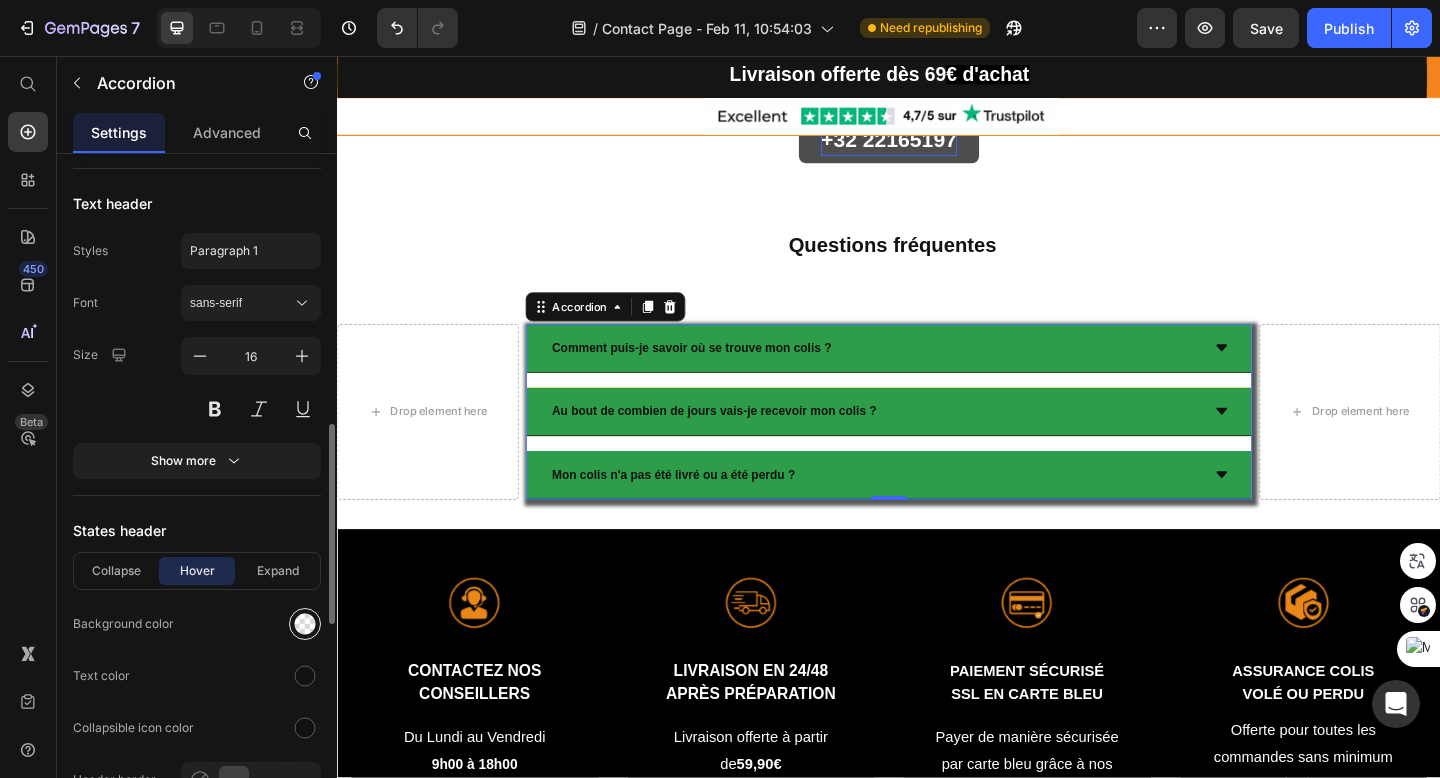 click at bounding box center (305, 624) 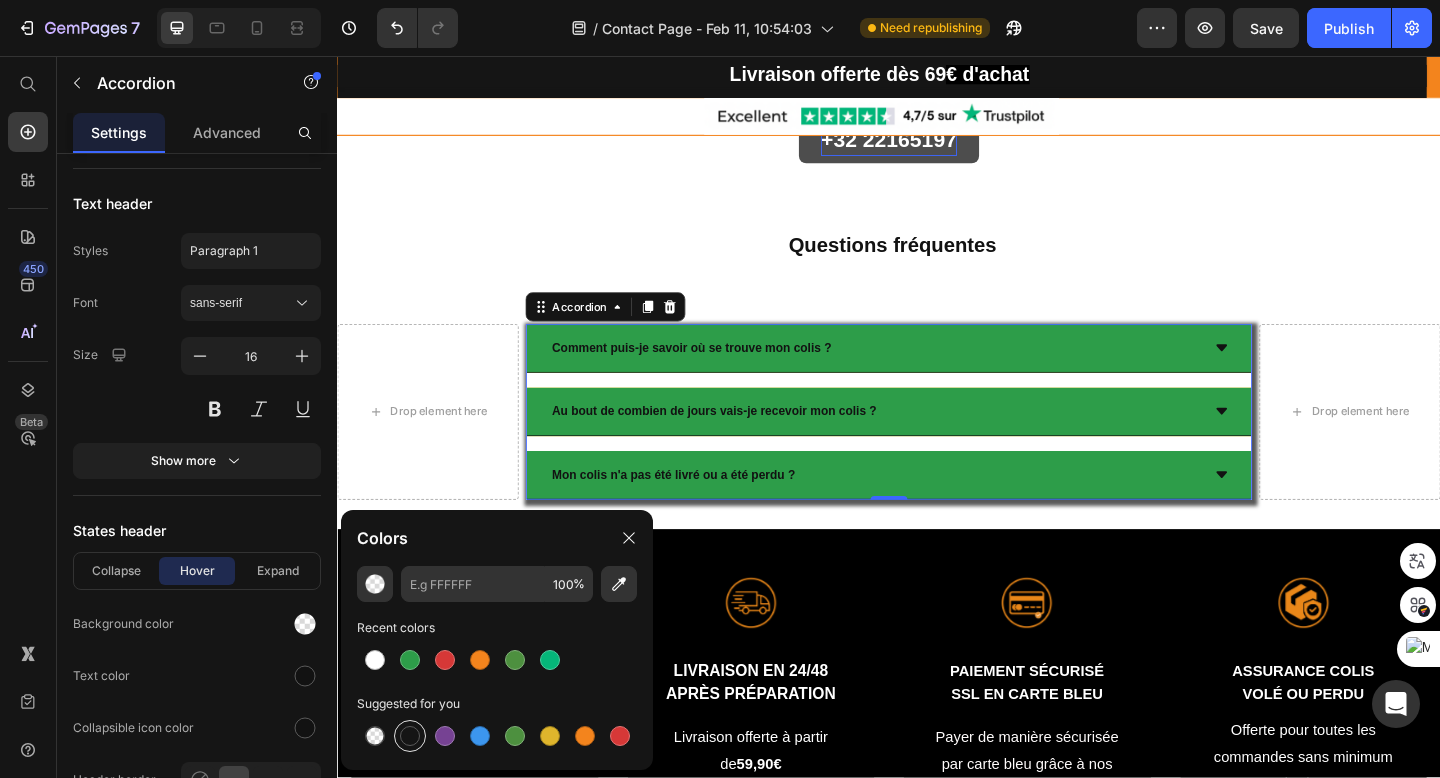 click at bounding box center [410, 736] 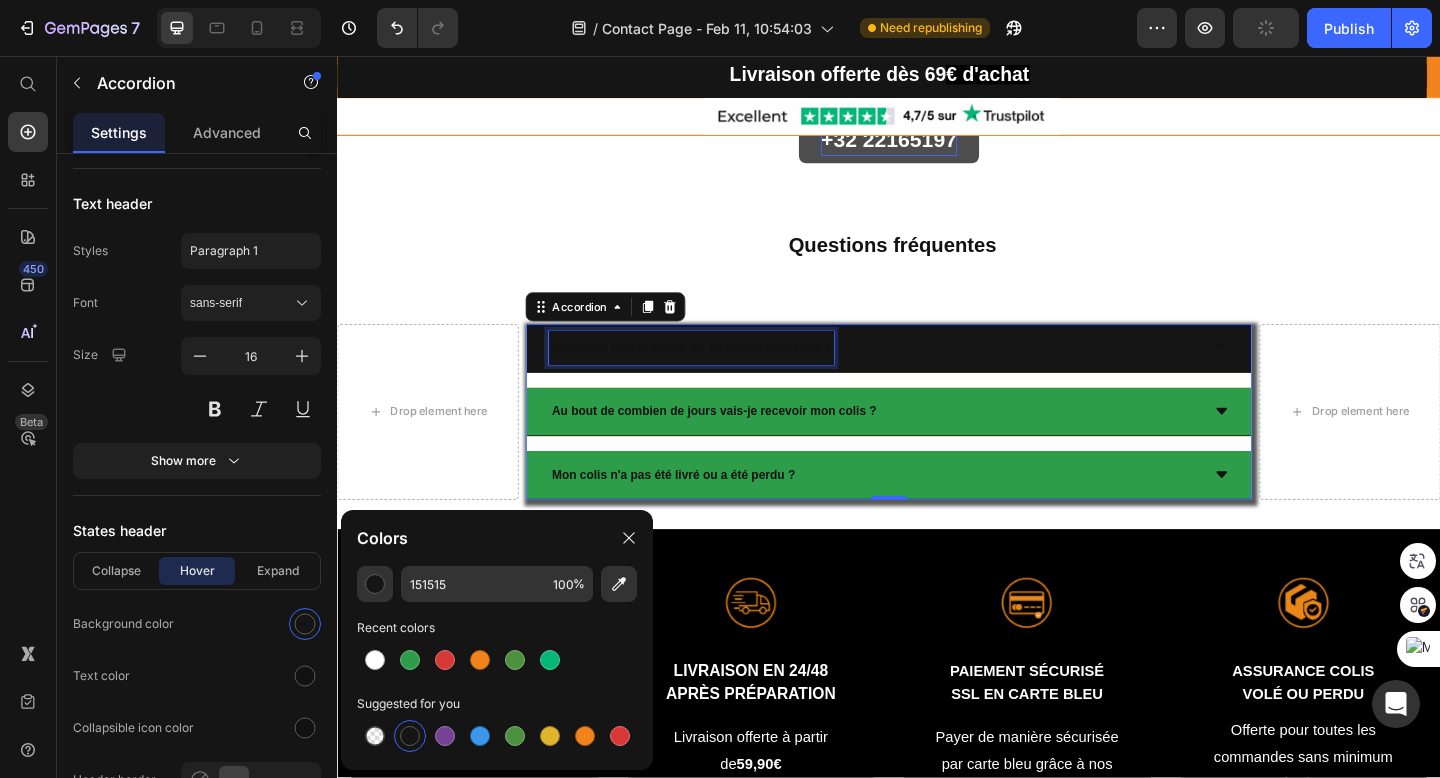 click on "Comment puis-je savoir où se trouve mon colis ?" at bounding box center (722, 373) 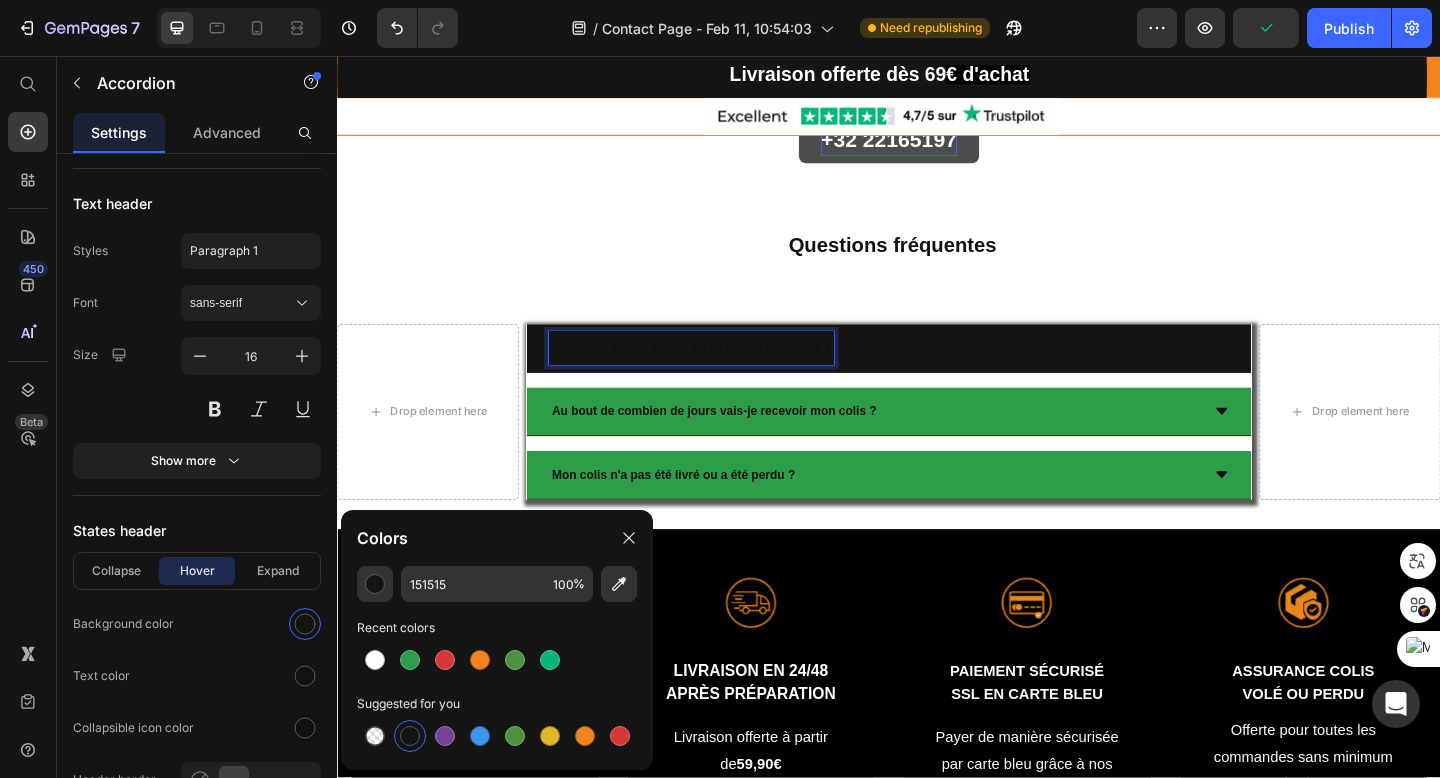 click on "Comment puis-je savoir où se trouve mon colis ?" at bounding box center (722, 373) 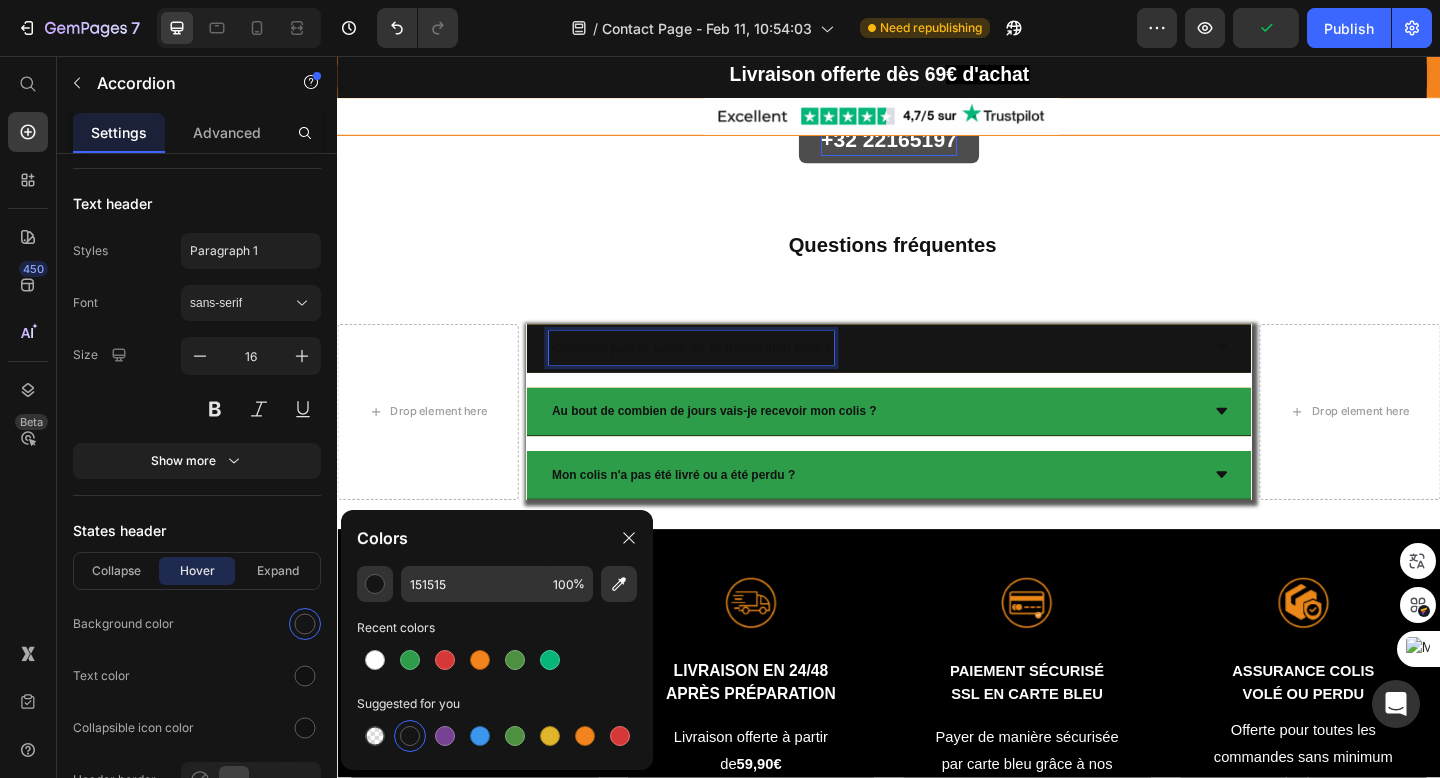 click on "Comment puis-je savoir où se trouve mon colis ?" at bounding box center [722, 373] 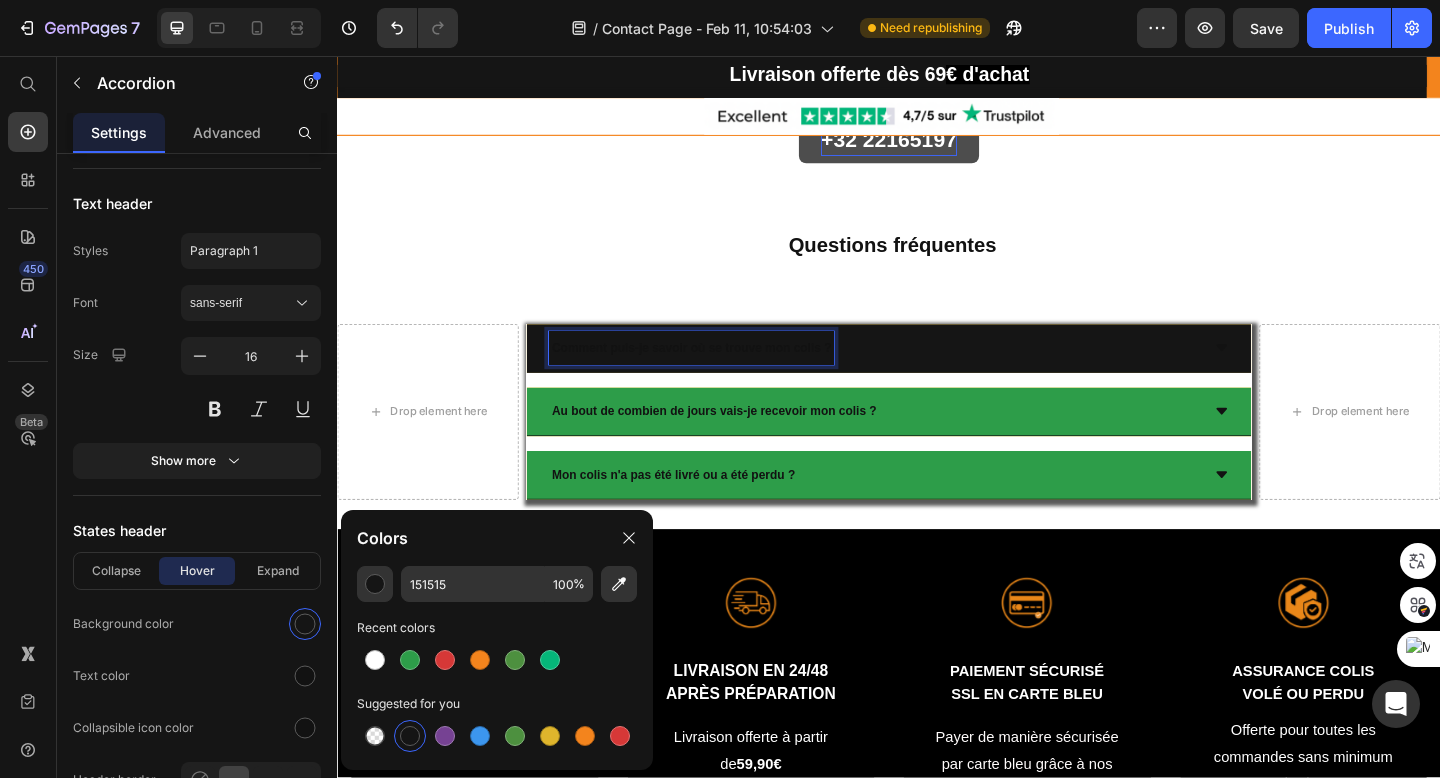 click on "Comment puis-je savoir où se trouve mon colis ?" at bounding box center (722, 373) 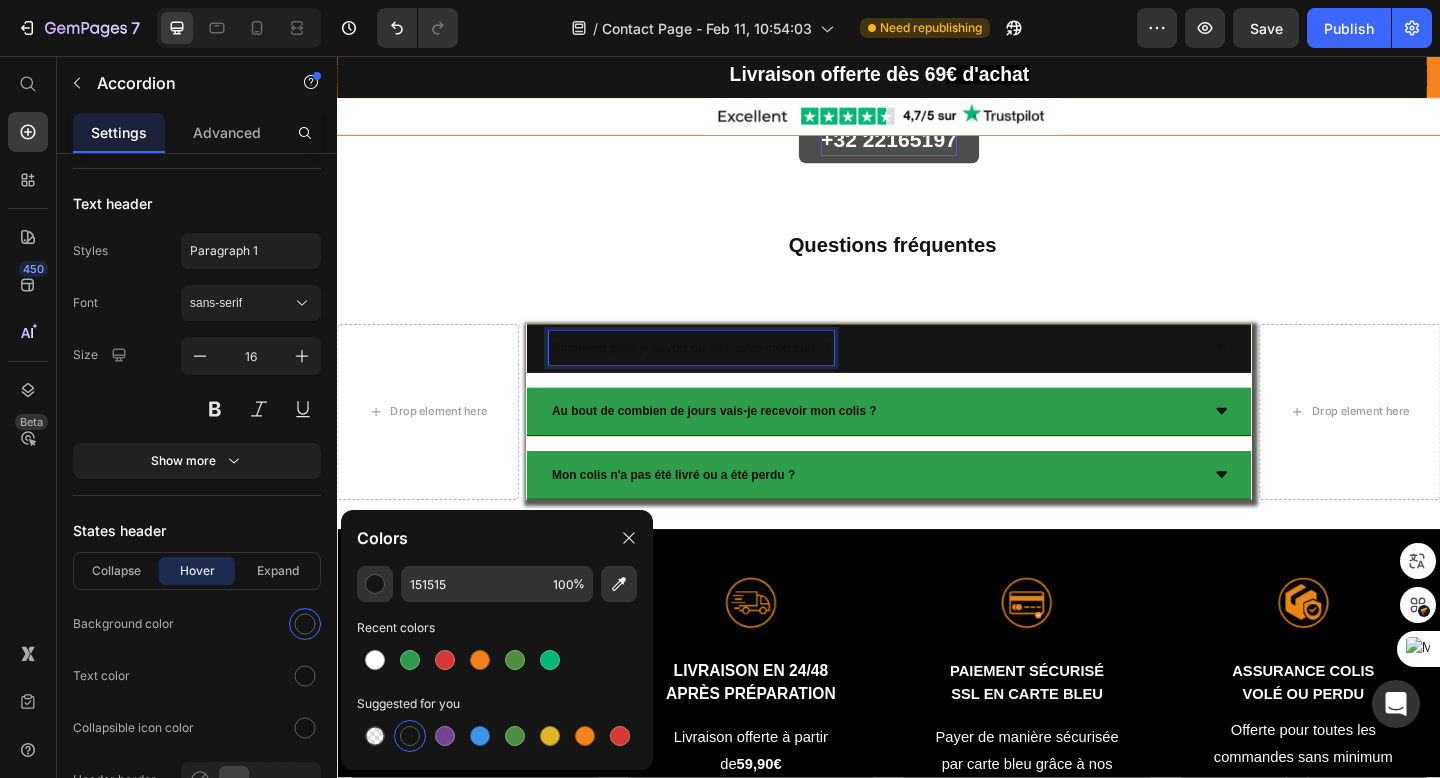click on "Comment puis-je savoir où se trouve mon colis ?" at bounding box center [722, 373] 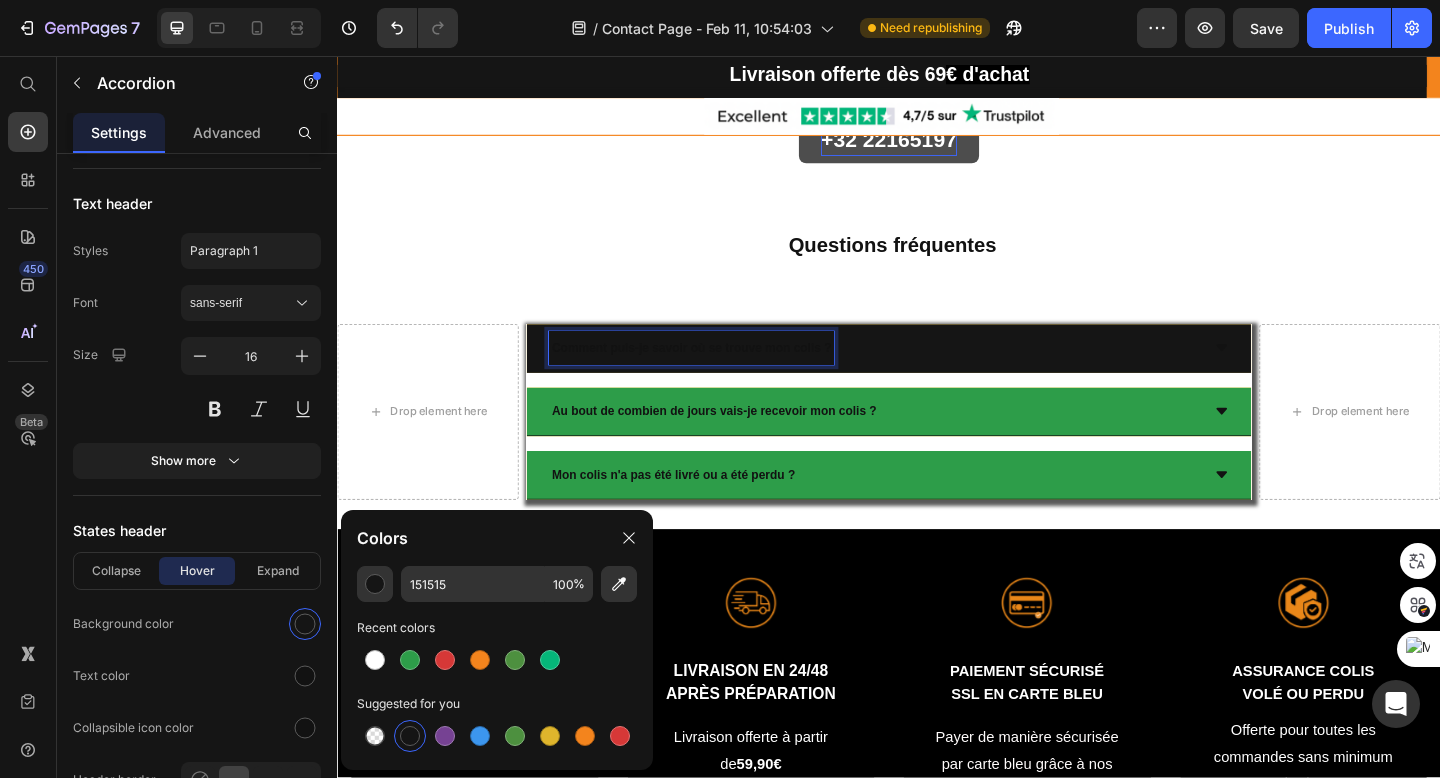 click on "Comment puis-je savoir où se trouve mon colis ?" at bounding box center [722, 373] 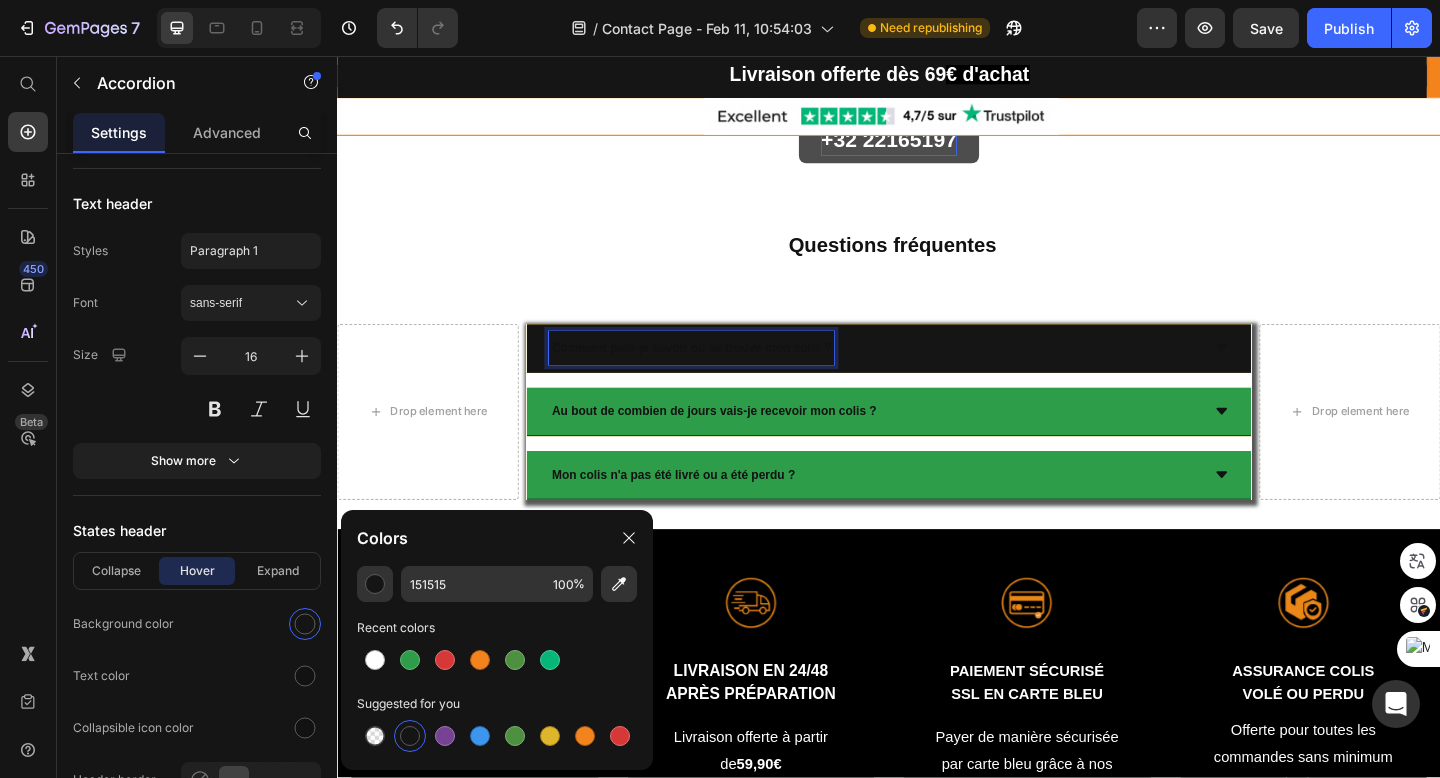 click on "Comment puis-je savoir où se trouve mon colis ?" at bounding box center (722, 373) 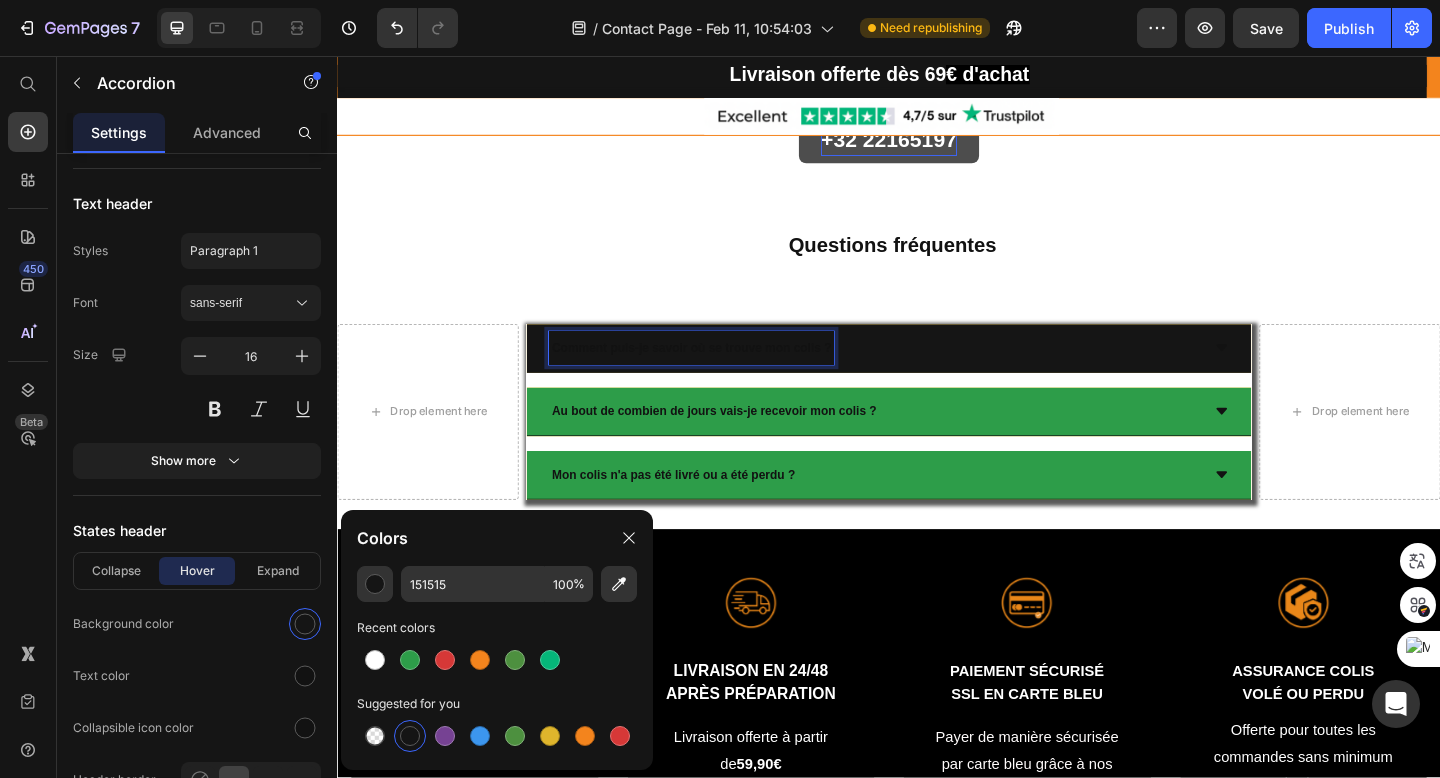click on "Comment puis-je savoir où se trouve mon colis ?" at bounding box center (722, 373) 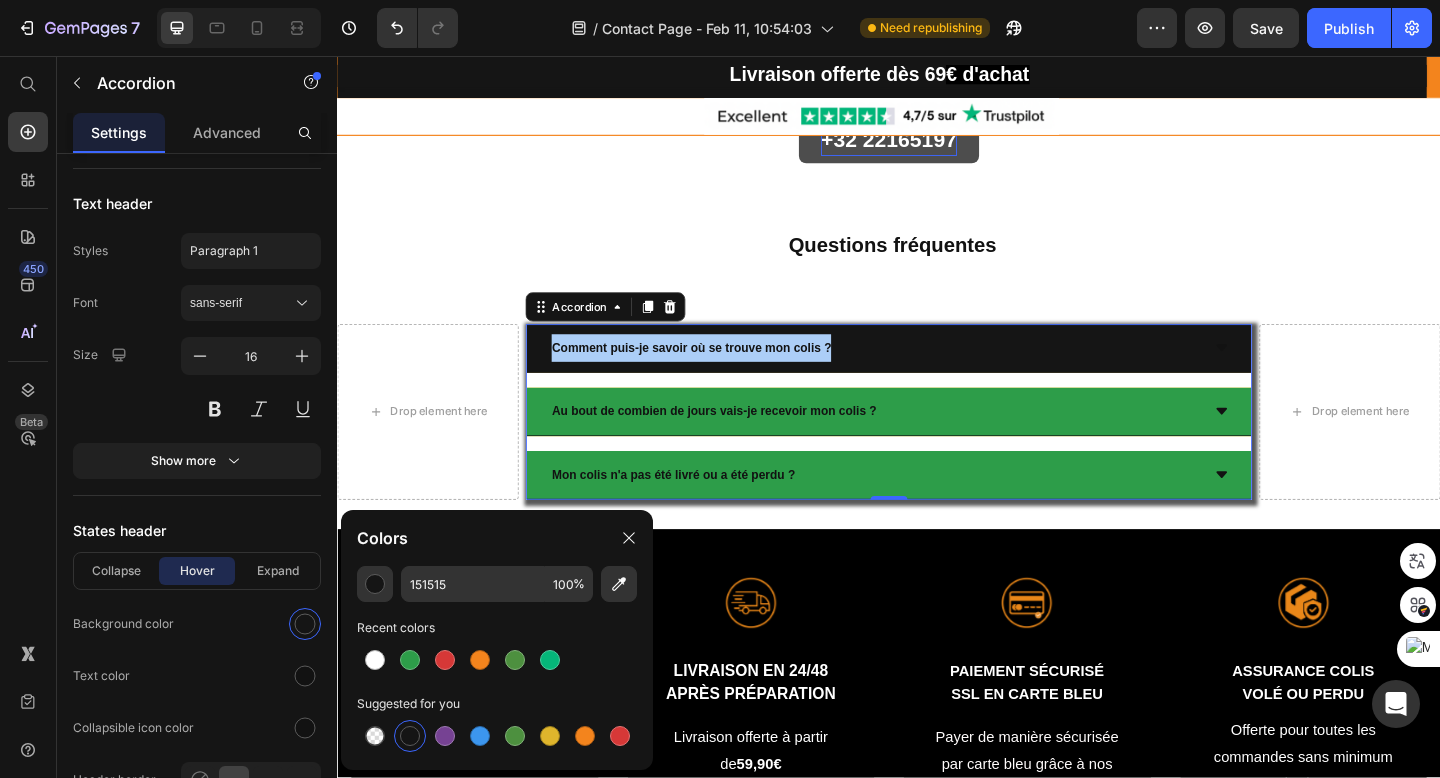 drag, startPoint x: 569, startPoint y: 369, endPoint x: 866, endPoint y: 375, distance: 297.0606 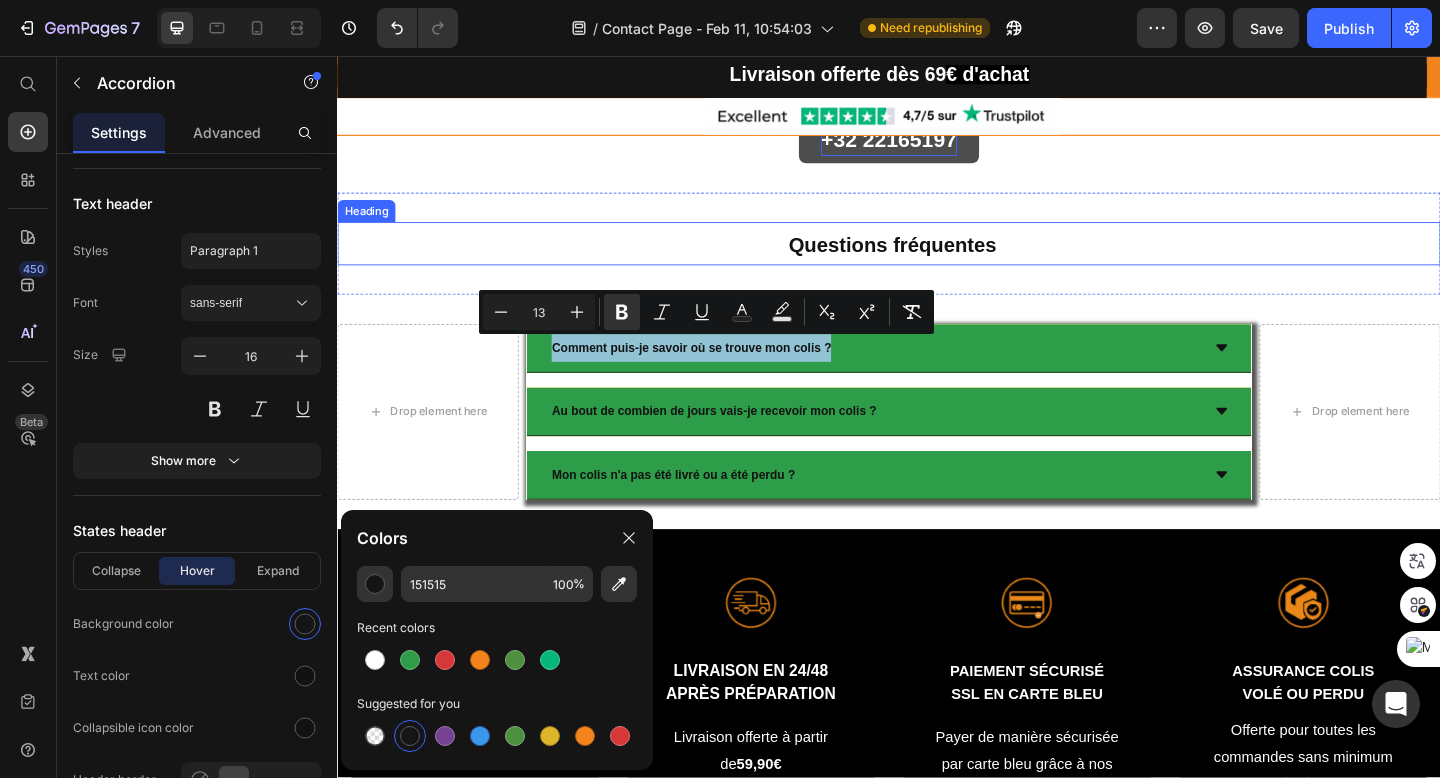 click on "Questions fréquentes" at bounding box center (937, 260) 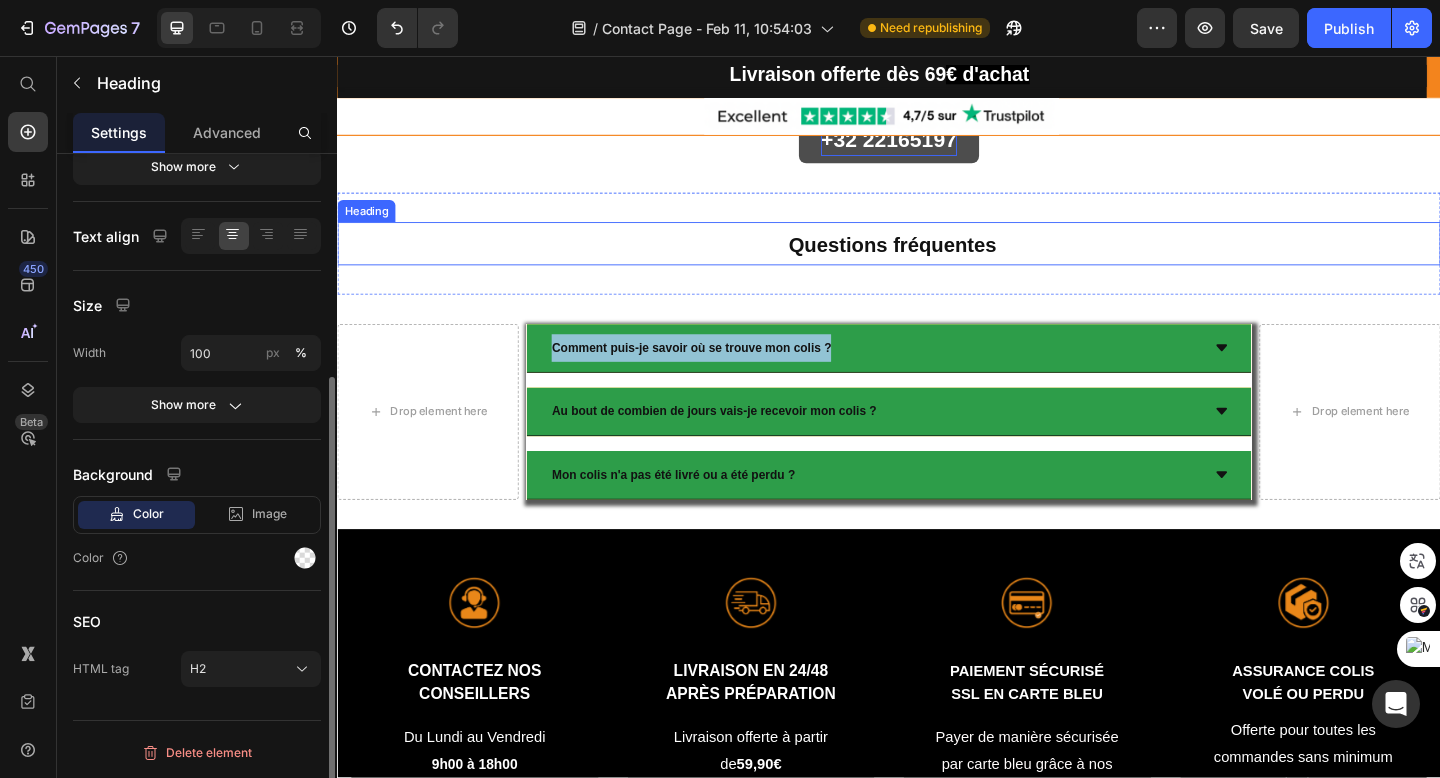 scroll, scrollTop: 0, scrollLeft: 0, axis: both 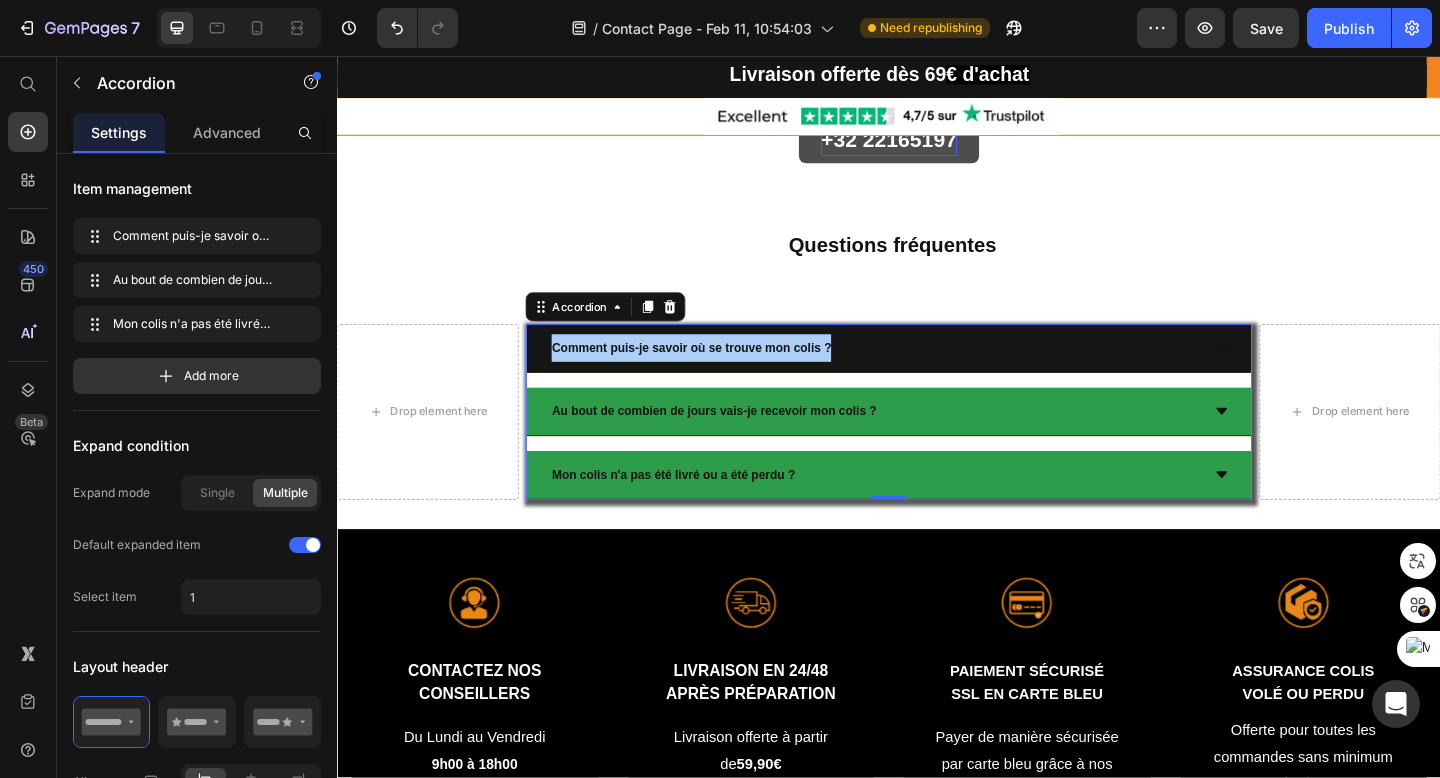drag, startPoint x: 569, startPoint y: 370, endPoint x: 875, endPoint y: 375, distance: 306.04083 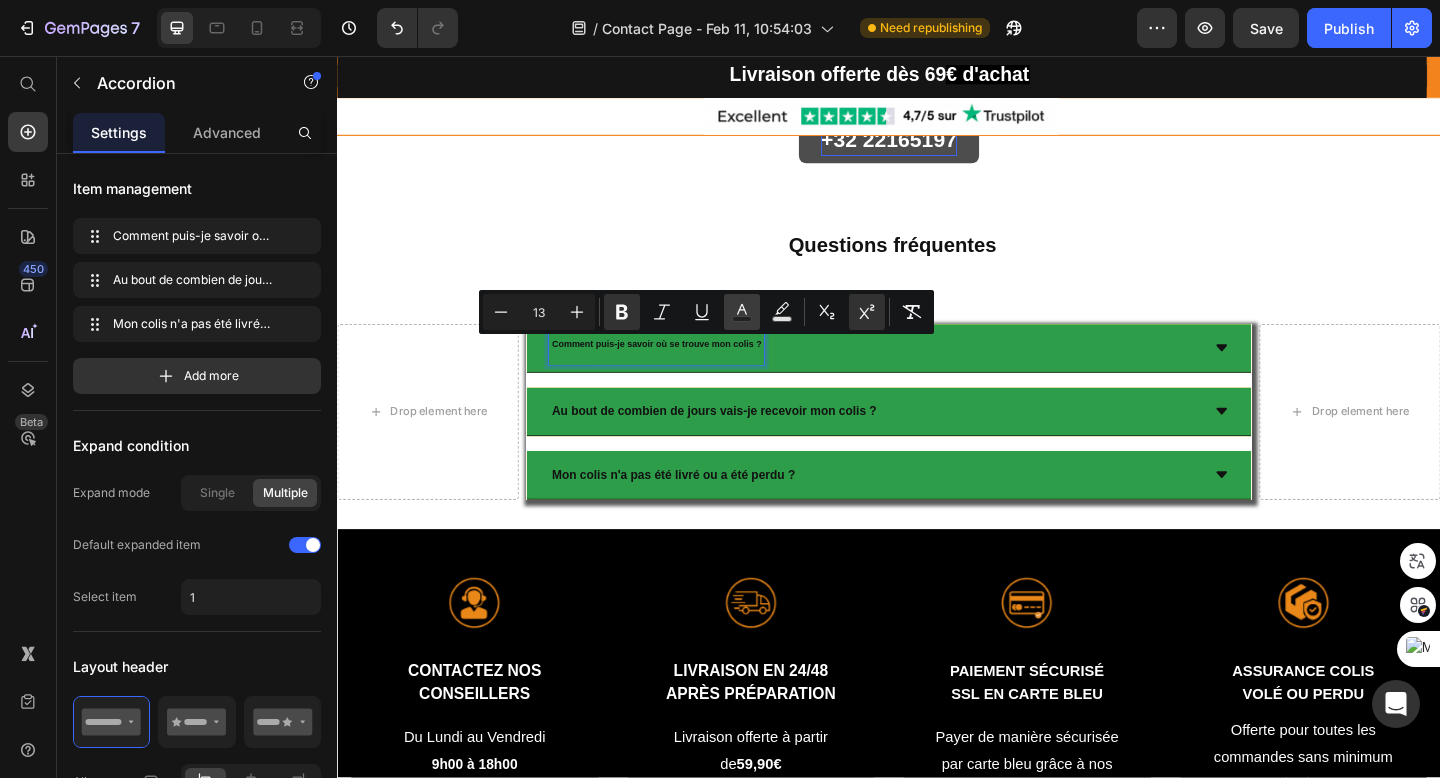 click 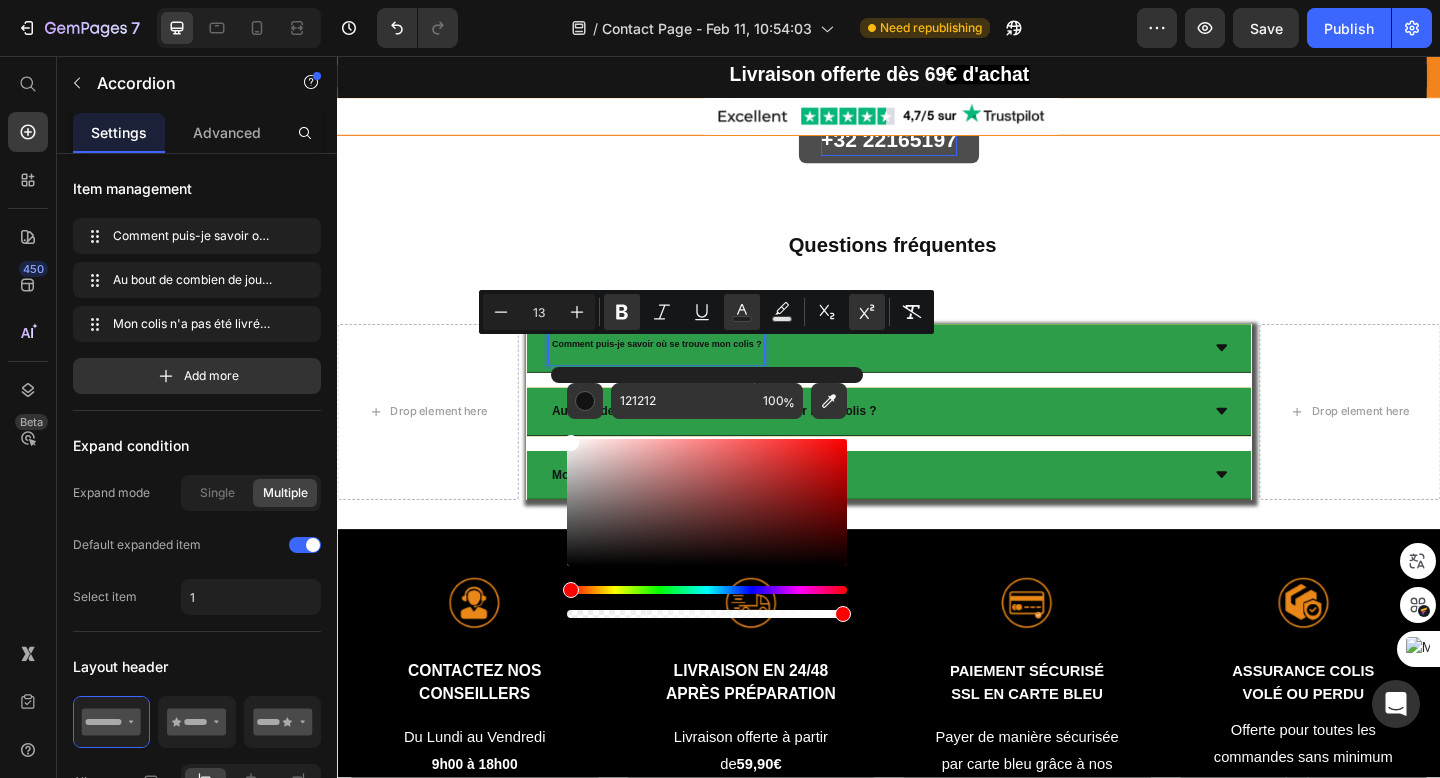 drag, startPoint x: 569, startPoint y: 558, endPoint x: 562, endPoint y: 423, distance: 135.18137 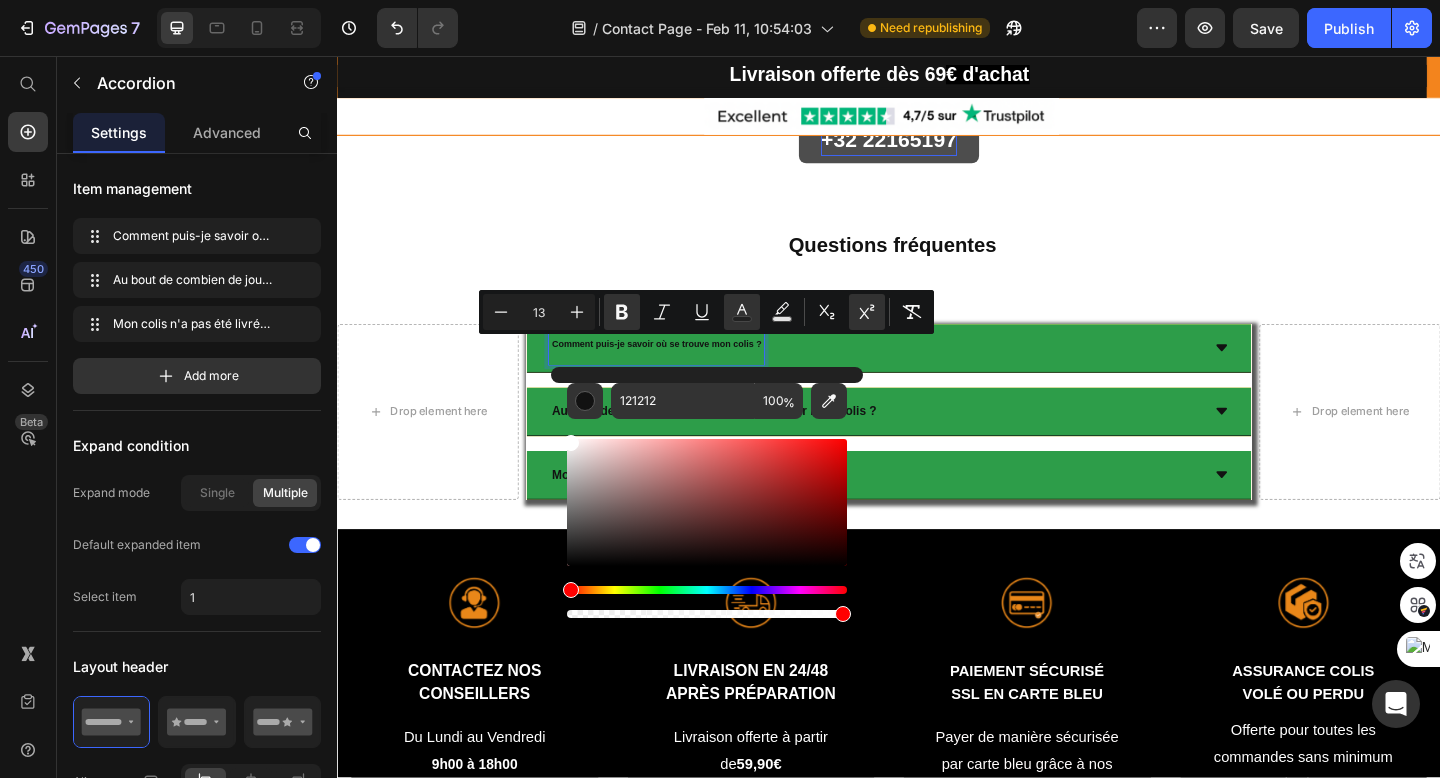 click on "121212 100 %" at bounding box center [707, 494] 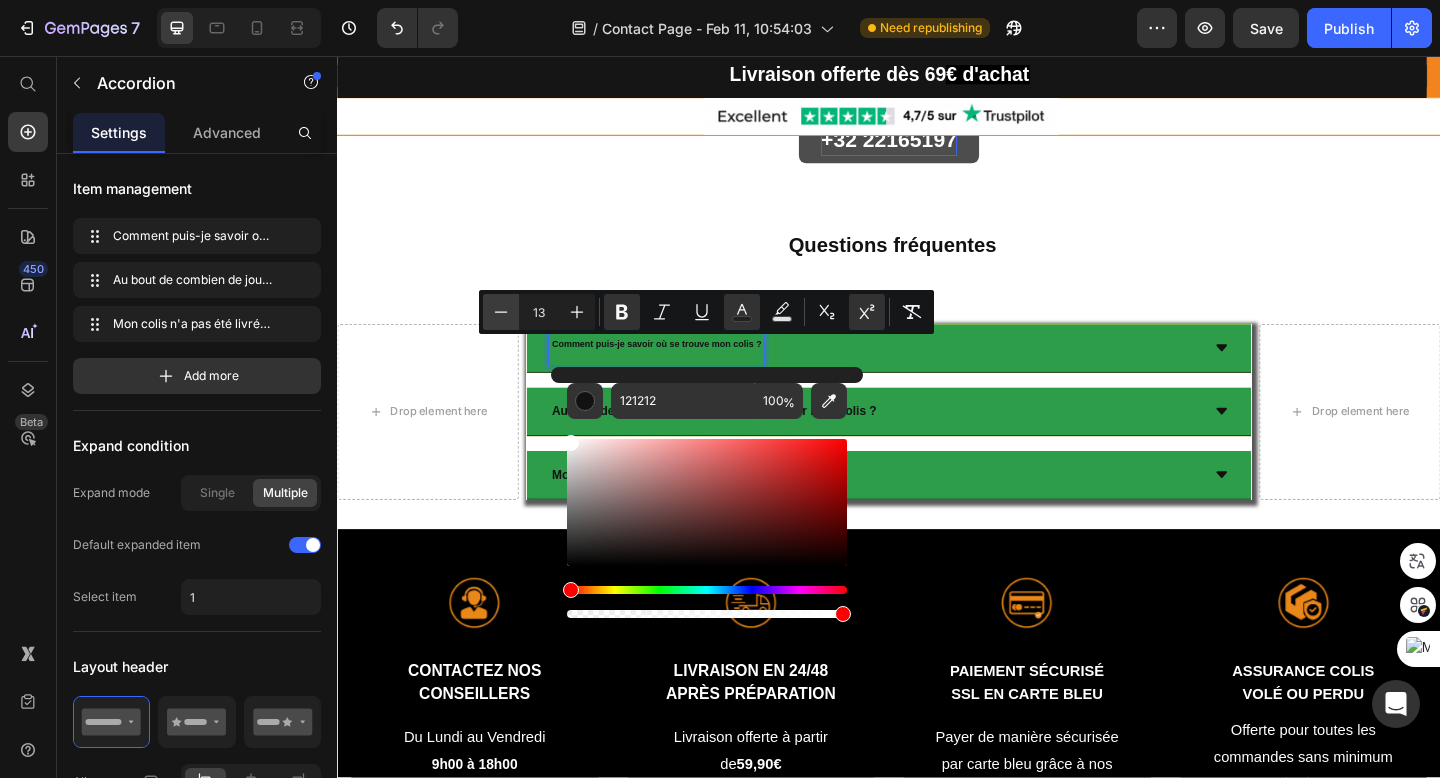 type on "FFFFFF" 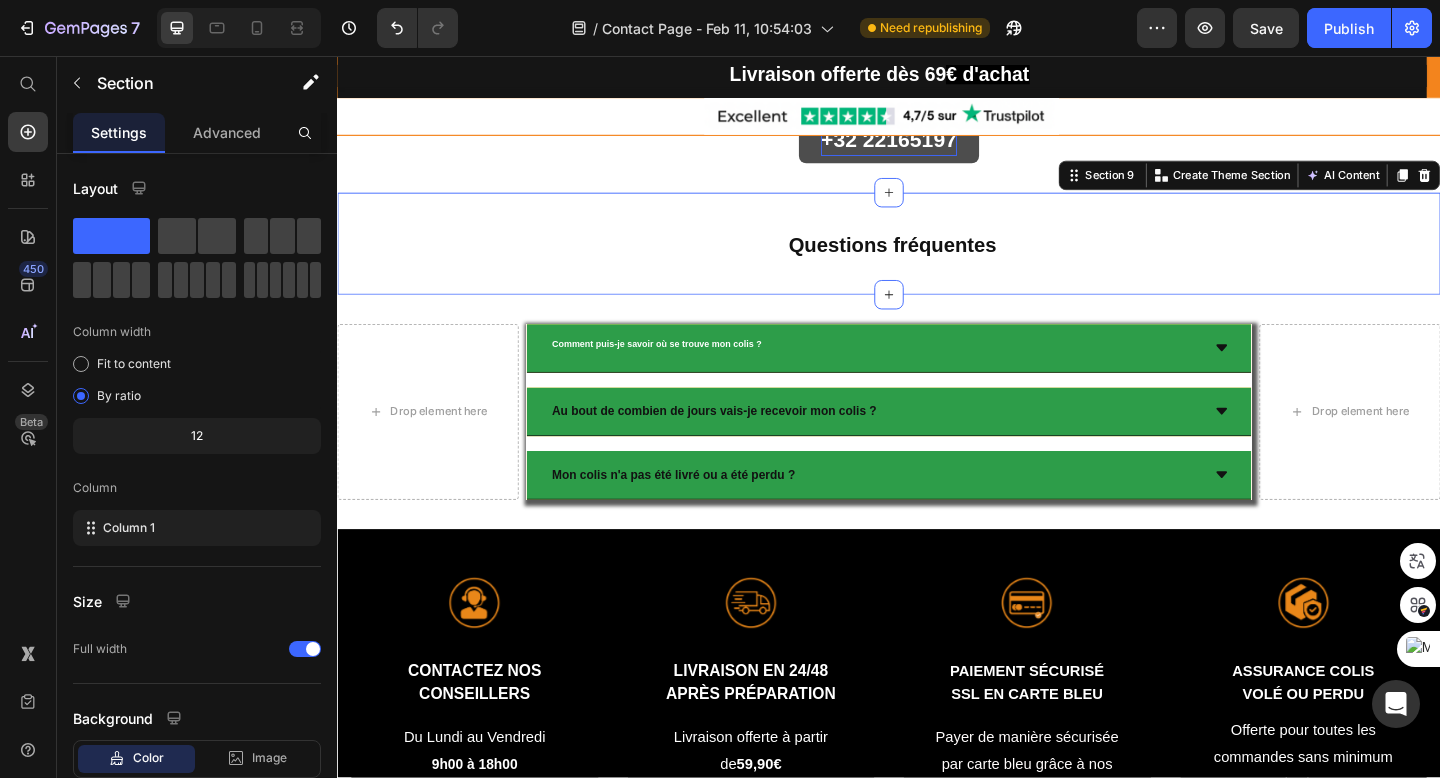 click on "Questions fréquentes Heading Section 9   Create Theme Section AI Content Write with GemAI What would you like to describe here? Tone and Voice Persuasive Product WHITE CRYSTAL PREMIUM Show more Generate" at bounding box center (937, 260) 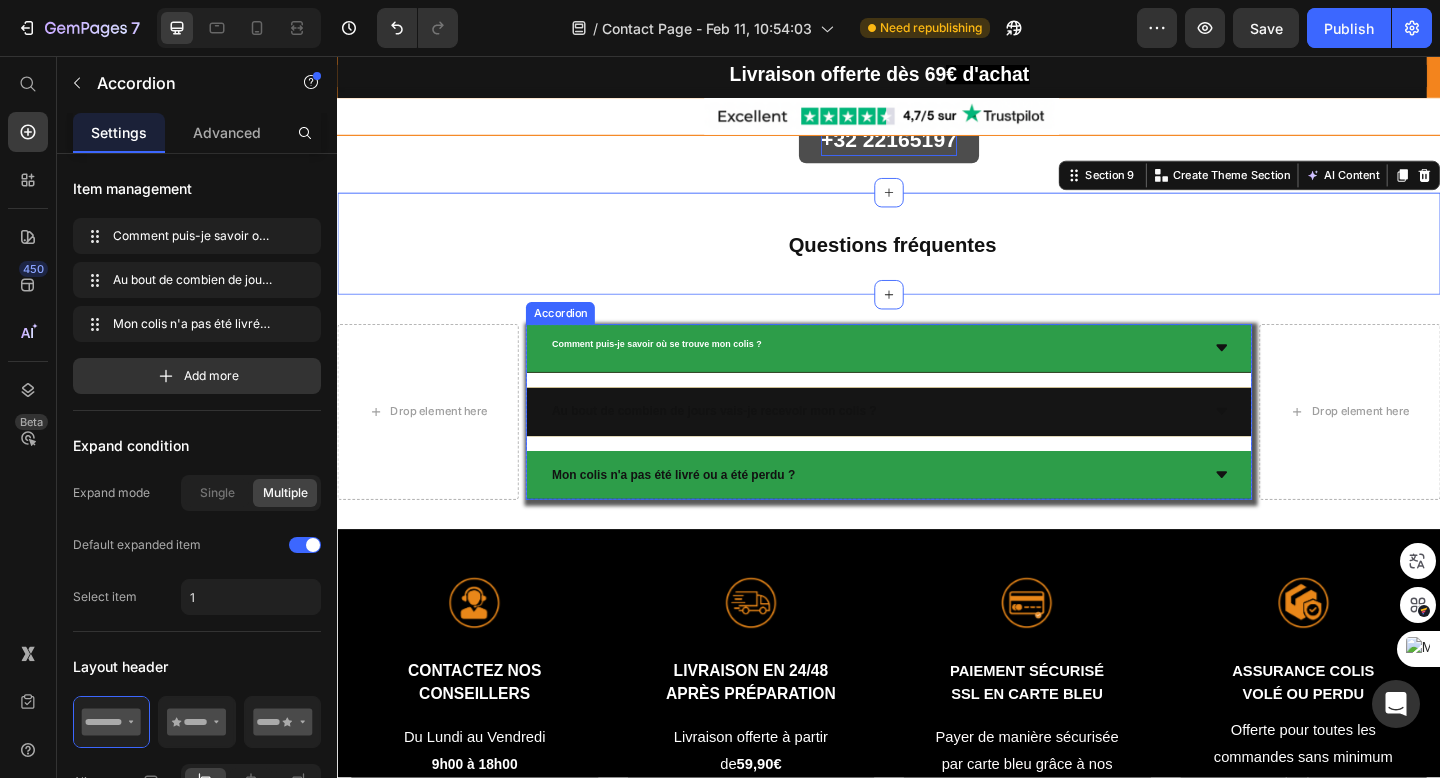 click on "Au bout de combien de jours vais-je recevoir mon colis ?" at bounding box center [746, 443] 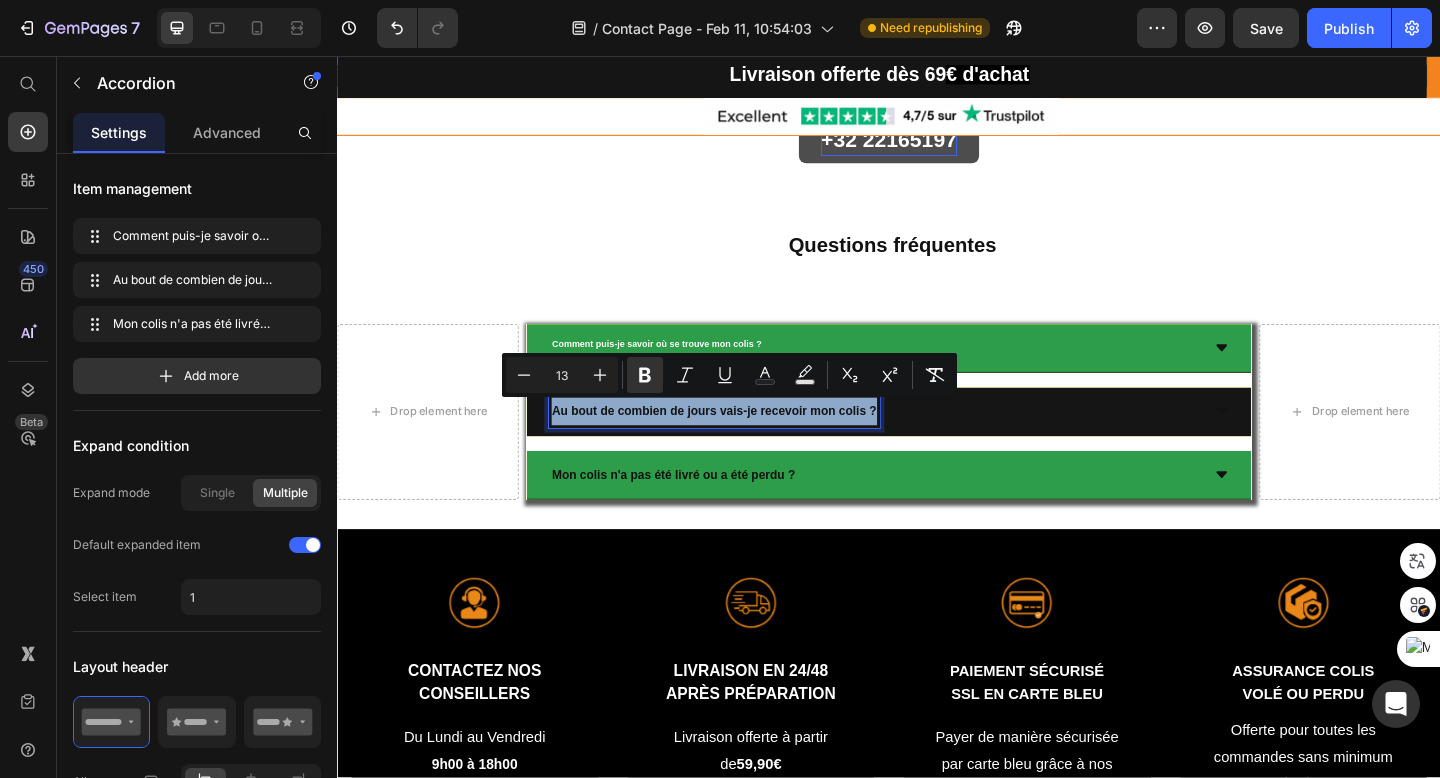 drag, startPoint x: 568, startPoint y: 450, endPoint x: 946, endPoint y: 434, distance: 378.33847 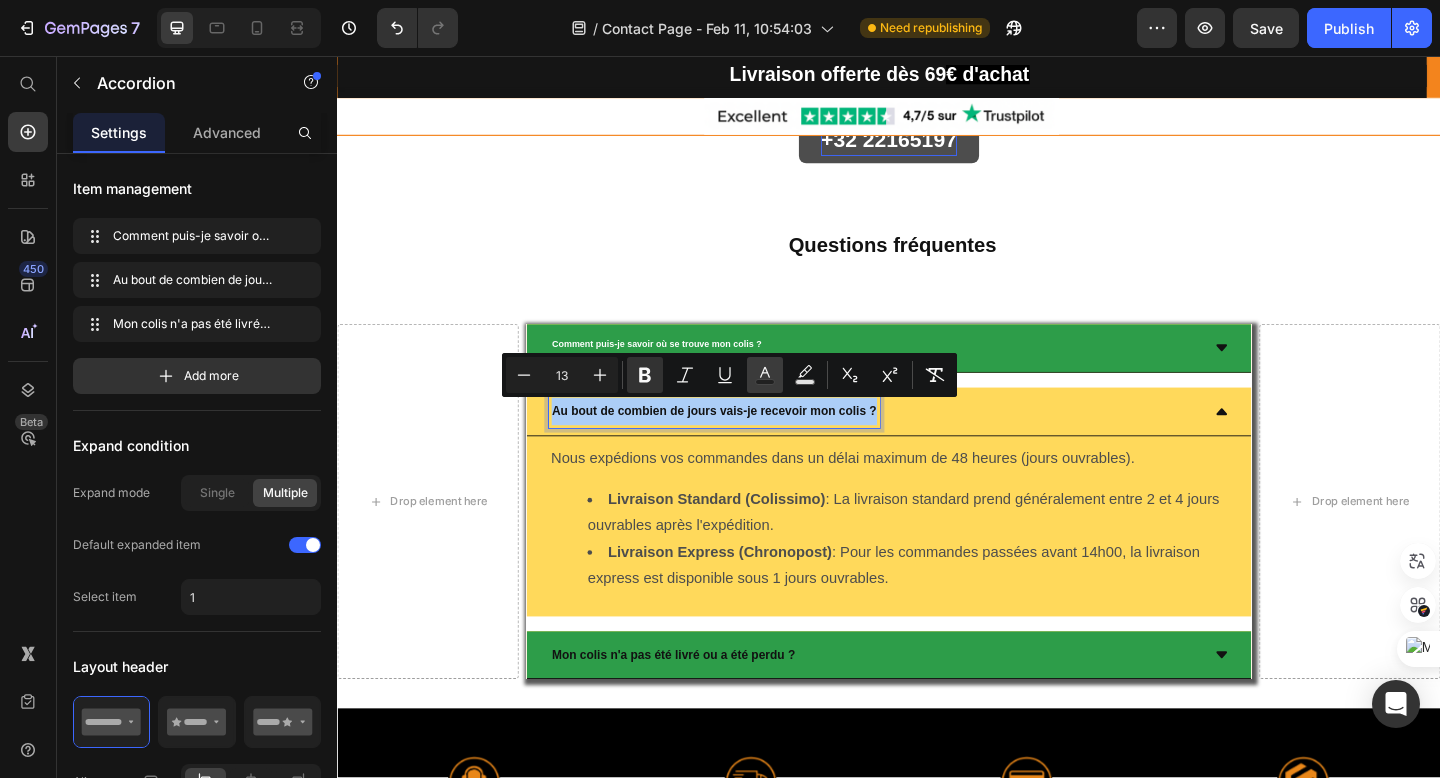 click on "Text Color" at bounding box center (765, 375) 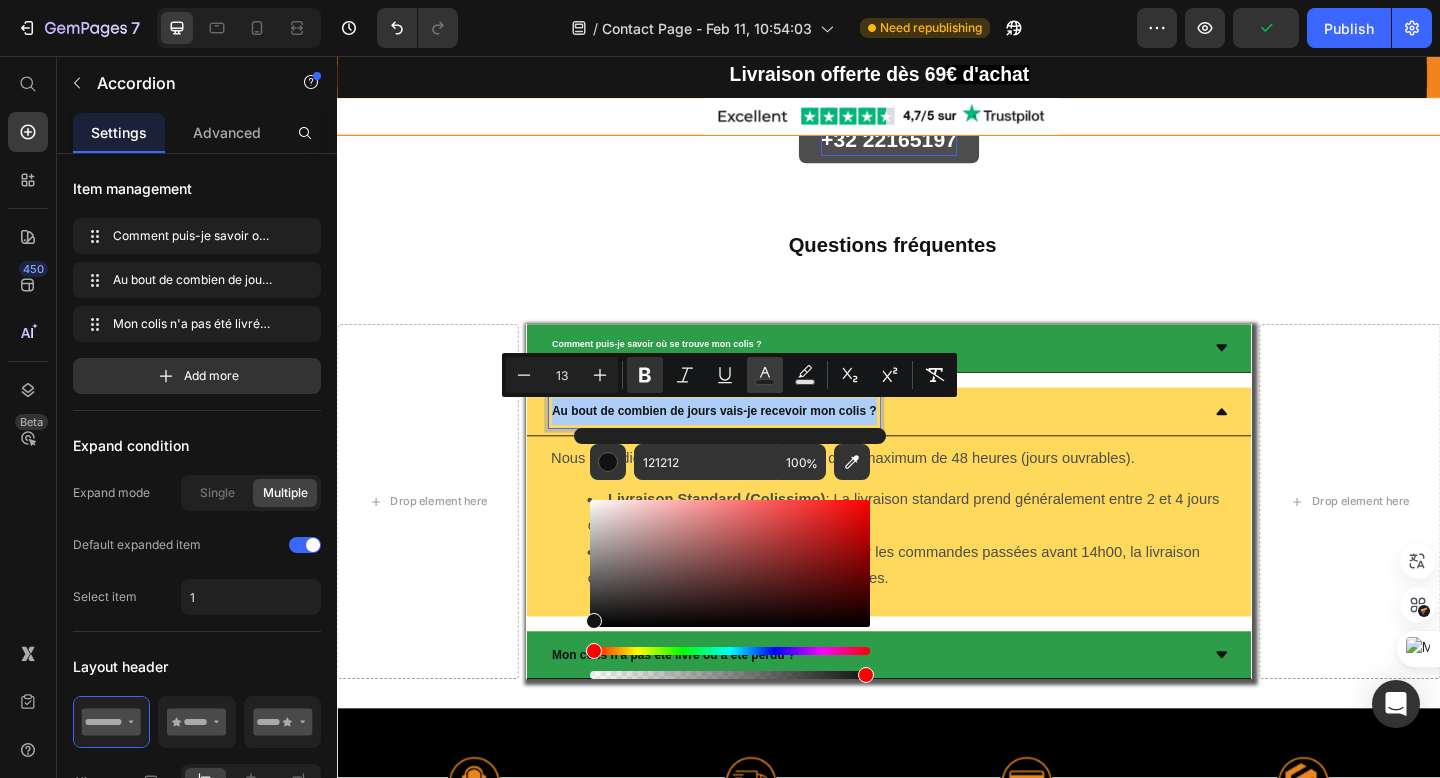 click 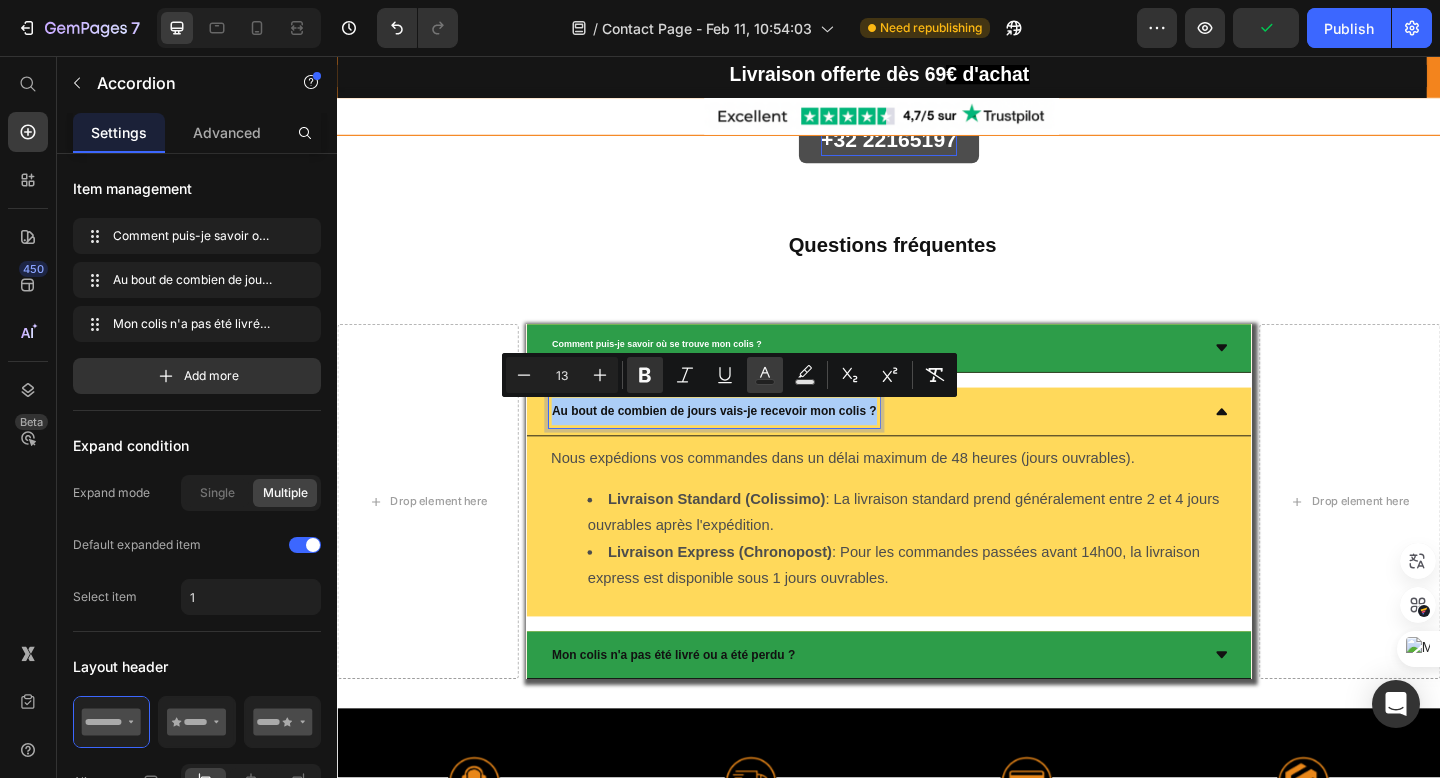click 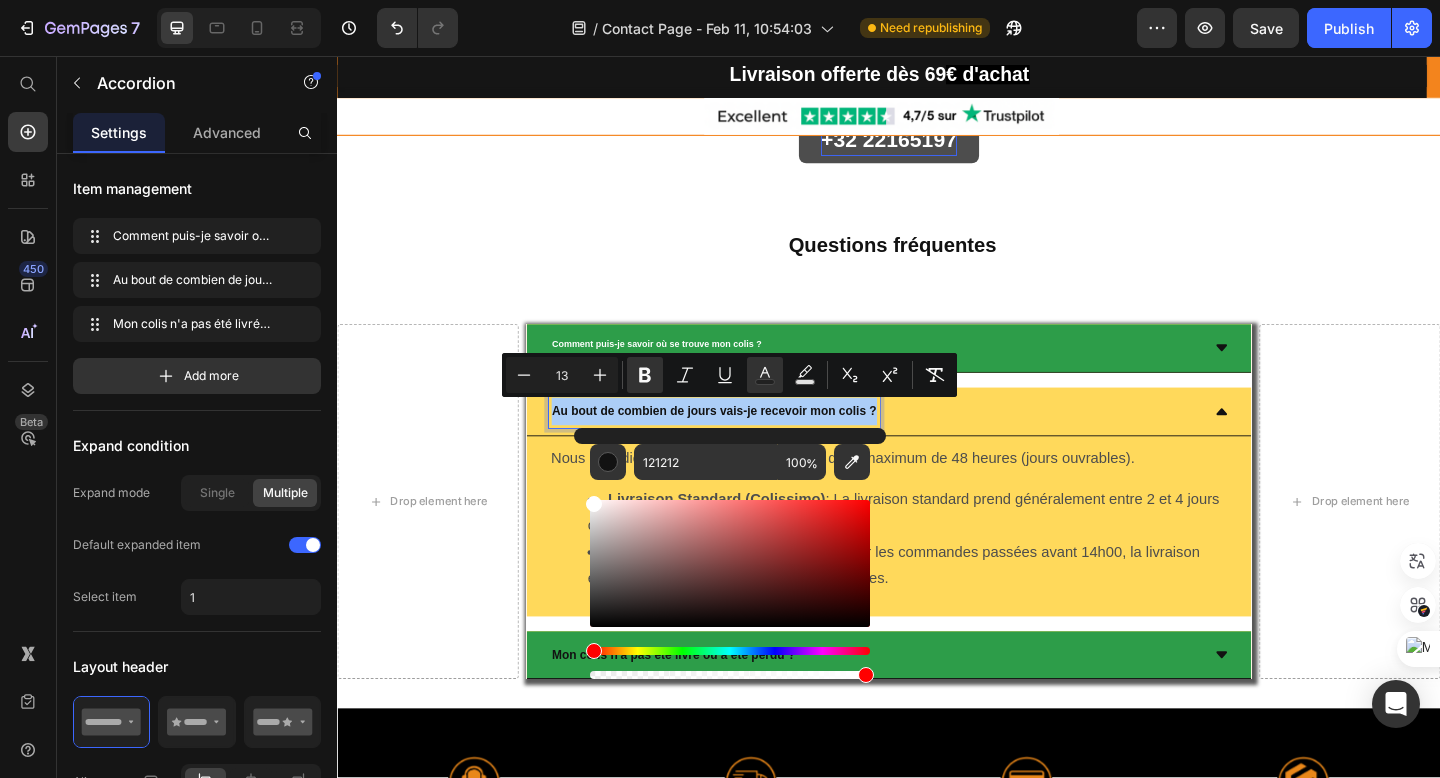 drag, startPoint x: 593, startPoint y: 621, endPoint x: 587, endPoint y: 483, distance: 138.13037 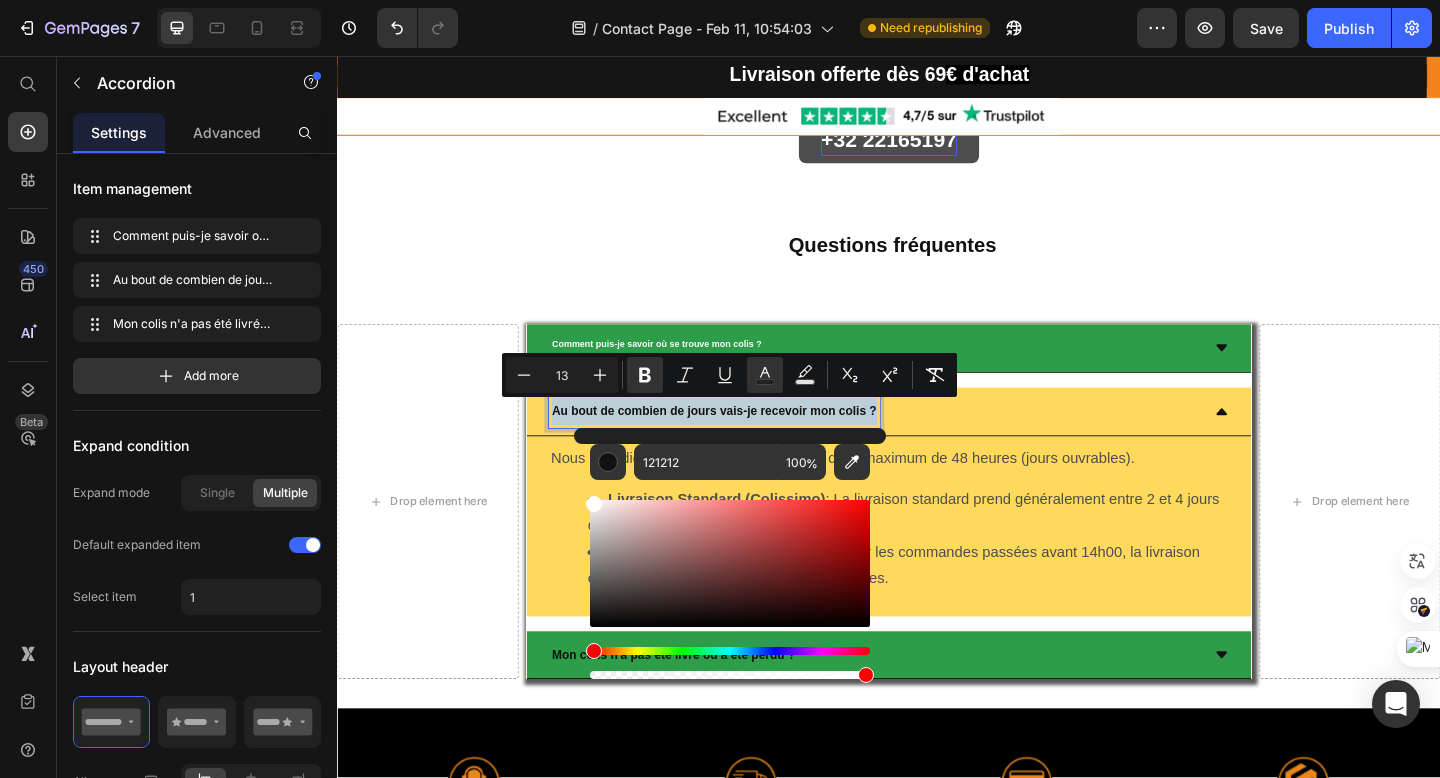 type on "FFFFFF" 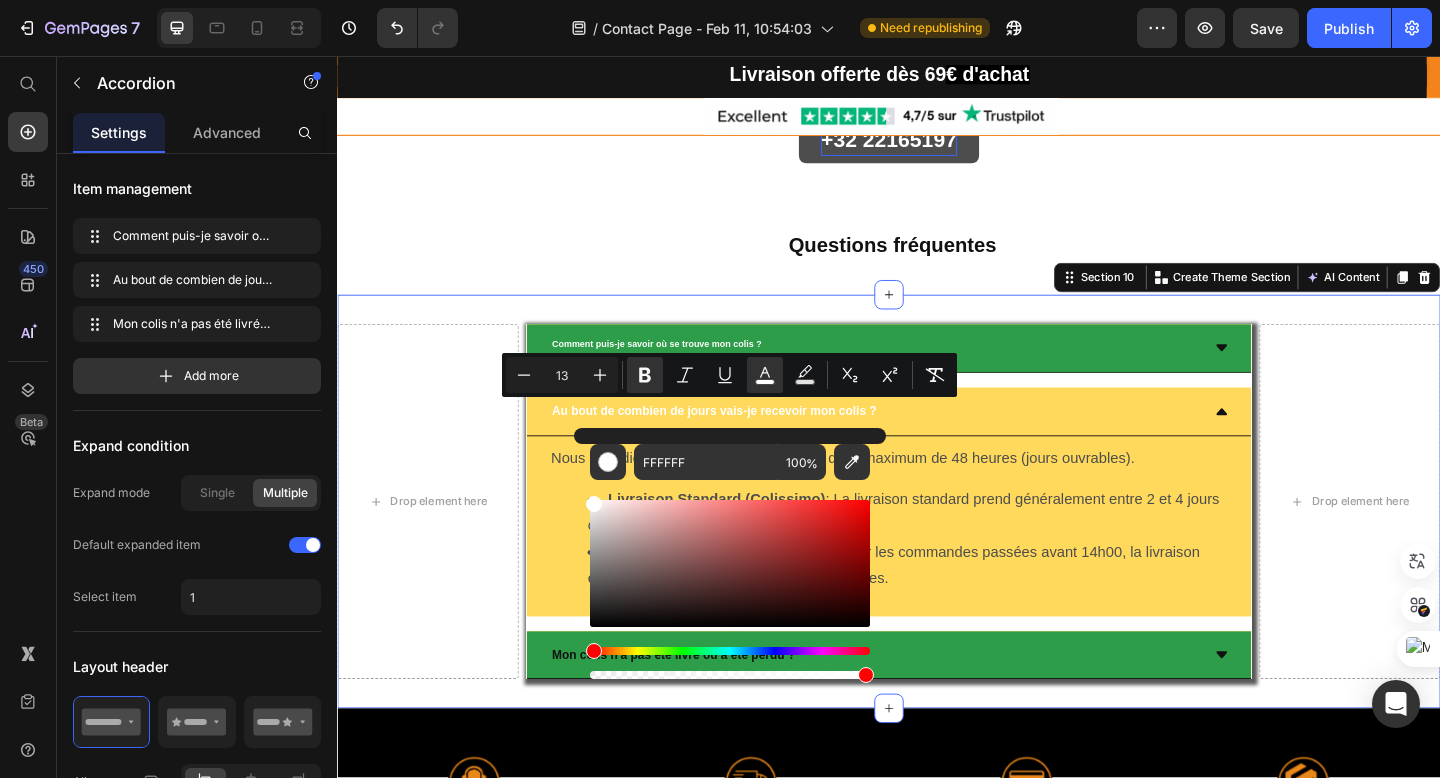 click on "Drop element here
Comment puis-je savoir où se trouve mon colis ?
Au bout de combien de jours vais-je recevoir mon colis ? Nous expédions vos commandes dans un délai maximum de 48 heures (jours ouvrables). Livraison Standard (Colissimo)  : La livraison standard prend généralement entre 2 et 4 jours ouvrables après l'expédition. Livraison Express (Chronopost)  : Pour les commandes passées avant 14h00, la livraison express est disponible sous 1 jours ouvrables. Text Block
Mon colis n'a pas été livré ou a été perdu ? Accordion Row
Drop element here Row Section 10   Create Theme Section AI Content Write with GemAI What would you like to describe here? Tone and Voice Persuasive Product Show more Generate" at bounding box center [937, 541] 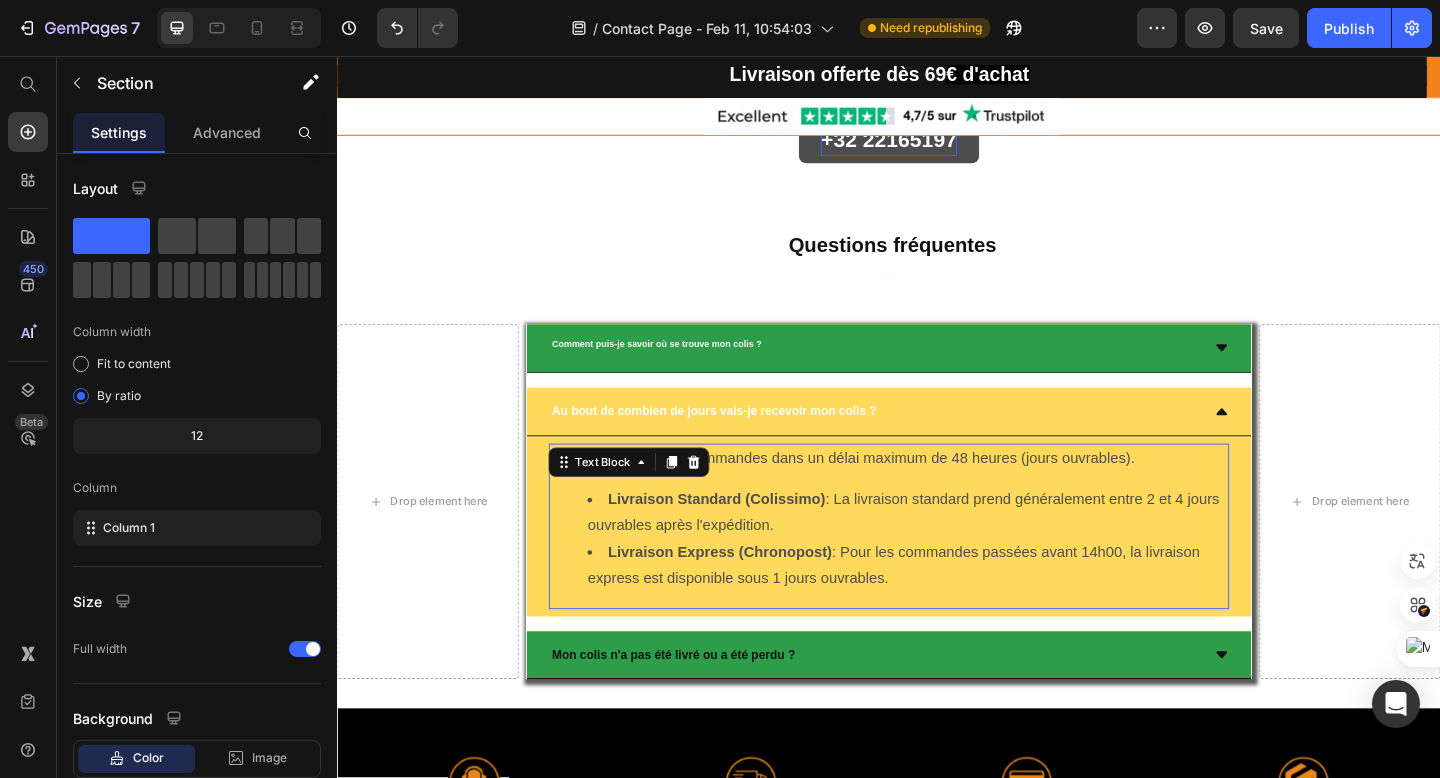 click on "Text Block" at bounding box center [654, 498] 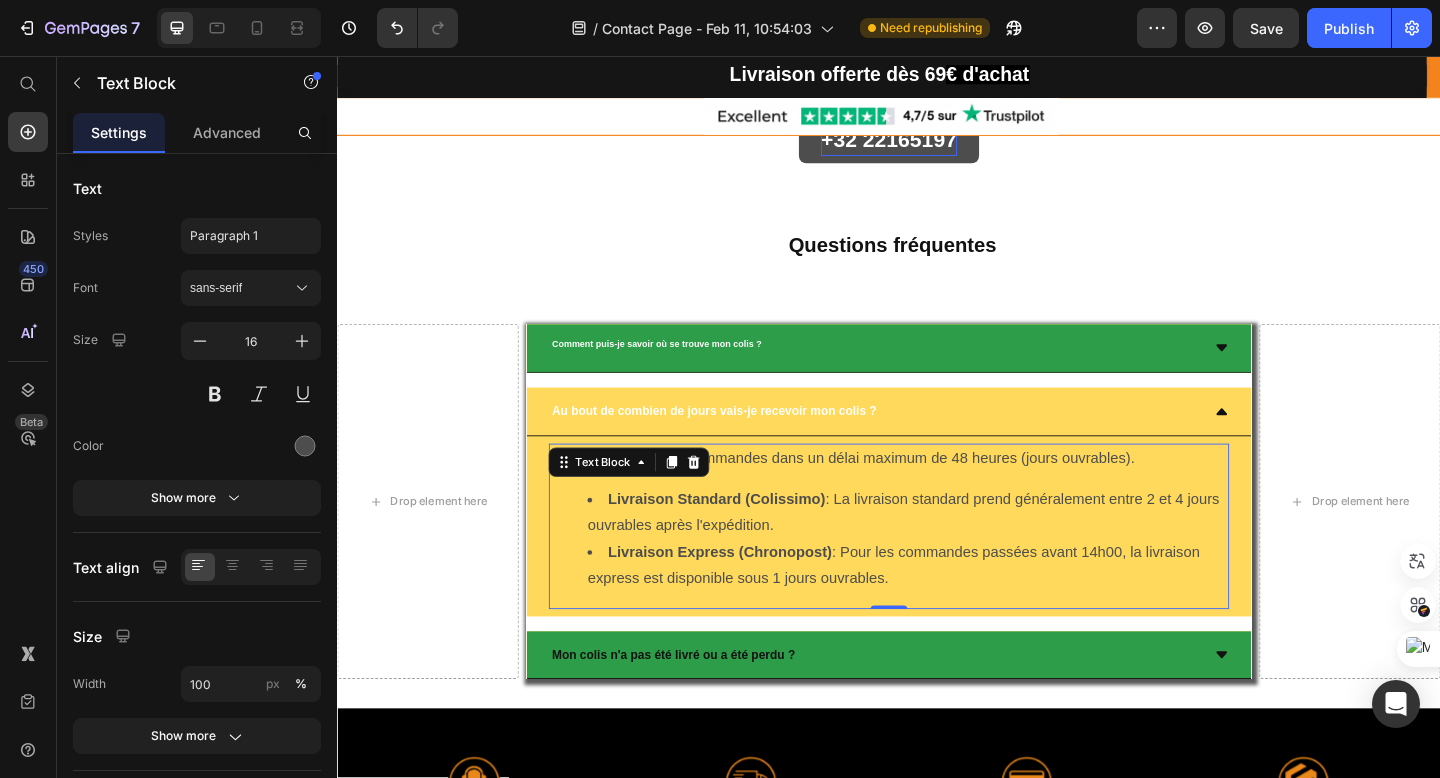 click on "Text Block" at bounding box center [654, 498] 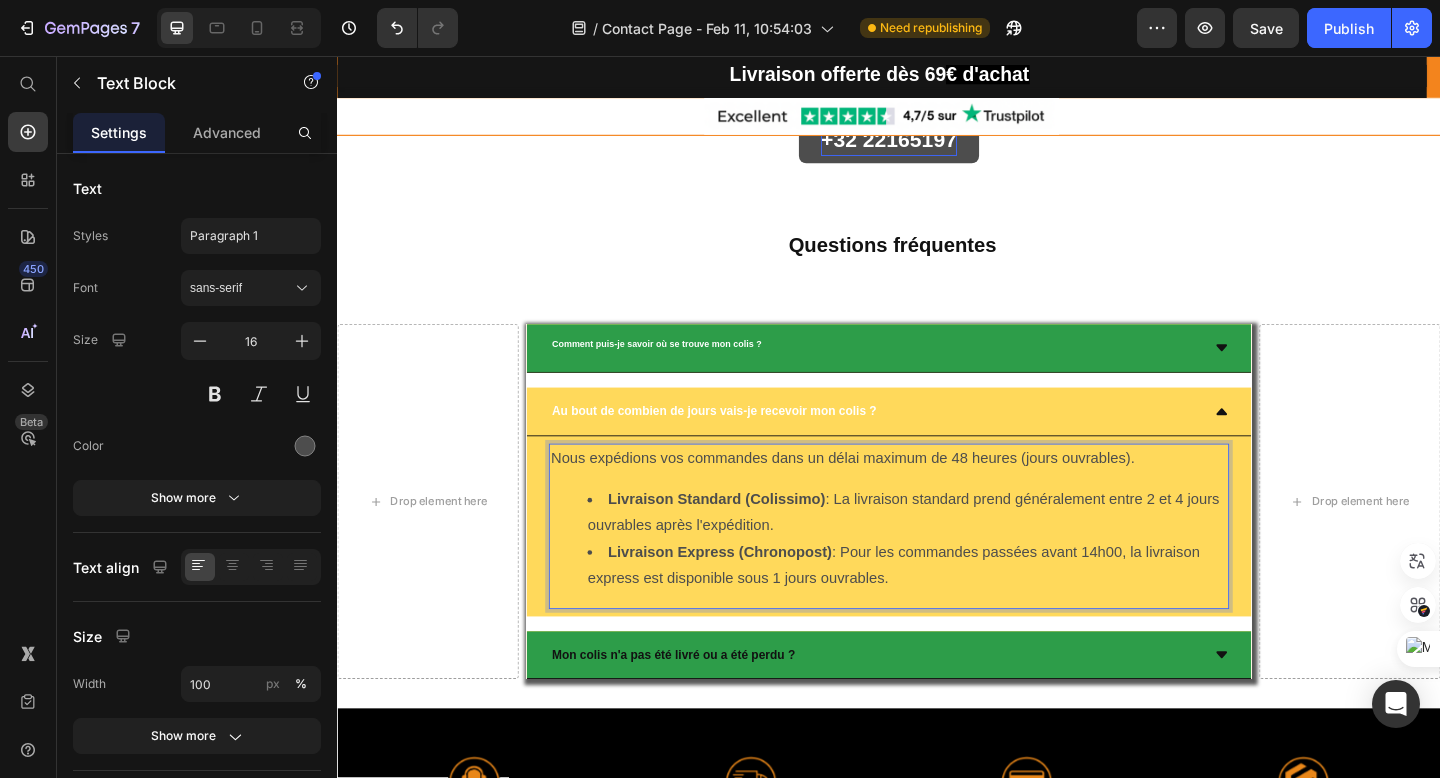 click on "Livraison Express (Chronopost)  : Pour les commandes passées avant 14h00, la livraison express est disponible sous 1 jours ouvrables." at bounding box center (956, 611) 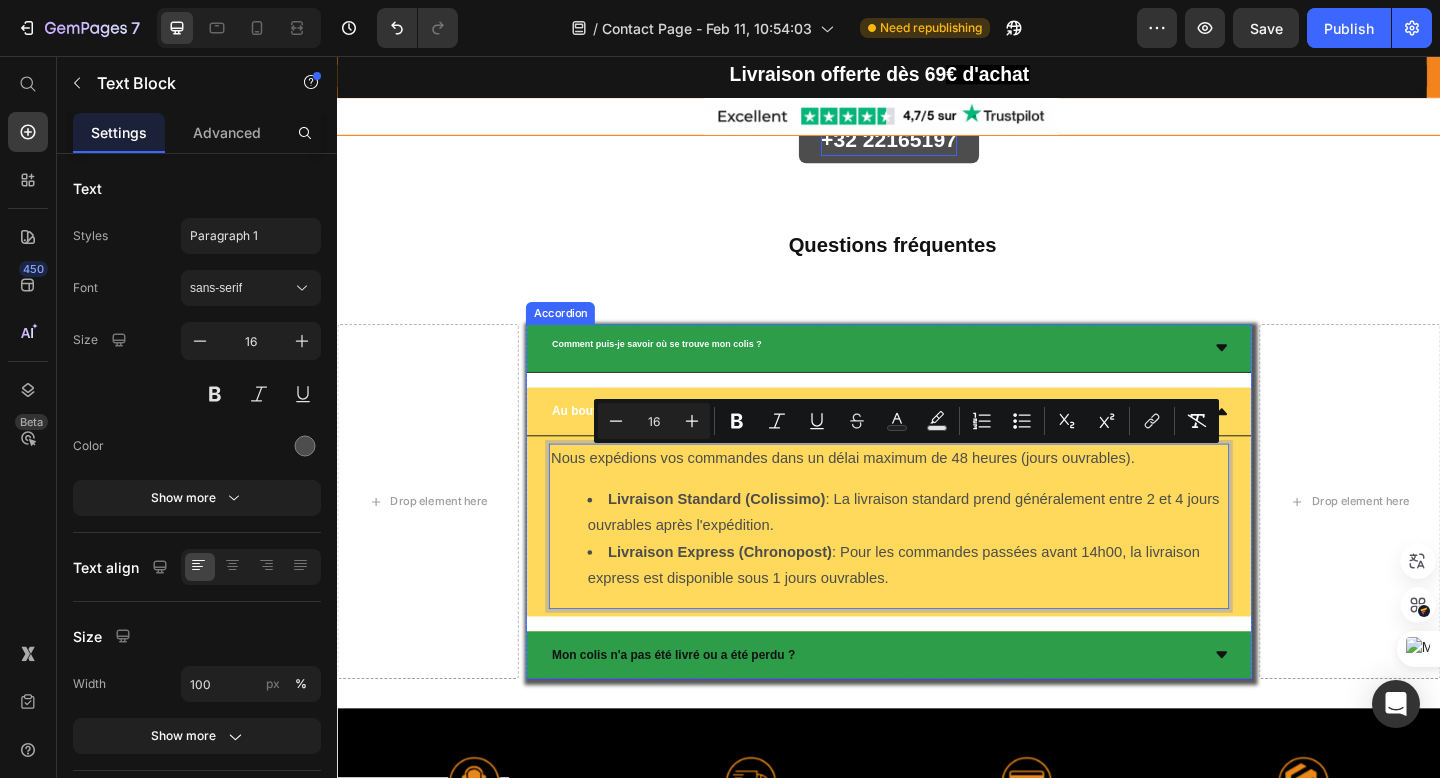 drag, startPoint x: 932, startPoint y: 615, endPoint x: 574, endPoint y: 476, distance: 384.03775 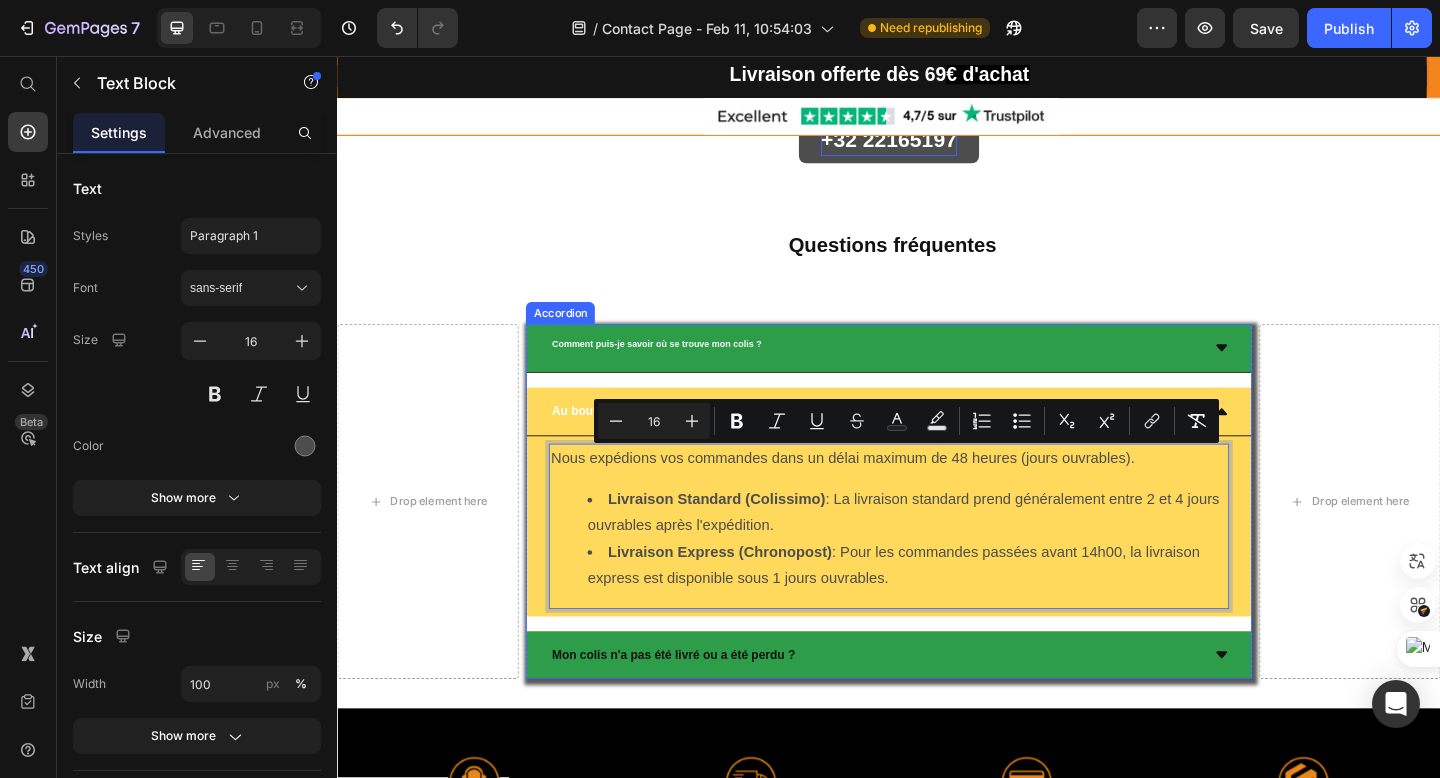 click on "Nous expédions vos commandes dans un délai maximum de 48 heures (jours ouvrables). Livraison Standard (Colissimo)  : La livraison standard prend généralement entre 2 et 4 jours ouvrables après l'expédition. Livraison Express (Chronopost)  : Pour les commandes passées avant 14h00, la livraison express est disponible sous 1 jours ouvrables. Text Block   0" at bounding box center (936, 568) 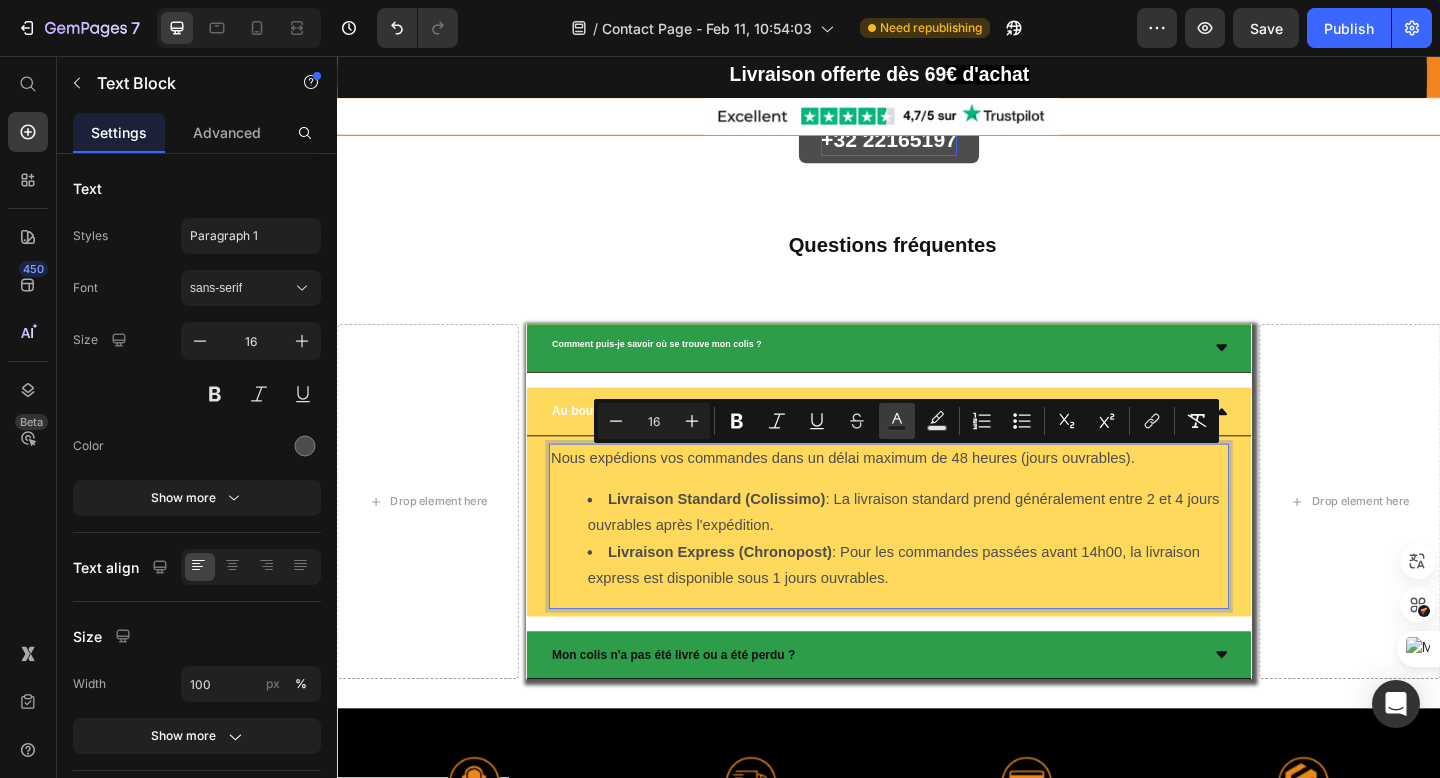 click 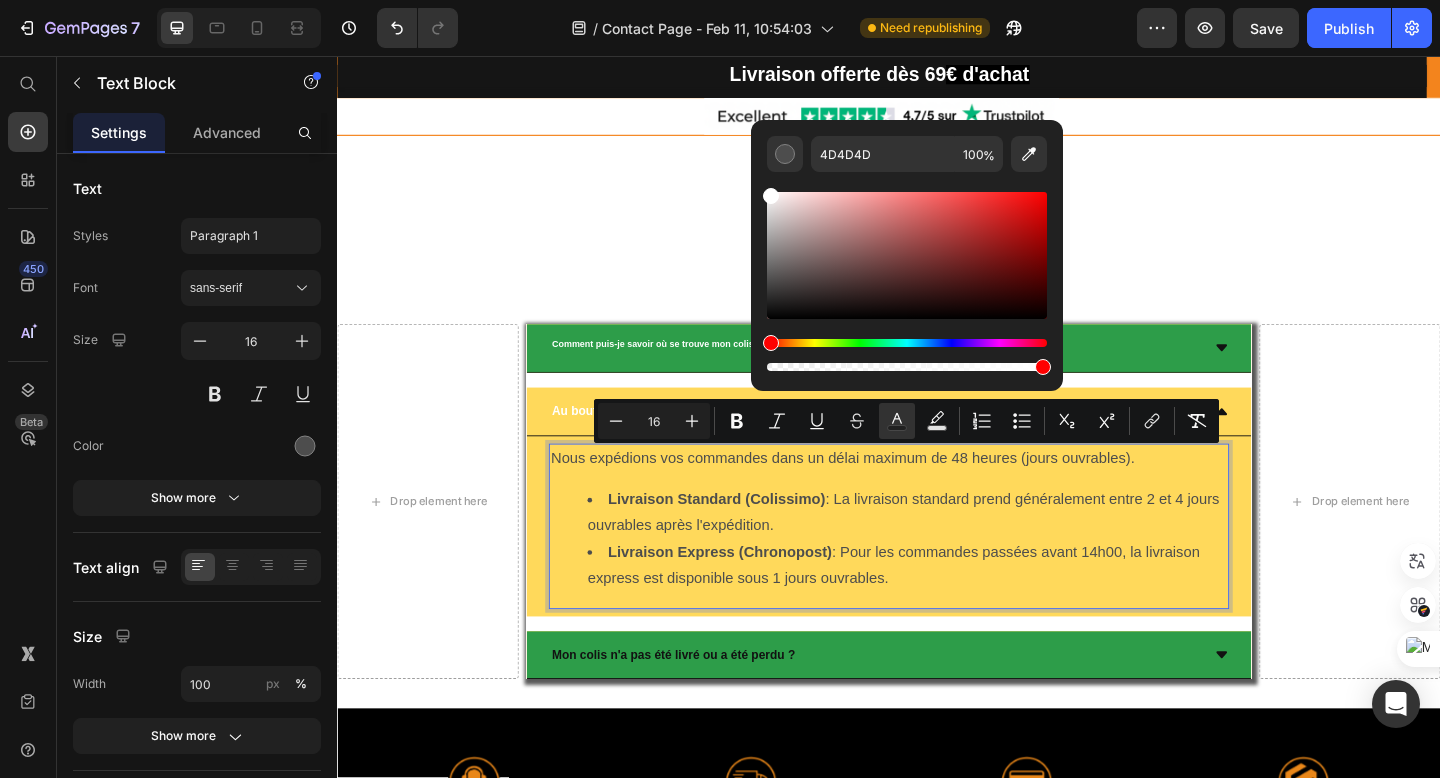 drag, startPoint x: 769, startPoint y: 284, endPoint x: 766, endPoint y: 183, distance: 101.04455 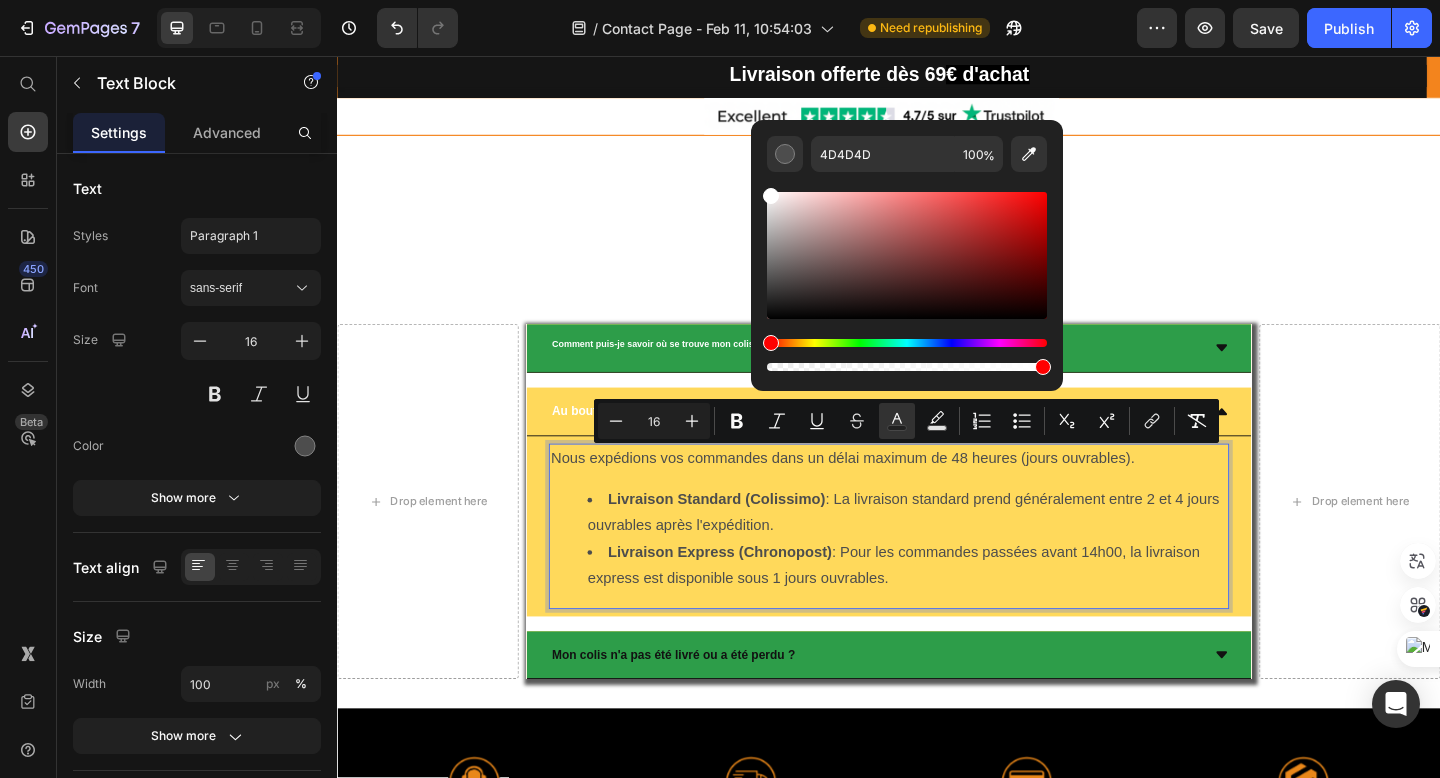 type on "FFFFFF" 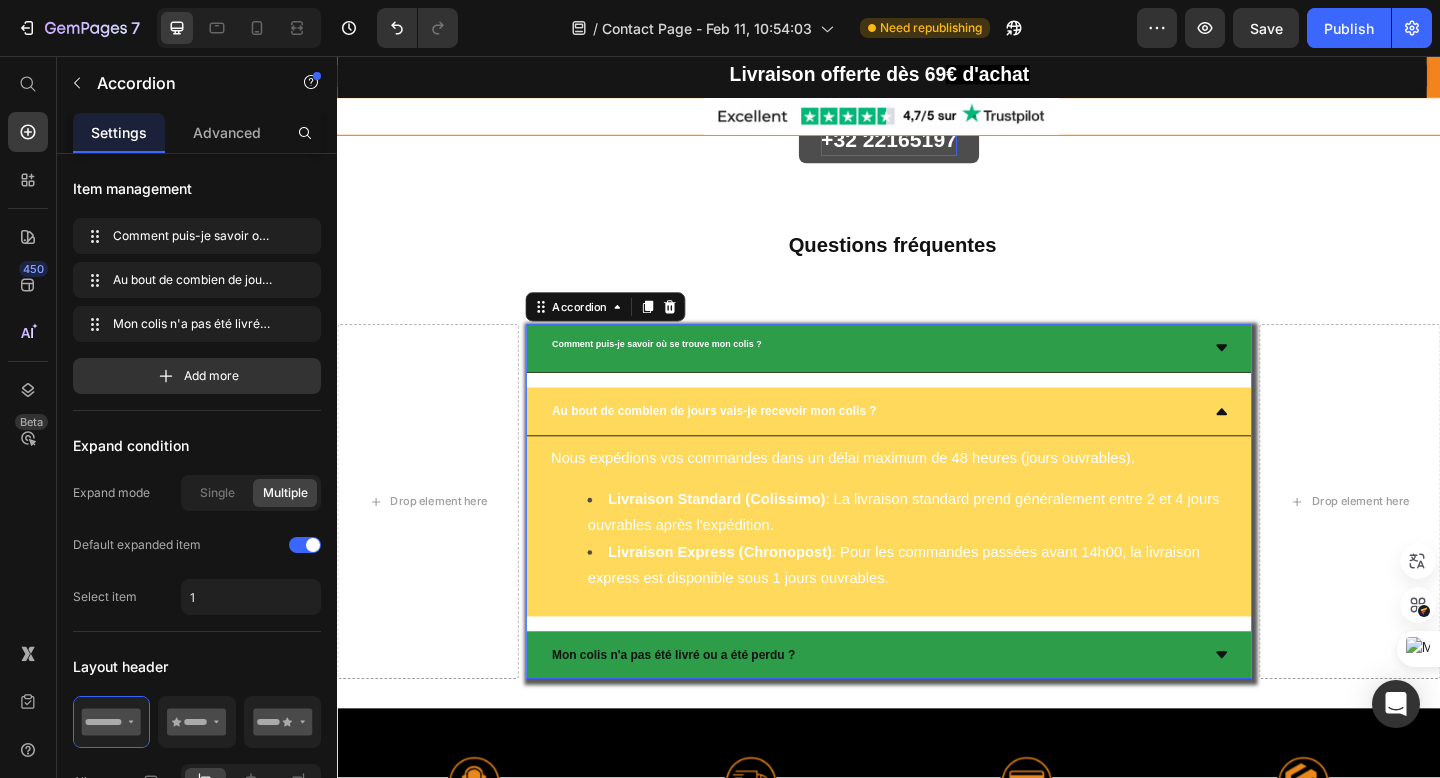 click on "Nous expédions vos commandes dans un délai maximum de 48 heures (jours ouvrables). Livraison Standard (Colissimo)  : La livraison standard prend généralement entre 2 et 4 jours ouvrables après l'expédition. Livraison Express (Chronopost)  : Pour les commandes passées avant 14h00, la livraison express est disponible sous 1 jours ouvrables. Text Block" at bounding box center (936, 568) 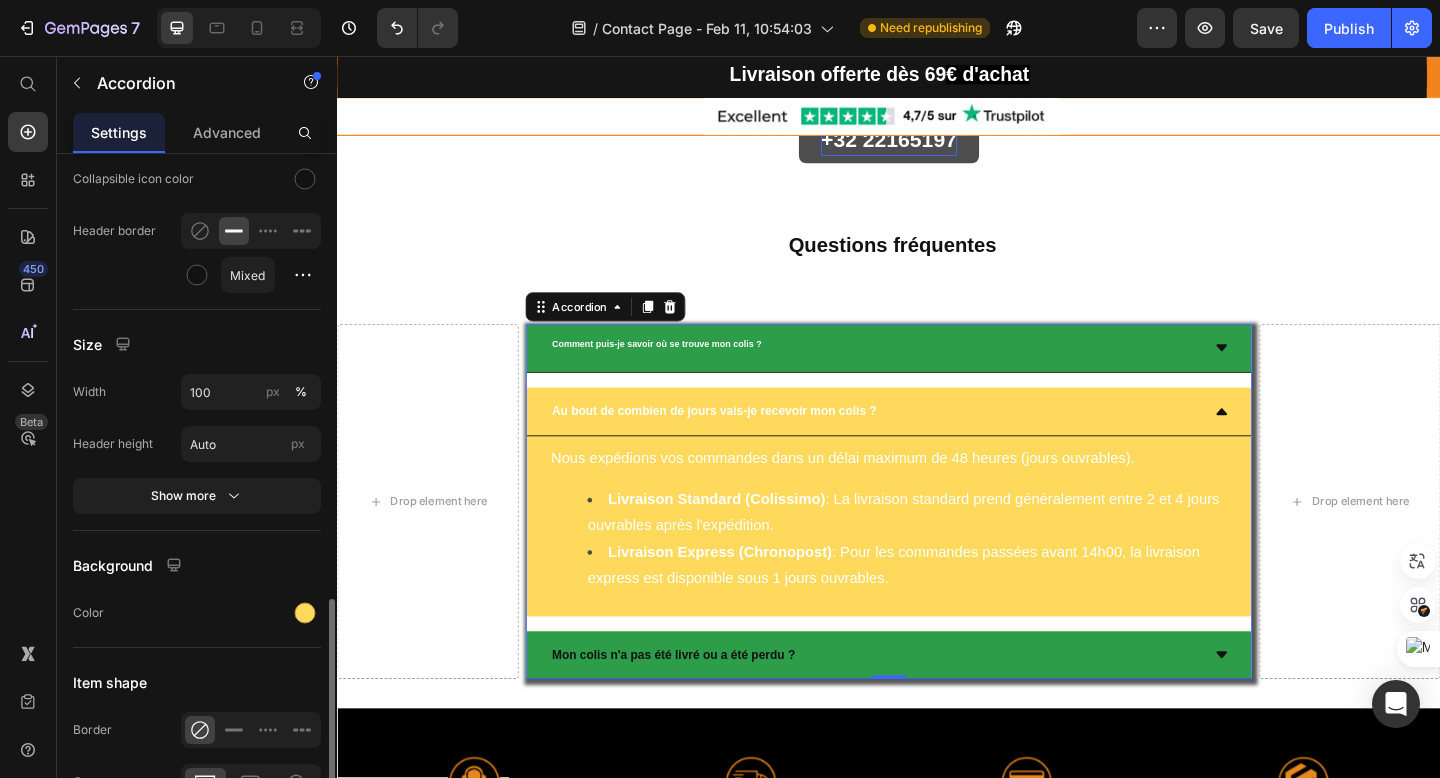 scroll, scrollTop: 1489, scrollLeft: 0, axis: vertical 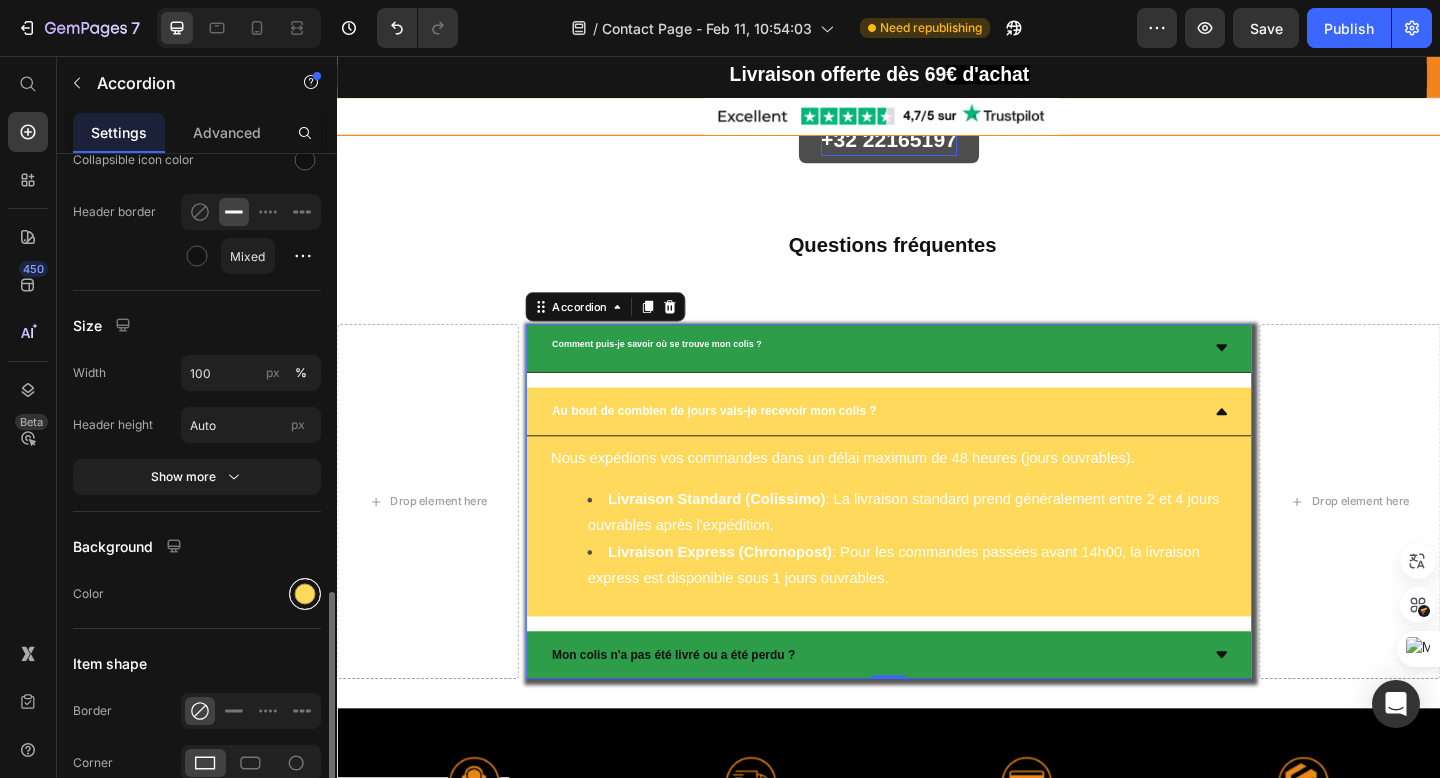 click at bounding box center [305, 594] 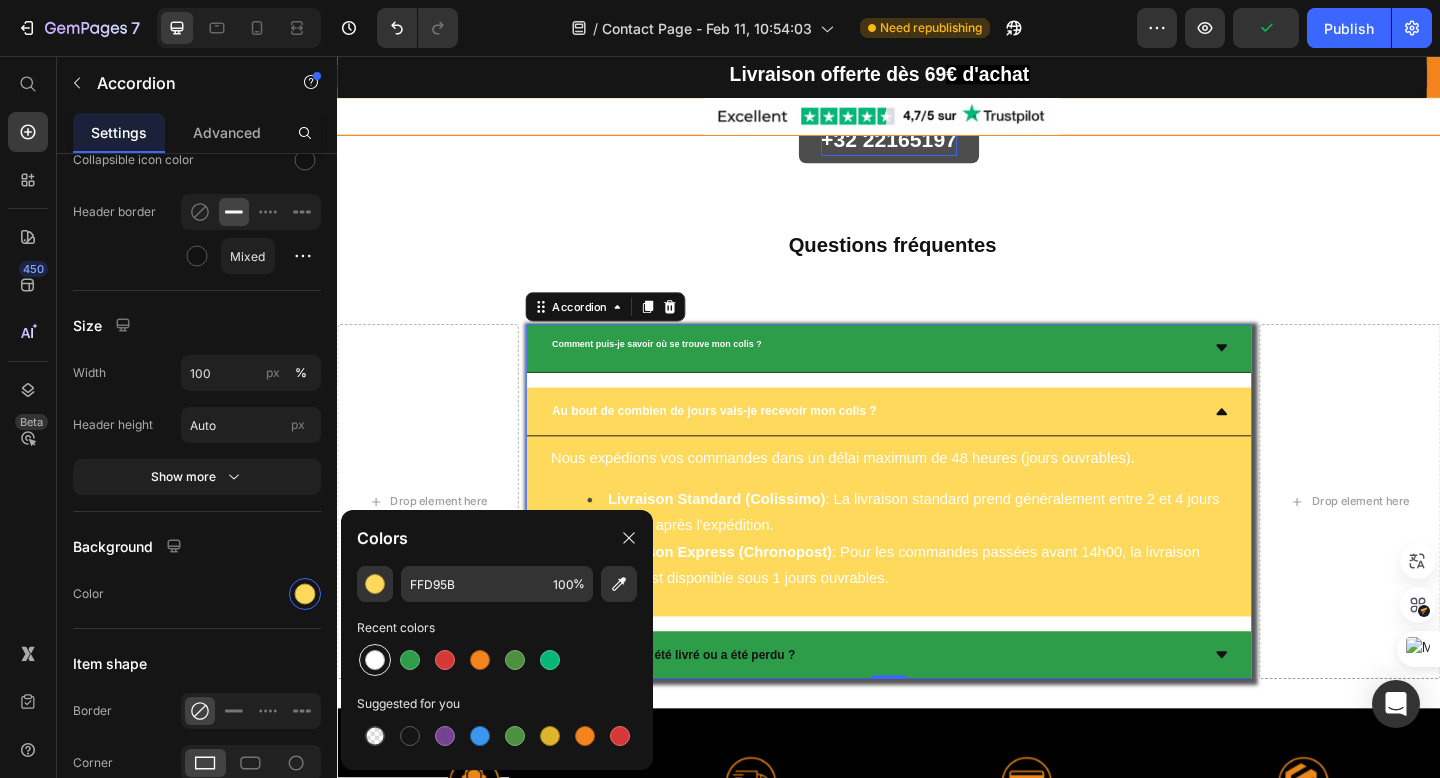 click at bounding box center (375, 660) 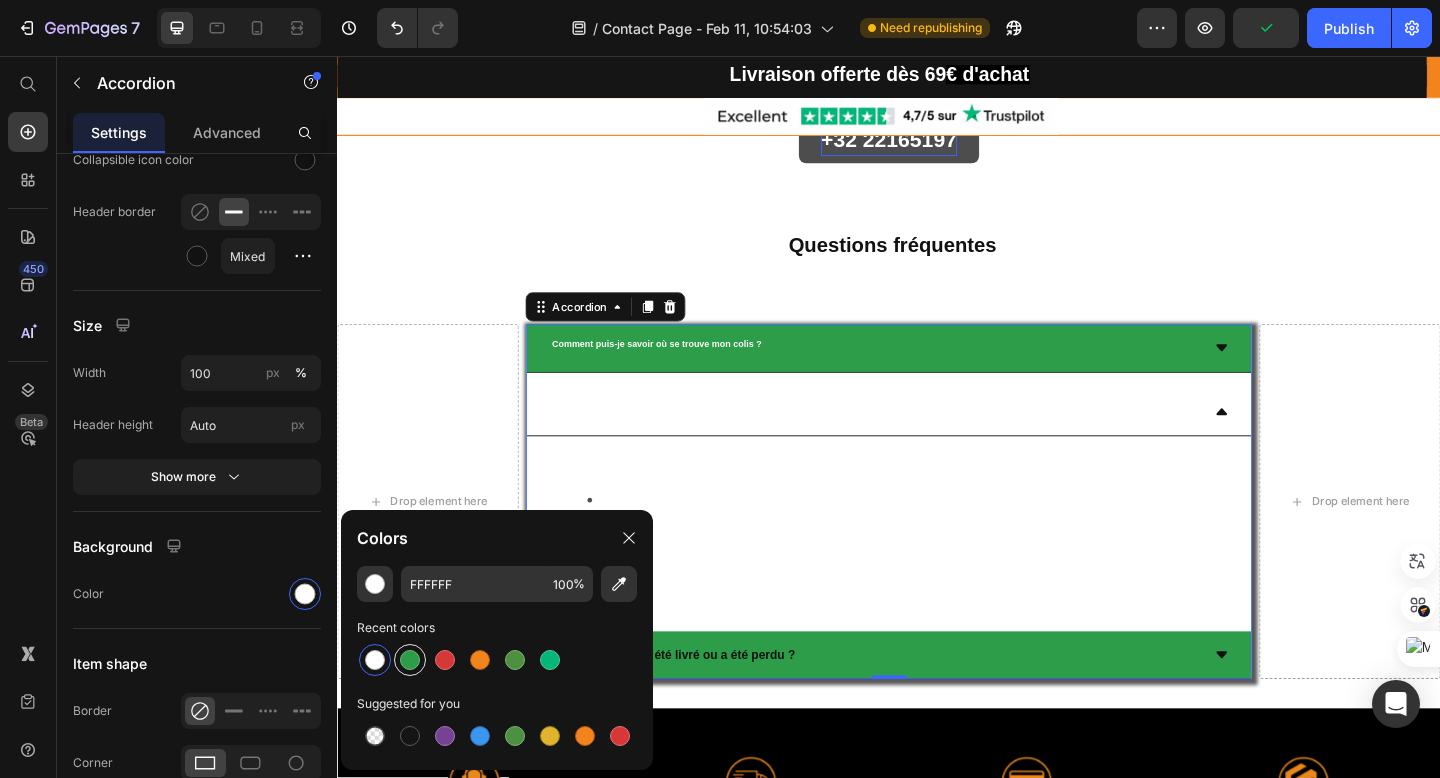click at bounding box center (410, 660) 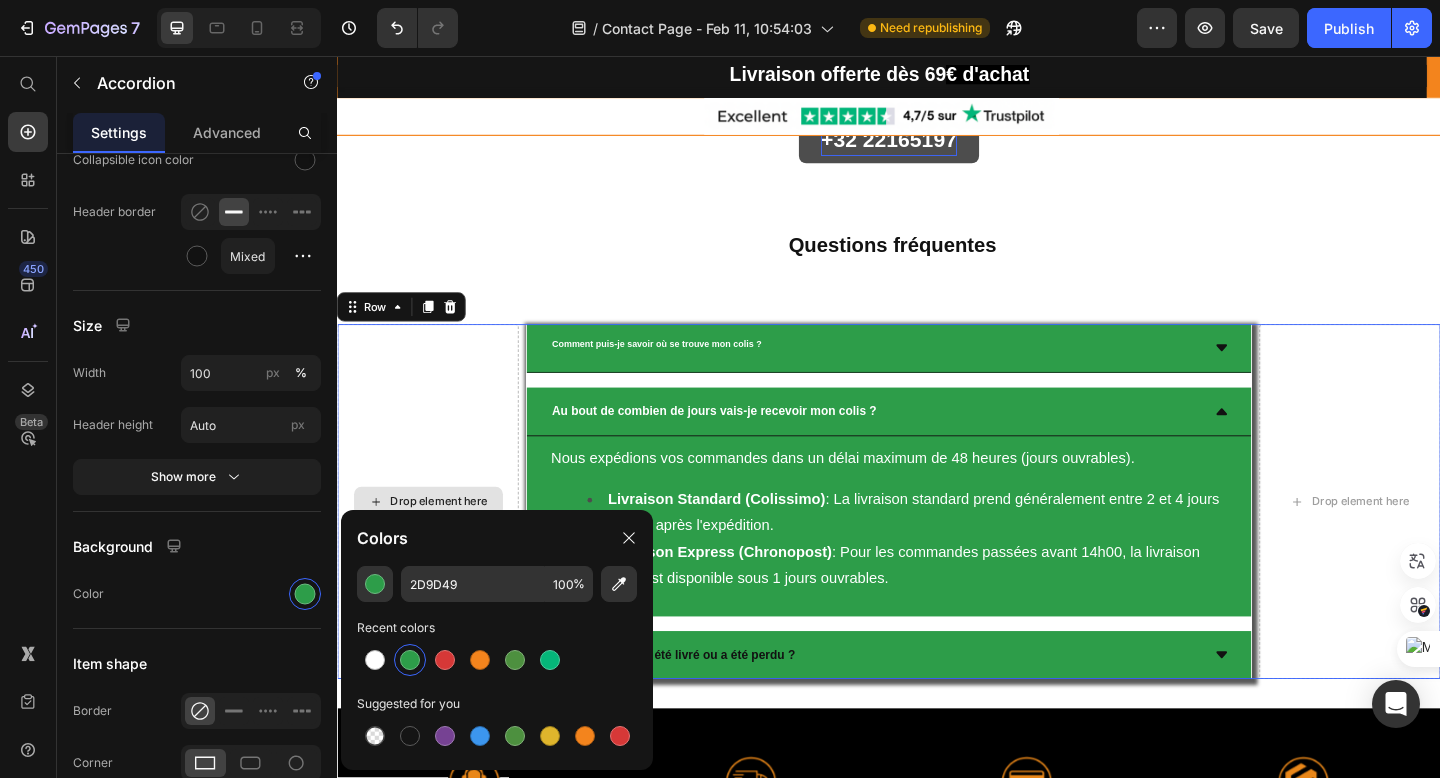 click on "Drop element here" at bounding box center (435, 541) 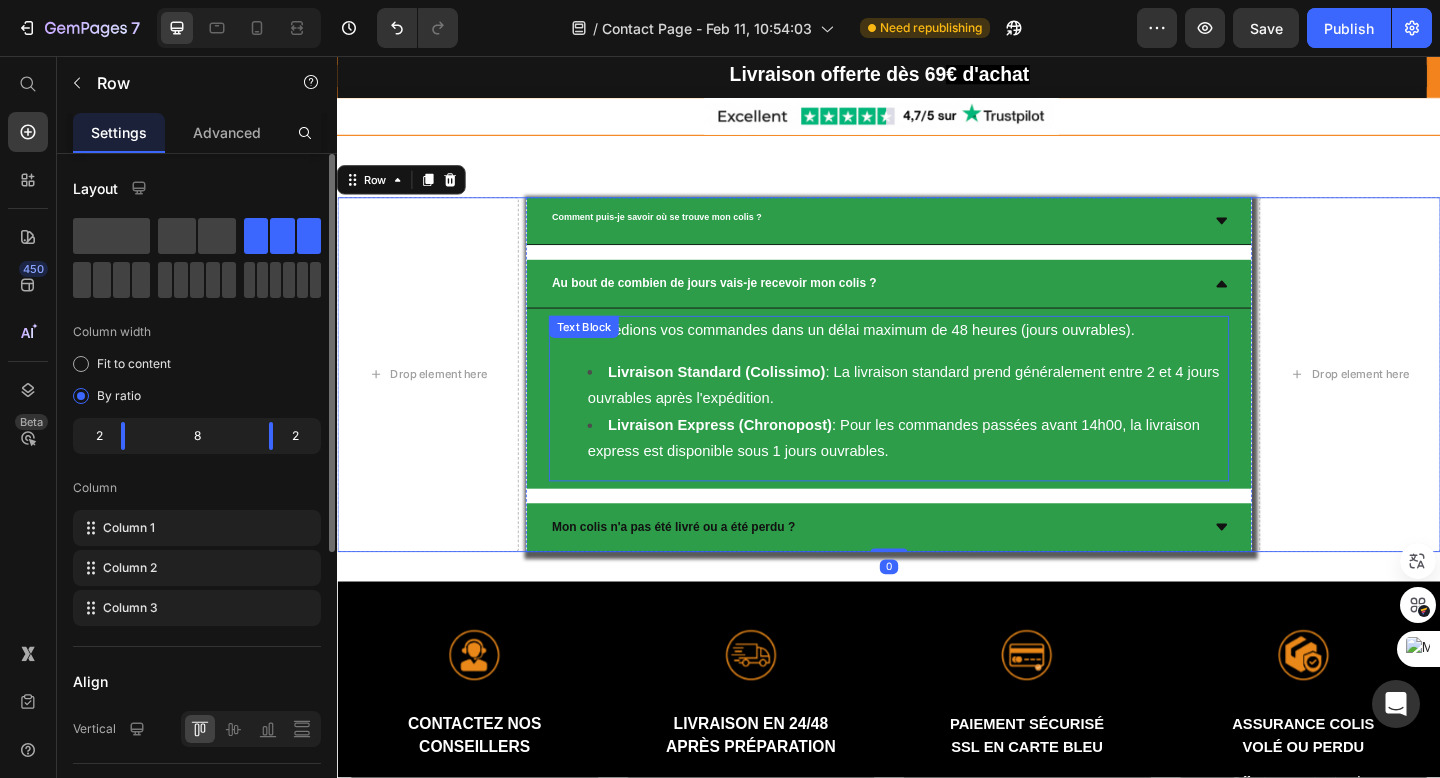 scroll, scrollTop: 1627, scrollLeft: 0, axis: vertical 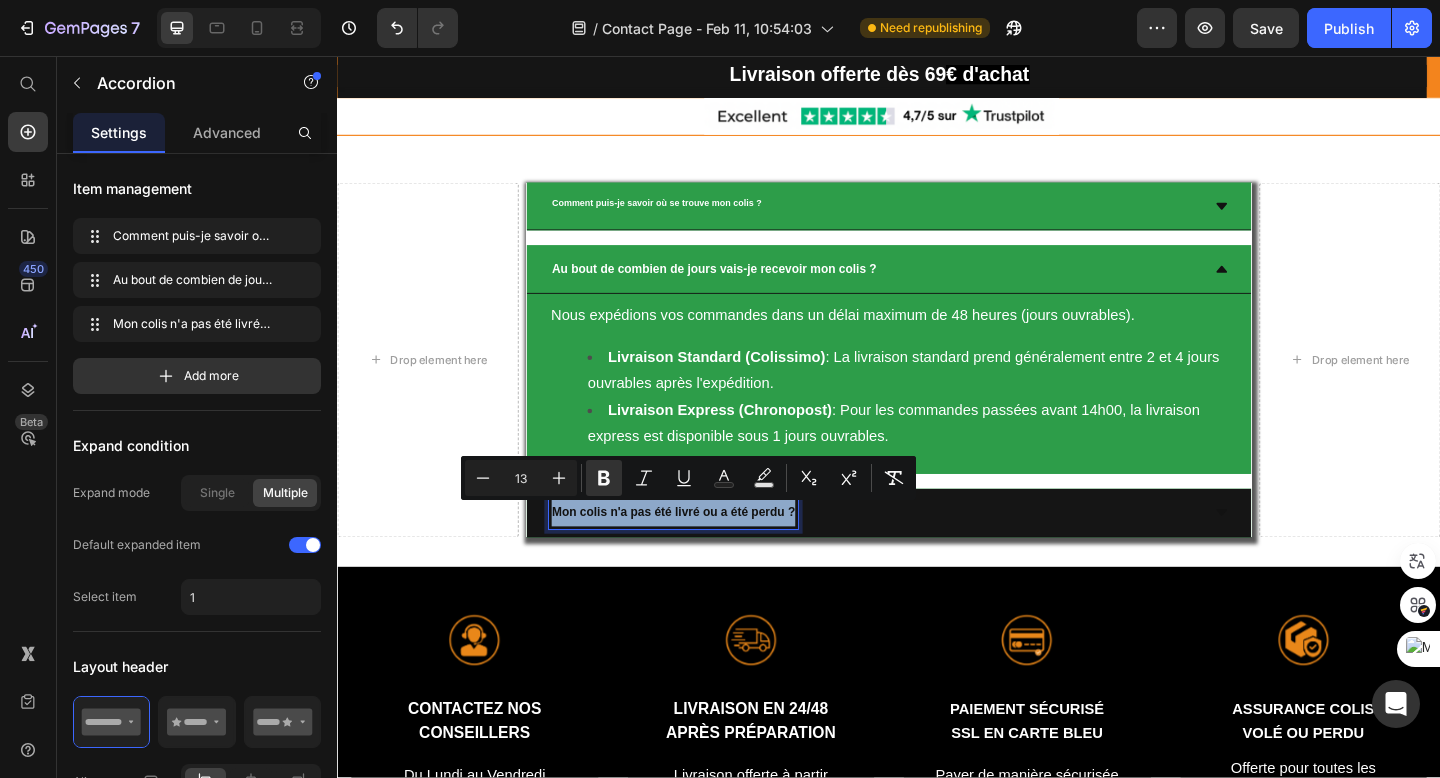 drag, startPoint x: 567, startPoint y: 553, endPoint x: 831, endPoint y: 565, distance: 264.27258 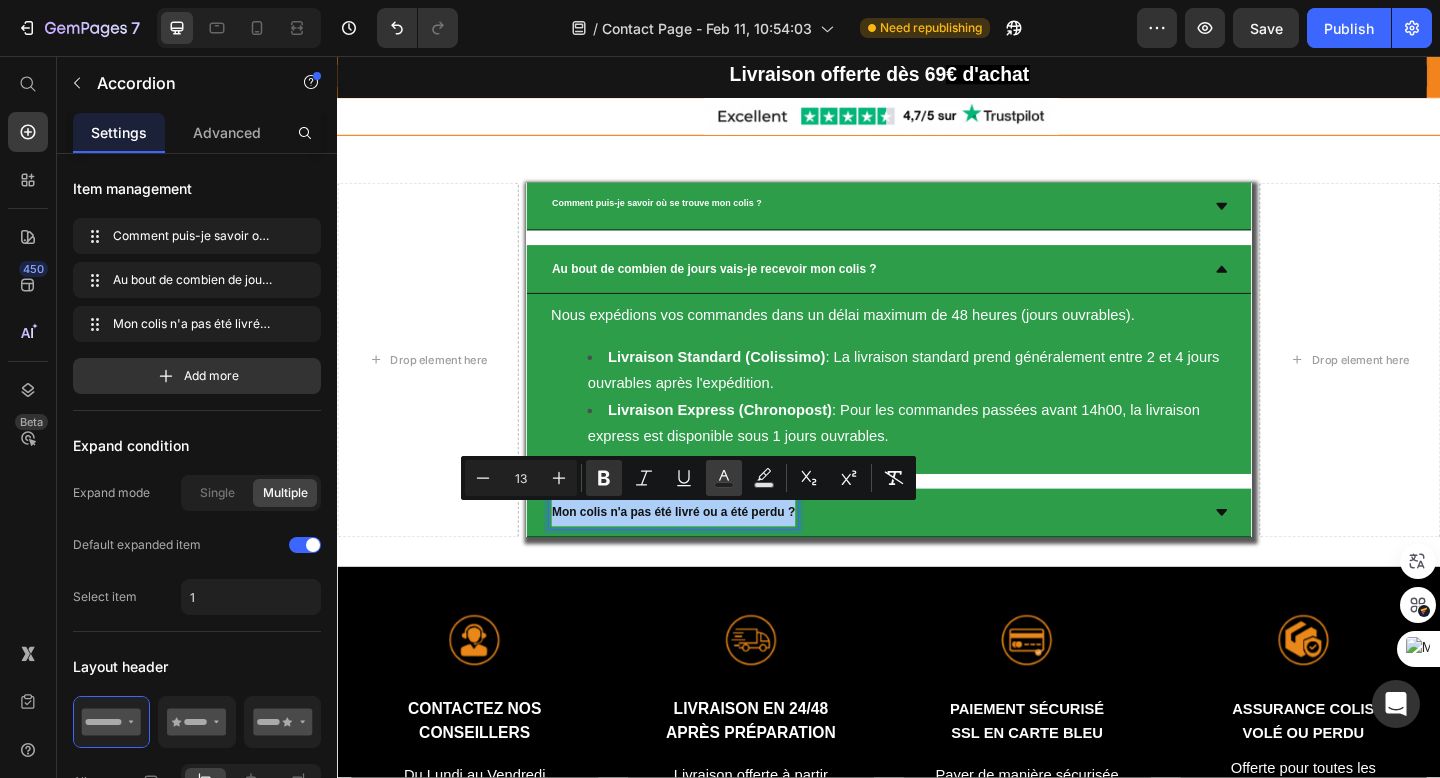 click on "Text Color" at bounding box center [724, 478] 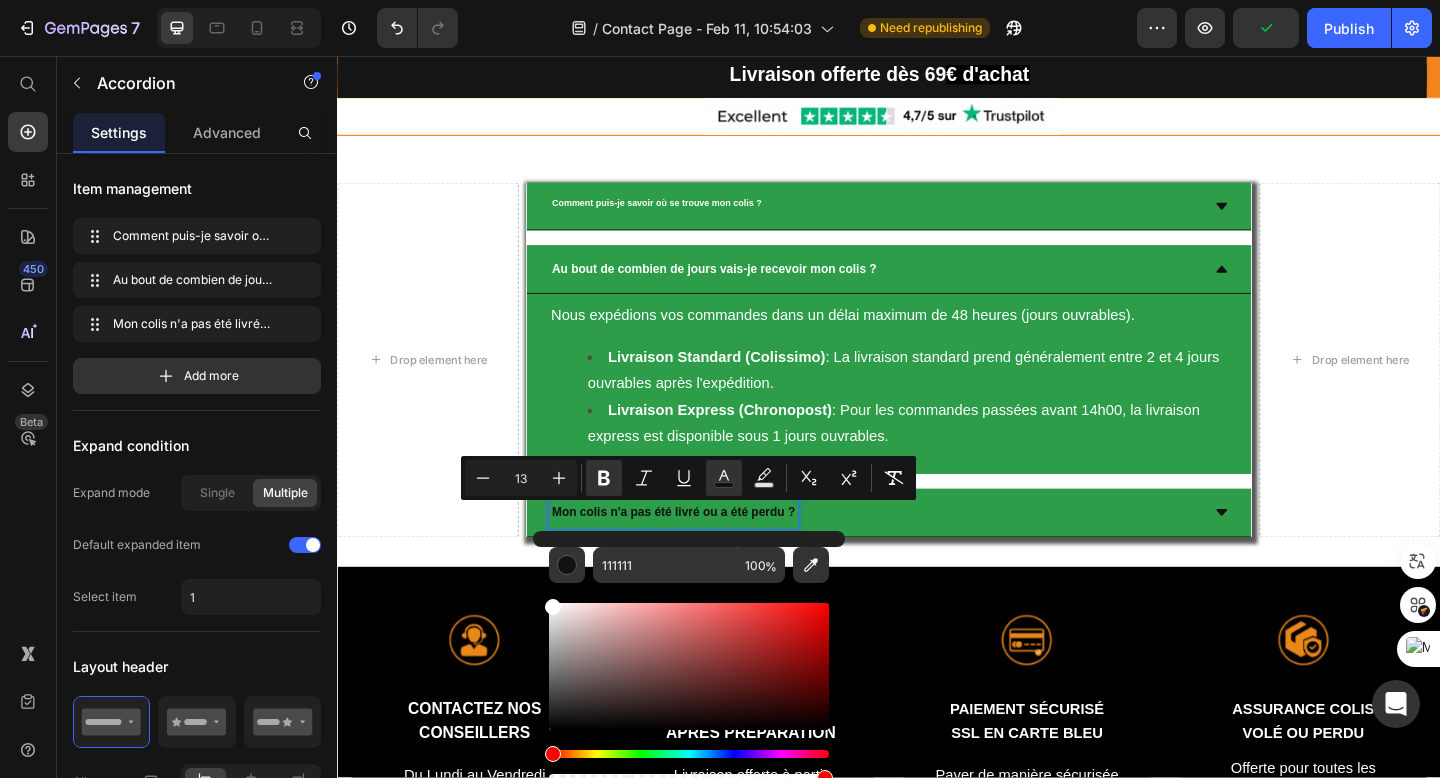 drag, startPoint x: 550, startPoint y: 720, endPoint x: 538, endPoint y: 574, distance: 146.49232 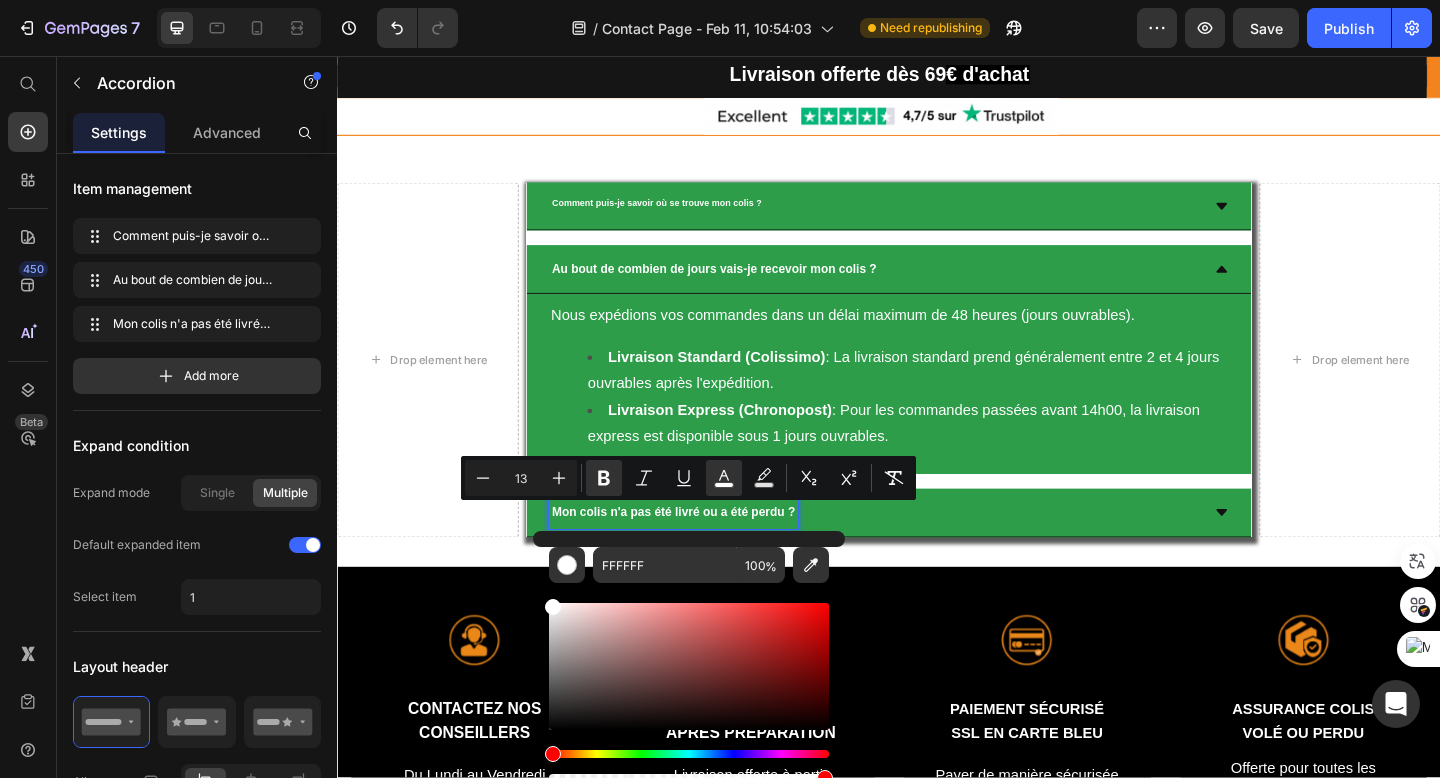 click on "Drop element here" at bounding box center (435, 387) 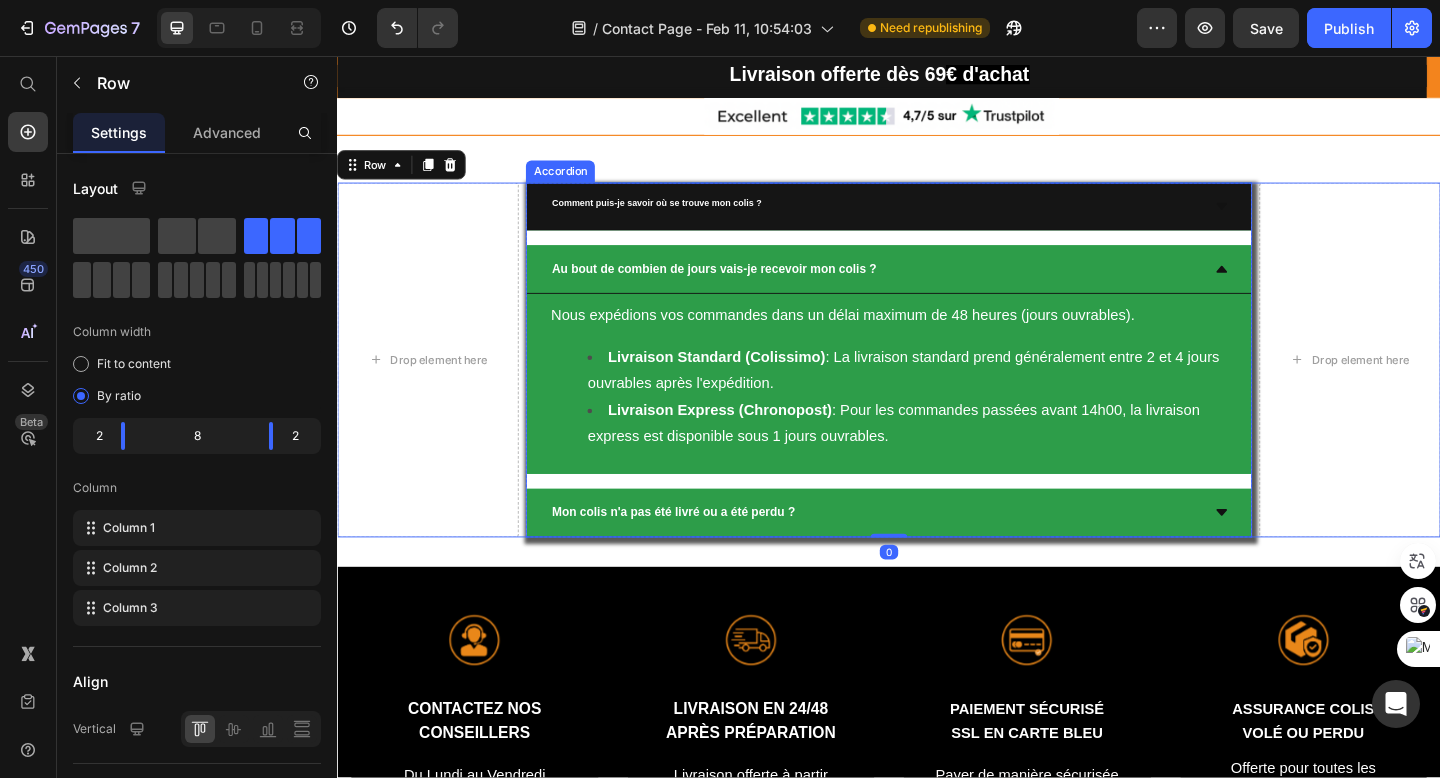 click 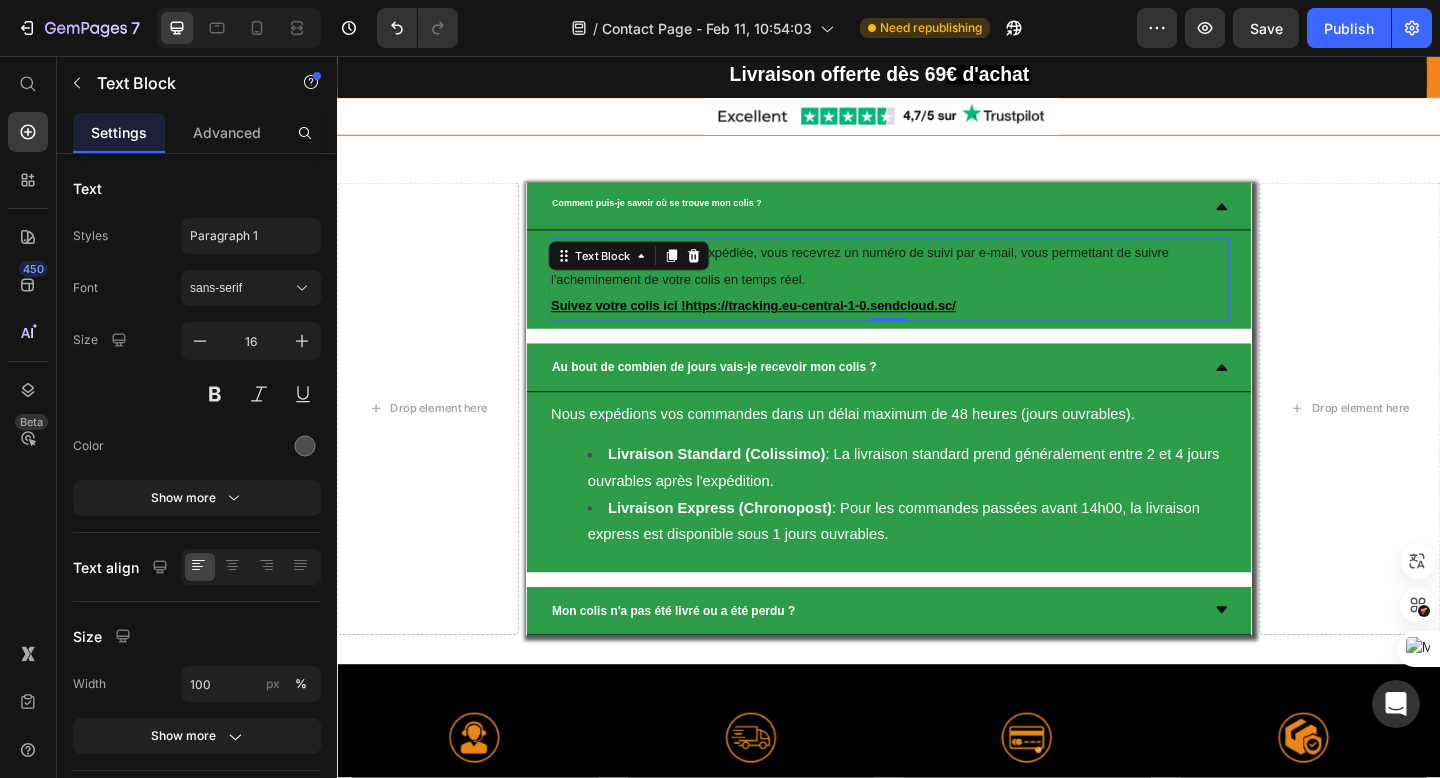 click on "Une fois votre commande expédiée, vous recevrez un numéro de suivi par e-mail, vous permettant de suivre l'acheminement de votre colis en temps réel. Suivez votre colis ici !https://tracking.eu-central-1-0.sendcloud.sc/" at bounding box center [936, 299] 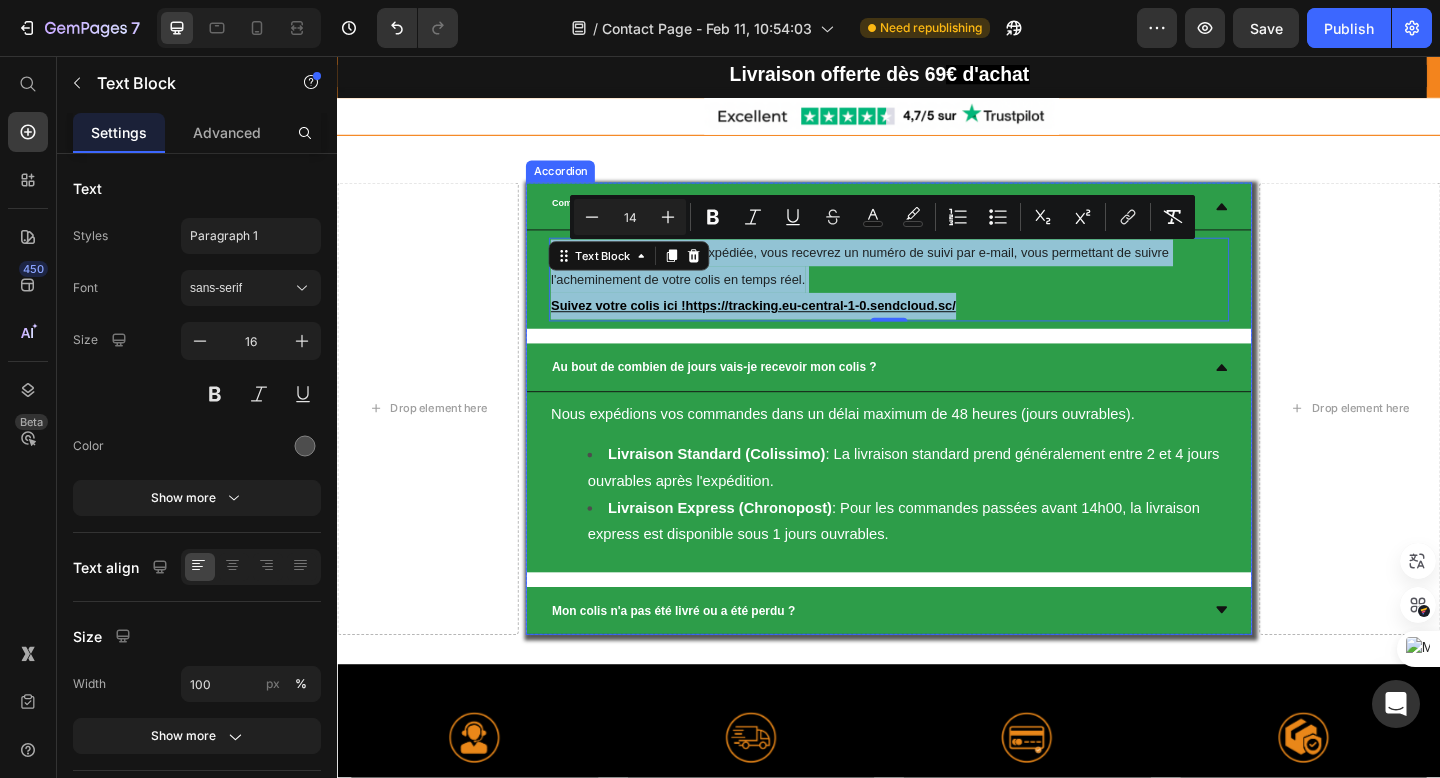 drag, startPoint x: 1016, startPoint y: 330, endPoint x: 631, endPoint y: 251, distance: 393.02164 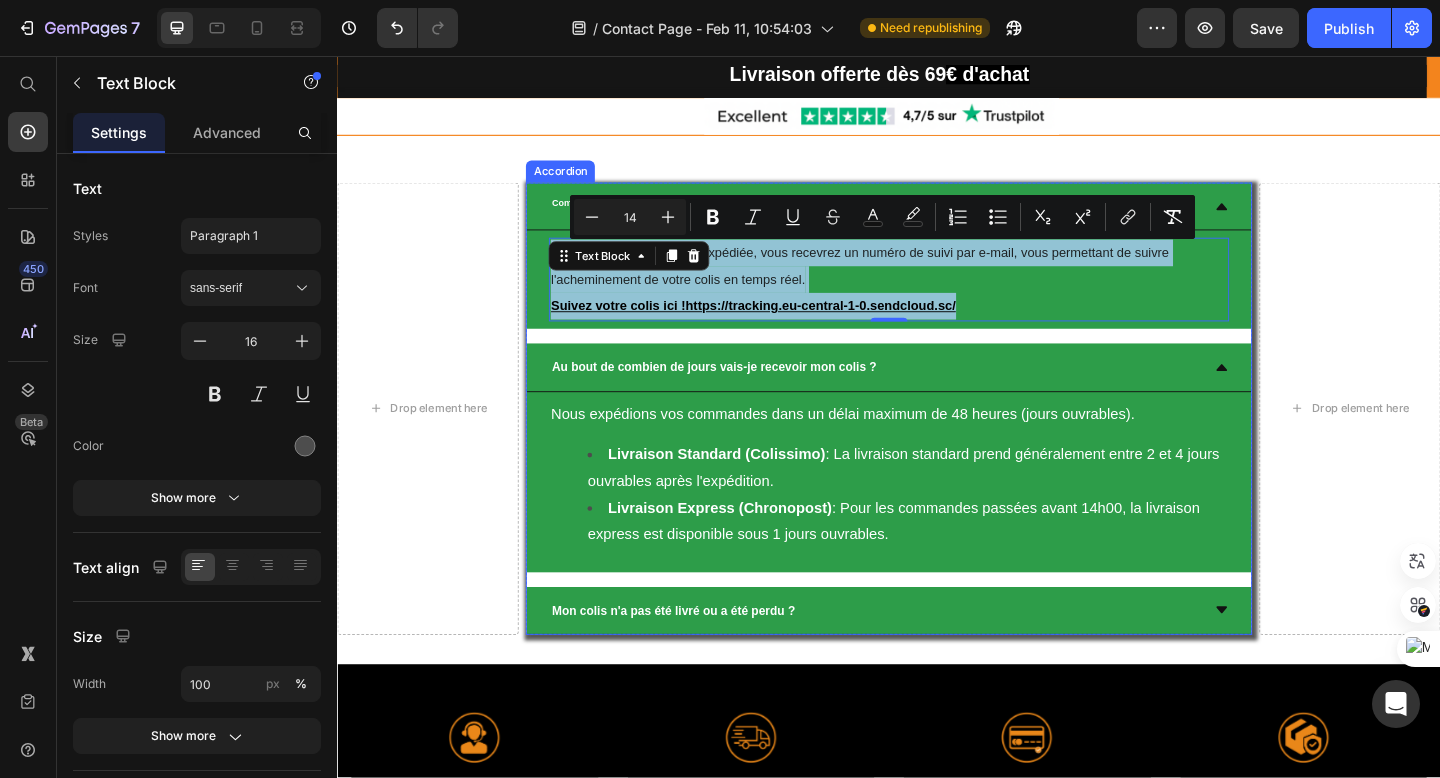 click on "Une fois votre commande expédiée, vous recevrez un numéro de suivi par e-mail, vous permettant de suivre l'acheminement de votre colis en temps réel. Suivez votre colis ici !https://tracking.eu-central-1-0.sendcloud.sc/ Text Block   0" at bounding box center [936, 299] 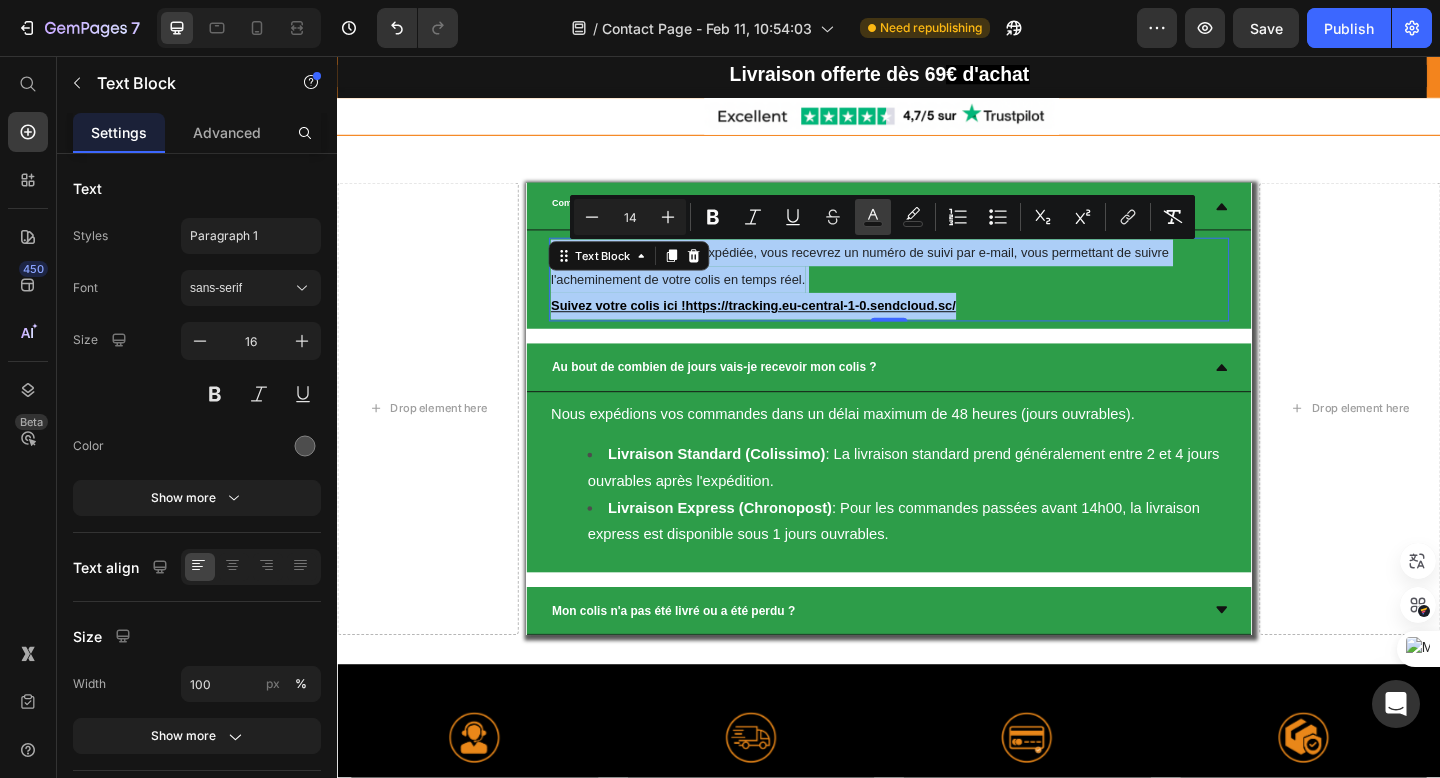 click on "color" at bounding box center [873, 217] 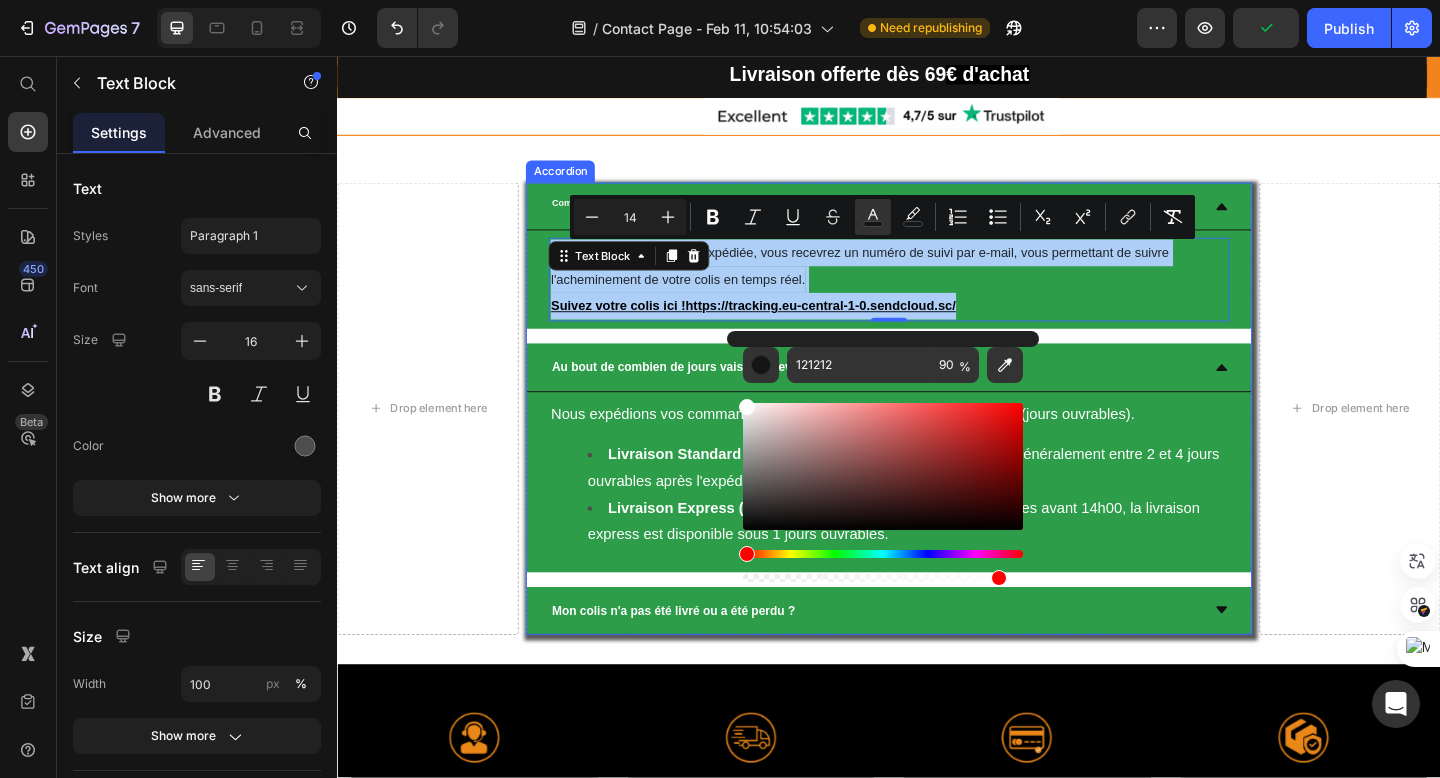 drag, startPoint x: 1084, startPoint y: 579, endPoint x: 759, endPoint y: 390, distance: 375.9601 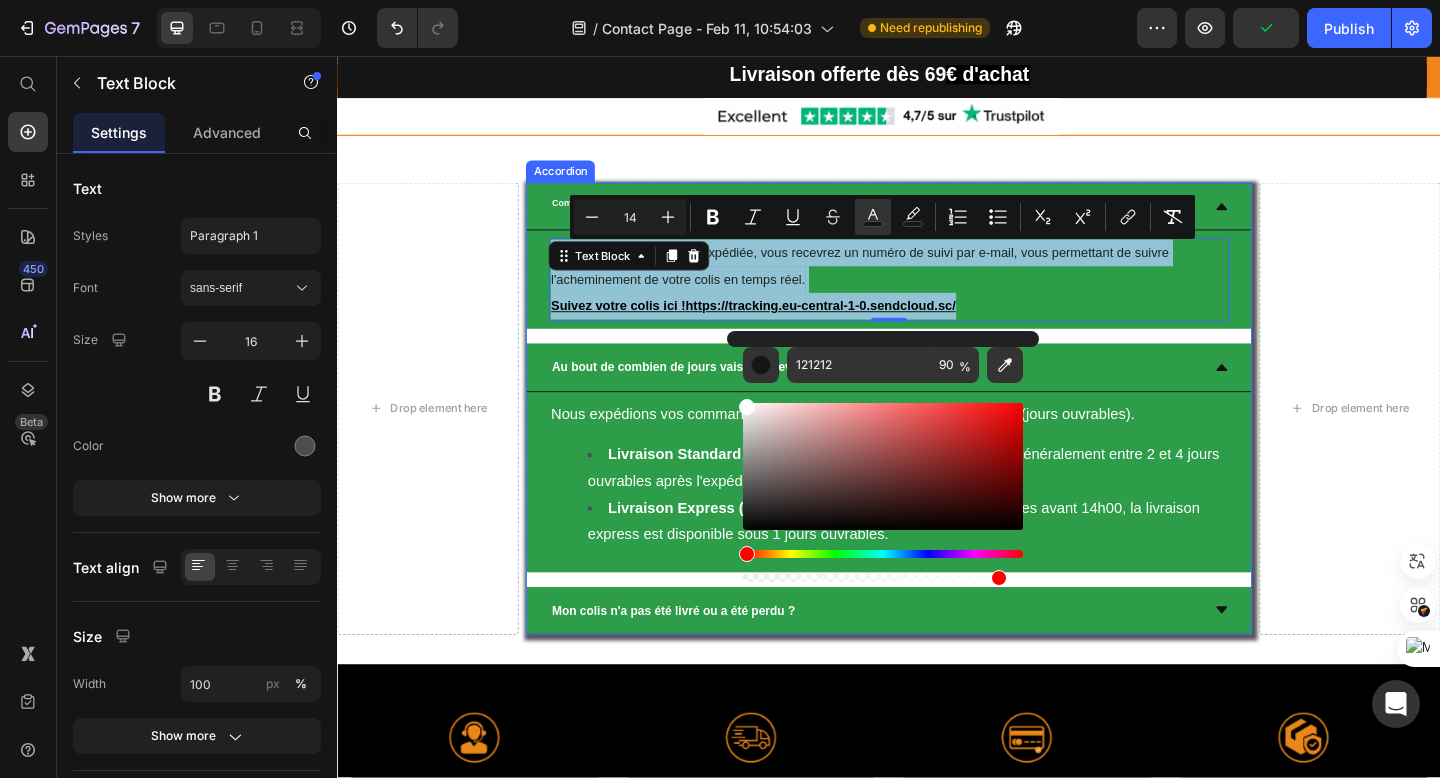 type on "FFFFFF" 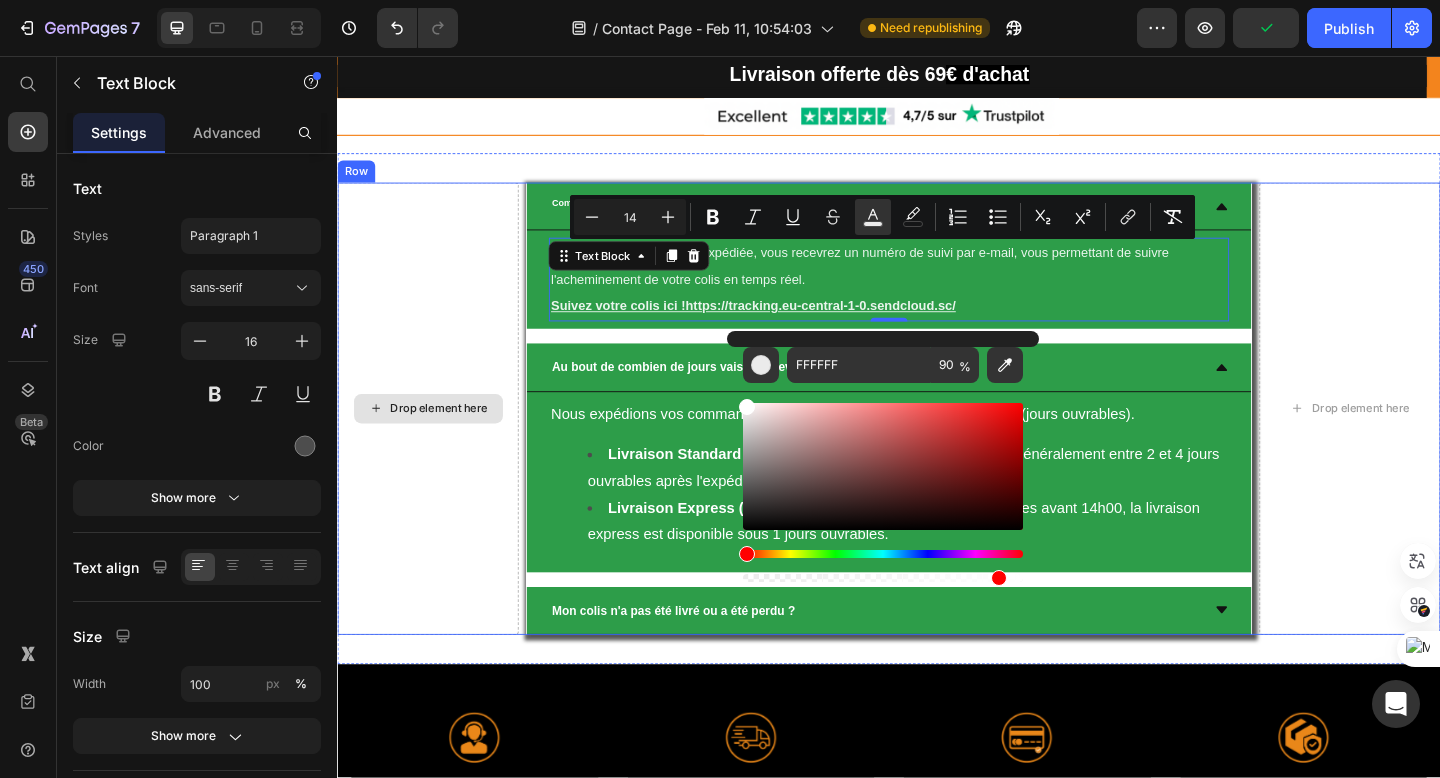 click on "Drop element here" at bounding box center (435, 440) 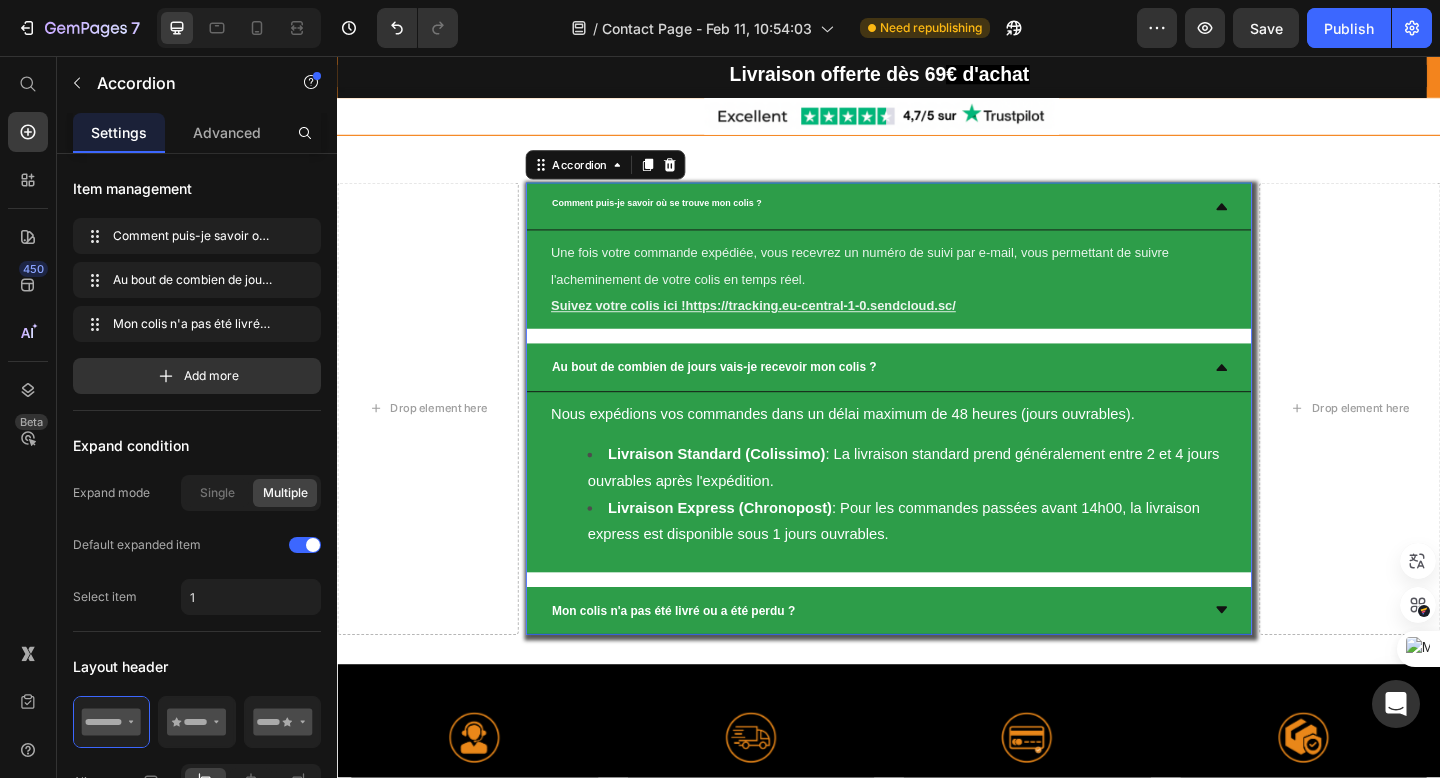 click 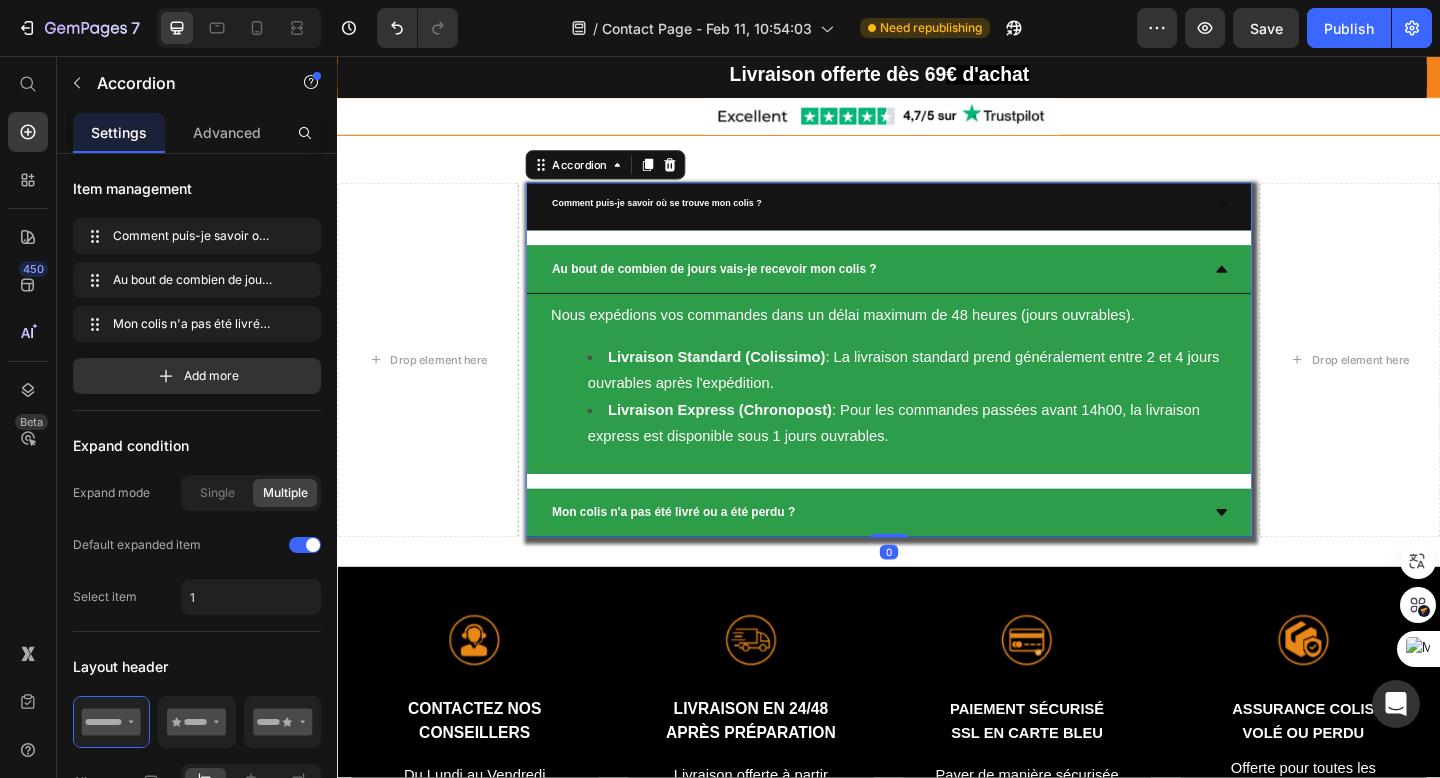 click 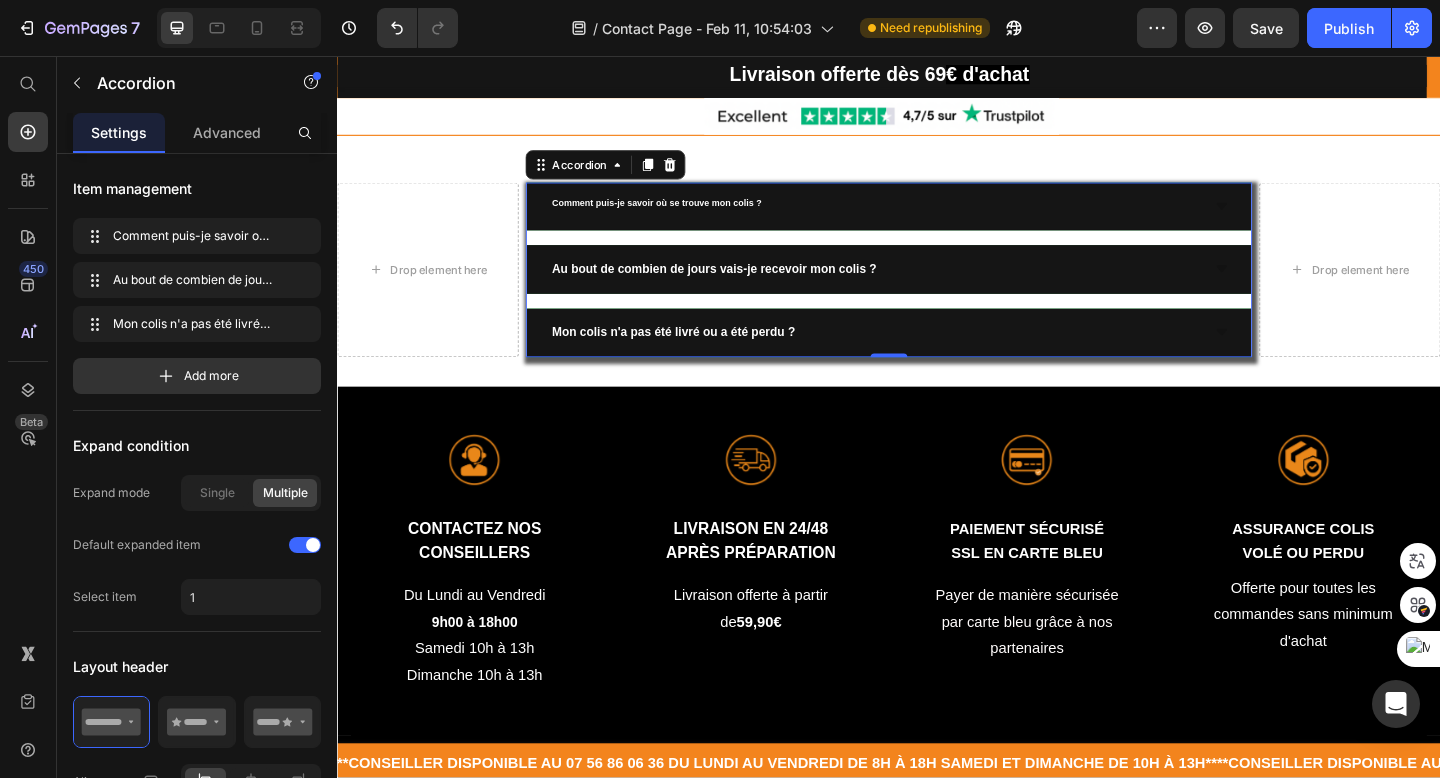 click 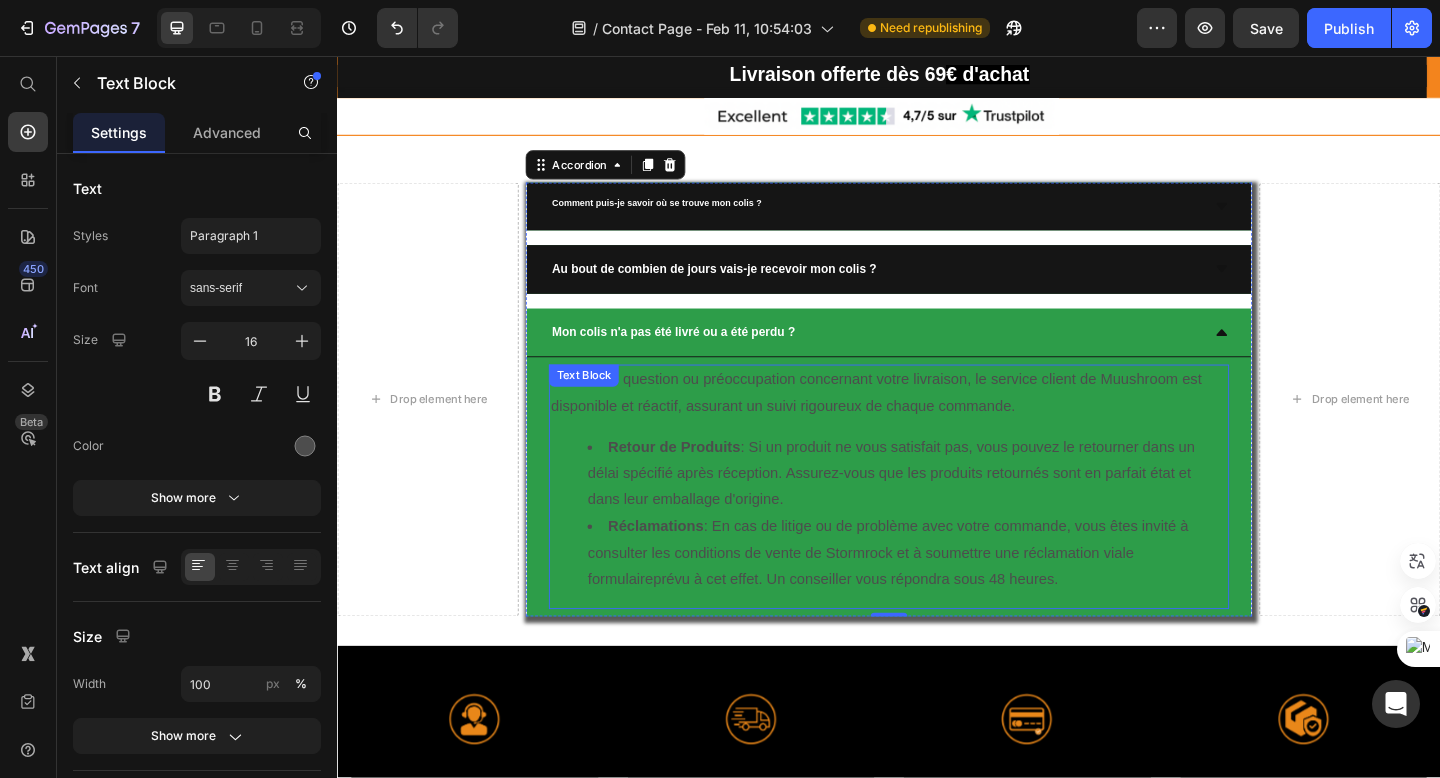 click on "Réclamations  : En cas de litige ou de problème avec votre commande, vous êtes invité à consulter les conditions de vente de Stormrock et à soumettre une réclamation via  le formulaire  prévu à cet effet. Un conseiller vous répondra sous 48 heures." at bounding box center (956, 597) 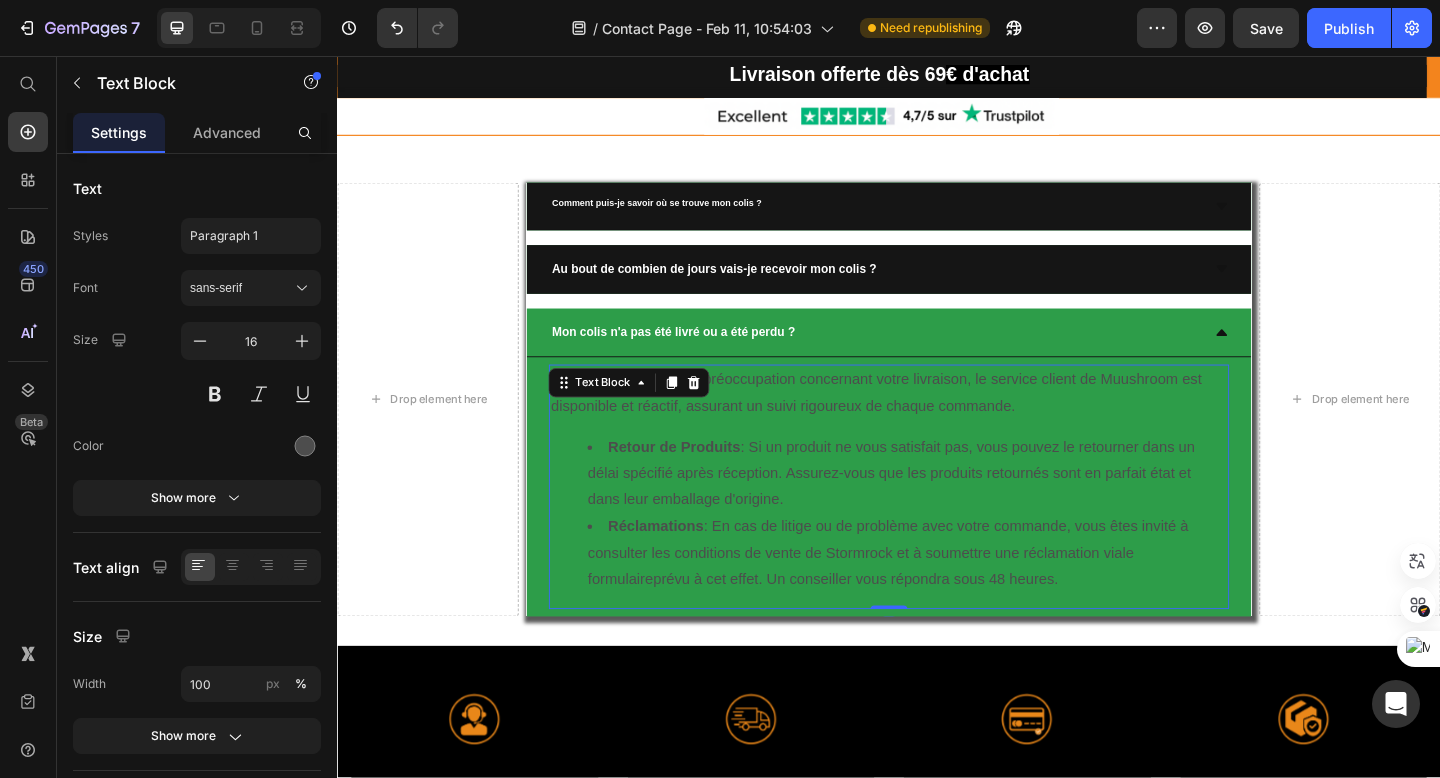 click on "Réclamations  : En cas de litige ou de problème avec votre commande, vous êtes invité à consulter les conditions de vente de Stormrock et à soumettre une réclamation via  le formulaire  prévu à cet effet. Un conseiller vous répondra sous 48 heures." at bounding box center [956, 597] 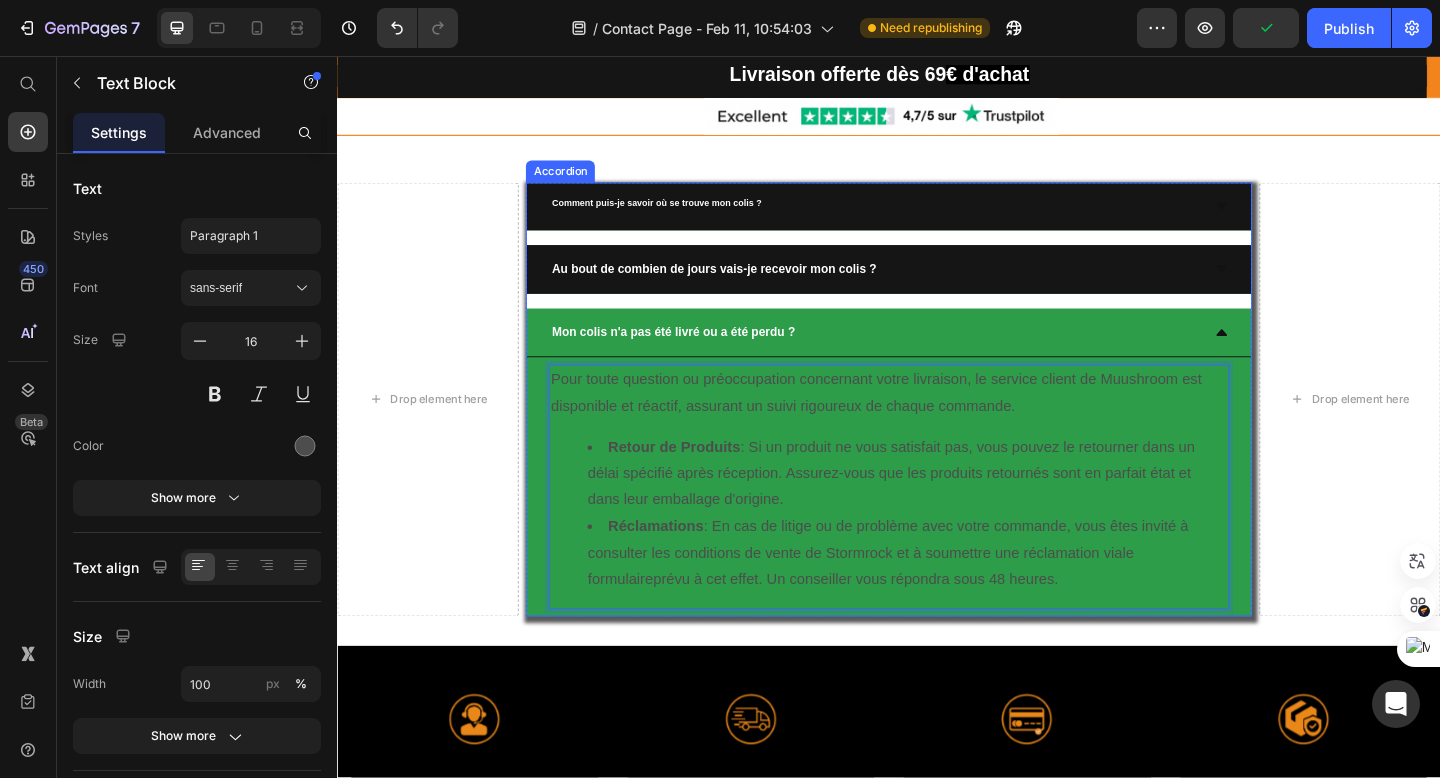 drag, startPoint x: 1056, startPoint y: 628, endPoint x: 563, endPoint y: 400, distance: 543.1694 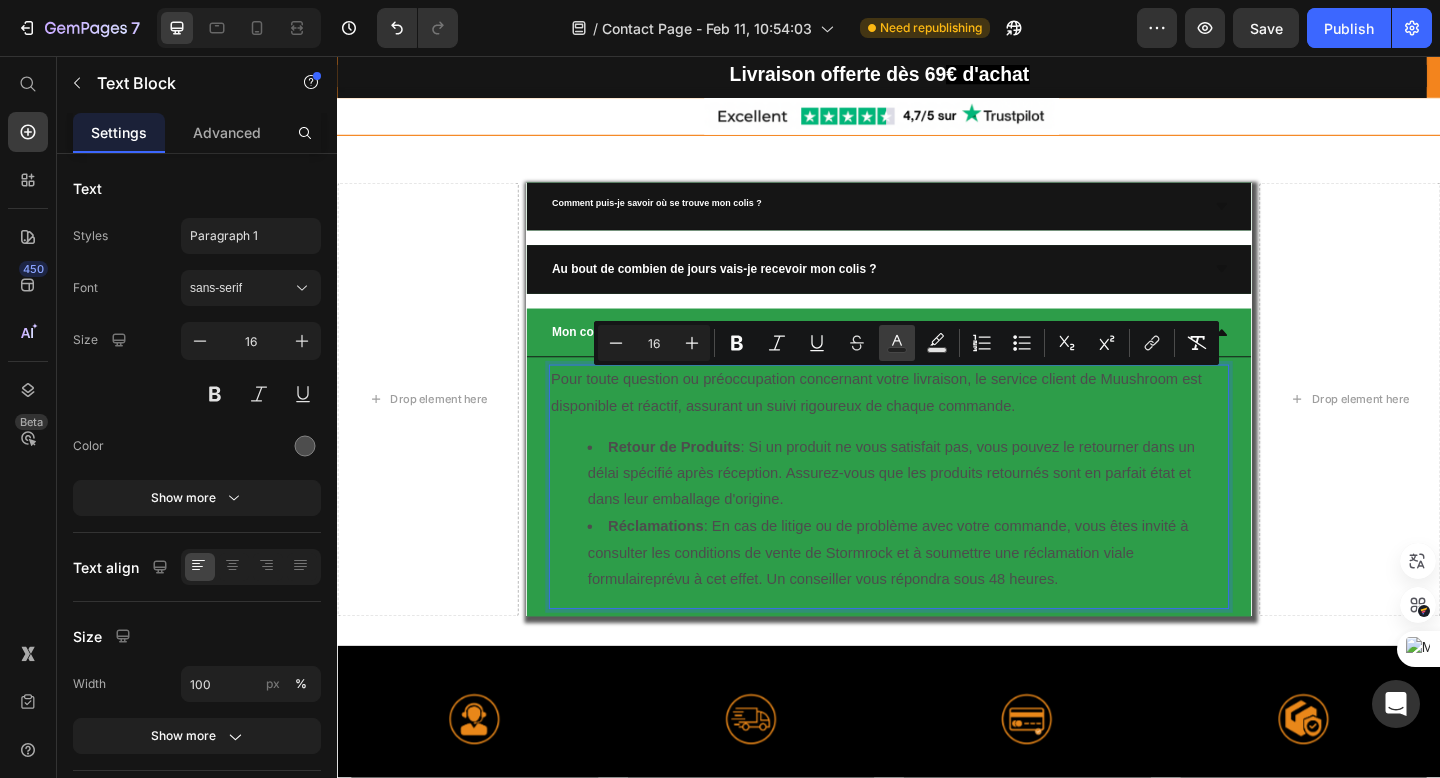 click 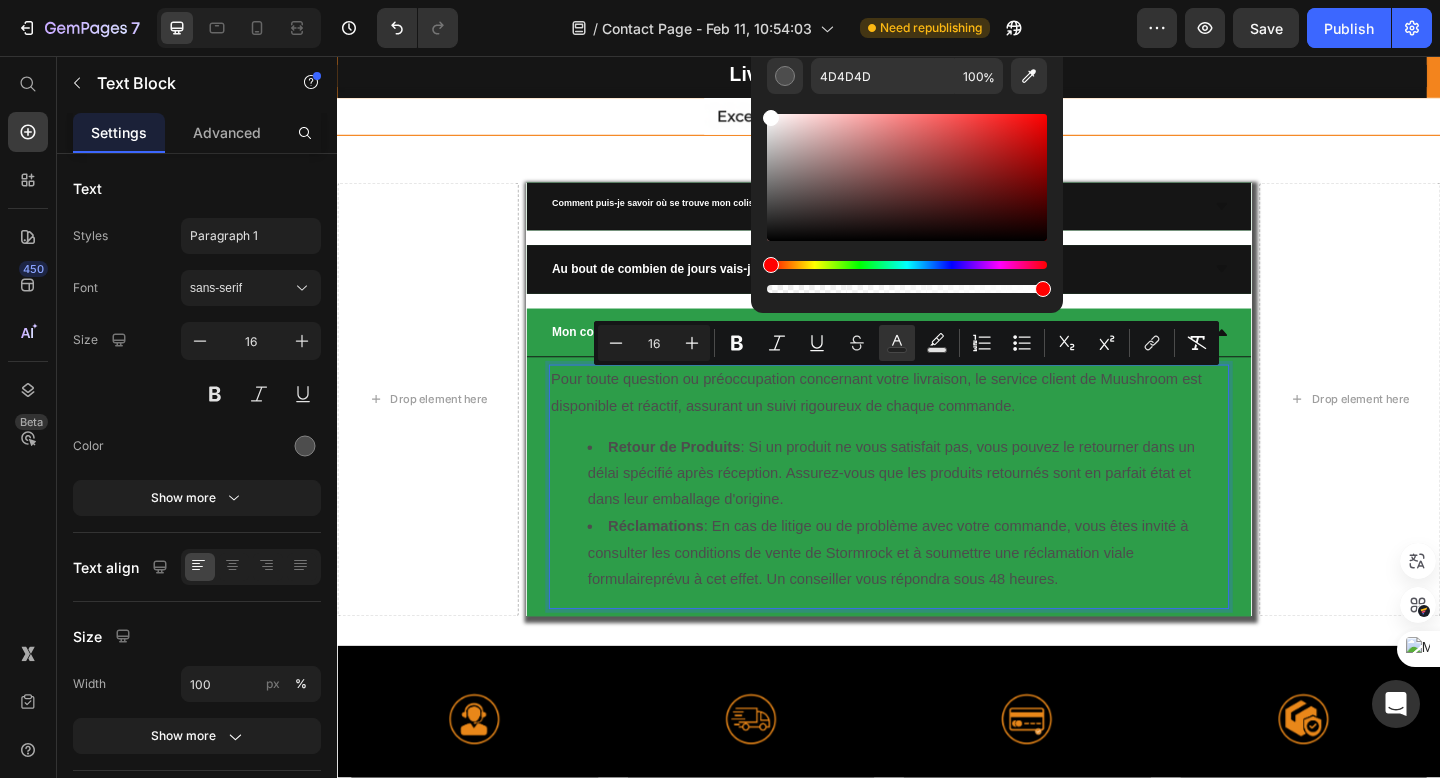 drag, startPoint x: 769, startPoint y: 208, endPoint x: 757, endPoint y: 101, distance: 107.67079 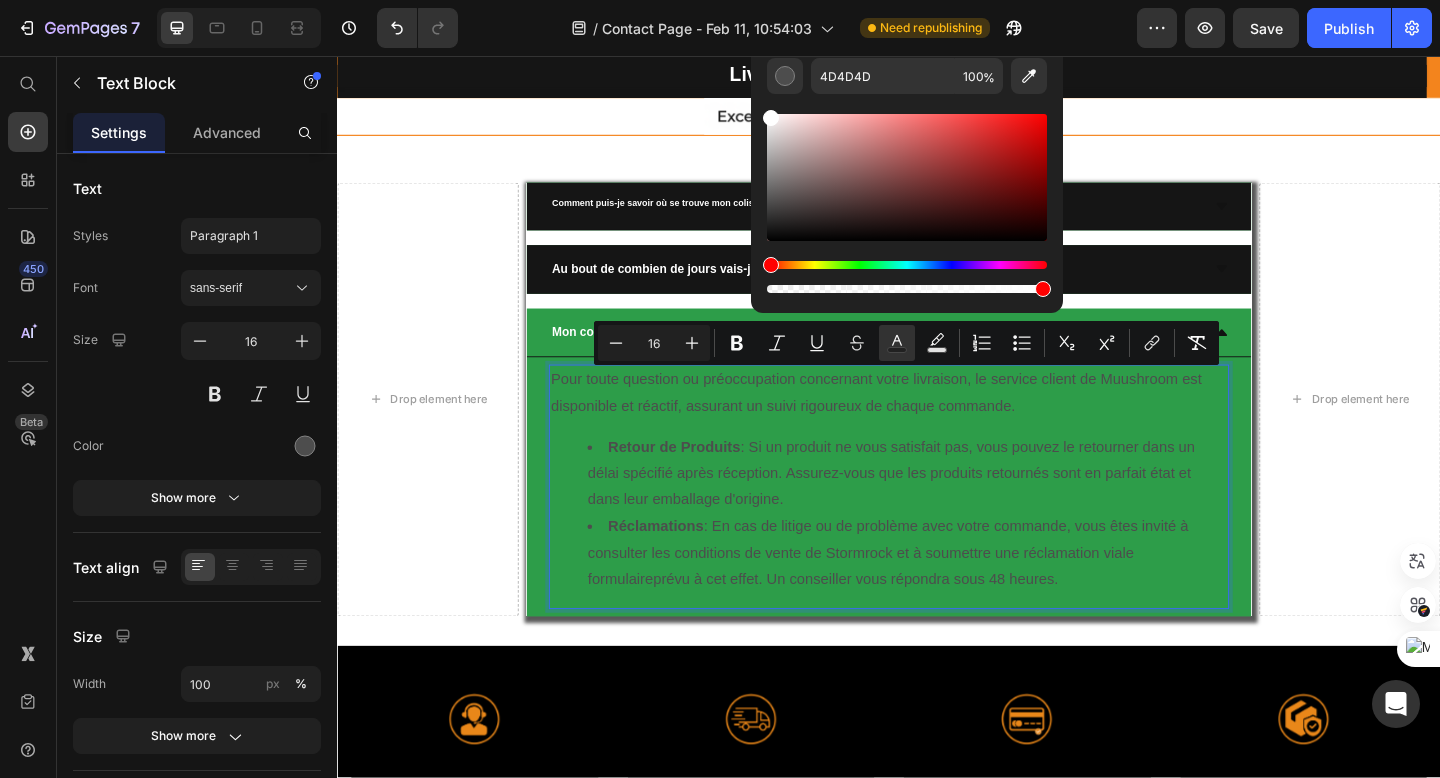 type on "FFFFFF" 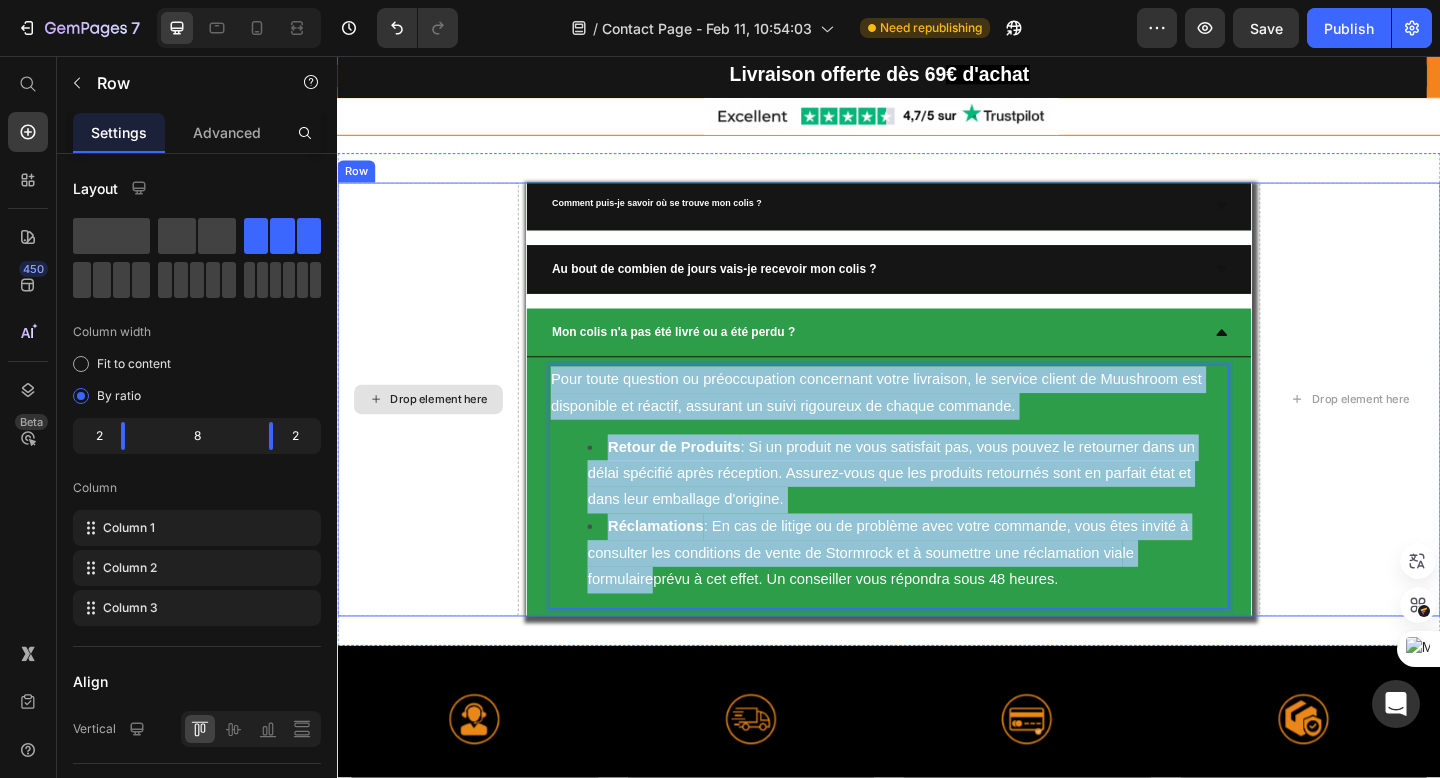 click on "Drop element here" at bounding box center [435, 430] 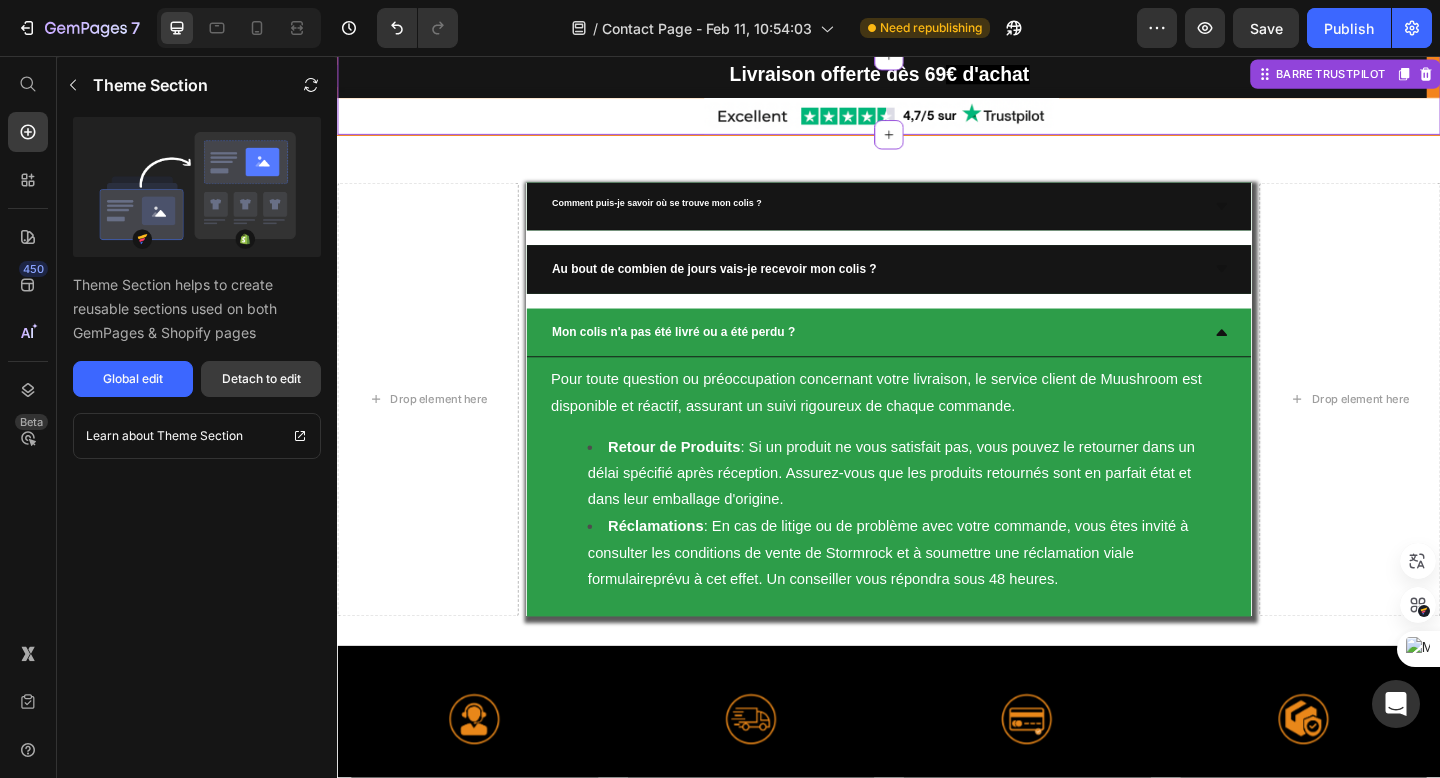 click on "Detach to edit" at bounding box center (261, 379) 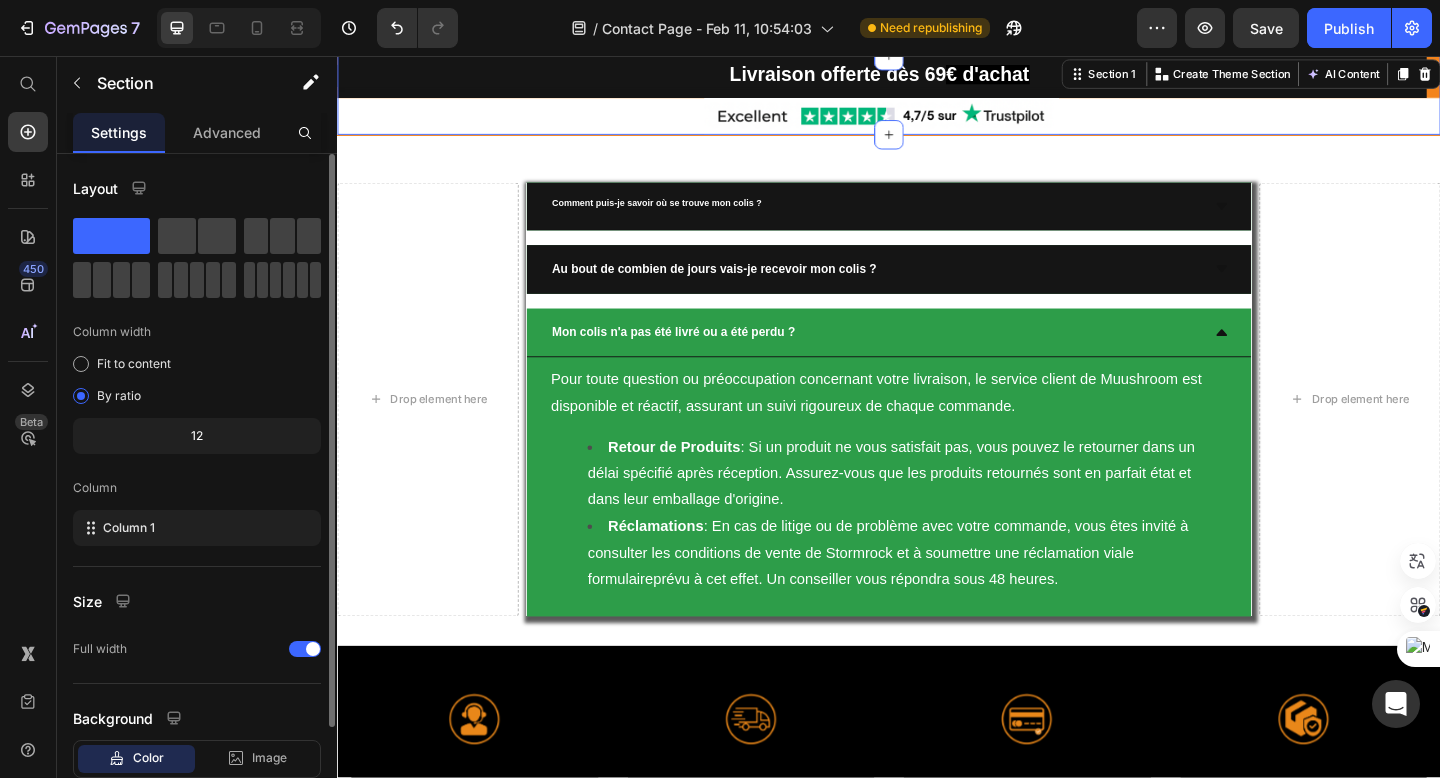 scroll, scrollTop: 127, scrollLeft: 0, axis: vertical 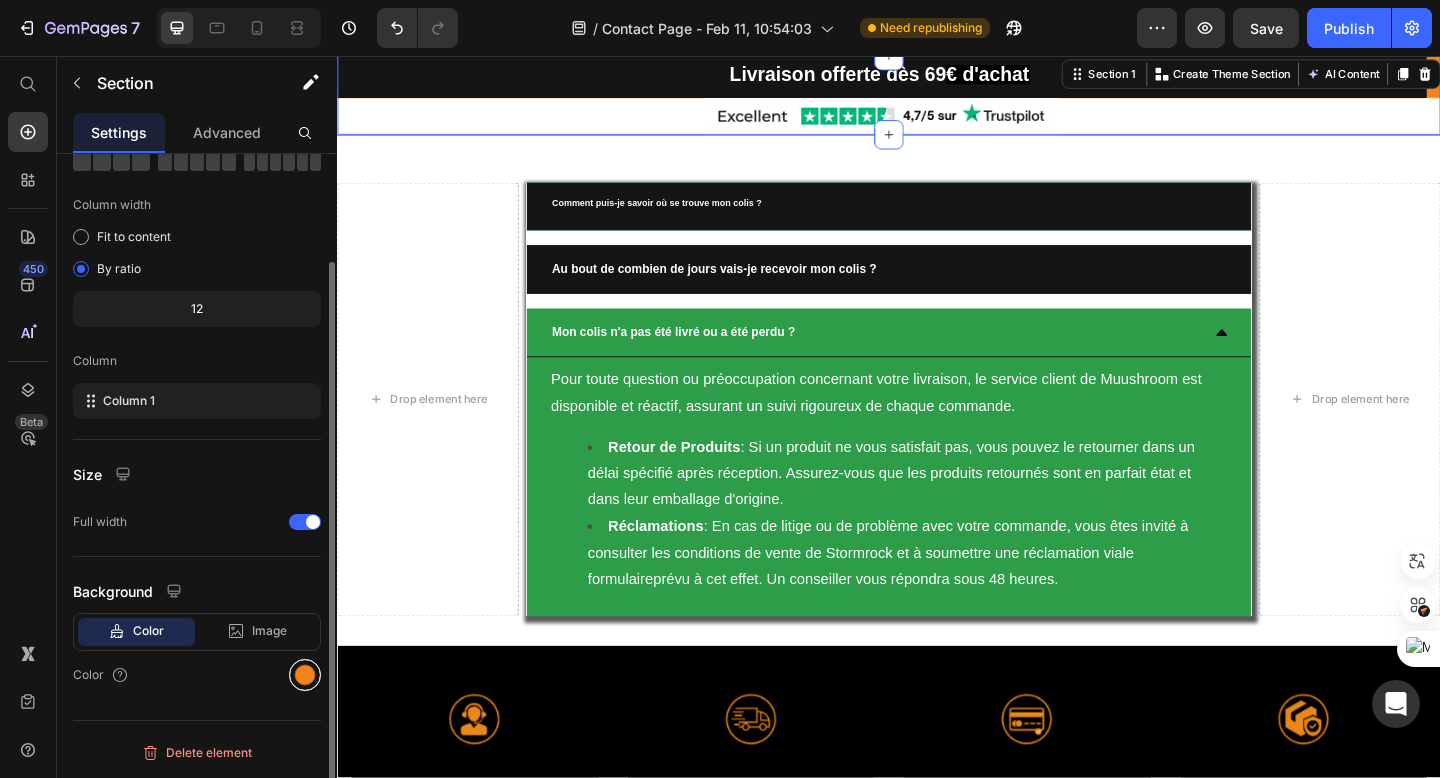 click at bounding box center [305, 675] 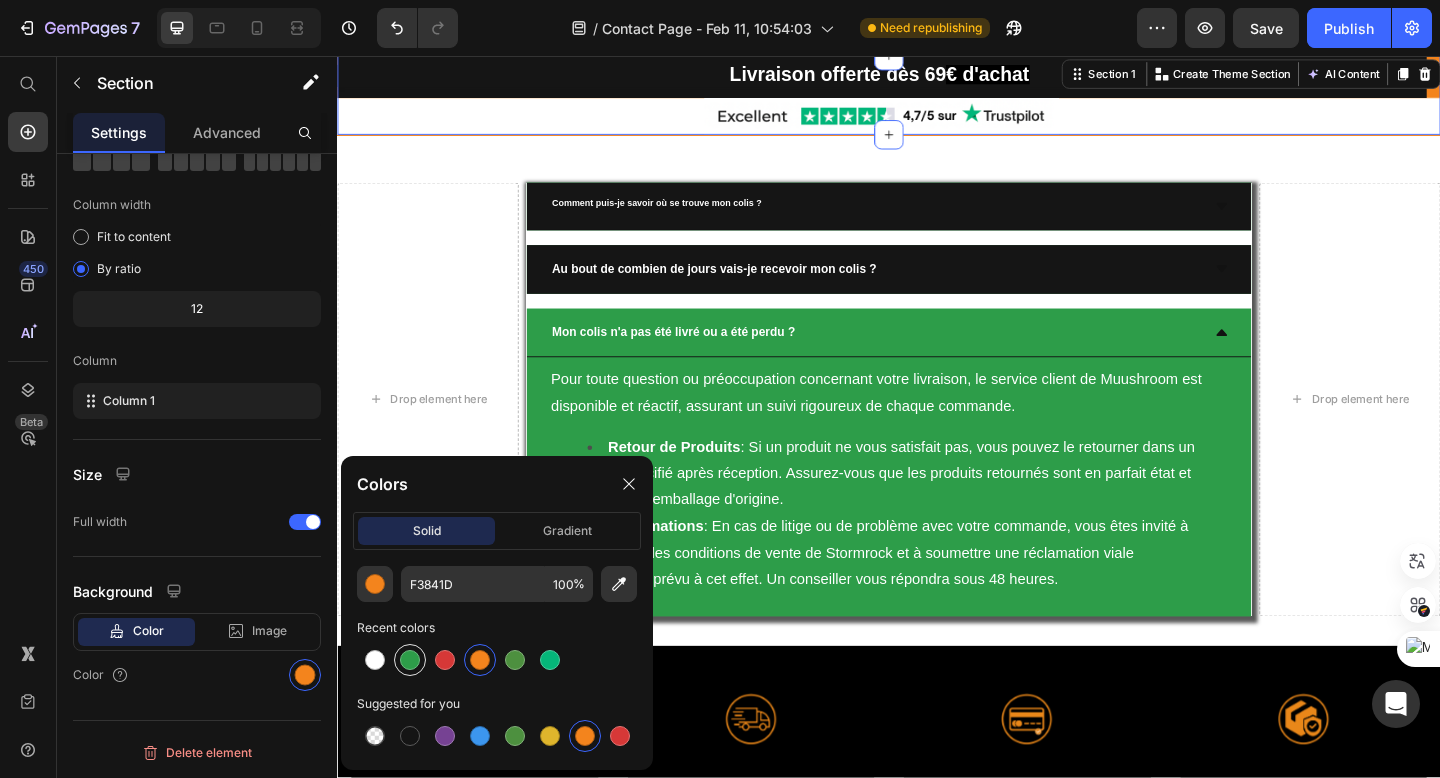 click at bounding box center [410, 660] 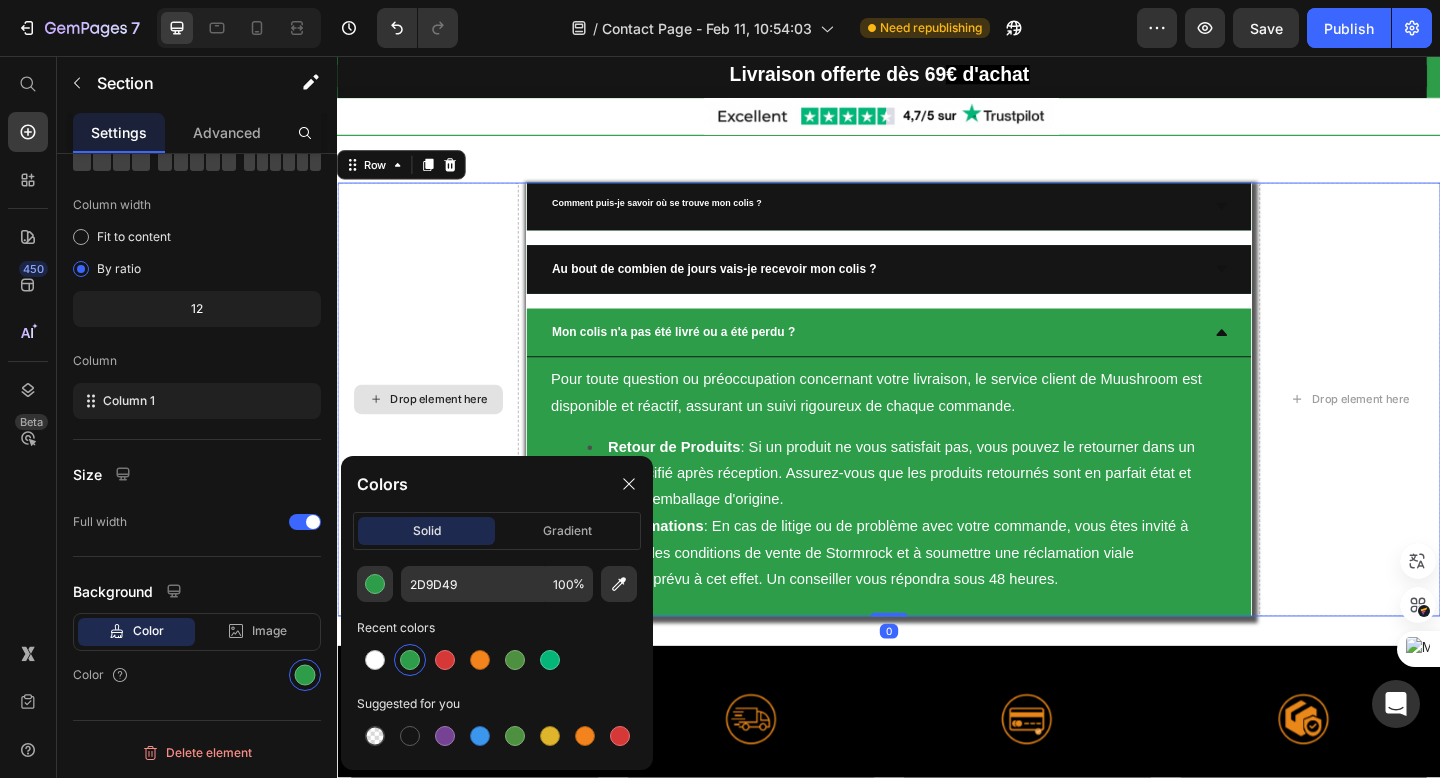 click on "Drop element here" at bounding box center [435, 430] 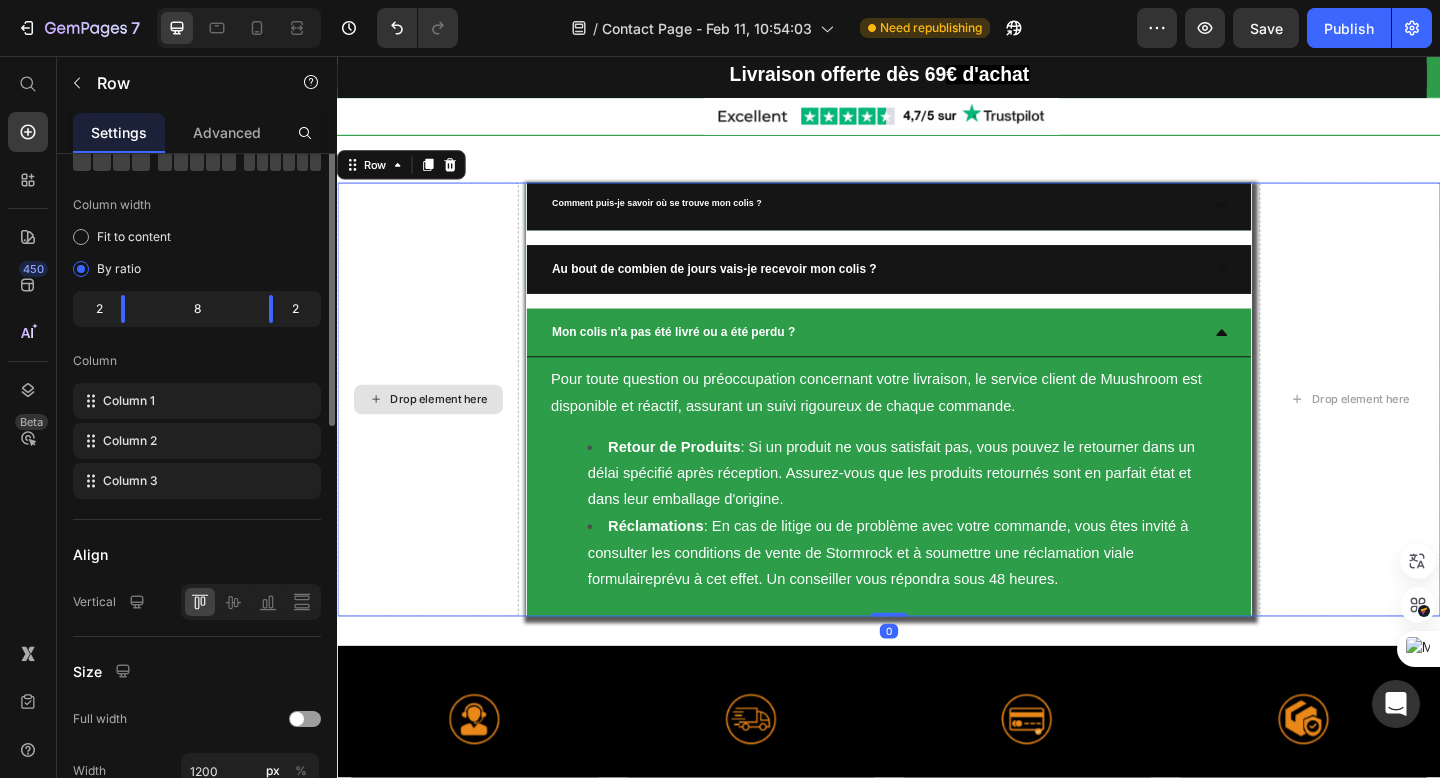 scroll, scrollTop: 0, scrollLeft: 0, axis: both 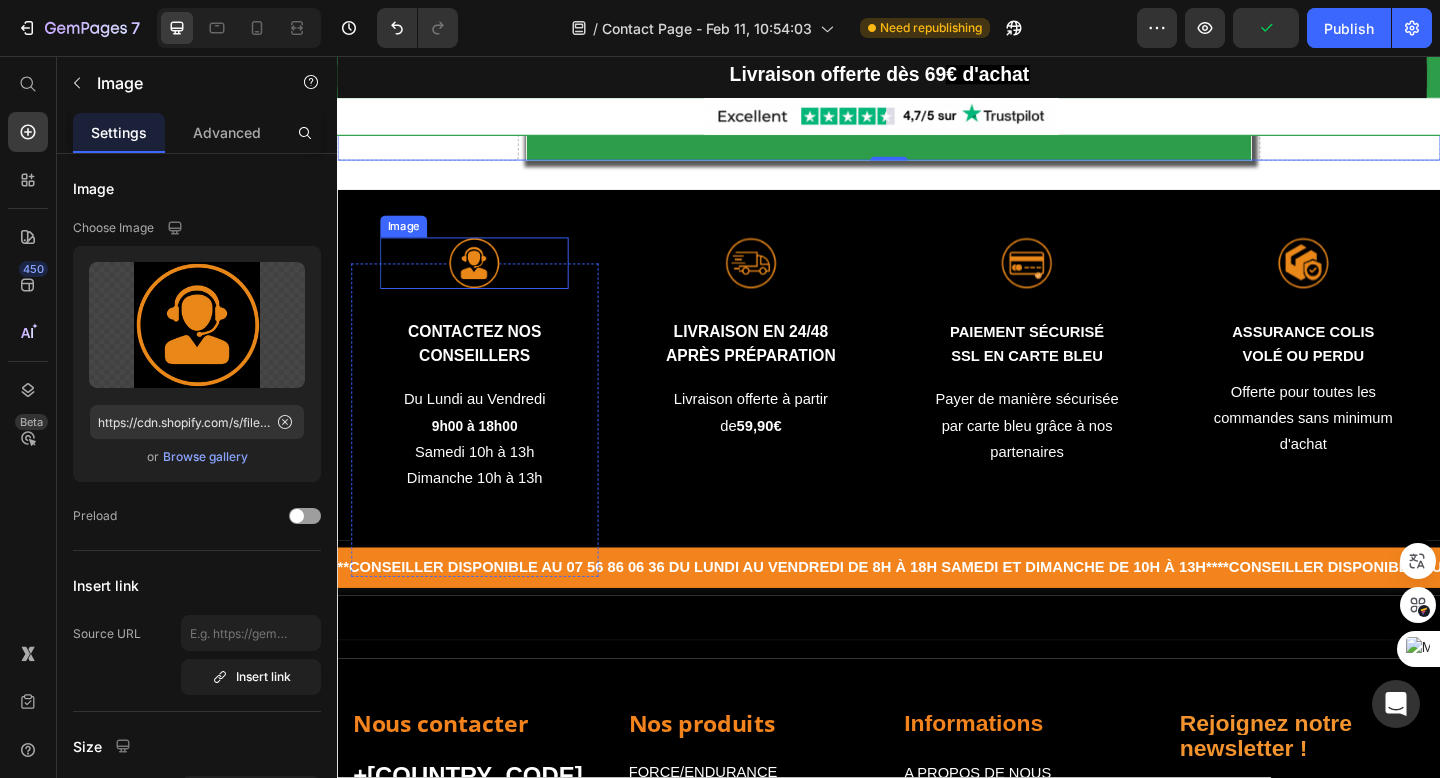 click at bounding box center [486, 282] 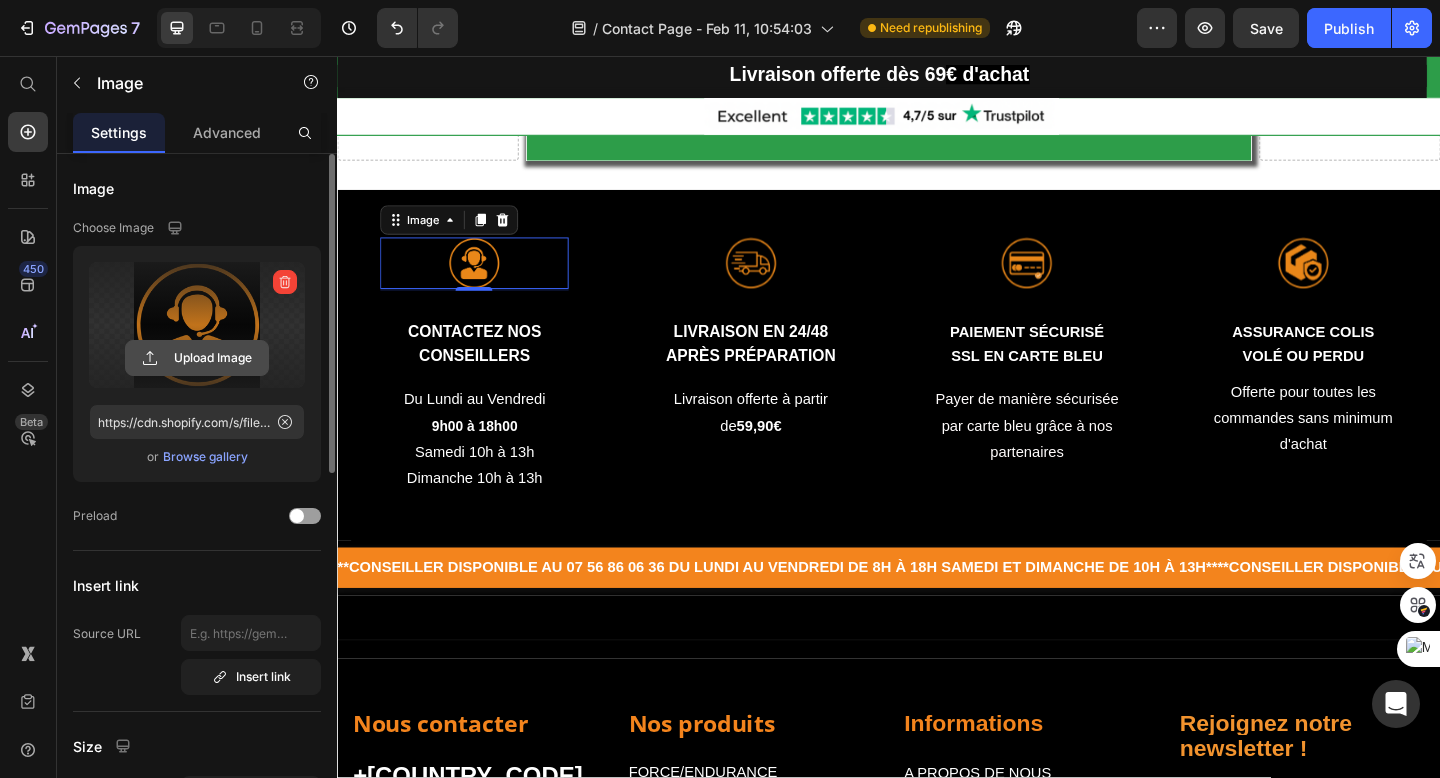 click 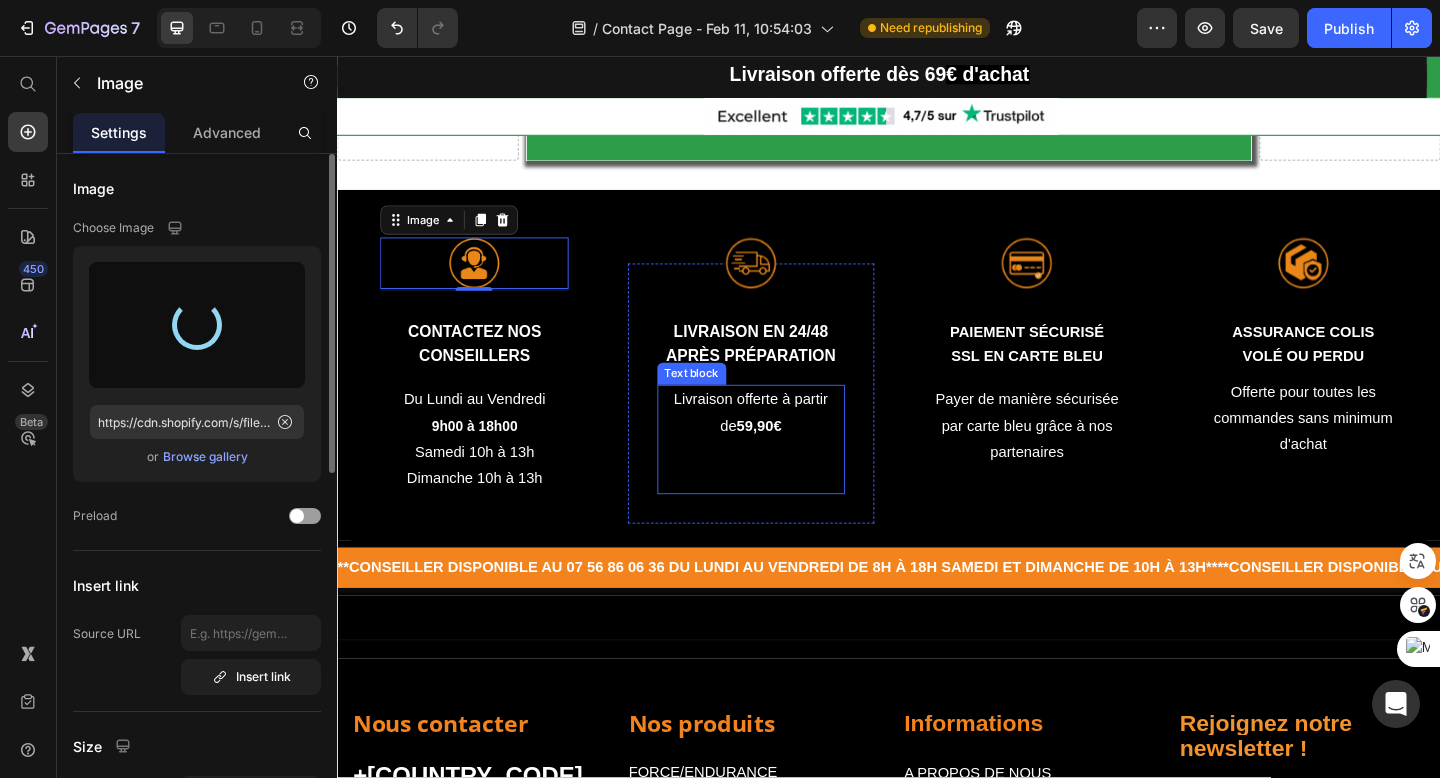 type on "https://cdn.shopify.com/s/files/1/0881/3782/6569/files/gempages_550159703871587363-8b90c27c-7d40-4987-a44d-dd2a4e34ecdd.png" 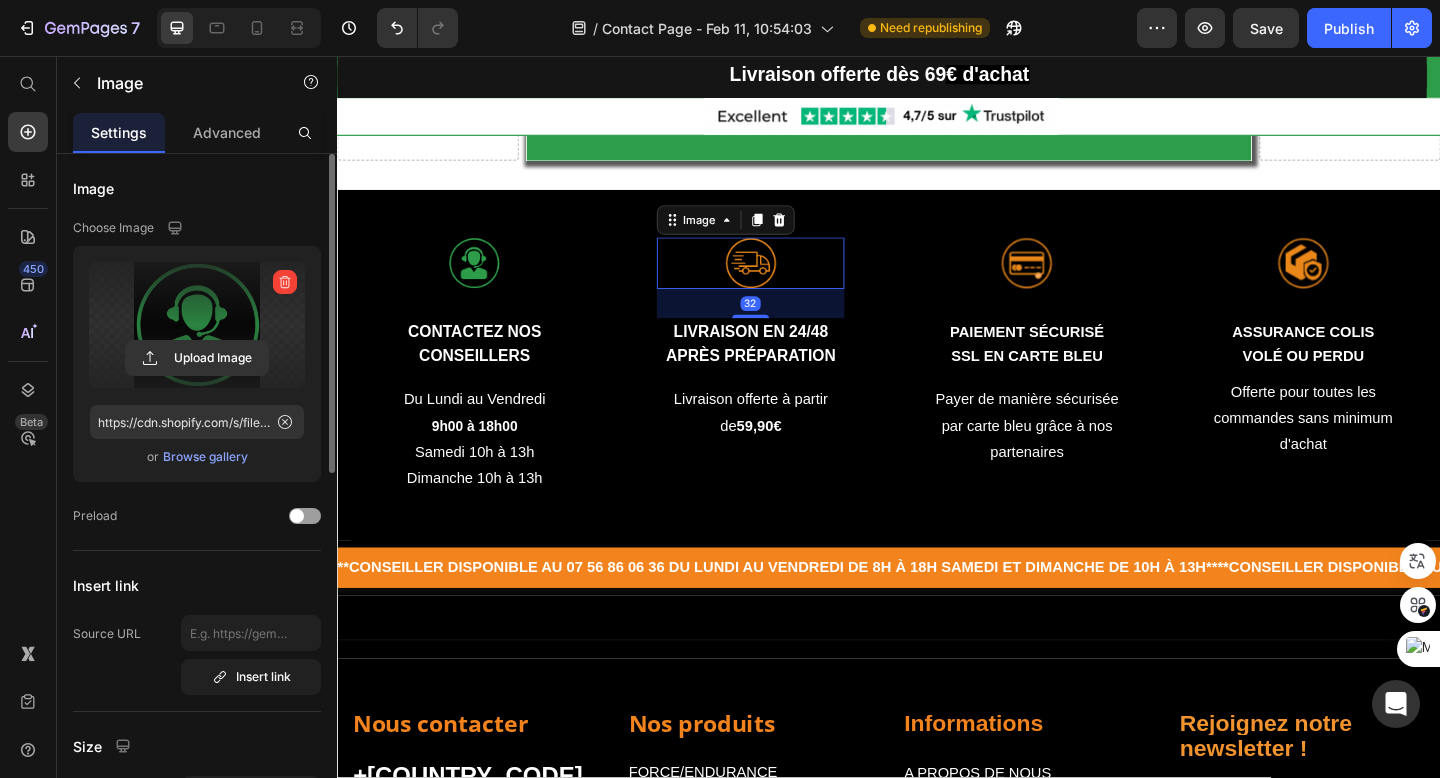 click at bounding box center (787, 282) 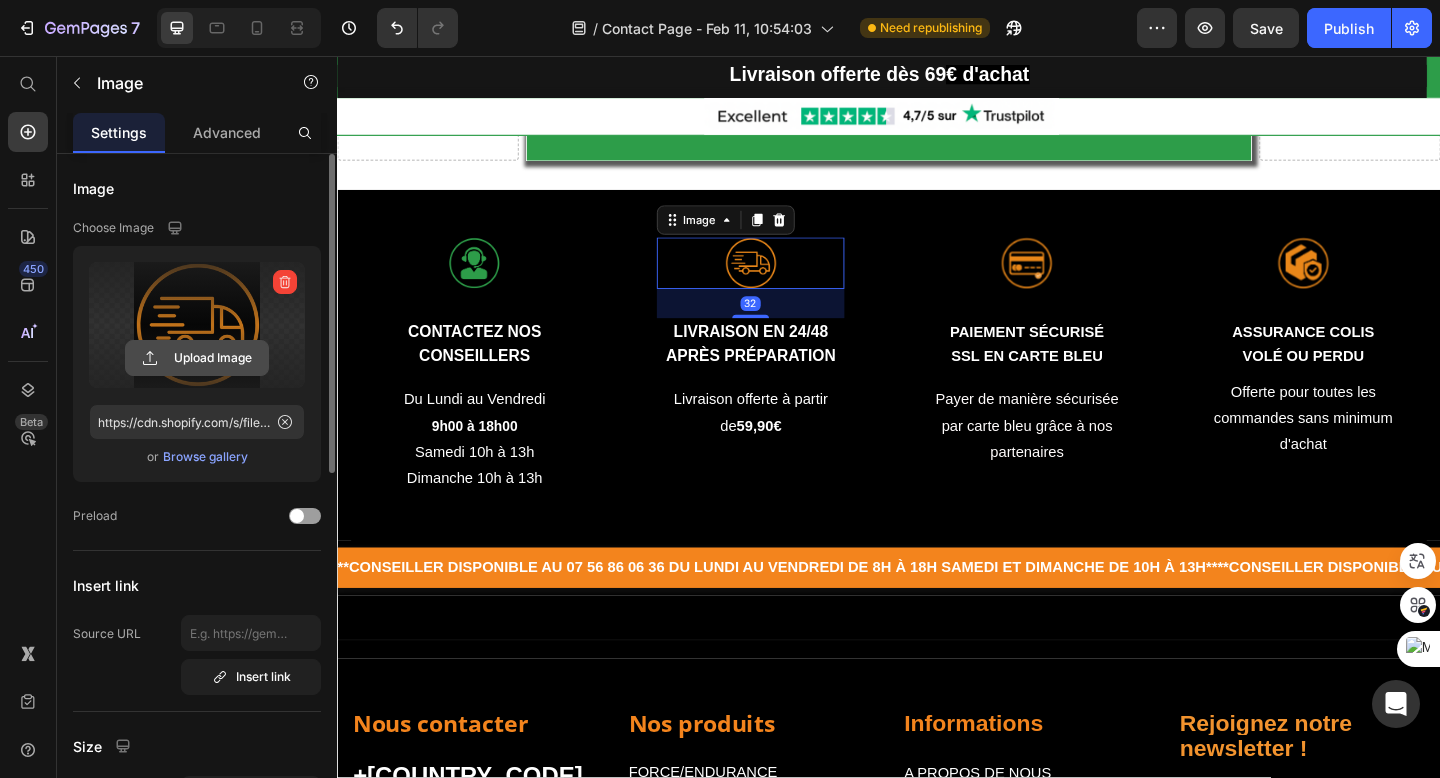 click 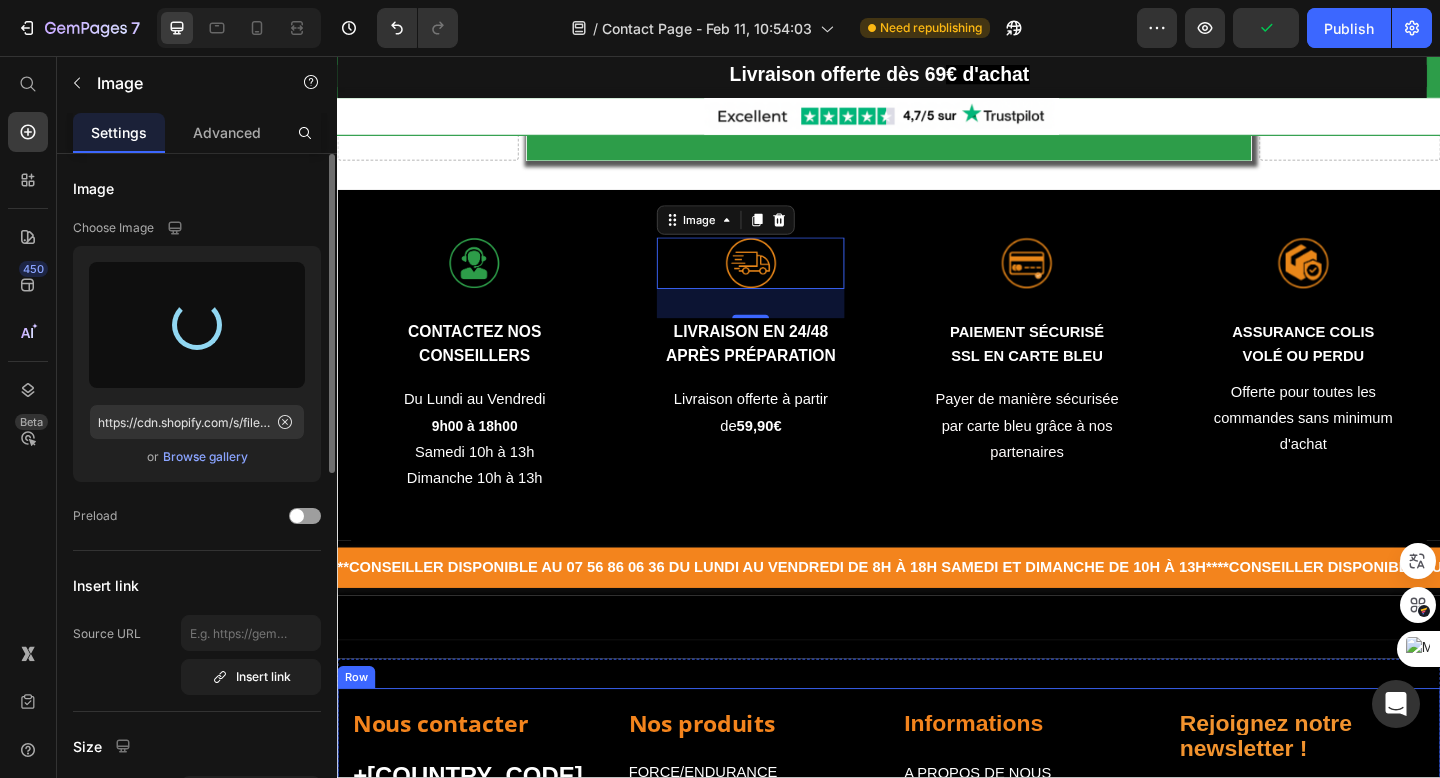 type on "https://cdn.shopify.com/s/files/1/0881/3782/6569/files/gempages_550159703871587363-74a66449-be6e-4101-b5b8-83974ebf2e69.png" 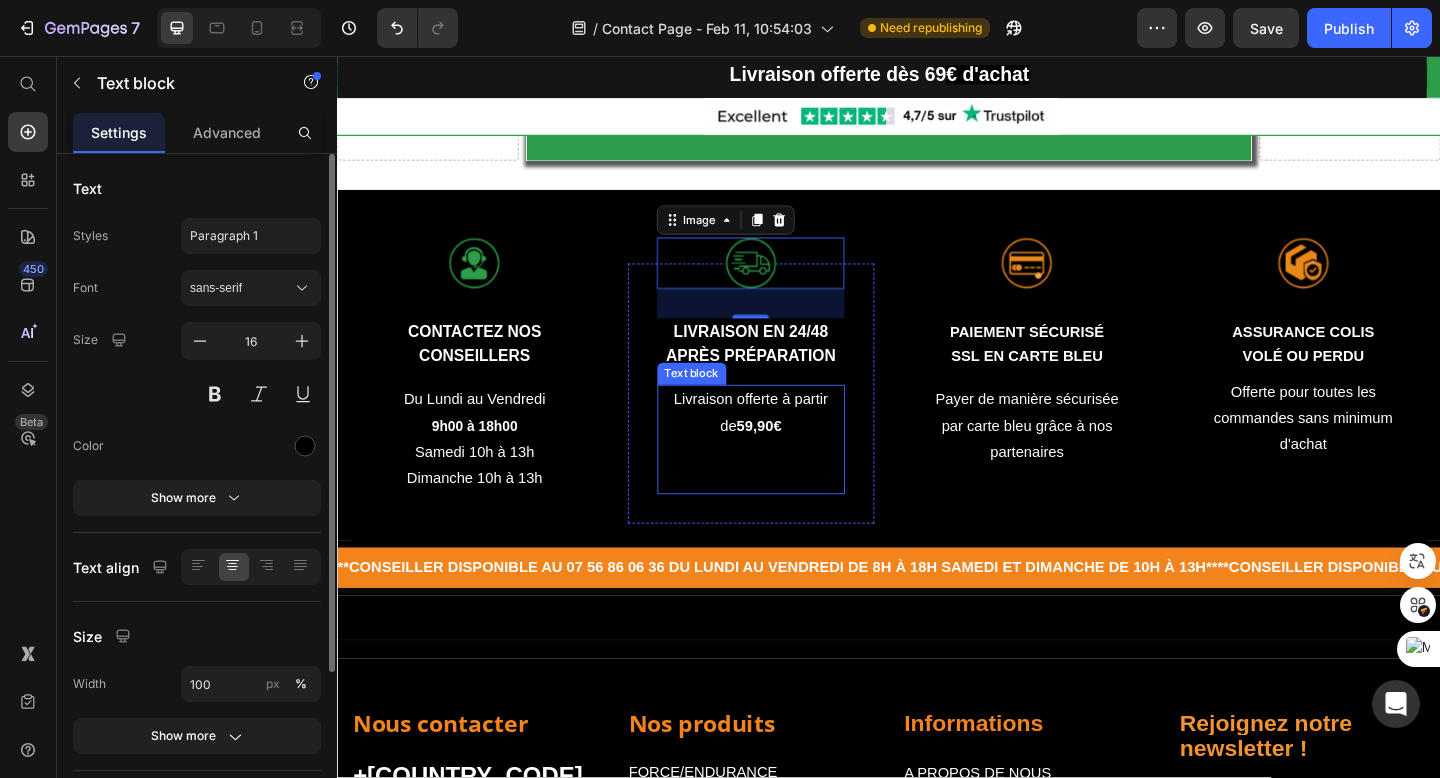click on "59,90€" at bounding box center [795, 458] 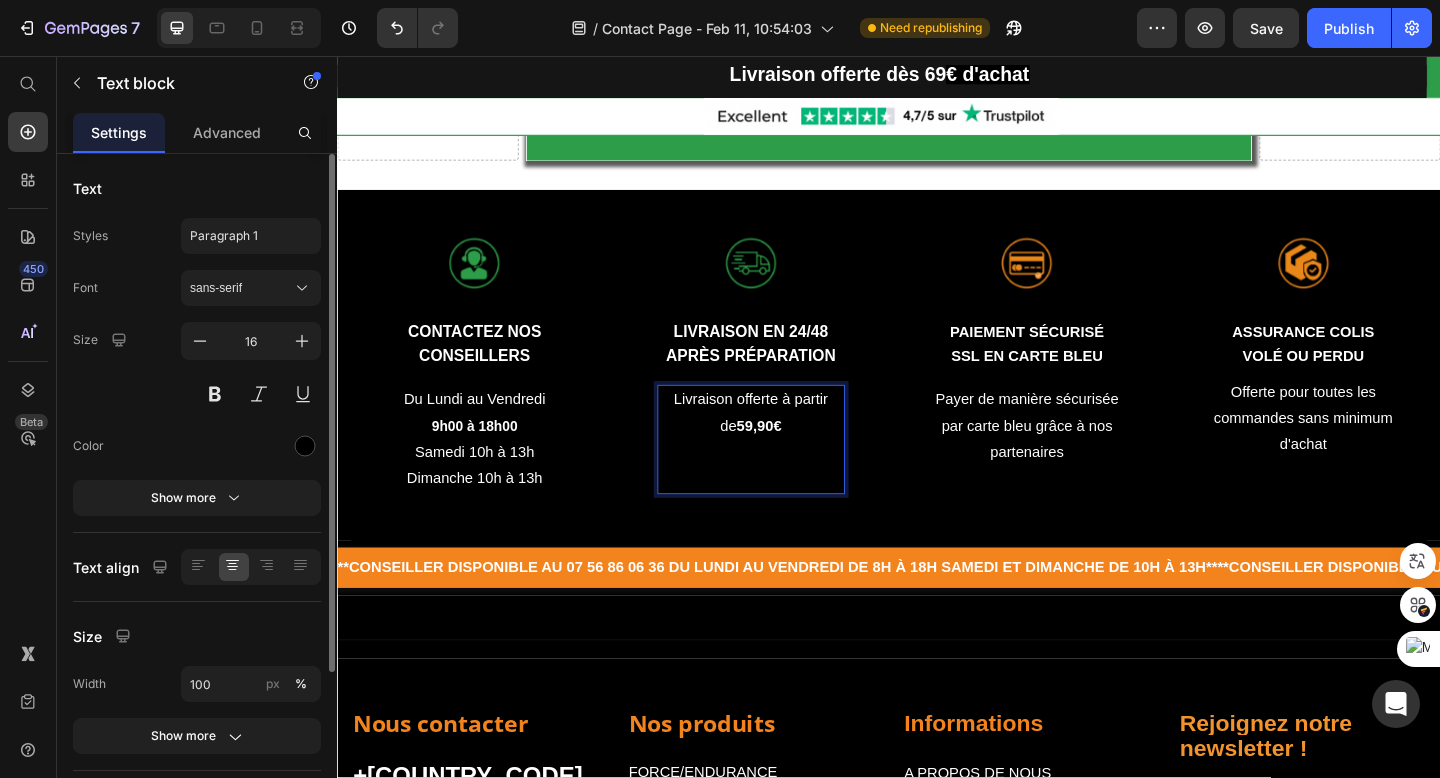 click on "59,90€" at bounding box center (795, 458) 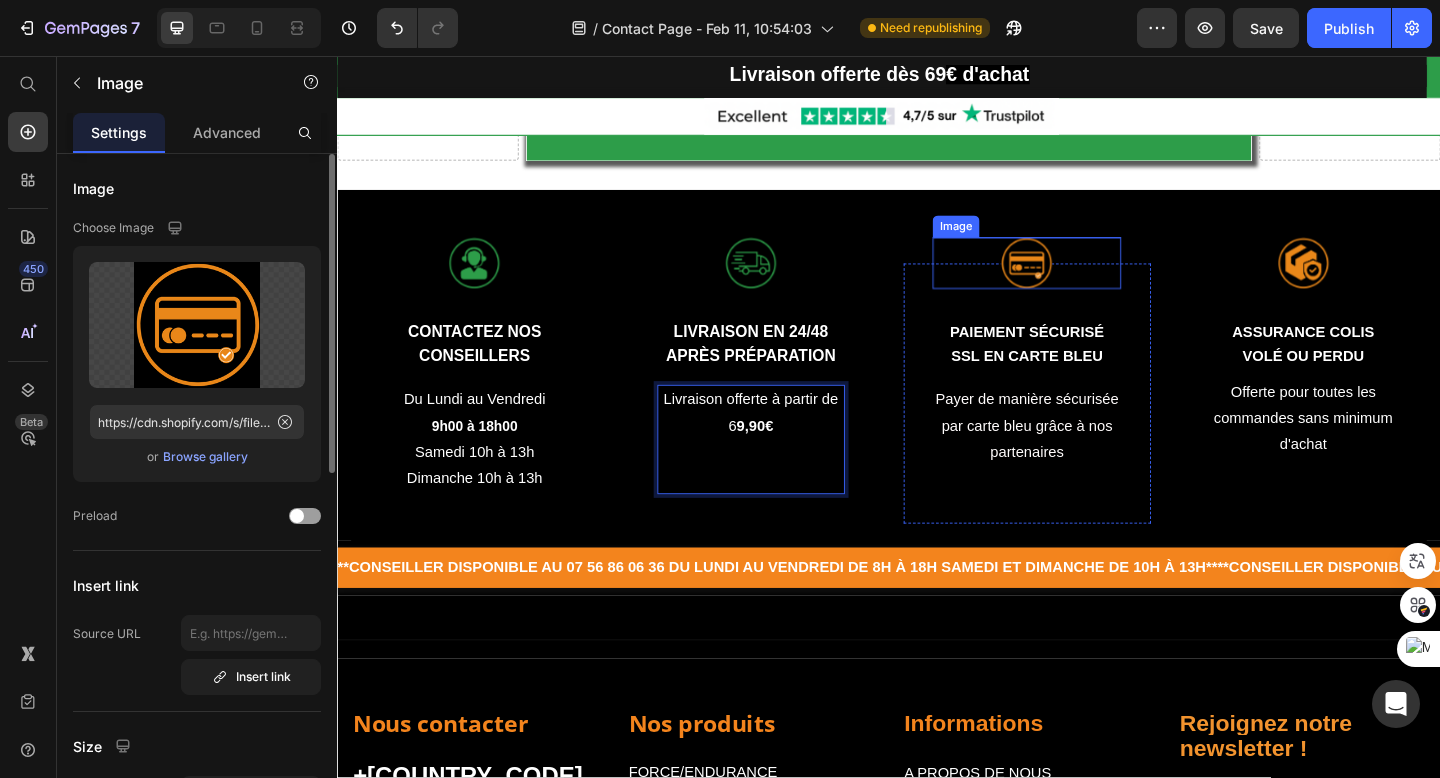 click at bounding box center (1087, 282) 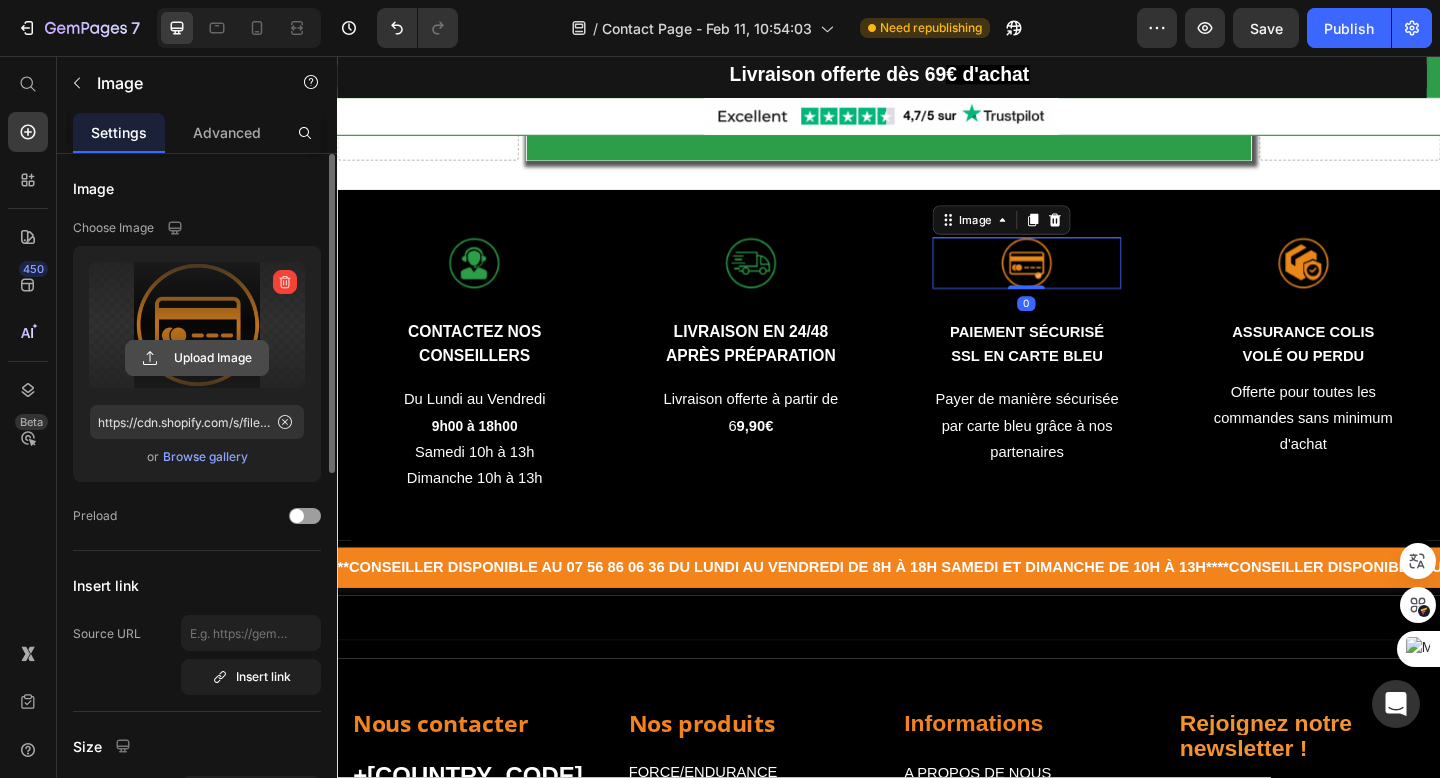 click 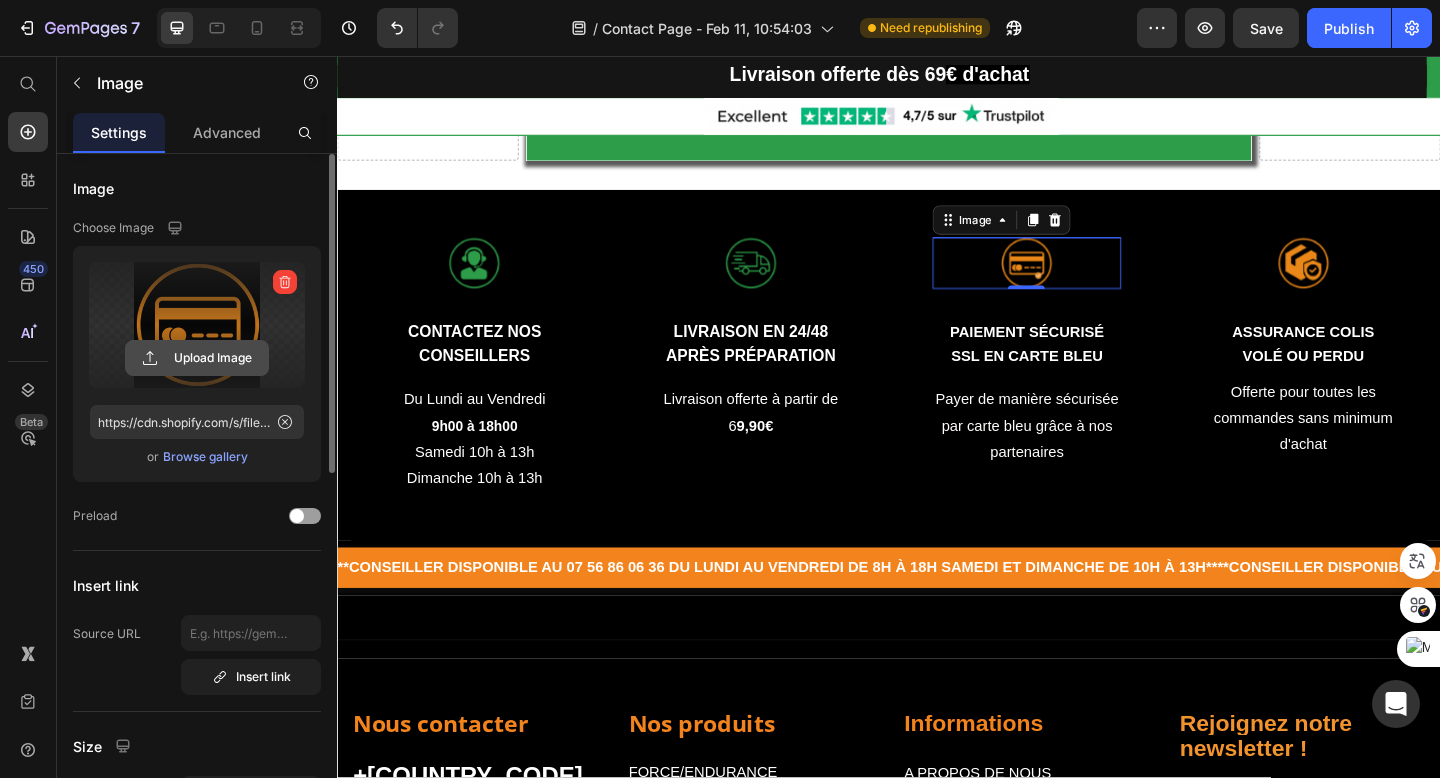 click 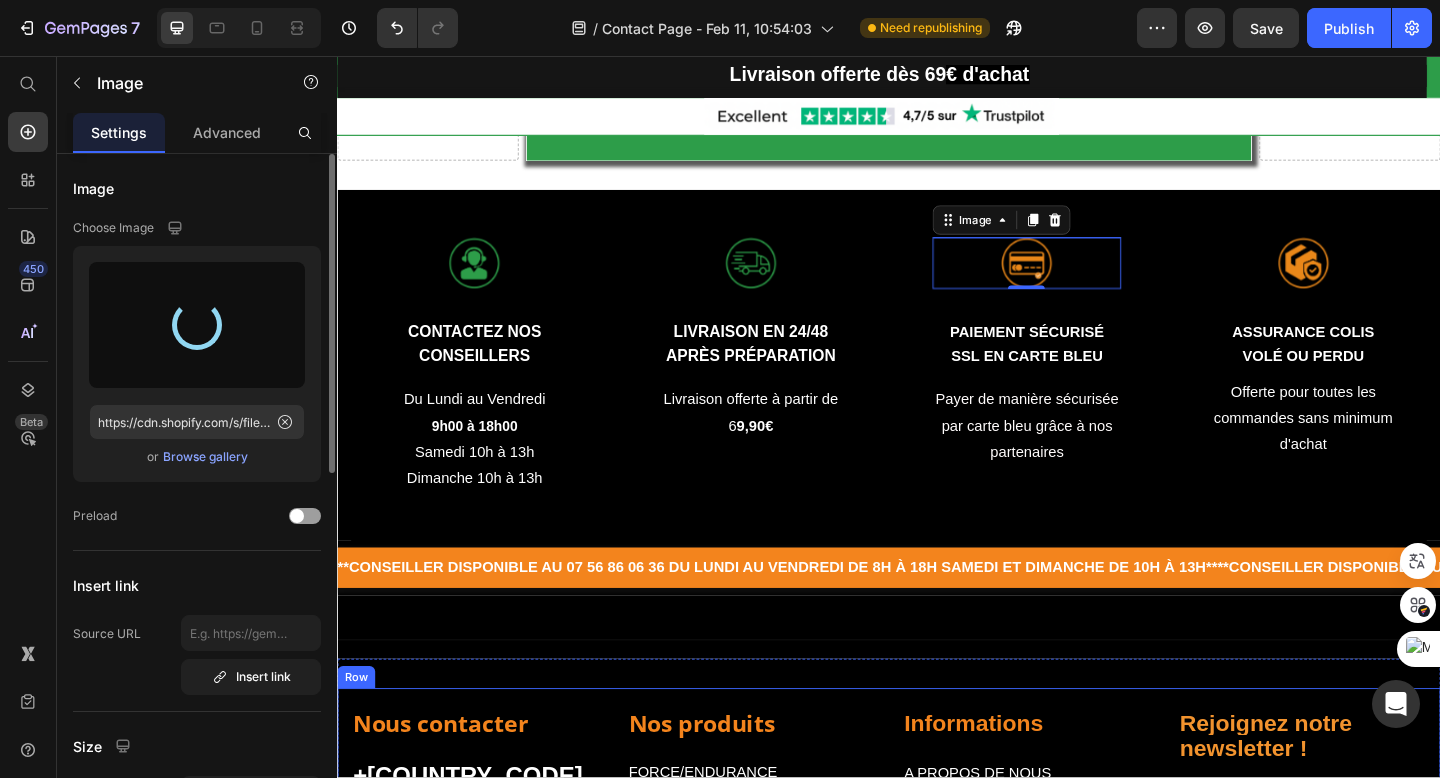 type on "https://cdn.shopify.com/s/files/1/0881/3782/6569/files/gempages_550159703871587363-efc370ae-8ac0-466c-9bbe-fbeffaa336c0.png" 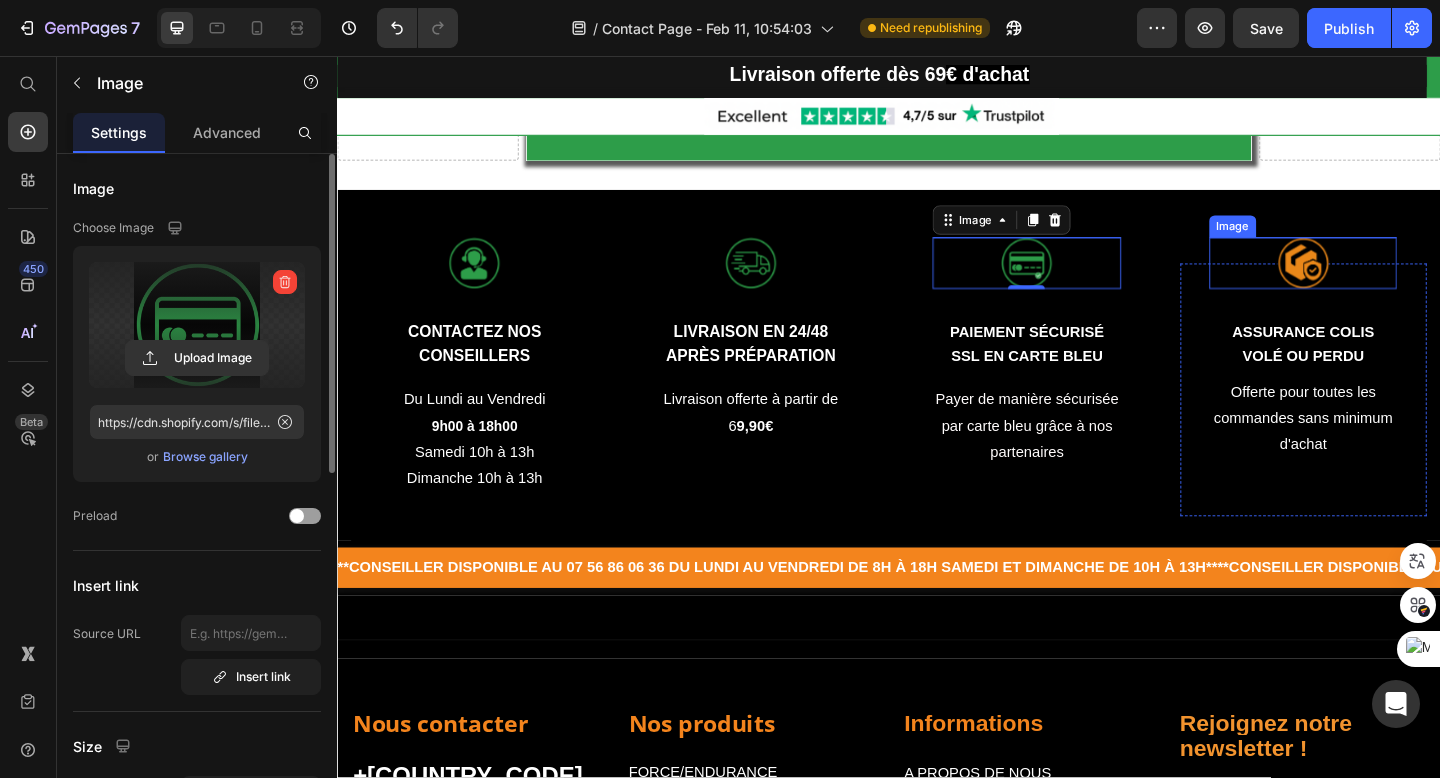 click at bounding box center (1388, 282) 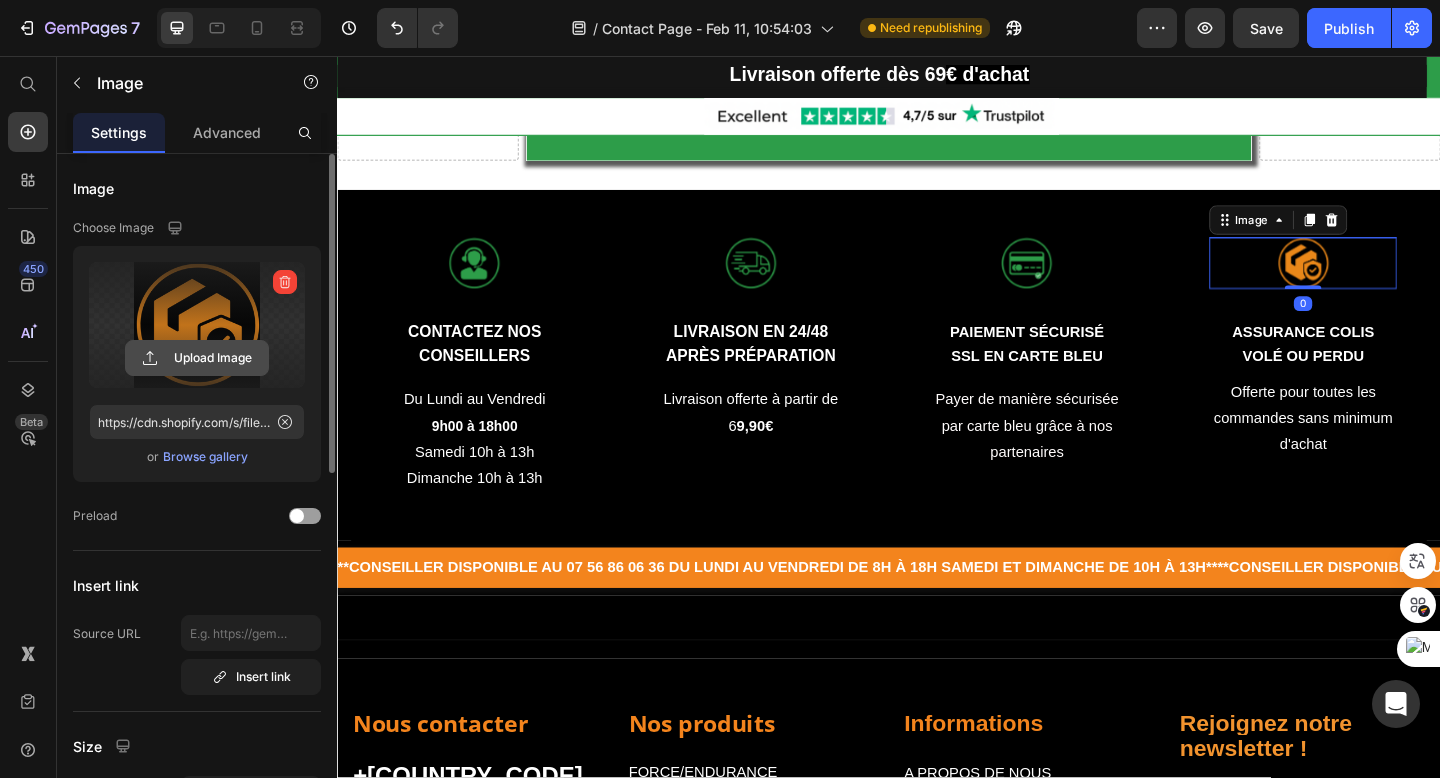 click 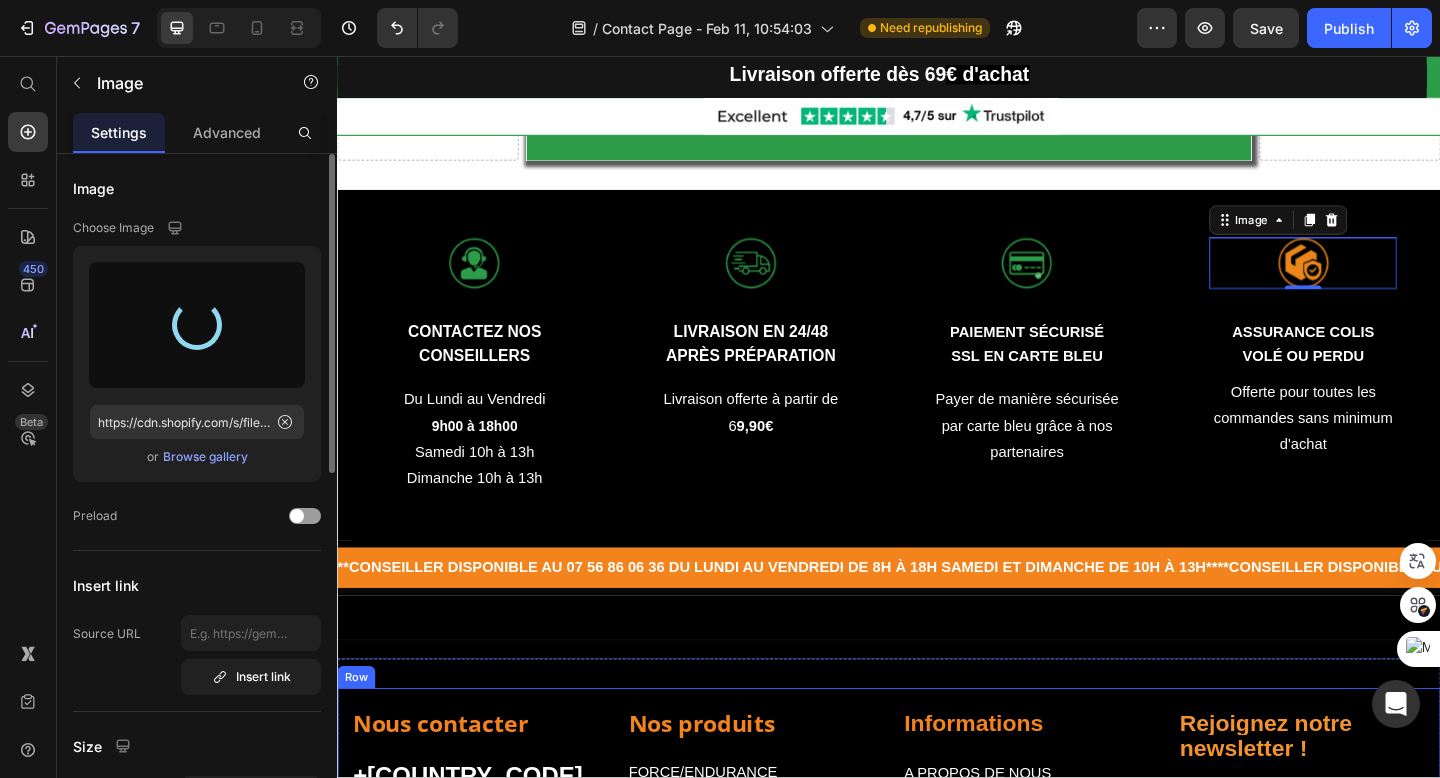 type on "https://cdn.shopify.com/s/files/1/0881/3782/6569/files/gempages_550159703871587363-b21c2a16-516f-4062-b95b-214f2569c9a9.png" 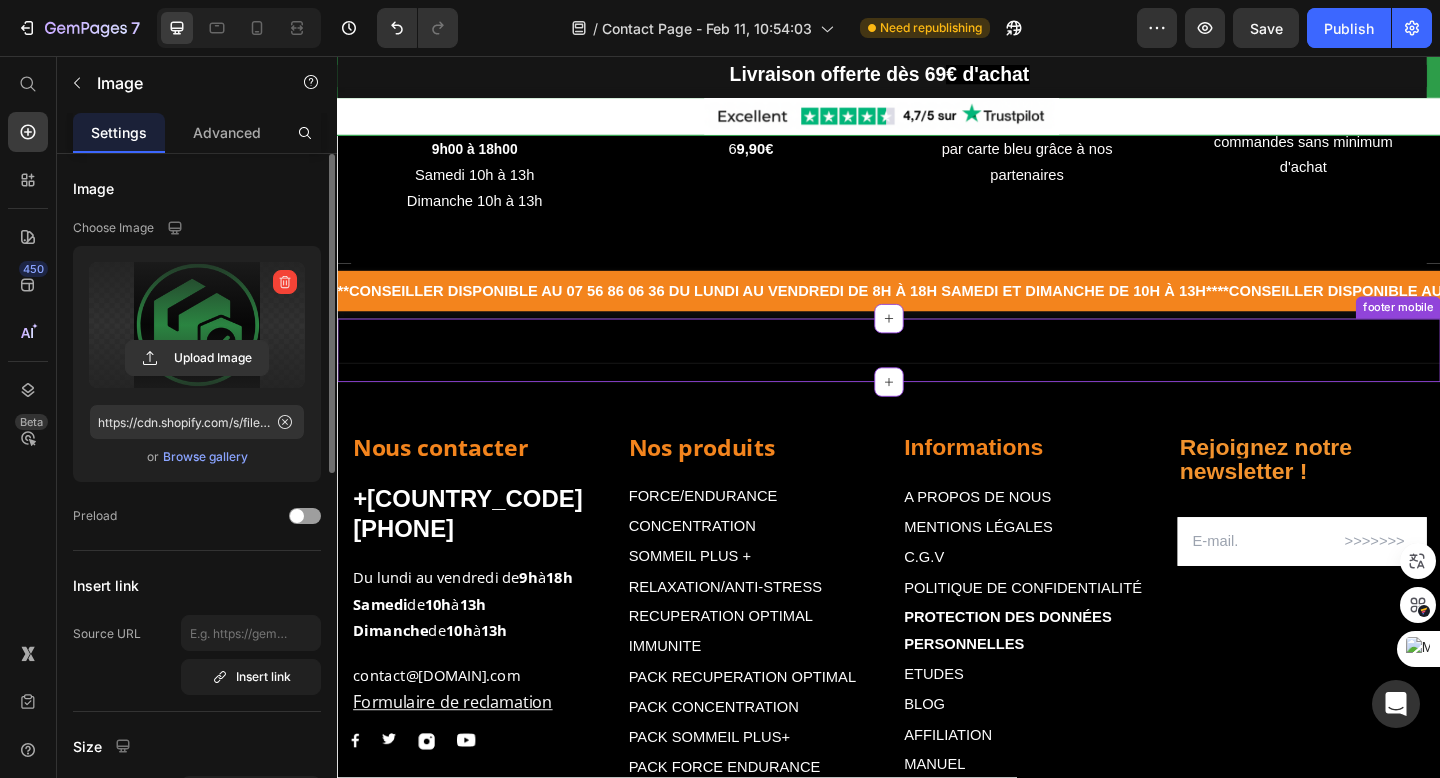 scroll, scrollTop: 2425, scrollLeft: 0, axis: vertical 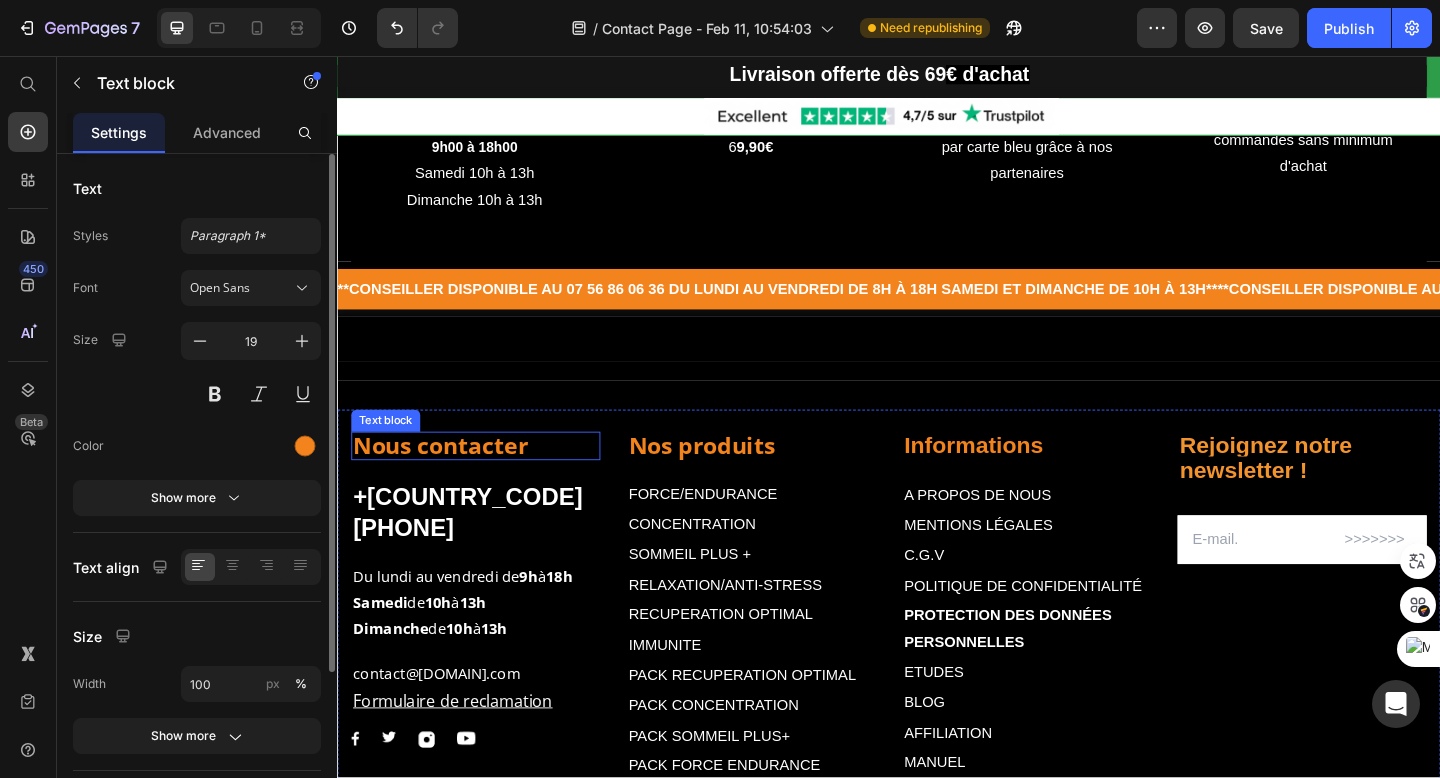 click on "Nous contacter" at bounding box center [449, 479] 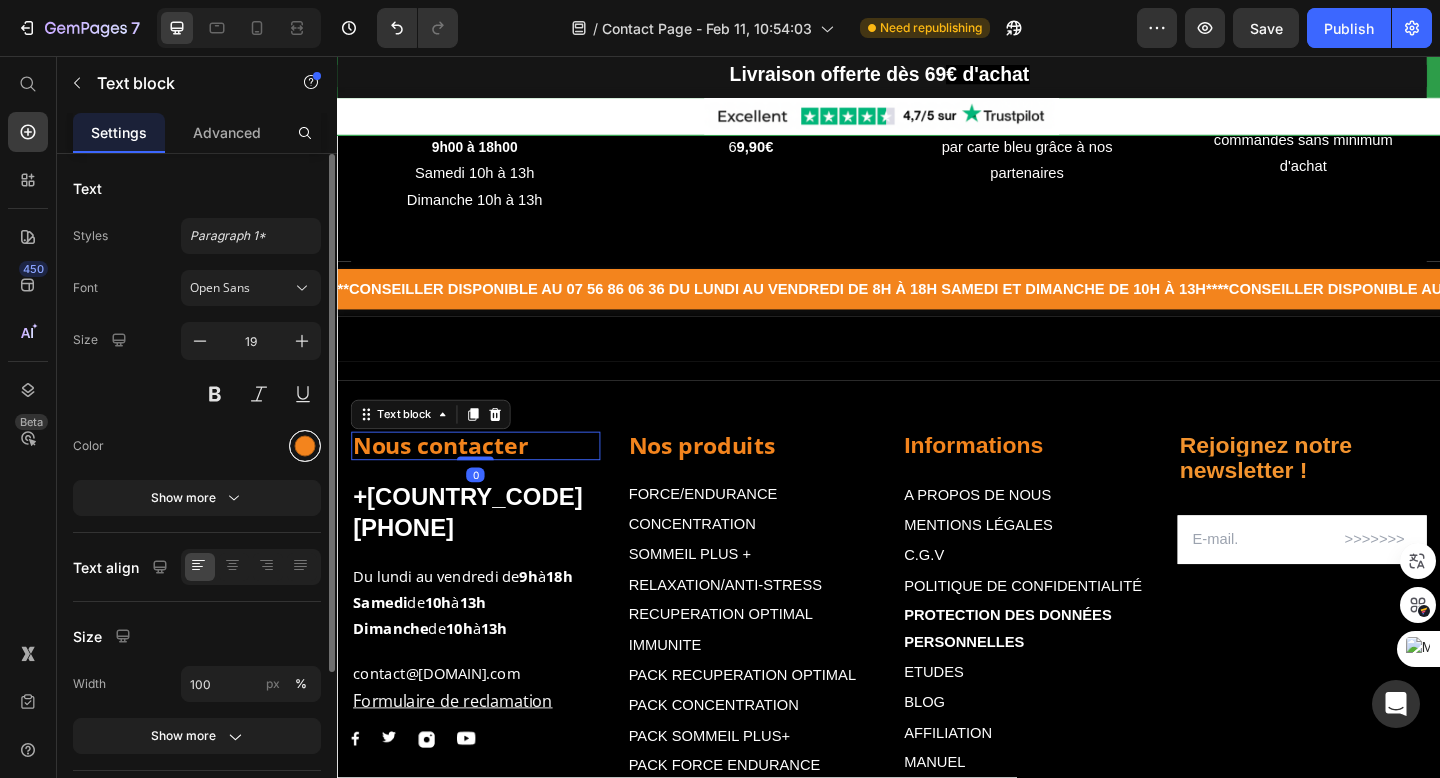 click at bounding box center [305, 446] 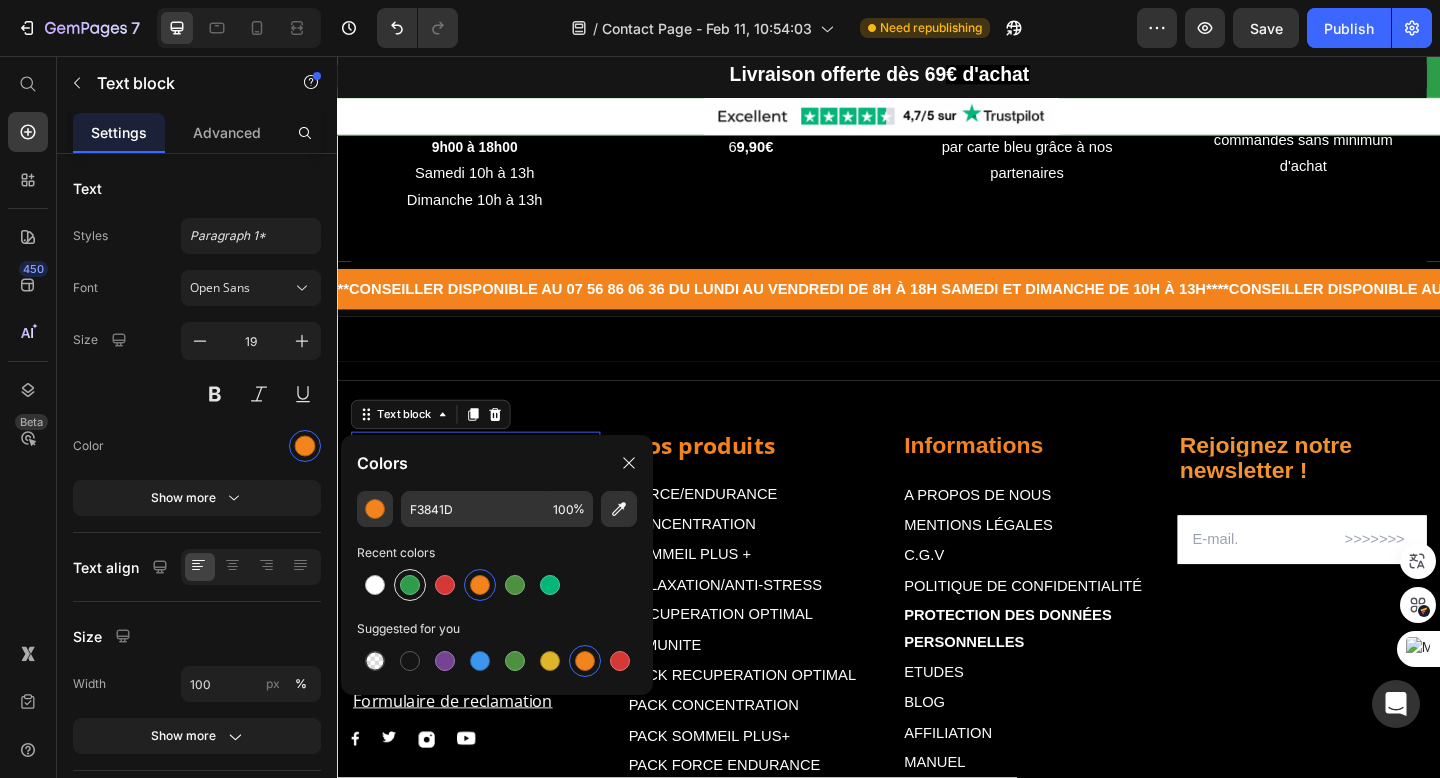 click at bounding box center (410, 585) 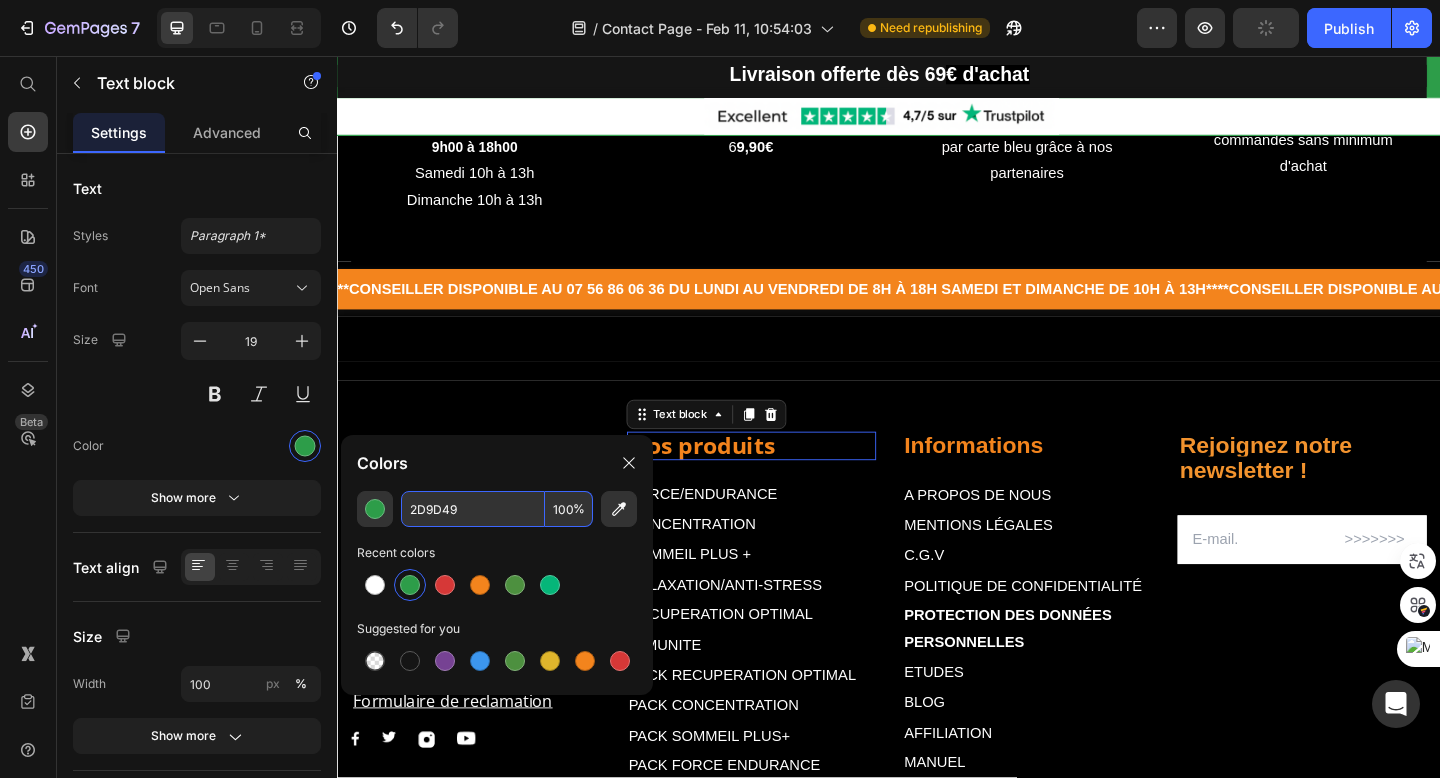 click on "Nos produits" at bounding box center (733, 479) 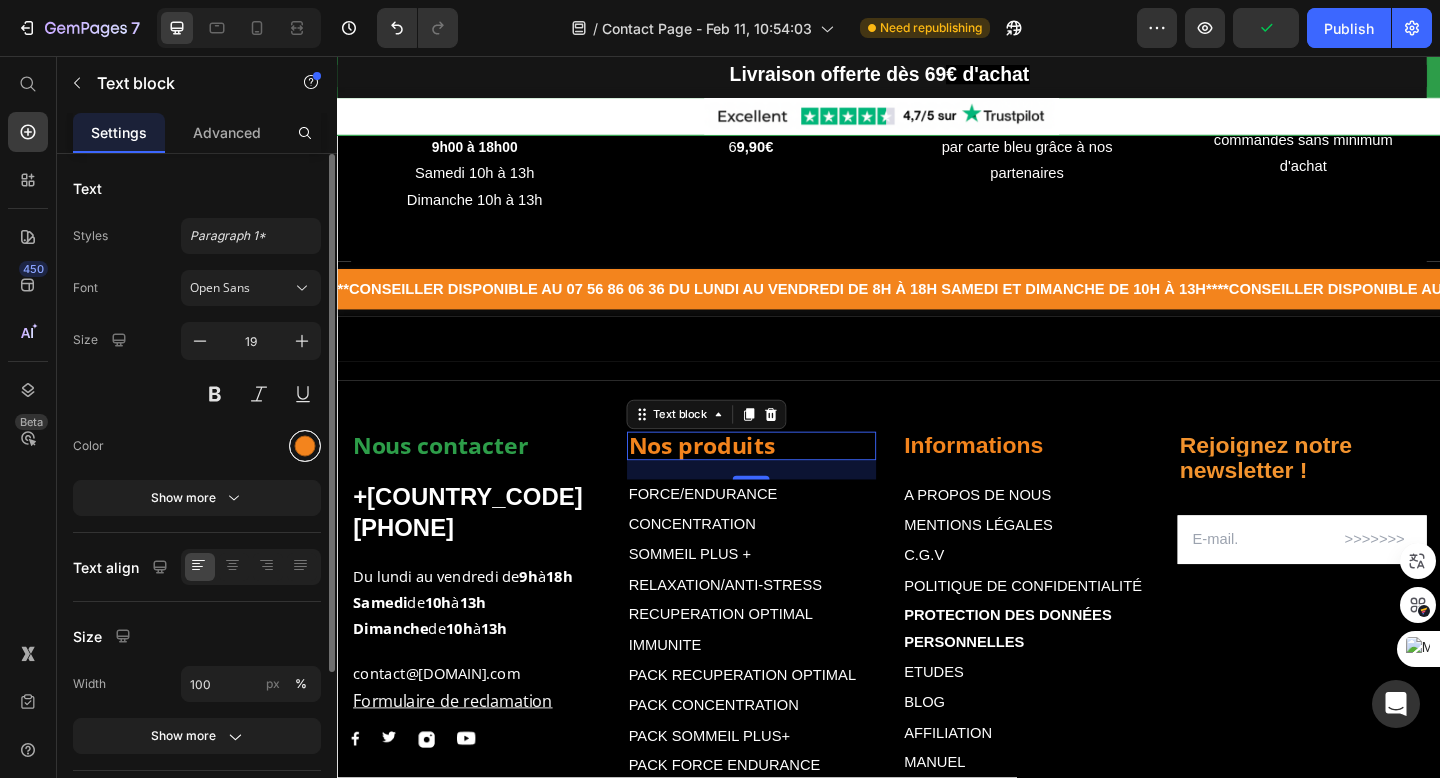 click at bounding box center [305, 446] 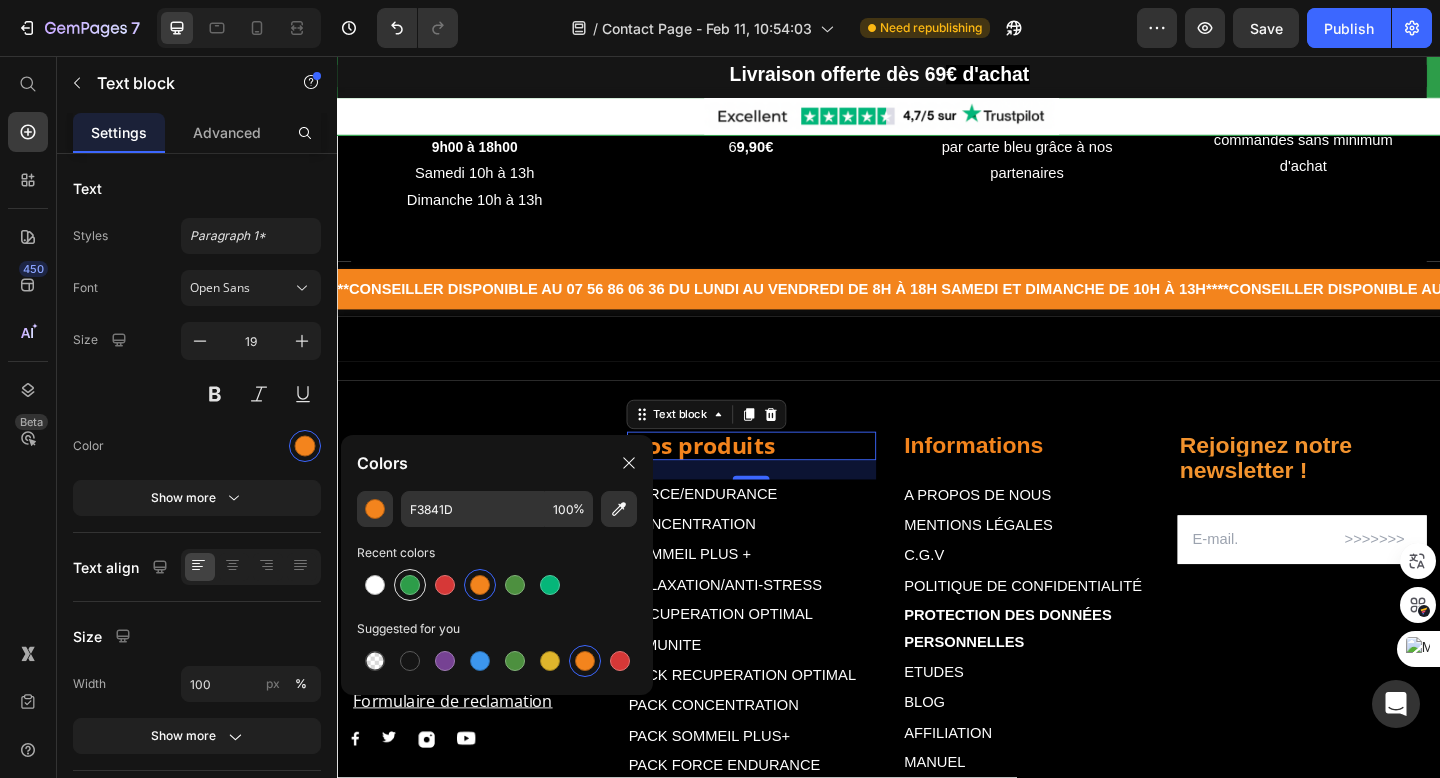 click at bounding box center (410, 585) 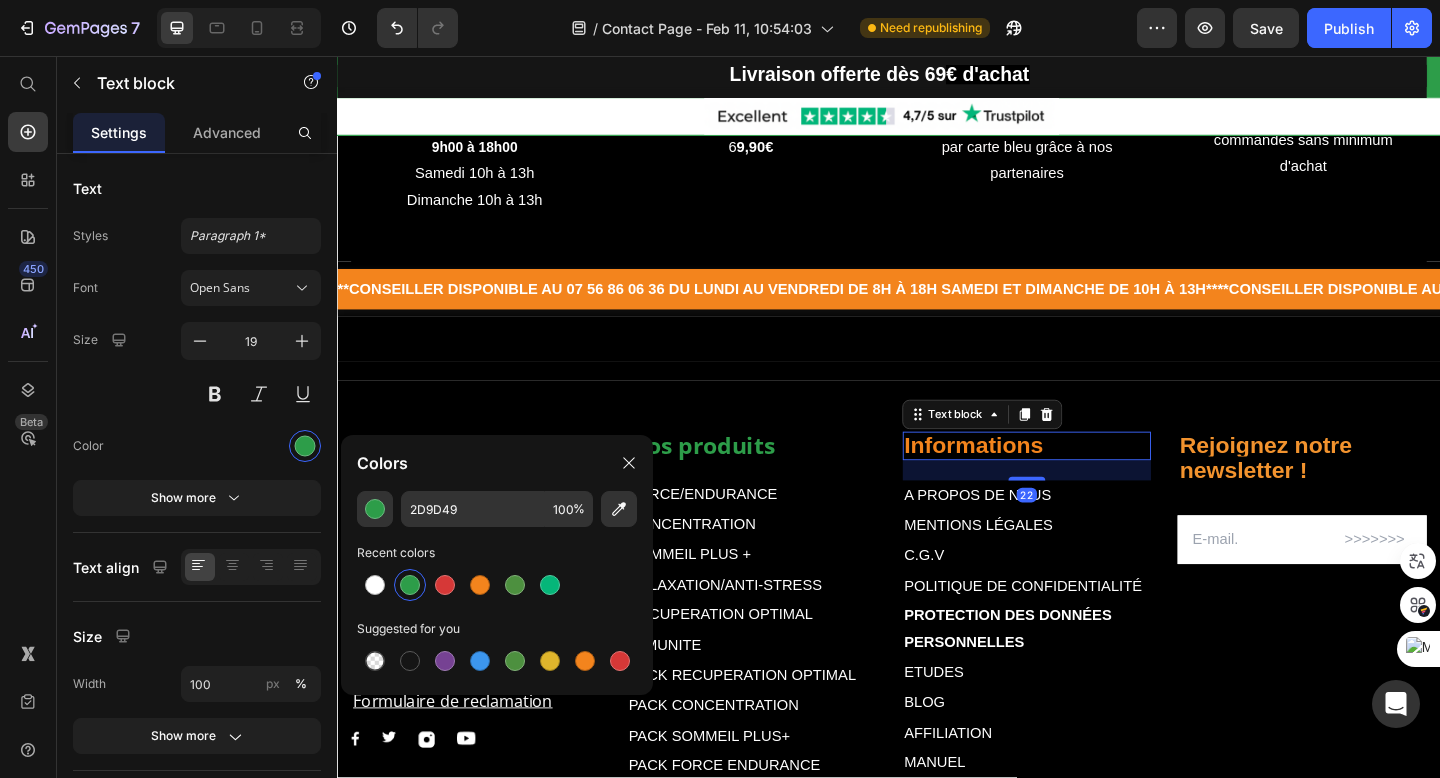 click on "Informations" at bounding box center (1029, 479) 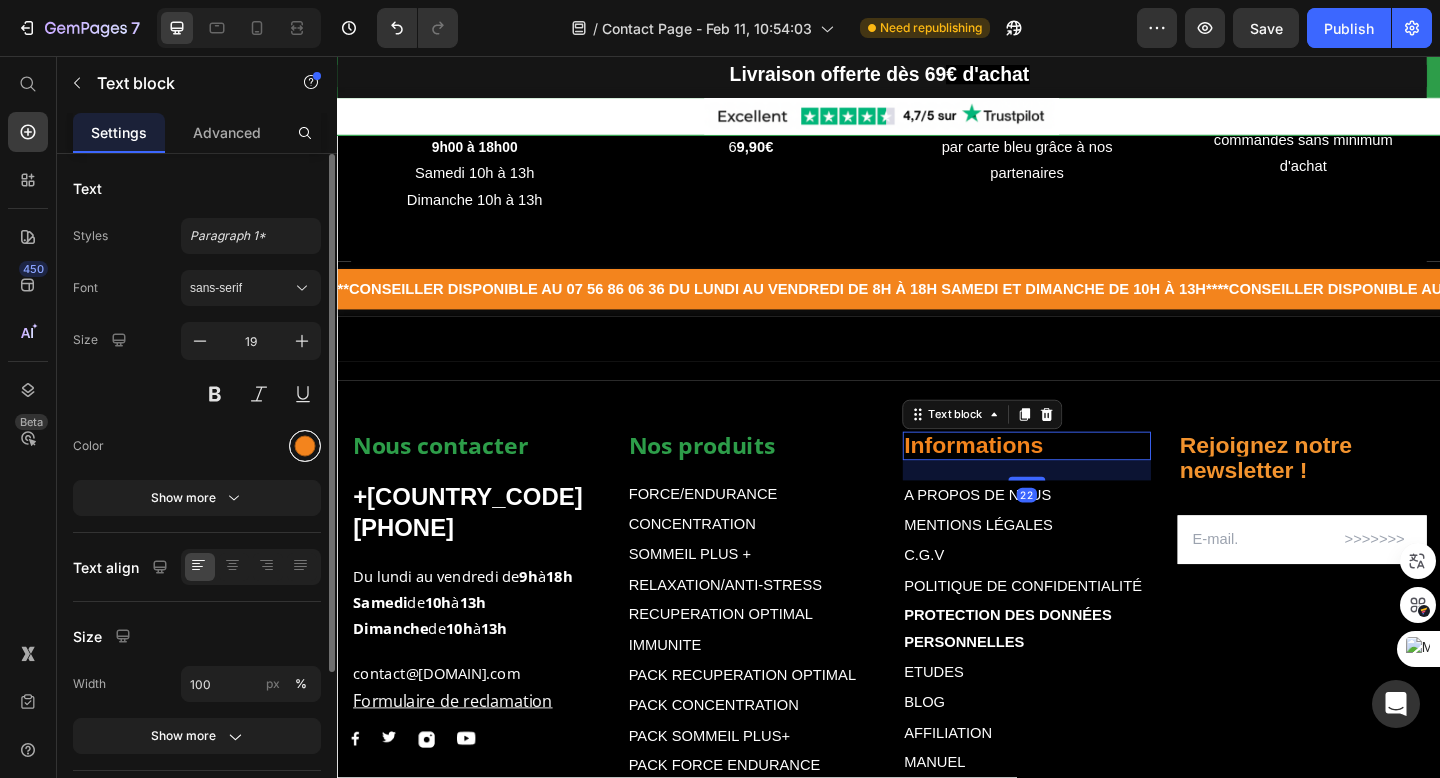 click at bounding box center [305, 446] 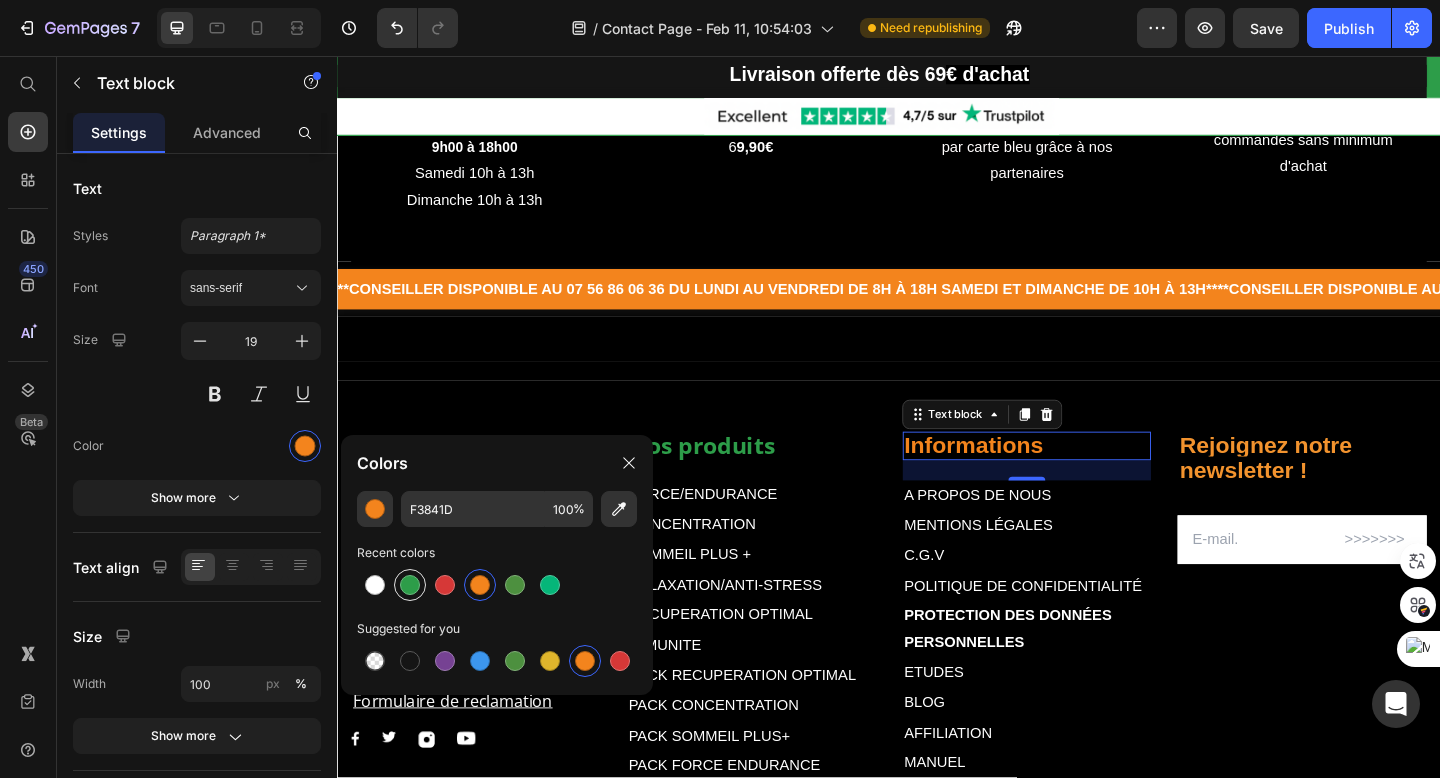 click at bounding box center [410, 585] 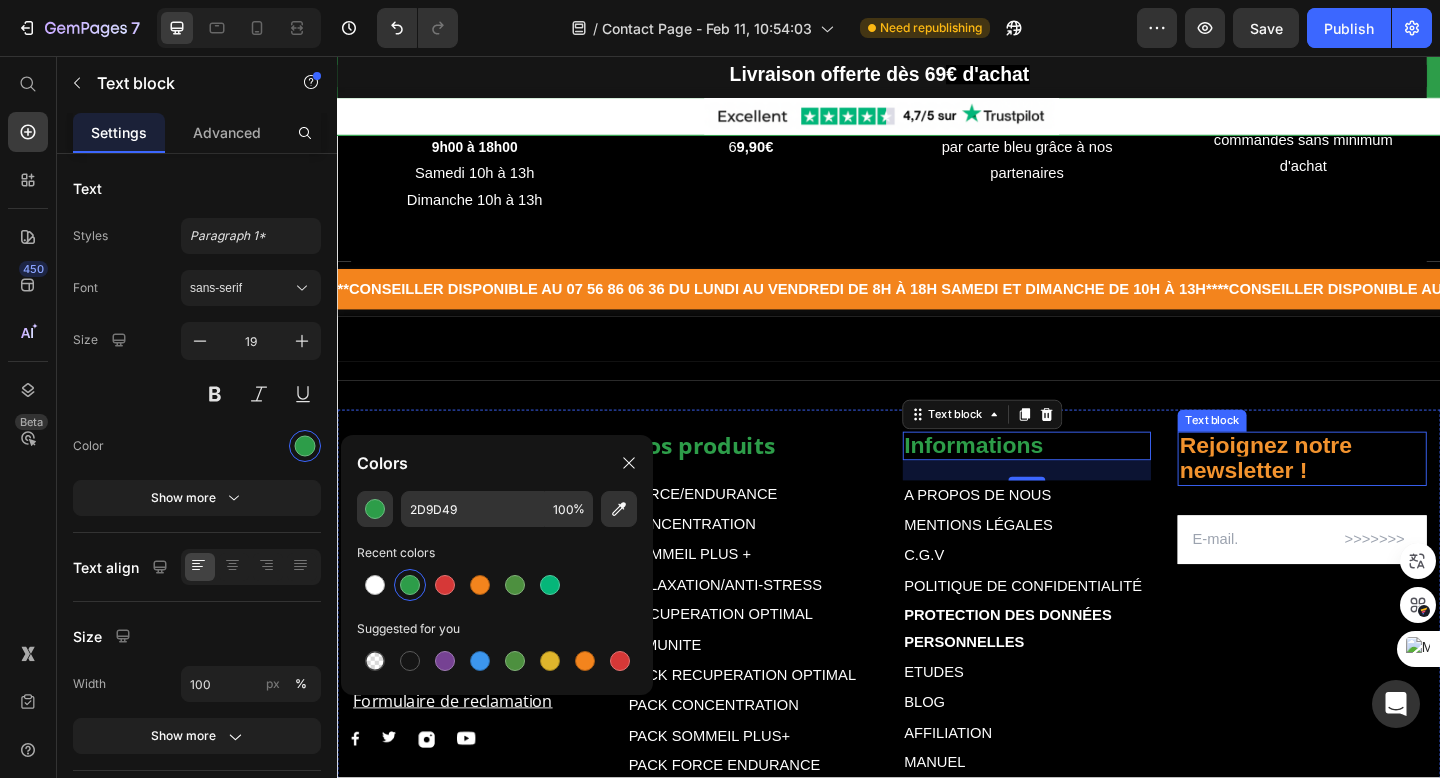 click on "Rejoignez notre newsletter !" at bounding box center (1347, 493) 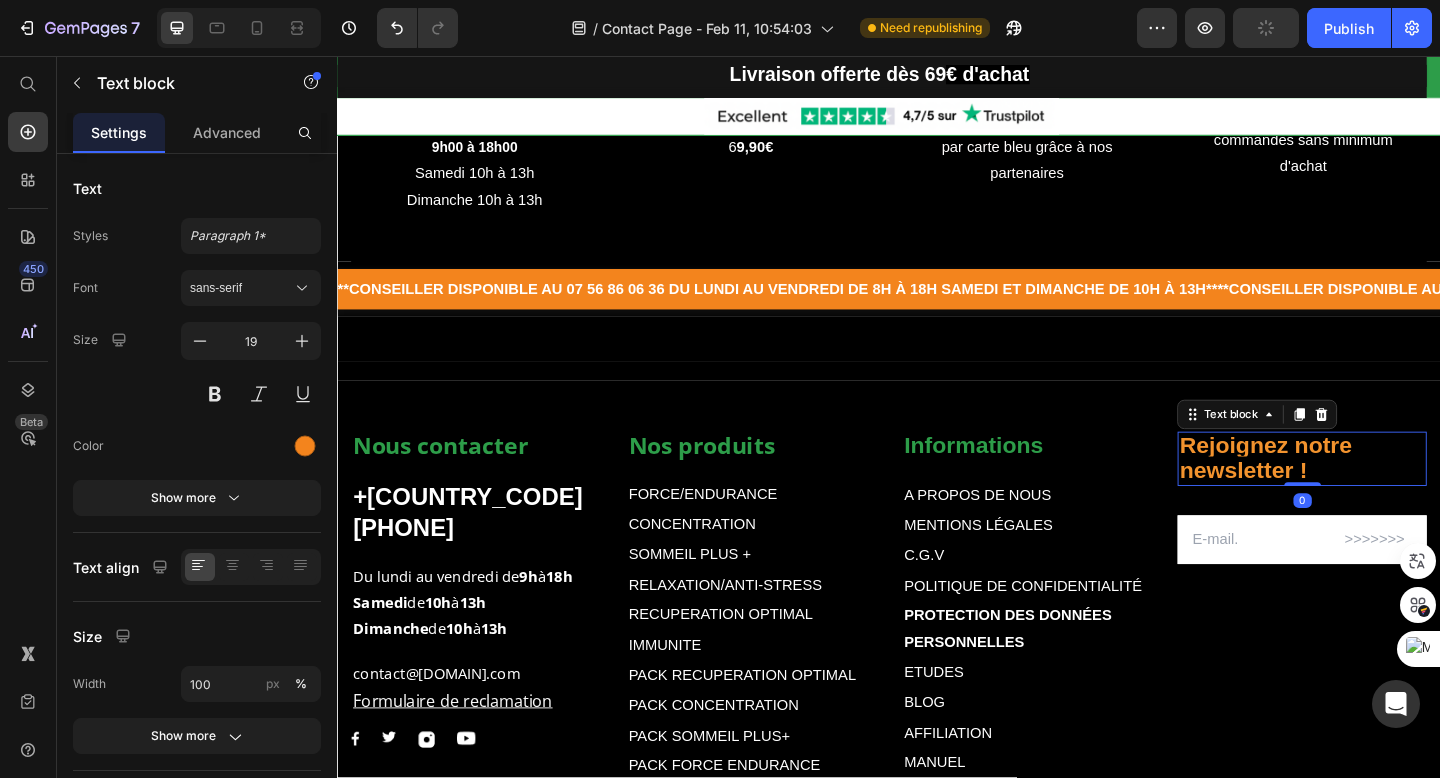 click on "Rejoignez notre newsletter !" at bounding box center (1347, 493) 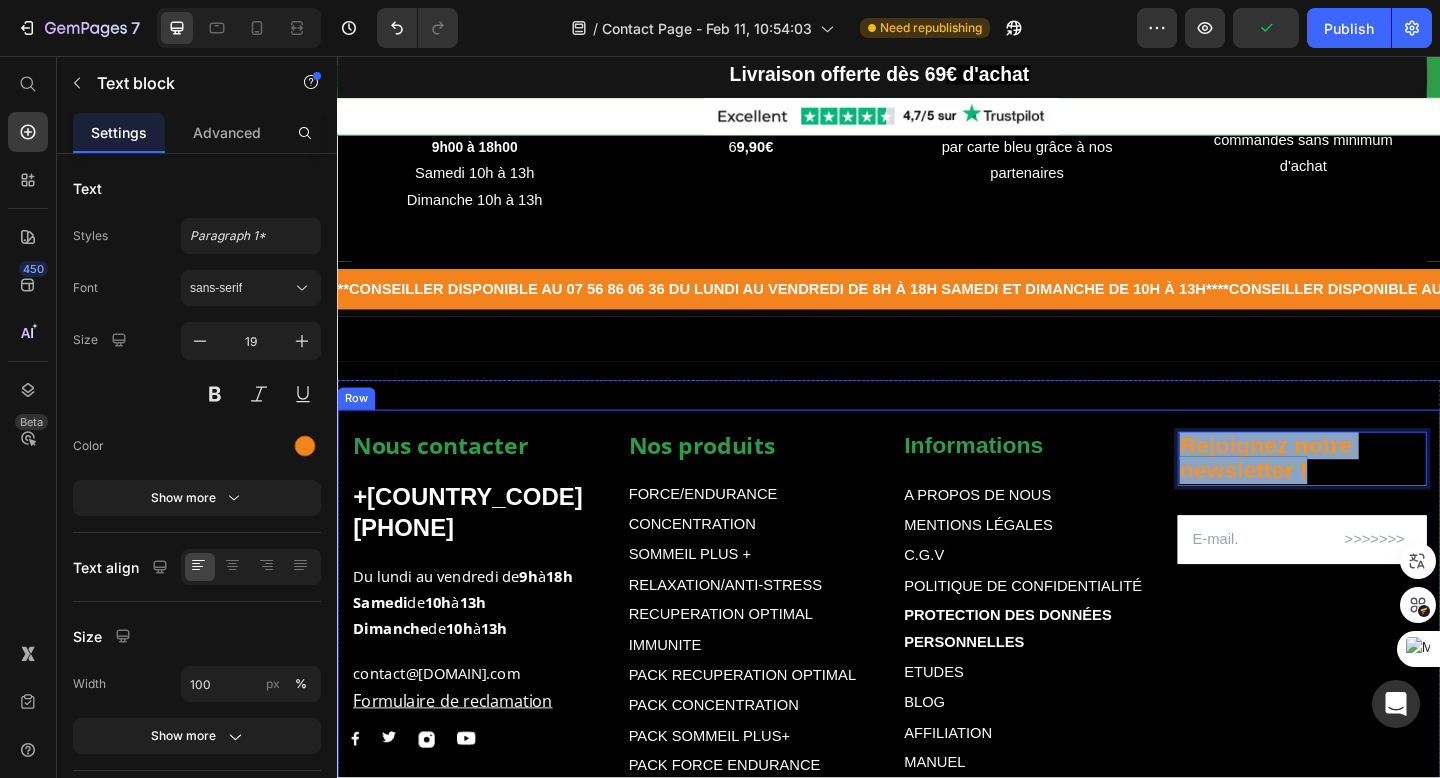 drag, startPoint x: 1380, startPoint y: 502, endPoint x: 1238, endPoint y: 468, distance: 146.0137 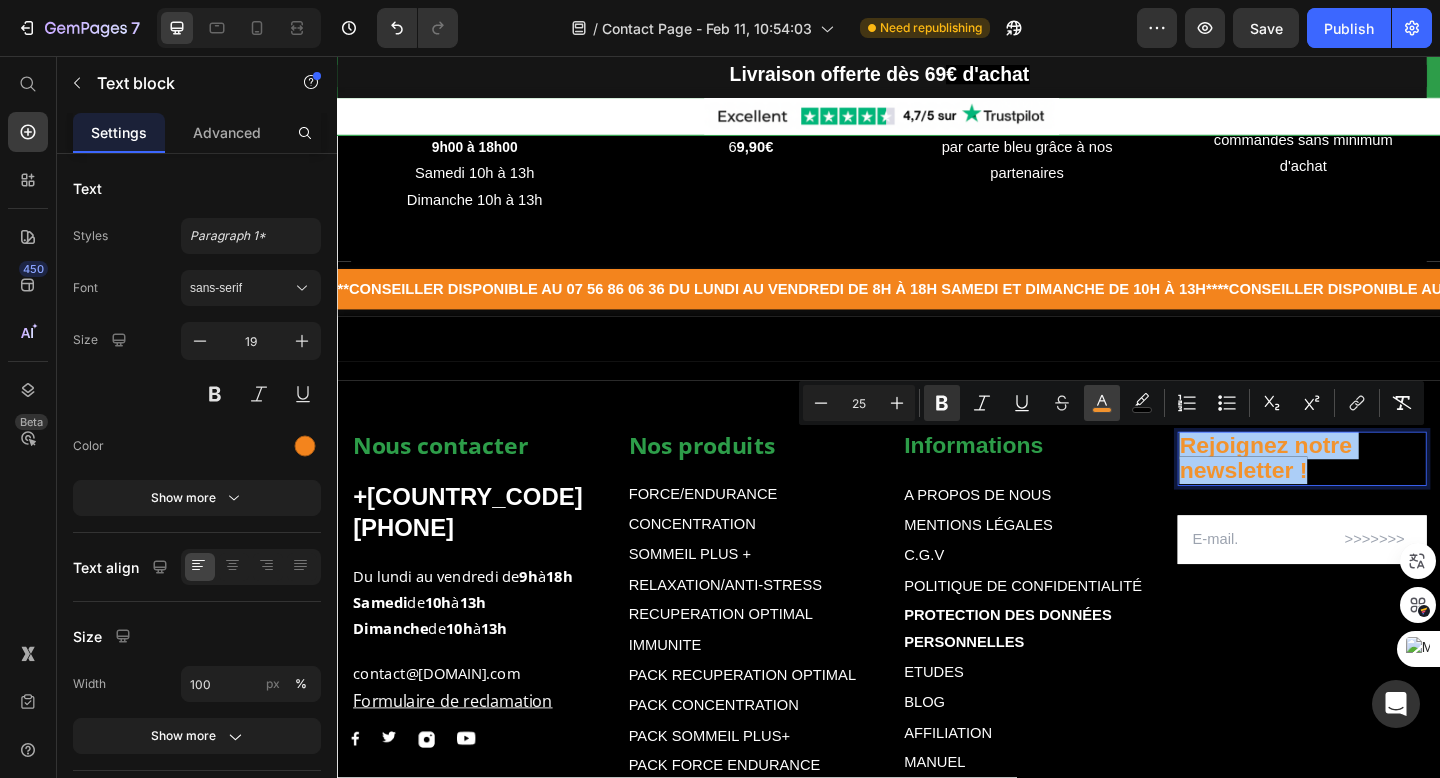 click on "color" at bounding box center [1102, 403] 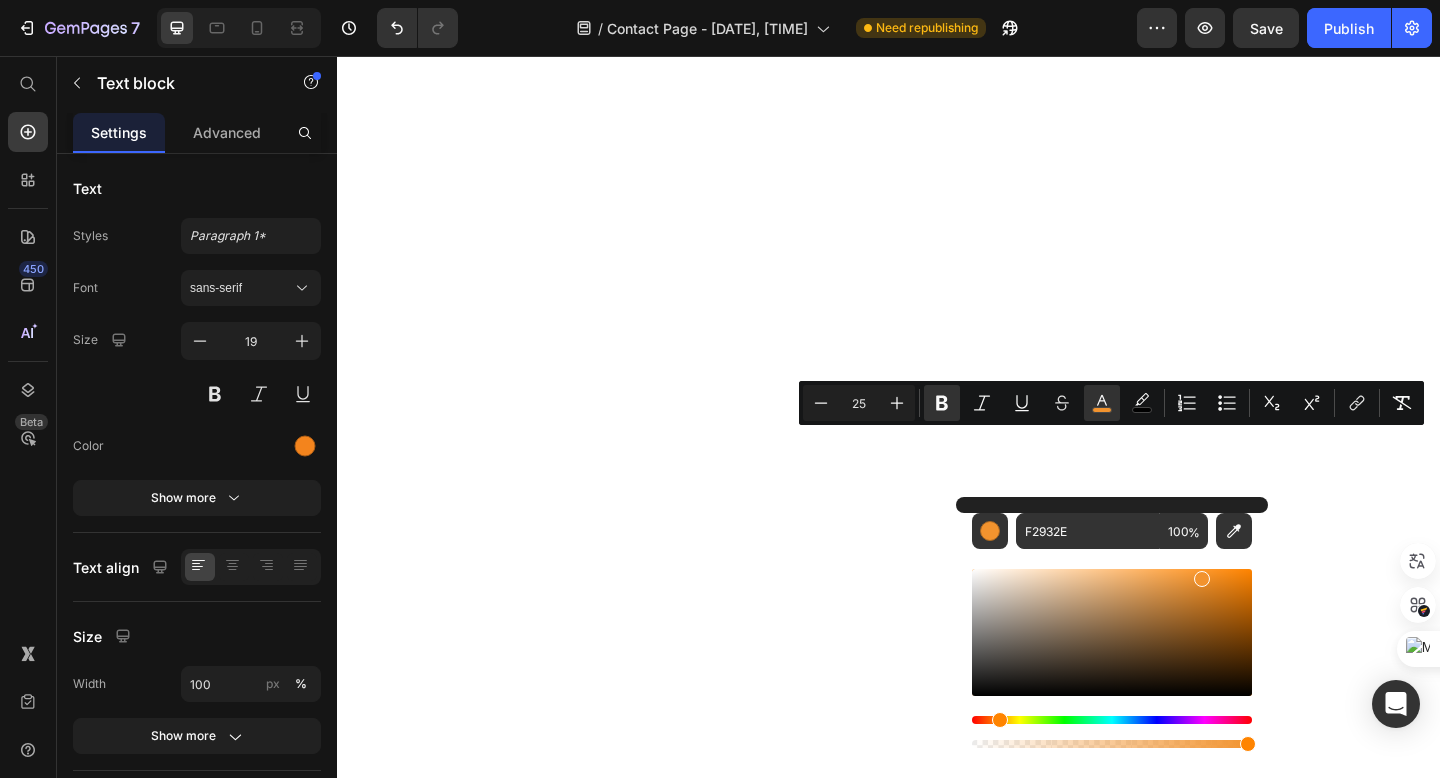 scroll, scrollTop: 0, scrollLeft: 0, axis: both 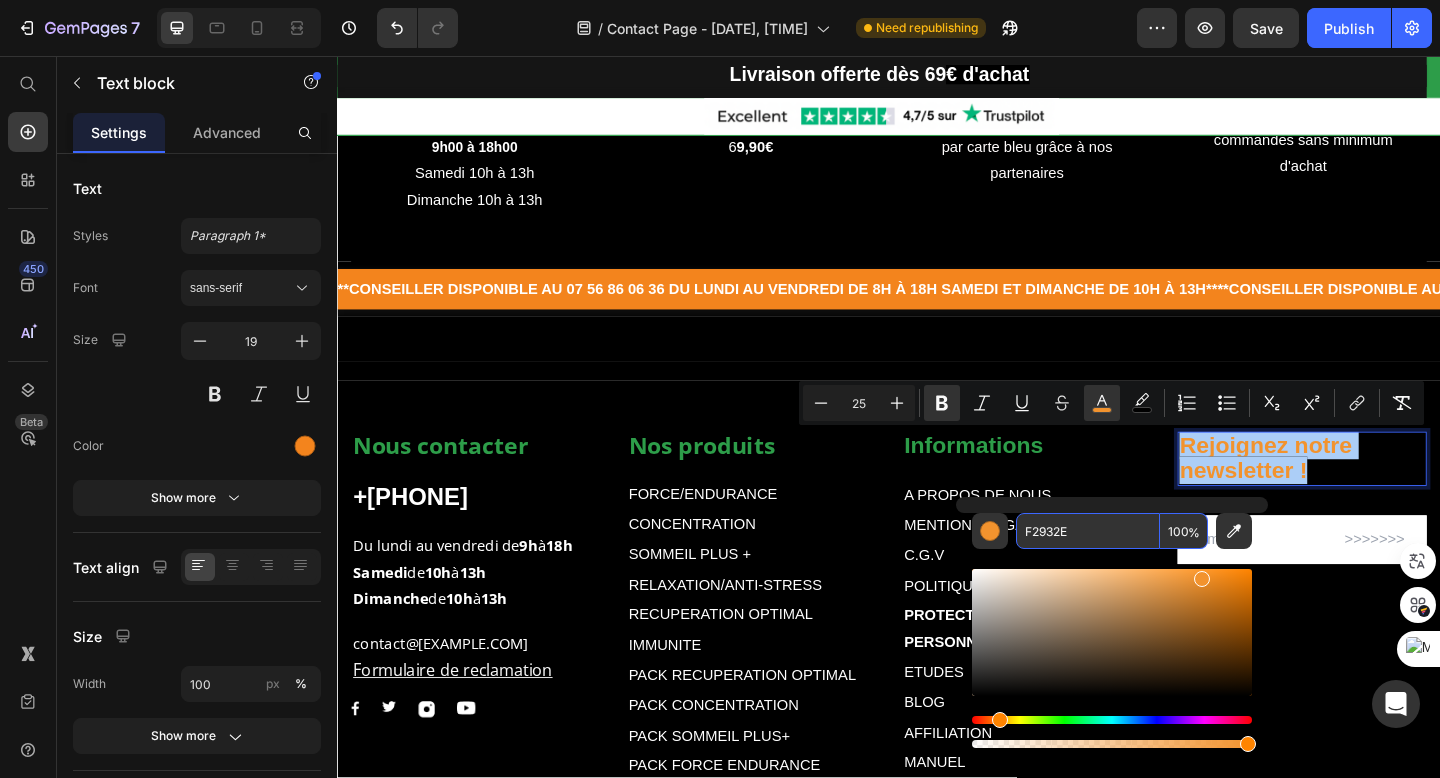 click on "F2932E" at bounding box center (1088, 531) 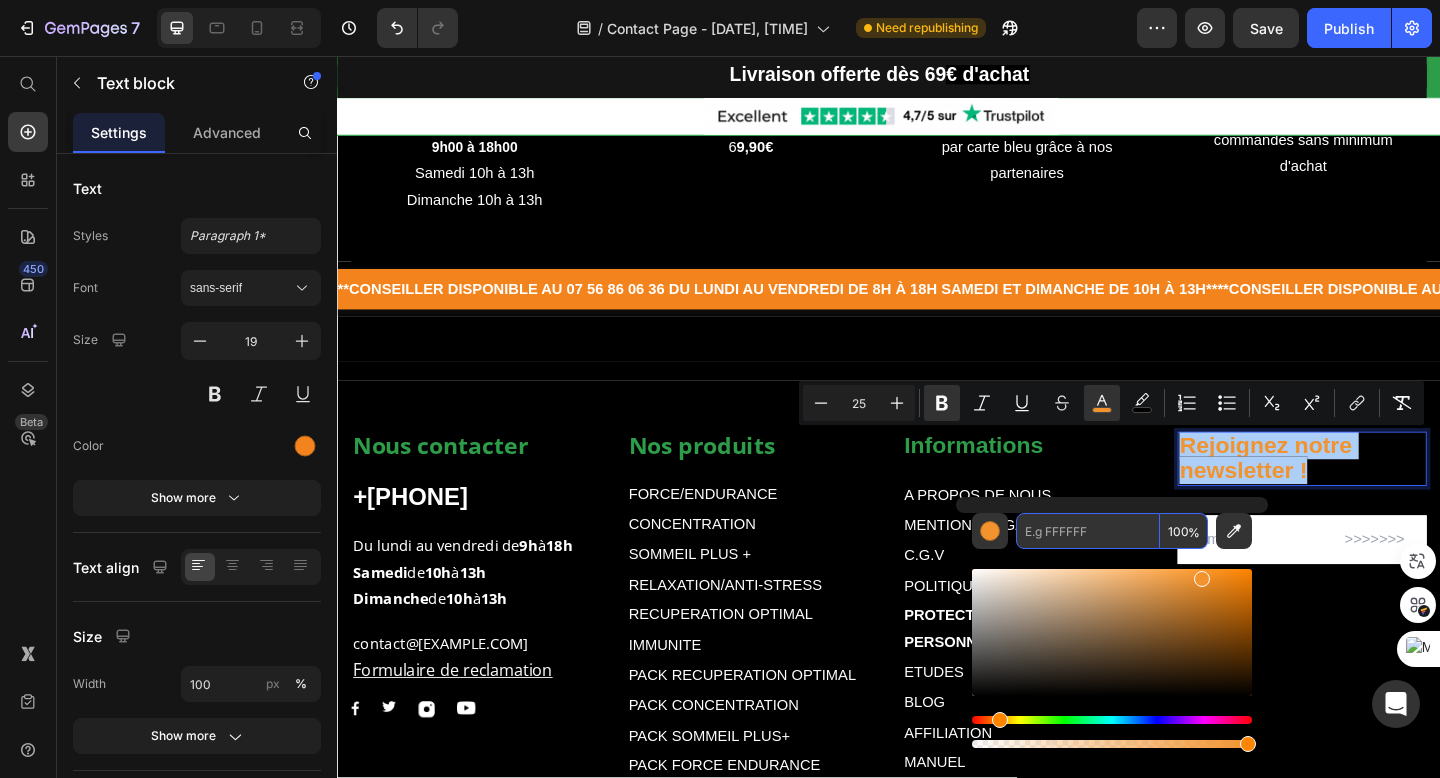 paste on "2D9D49" 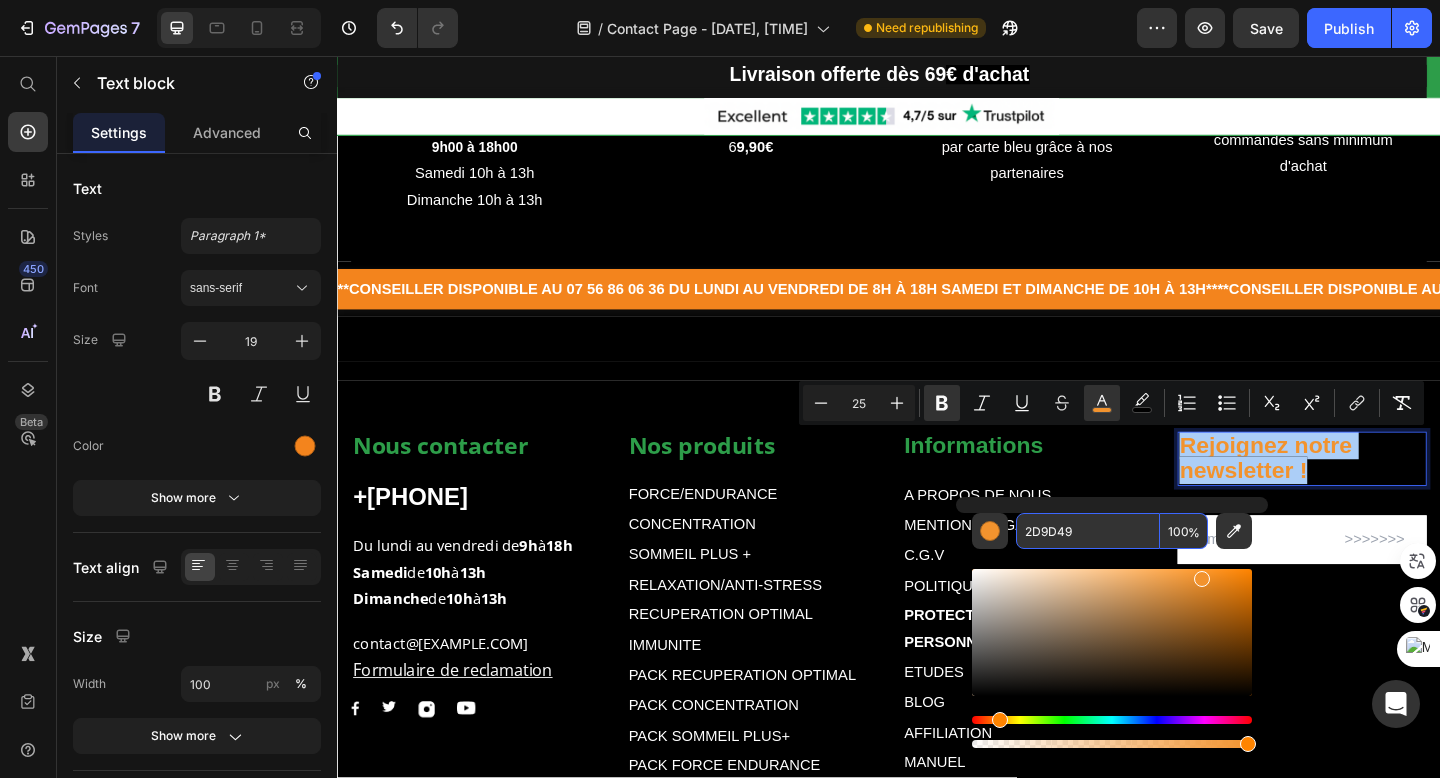 type on "2D9D49" 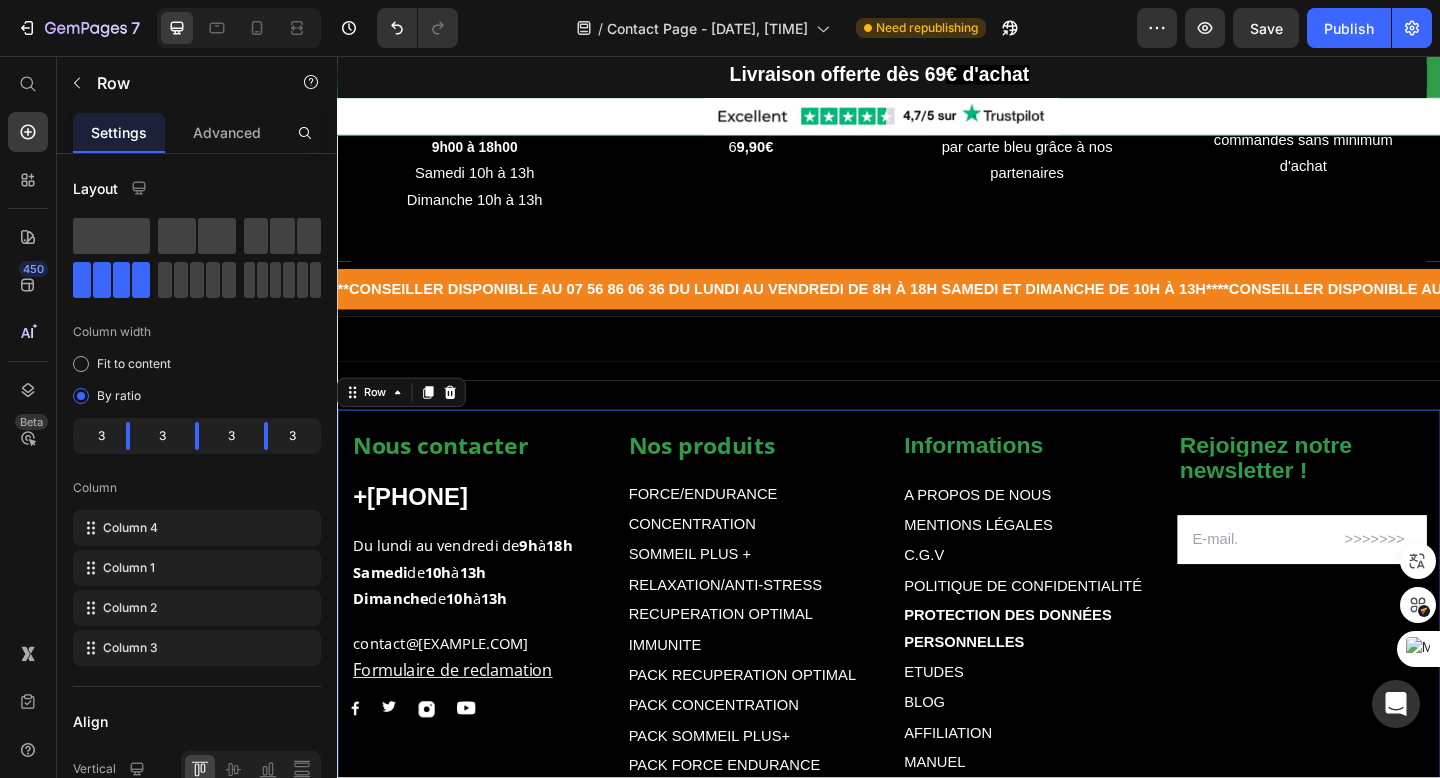 click on "Rejoignez notre newsletter ! Text block Email Field Row Newsletter" at bounding box center [1386, 753] 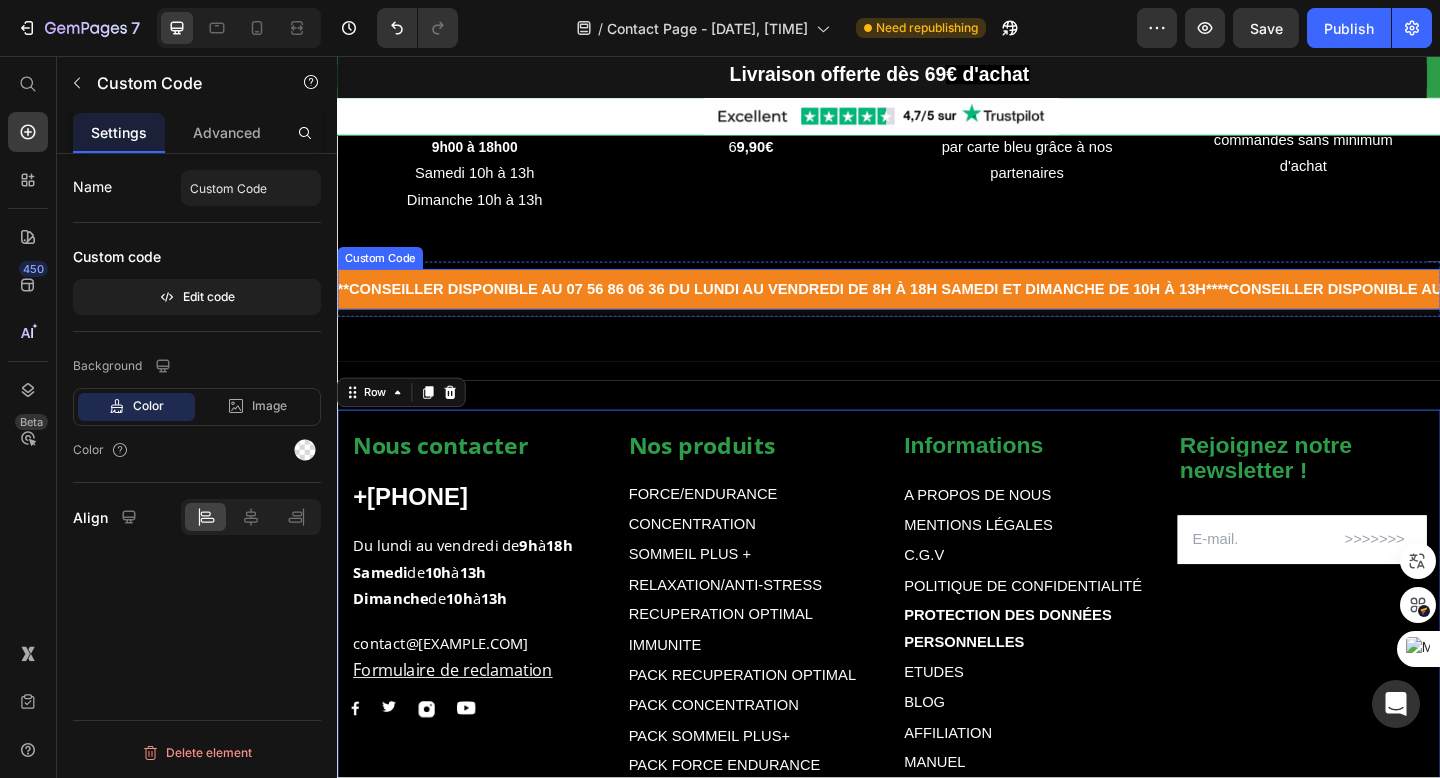 click on "**Conseiller disponible au 07 56 86 06 36 du lundi au vendredi de 8h à 18h samedi et dimanche de 10h à 13h**" at bounding box center [937, 310] 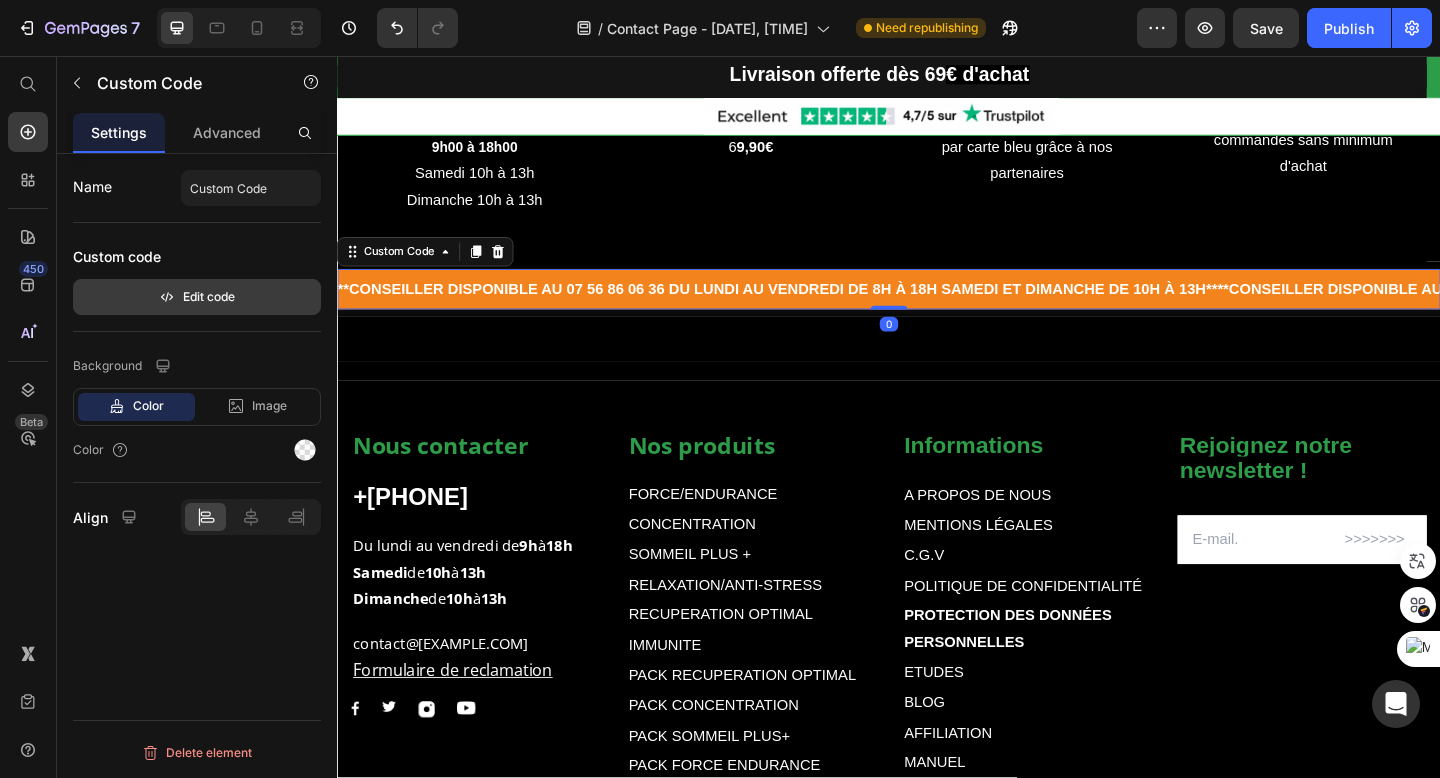 click on "Edit code" at bounding box center [197, 297] 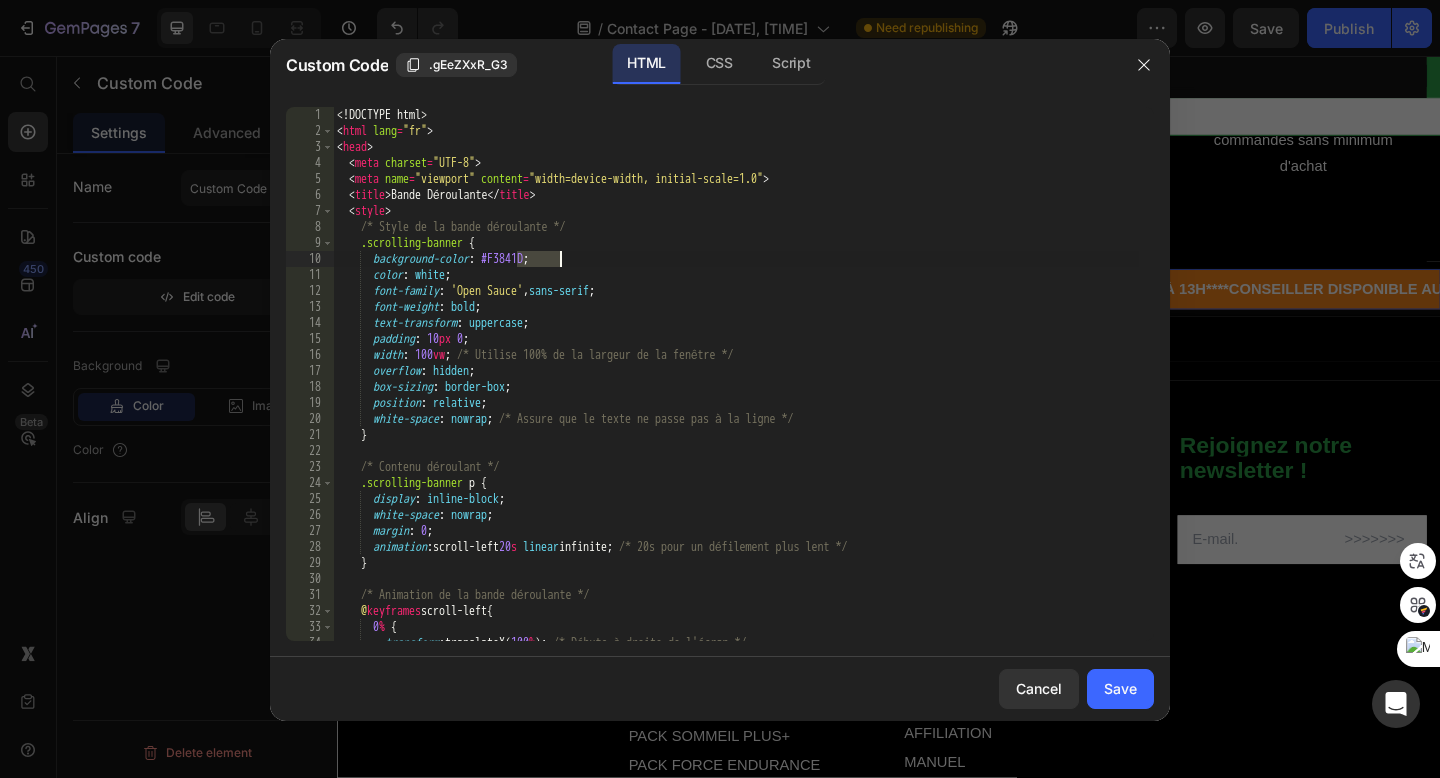 drag, startPoint x: 519, startPoint y: 263, endPoint x: 558, endPoint y: 263, distance: 39 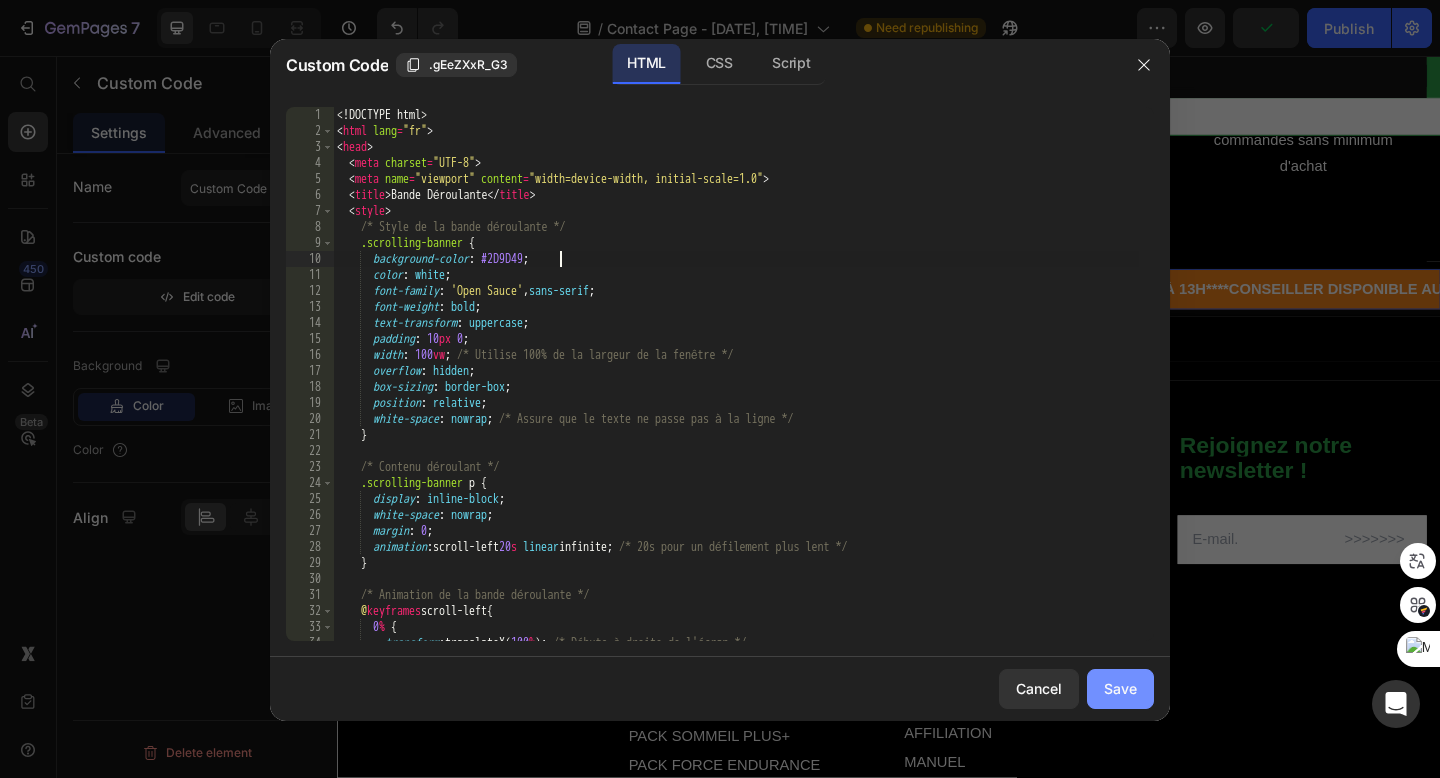 click on "Save" 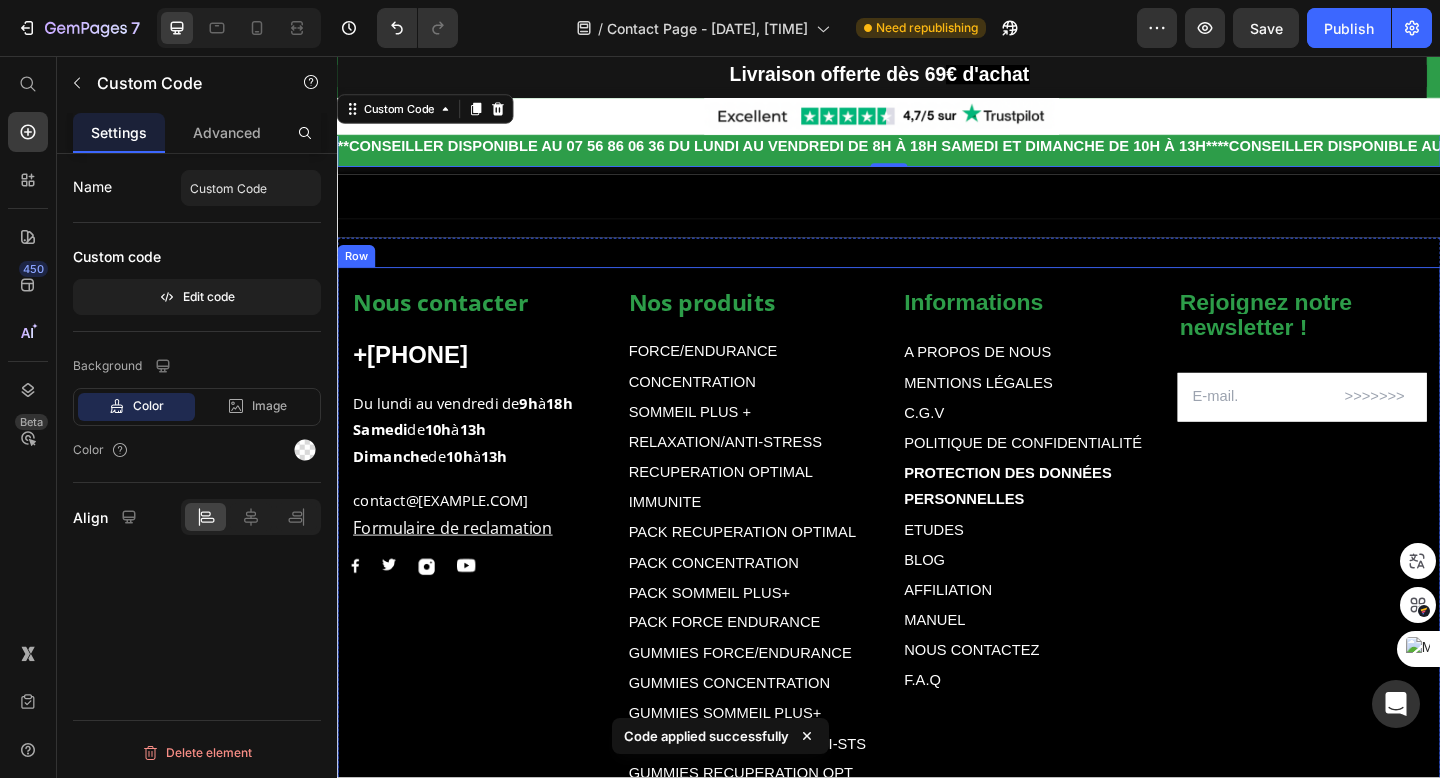 scroll, scrollTop: 2377, scrollLeft: 0, axis: vertical 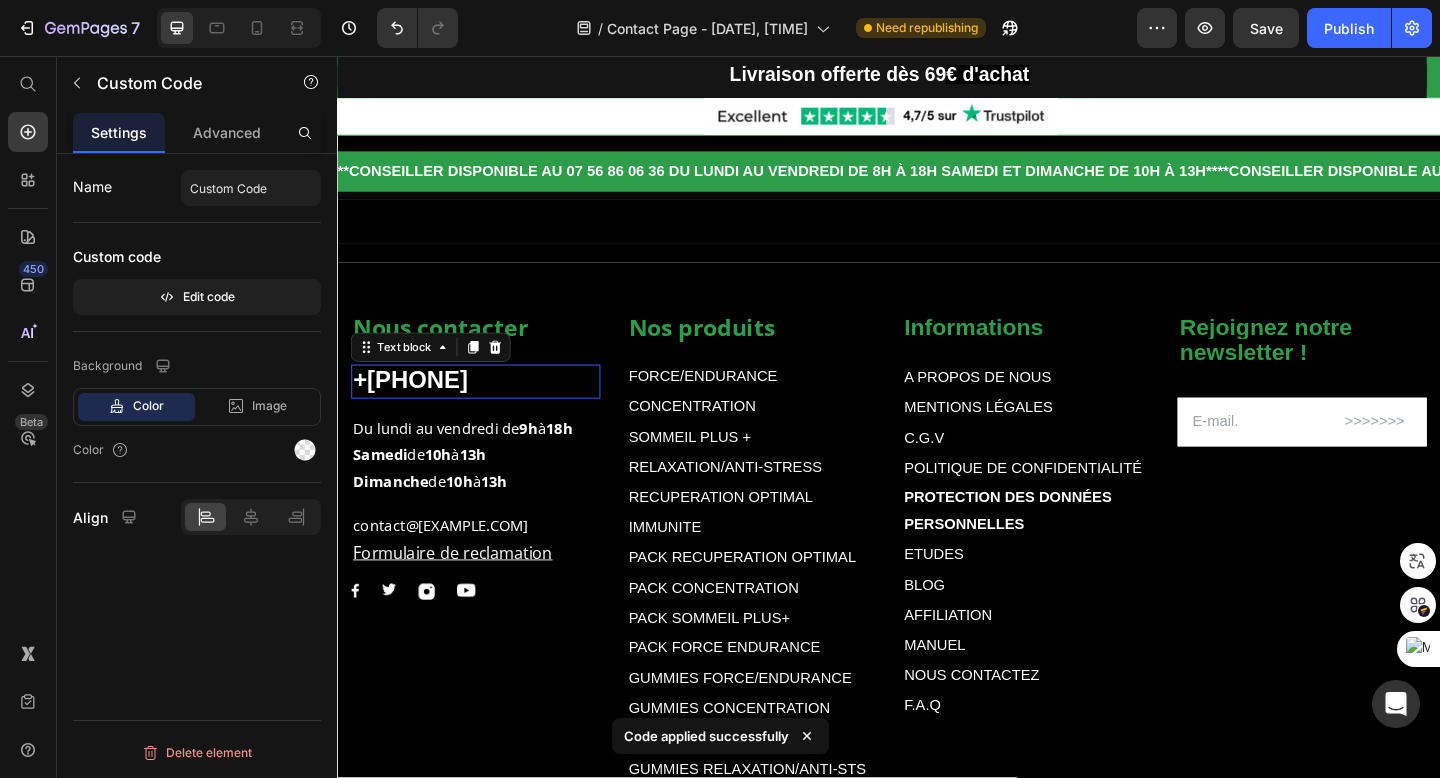 click on "[PHONE]" at bounding box center (487, 410) 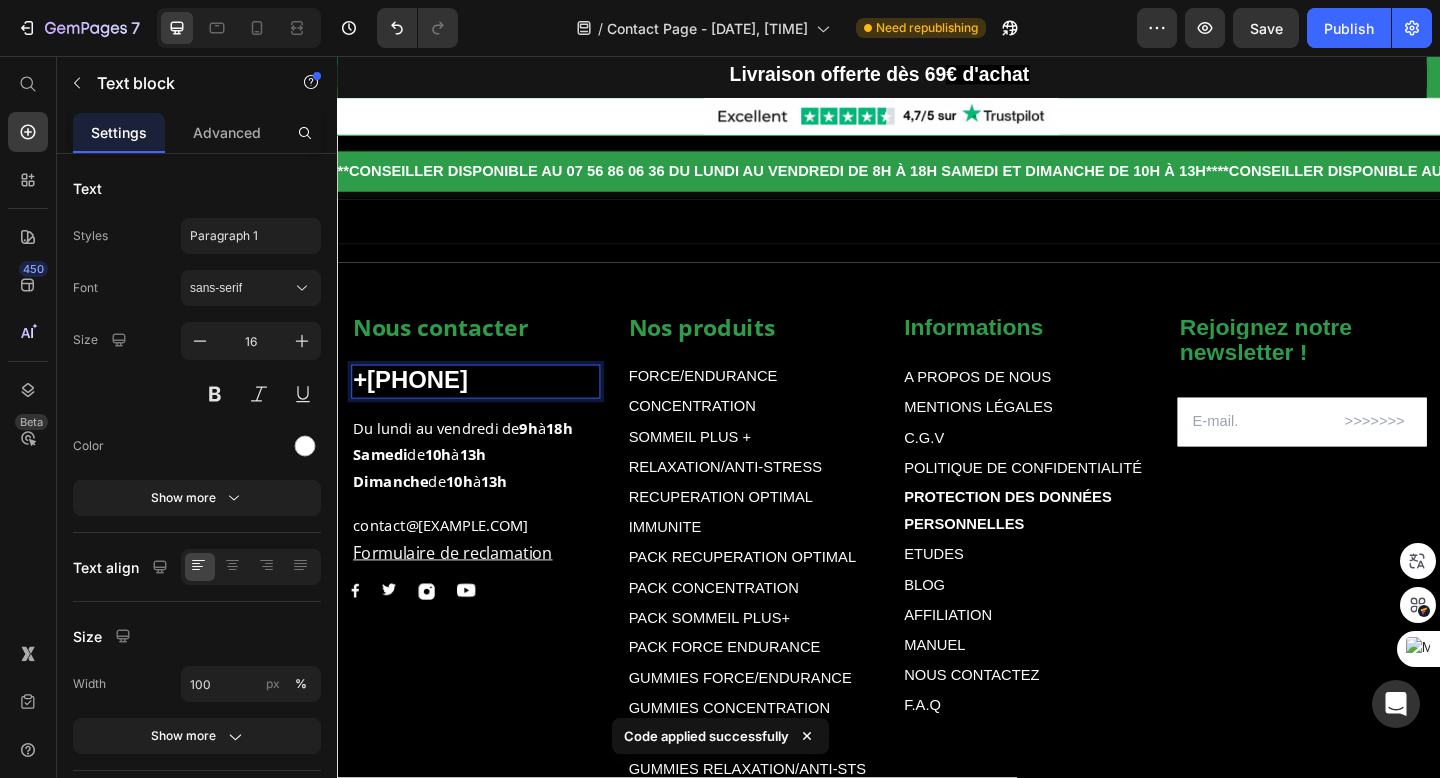 click on "[PHONE]" at bounding box center (487, 410) 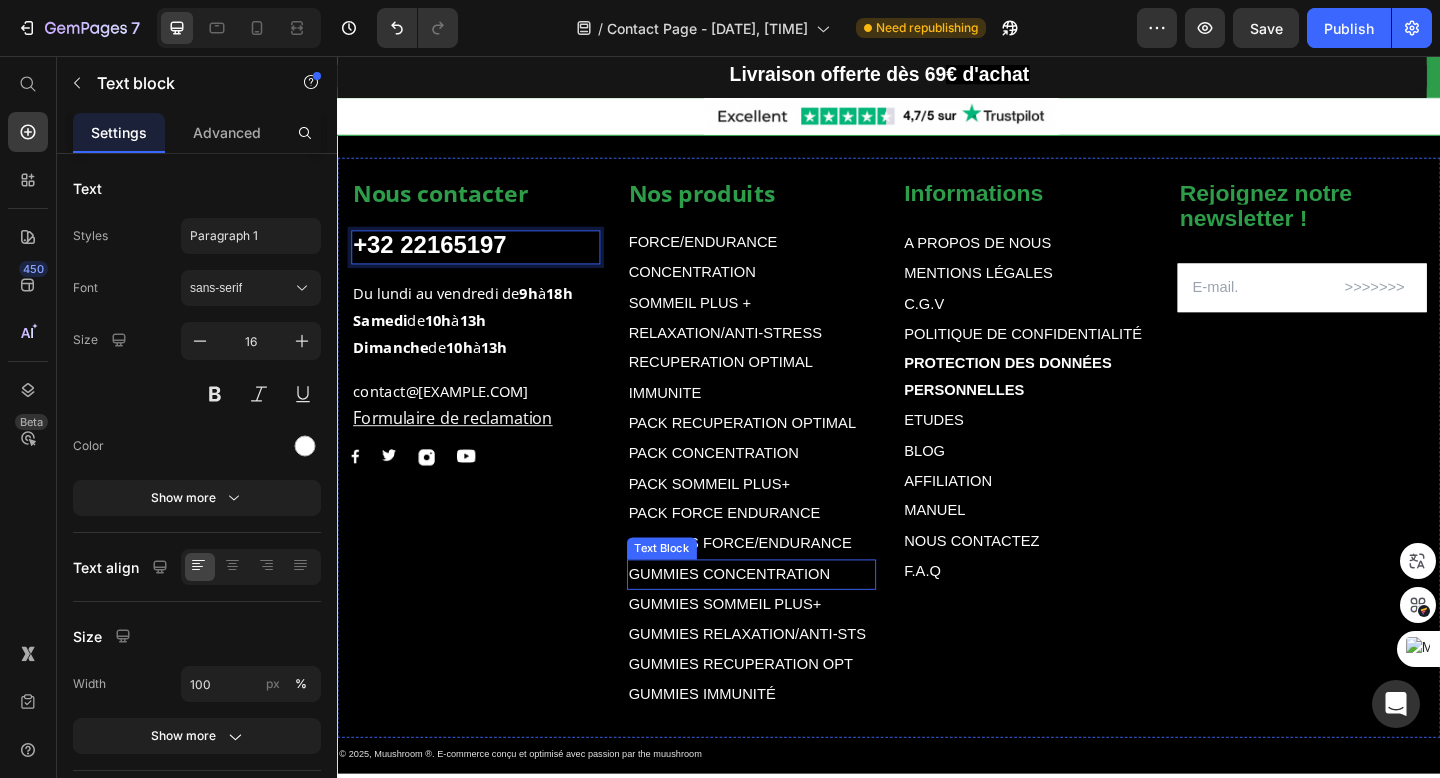 scroll, scrollTop: 2526, scrollLeft: 0, axis: vertical 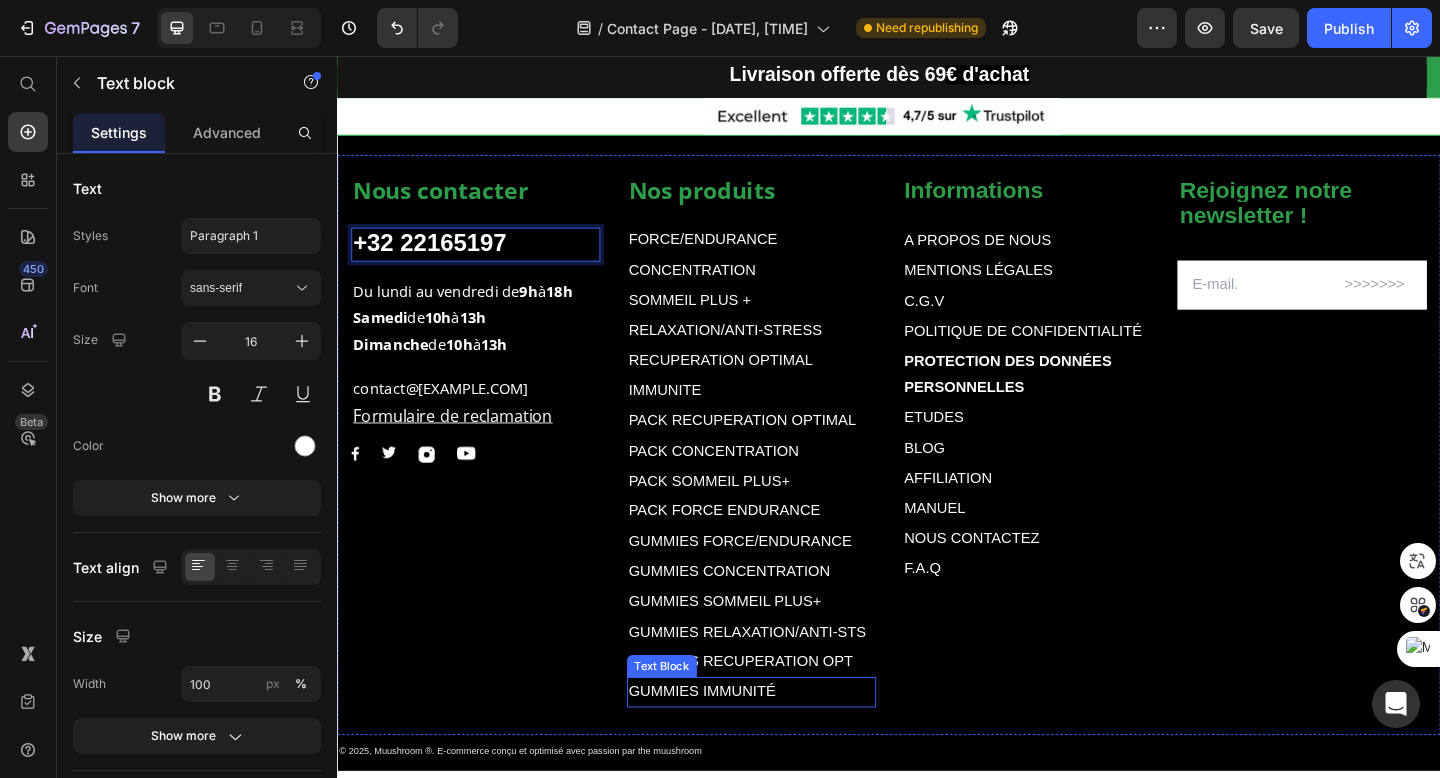 click on "GUMMIES IMMUNITÉ" at bounding box center [734, 747] 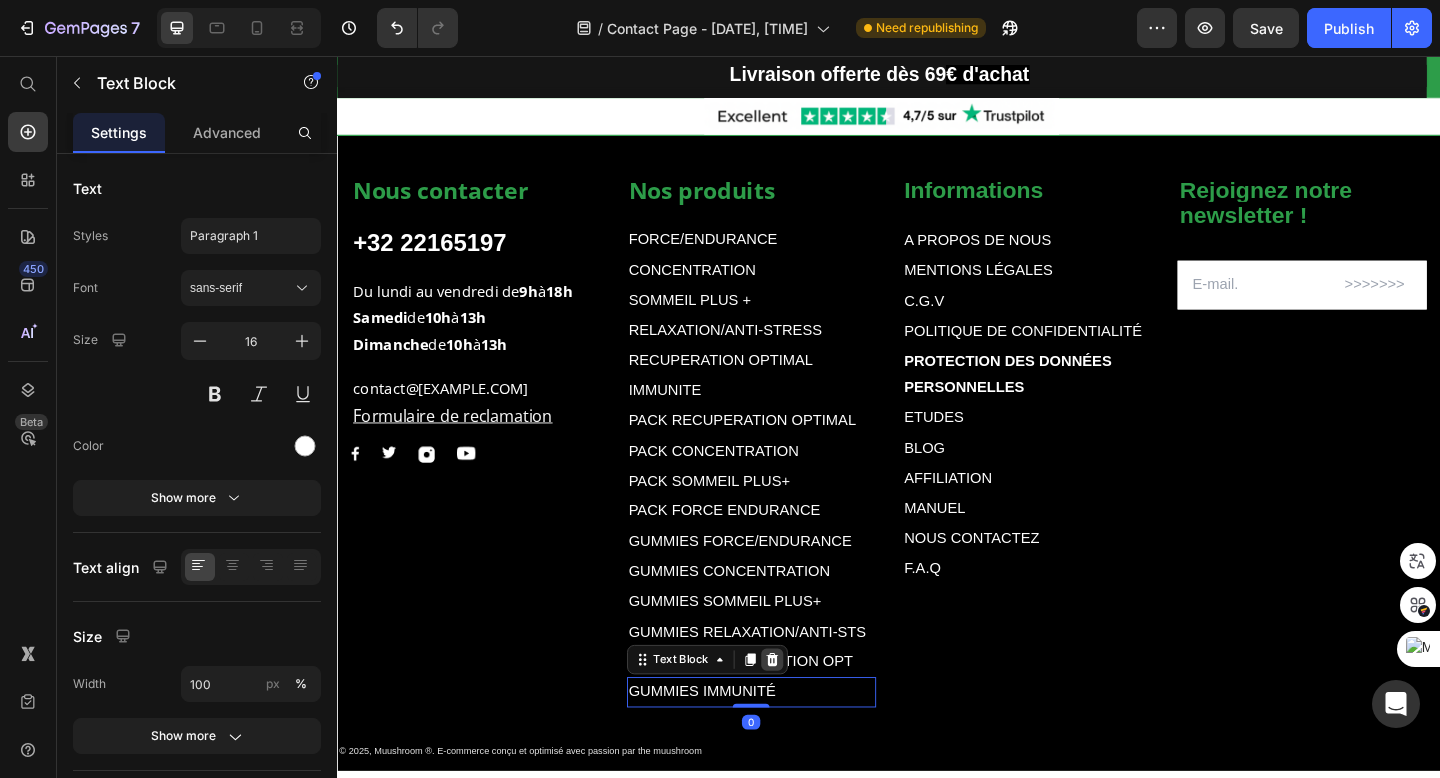 click 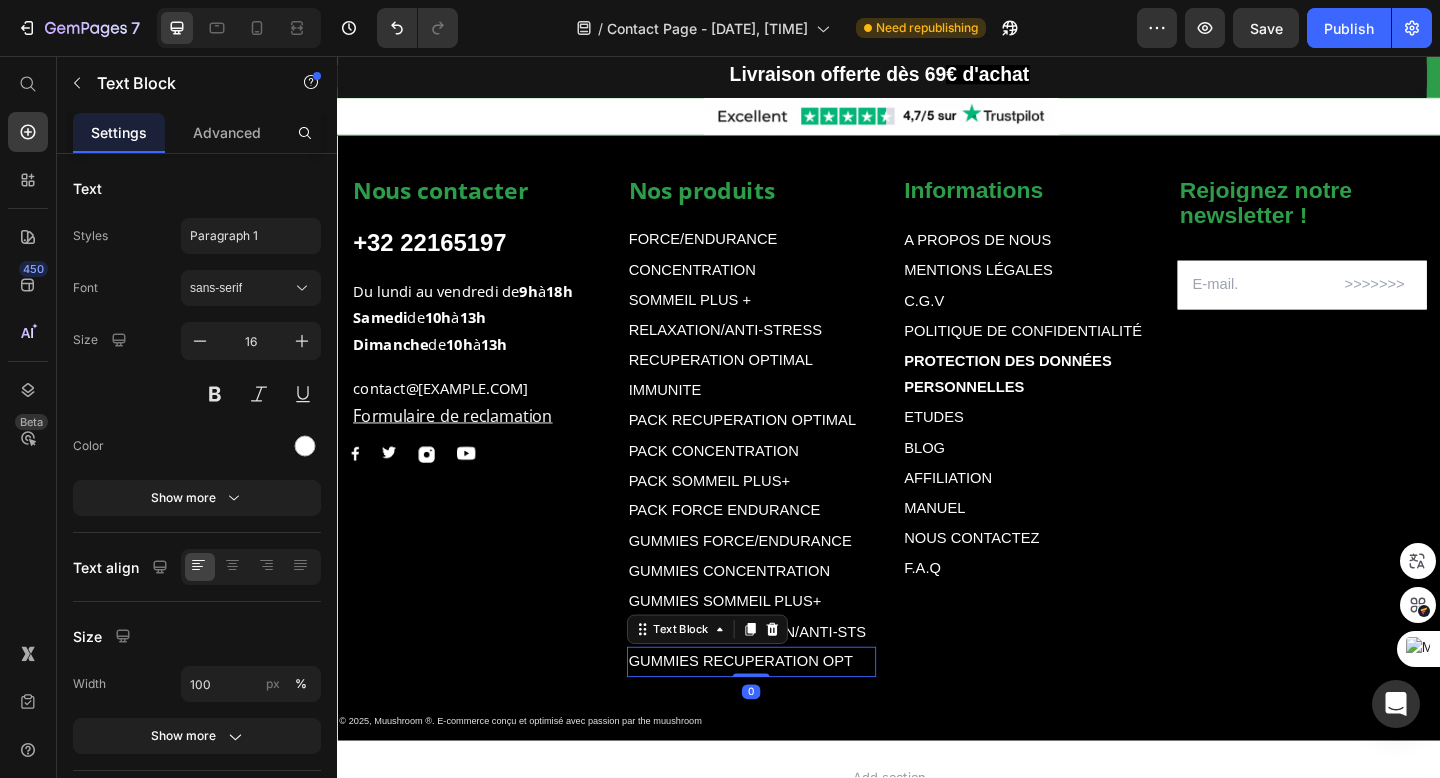 click on "GUMMIES RECUPERATION OPT" at bounding box center [776, 714] 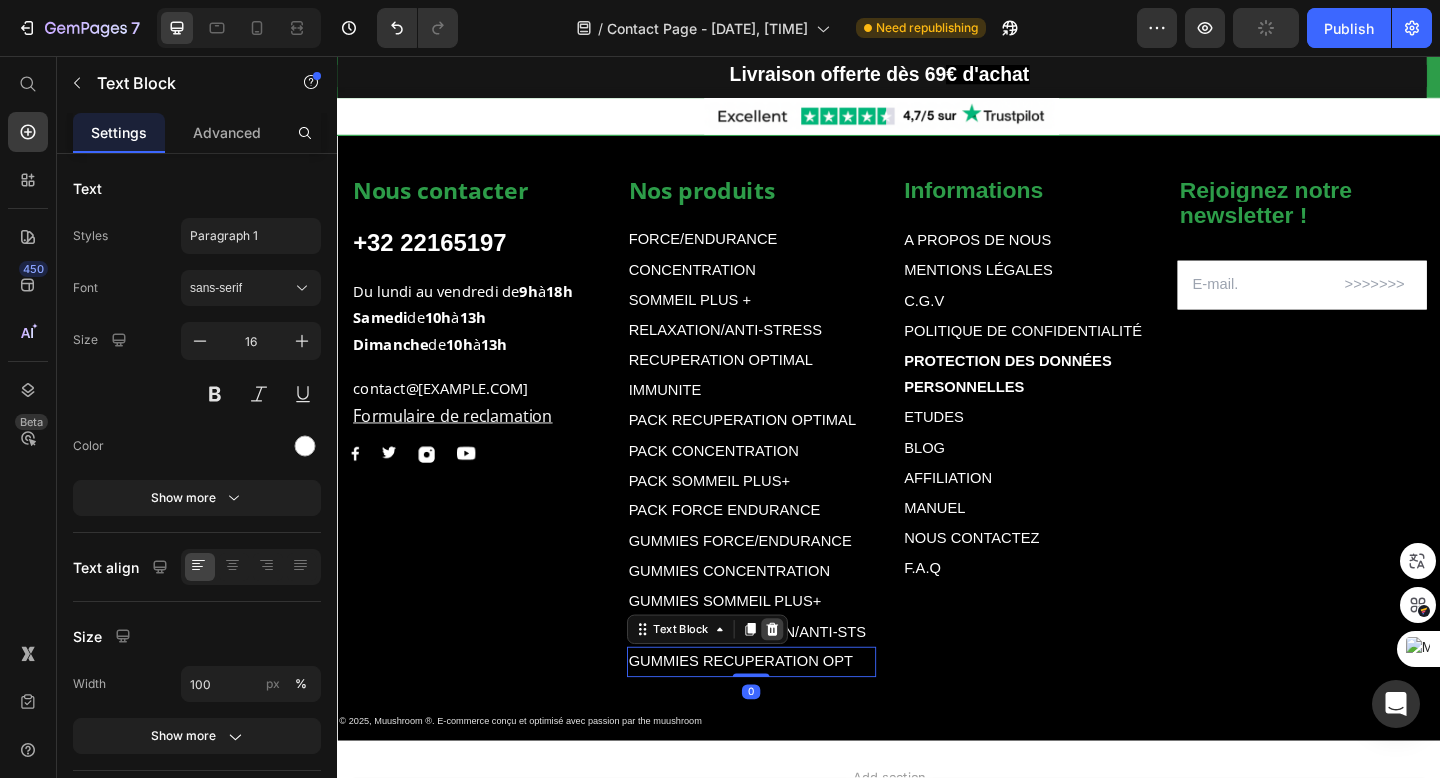 click 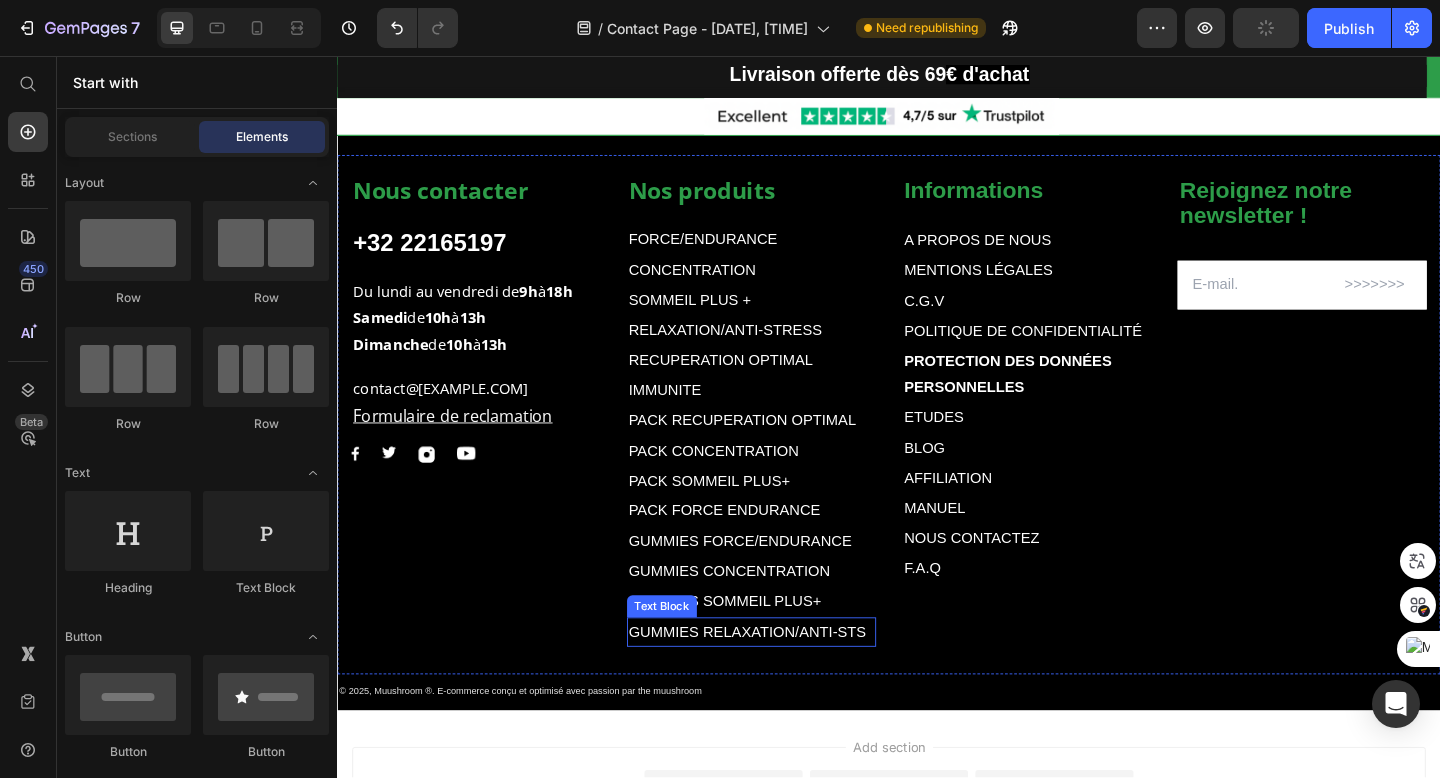 click on "GUMMIES RELAXATION/ANTI-STS" at bounding box center [783, 682] 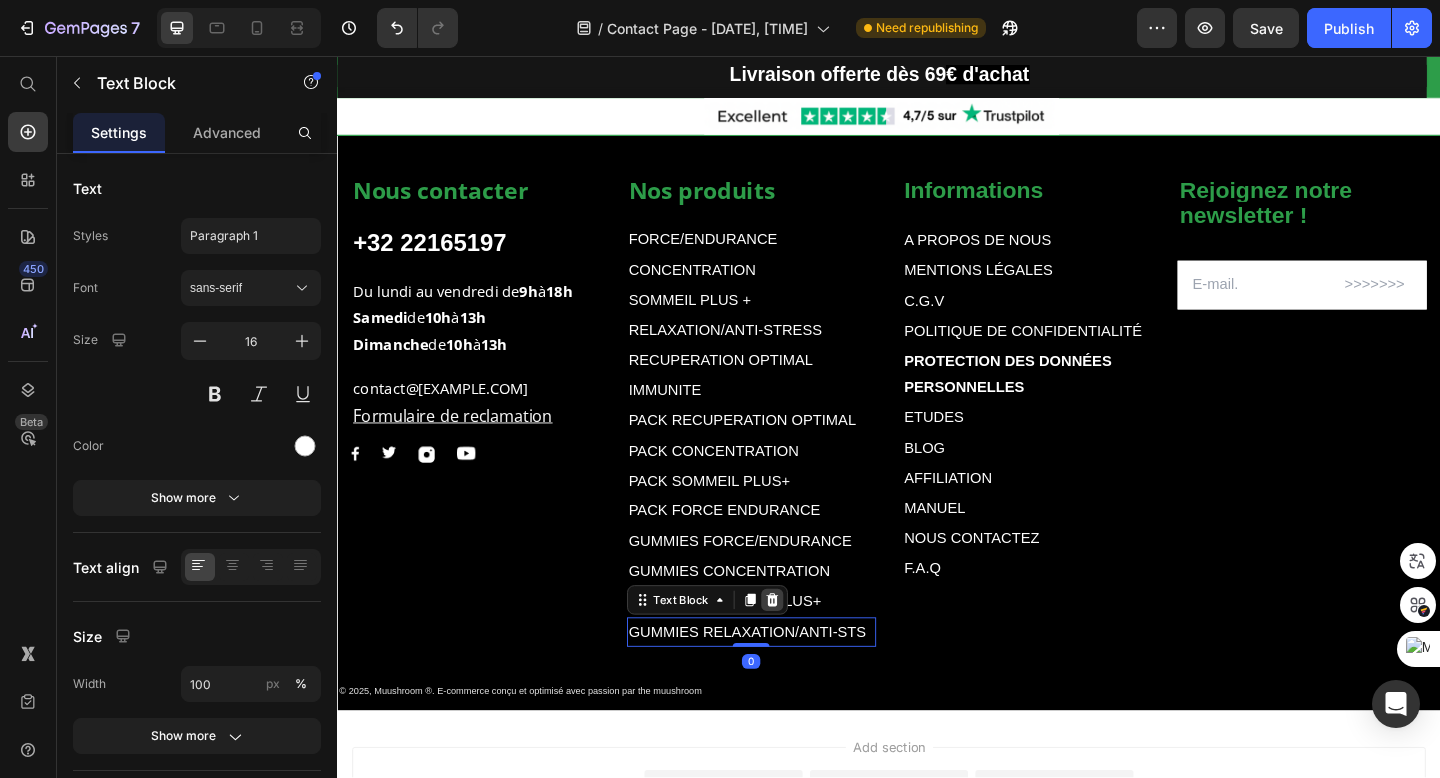 click at bounding box center [810, 648] 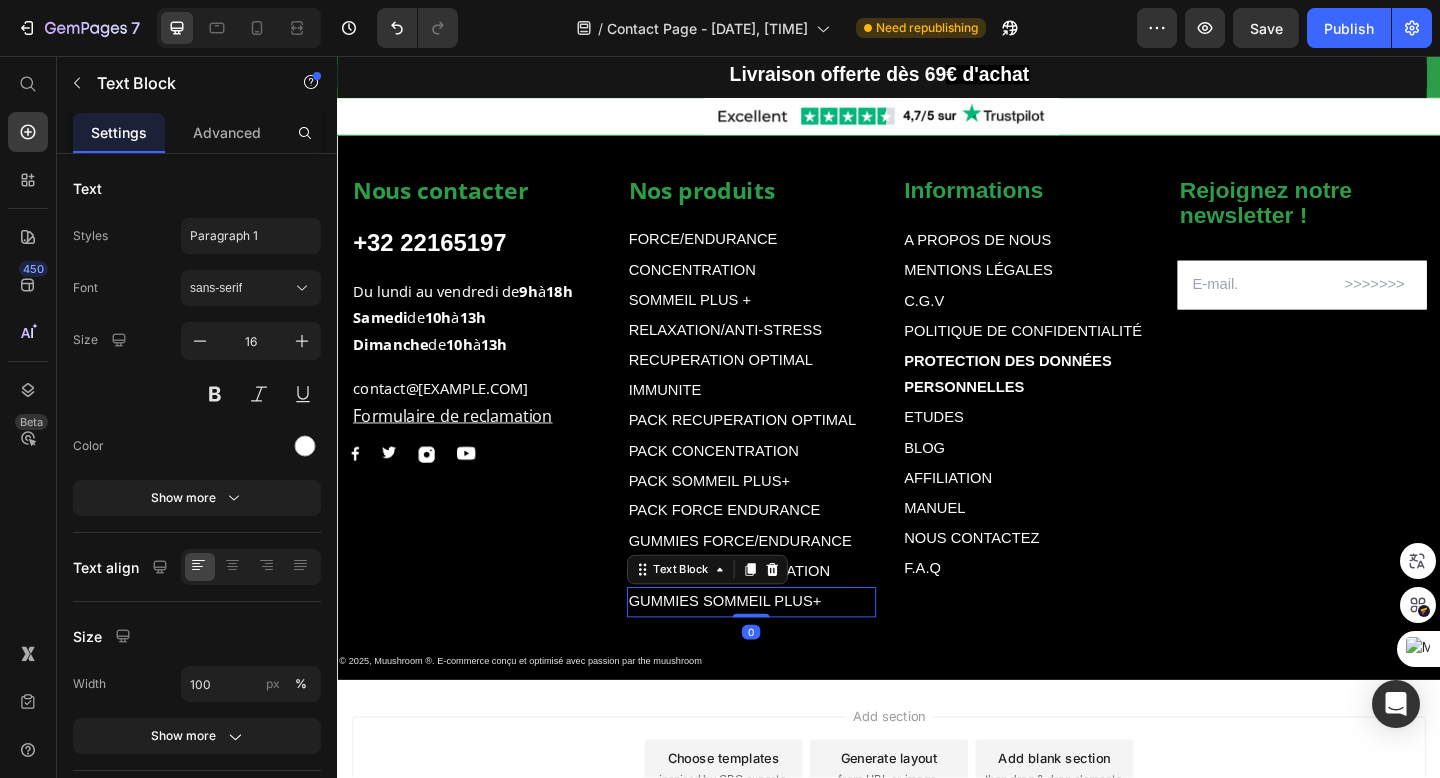 click on "GUMMIES SOMMEIL PLUS+" at bounding box center [759, 649] 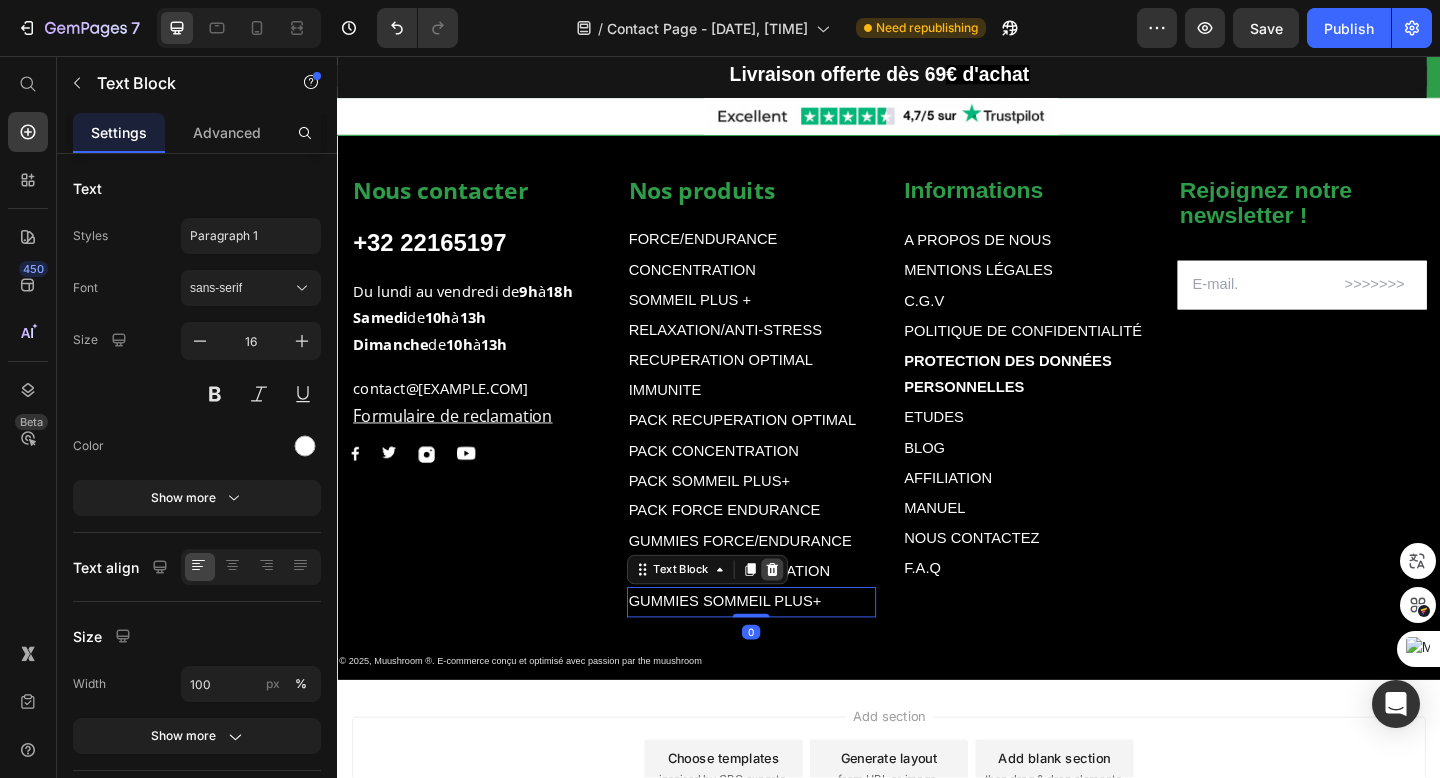 click 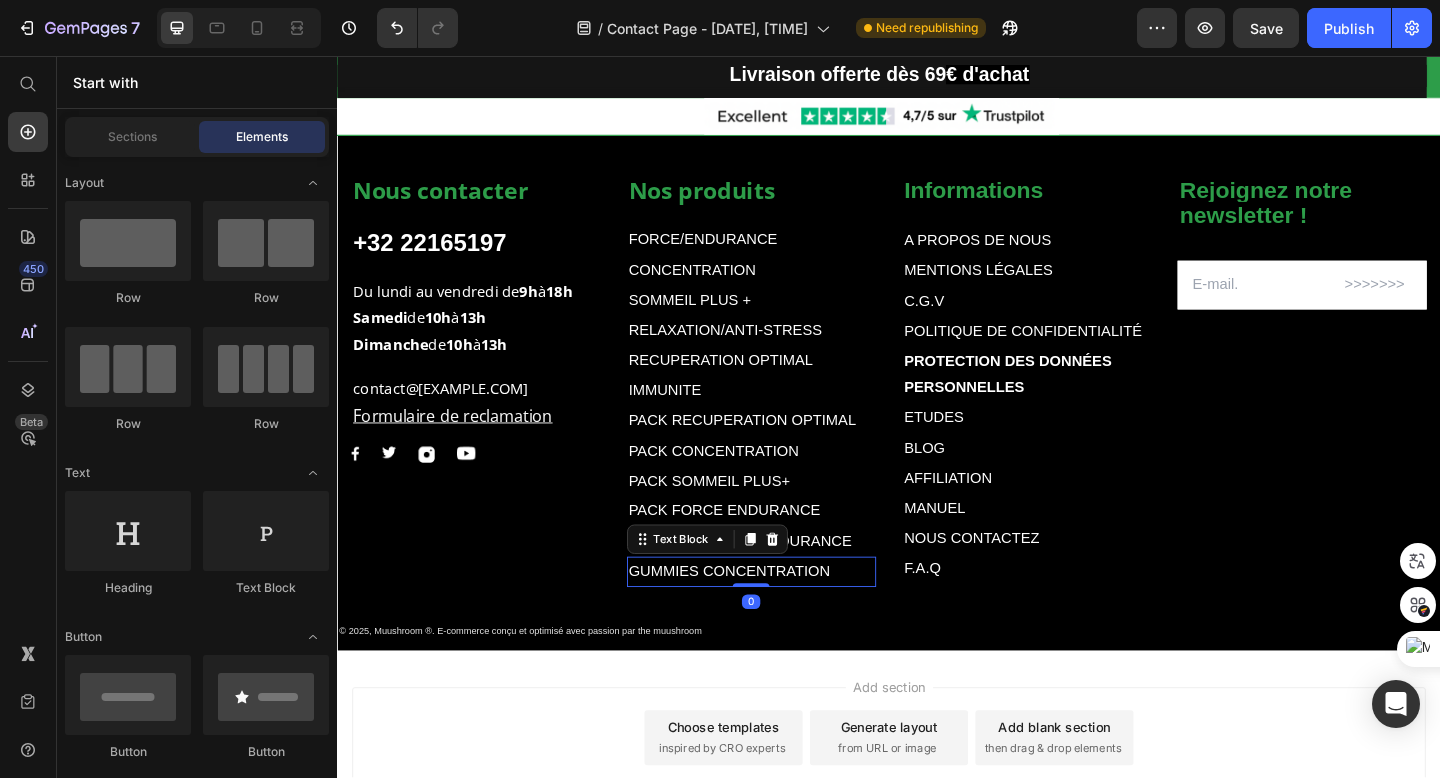 click on "GUMMIES CONCENTRATION" at bounding box center (763, 616) 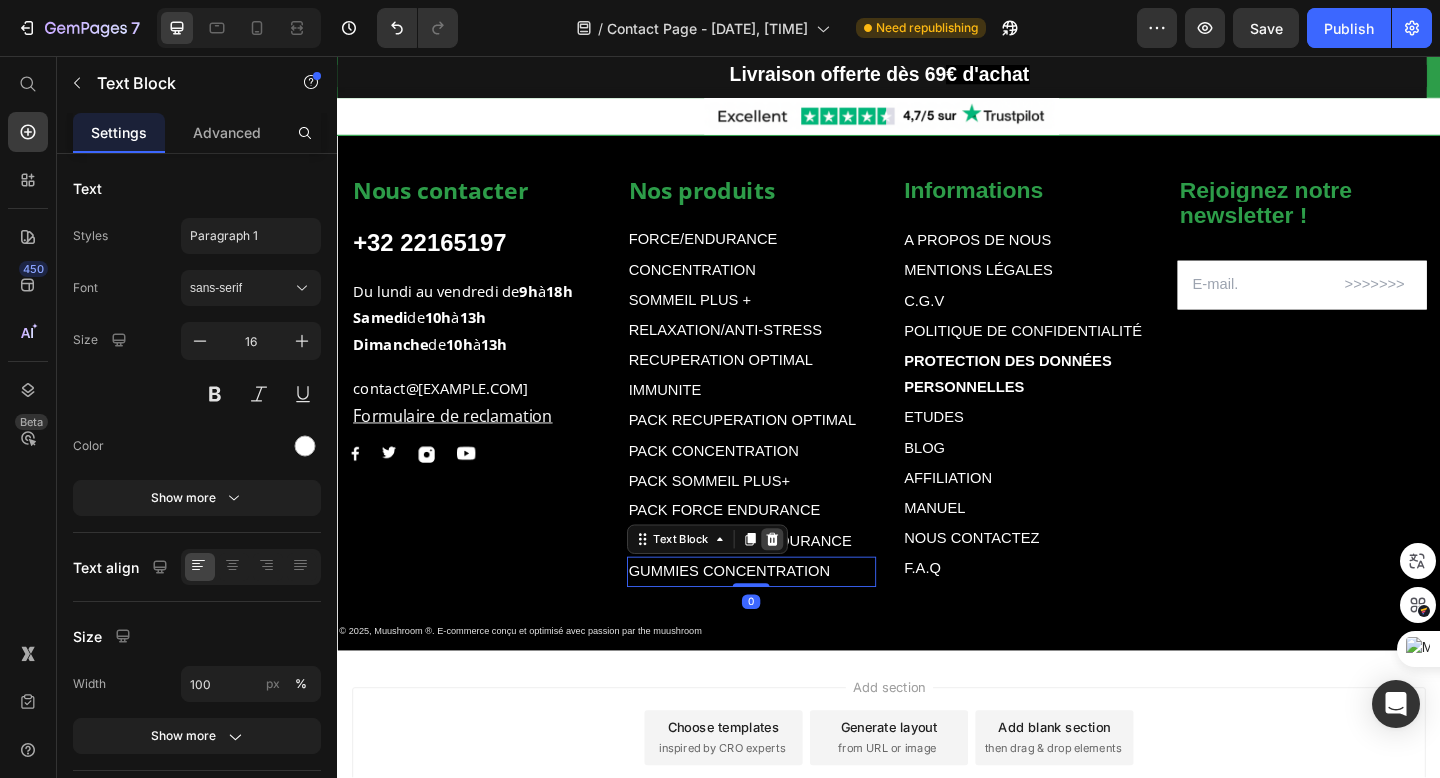 click 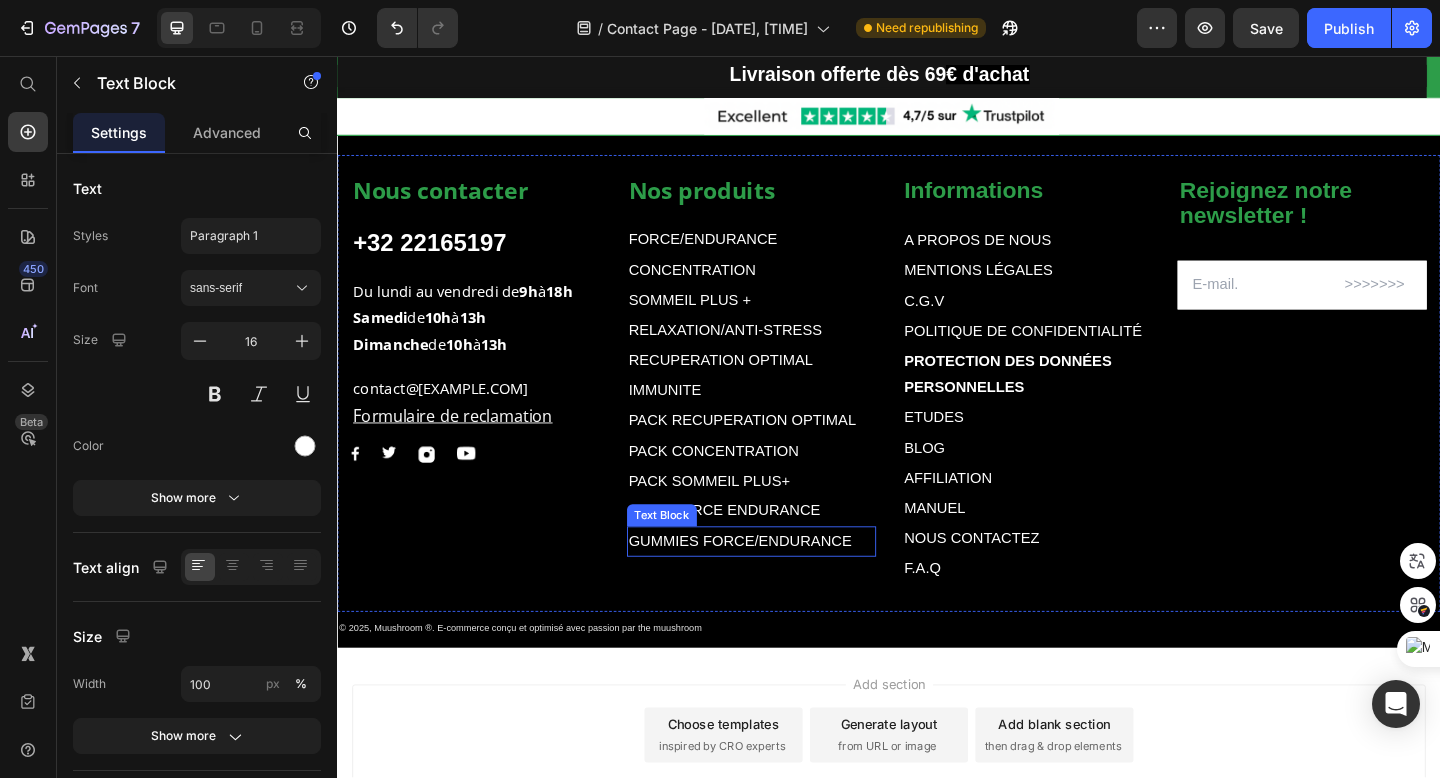 click on "GUMMIES FORCE/ENDURANCE" at bounding box center (775, 583) 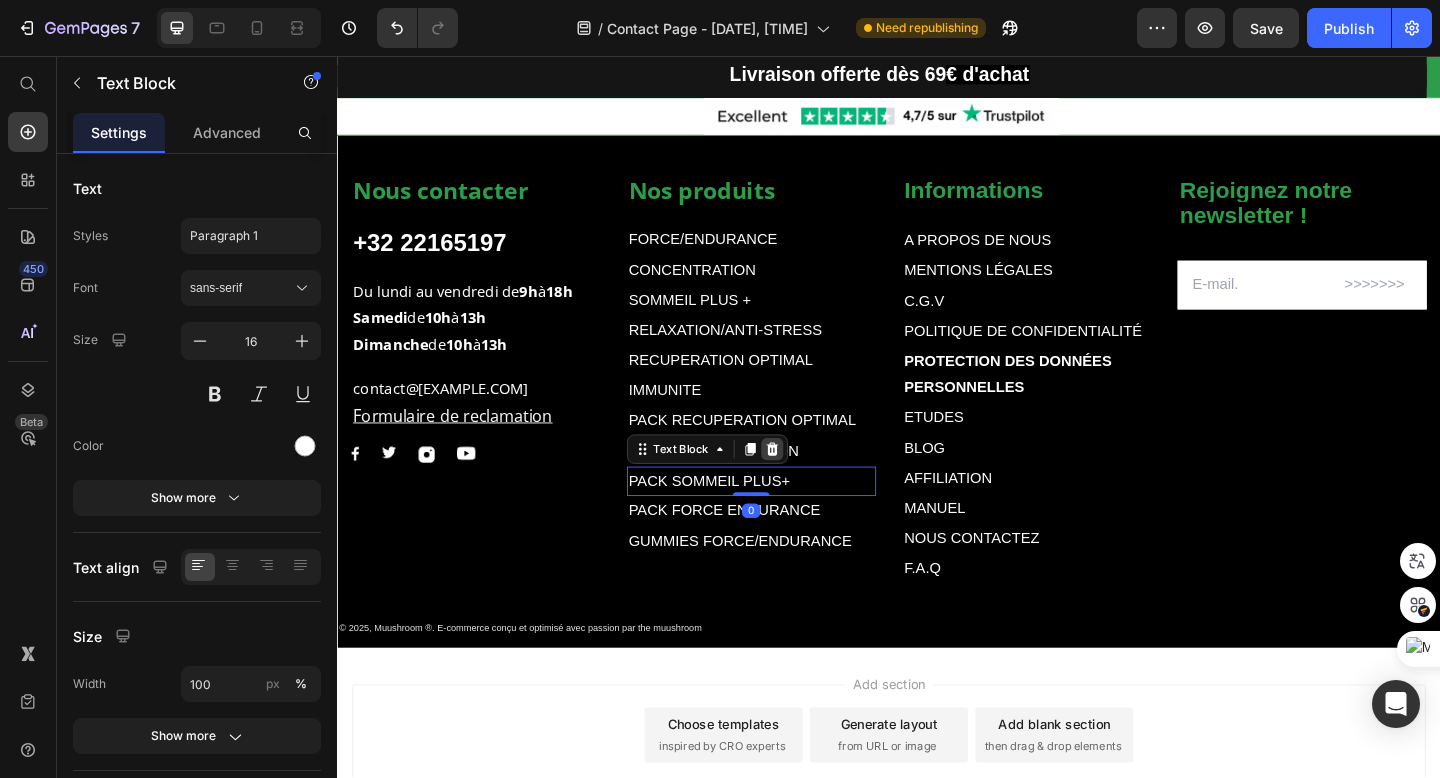 click 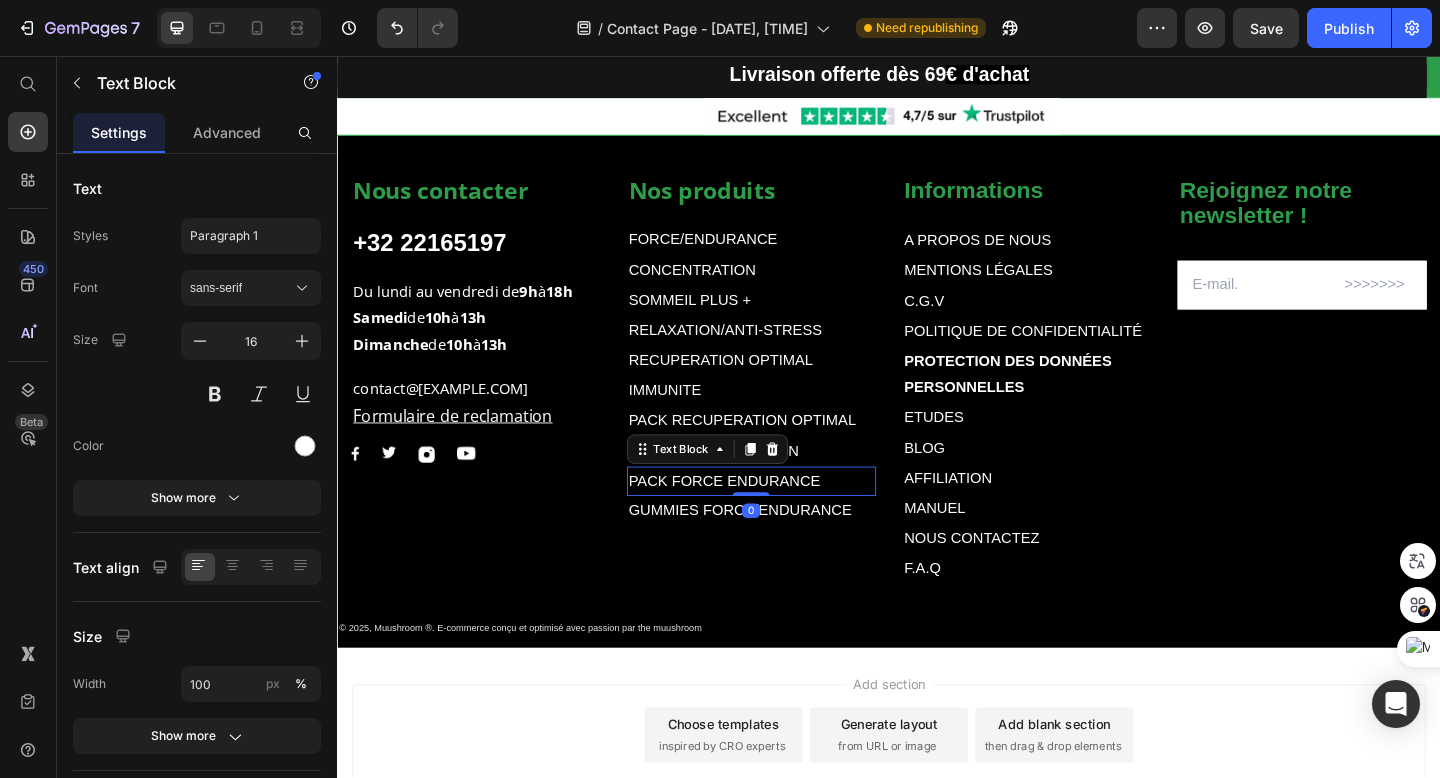 click on "PACK FORCE ENDURANCE" at bounding box center [787, 519] 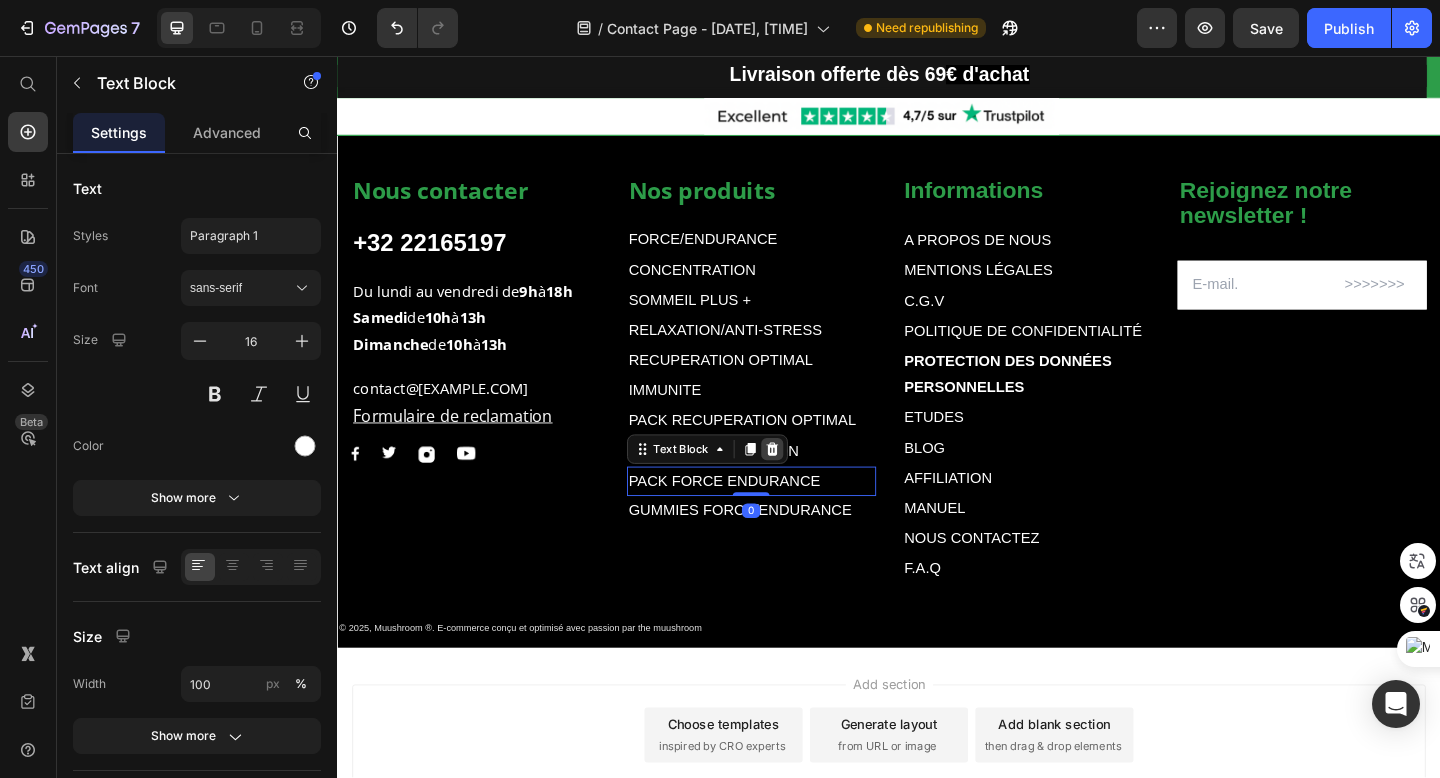 click 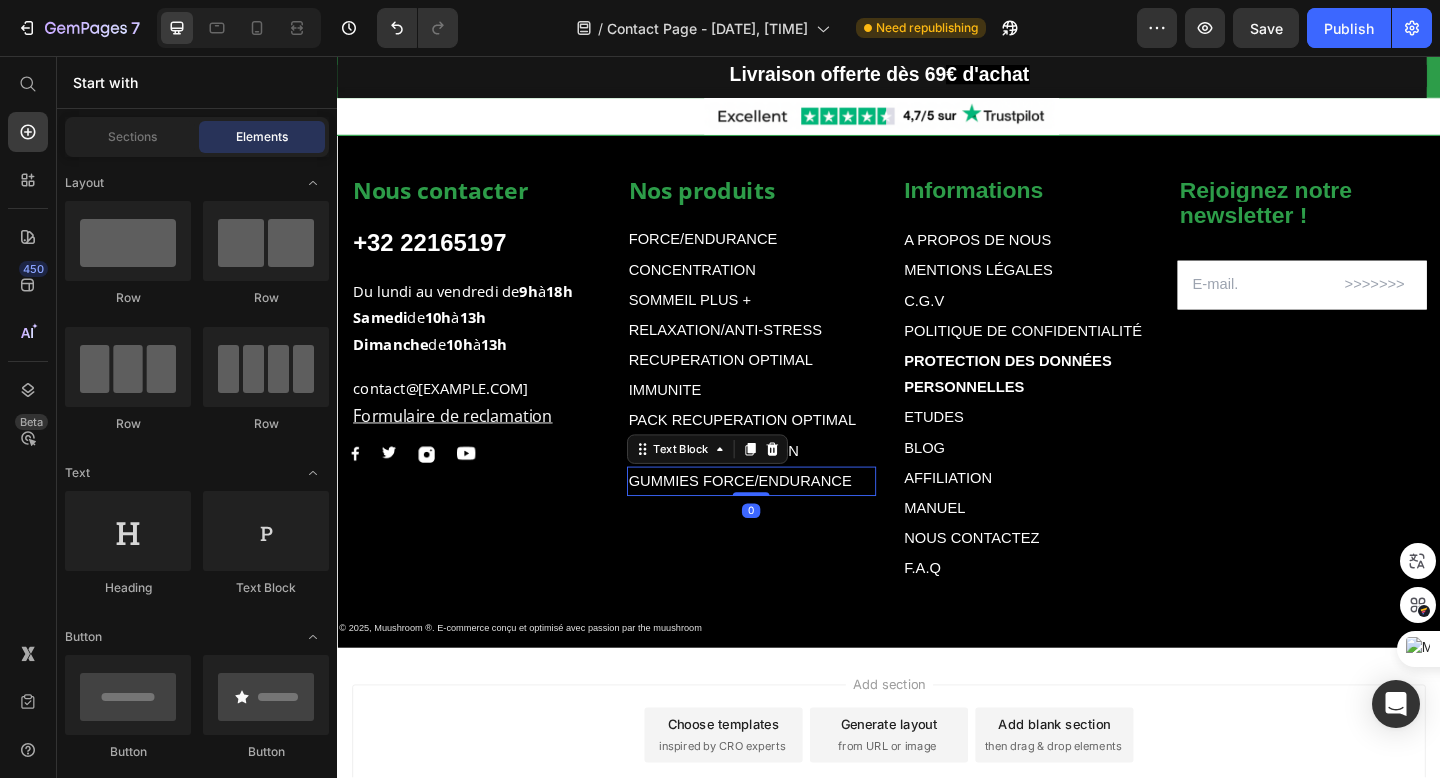 click on "GUMMIES FORCE/ENDURANCE" at bounding box center [775, 518] 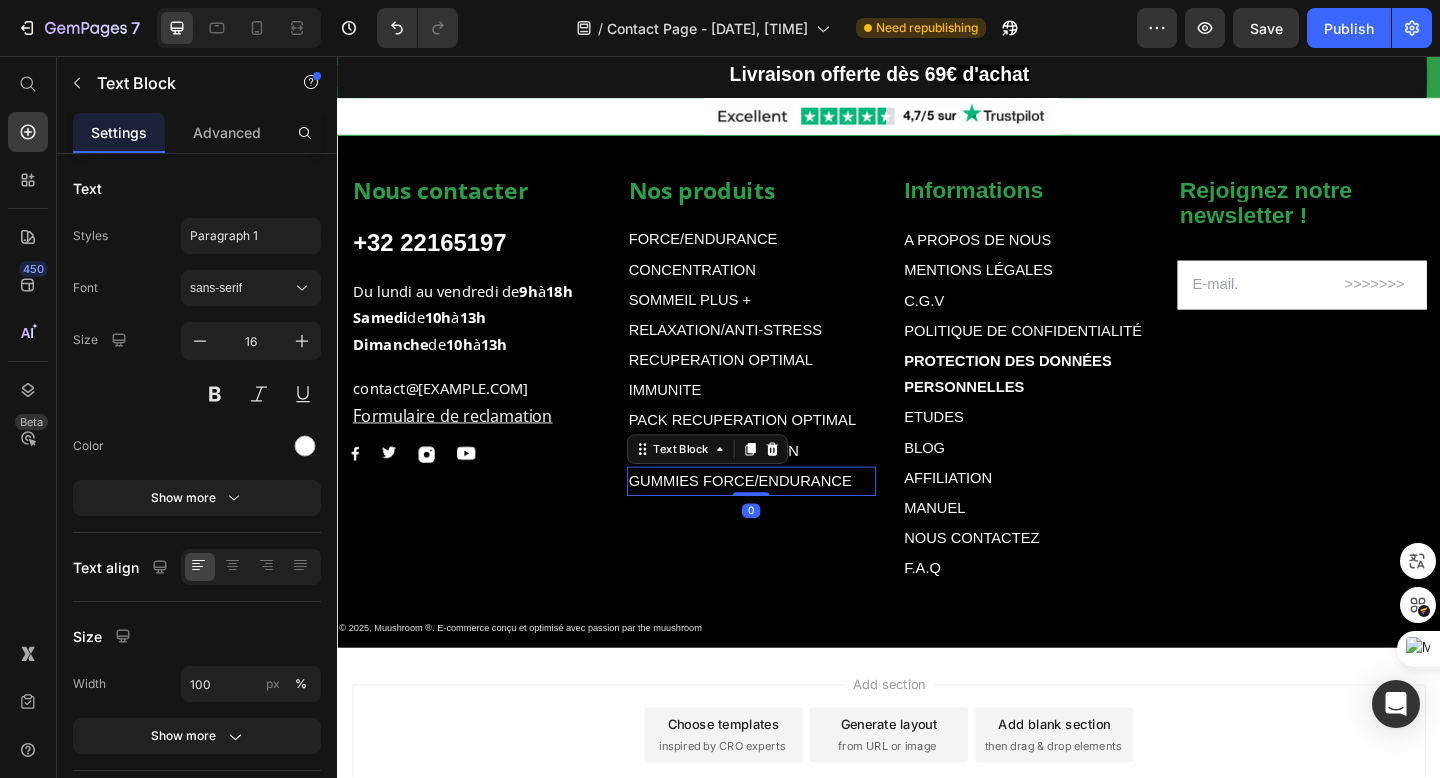 click at bounding box center (810, 484) 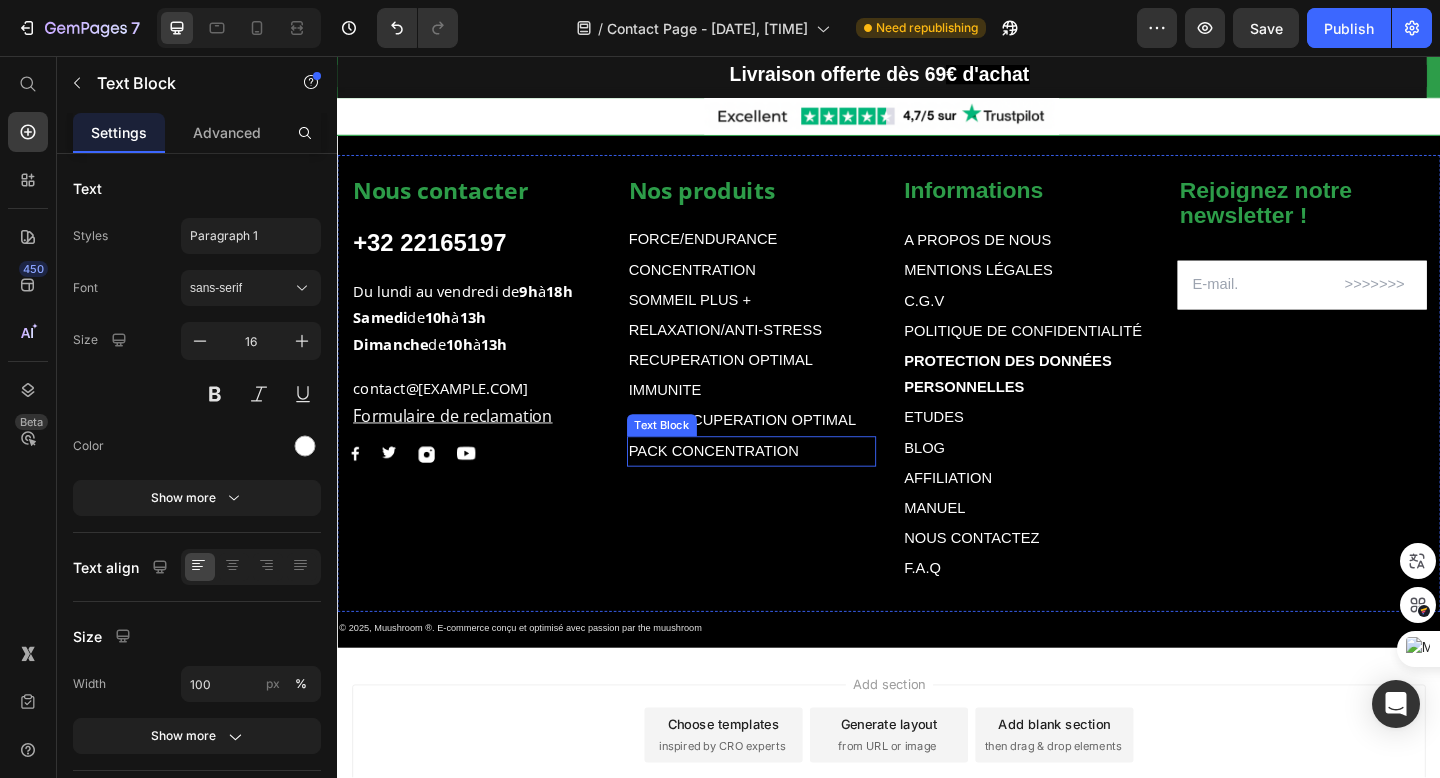 click on "PACK CONCENTRATION" at bounding box center (787, 486) 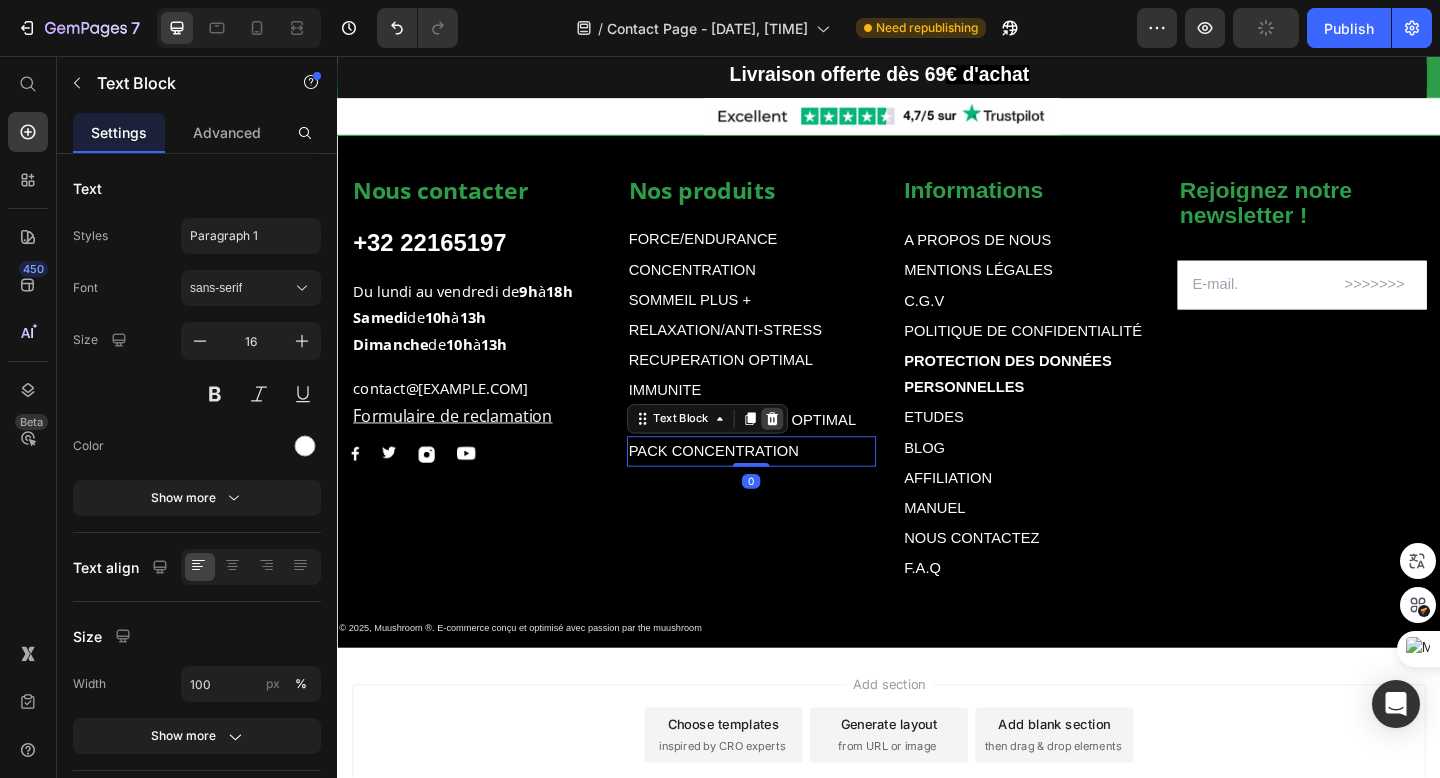click 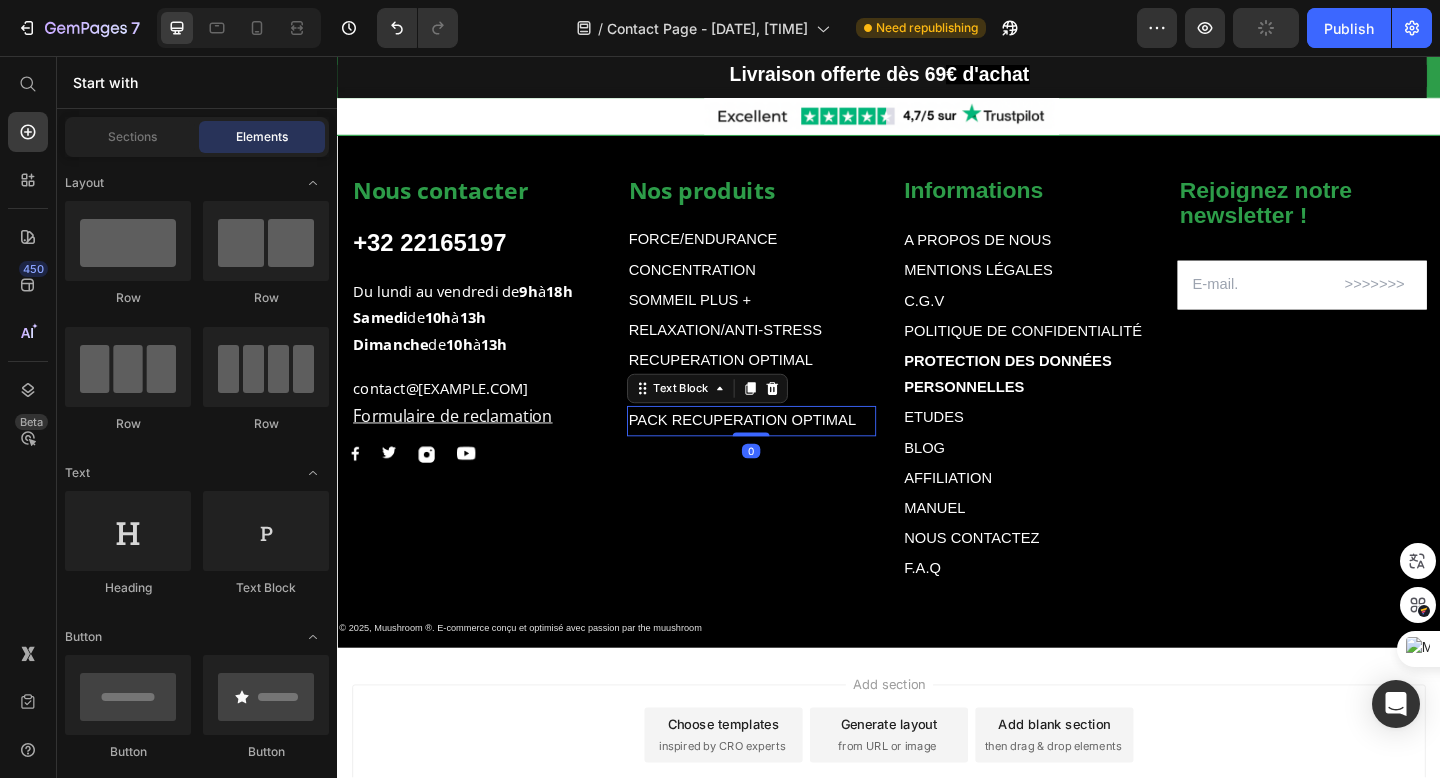 click on "PACK RECUPERATION OPTIMAL" at bounding box center [777, 452] 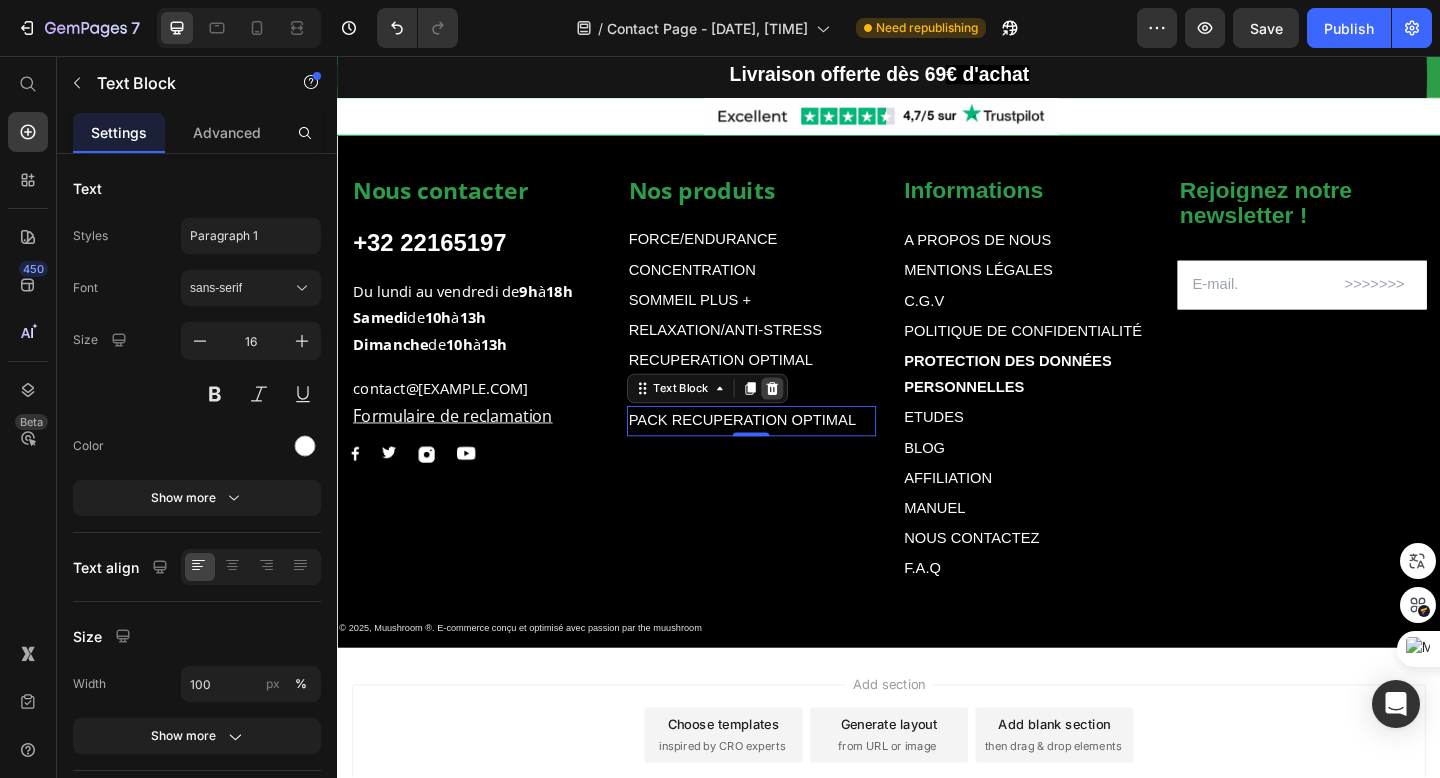 click 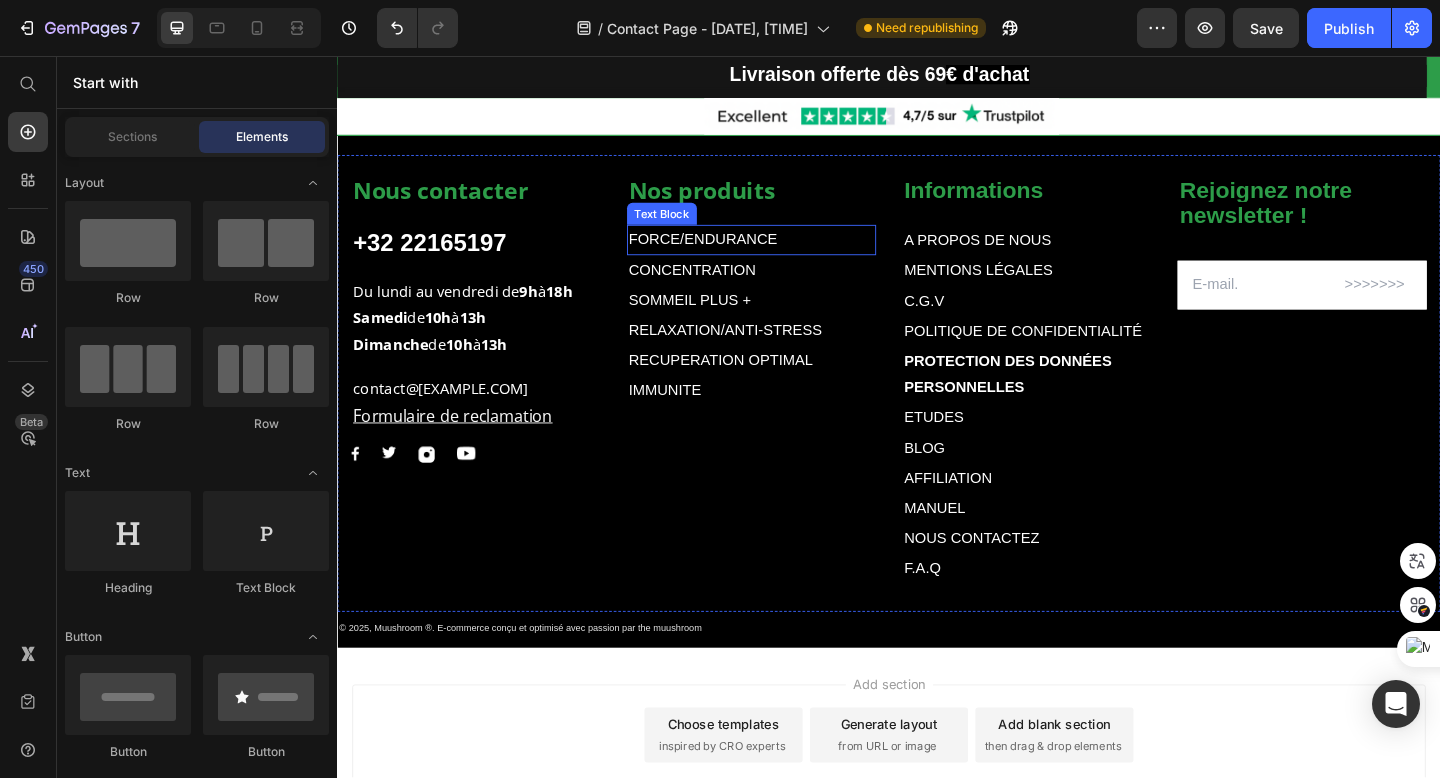 click on "FORCE/ENDURANCE" at bounding box center (787, 256) 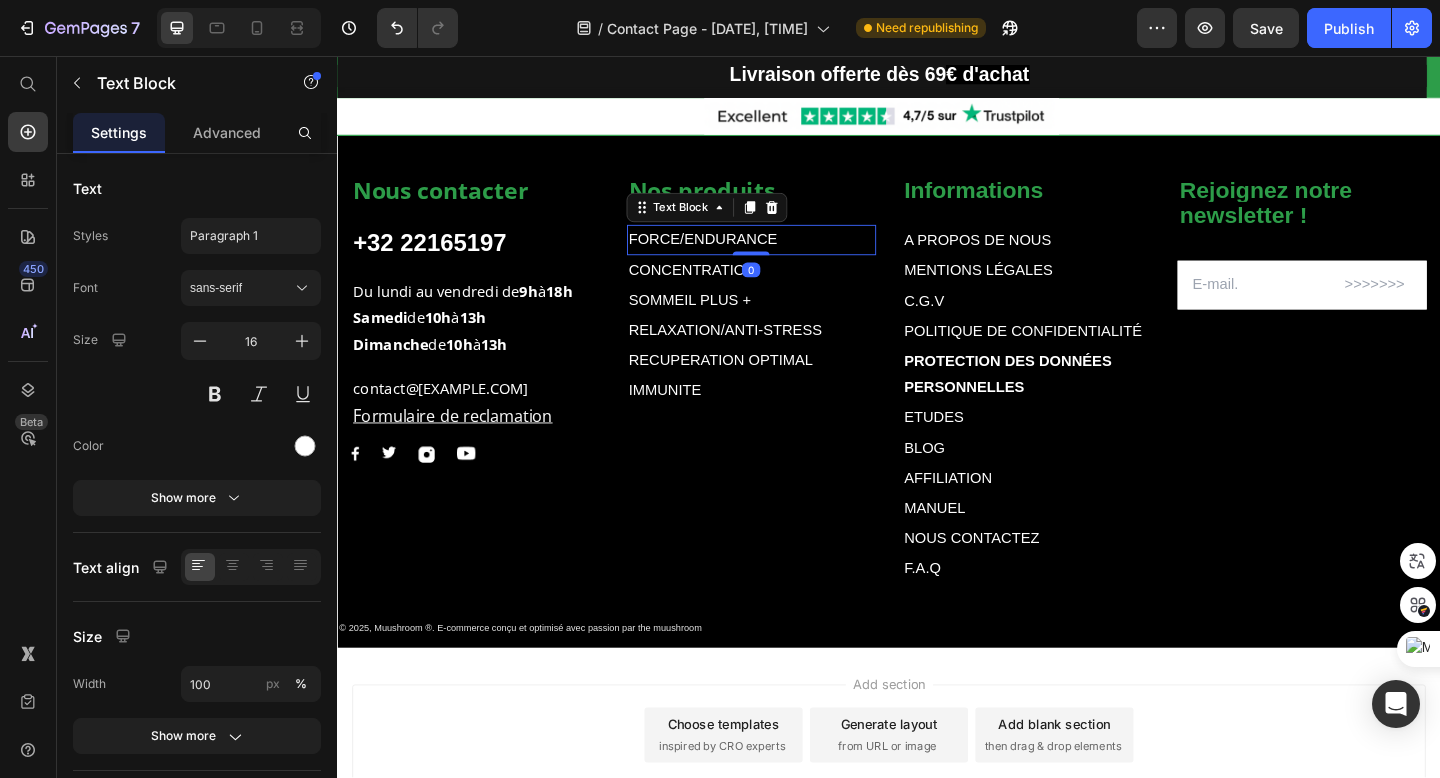 click on "FORCE/ENDURANCE" at bounding box center [787, 256] 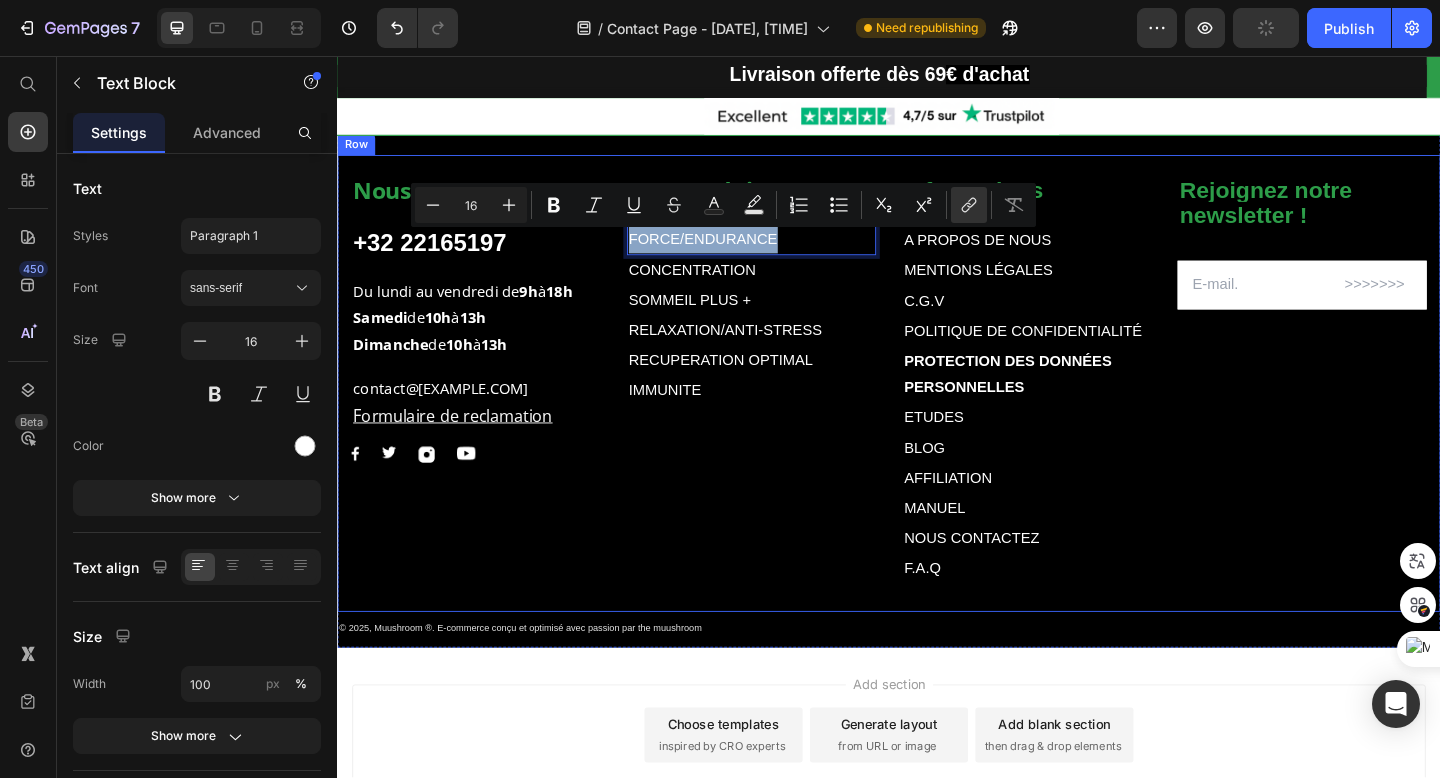 drag, startPoint x: 815, startPoint y: 251, endPoint x: 621, endPoint y: 264, distance: 194.43507 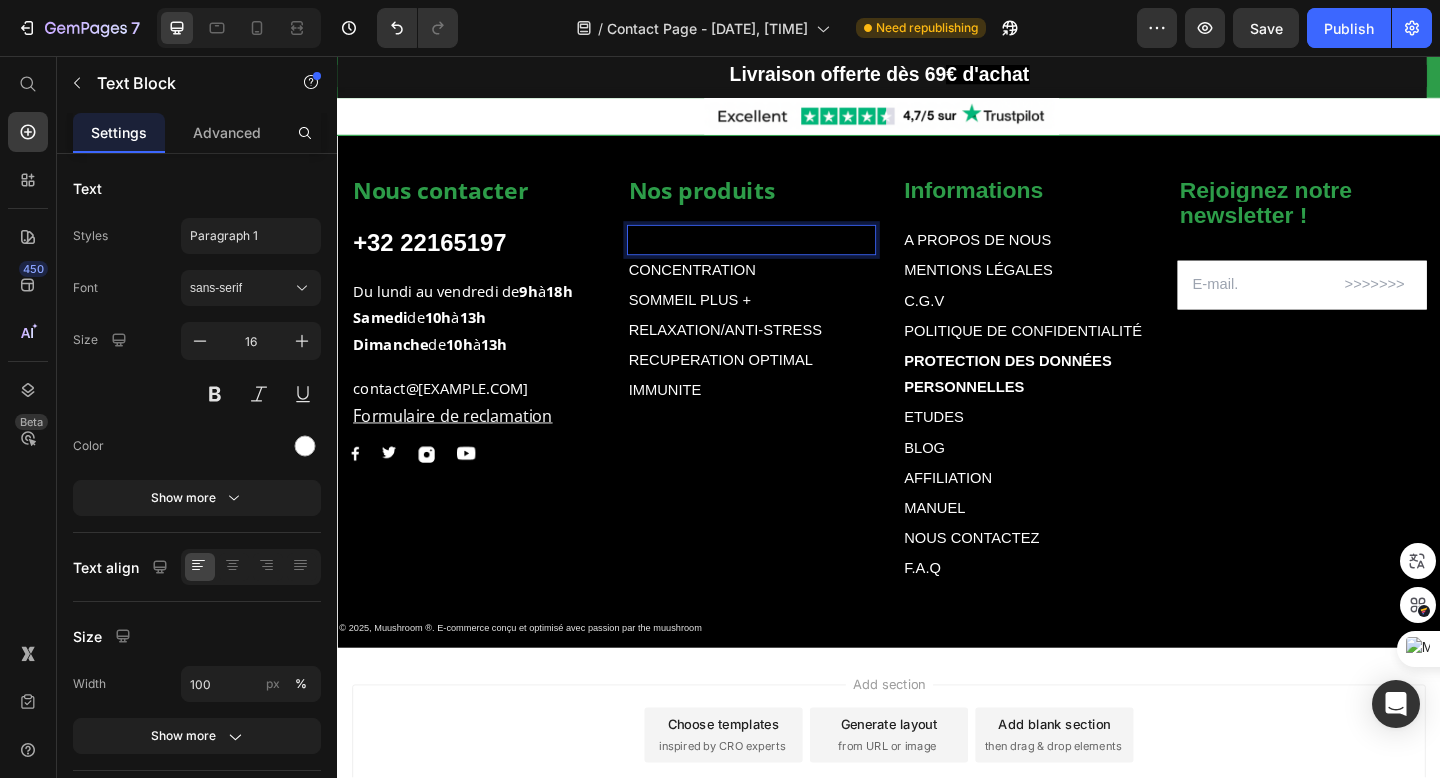 click at bounding box center (787, 256) 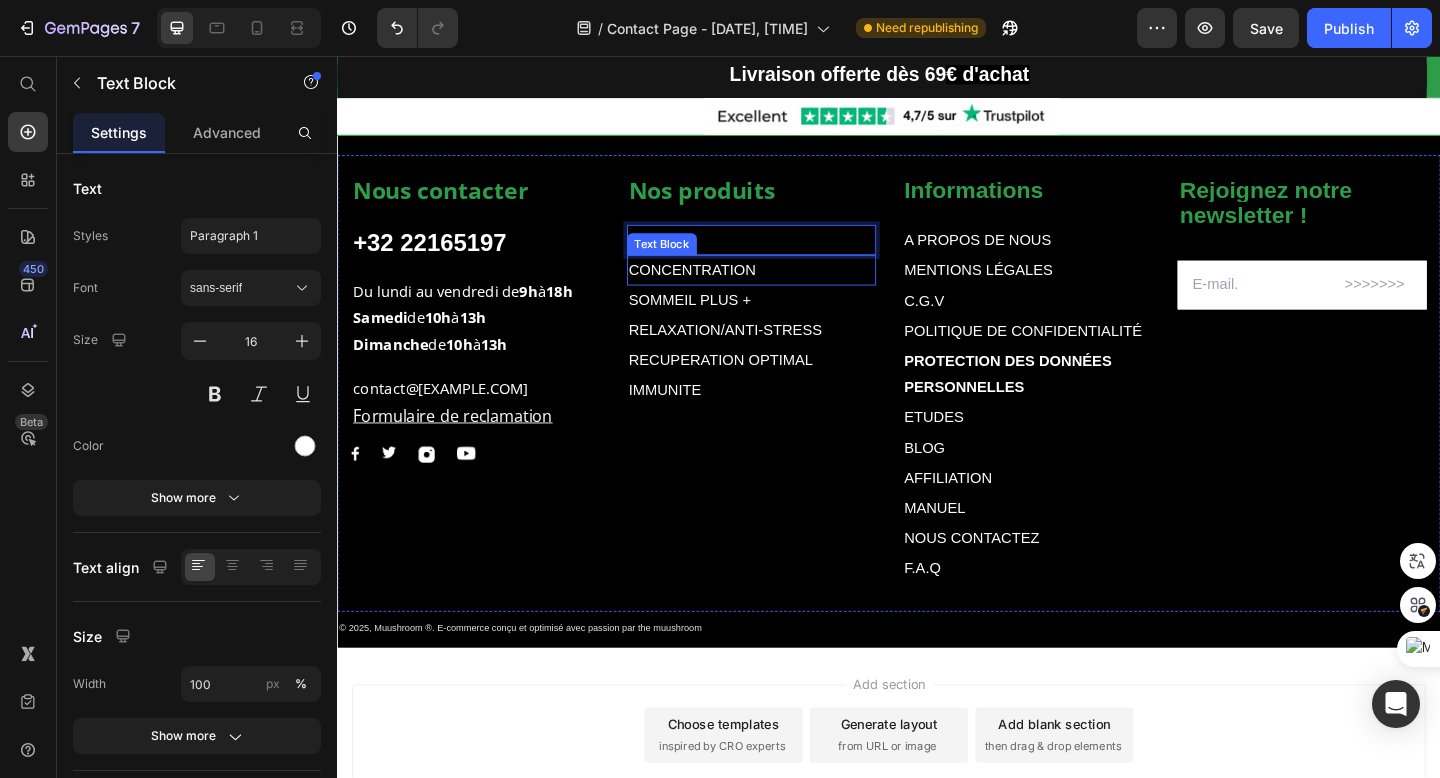 click on "CONCENTRATION" at bounding box center (723, 288) 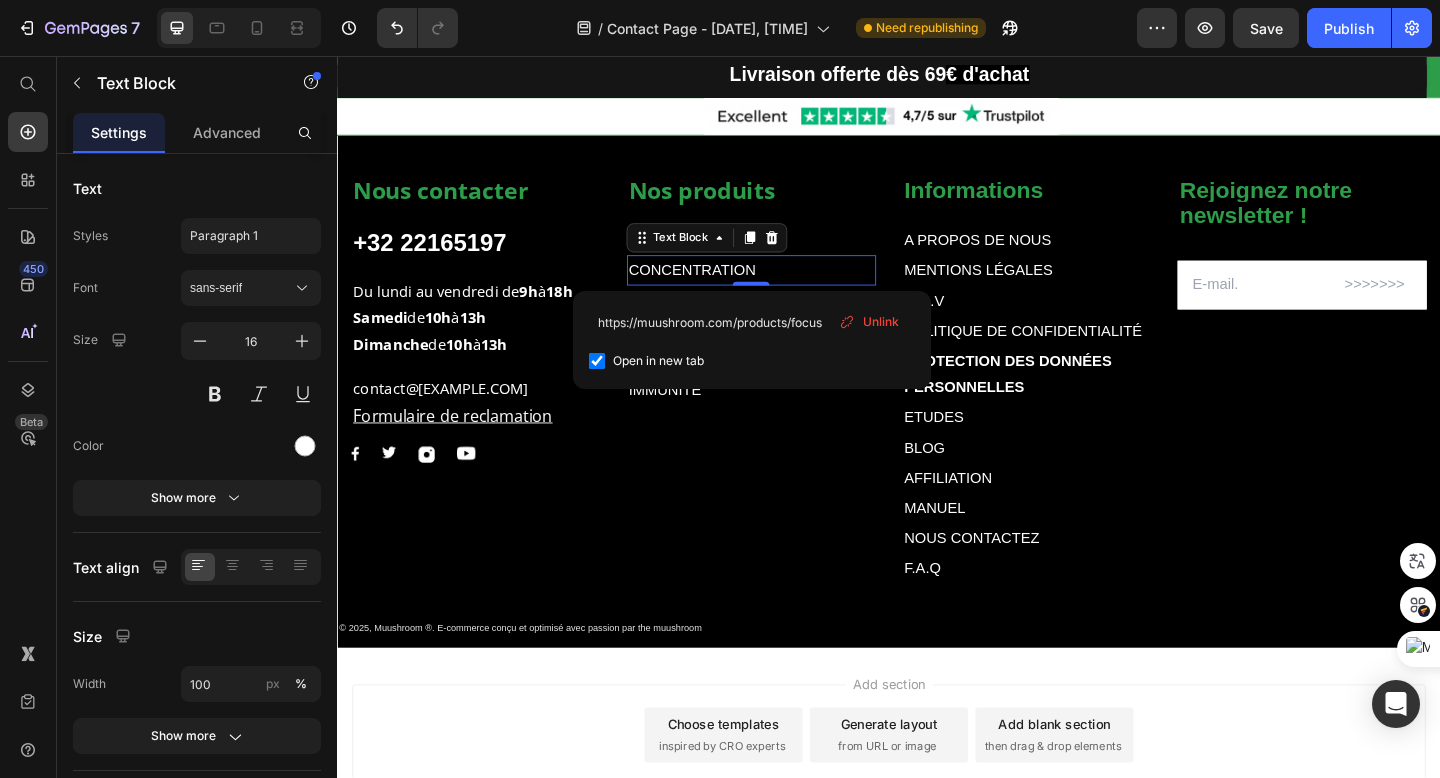 click on "CONCENTRATION" at bounding box center (787, 289) 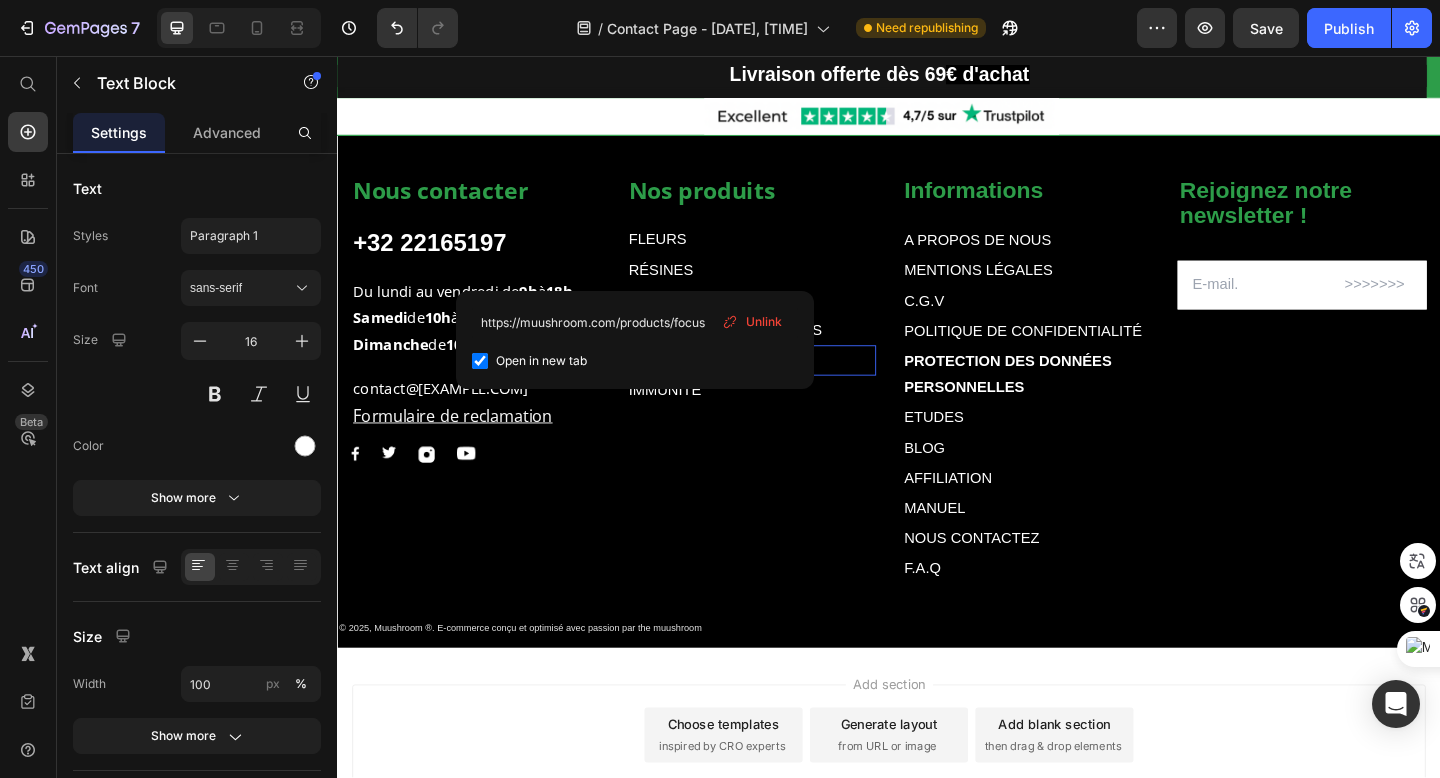 click on "RECUPERATION OPTIMAL" at bounding box center (787, 387) 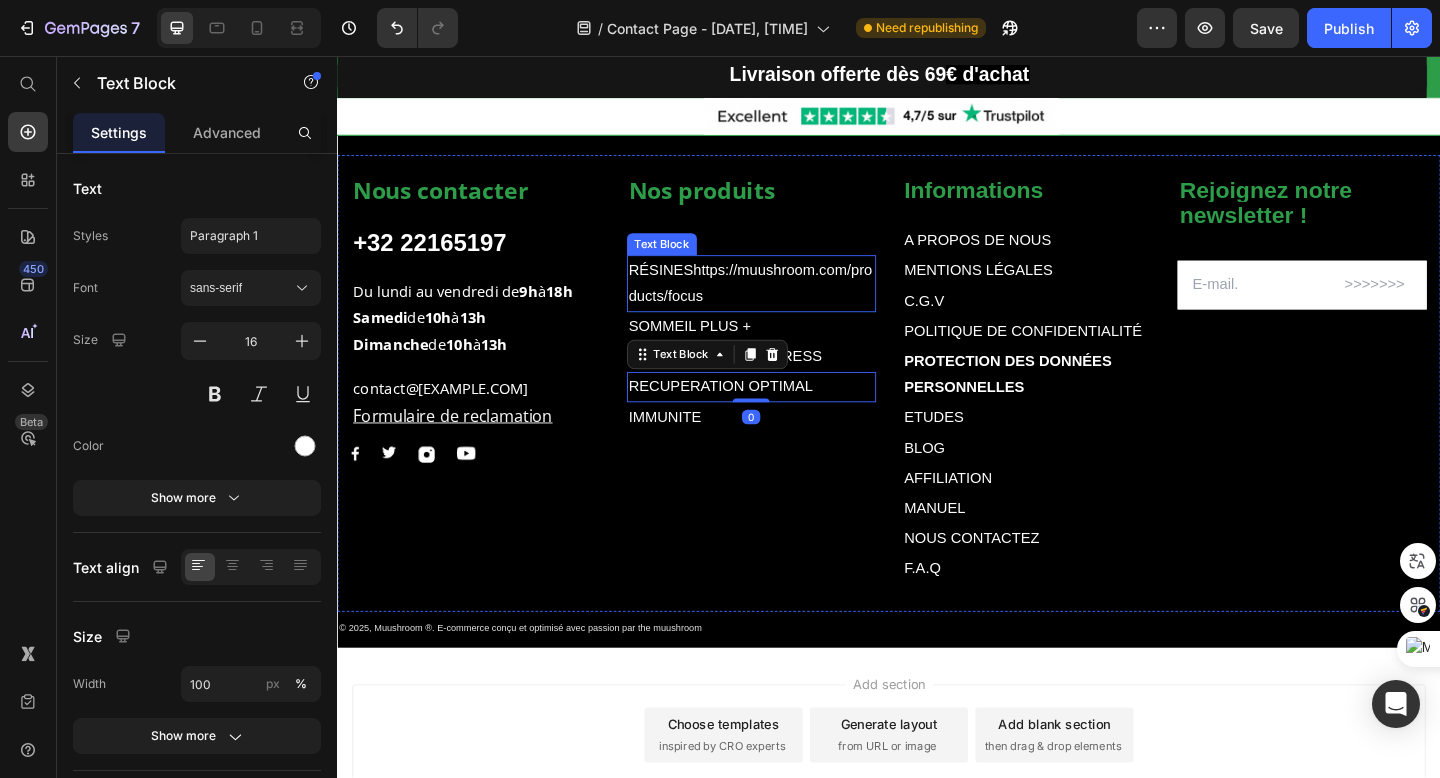 click on "RÉSINES https://muushroom.com/products/focus" at bounding box center (787, 304) 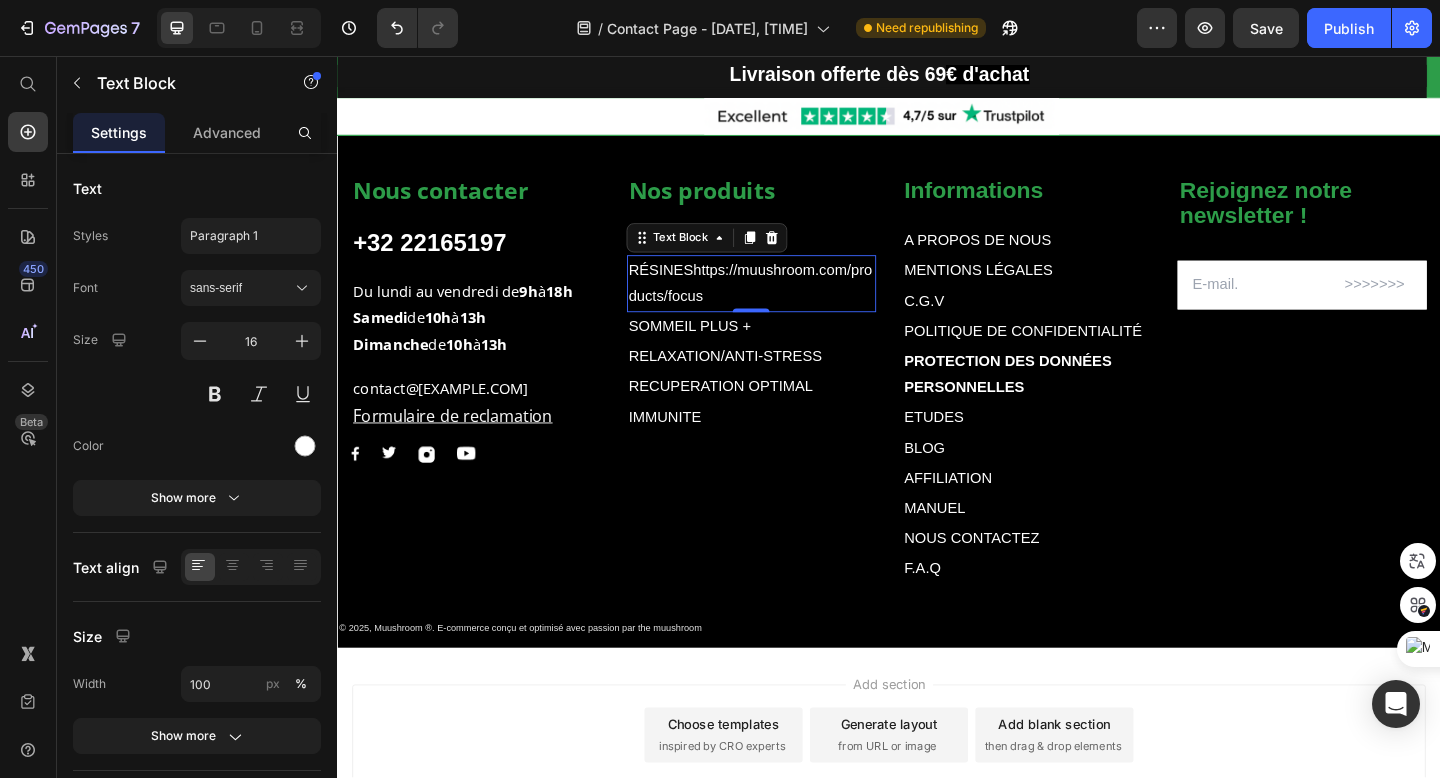 drag, startPoint x: 719, startPoint y: 294, endPoint x: 838, endPoint y: 311, distance: 120.20815 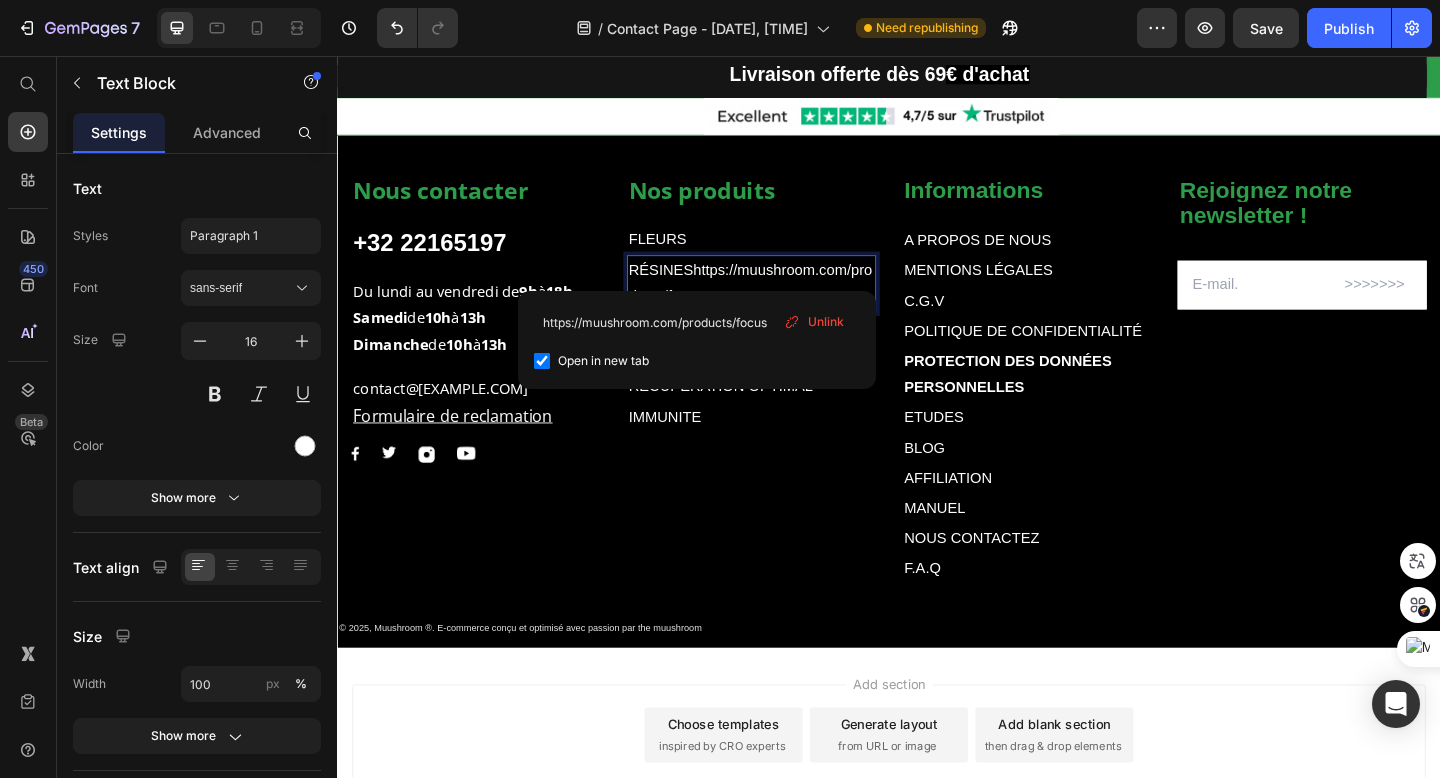 click on "https://muushroom.com/products/focus" at bounding box center (786, 303) 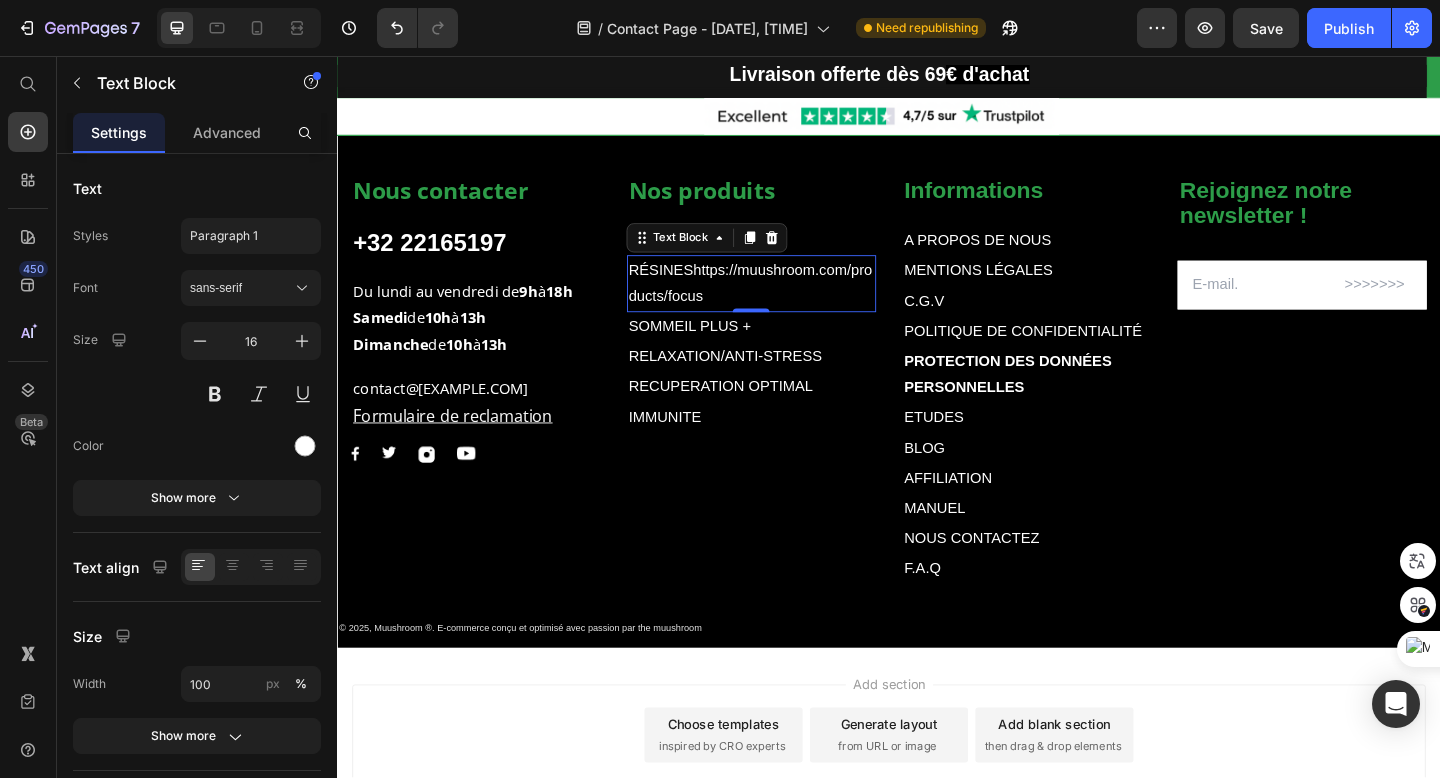 drag, startPoint x: 719, startPoint y: 293, endPoint x: 759, endPoint y: 322, distance: 49.40648 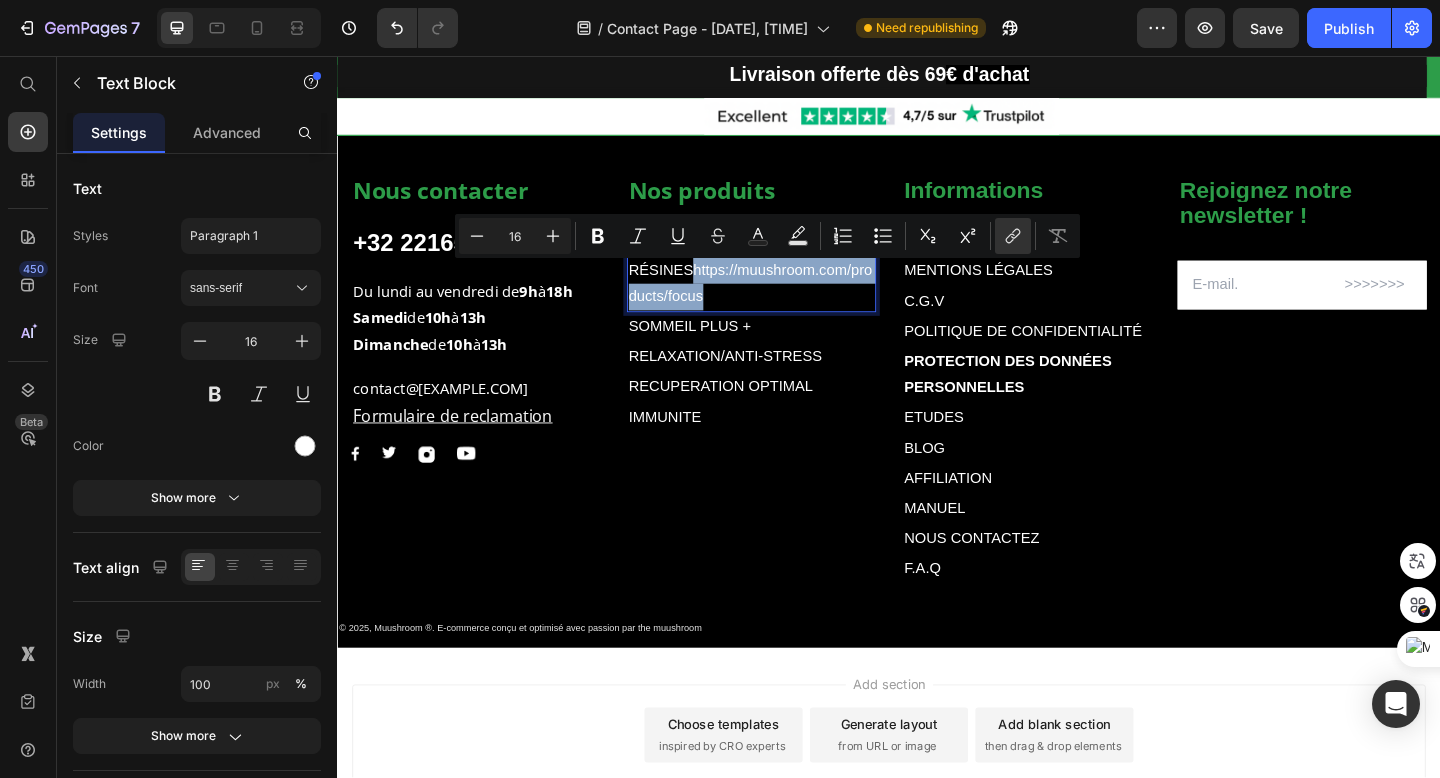 drag, startPoint x: 746, startPoint y: 323, endPoint x: 722, endPoint y: 291, distance: 40 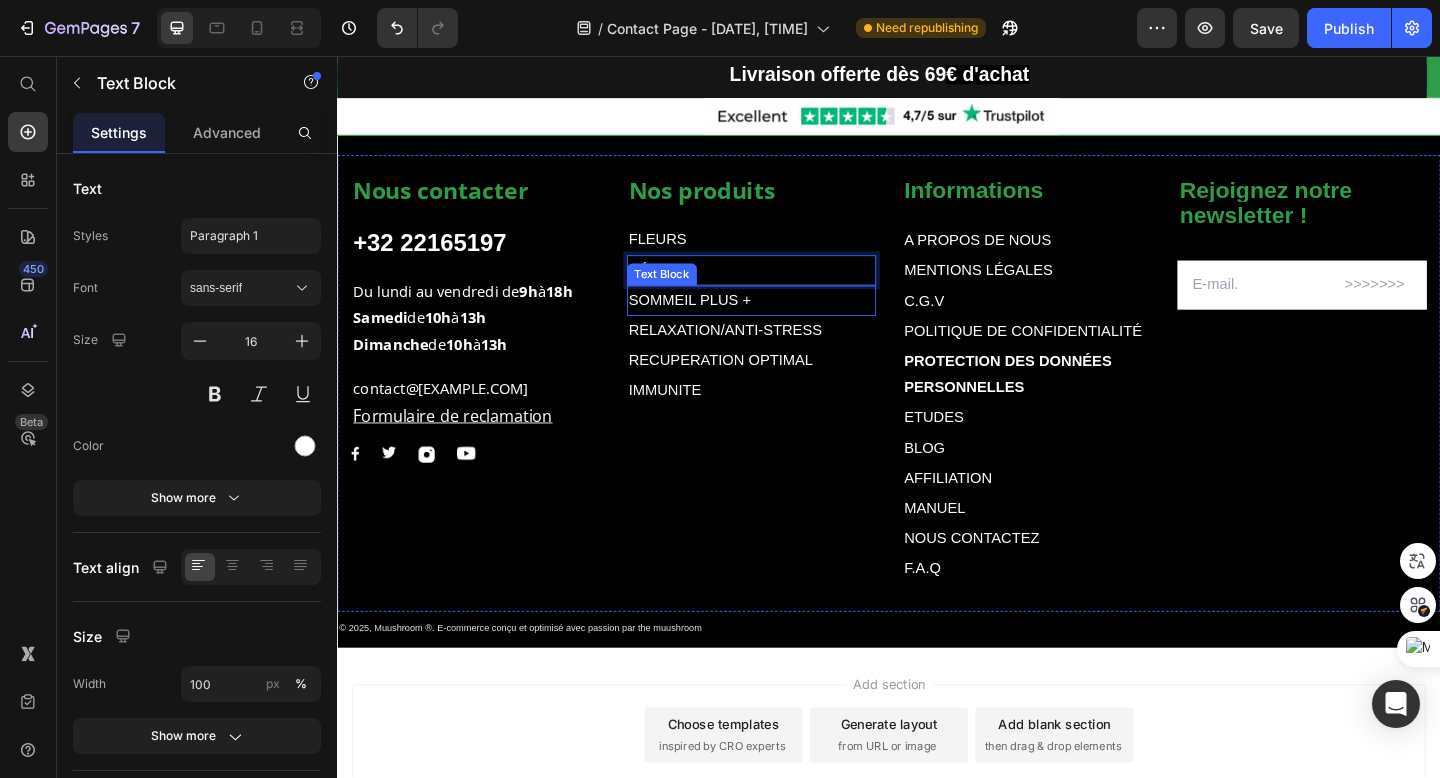 click on "SOMMEIL PLUS +" at bounding box center (720, 321) 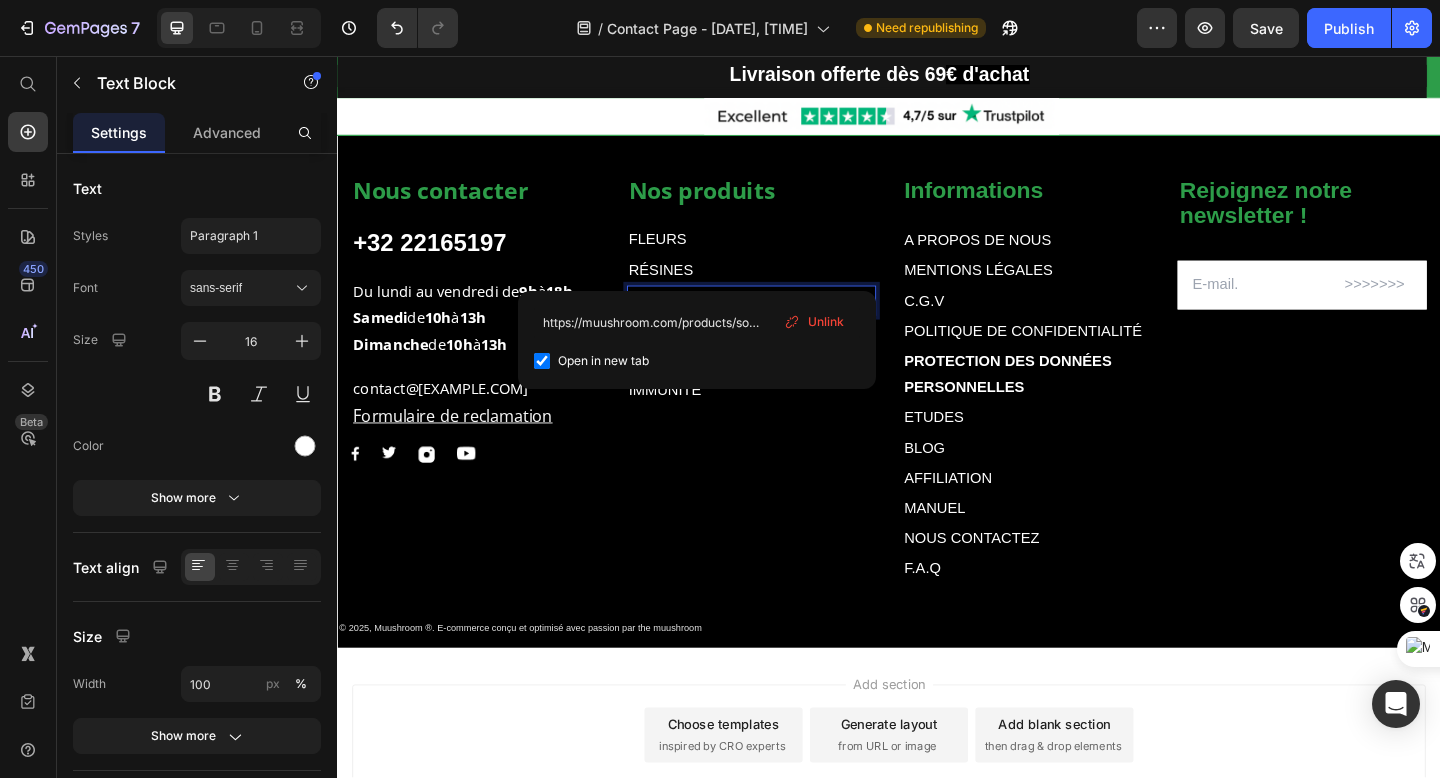 click on "SOMMEIL PLUS +" at bounding box center (720, 321) 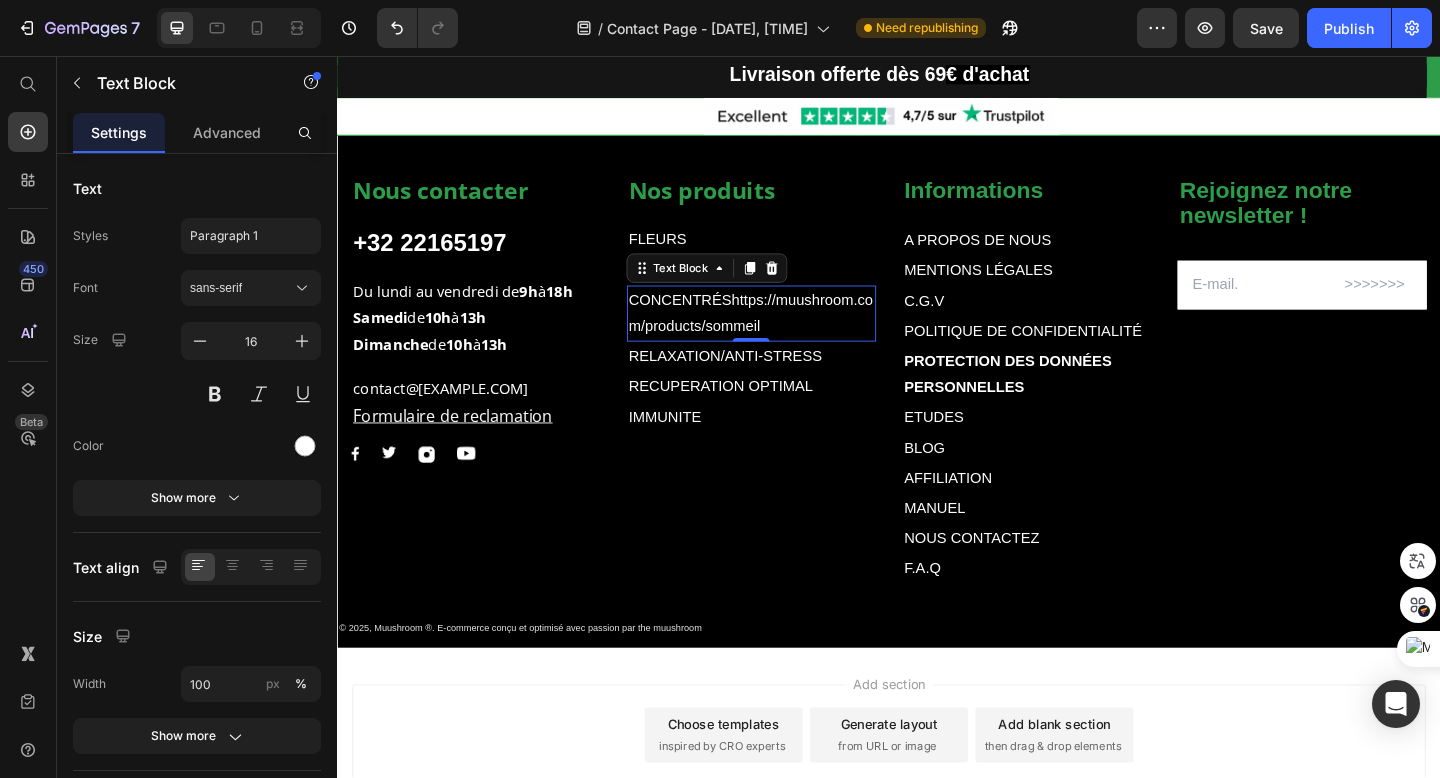 drag, startPoint x: 763, startPoint y: 326, endPoint x: 807, endPoint y: 357, distance: 53.823788 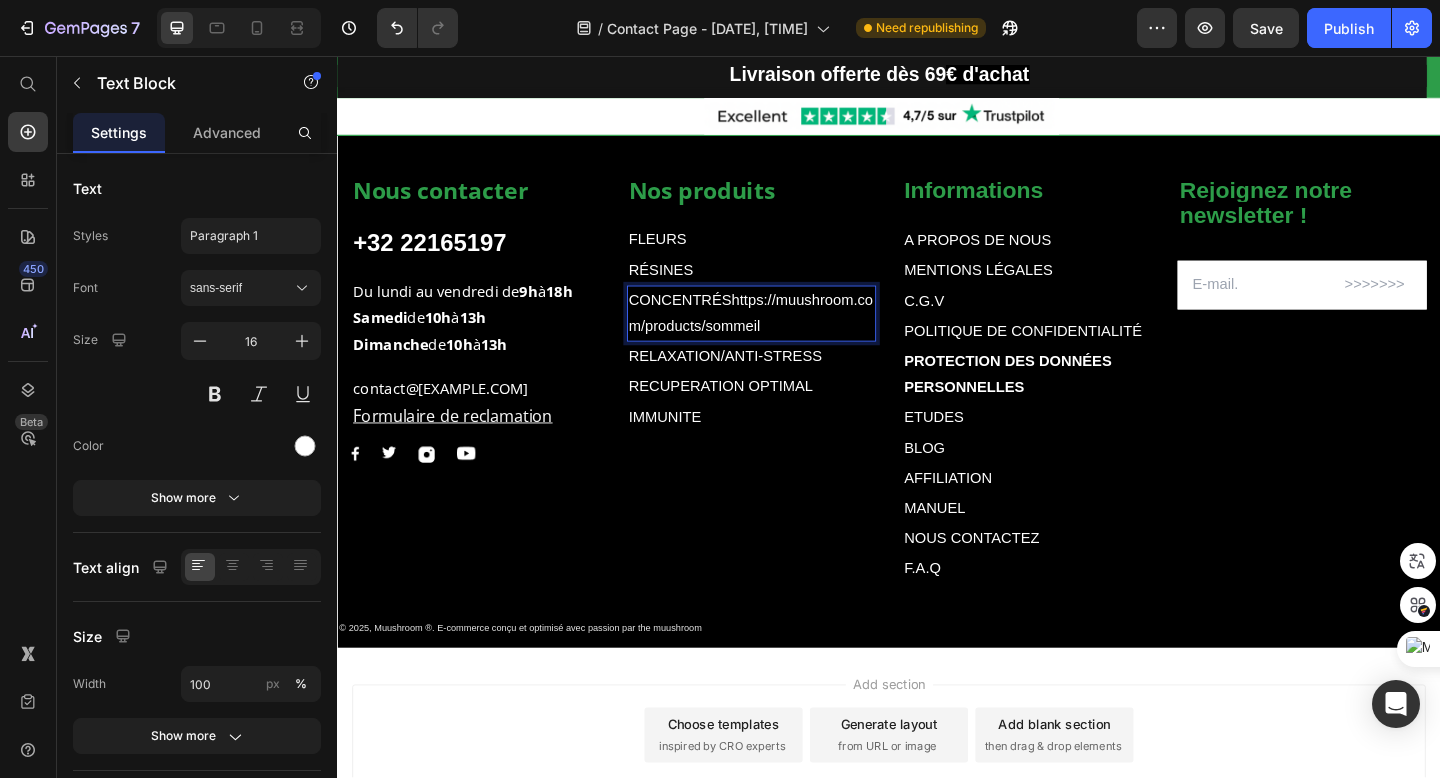 click on "CONCENTRÉS https://muushroom.com/products/sommeil ⁠⁠⁠⁠⁠⁠⁠" at bounding box center (787, 337) 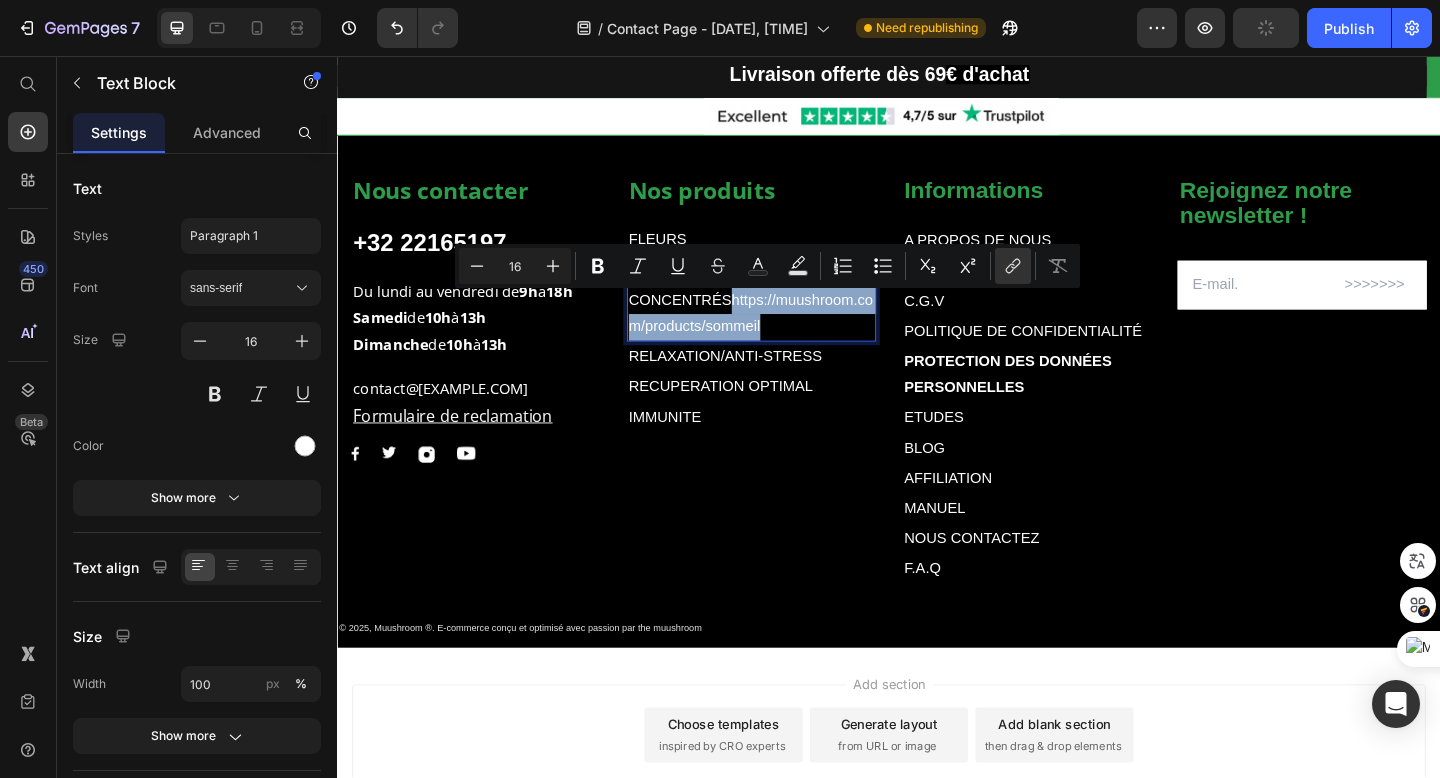 drag, startPoint x: 807, startPoint y: 357, endPoint x: 761, endPoint y: 327, distance: 54.91812 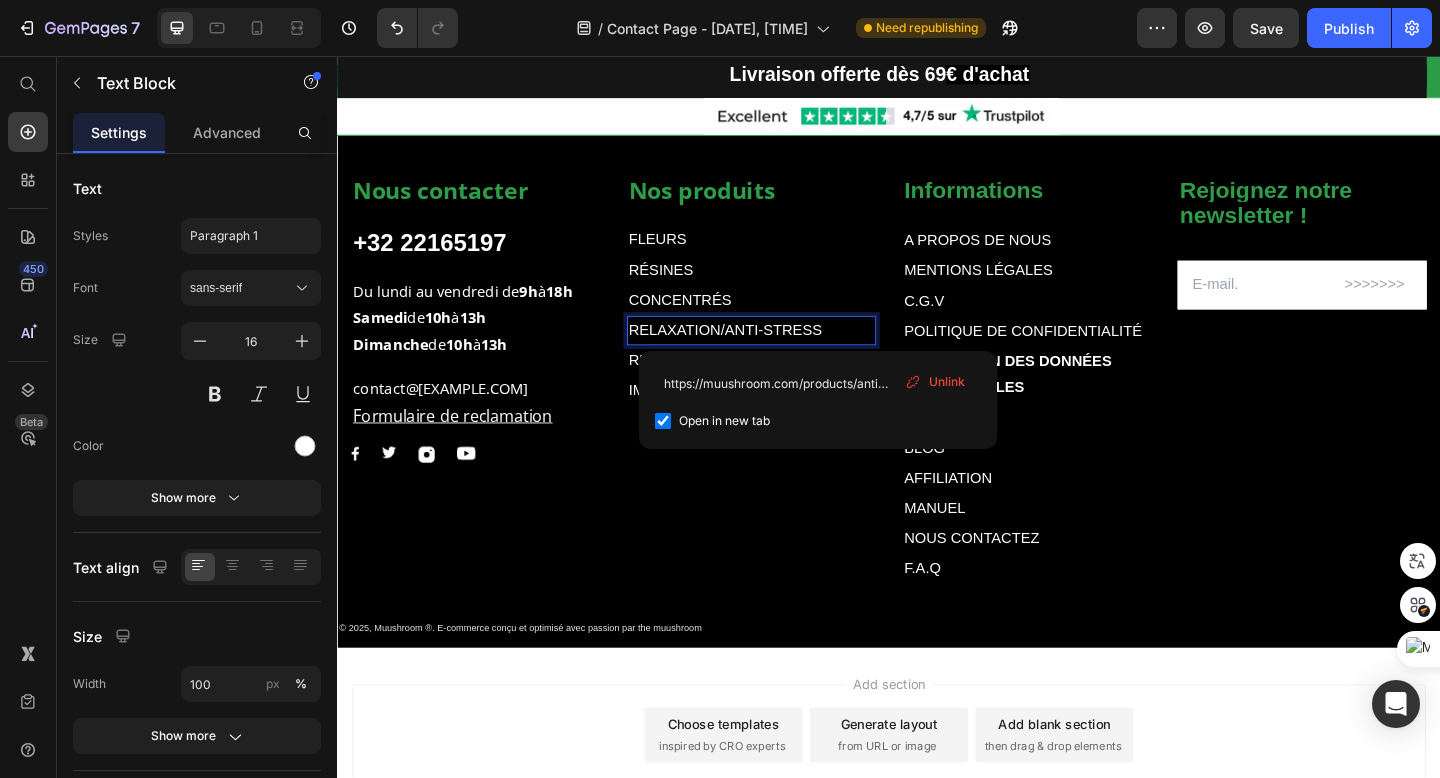 click on "RELAXATION/ANTI-STRESS" at bounding box center (759, 354) 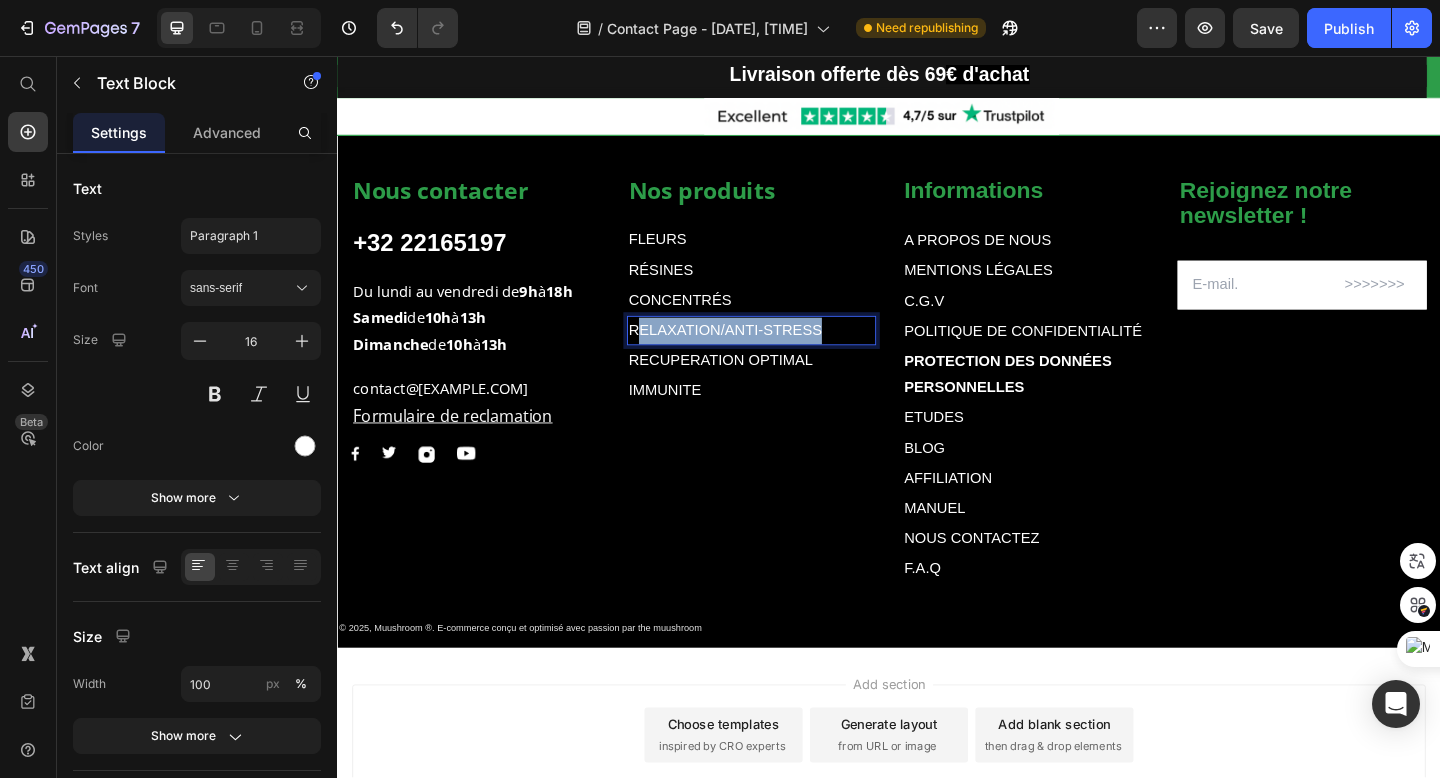 drag, startPoint x: 855, startPoint y: 357, endPoint x: 665, endPoint y: 347, distance: 190.26297 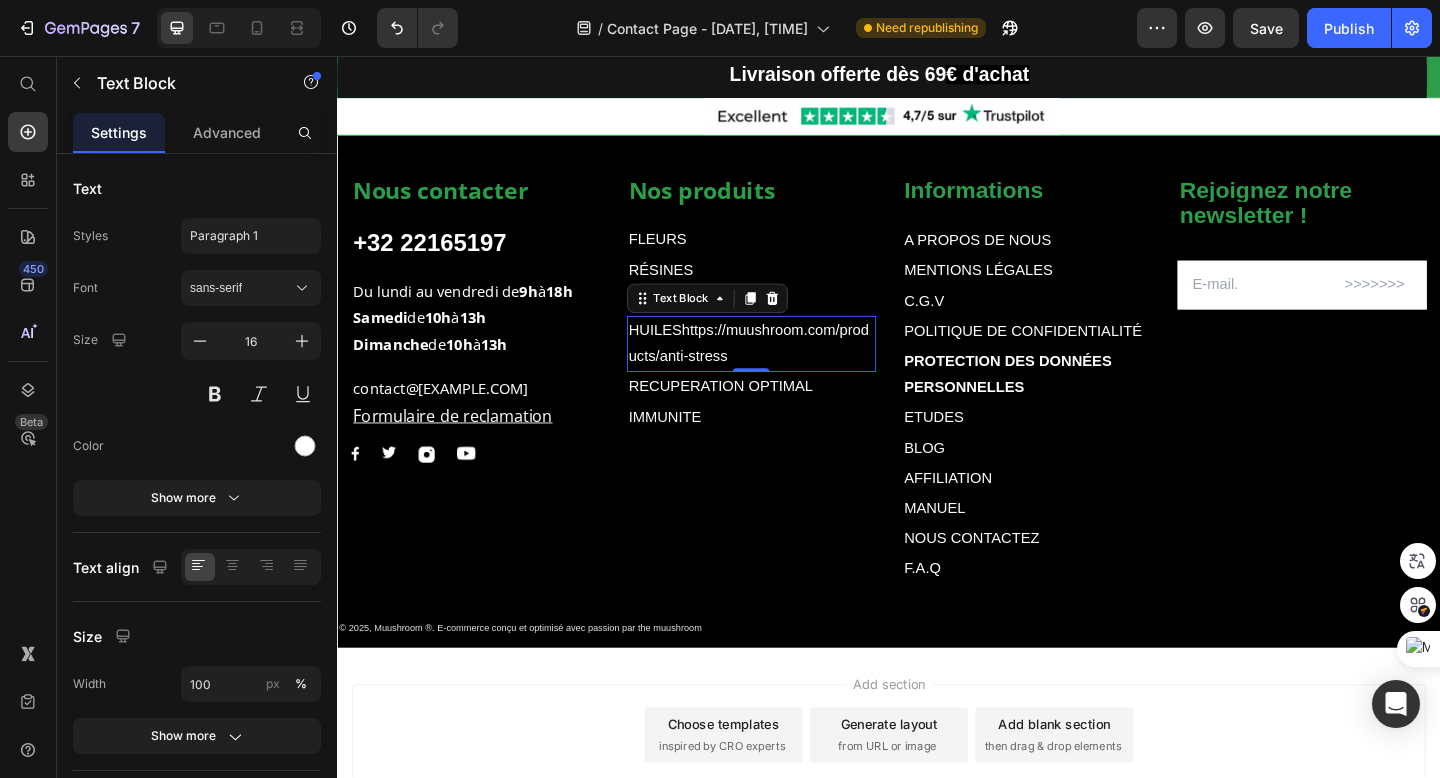 drag, startPoint x: 709, startPoint y: 358, endPoint x: 753, endPoint y: 392, distance: 55.605755 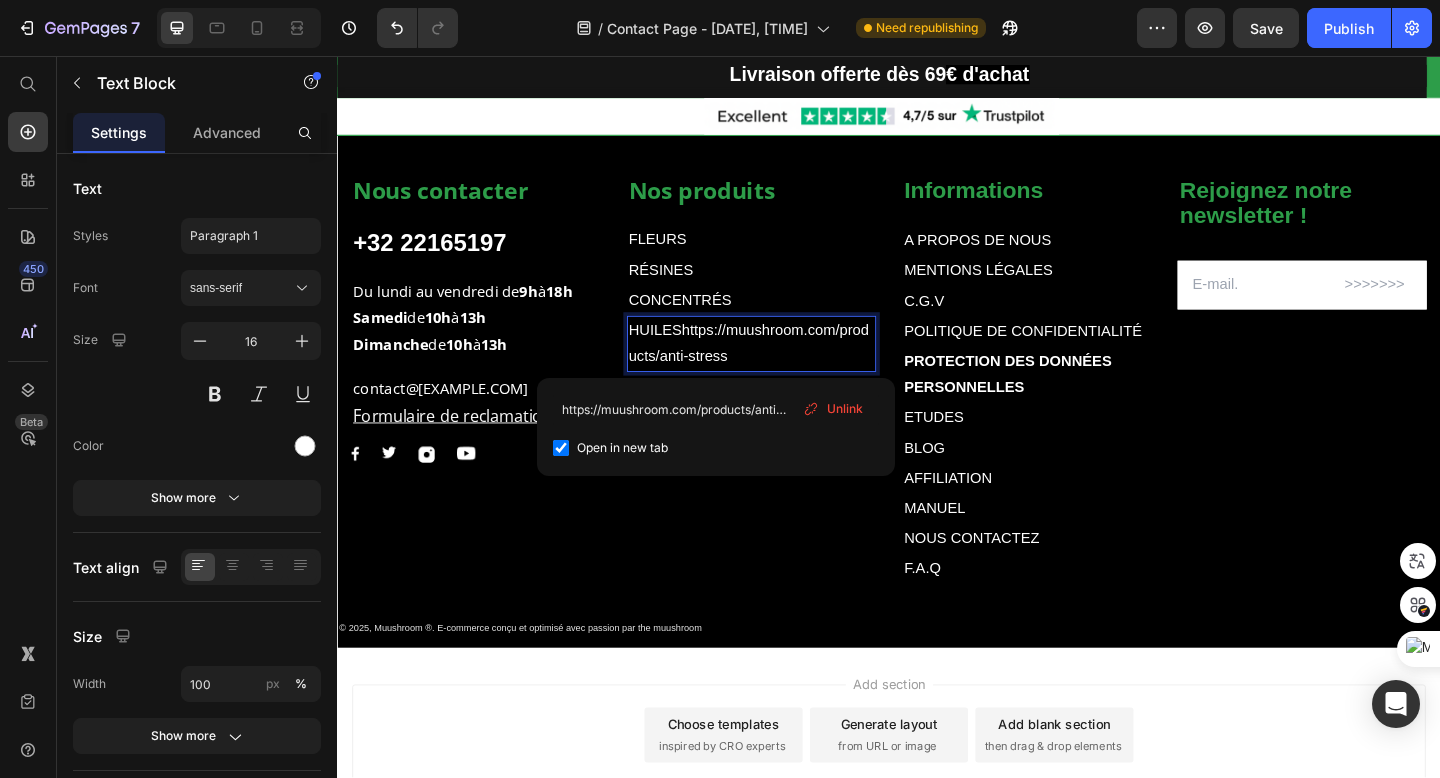 click on "https://muushroom.com/products/anti-stress" at bounding box center [784, 369] 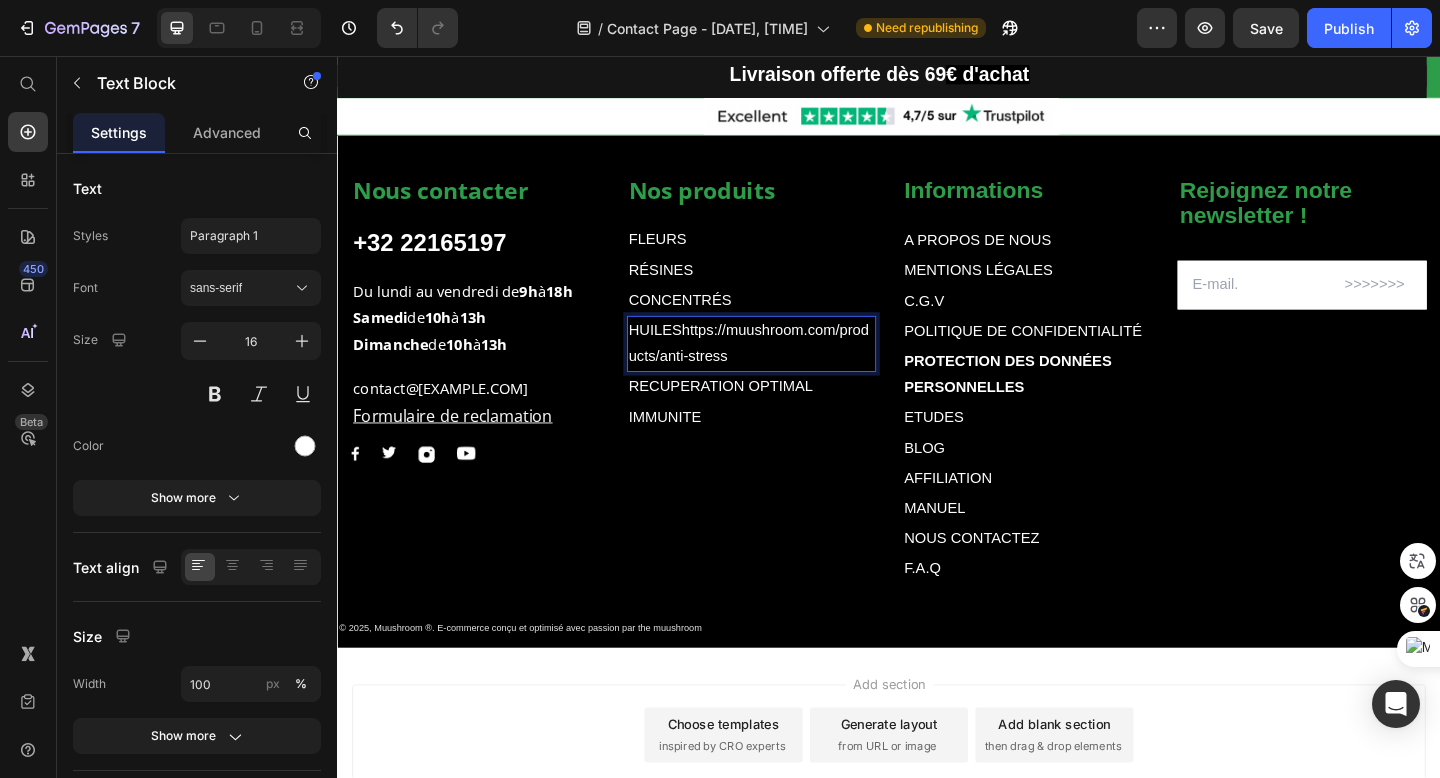 click on "HUILES https://muushroom.com/products/anti-stress" at bounding box center [787, 370] 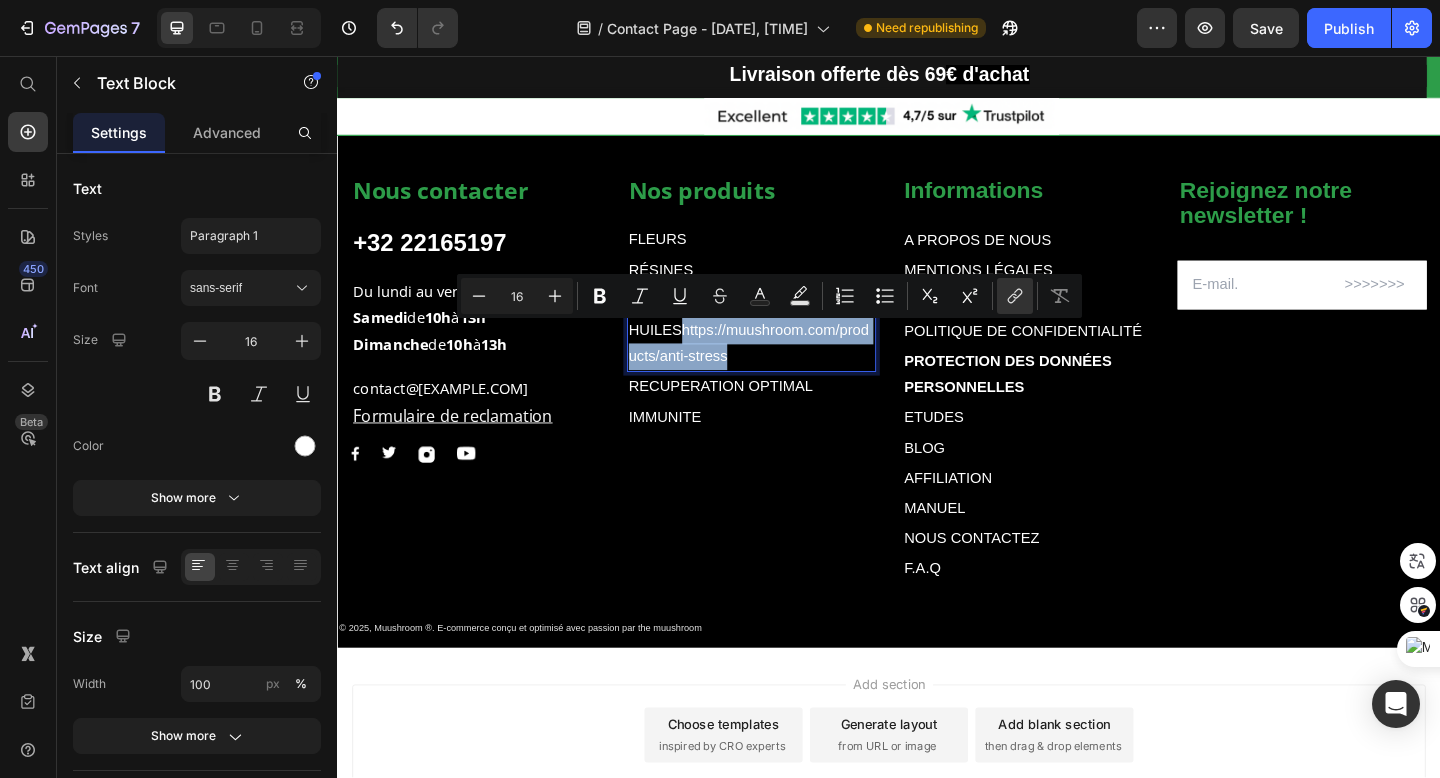 drag, startPoint x: 709, startPoint y: 354, endPoint x: 787, endPoint y: 389, distance: 85.49269 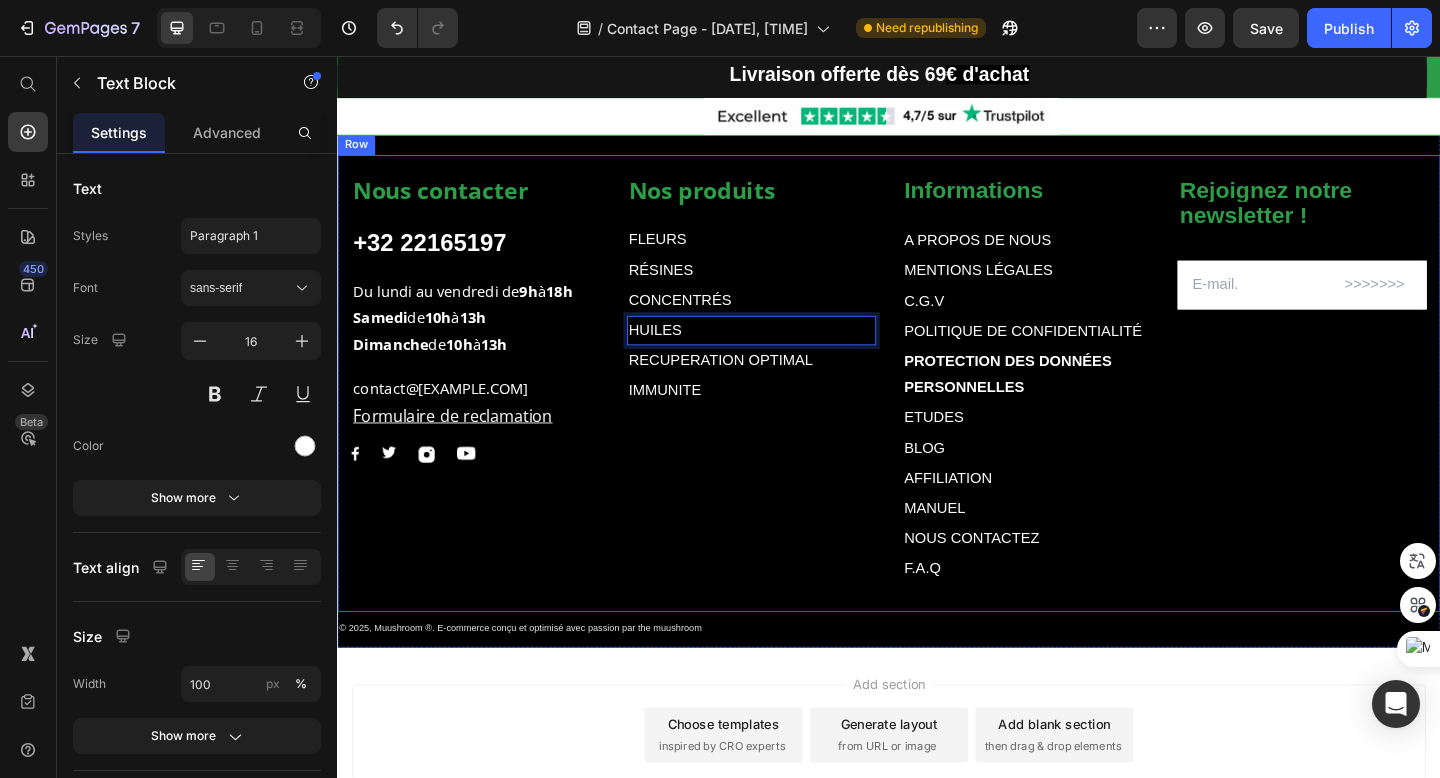 click on "Nos produits Text block FLEURS Text Block RÉSINES Text Block CONCENTRÉS Text Block HUILES Text Block   0 RECUPERATION OPTIMAL Text Block IMMUNITE Text Block" at bounding box center [787, 409] 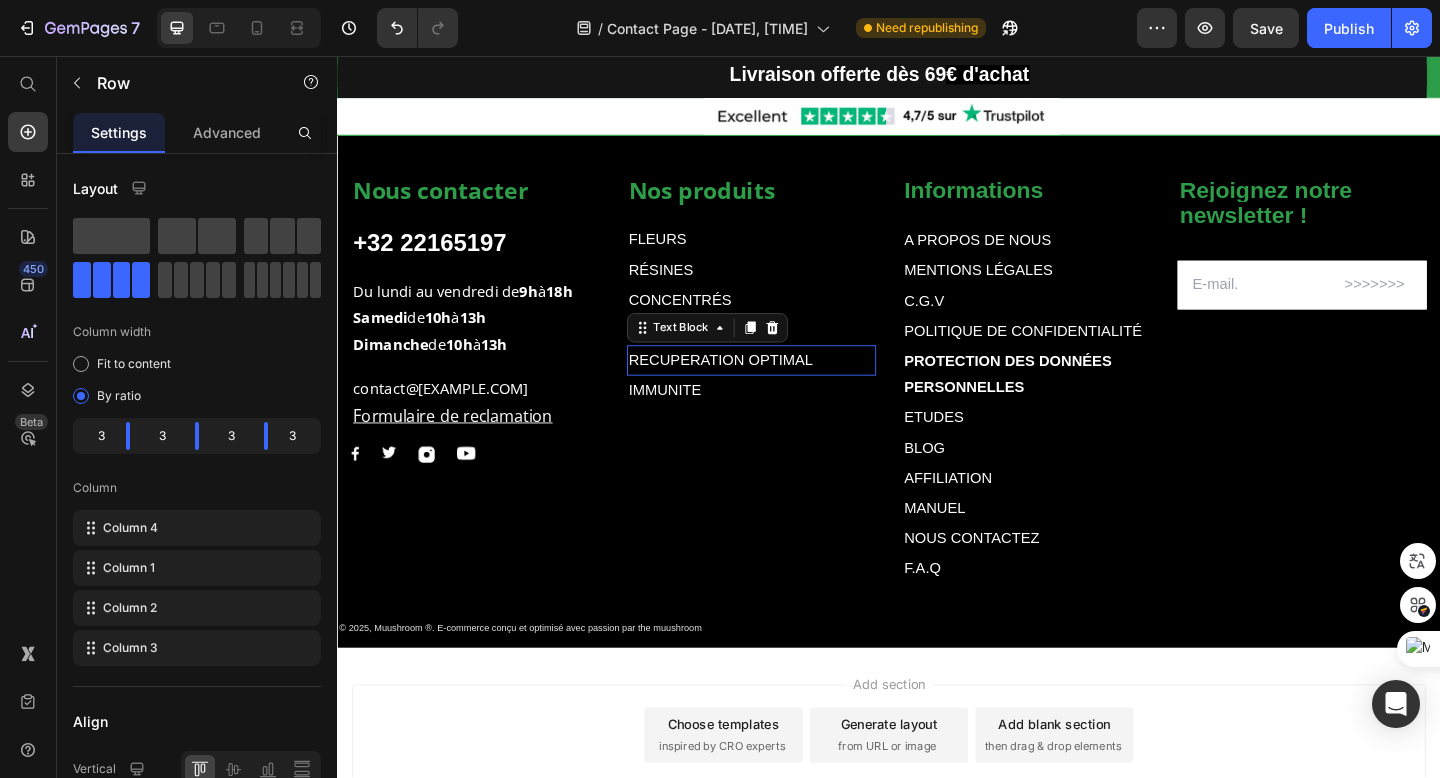 click on "RECUPERATION OPTIMAL" at bounding box center [787, 387] 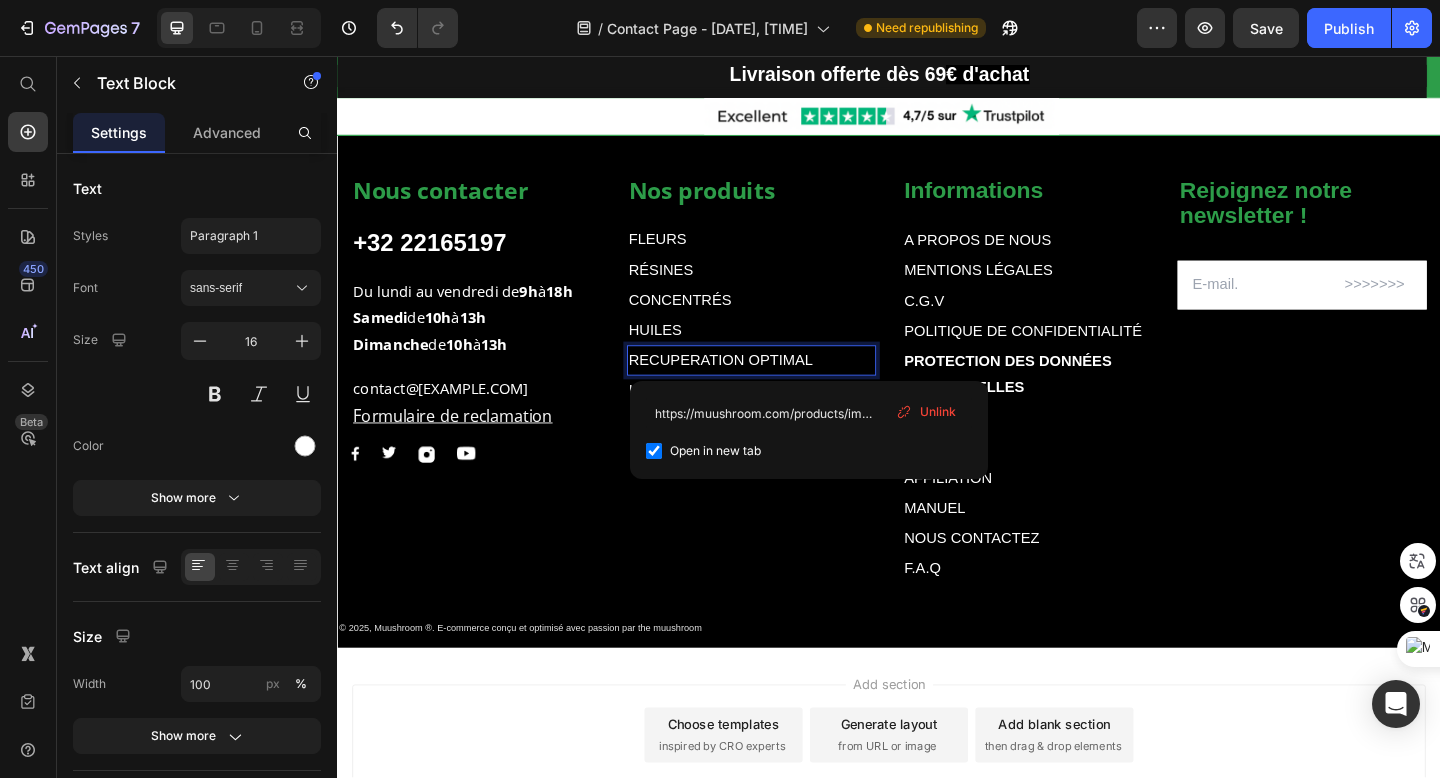 click on "RECUPERATION OPTIMAL" at bounding box center (787, 387) 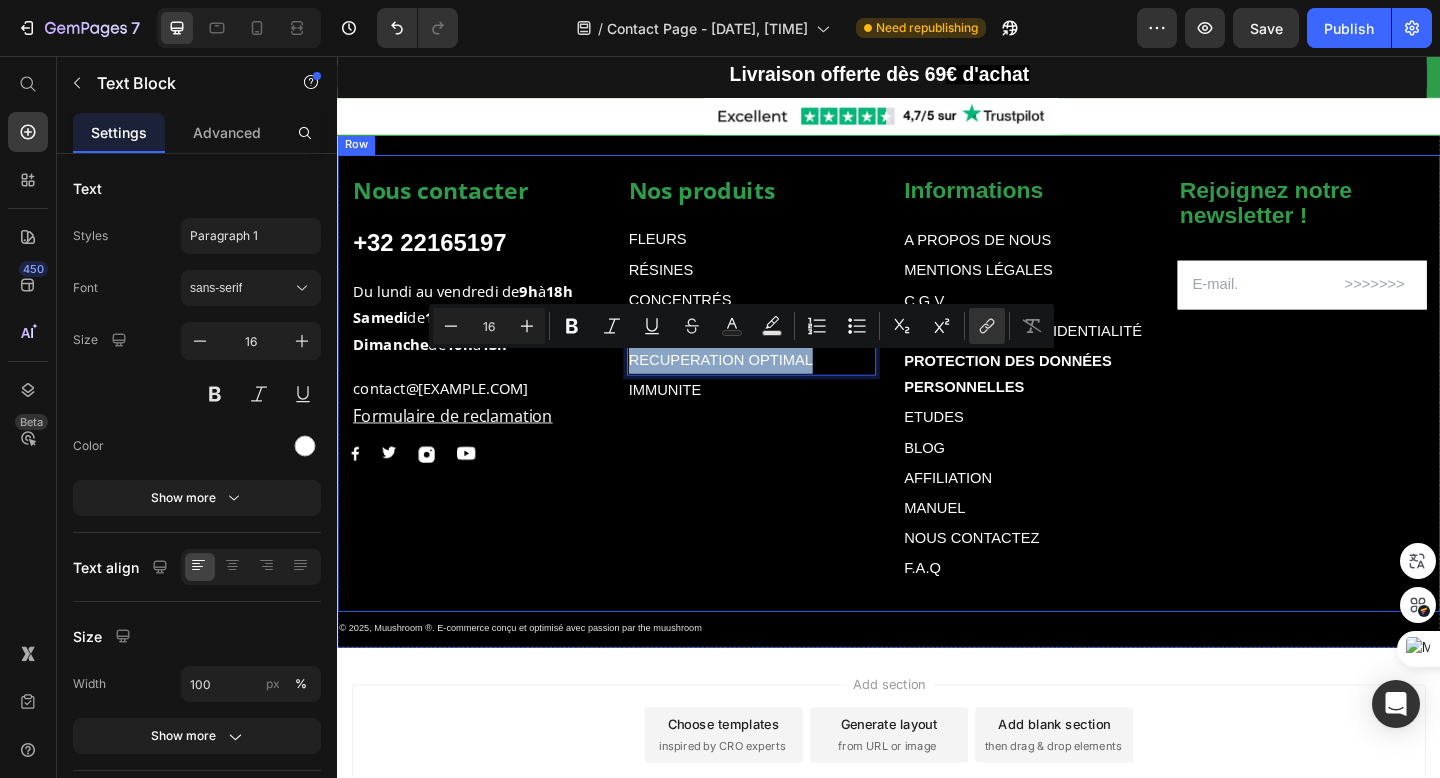 drag, startPoint x: 862, startPoint y: 385, endPoint x: 647, endPoint y: 355, distance: 217.08293 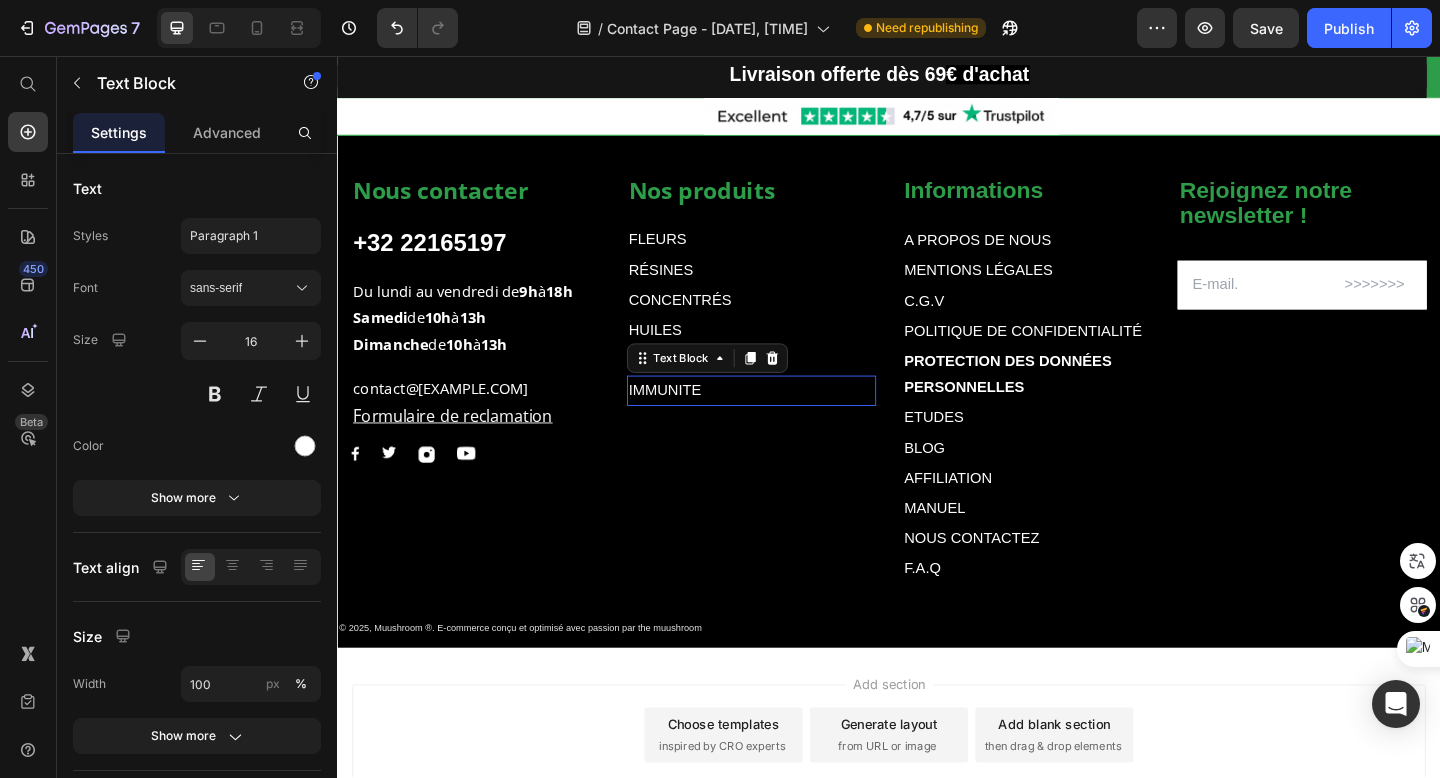 click on "IMMUNITE" at bounding box center (787, 420) 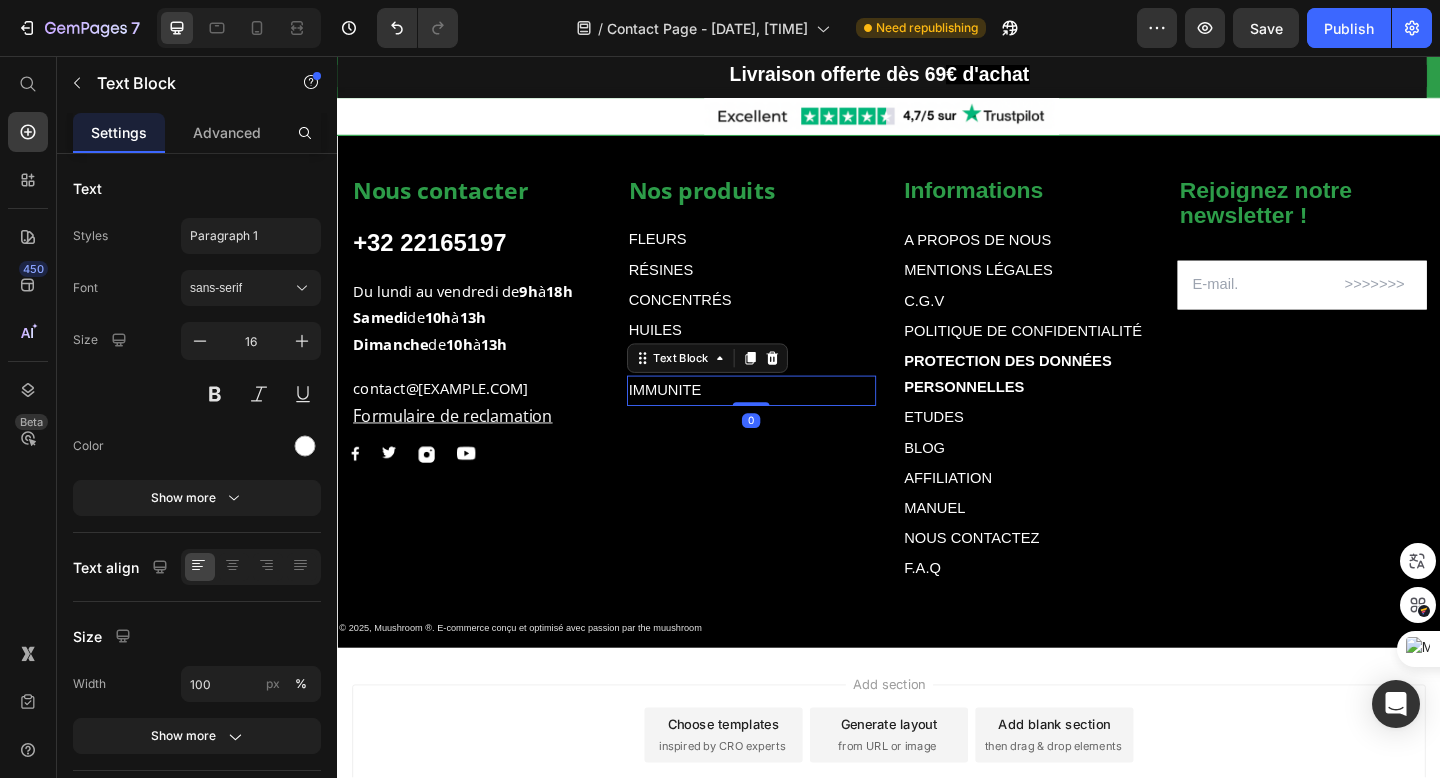 click on "IMMUNITE" at bounding box center [787, 420] 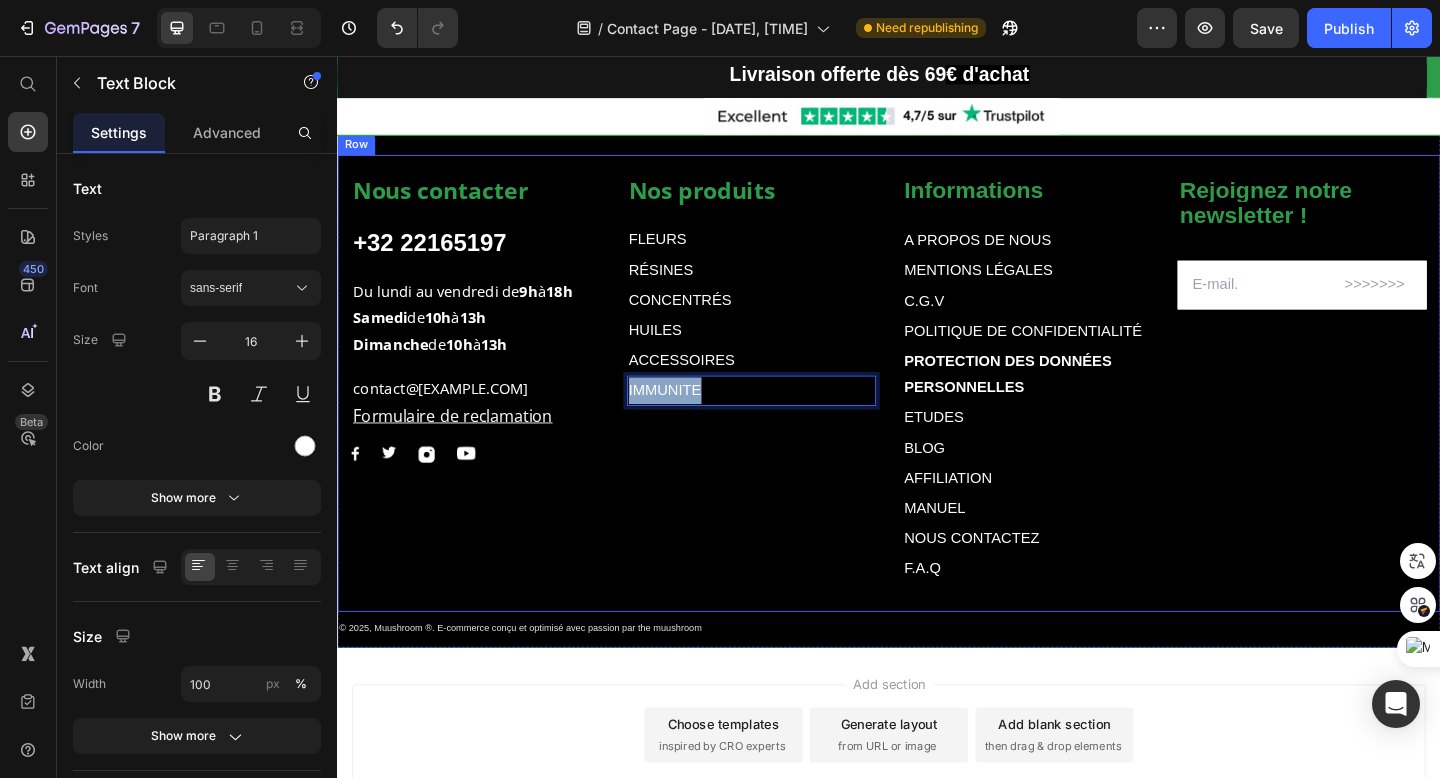 drag, startPoint x: 744, startPoint y: 418, endPoint x: 637, endPoint y: 411, distance: 107.22873 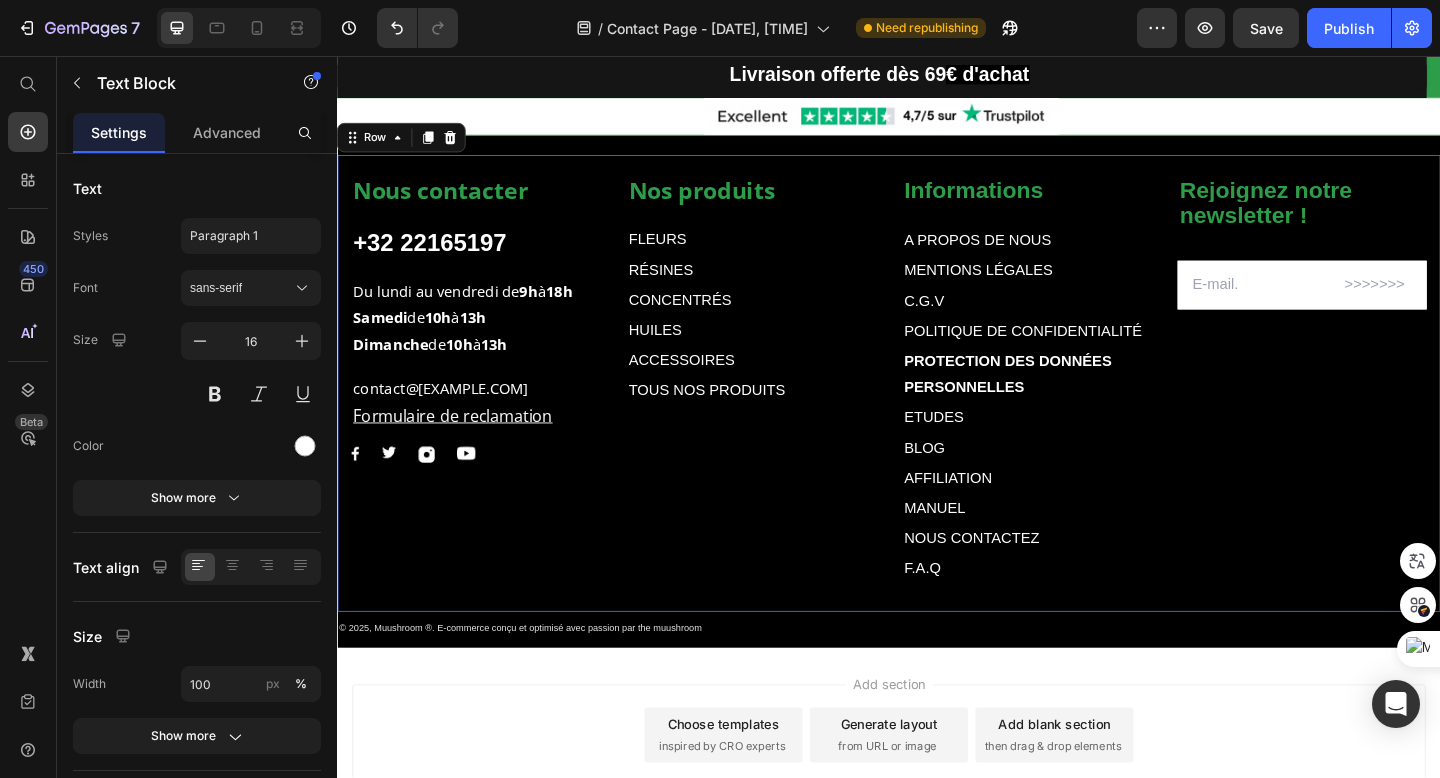 click on "Nos produits Text block FLEURS Text Block RÉSINES Text Block CONCENTRÉS Text Block HUILES Text Block ACCESSOIRES Text Block TOUS NOS PRODUITS Text Block" at bounding box center [787, 409] 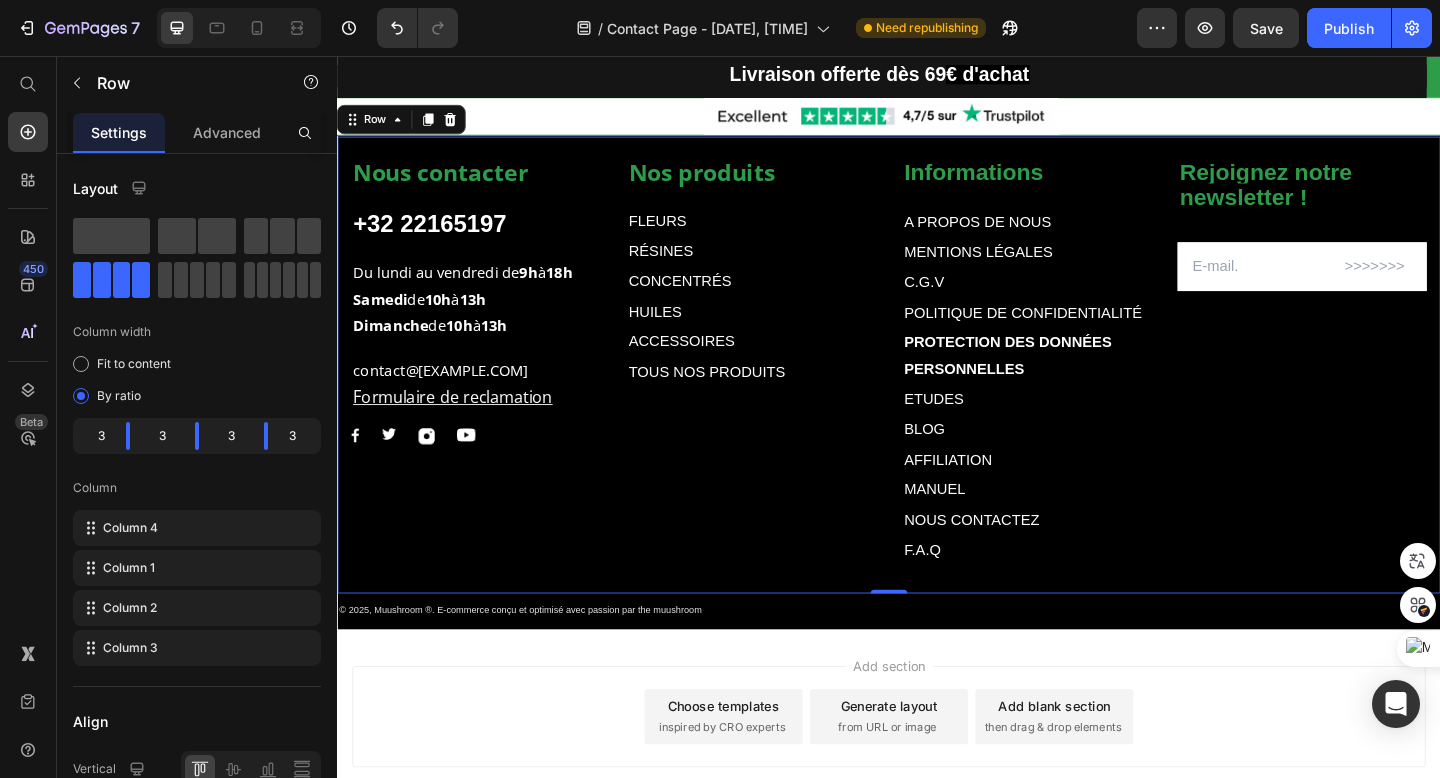 scroll, scrollTop: 2529, scrollLeft: 0, axis: vertical 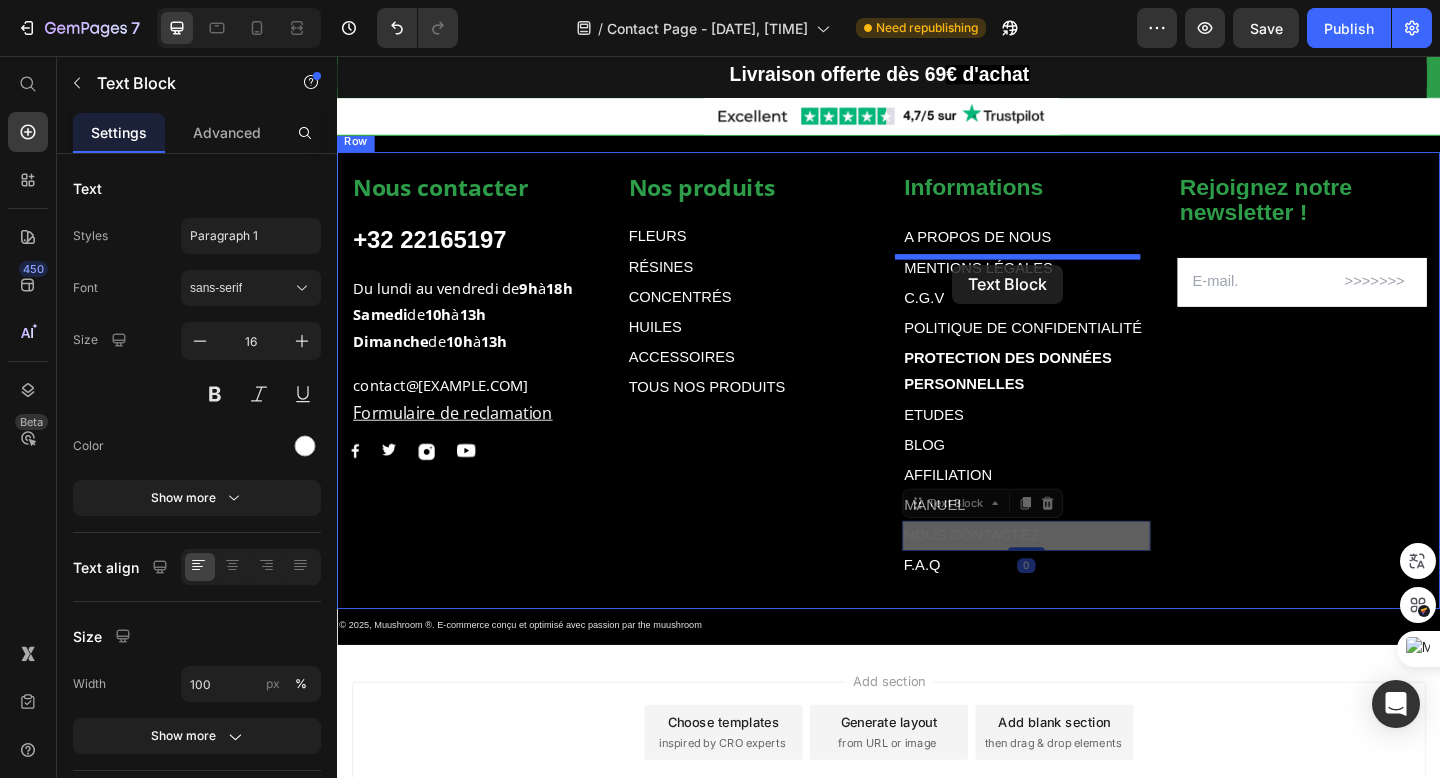 drag, startPoint x: 971, startPoint y: 580, endPoint x: 1003, endPoint y: 280, distance: 301.70184 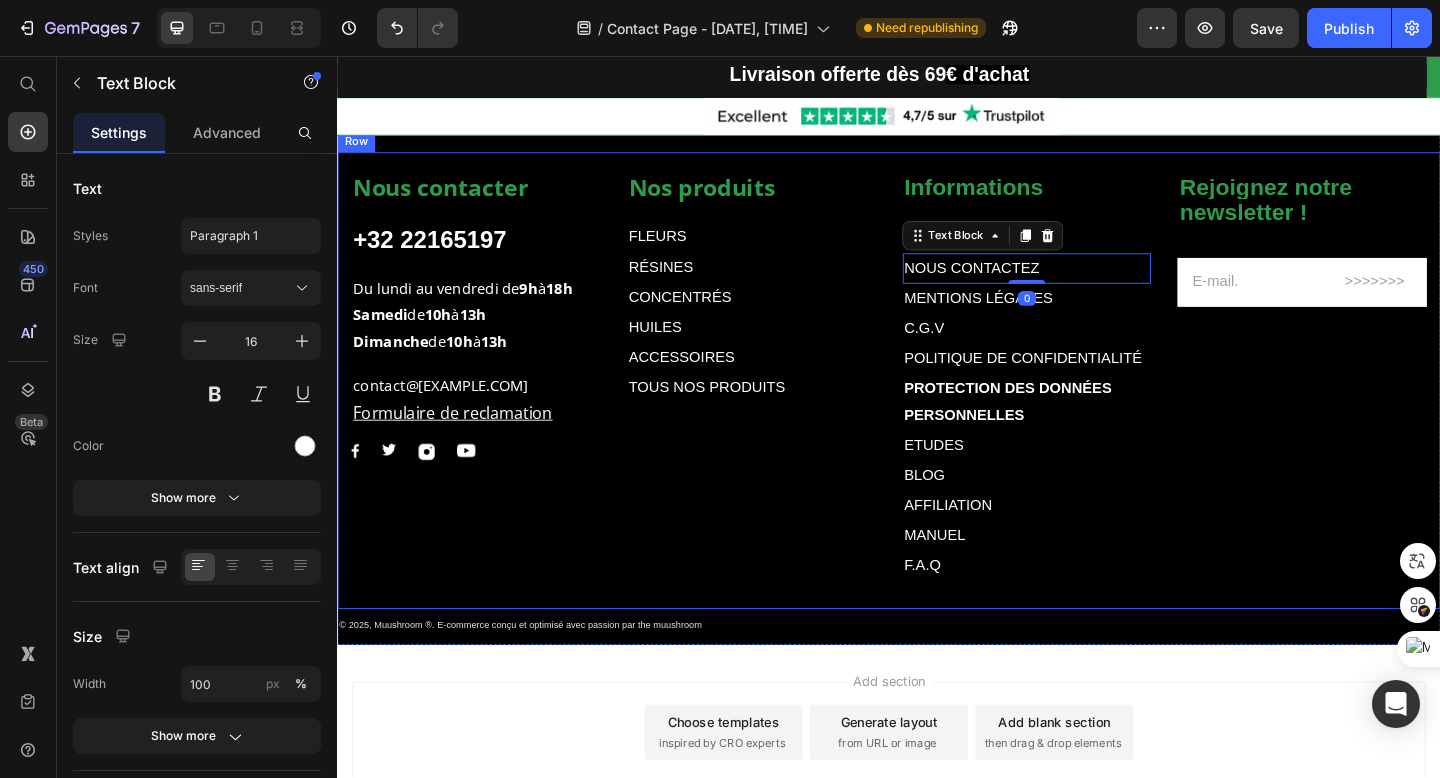 click on "Rejoignez notre newsletter ! Text block Email Field Row Newsletter" at bounding box center [1386, 406] 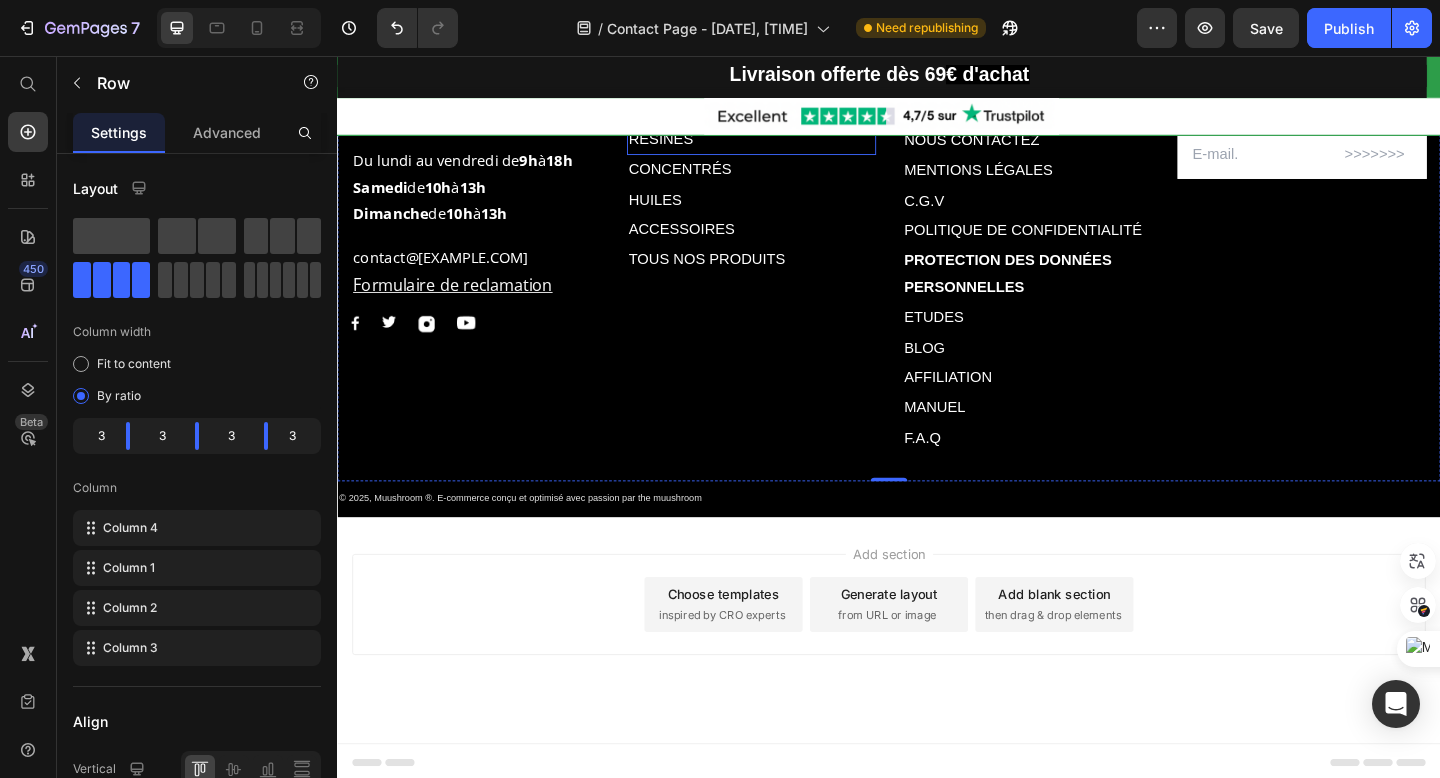 scroll, scrollTop: 2676, scrollLeft: 0, axis: vertical 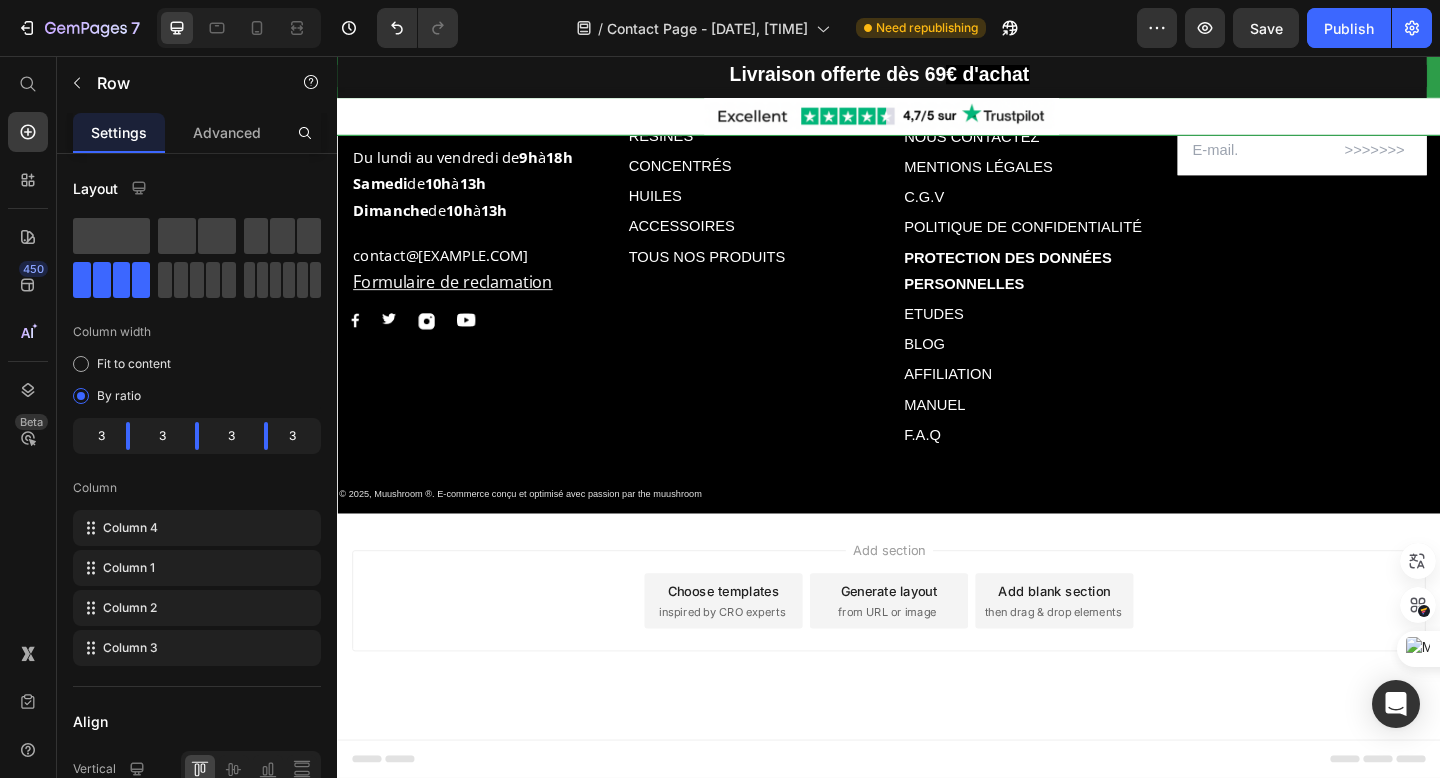 click on "inspired by CRO experts" at bounding box center (755, 662) 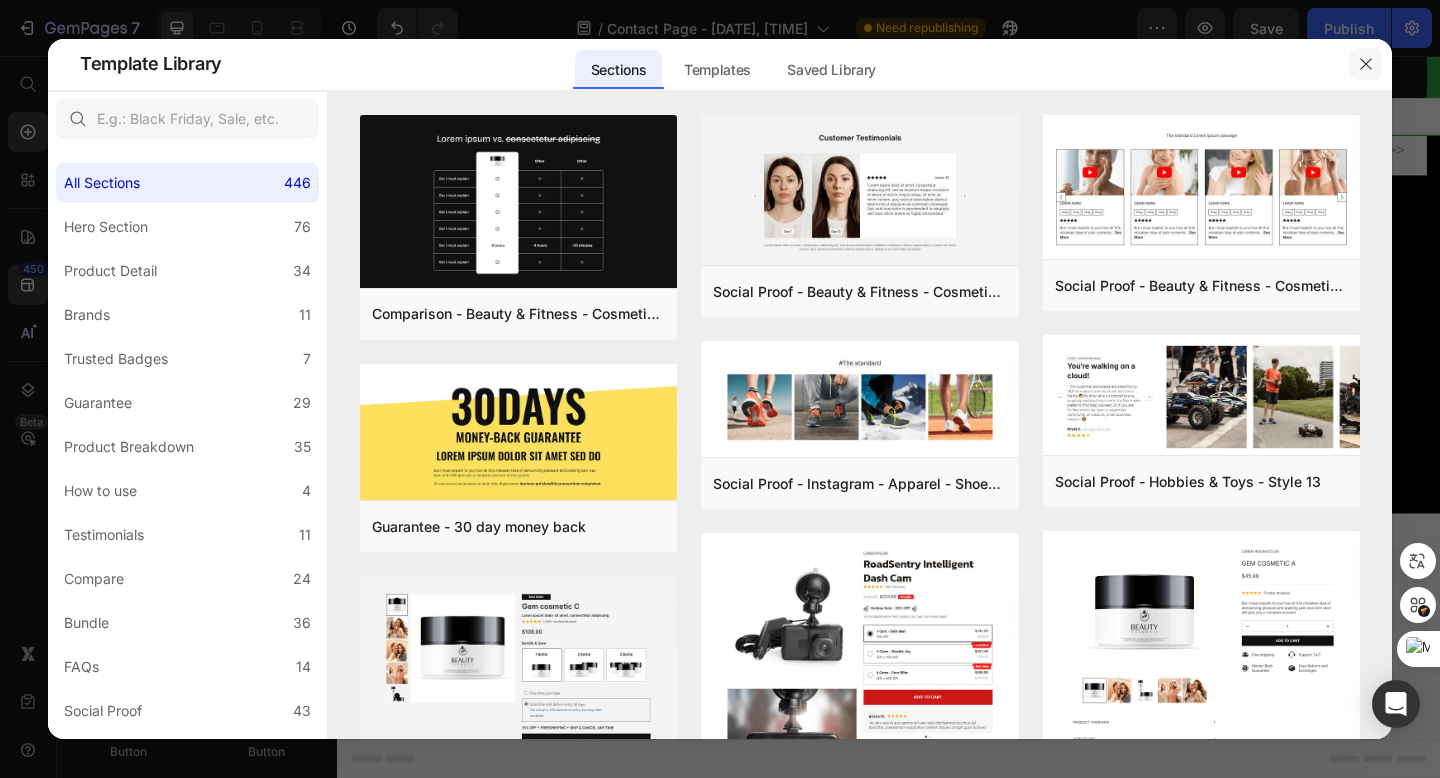 click at bounding box center (1366, 64) 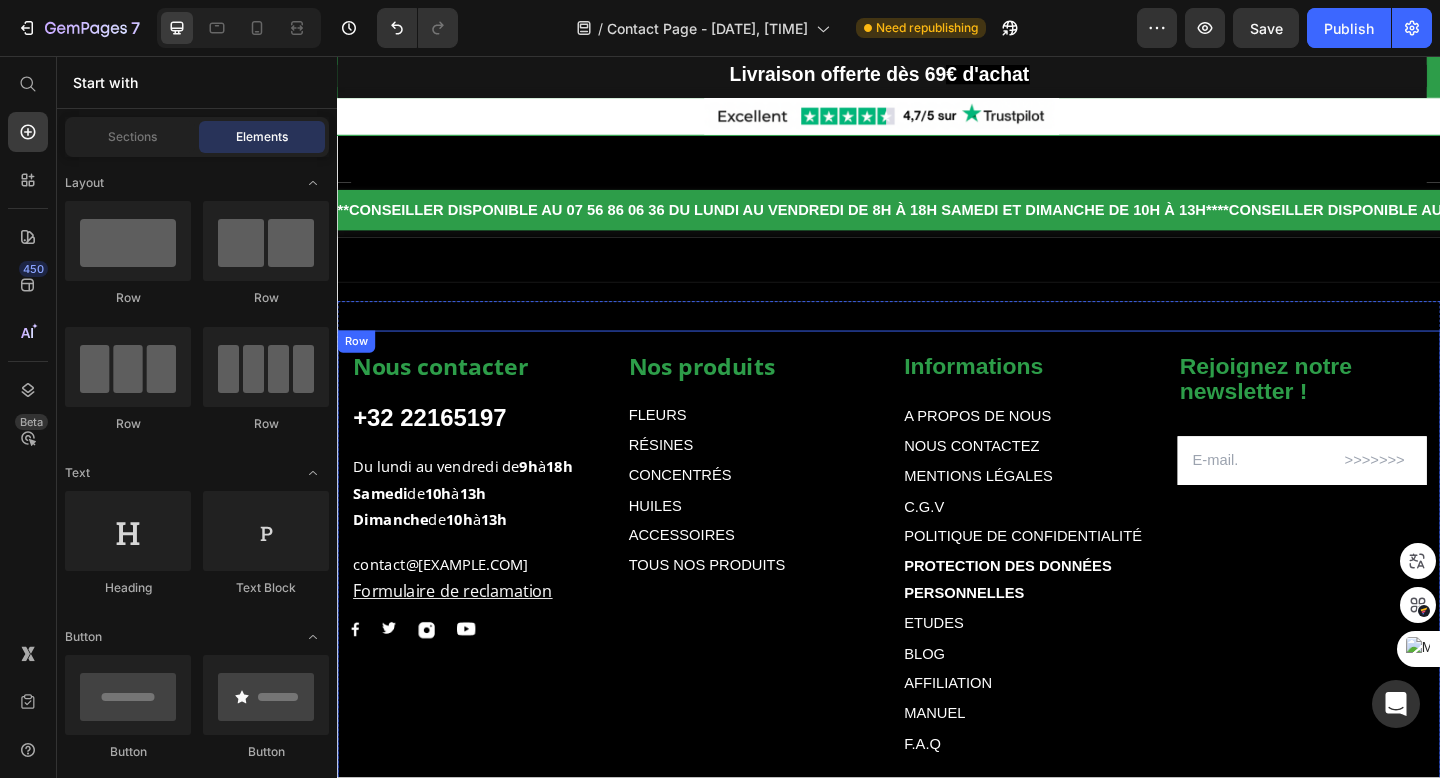 scroll, scrollTop: 2318, scrollLeft: 0, axis: vertical 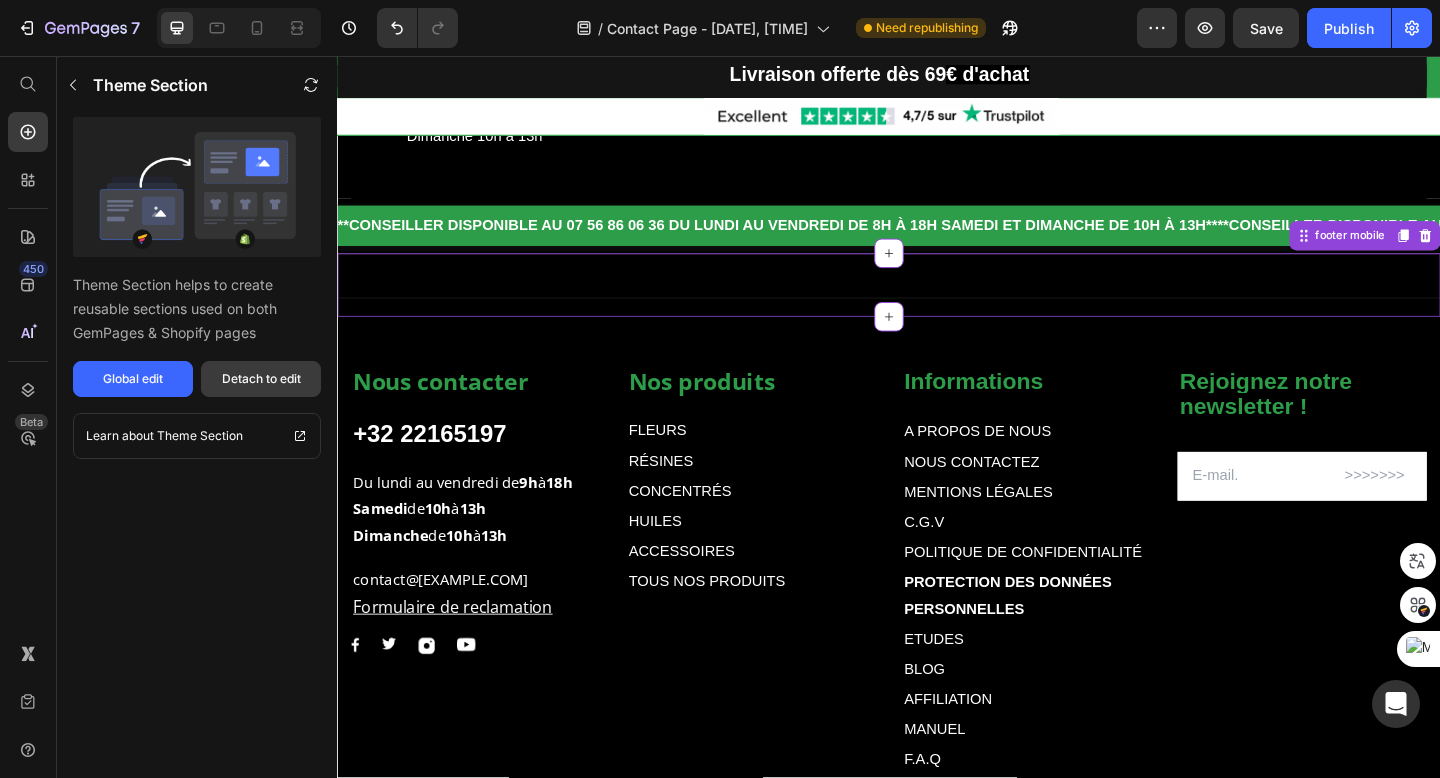 click on "Detach to edit" at bounding box center (261, 379) 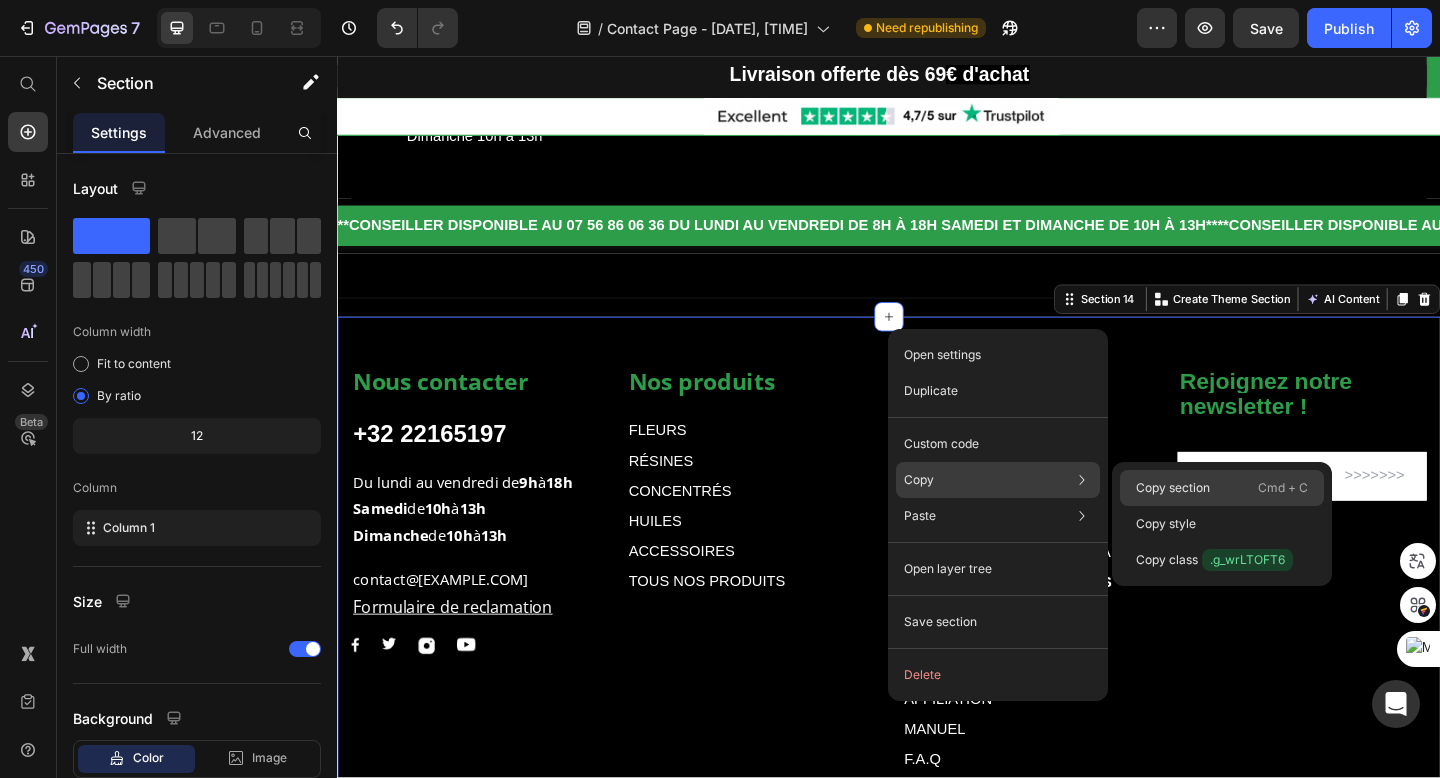 click on "Copy section" at bounding box center [1173, 488] 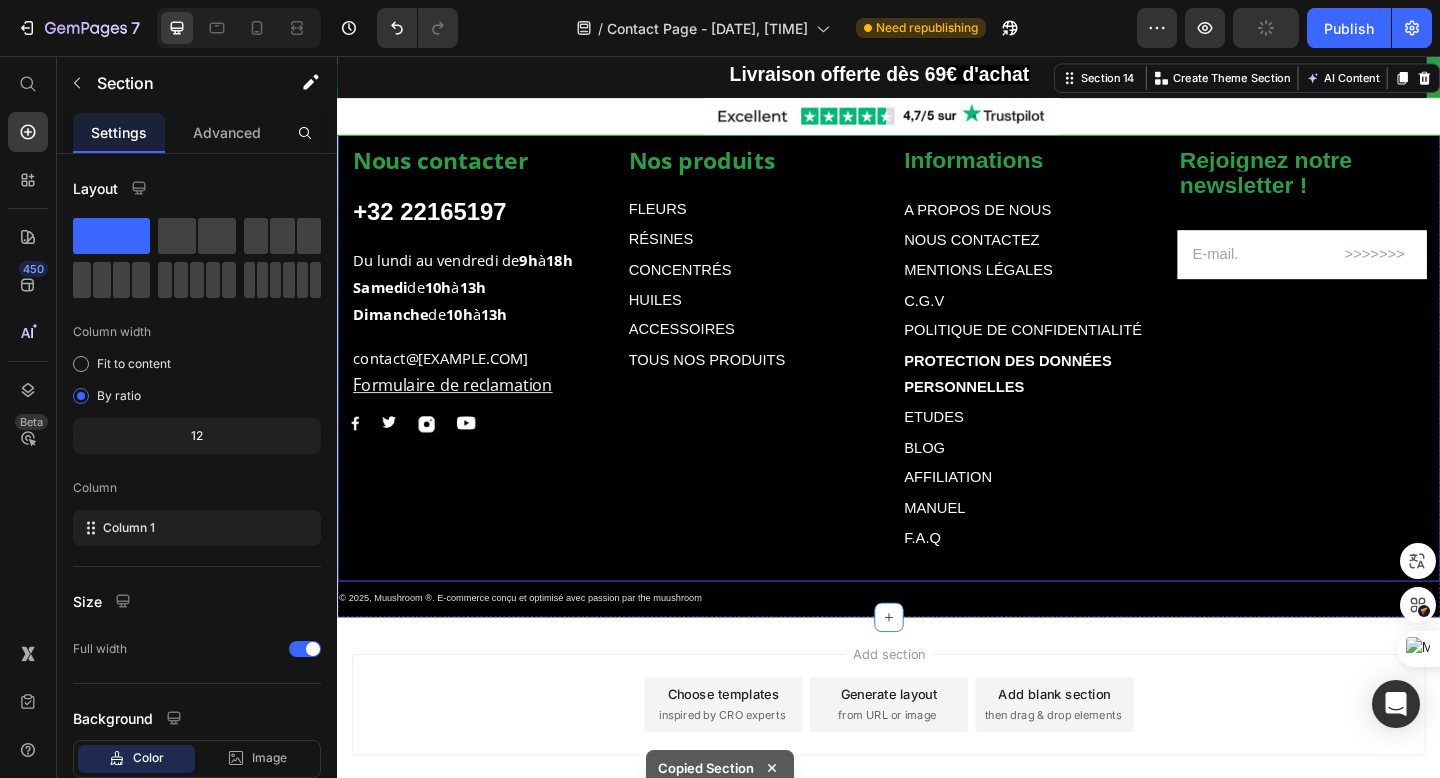 scroll, scrollTop: 2676, scrollLeft: 0, axis: vertical 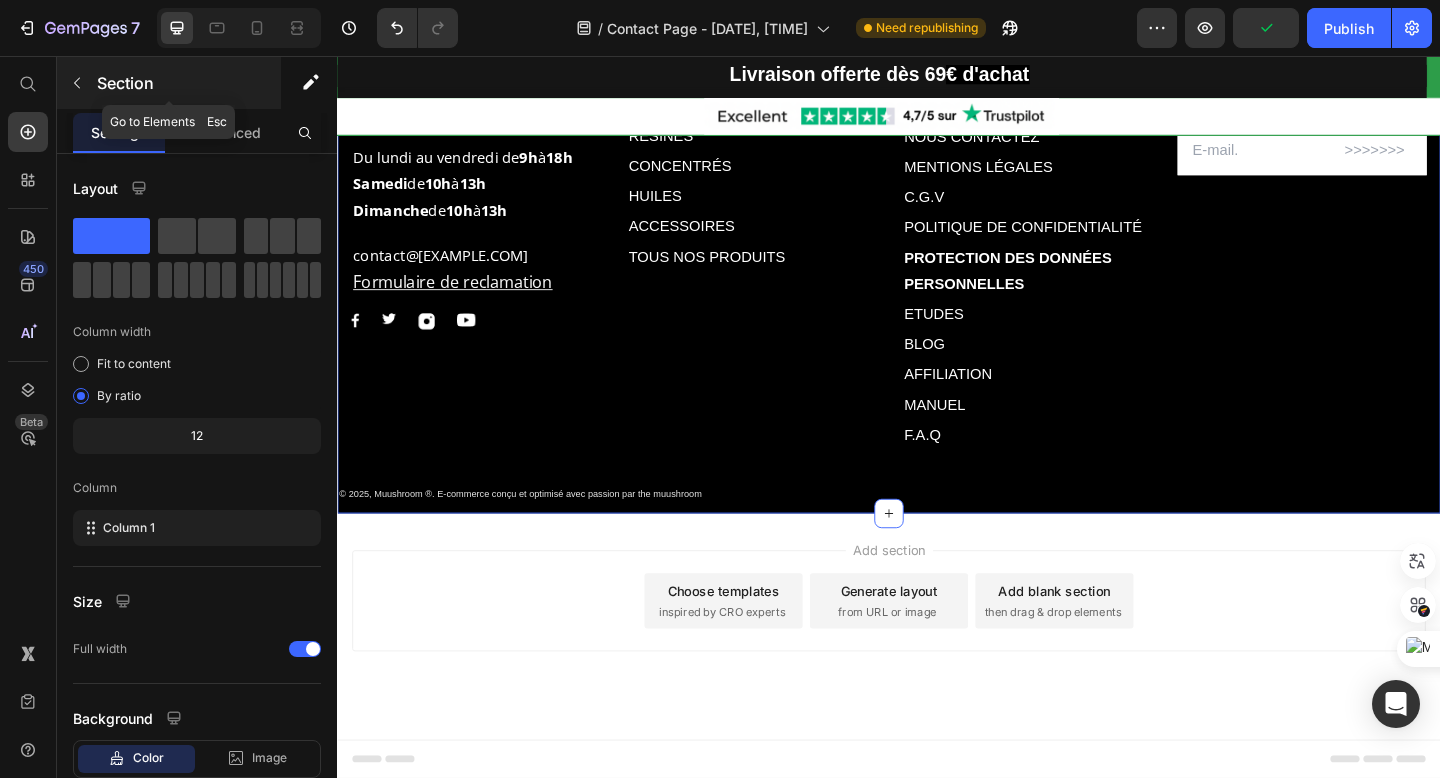 click 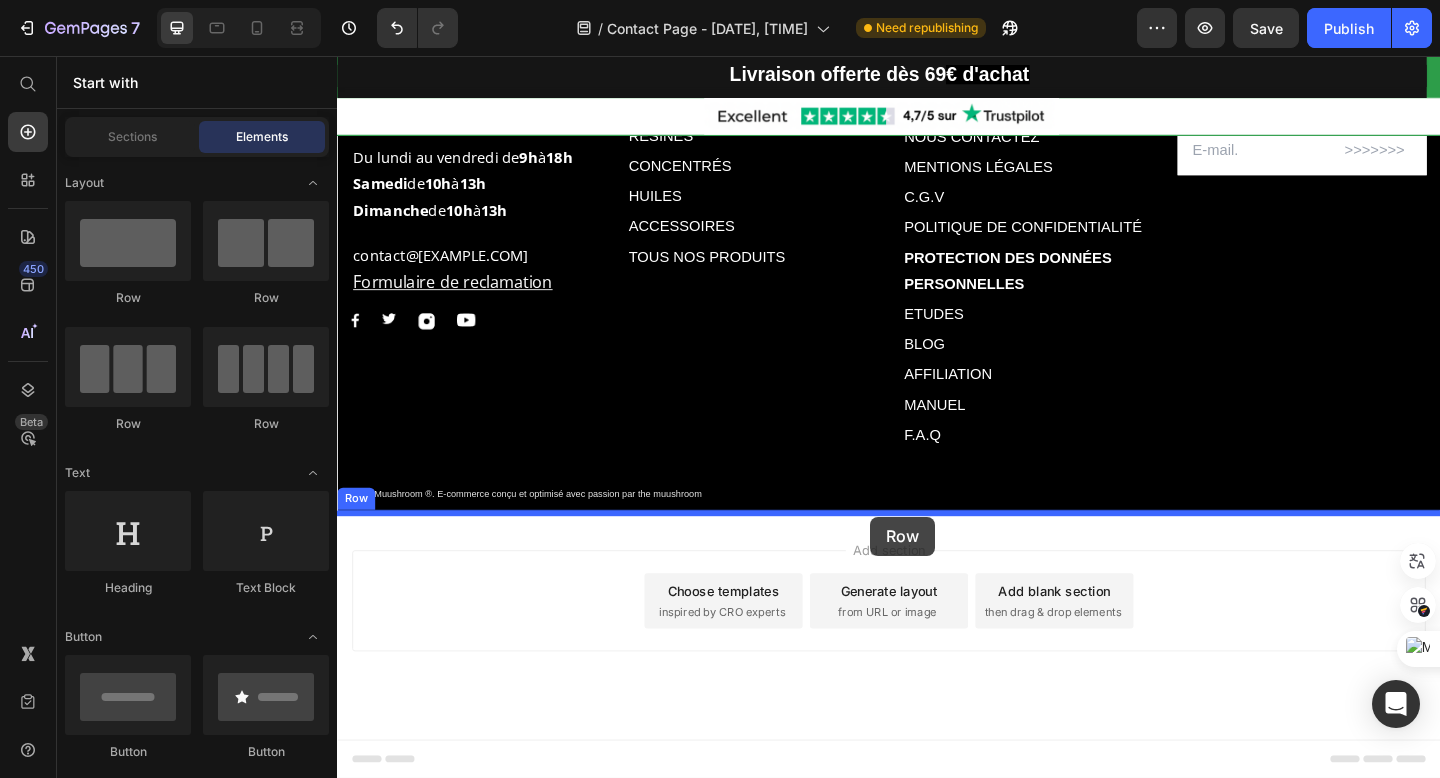 drag, startPoint x: 469, startPoint y: 303, endPoint x: 918, endPoint y: 557, distance: 515.8653 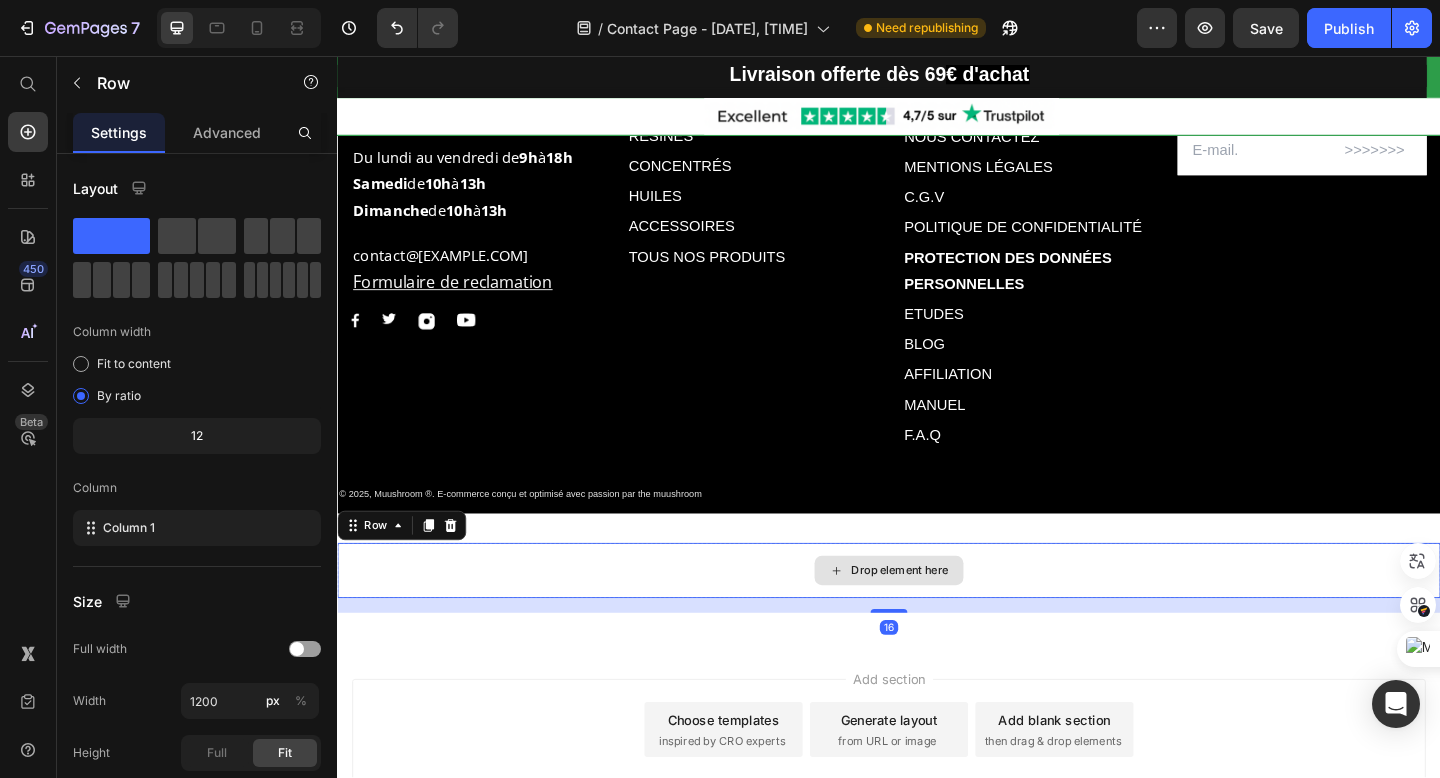 click on "Drop element here" at bounding box center [937, 616] 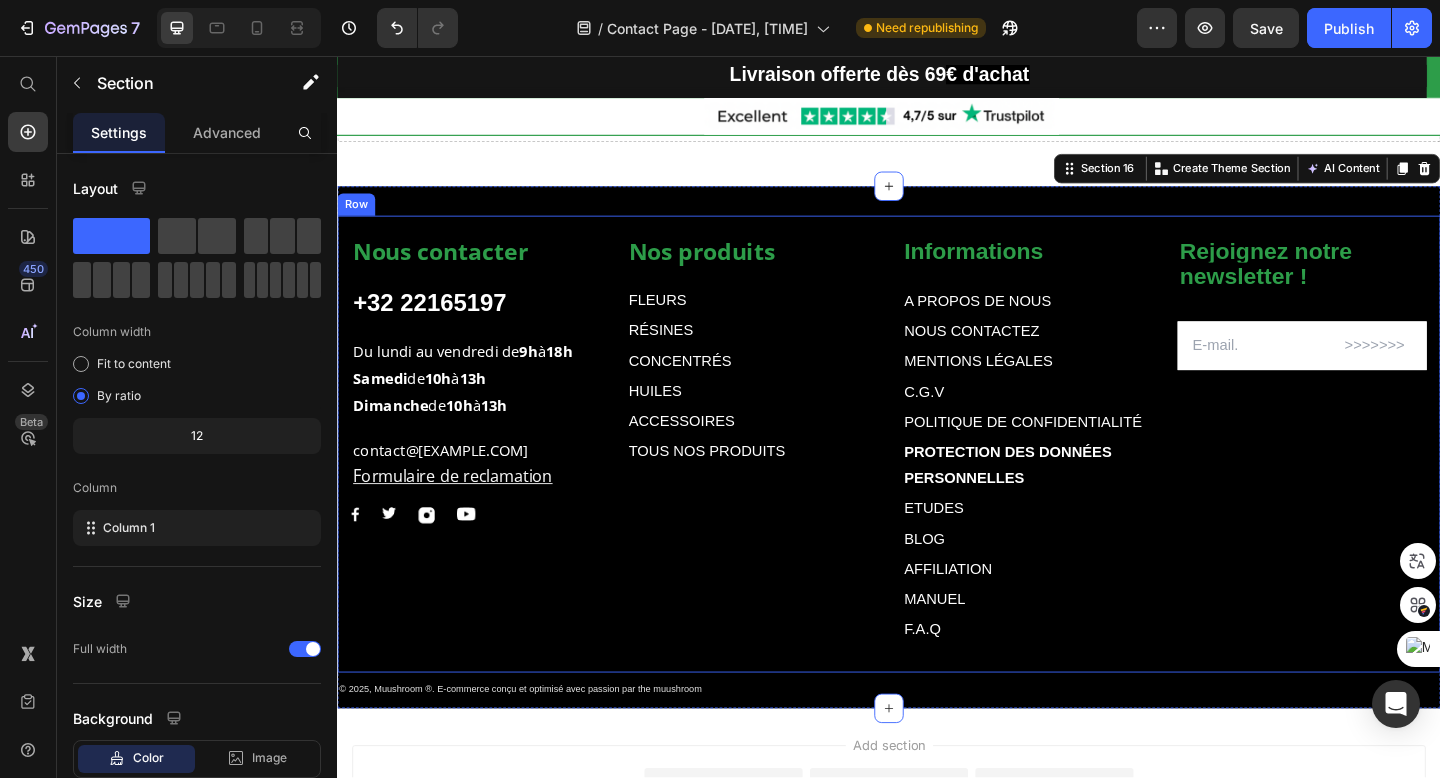 scroll, scrollTop: 3084, scrollLeft: 0, axis: vertical 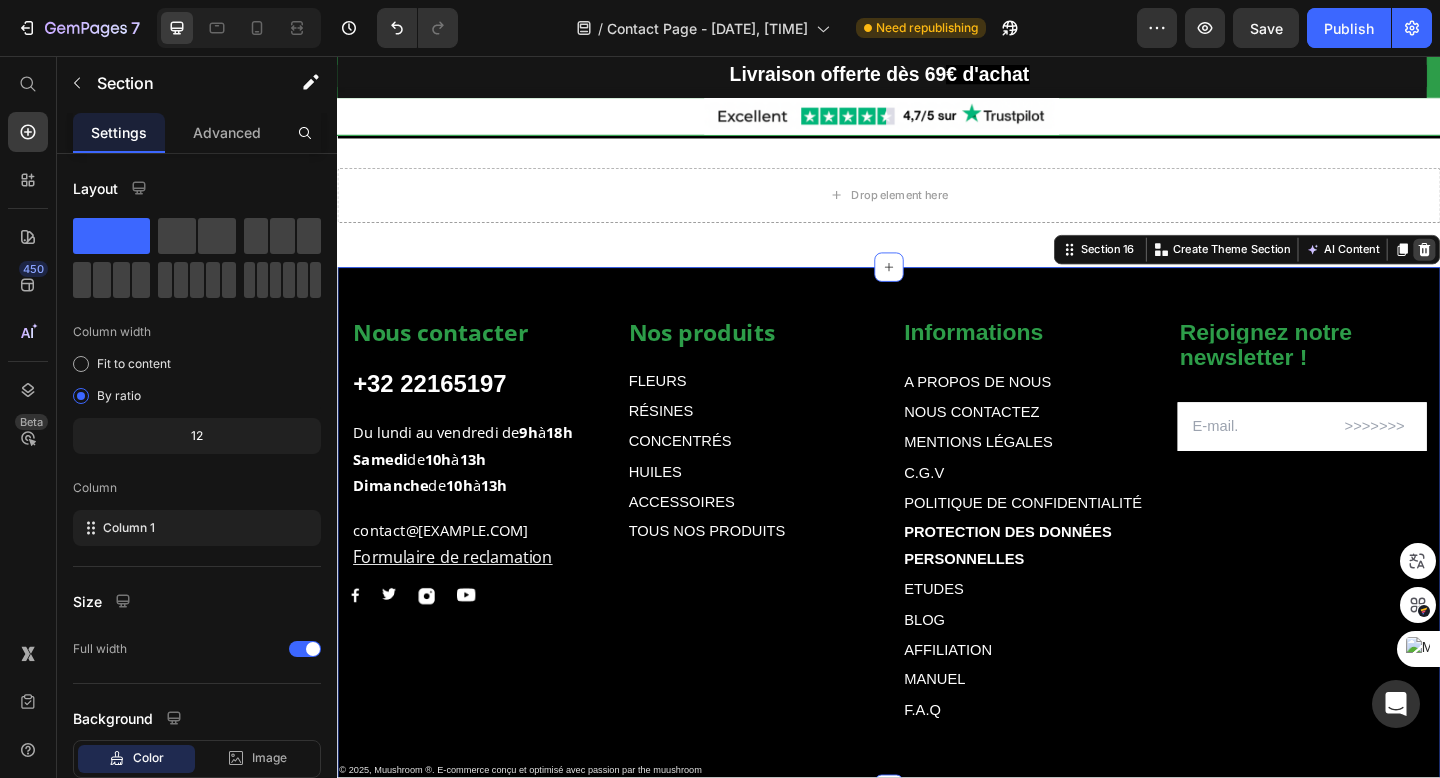 click at bounding box center [1520, 267] 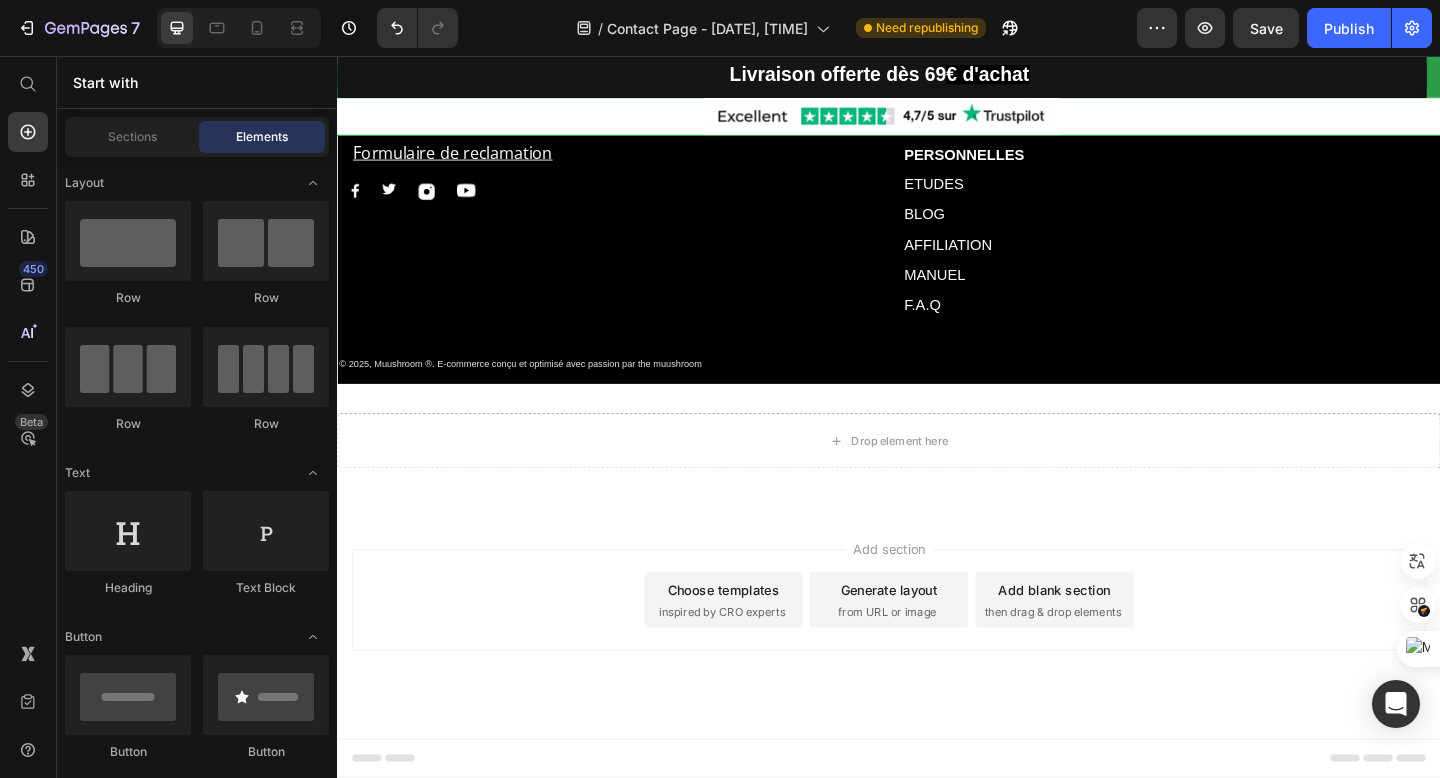 scroll, scrollTop: 2816, scrollLeft: 0, axis: vertical 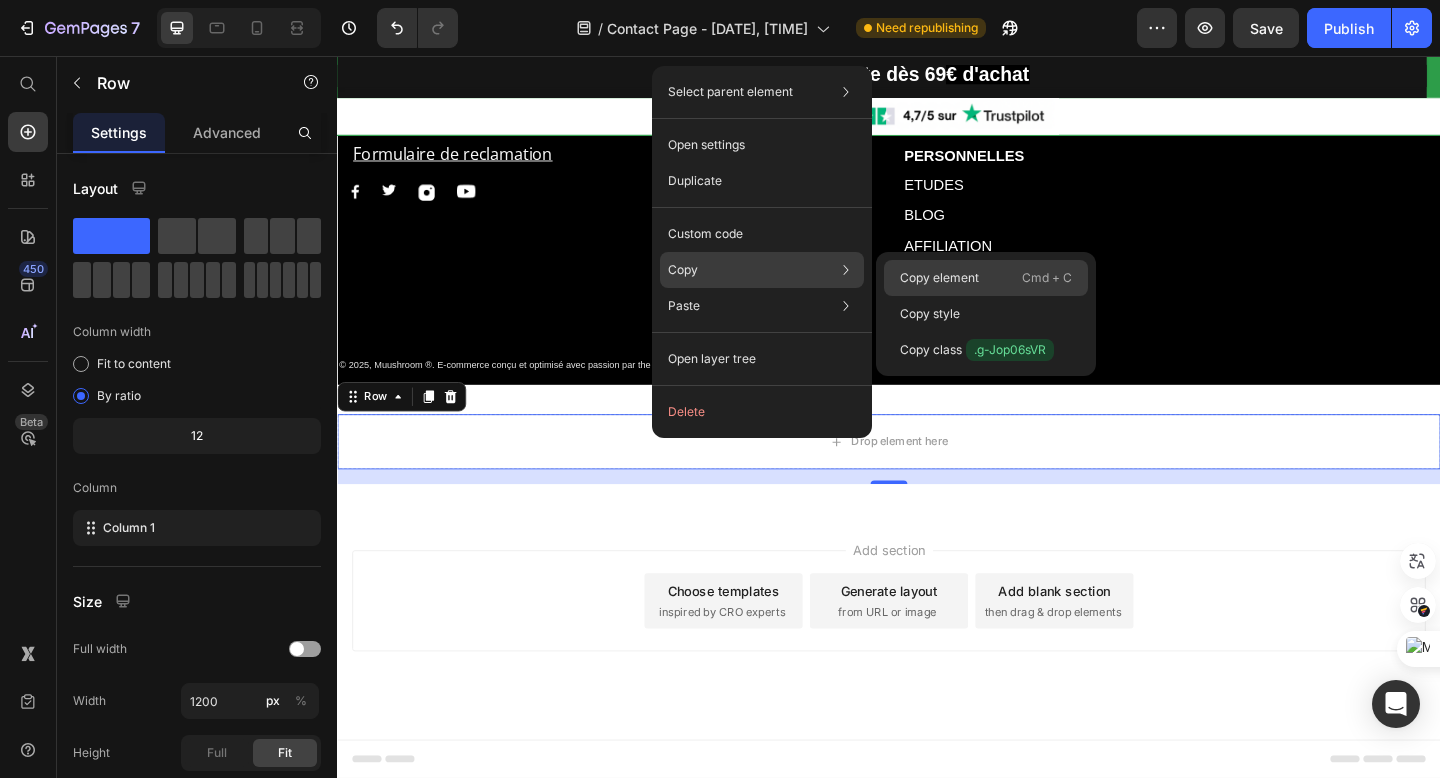 click on "Copy element" at bounding box center [939, 278] 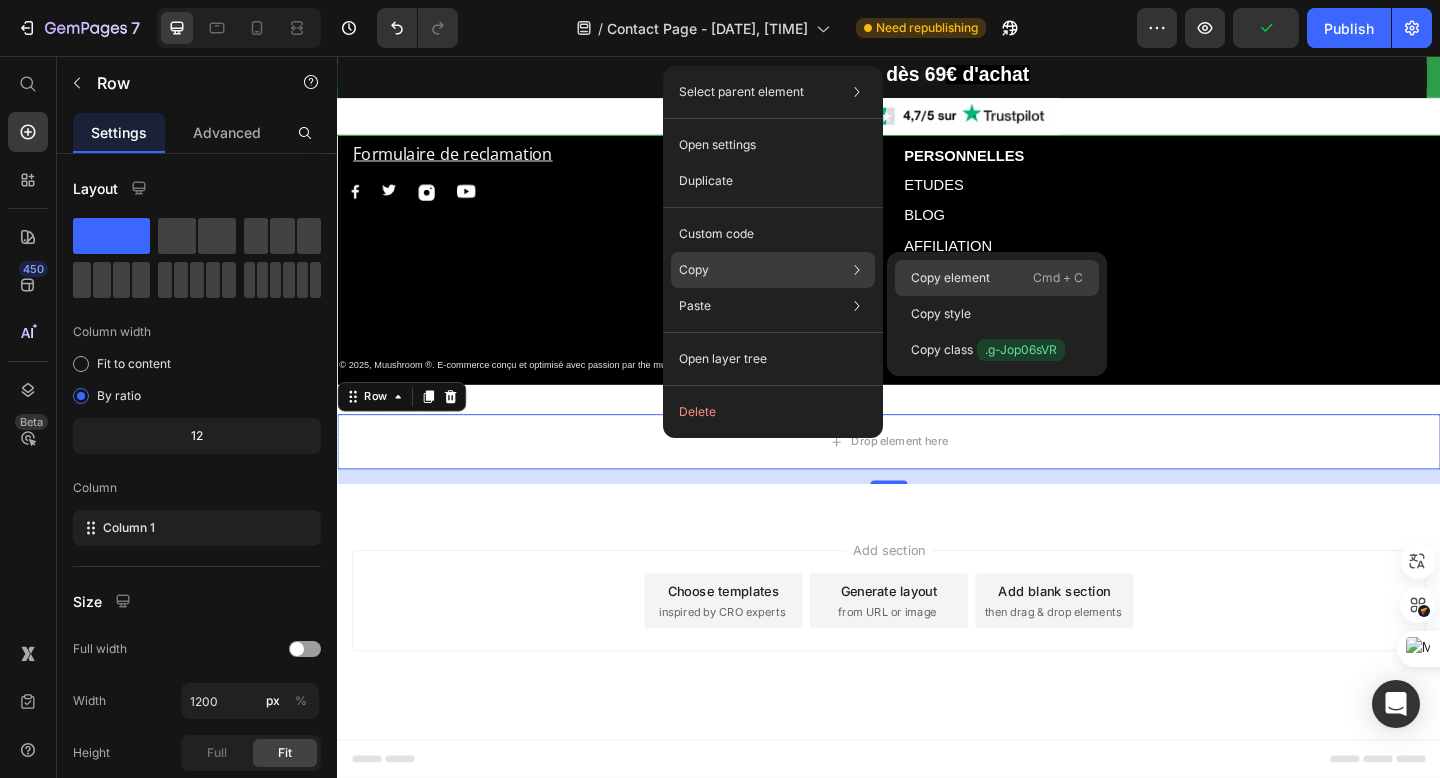 click on "Copy element" at bounding box center [950, 278] 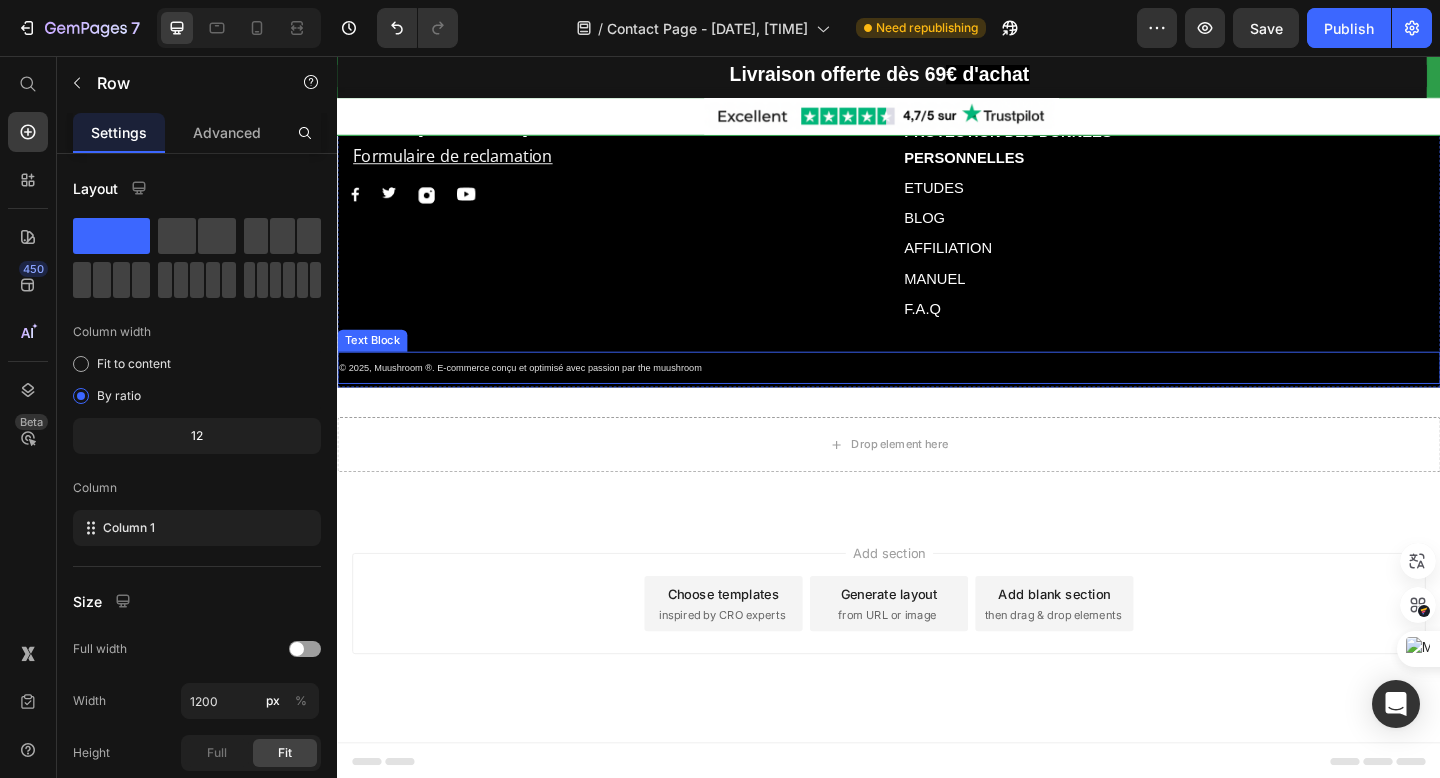 scroll, scrollTop: 2816, scrollLeft: 0, axis: vertical 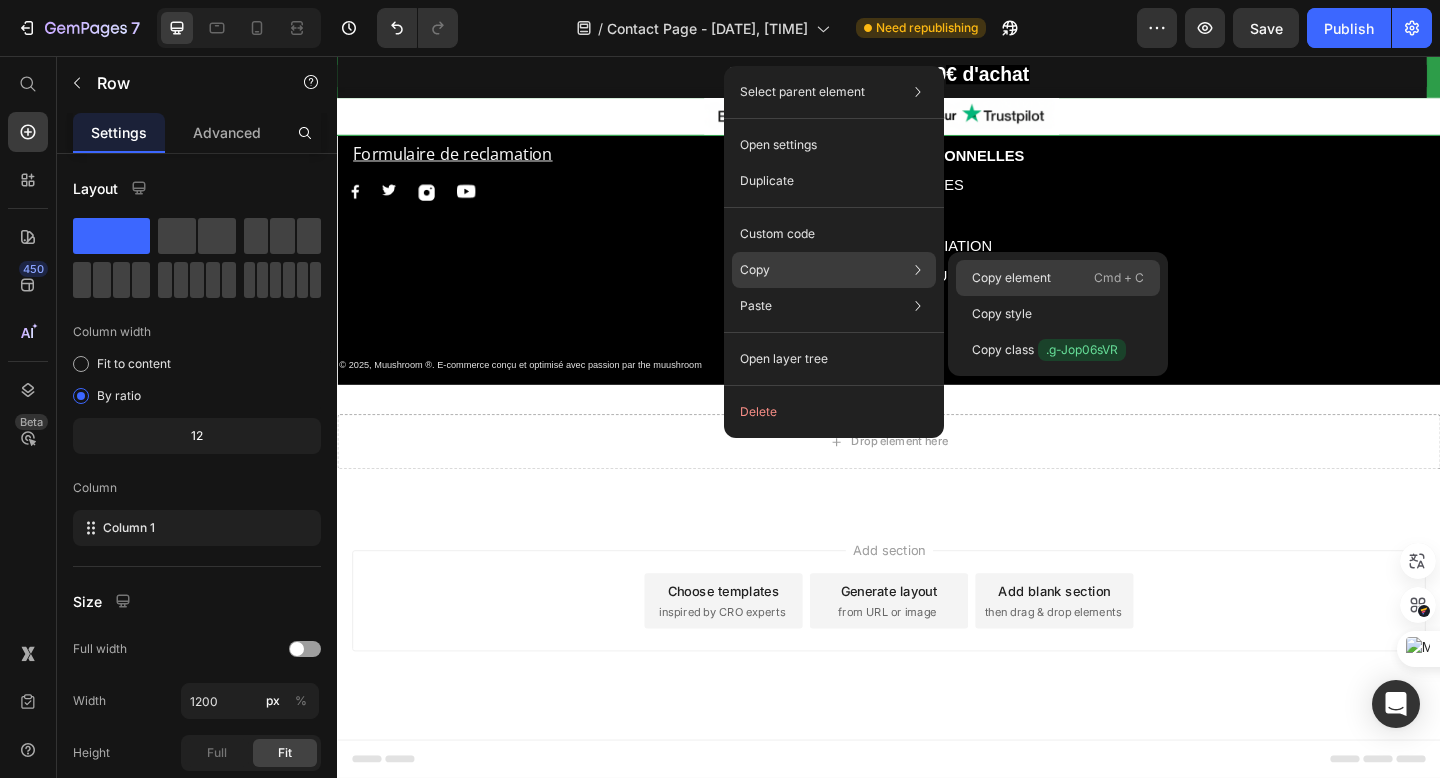 drag, startPoint x: 975, startPoint y: 268, endPoint x: 695, endPoint y: 231, distance: 282.43405 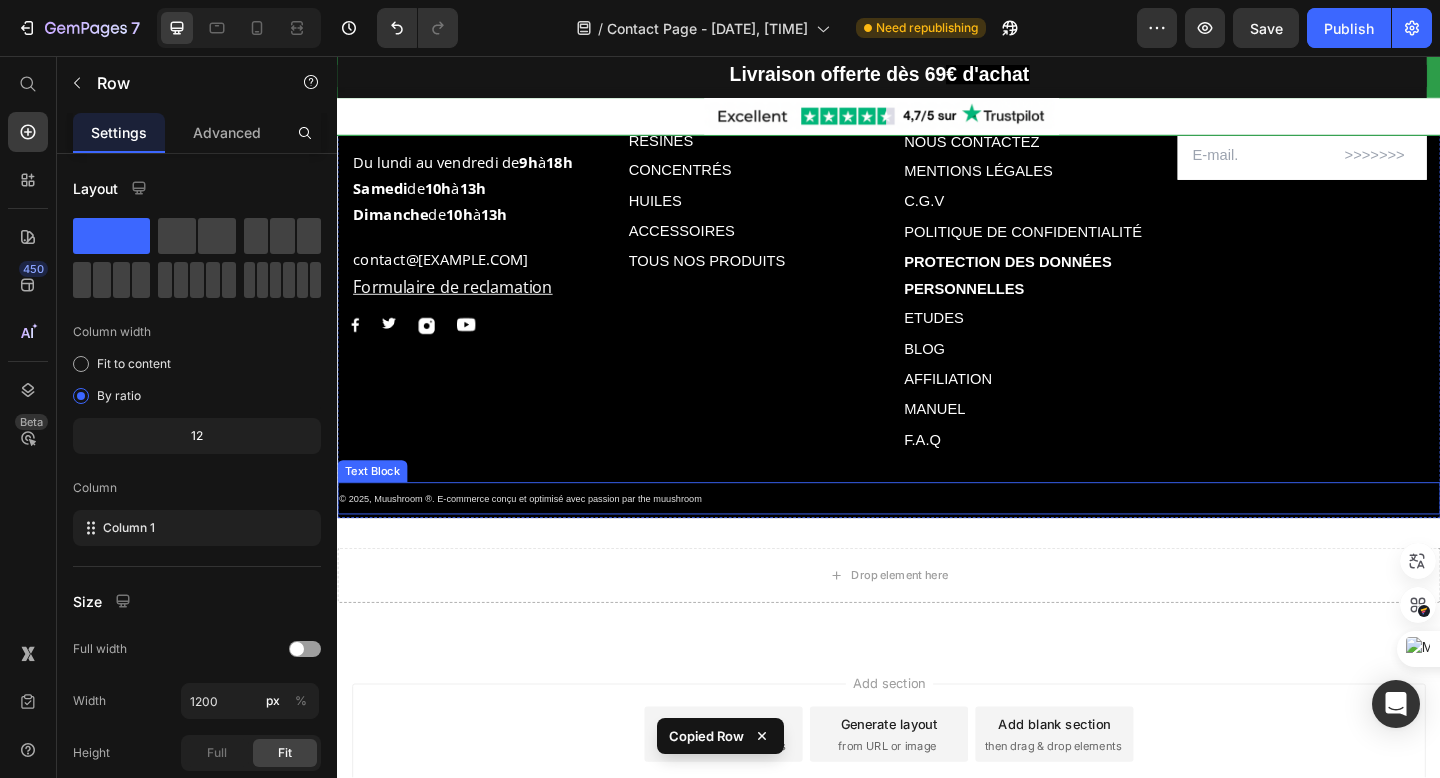 scroll, scrollTop: 2727, scrollLeft: 0, axis: vertical 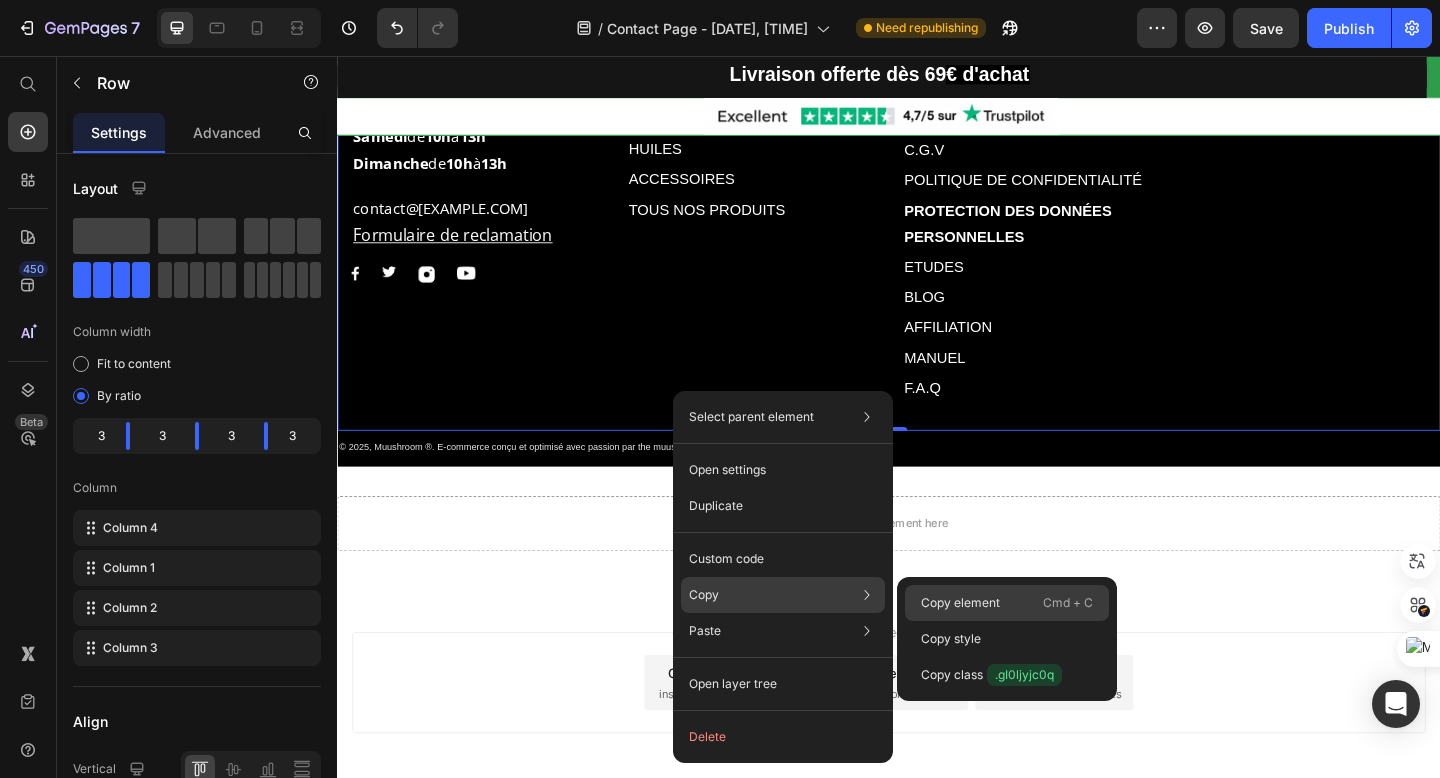 drag, startPoint x: 936, startPoint y: 596, endPoint x: 652, endPoint y: 588, distance: 284.11264 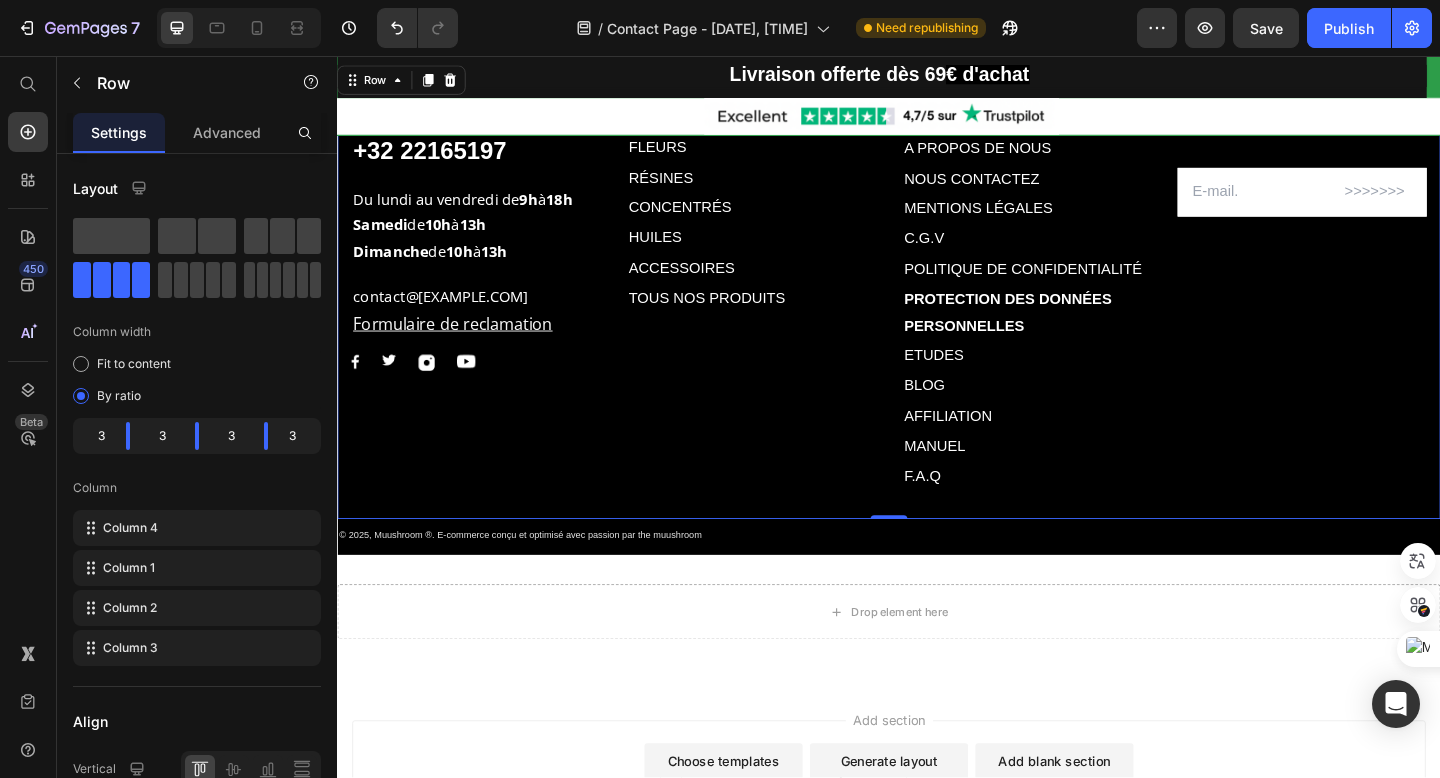 scroll, scrollTop: 2629, scrollLeft: 0, axis: vertical 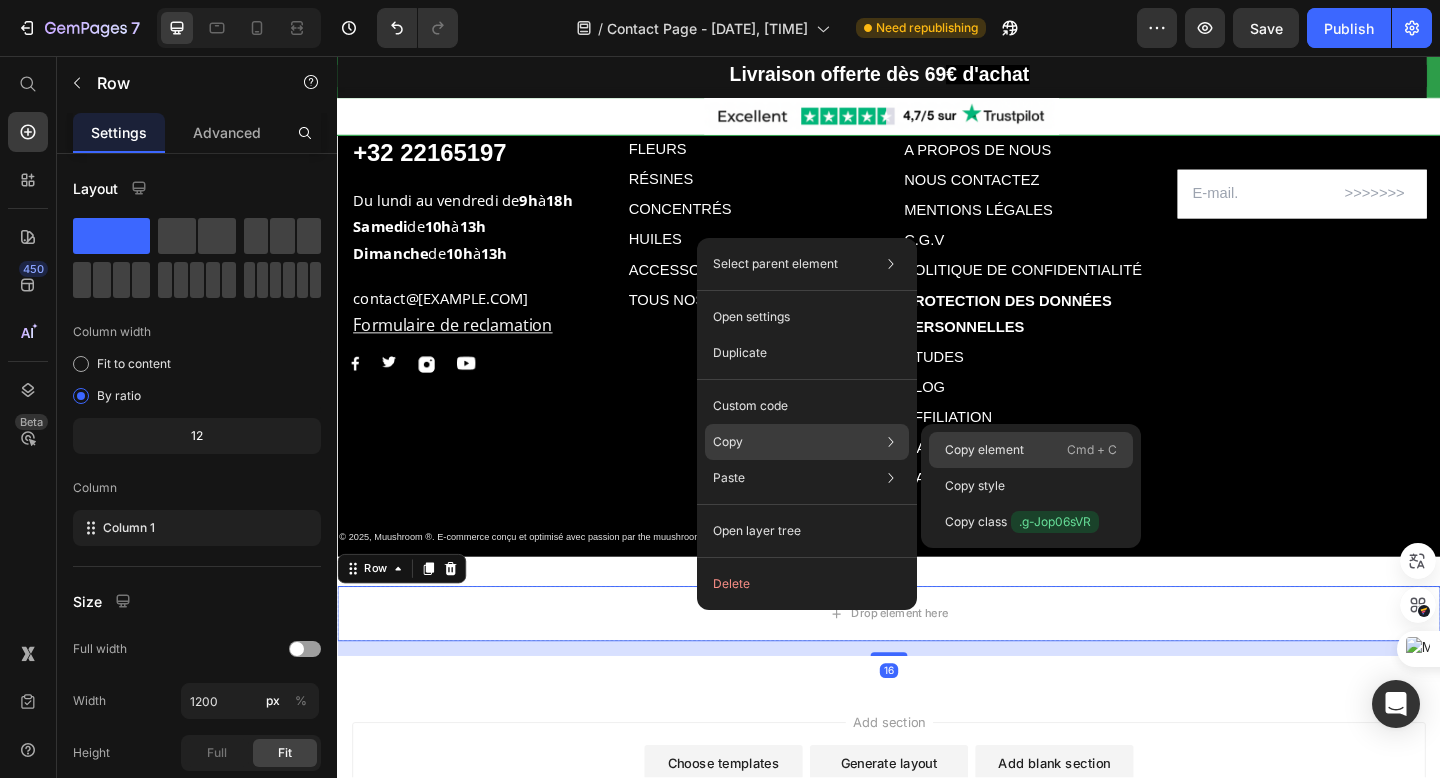 click on "Copy element" at bounding box center (984, 450) 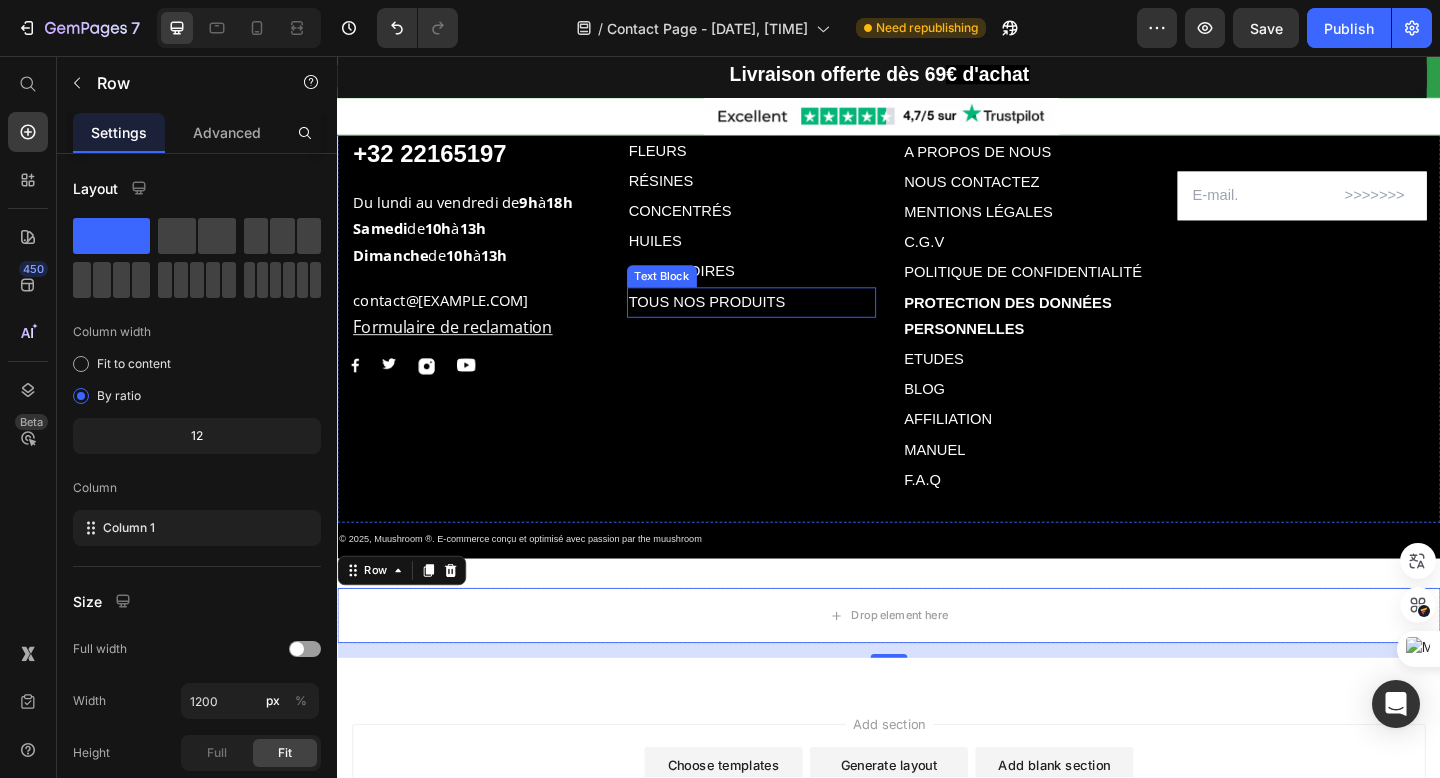 scroll, scrollTop: 2630, scrollLeft: 0, axis: vertical 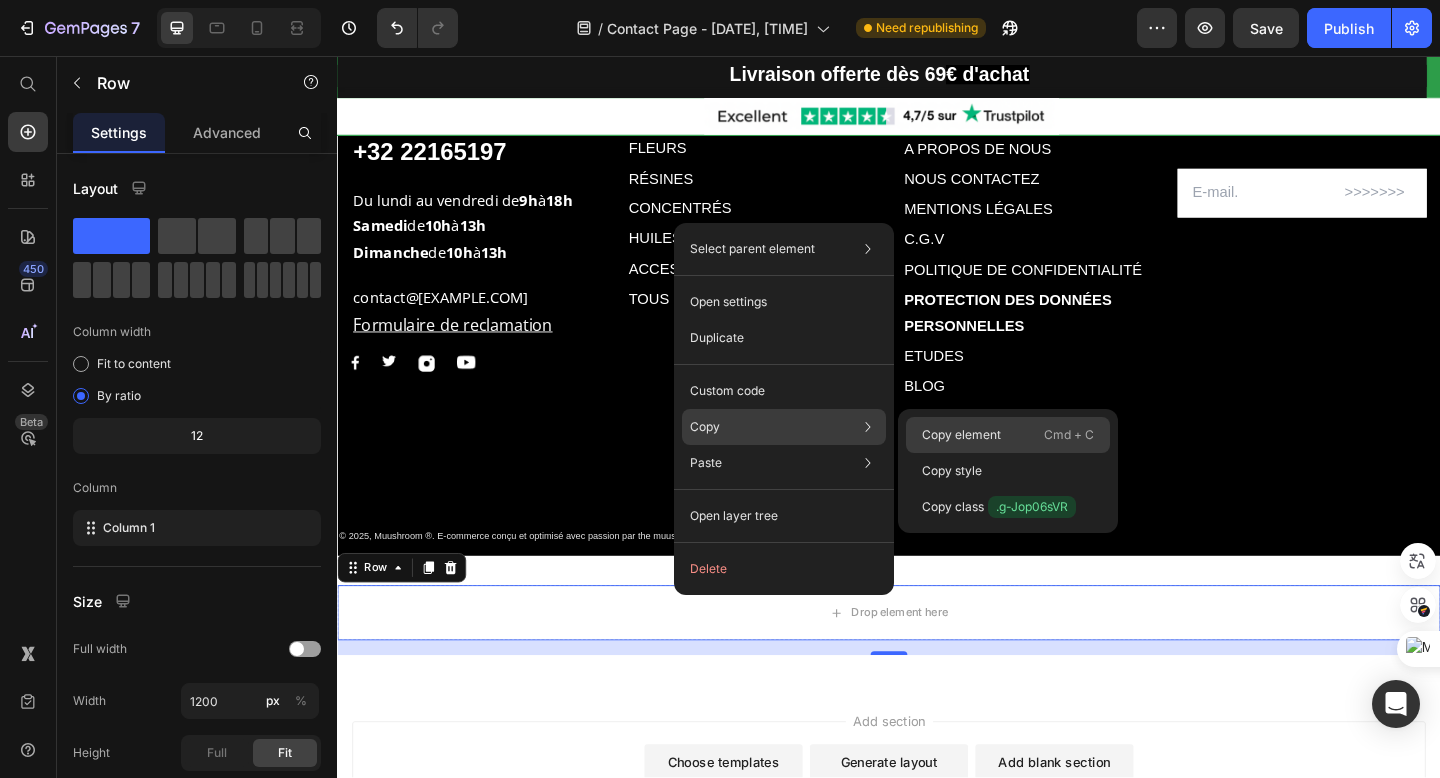 click on "Copy element" at bounding box center (961, 435) 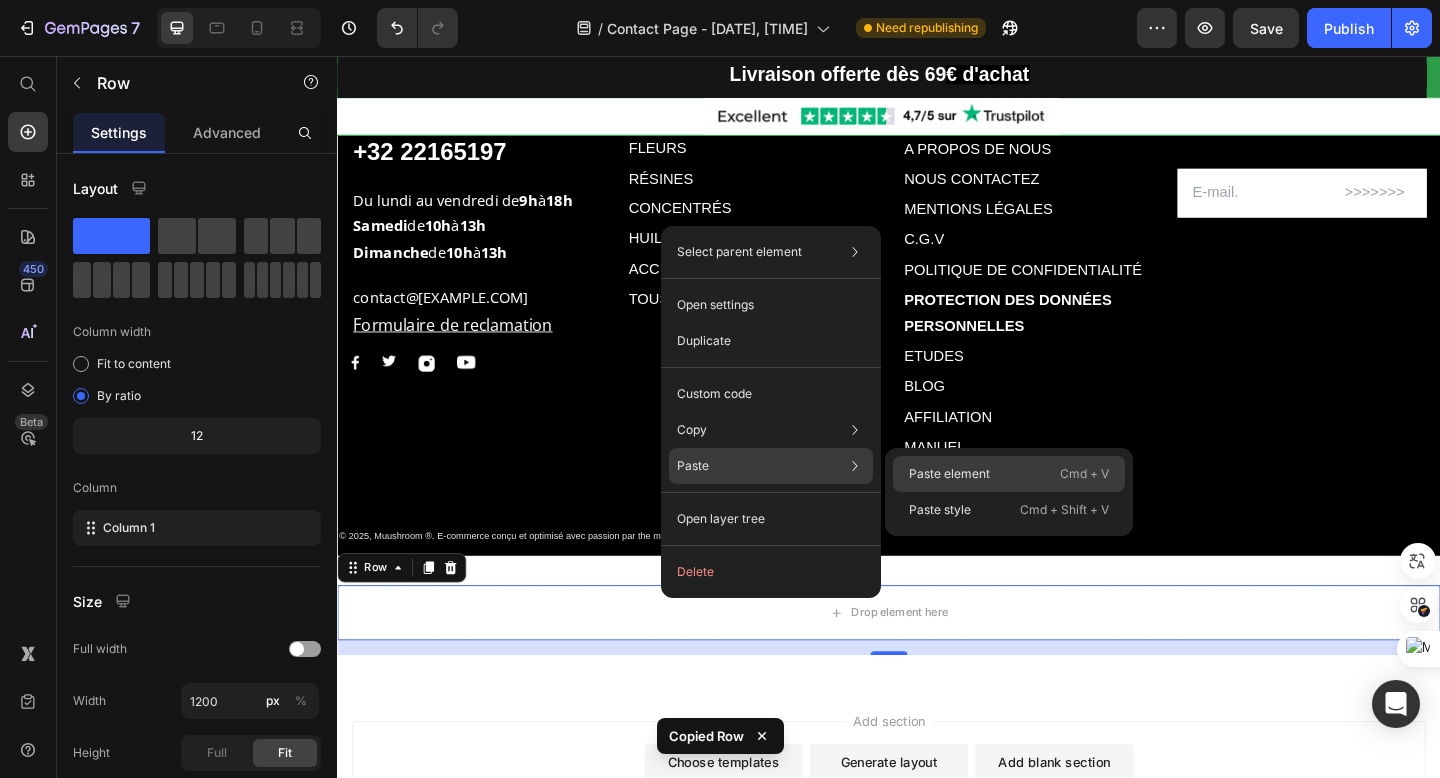 click on "Paste element" at bounding box center (949, 474) 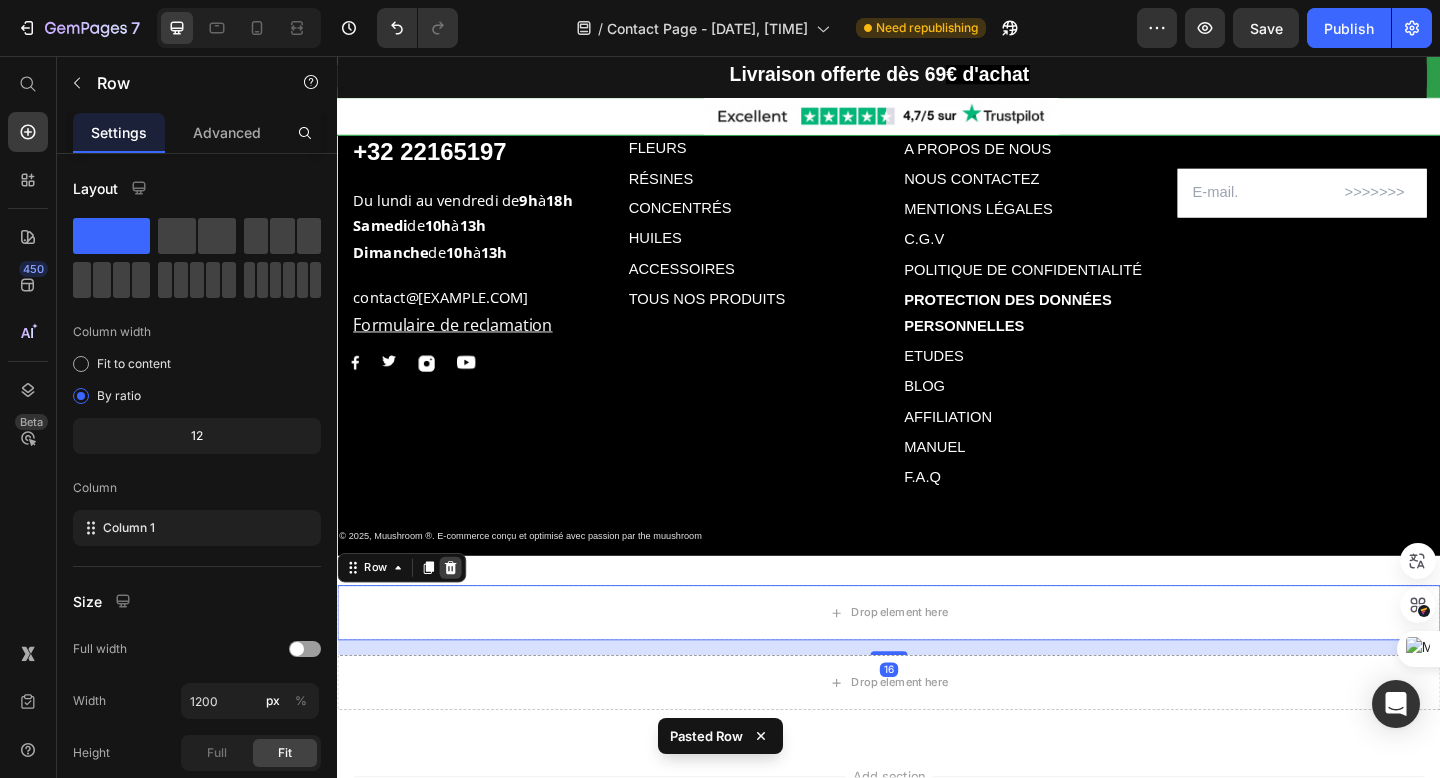 click at bounding box center [460, 613] 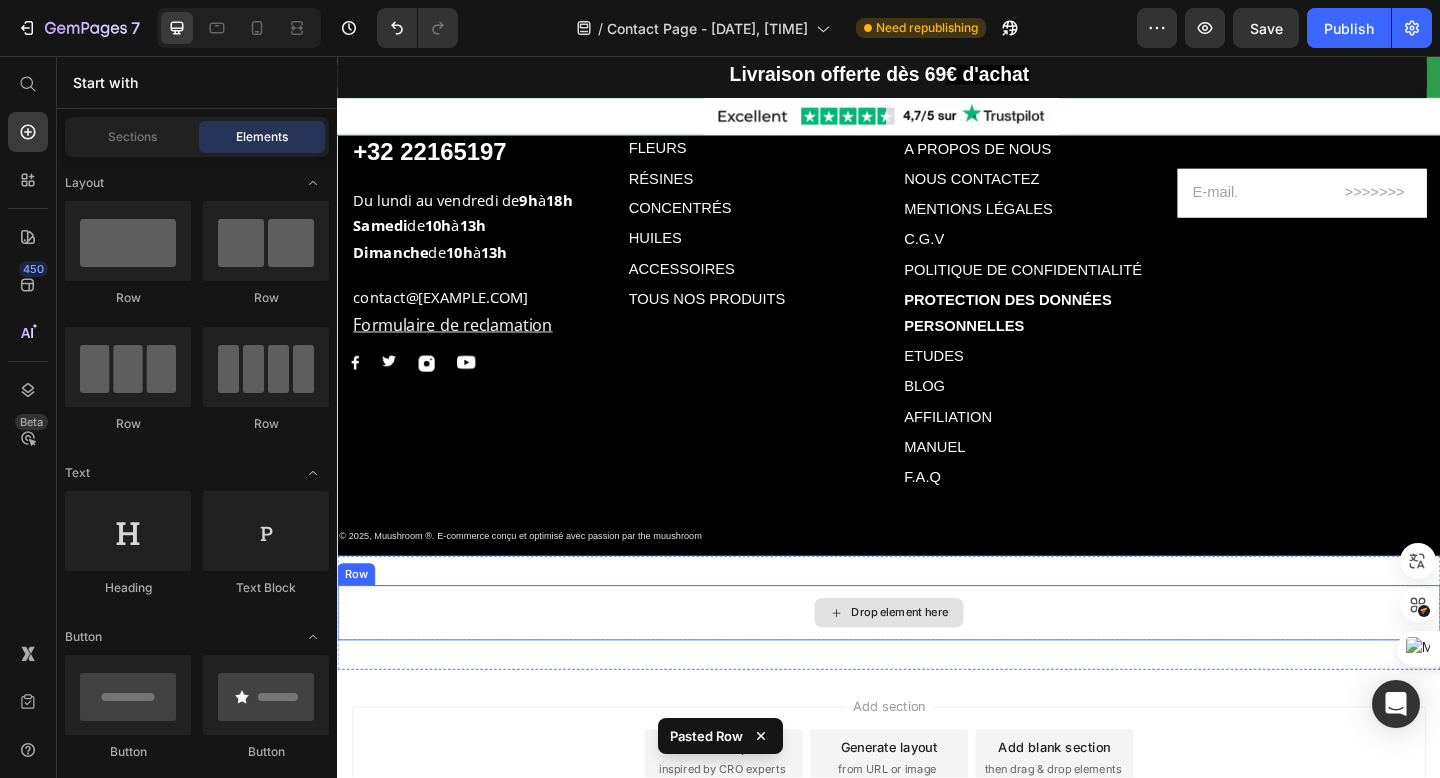 click on "Drop element here" at bounding box center (937, 662) 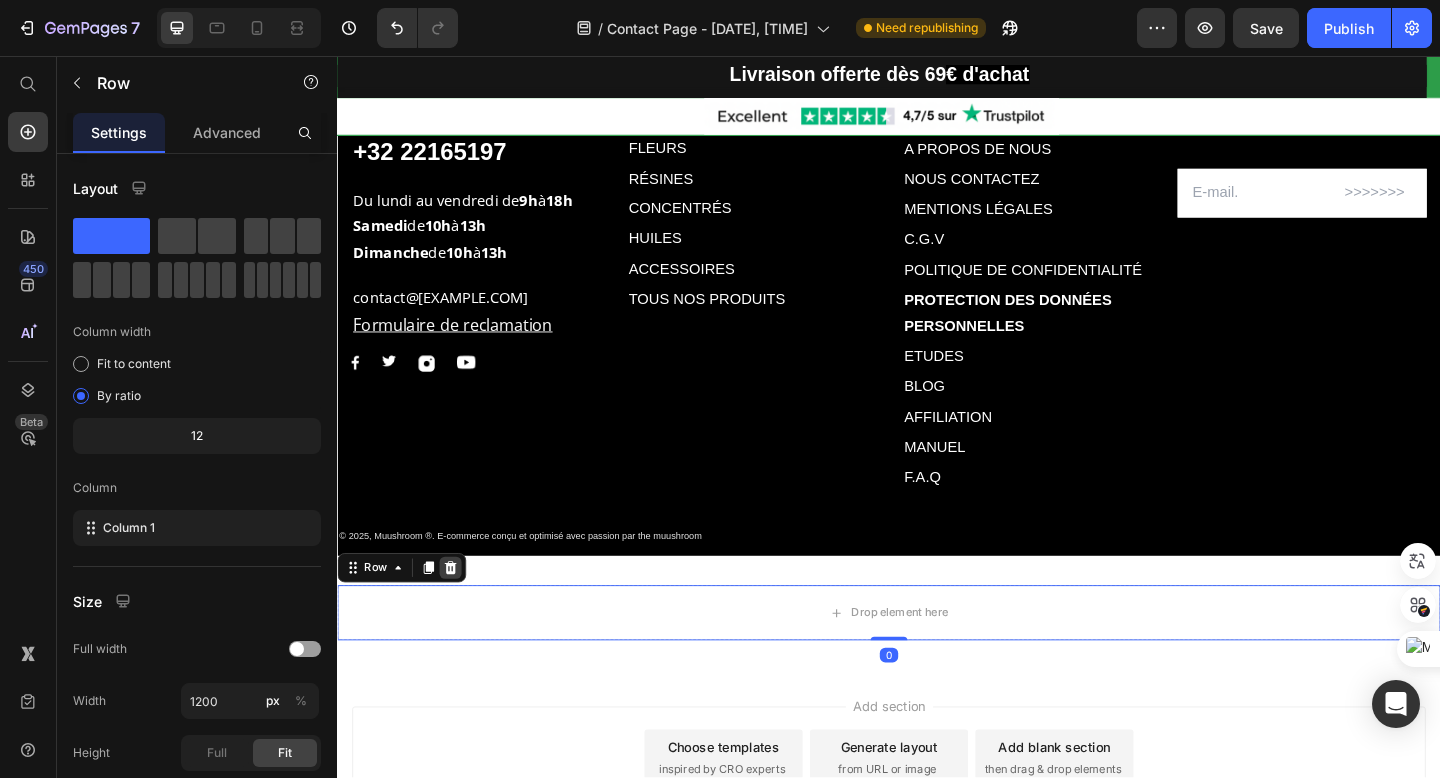 click 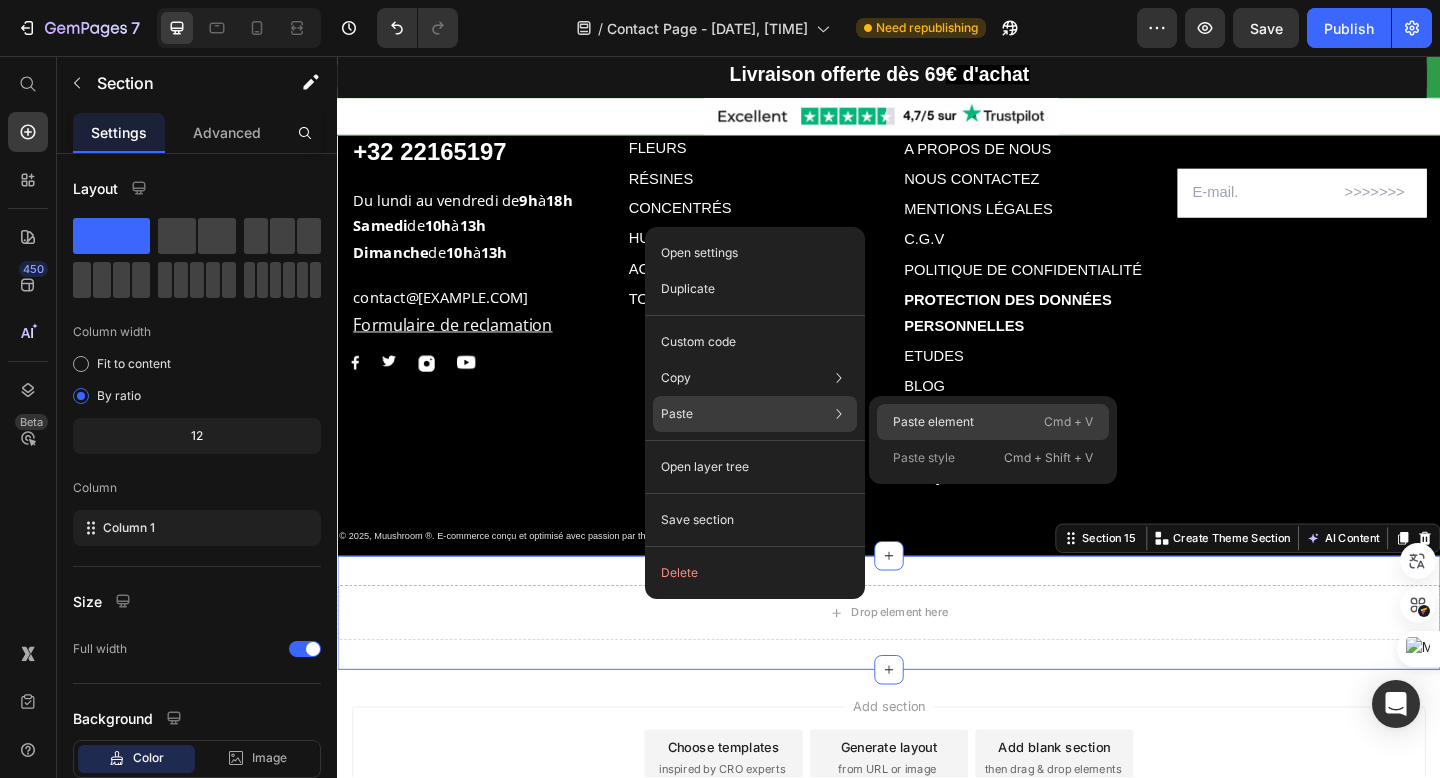 drag, startPoint x: 887, startPoint y: 423, endPoint x: 599, endPoint y: 399, distance: 288.99826 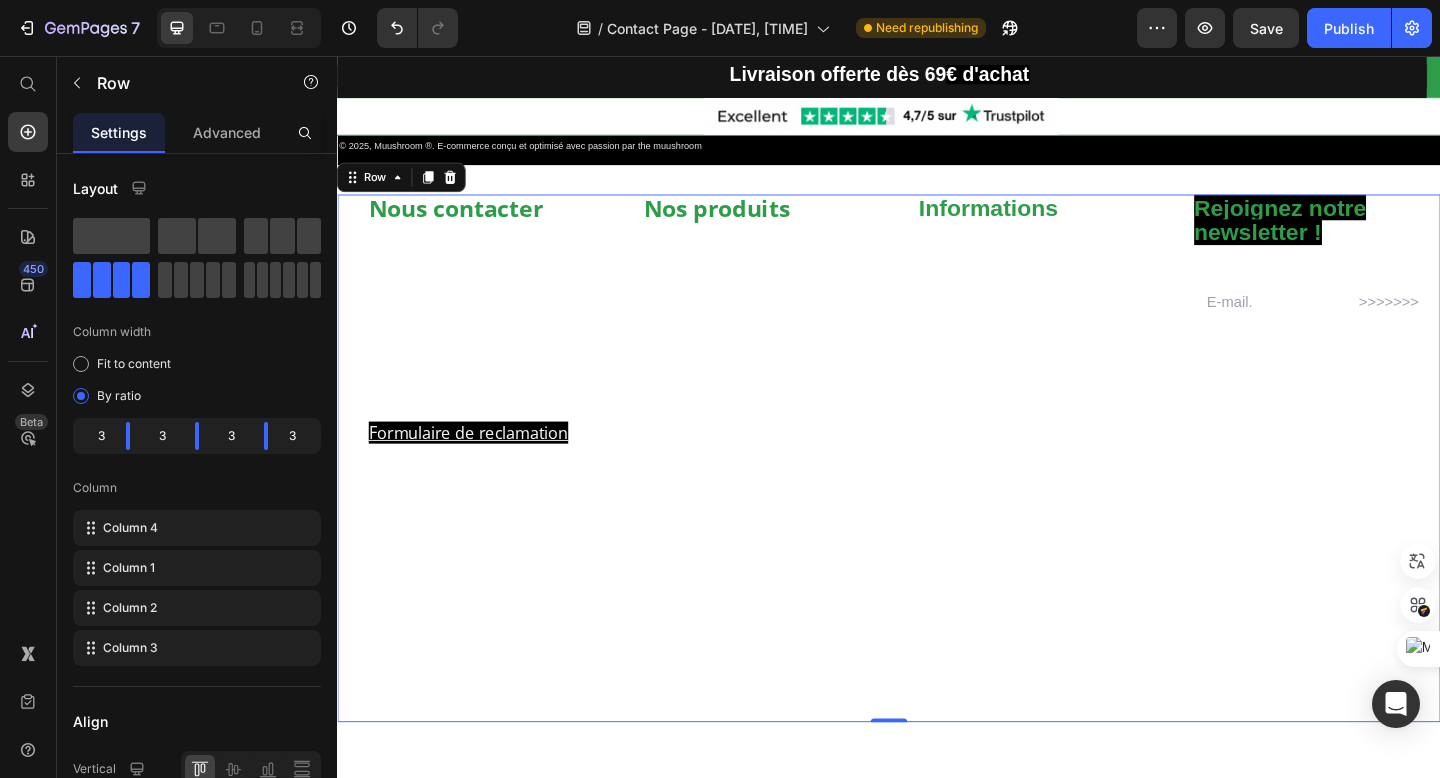 scroll, scrollTop: 3063, scrollLeft: 0, axis: vertical 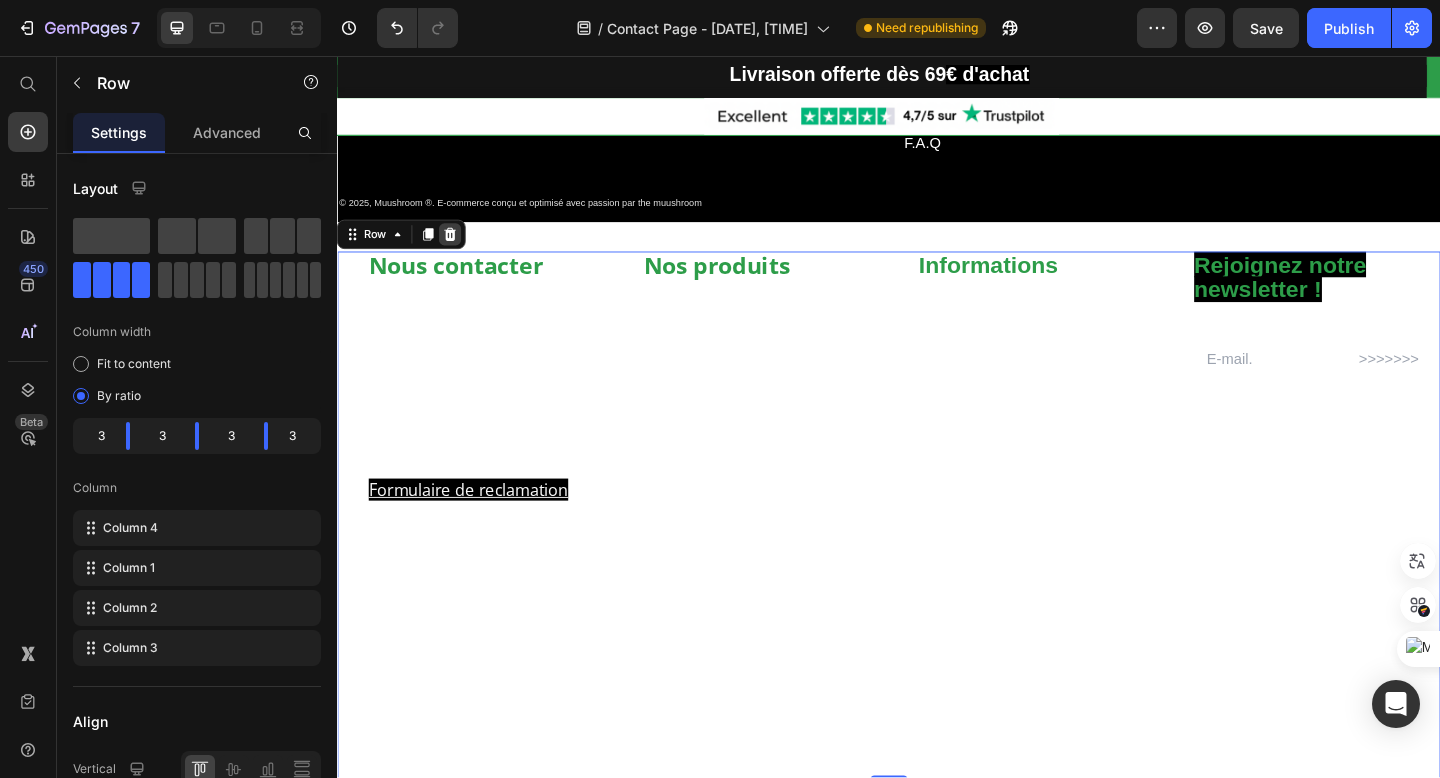 click at bounding box center [460, 250] 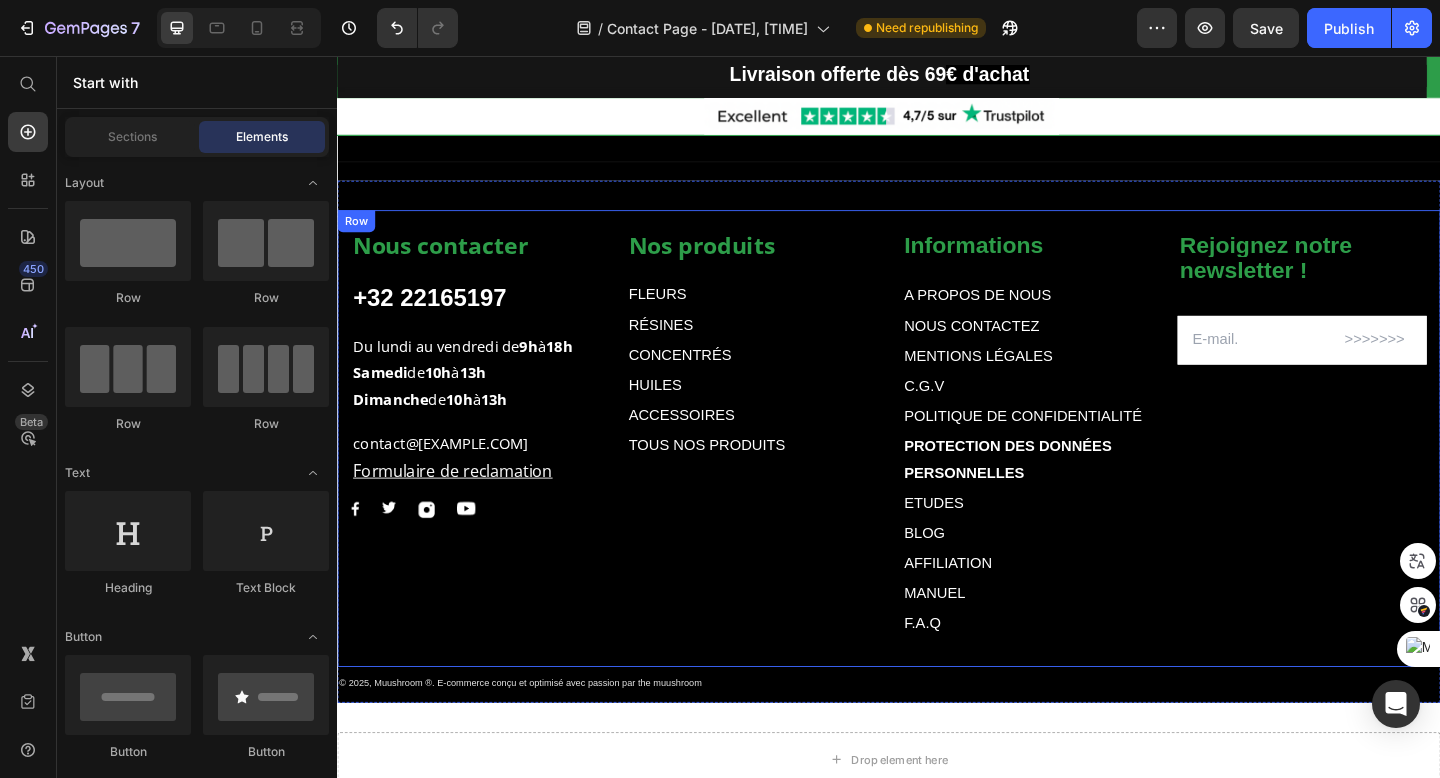 scroll, scrollTop: 2467, scrollLeft: 0, axis: vertical 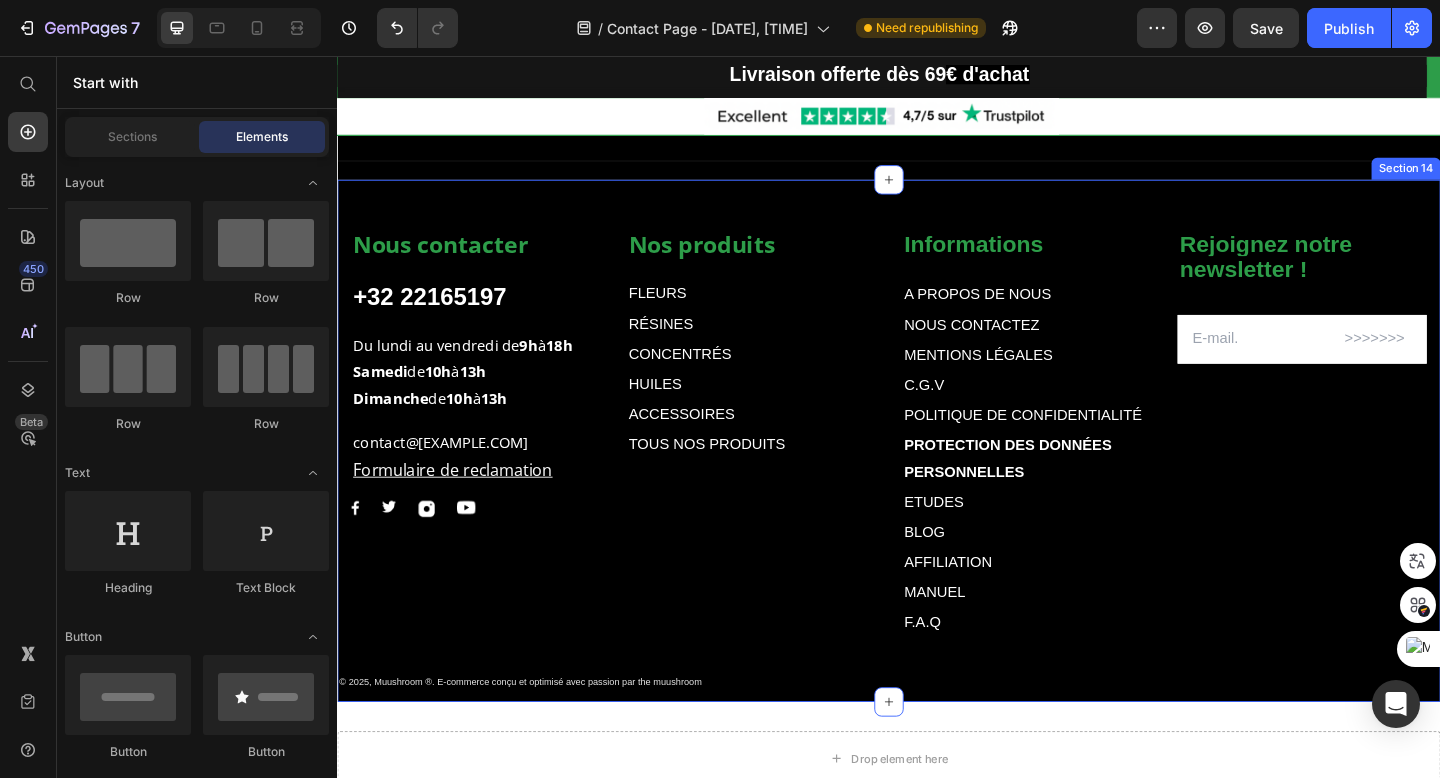 click on "Nos produits Text block FLEURS Text Block RÉSINES Text Block CONCENTRÉS Text Block HUILES Text Block ACCESSOIRES Text Block TOUS NOS PRODUITS Text Block Informations    Text block A PROPOS DE NOUS Text Block NOUS CONTACTEZ Text Block MENTIONS LÉGALES Text Block C.G.V Text Block POLITIQUE DE CONFIDENTIALITÉ Text Block PROTECTION DES DONNÉES   PERSONNELLES Text Block ETUDES Text Block BLOG Text Block AFFILIATION Text Block MANUEL Text Block F.A.Q Text Block Row Rejoignez notre newsletter ! Text block Email Field Row Newsletter Nous contacter Text block +32 22165197 Text block Du lundi au vendredi de  9h  à  18h   Samedi  de  10h  à  13h Dimanche  de  10h  à  13h Text block contact@muushroom.com Formulaire de reclamation Text block Image Image Image Image Row Row Text Block Text Block Row Section 14" at bounding box center (937, 475) 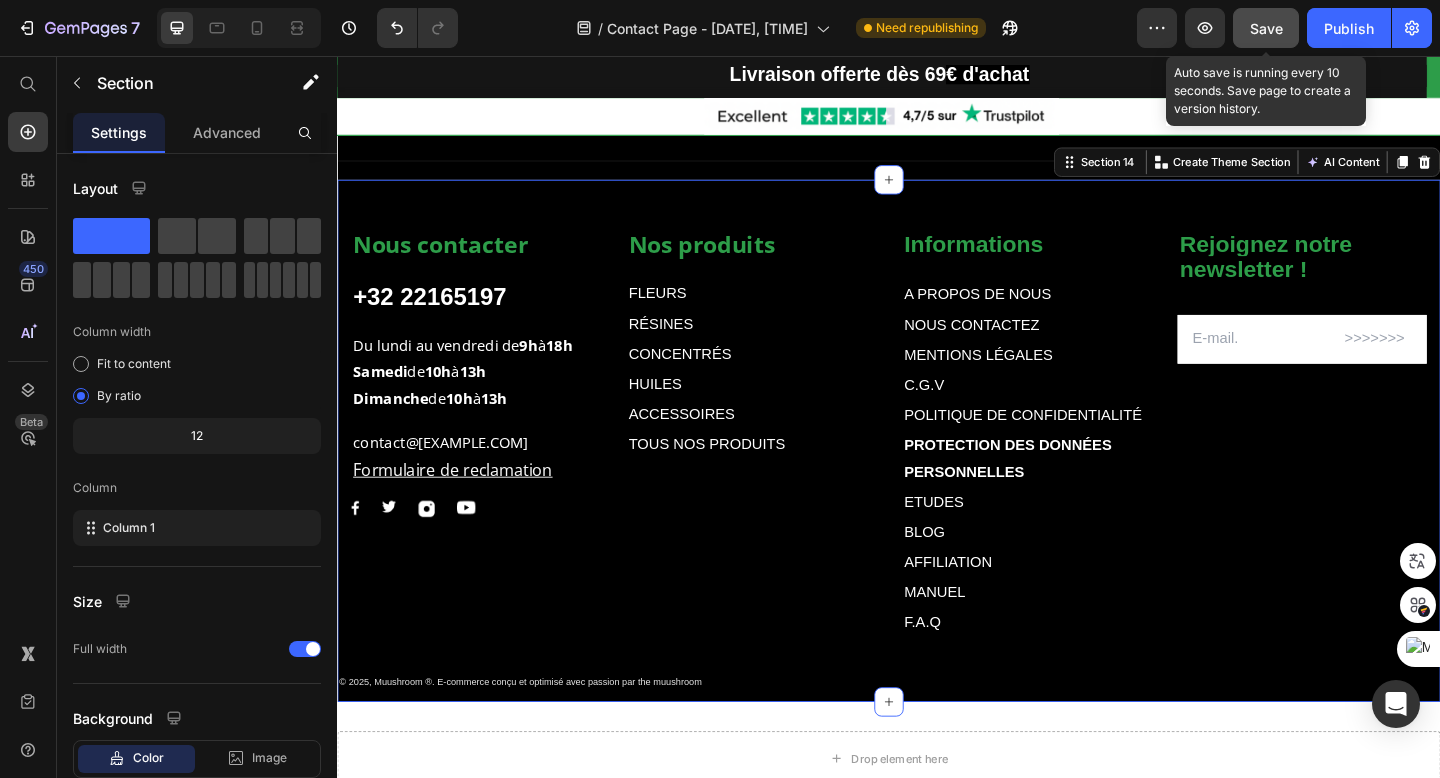 click on "Save" at bounding box center [1266, 28] 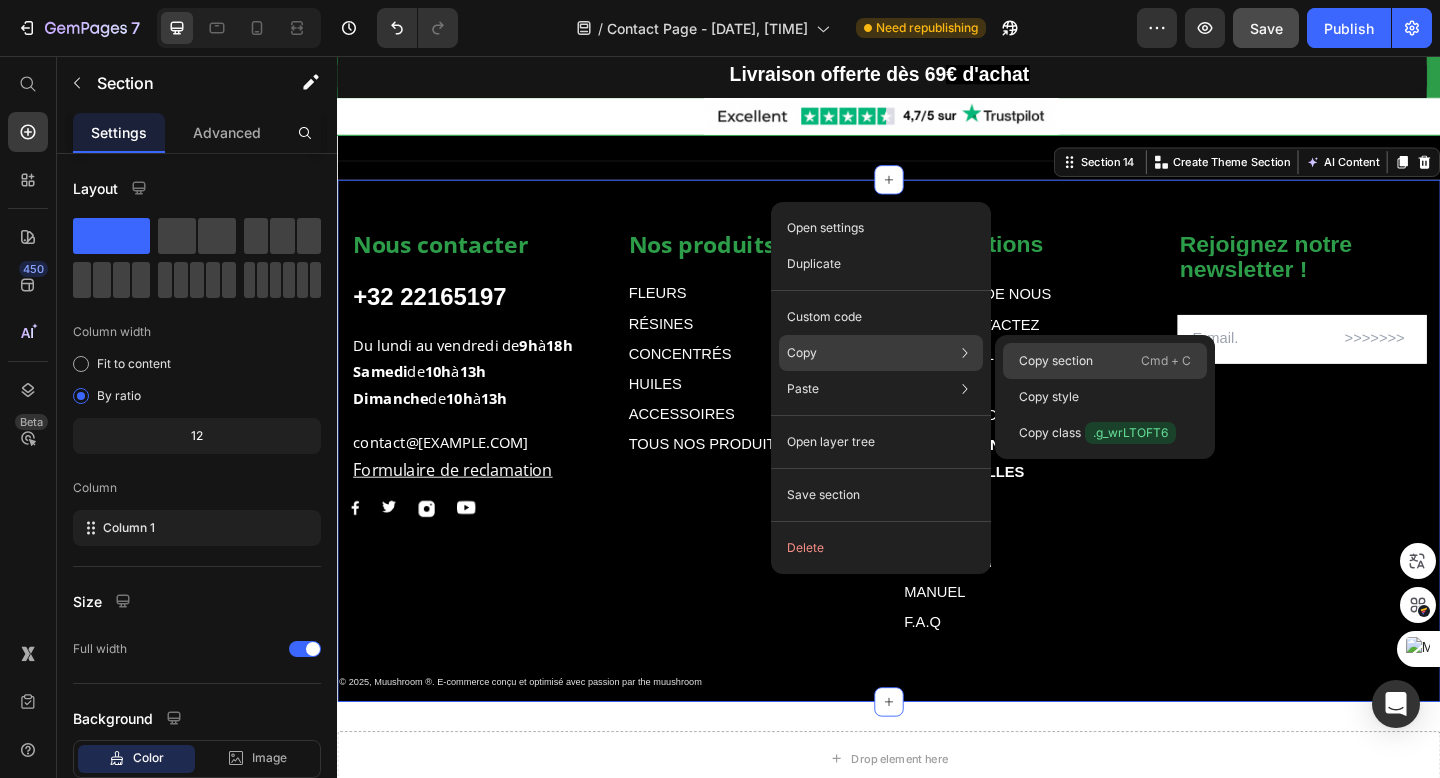 click on "Copy section" at bounding box center [1056, 361] 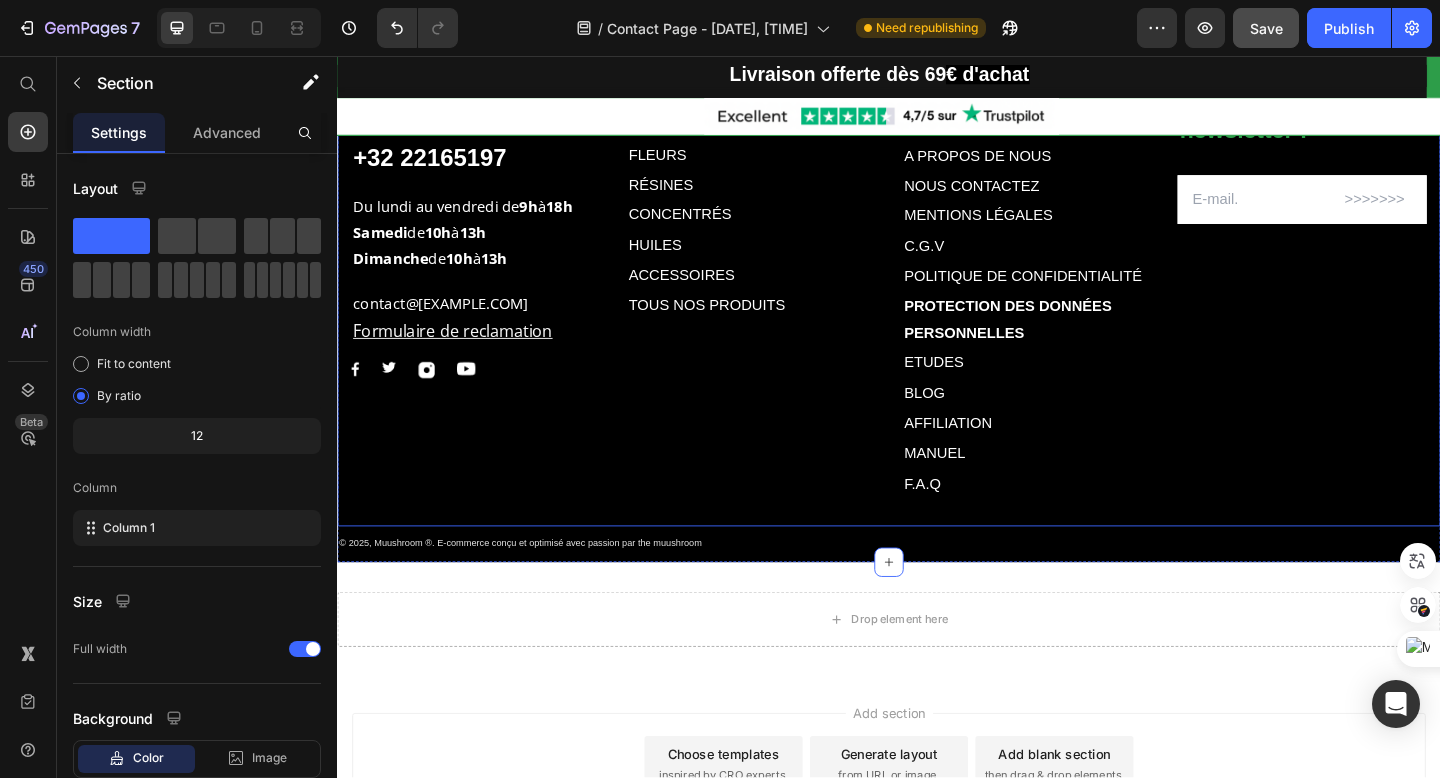 scroll, scrollTop: 2630, scrollLeft: 0, axis: vertical 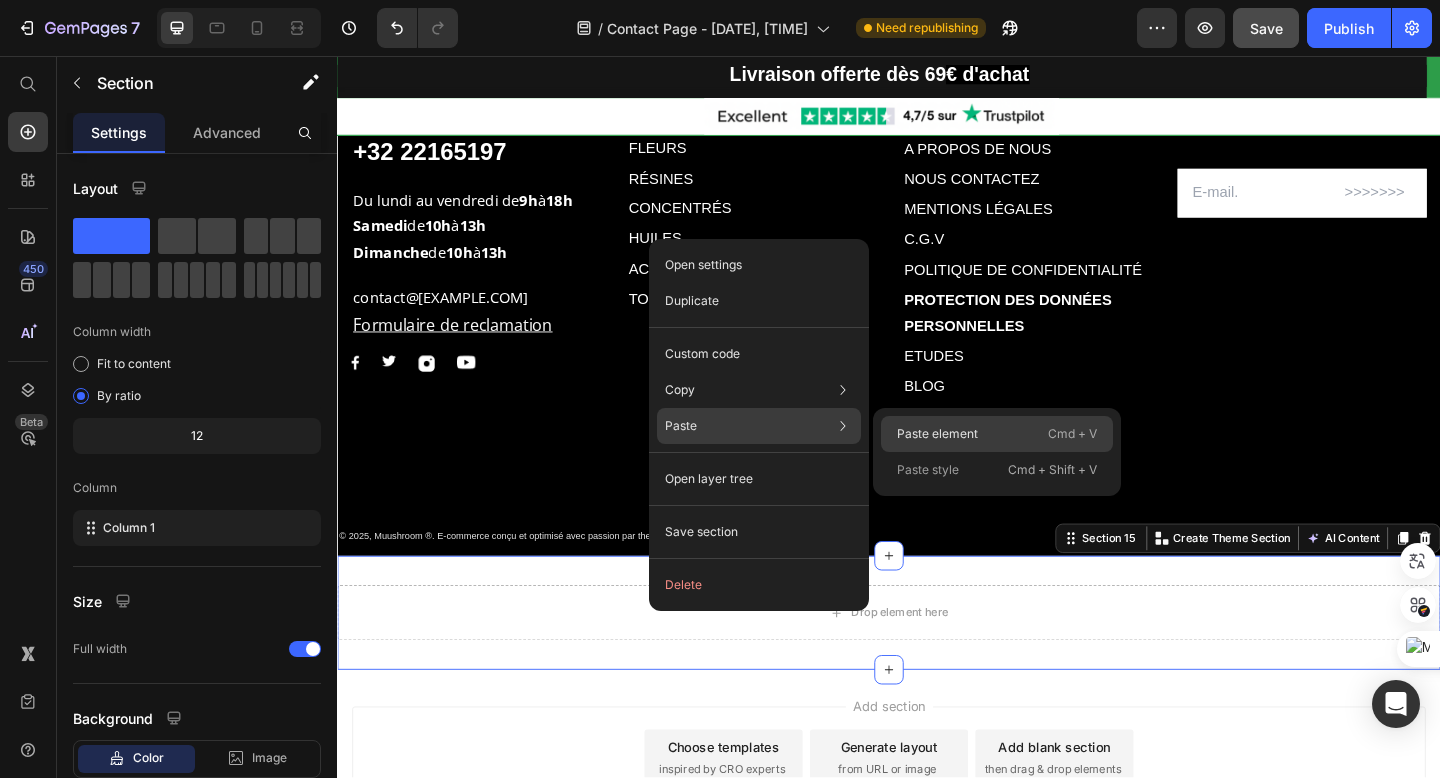 click on "Paste element  Cmd + V" 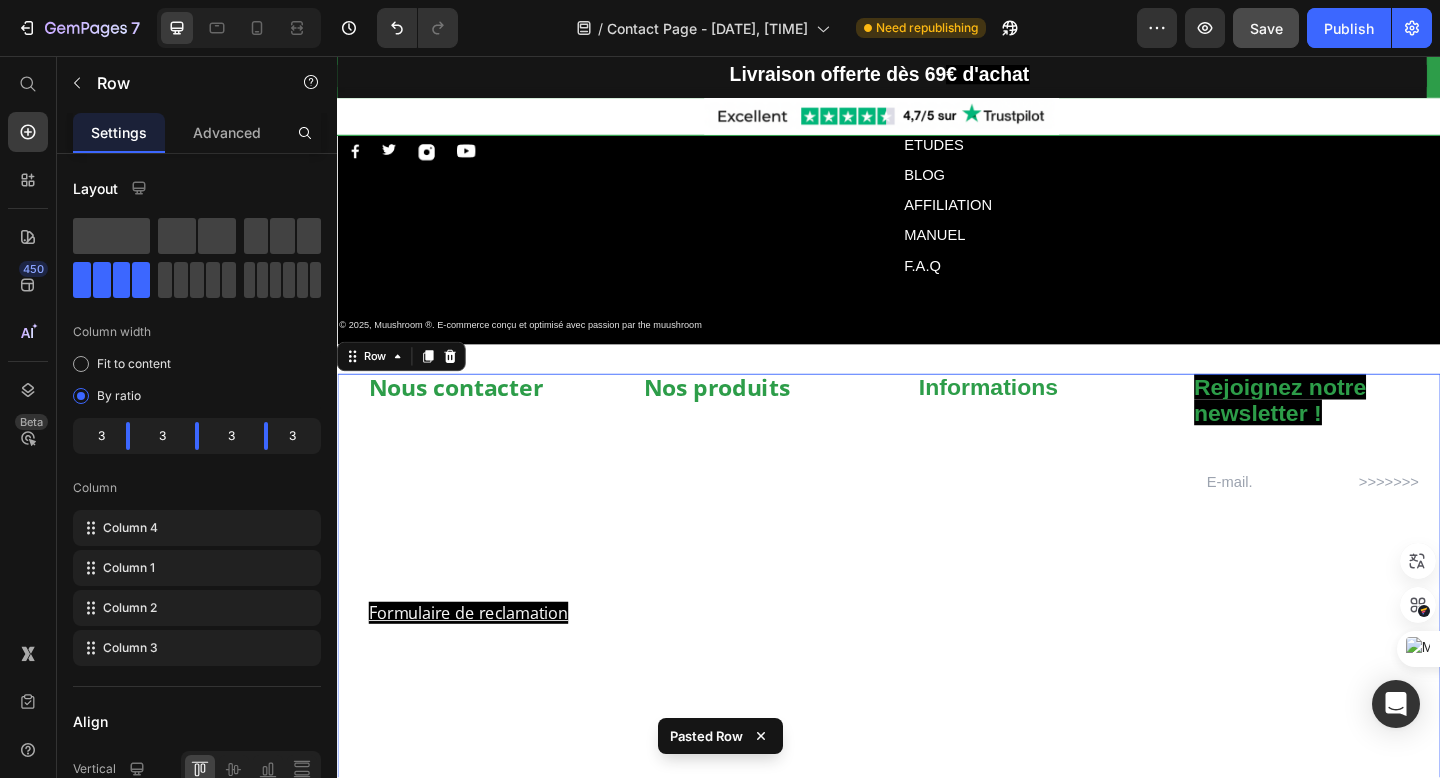 scroll, scrollTop: 2855, scrollLeft: 0, axis: vertical 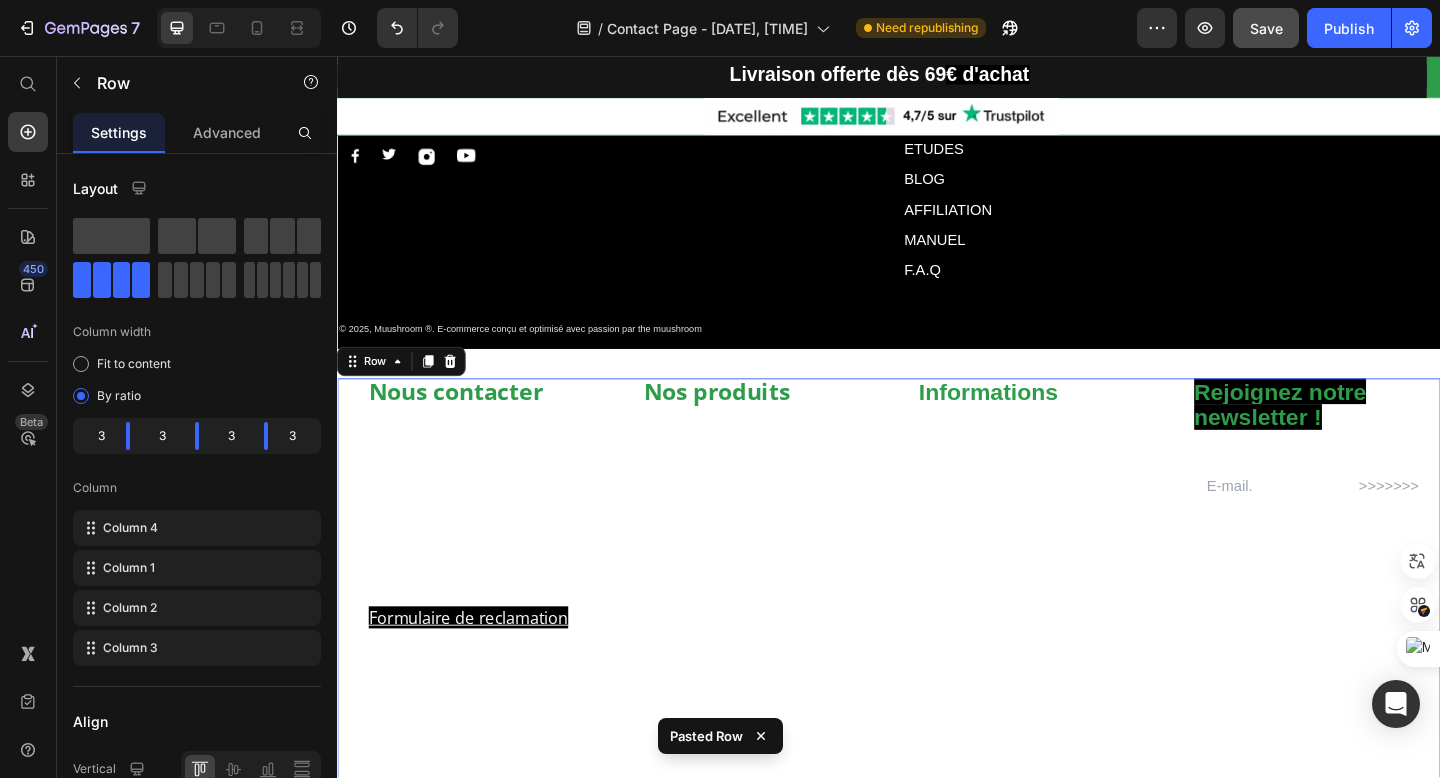 click 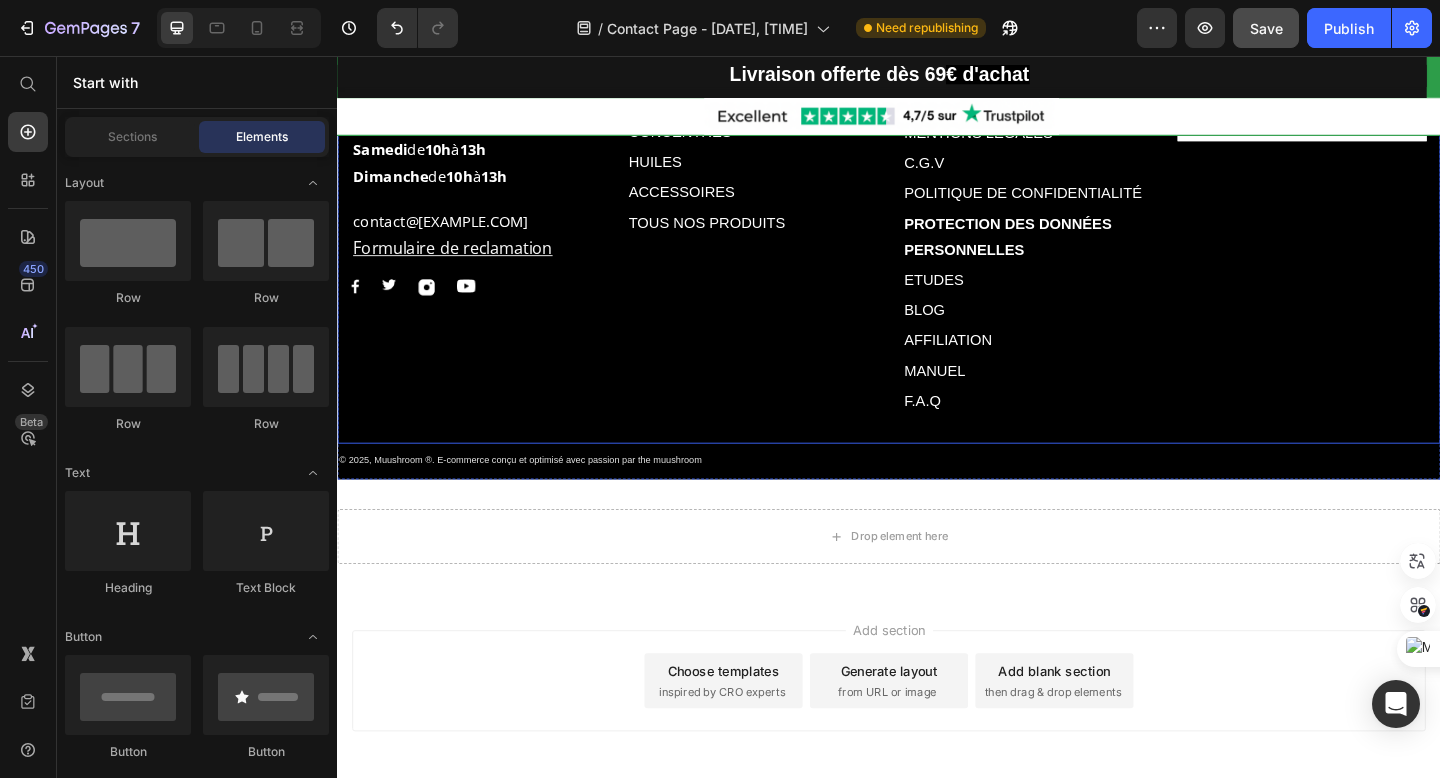 scroll, scrollTop: 2626, scrollLeft: 0, axis: vertical 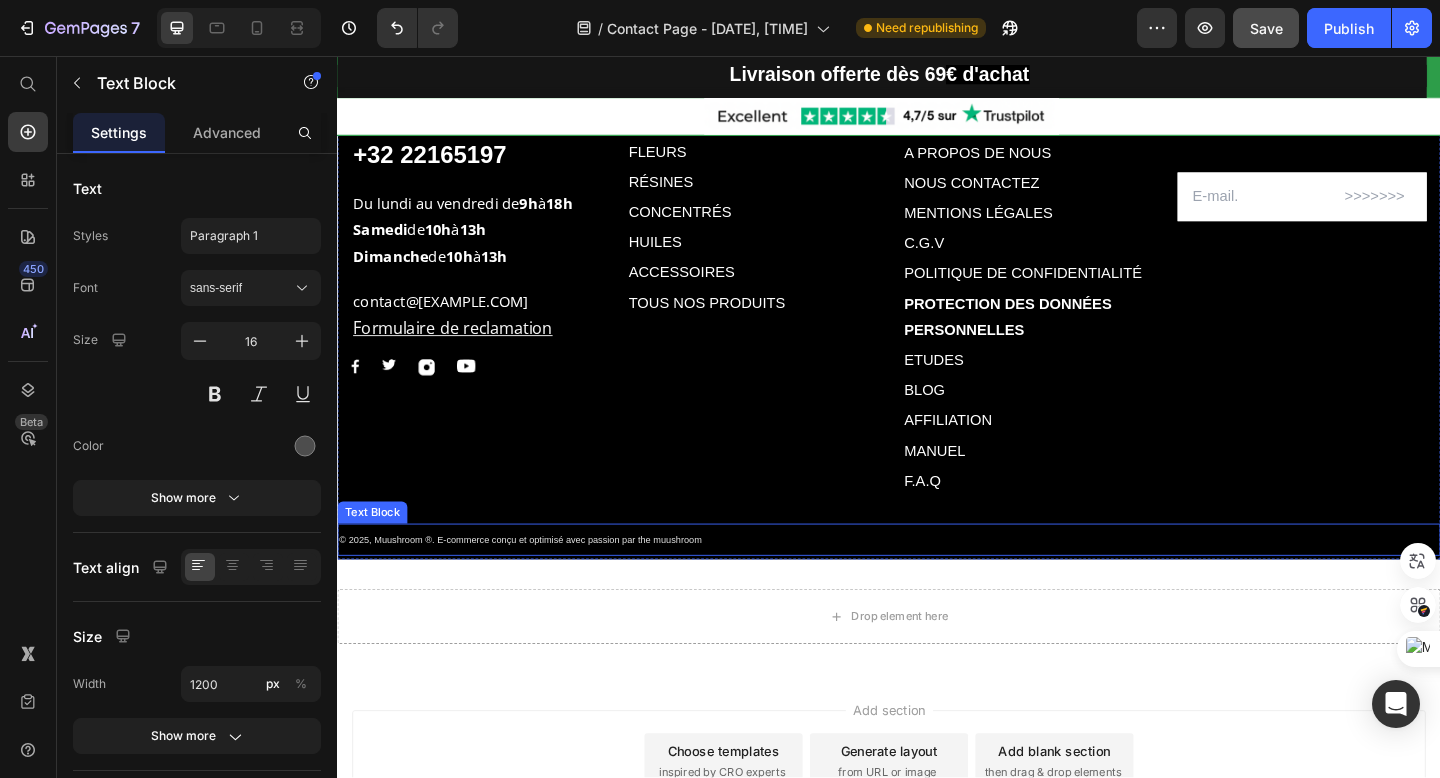 click on "© 2025, Muushroom ®. E-commerce conçu et optimisé avec passion par the muushroom" at bounding box center [536, 582] 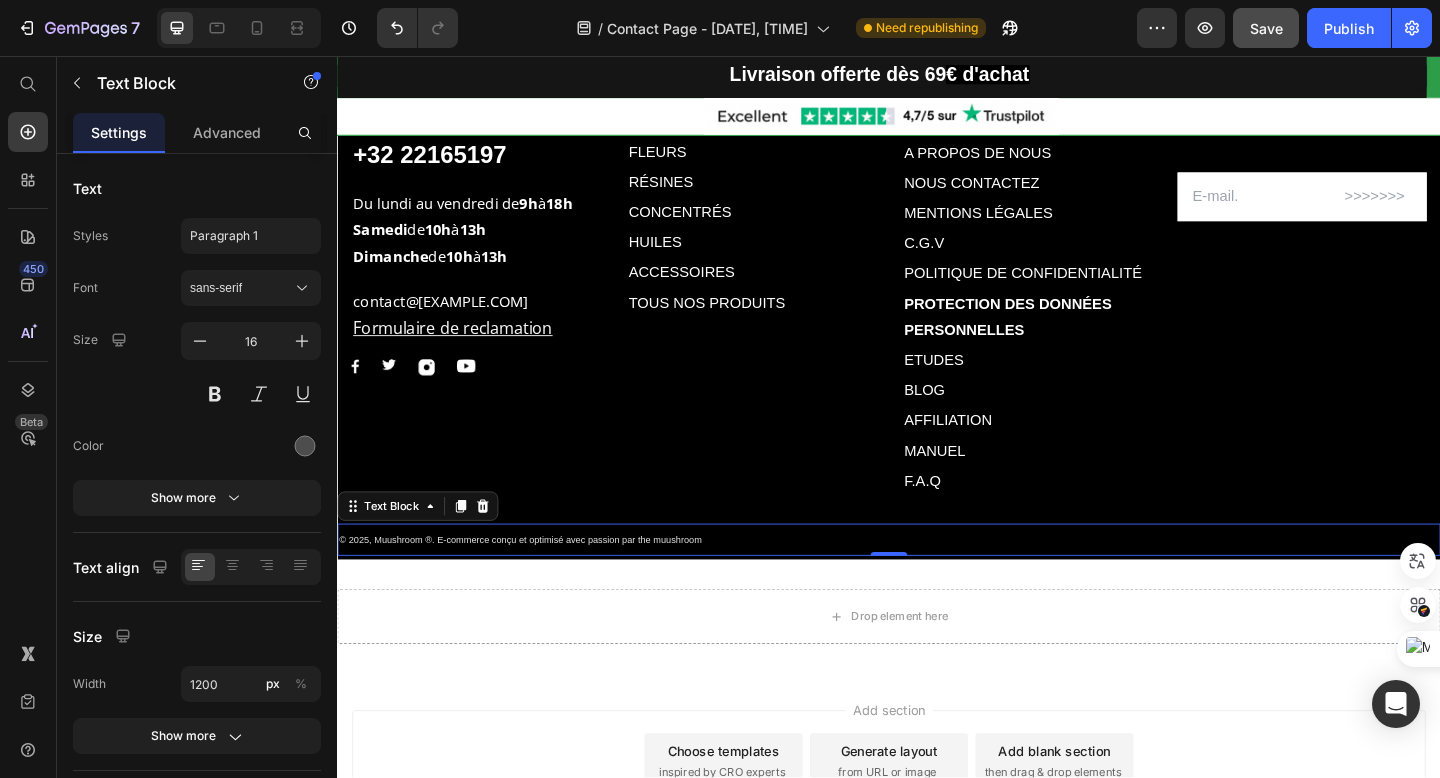 click on "© 2025, Muushroom ®. E-commerce conçu et optimisé avec passion par the muushroom" at bounding box center [536, 582] 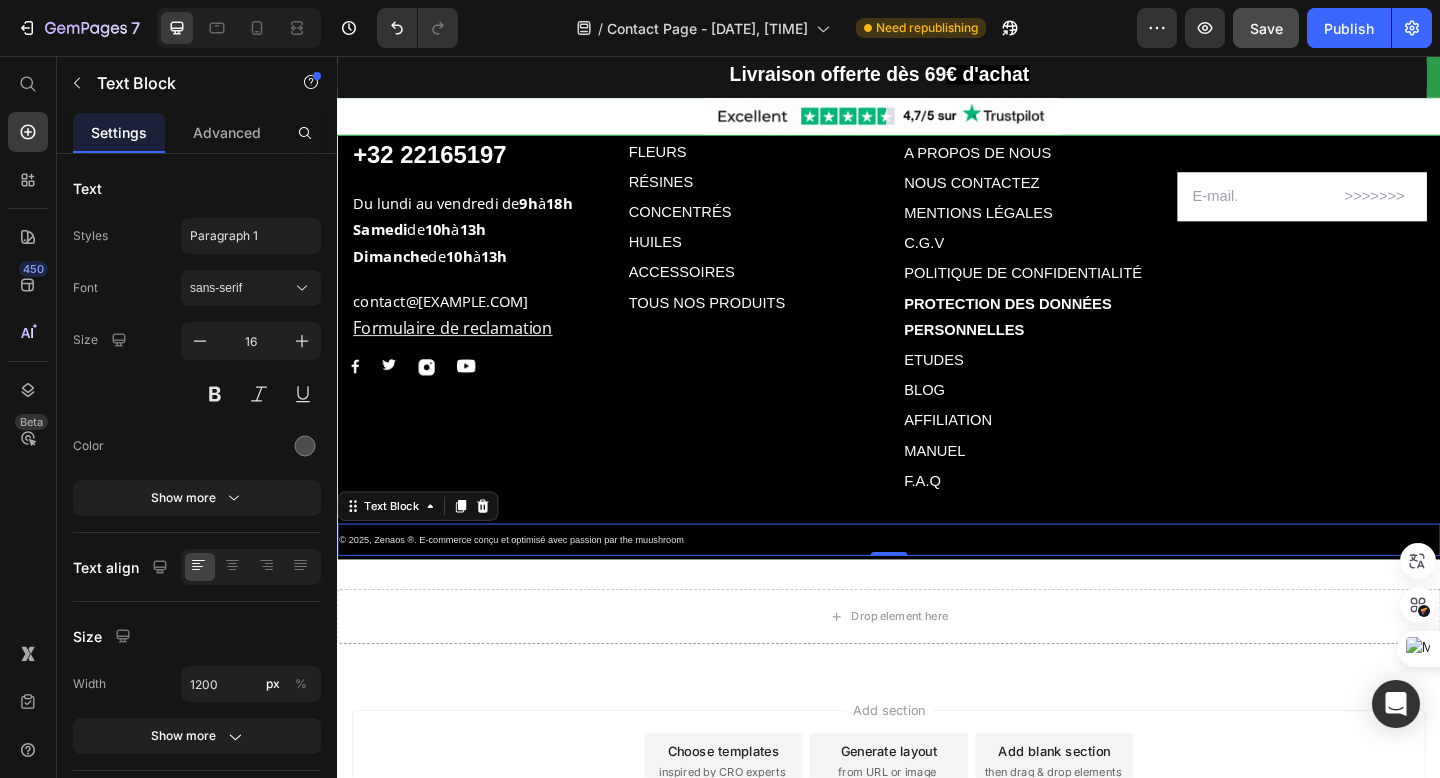 click on "© 2025, Zenaos ®. E-commerce conçu et optimisé avec passion par the muushroom" at bounding box center (937, 582) 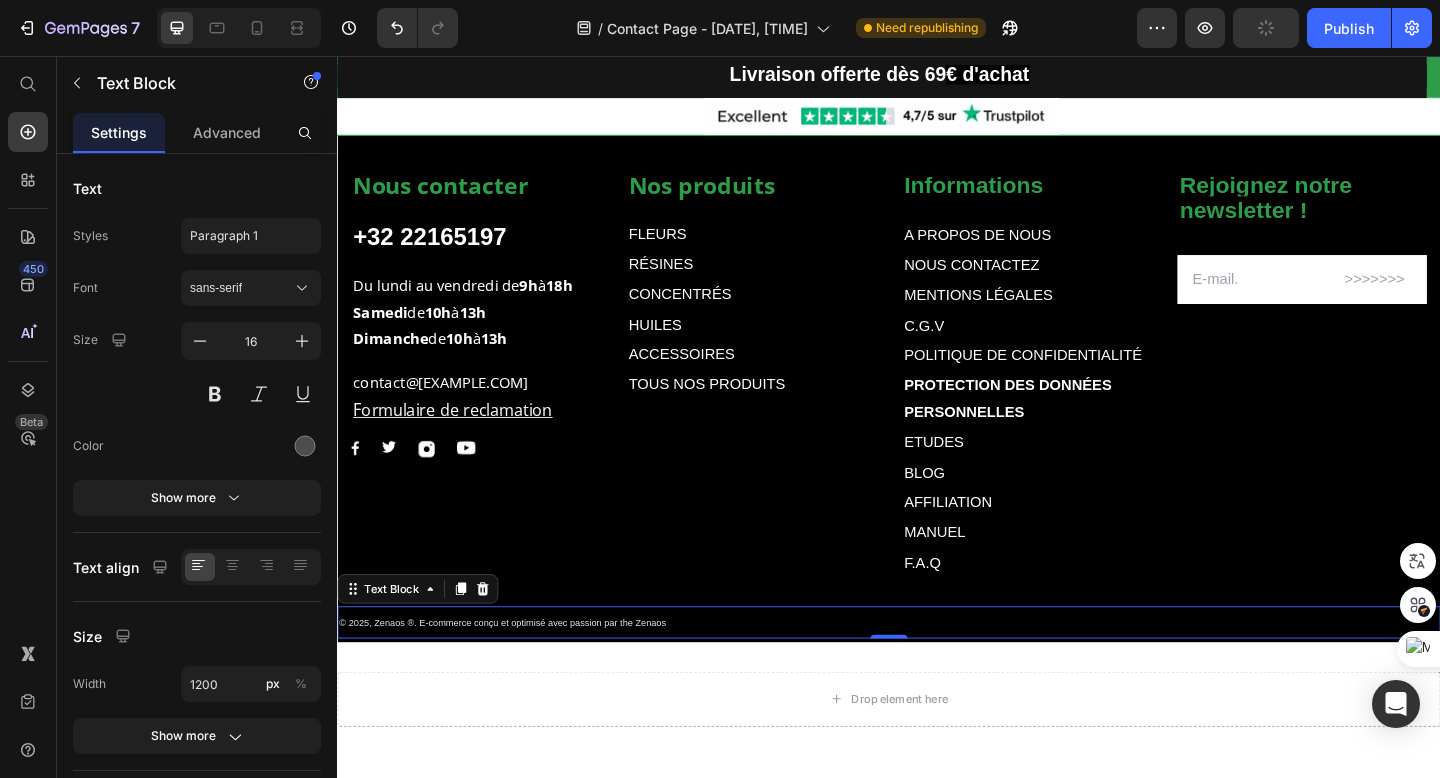 scroll, scrollTop: 2545, scrollLeft: 0, axis: vertical 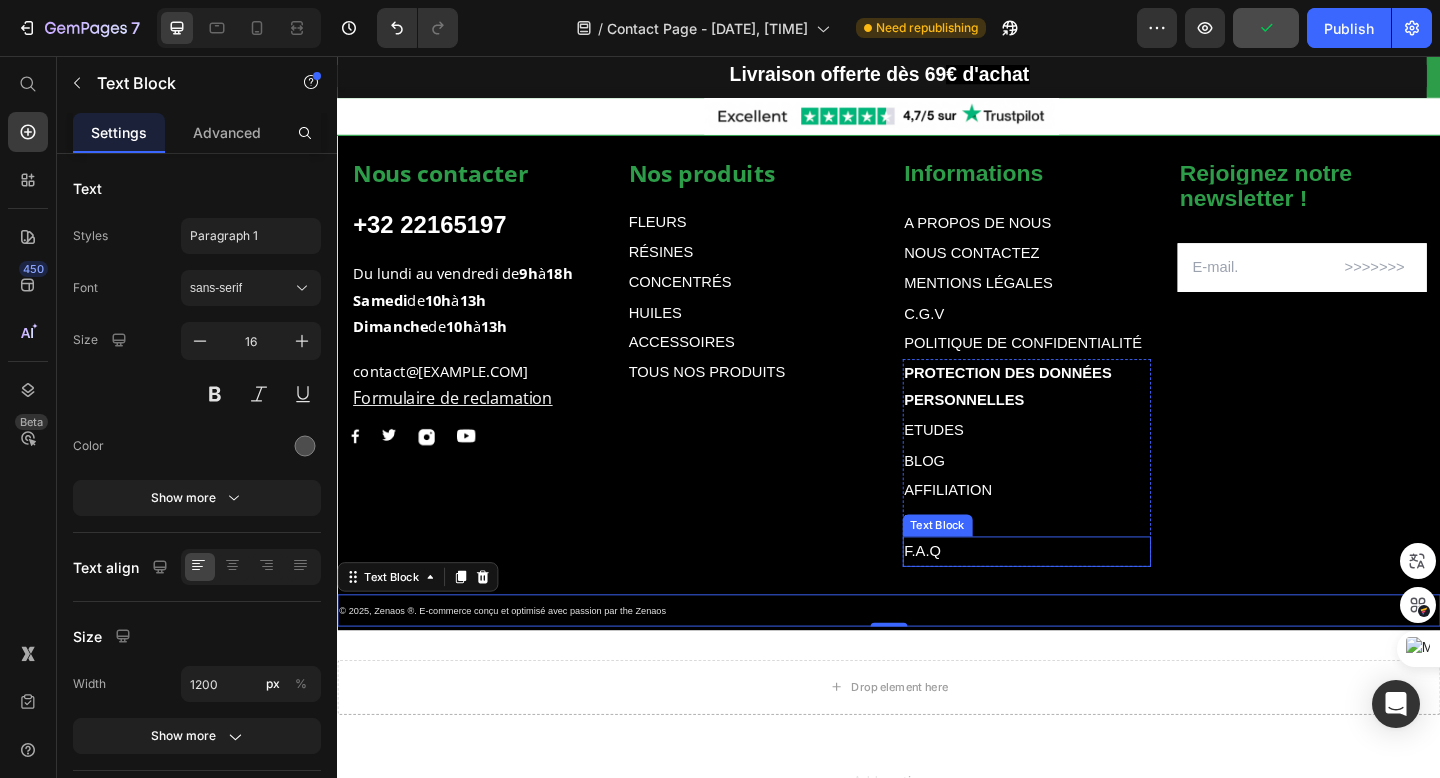 click on "F.A.Q" at bounding box center (1087, 595) 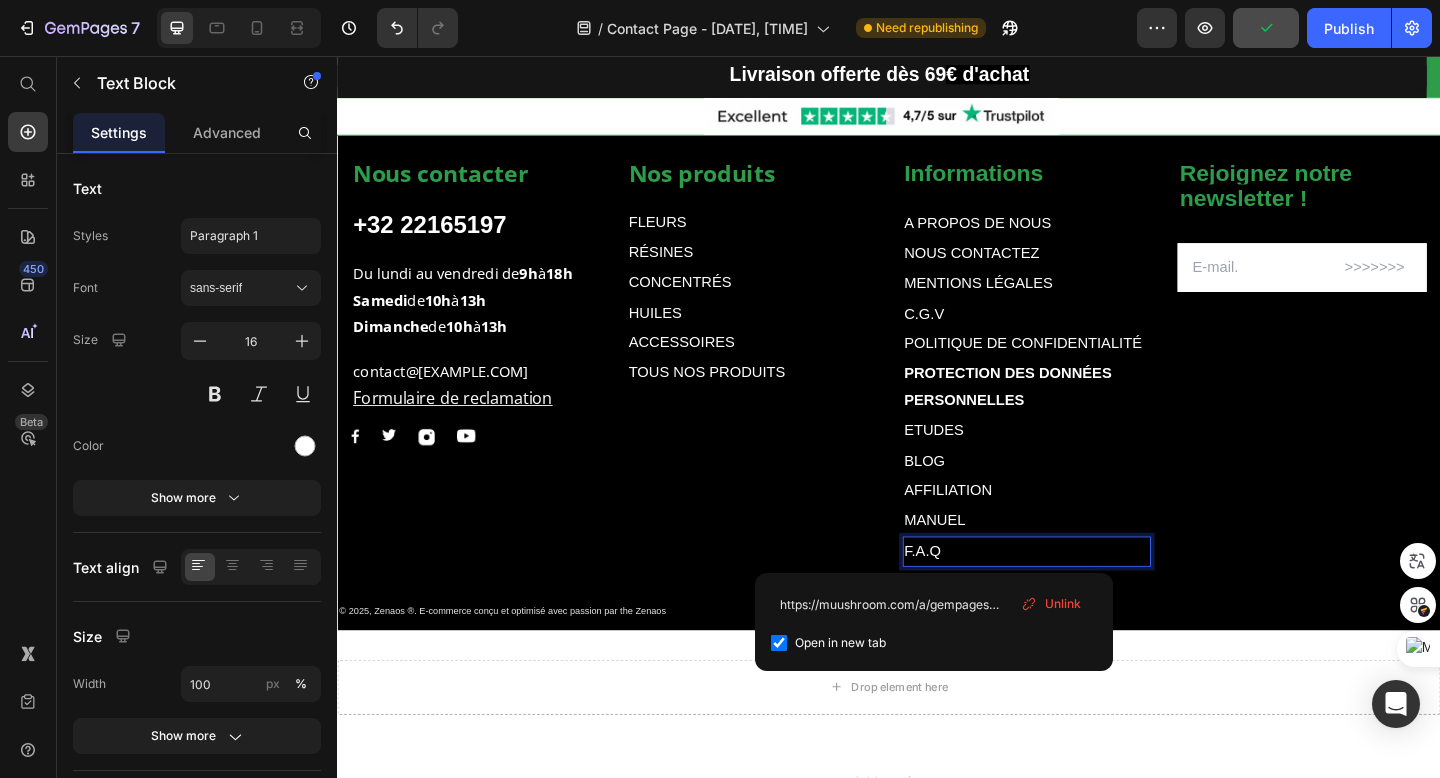 click on "F.A.Q" at bounding box center (1087, 595) 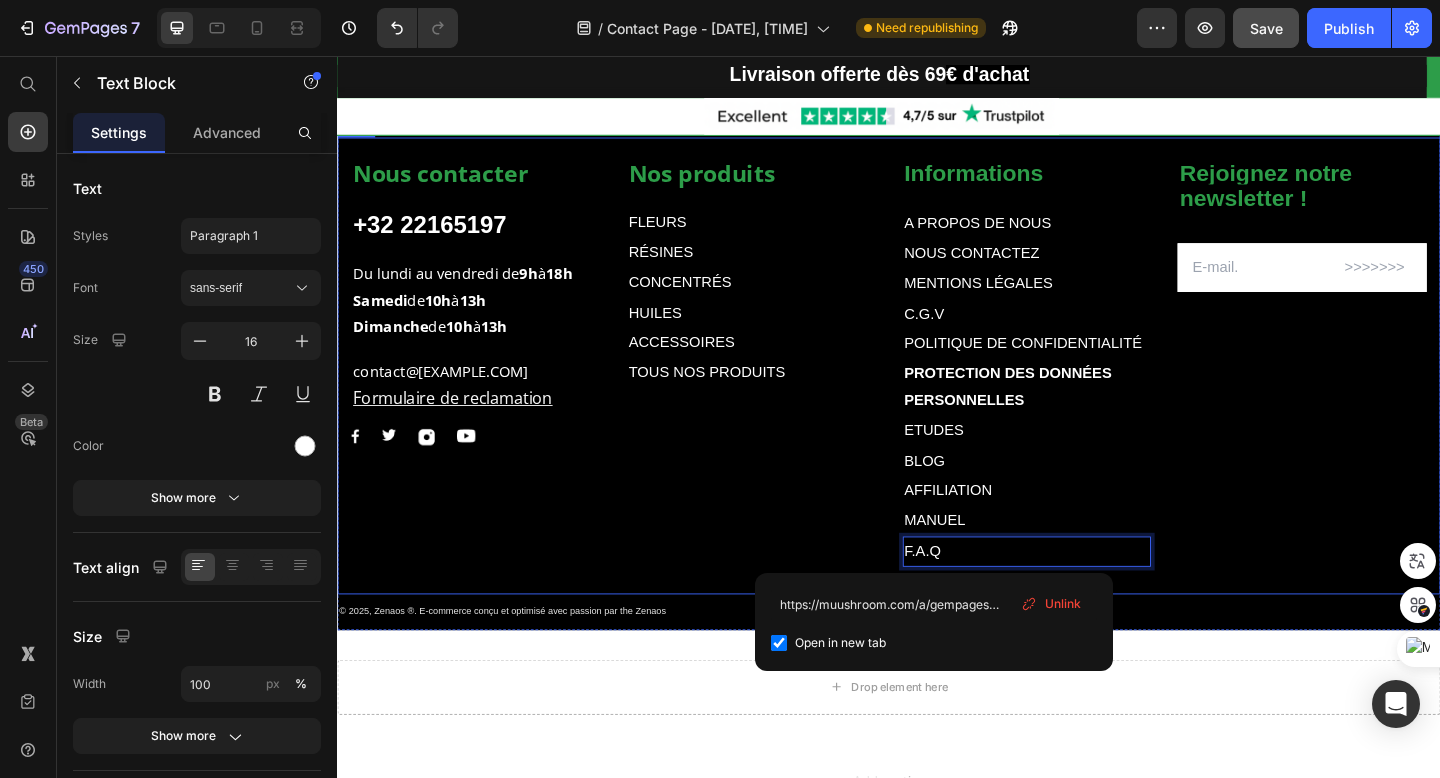 click on "Rejoignez notre newsletter ! Text block Email Field Row Newsletter" at bounding box center (1386, 390) 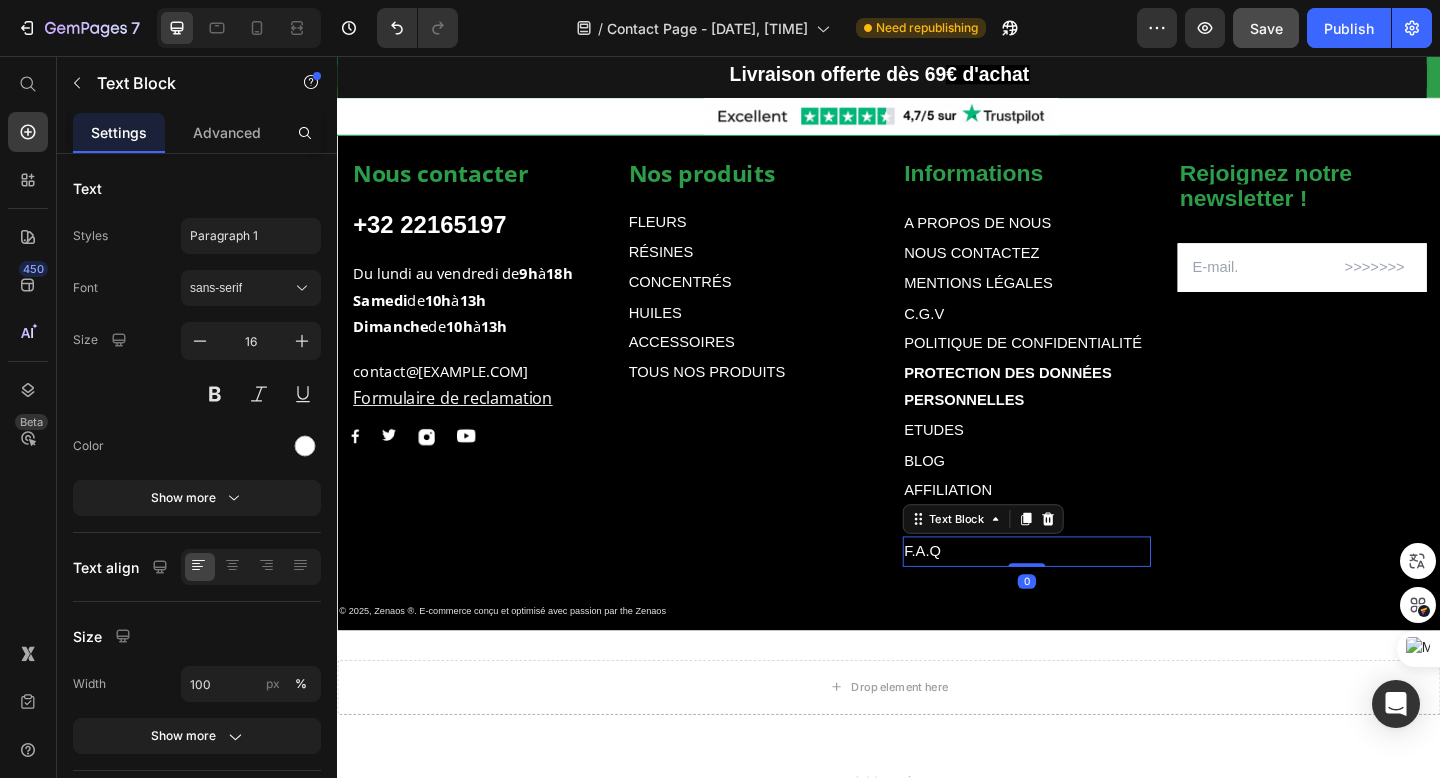 click on "F.A.Q" at bounding box center [1087, 595] 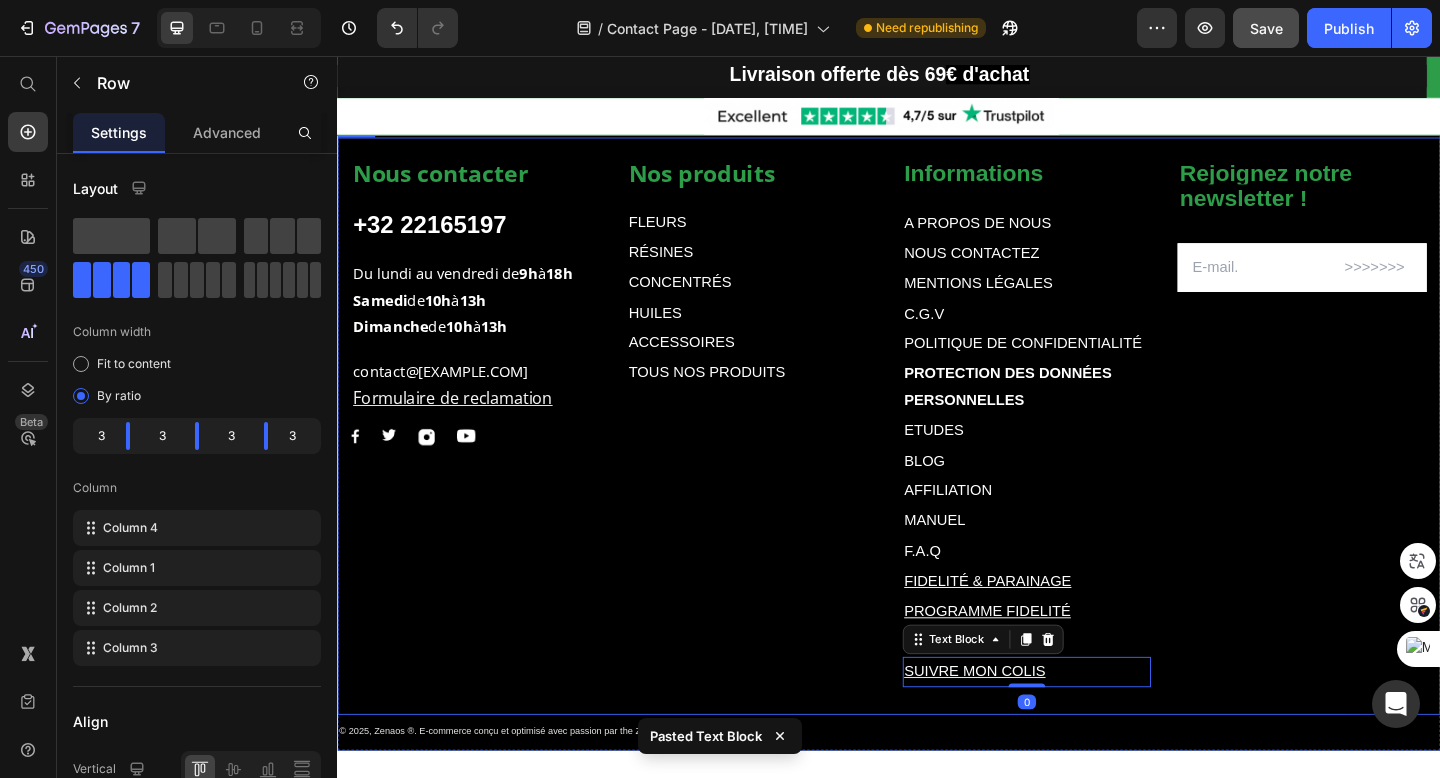 click on "Rejoignez notre newsletter ! Text block Email Field Row Newsletter" at bounding box center [1386, 456] 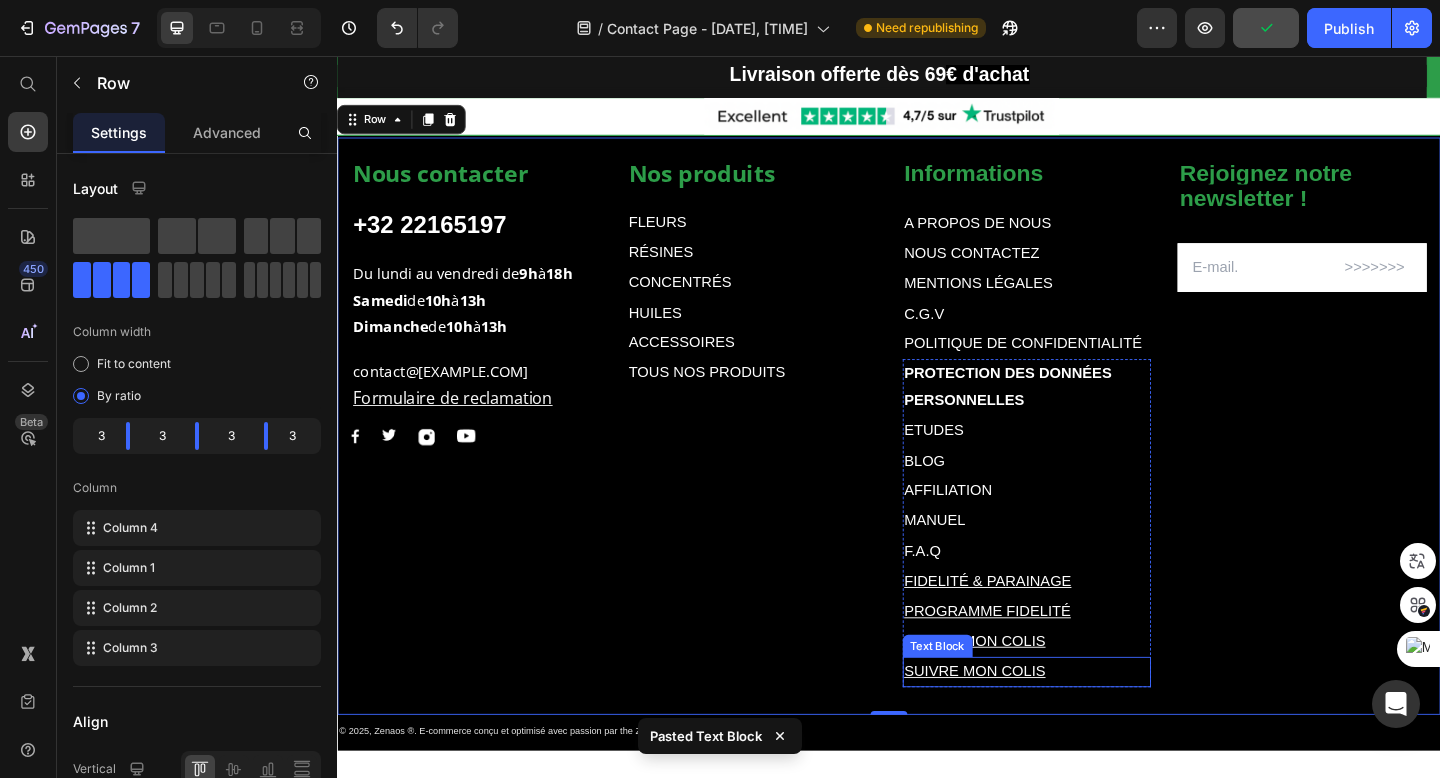 click on "SUIVRE MON COLIS" at bounding box center [1087, 726] 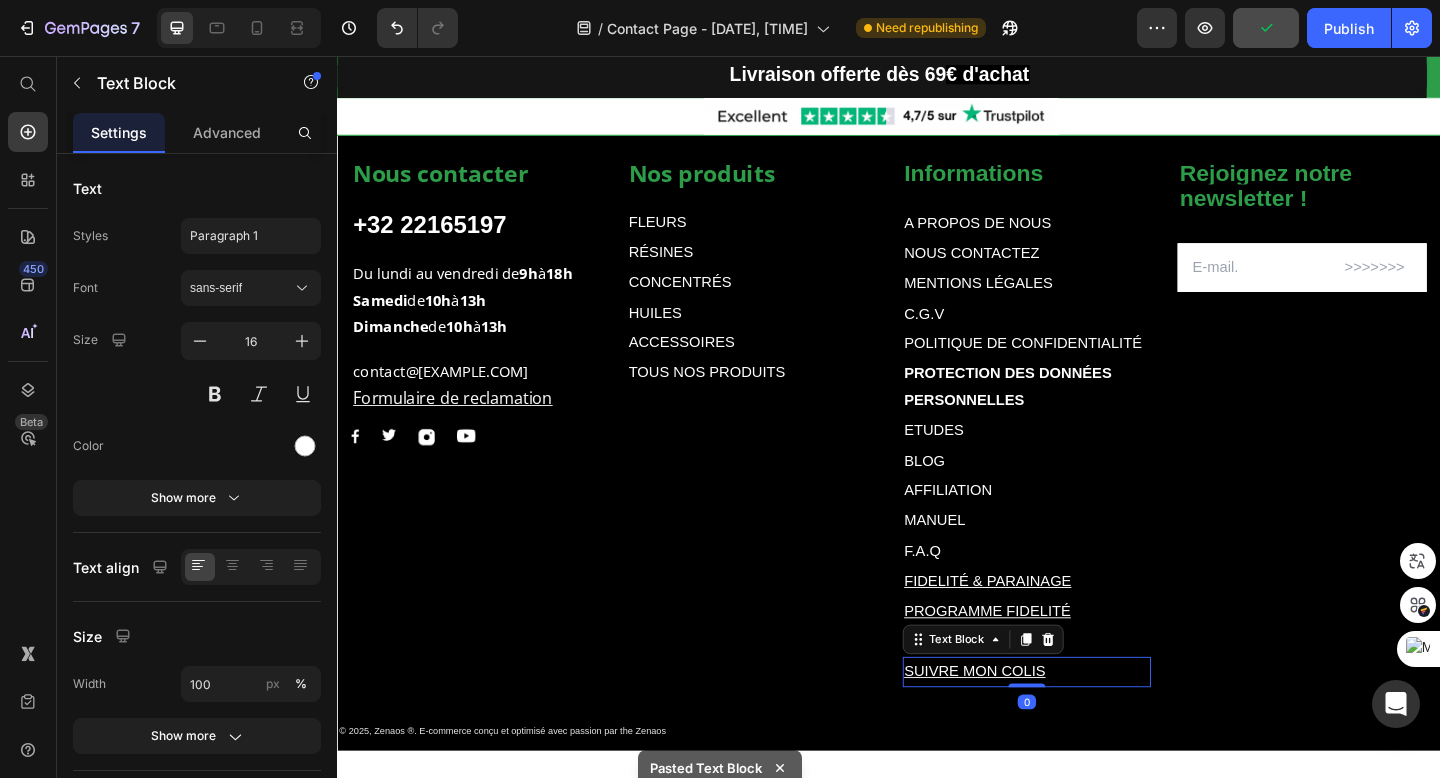 click on "Text Block" at bounding box center (1039, 691) 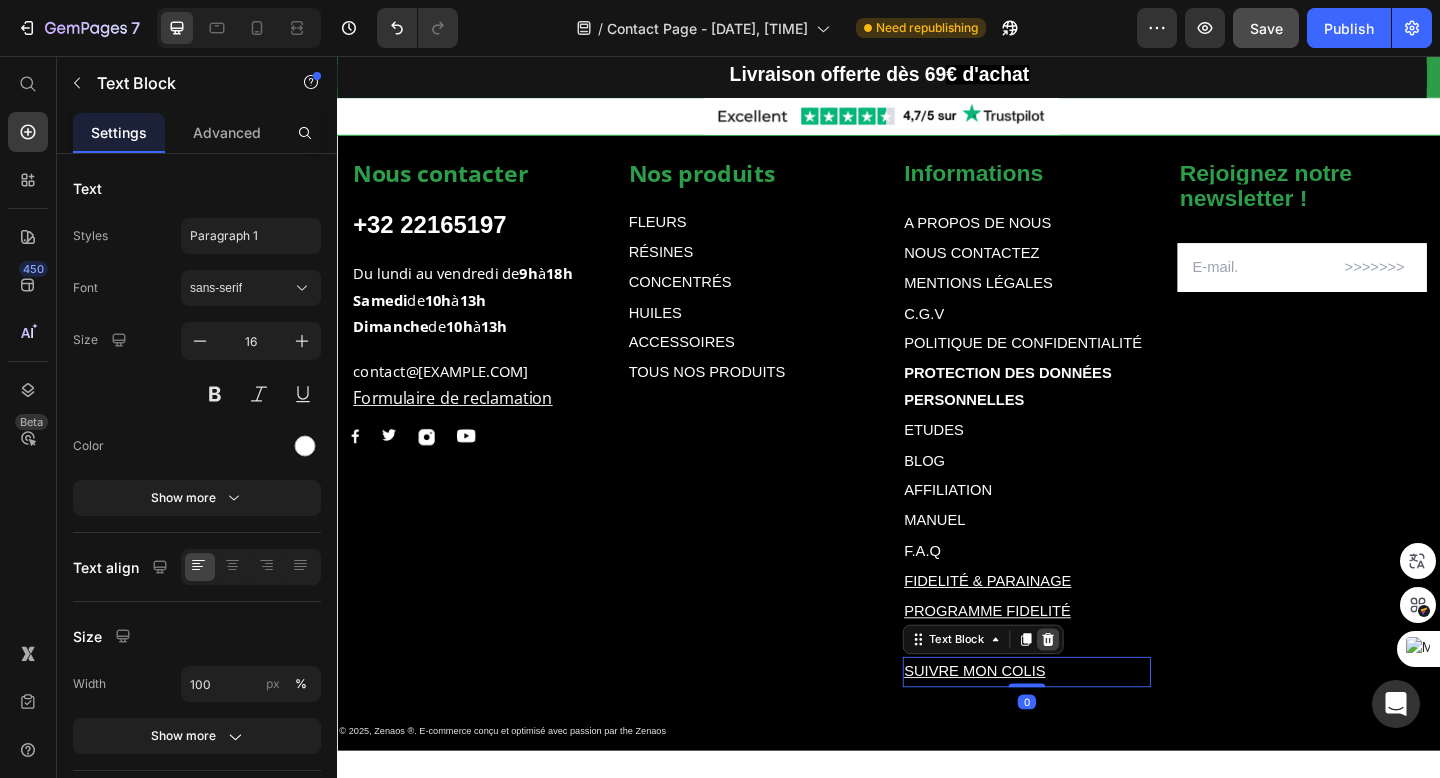 click 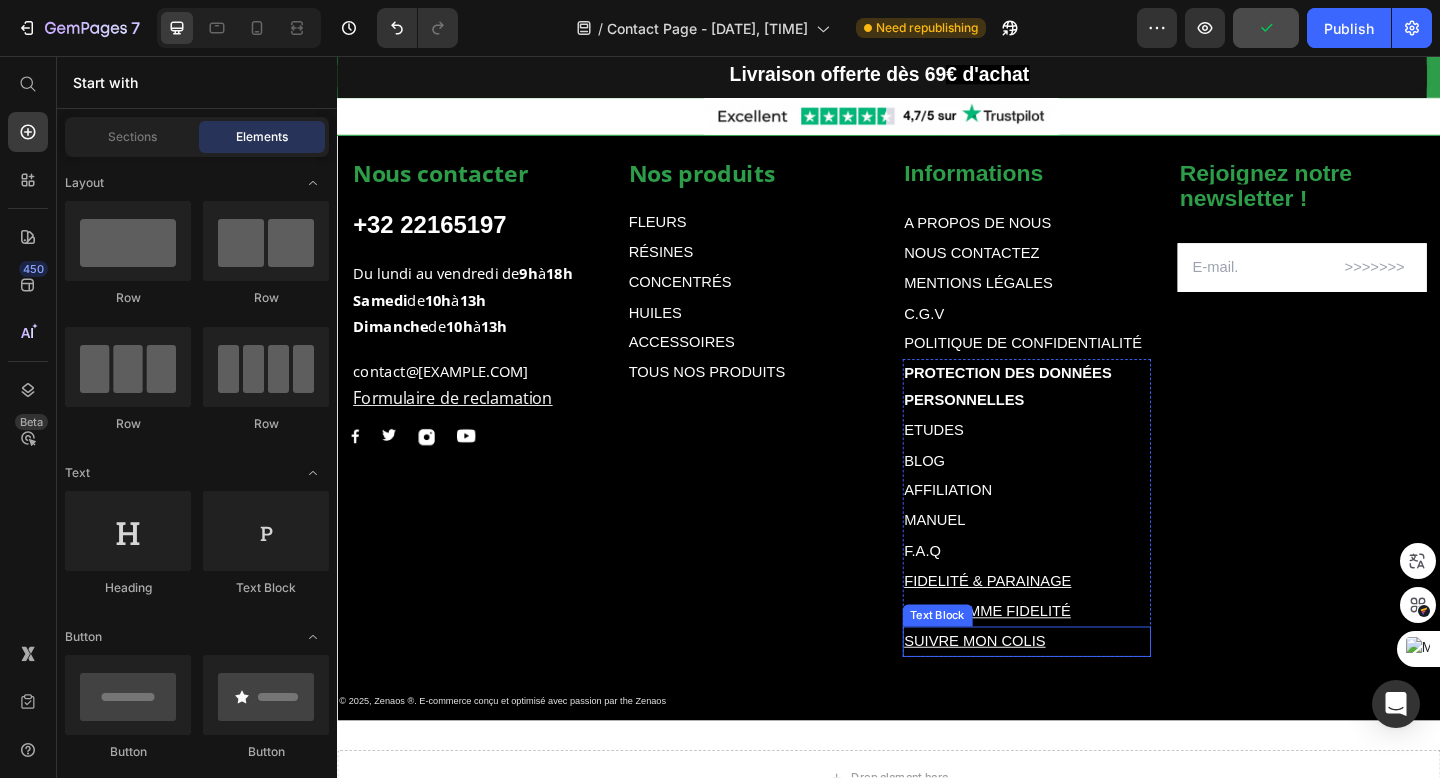 click on "SUIVRE MON COLIS" at bounding box center (1031, 692) 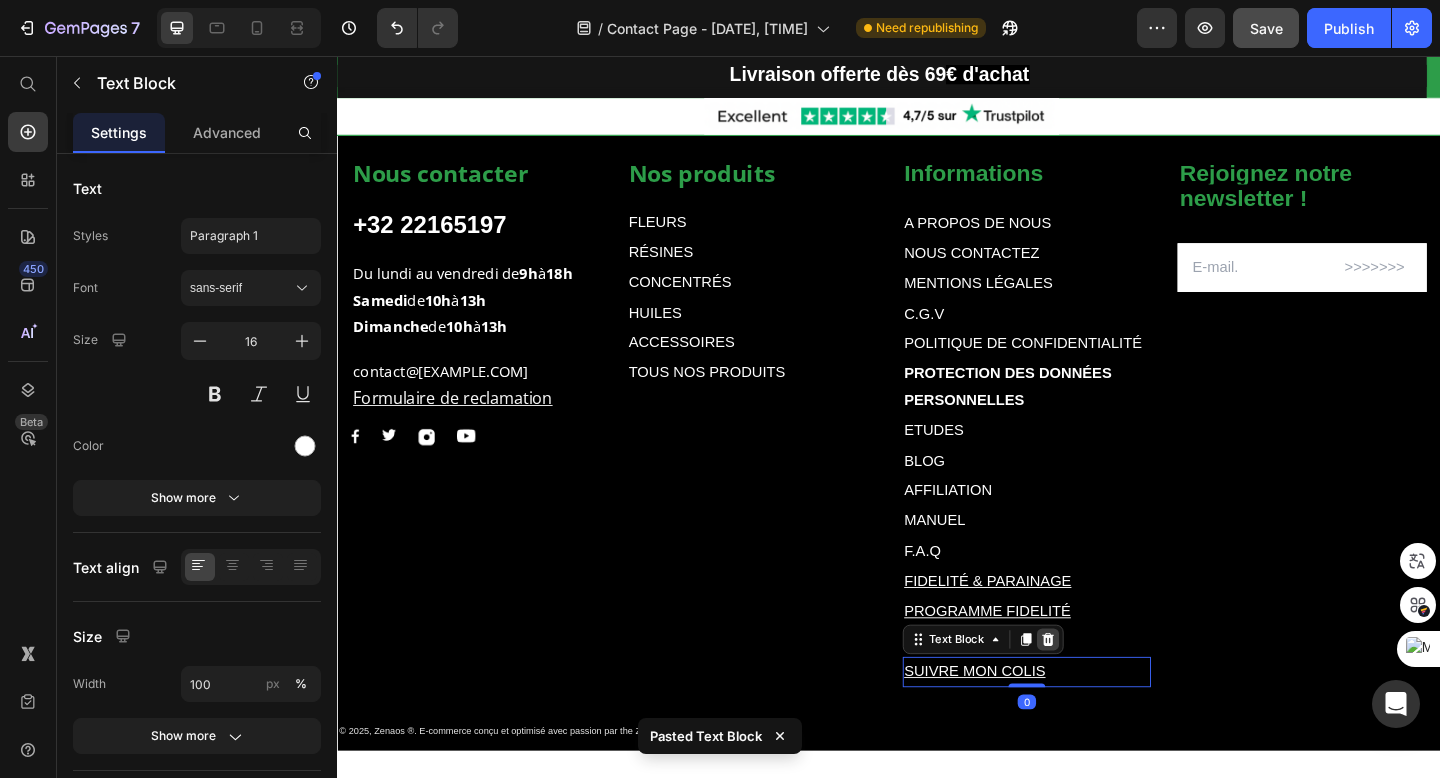 click 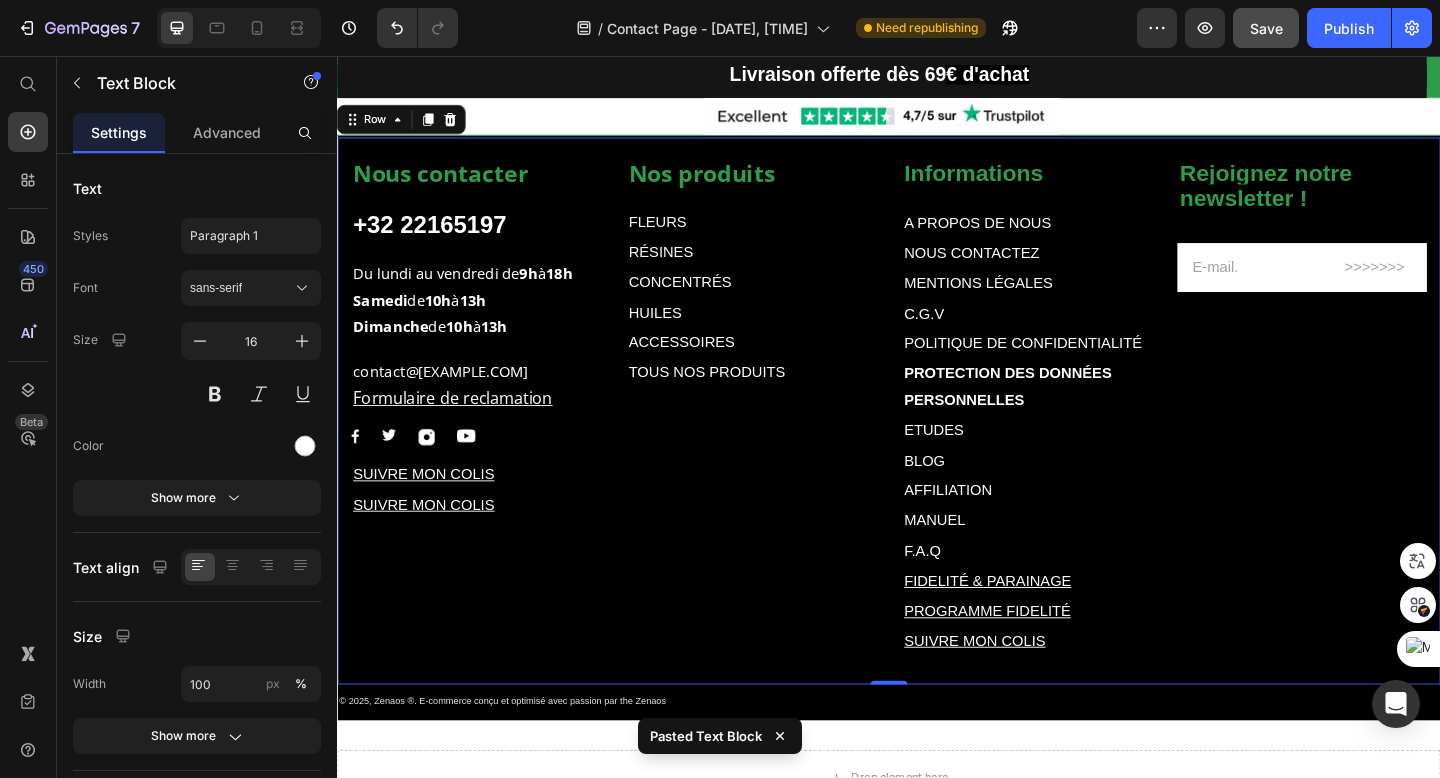 click on "Nos produits Text block FLEURS Text Block RÉSINES Text Block CONCENTRÉS Text Block HUILES Text Block ACCESSOIRES Text Block TOUS NOS PRODUITS Text Block Informations    Text block A PROPOS DE NOUS Text Block NOUS CONTACTEZ Text Block MENTIONS LÉGALES Text Block C.G.V Text Block POLITIQUE DE CONFIDENTIALITÉ Text Block PROTECTION DES DONNÉES   PERSONNELLES Text Block ETUDES Text Block BLOG Text Block AFFILIATION Text Block MANUEL Text Block F.A.Q Text Block FIDELITÉ & PARAINAGE Text Block PROGRAMME FIDELITÉ Text Block SUIVRE MON COLIS Text Block Row Rejoignez notre newsletter ! Text block Email Field Row Newsletter Nous contacter Text block +32 22165197 Text block Du lundi au vendredi de  9h  à  18h   Samedi  de  10h  à  13h Dimanche  de  10h  à  13h Text block contact@muushroom.com Formulaire de reclamation Text block Image Image Image Image Row SUIVRE MON COLIS Text Block SUIVRE MON COLIS Text Block Row   0" at bounding box center [937, 443] 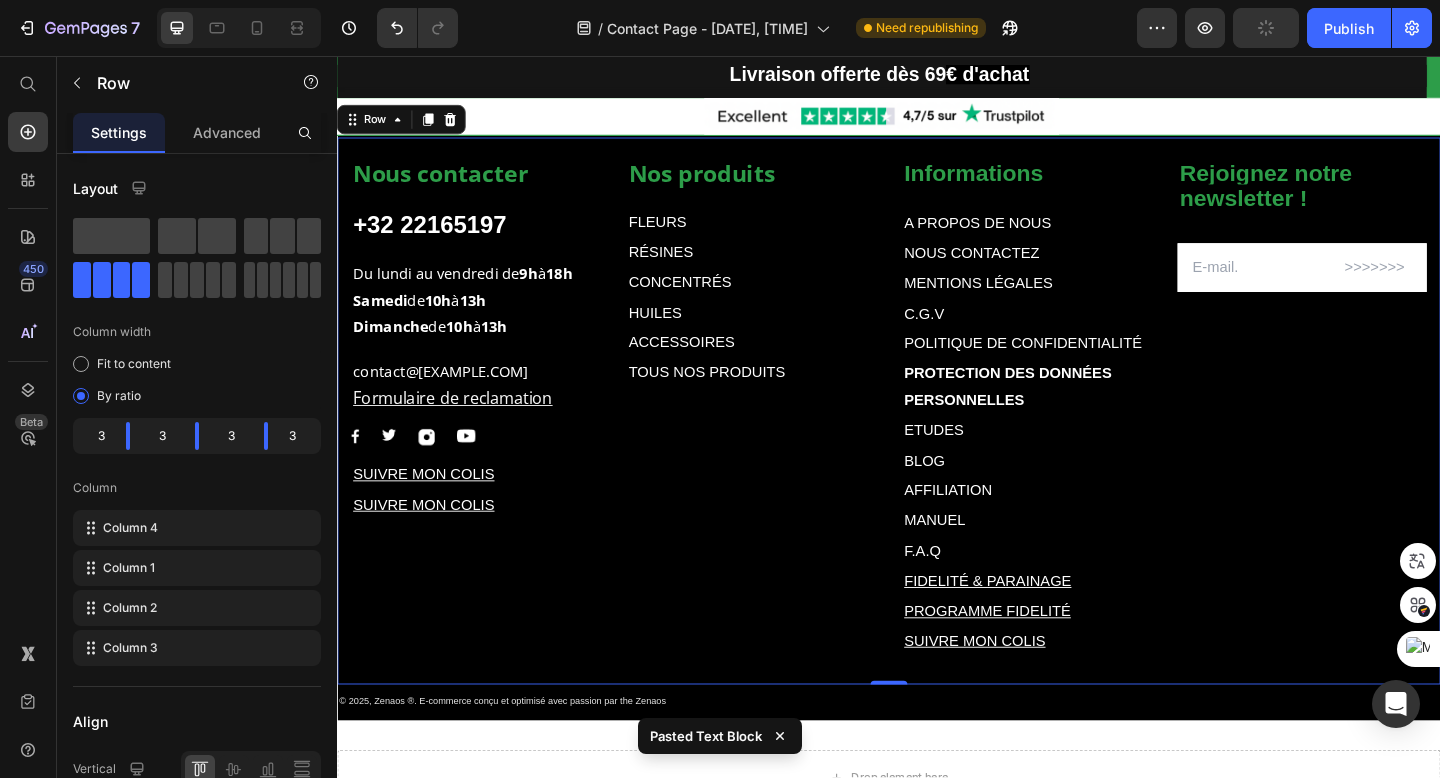 click on "Nos produits Text block FLEURS Text Block RÉSINES Text Block CONCENTRÉS Text Block HUILES Text Block ACCESSOIRES Text Block TOUS NOS PRODUITS Text Block Informations    Text block A PROPOS DE NOUS Text Block NOUS CONTACTEZ Text Block MENTIONS LÉGALES Text Block C.G.V Text Block POLITIQUE DE CONFIDENTIALITÉ Text Block PROTECTION DES DONNÉES   PERSONNELLES Text Block ETUDES Text Block BLOG Text Block AFFILIATION Text Block MANUEL Text Block F.A.Q Text Block FIDELITÉ & PARAINAGE Text Block PROGRAMME FIDELITÉ Text Block SUIVRE MON COLIS Text Block Row Rejoignez notre newsletter ! Text block Email Field Row Newsletter Nous contacter Text block +32 22165197 Text block Du lundi au vendredi de  9h  à  18h   Samedi  de  10h  à  13h Dimanche  de  10h  à  13h Text block contact@muushroom.com Formulaire de reclamation Text block Image Image Image Image Row SUIVRE MON COLIS Text Block SUIVRE MON COLIS Text Block Row   0" at bounding box center [937, 443] 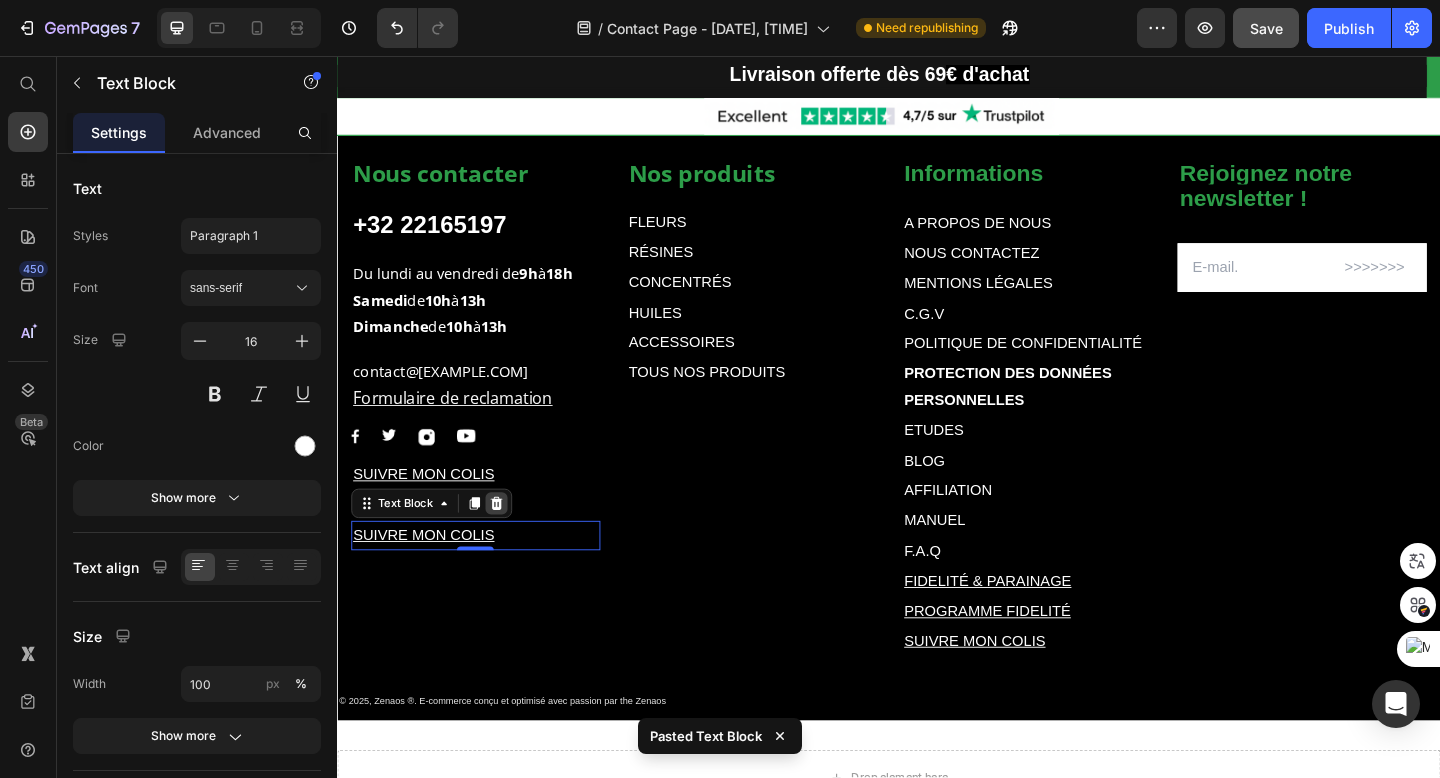 click at bounding box center (510, 543) 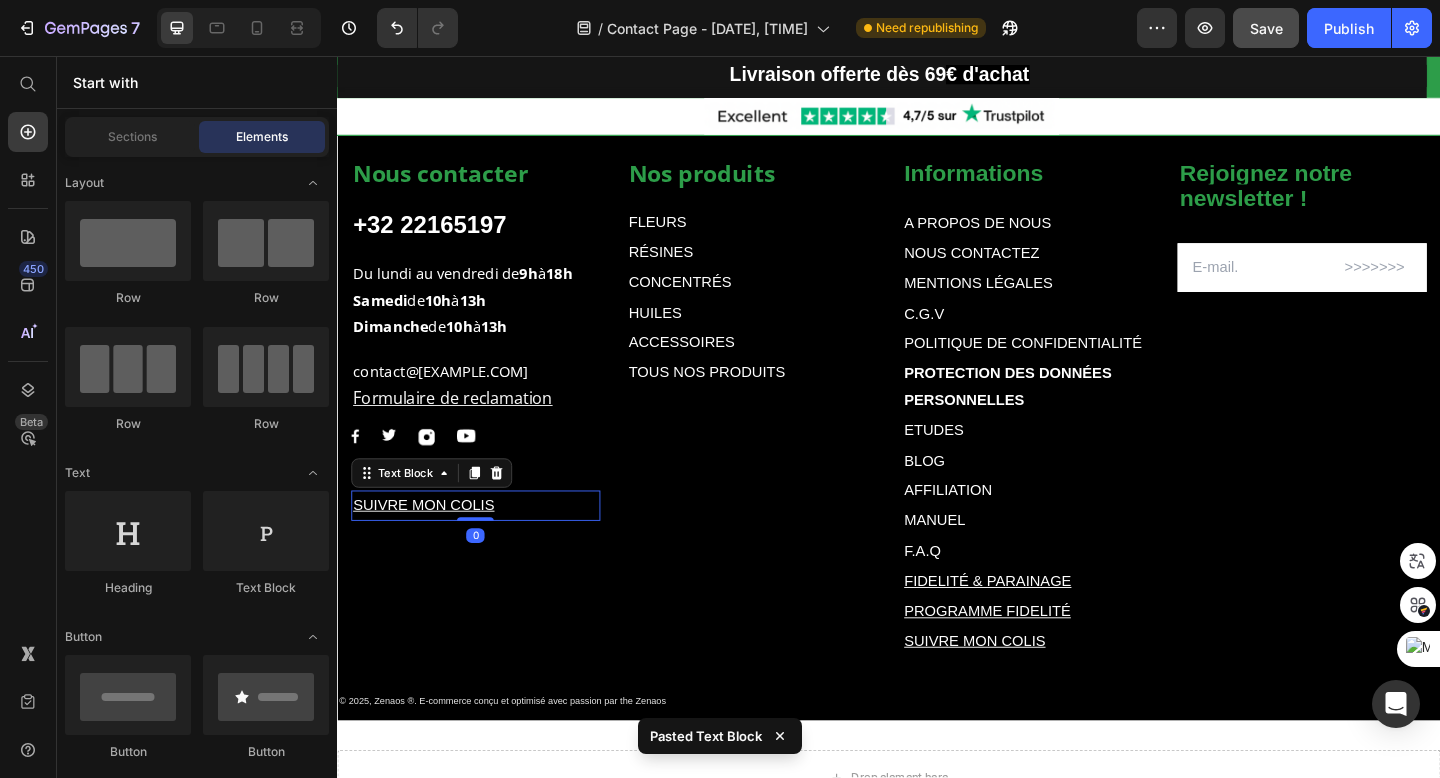 click on "SUIVRE MON COLIS" at bounding box center (487, 545) 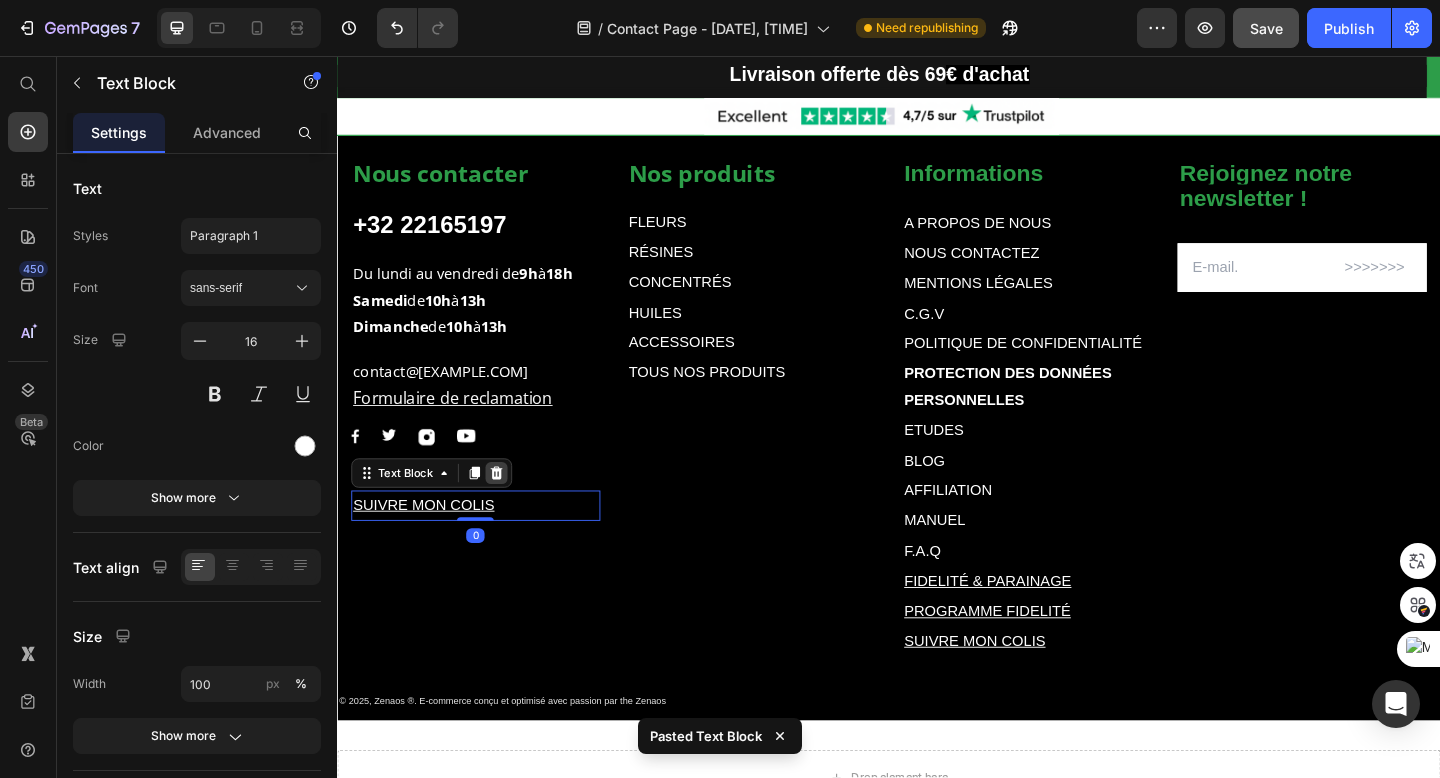 click 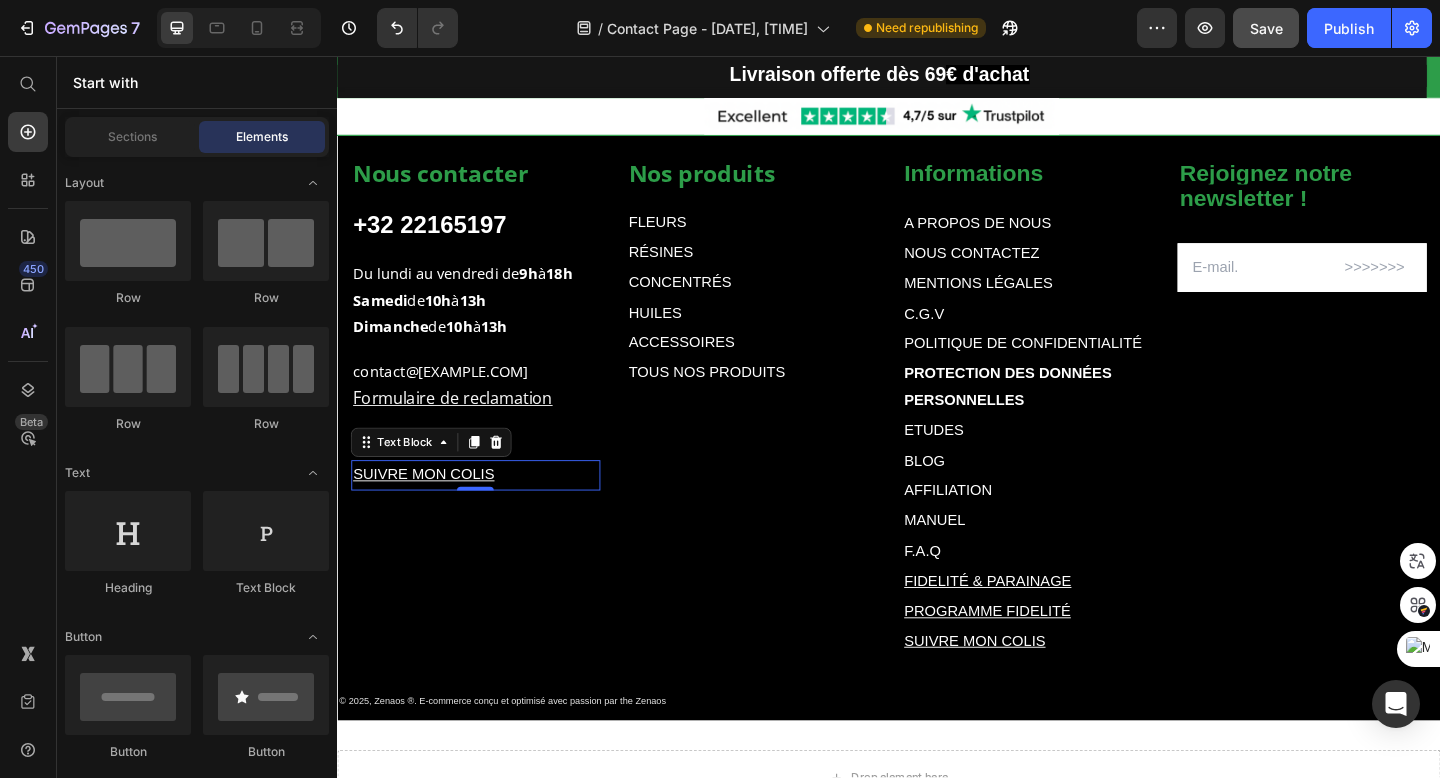 click on "SUIVRE MON COLIS" at bounding box center (431, 511) 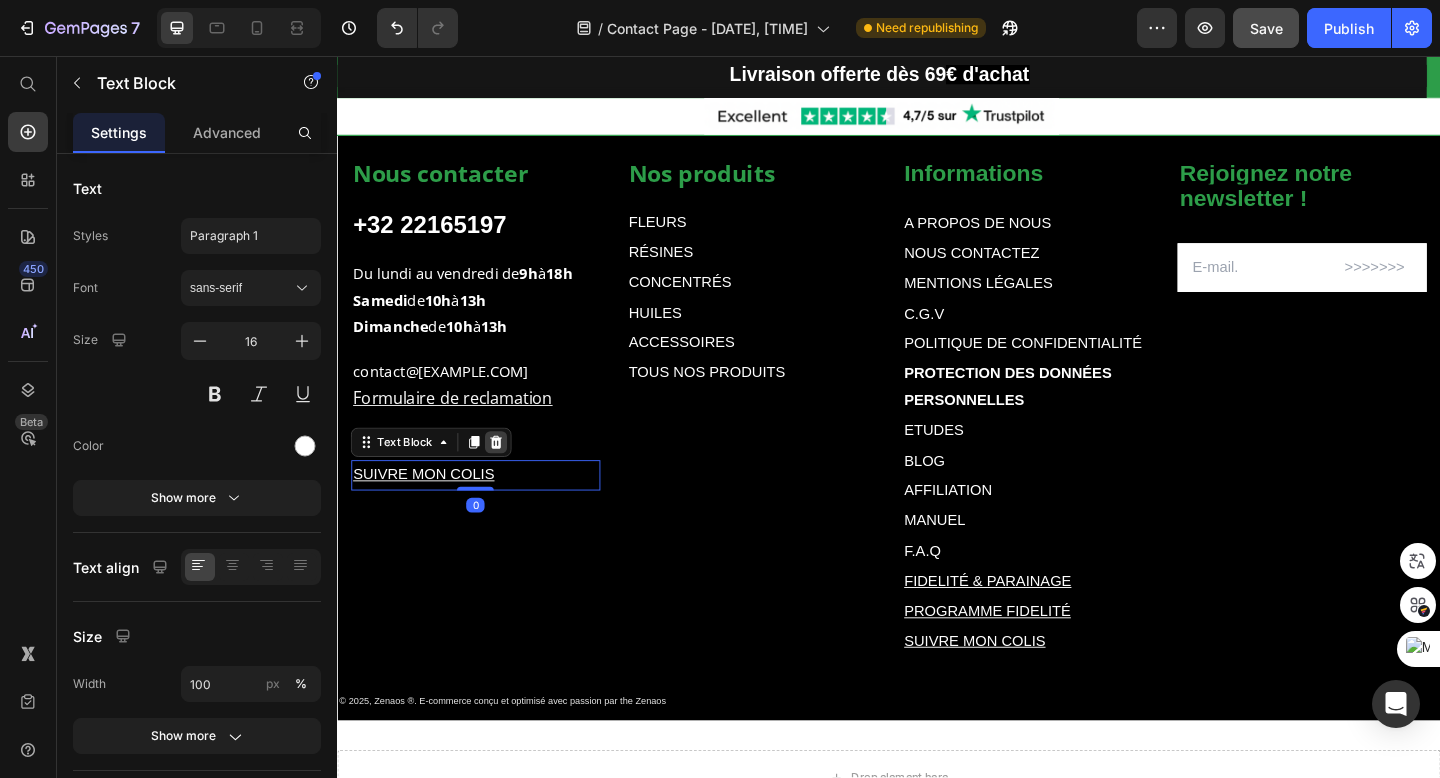 click 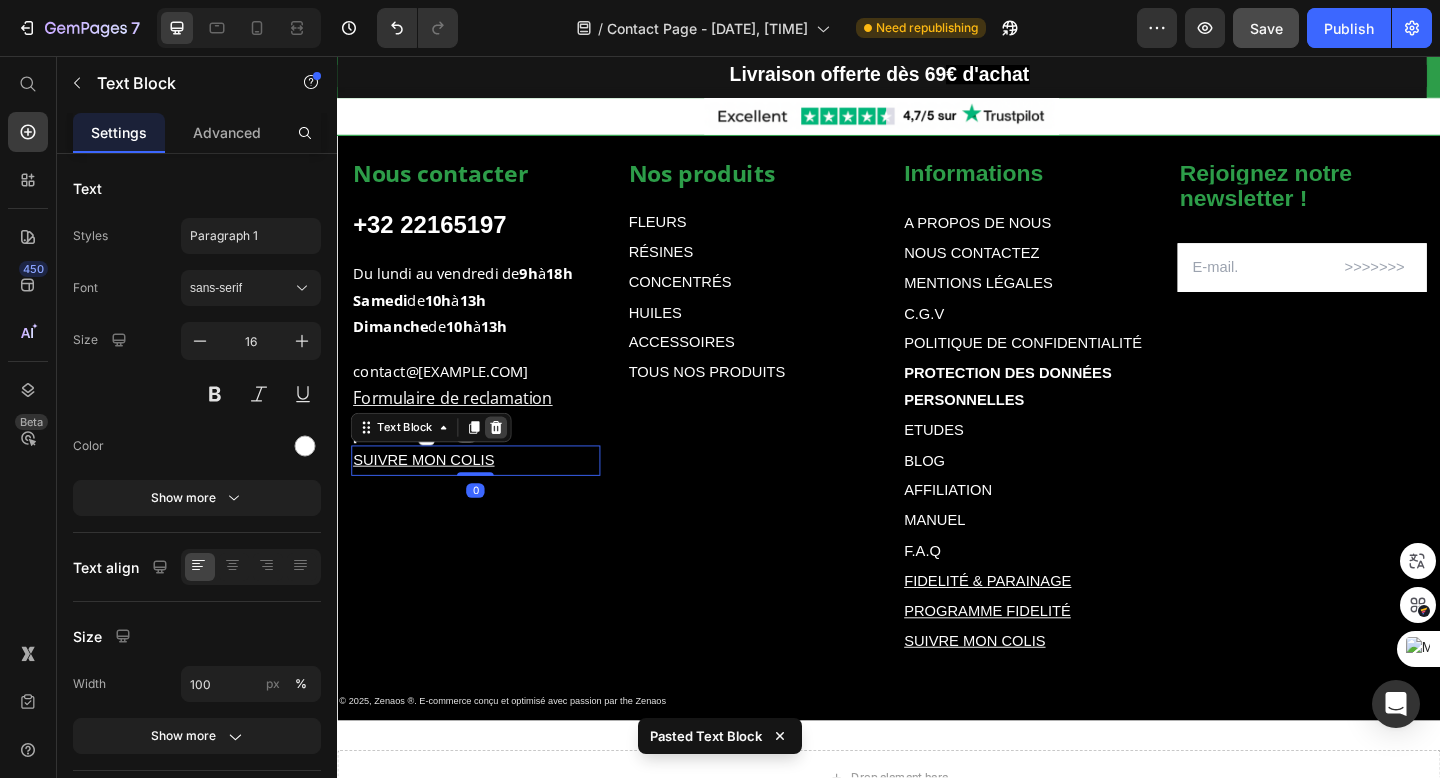 click 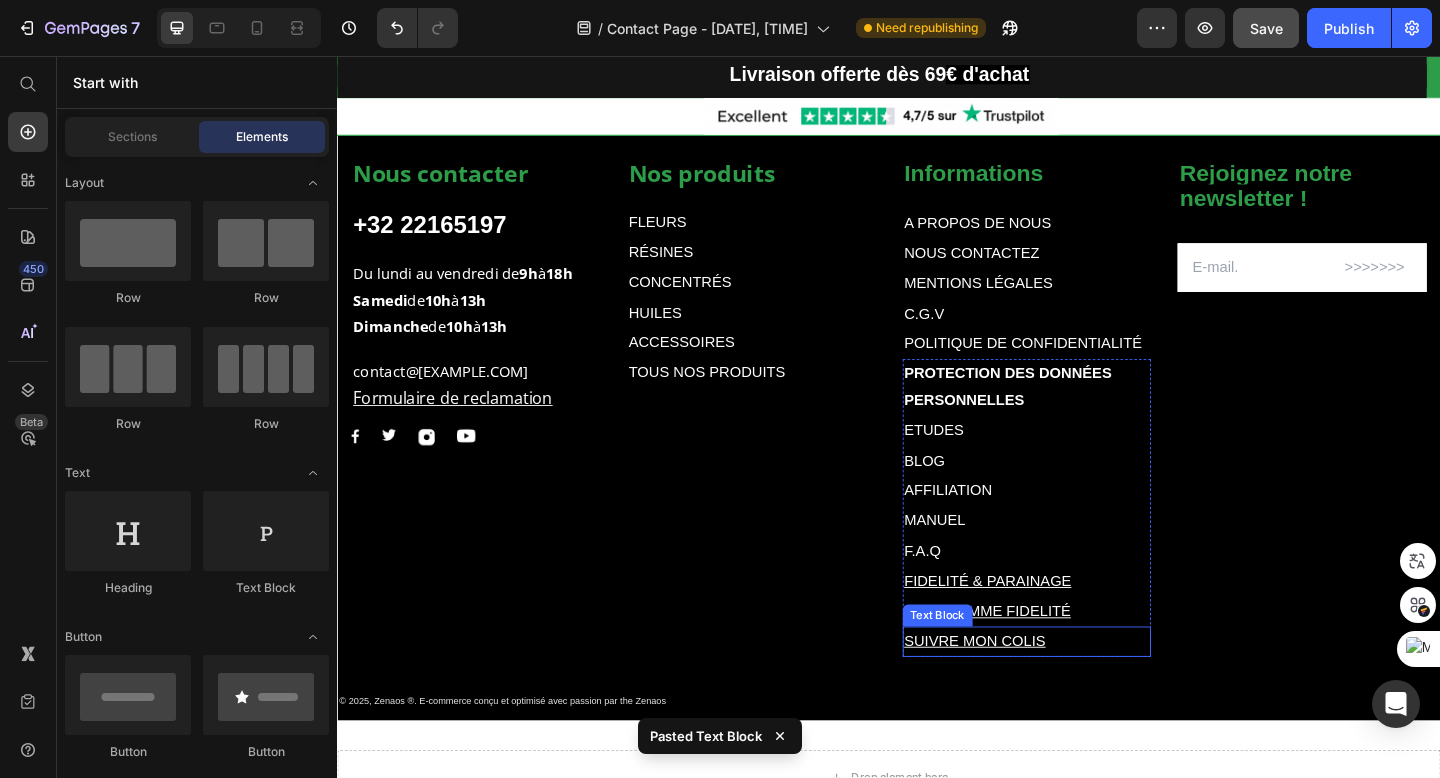 click on "SUIVRE MON COLIS" at bounding box center (1031, 692) 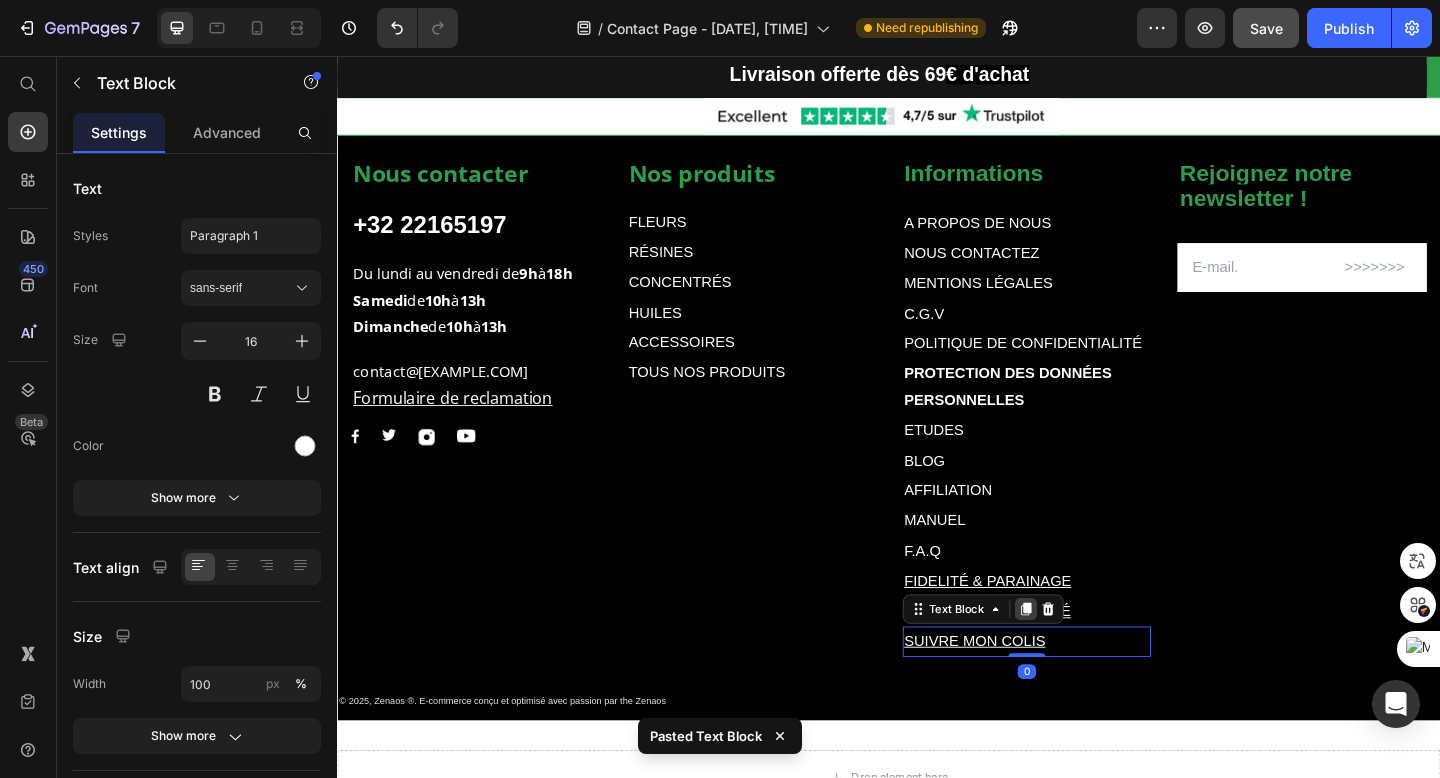 click 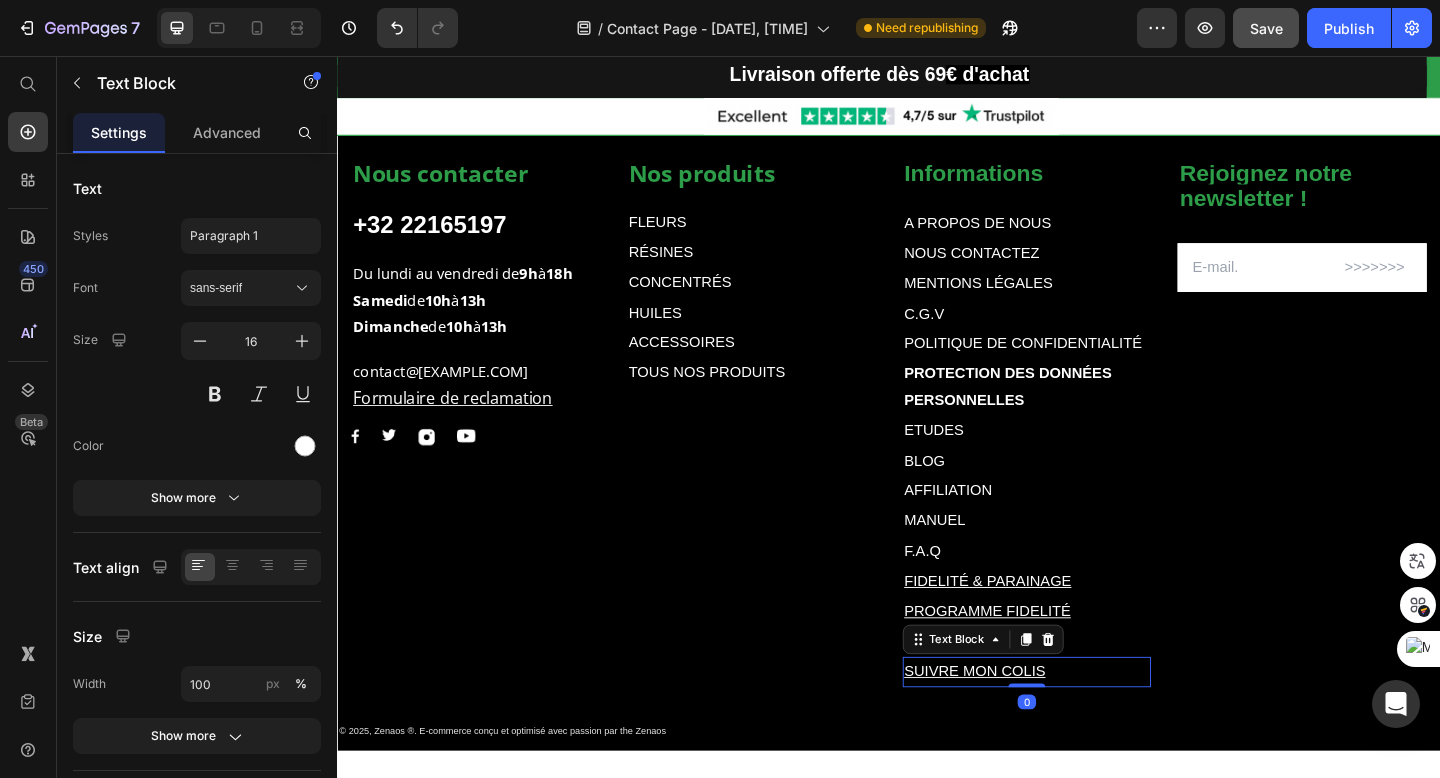 click on "SUIVRE MON COLIS" at bounding box center [1087, 726] 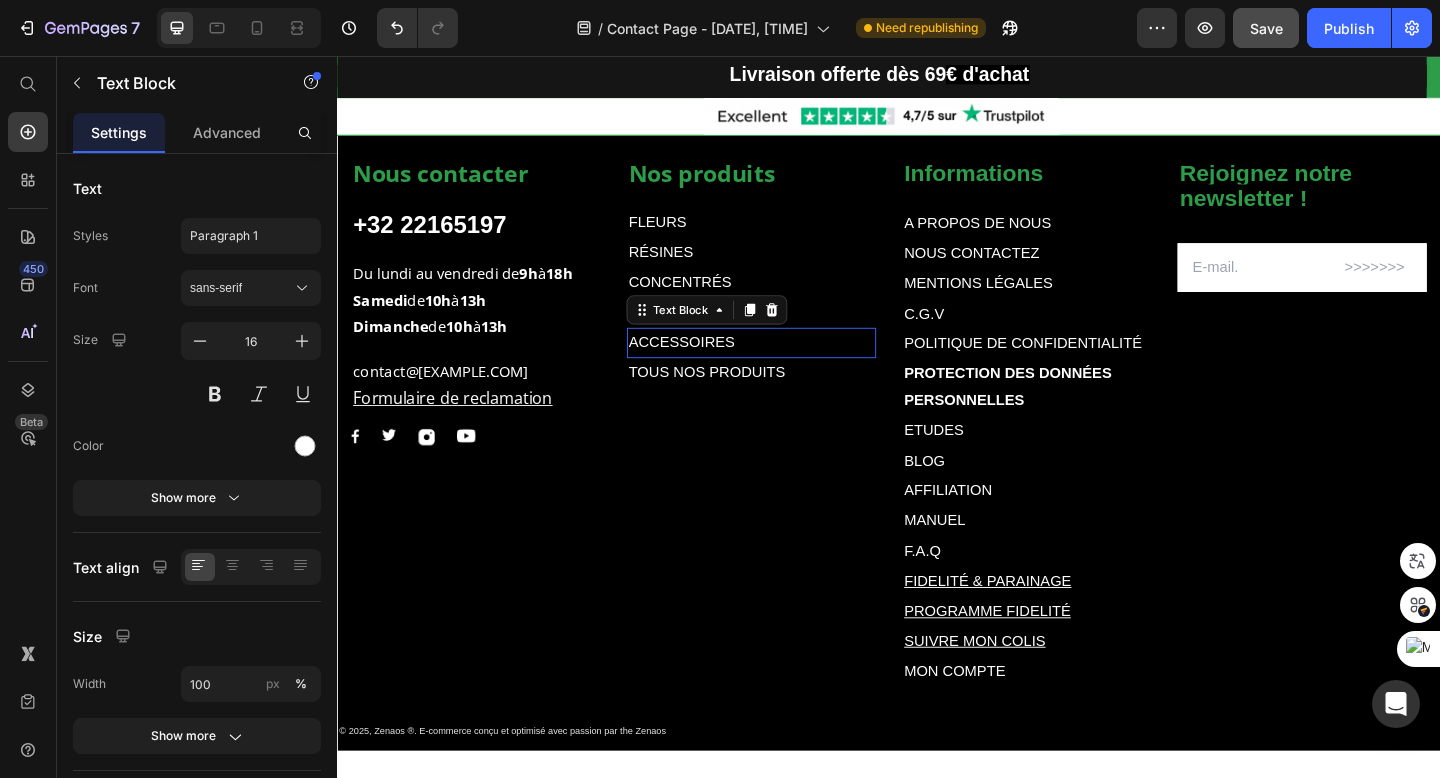 click on "ACCESSOIRES" at bounding box center (787, 368) 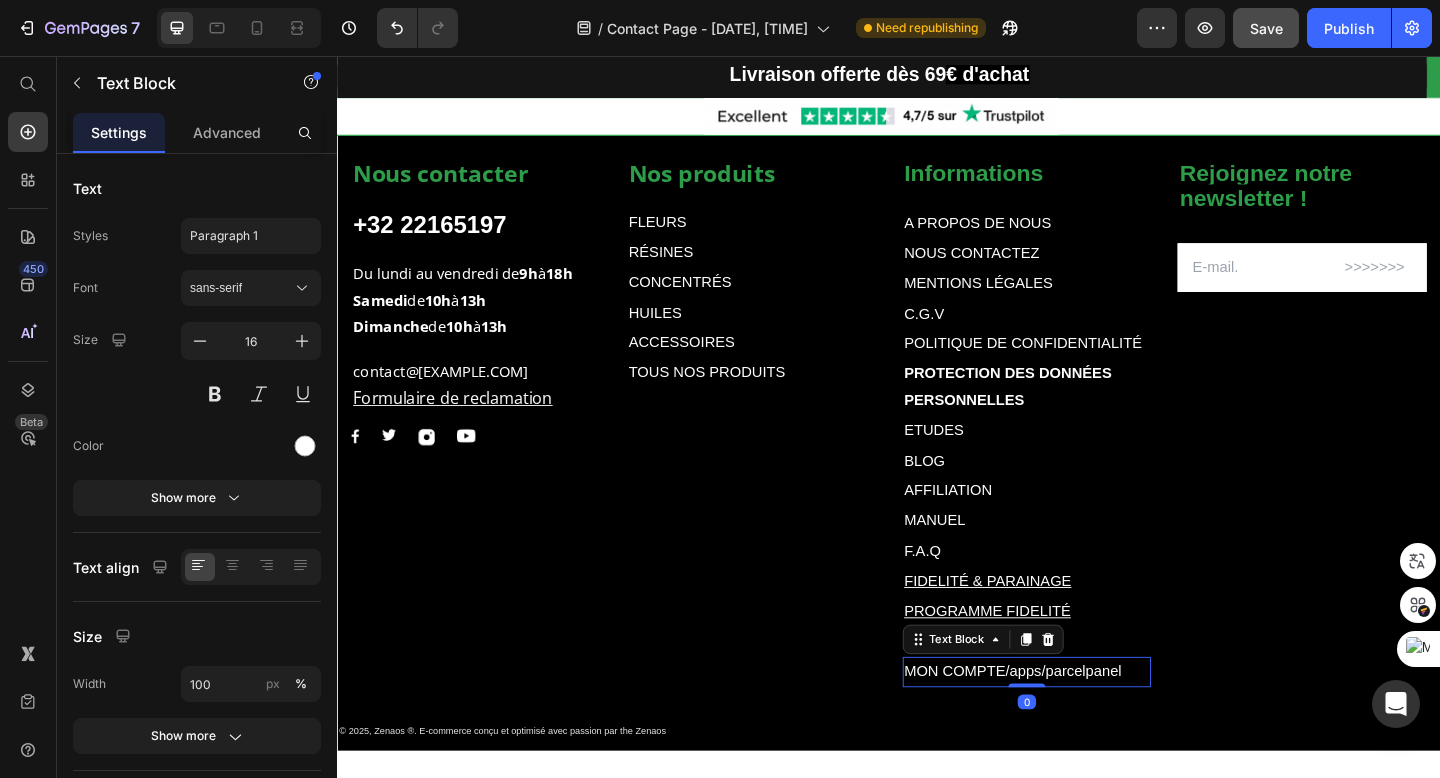click on "/apps/parcelpanel" at bounding box center [1127, 725] 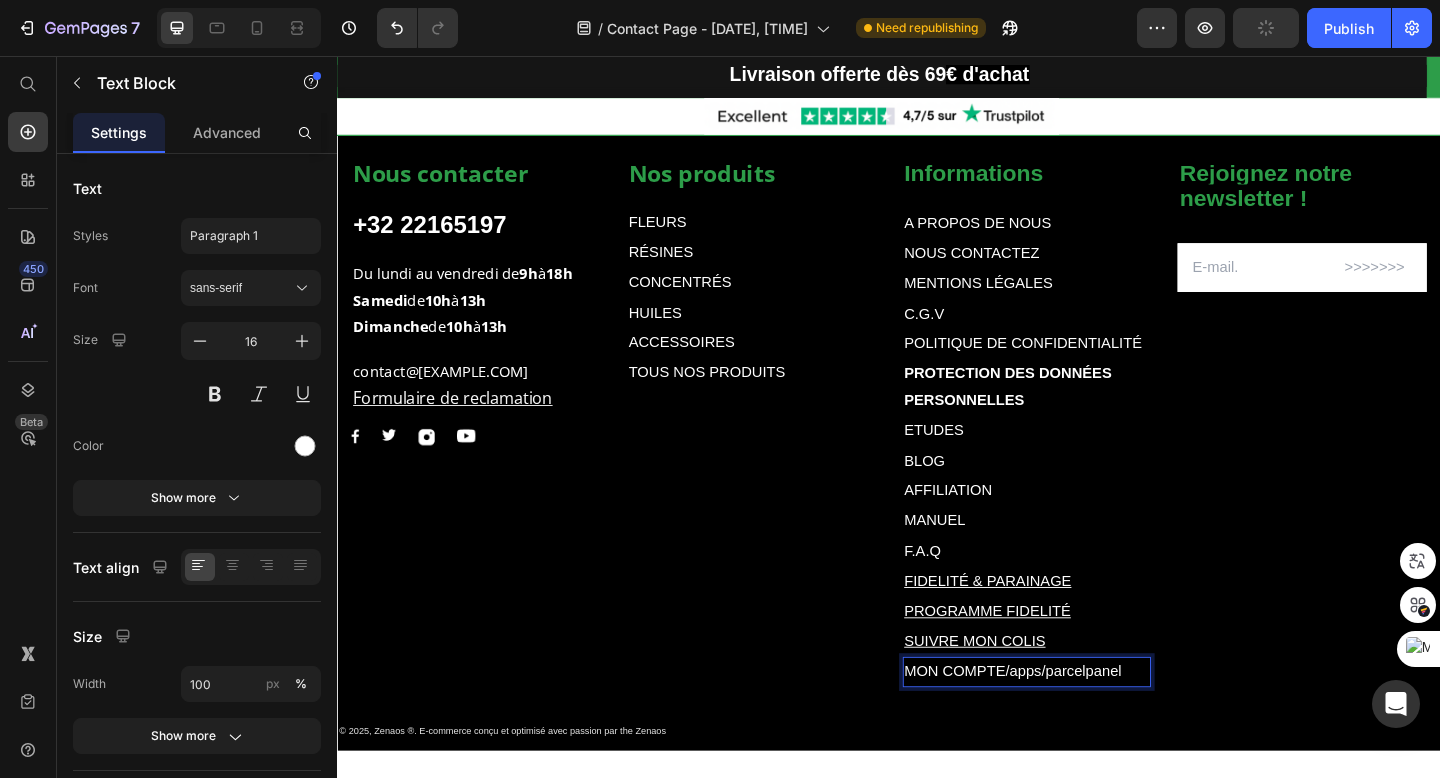 click on "/apps/parcelpanel" at bounding box center (1127, 725) 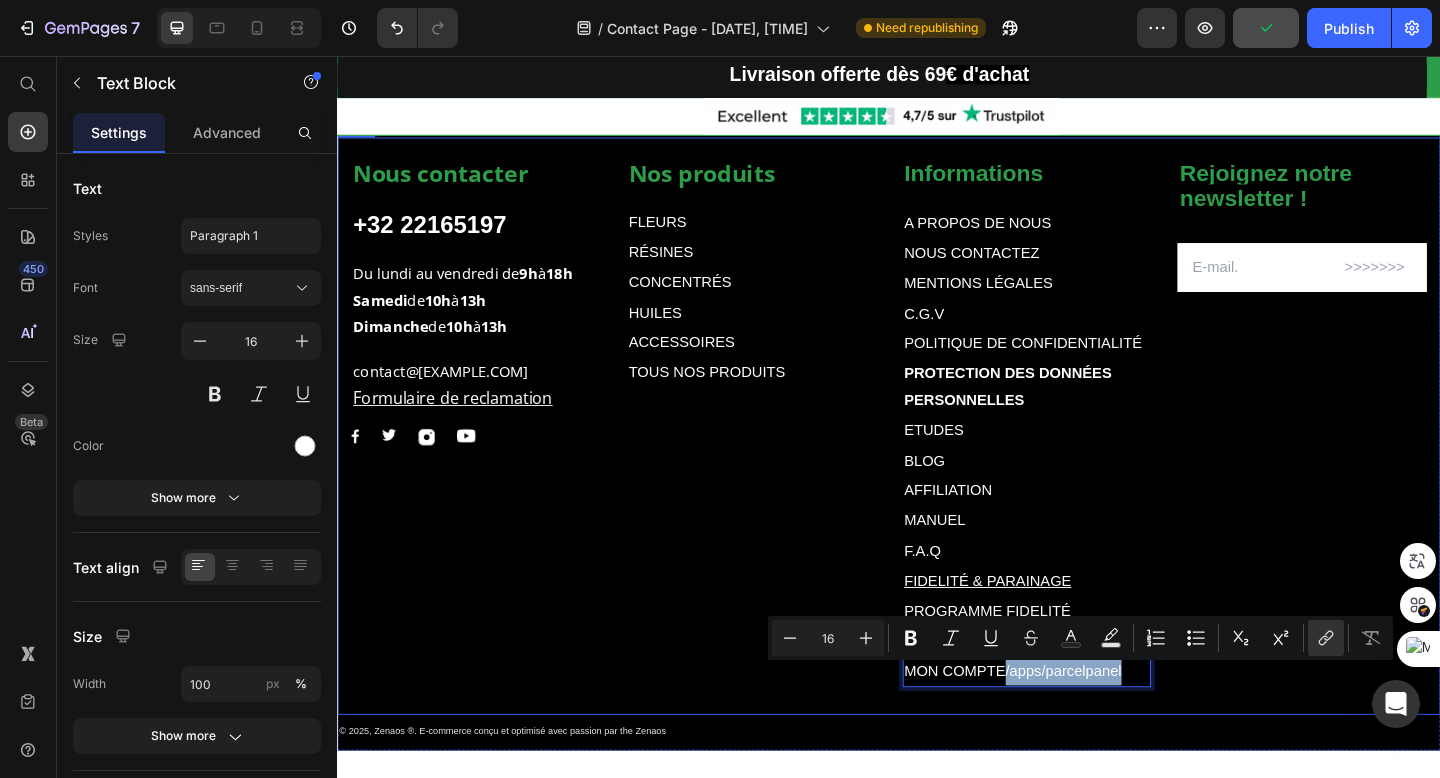 drag, startPoint x: 1057, startPoint y: 730, endPoint x: 1219, endPoint y: 727, distance: 162.02777 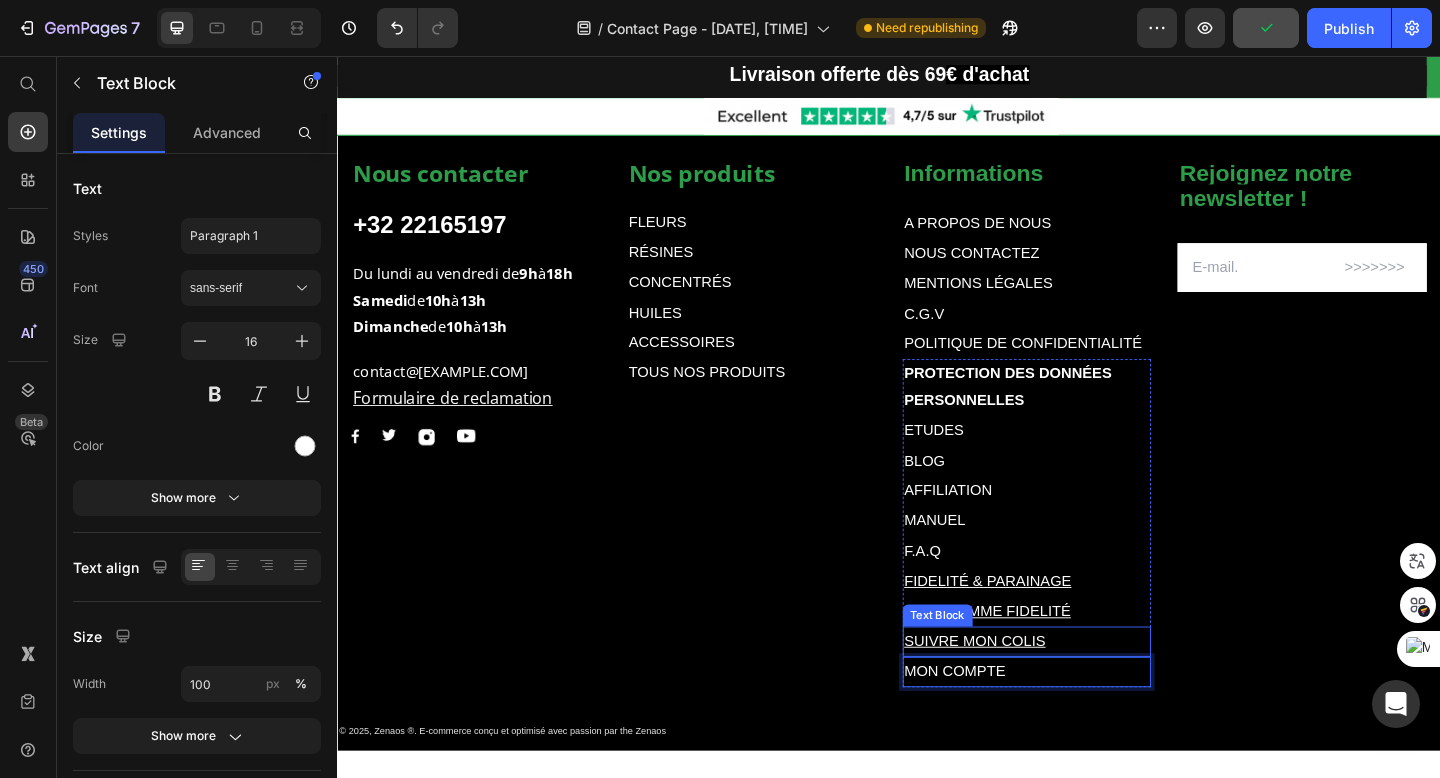 click on "Nos produits Text block FLEURS Text Block RÉSINES Text Block CONCENTRÉS Text Block HUILES Text Block ACCESSOIRES Text Block TOUS NOS PRODUITS Text Block" at bounding box center [787, 456] 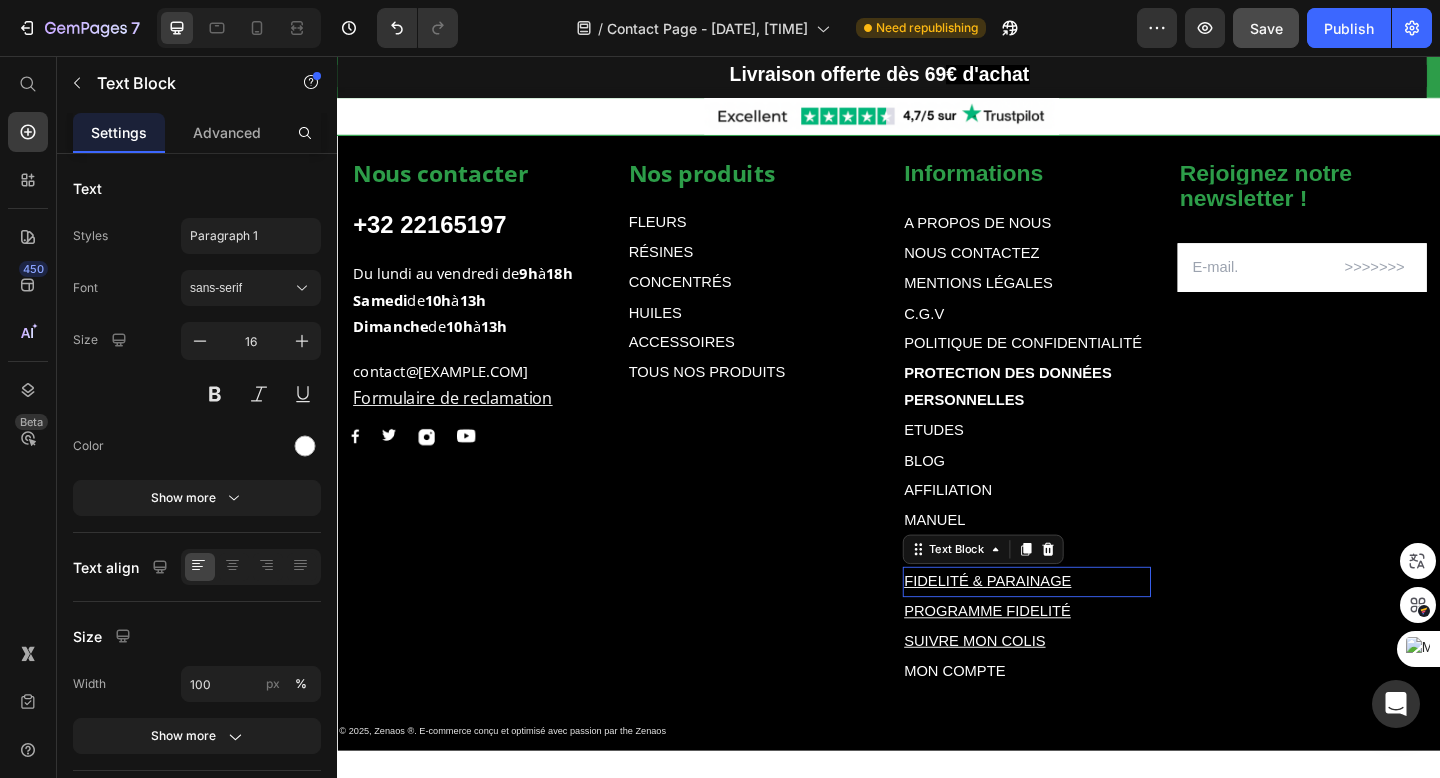 click on "FIDELITÉ & PARAINAGE" at bounding box center [1045, 627] 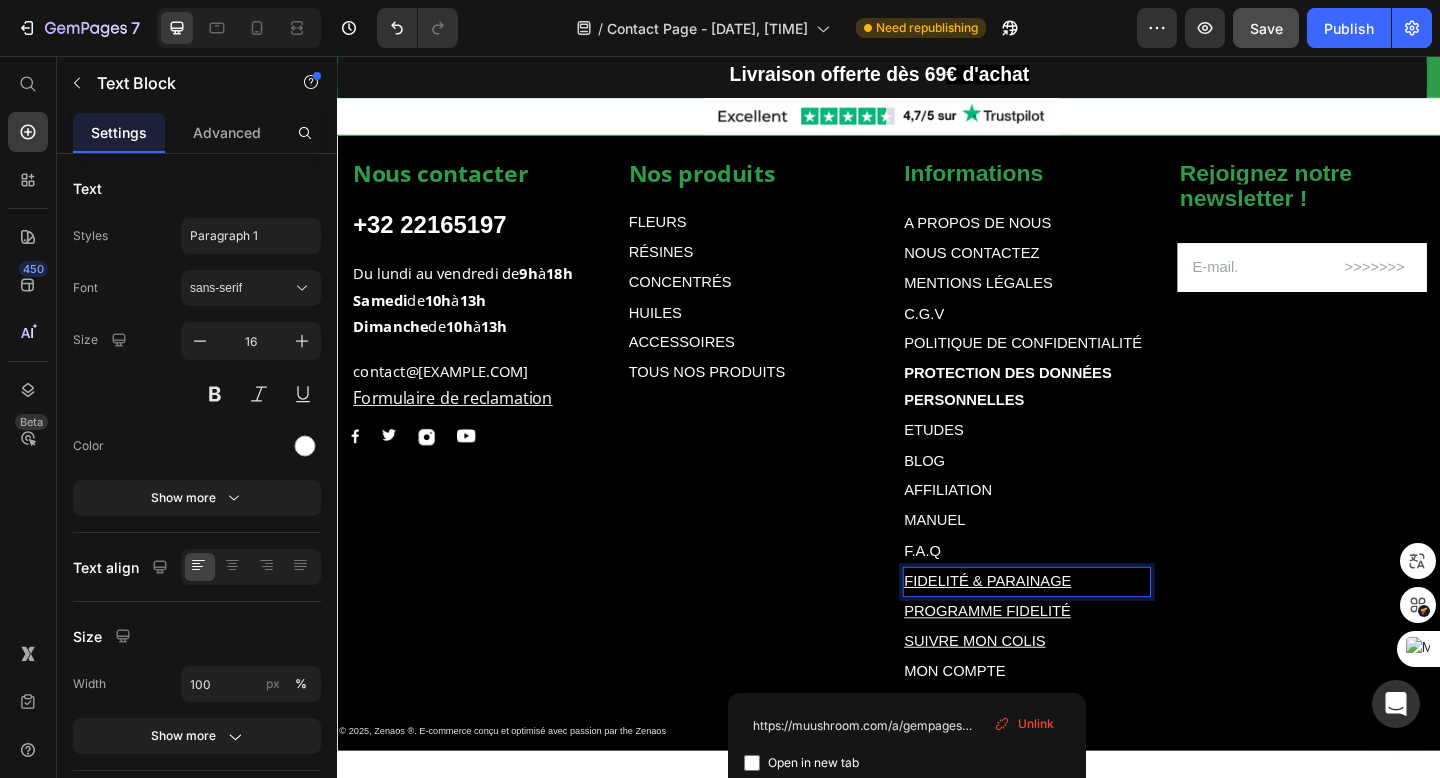 click on "FIDELITÉ & PARAINAGE" at bounding box center [1087, 628] 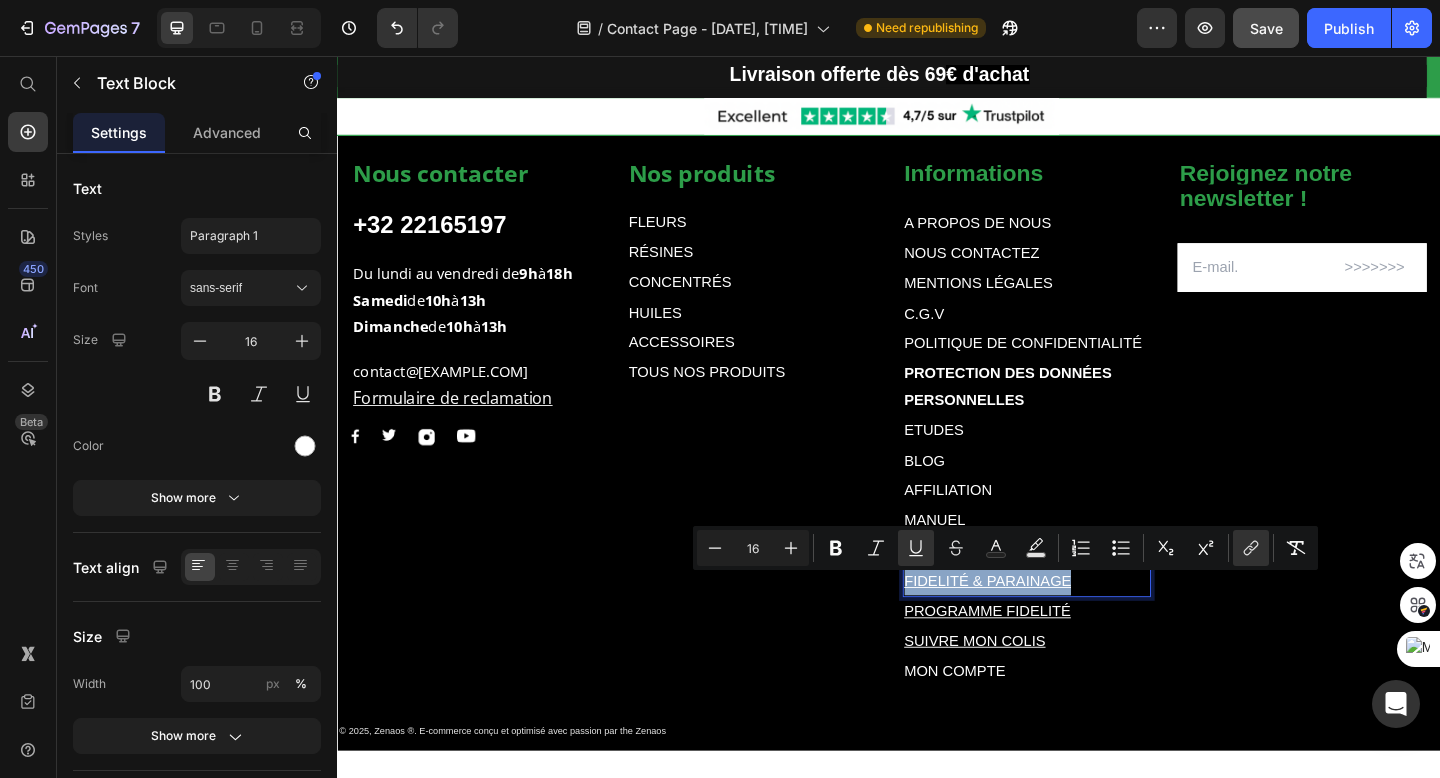 drag, startPoint x: 1153, startPoint y: 627, endPoint x: 945, endPoint y: 631, distance: 208.03845 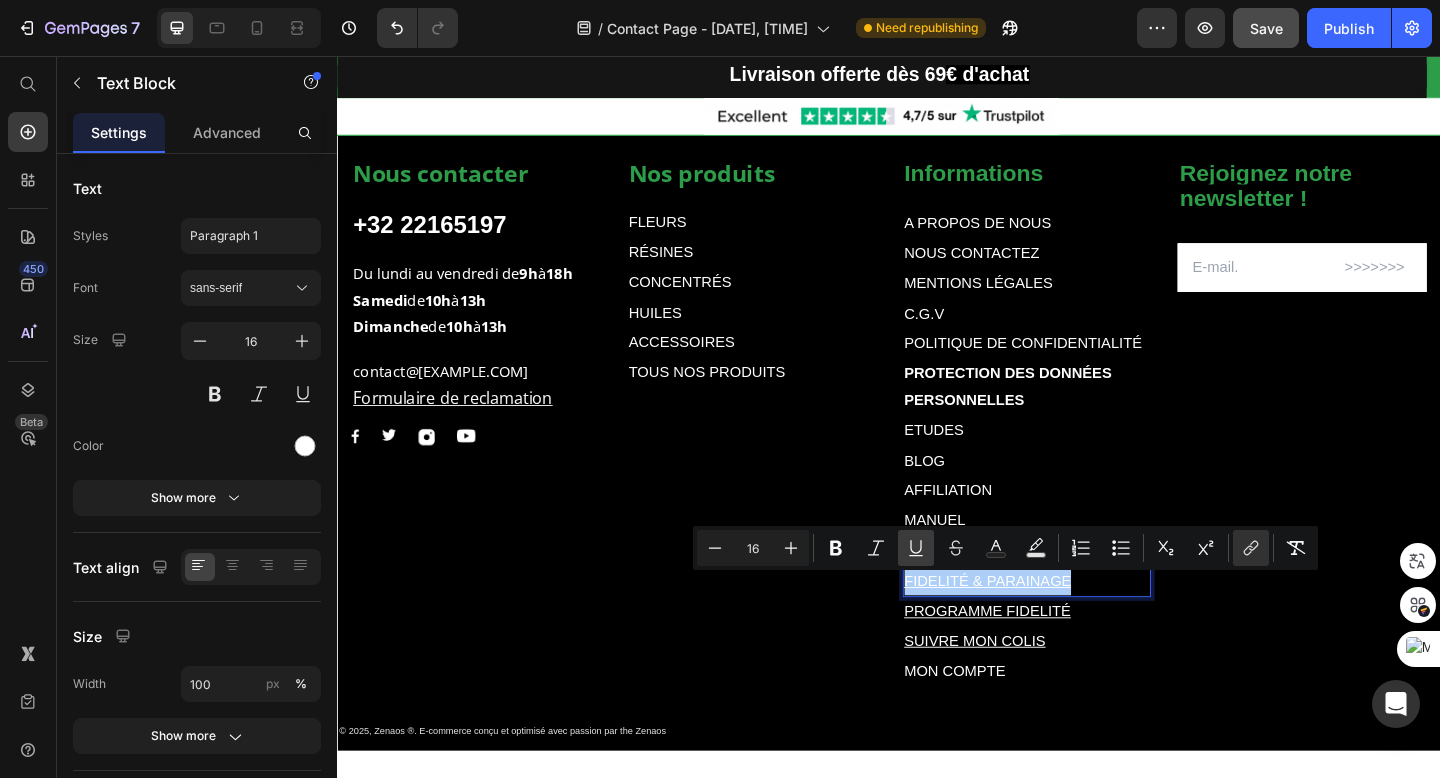click 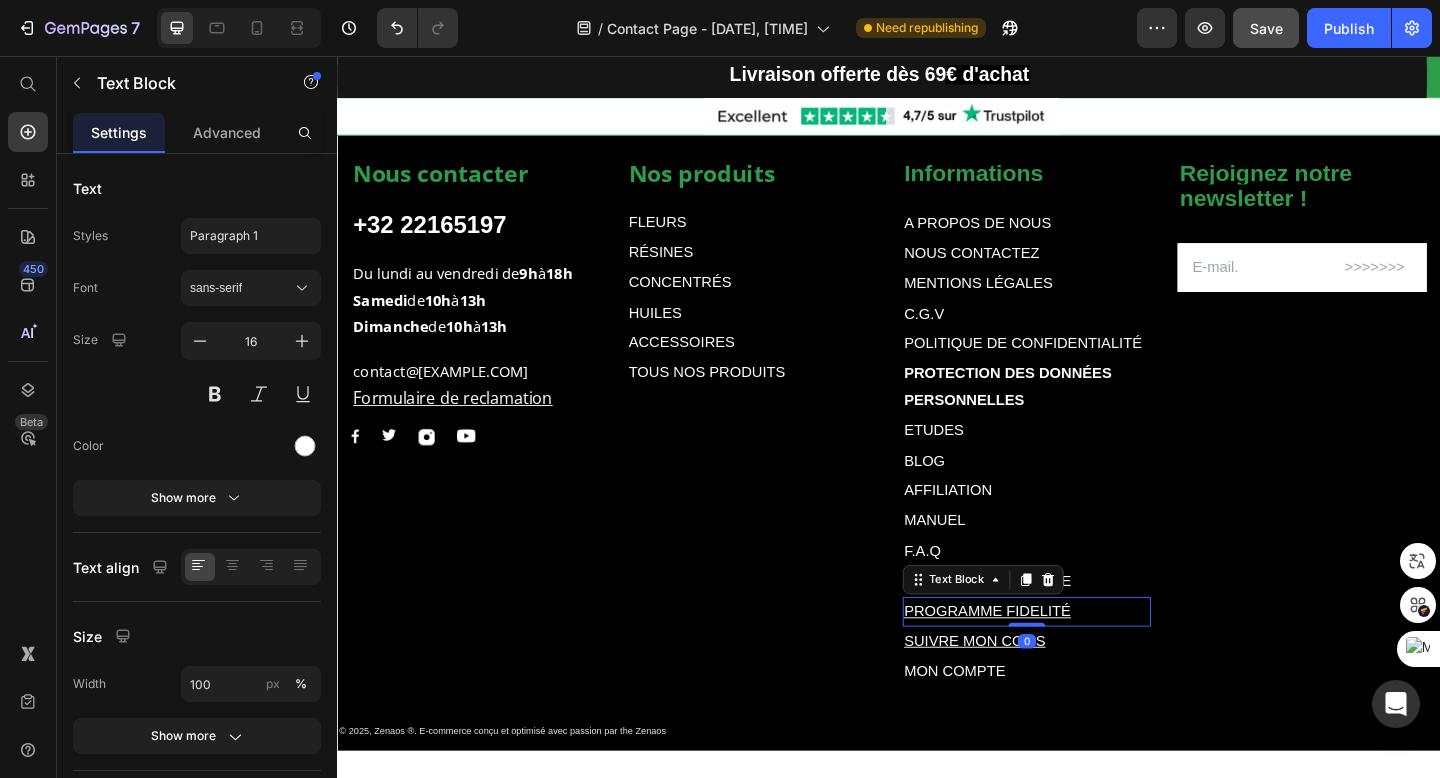 click on "PROGRAMME FIDELITÉ" at bounding box center (1087, 661) 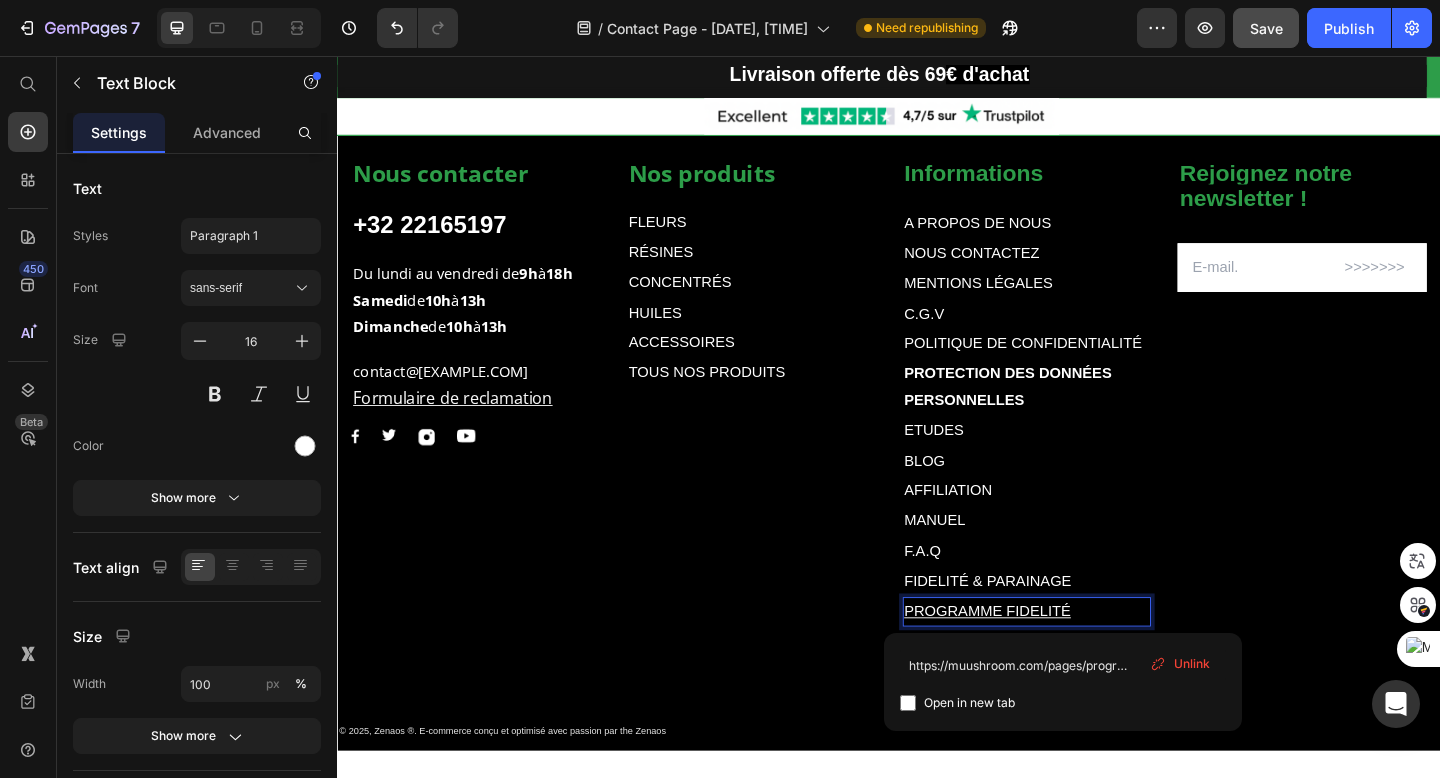 click on "PROGRAMME FIDELITÉ" at bounding box center [1087, 661] 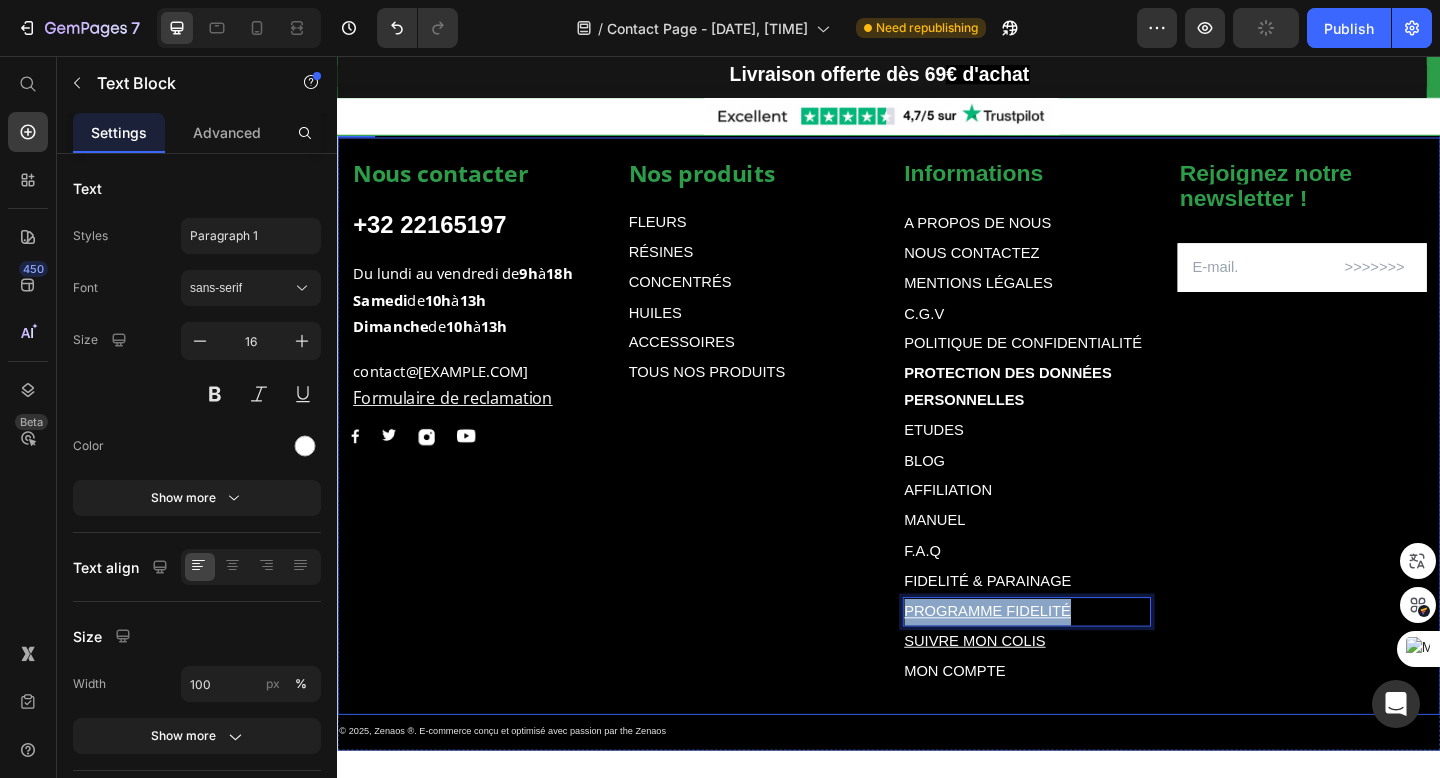 drag, startPoint x: 1133, startPoint y: 667, endPoint x: 929, endPoint y: 664, distance: 204.02206 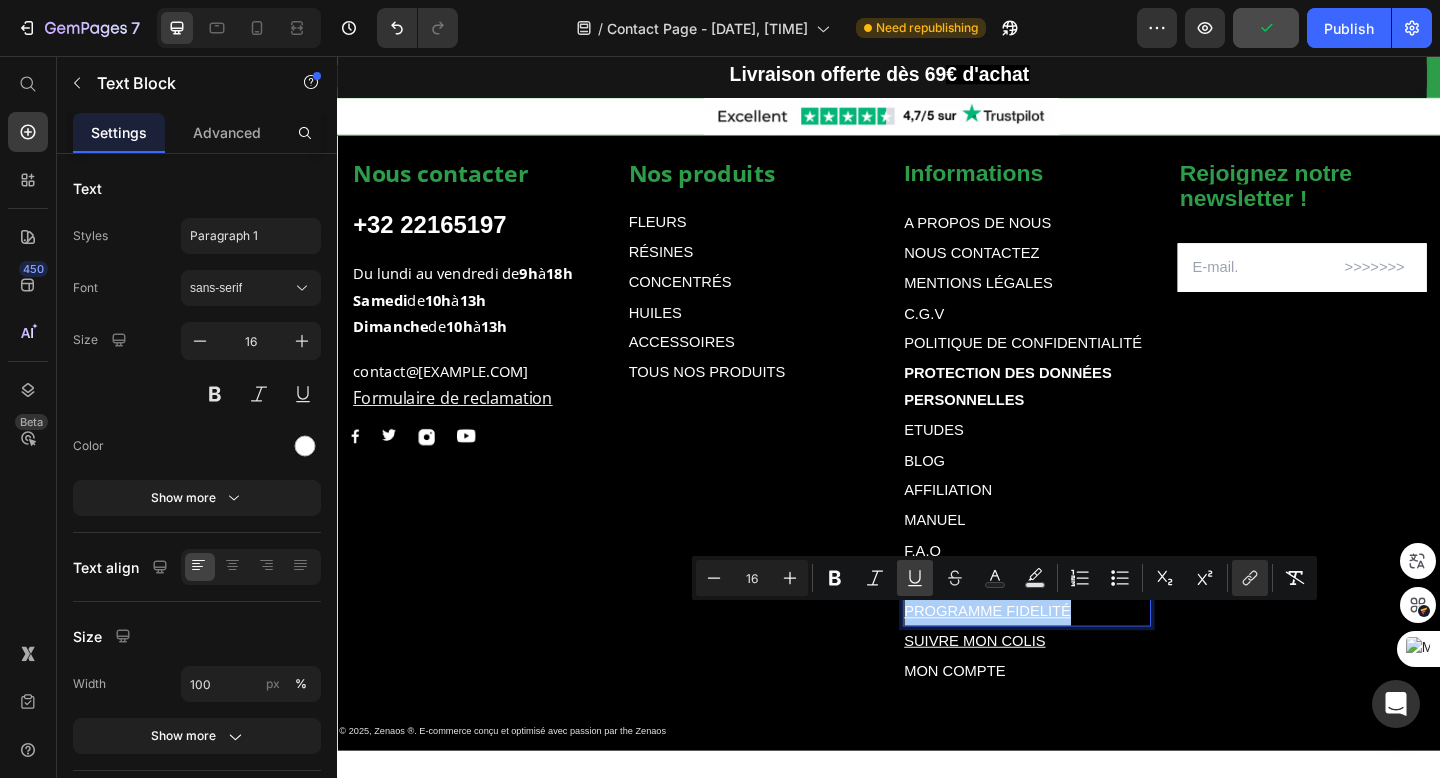 click 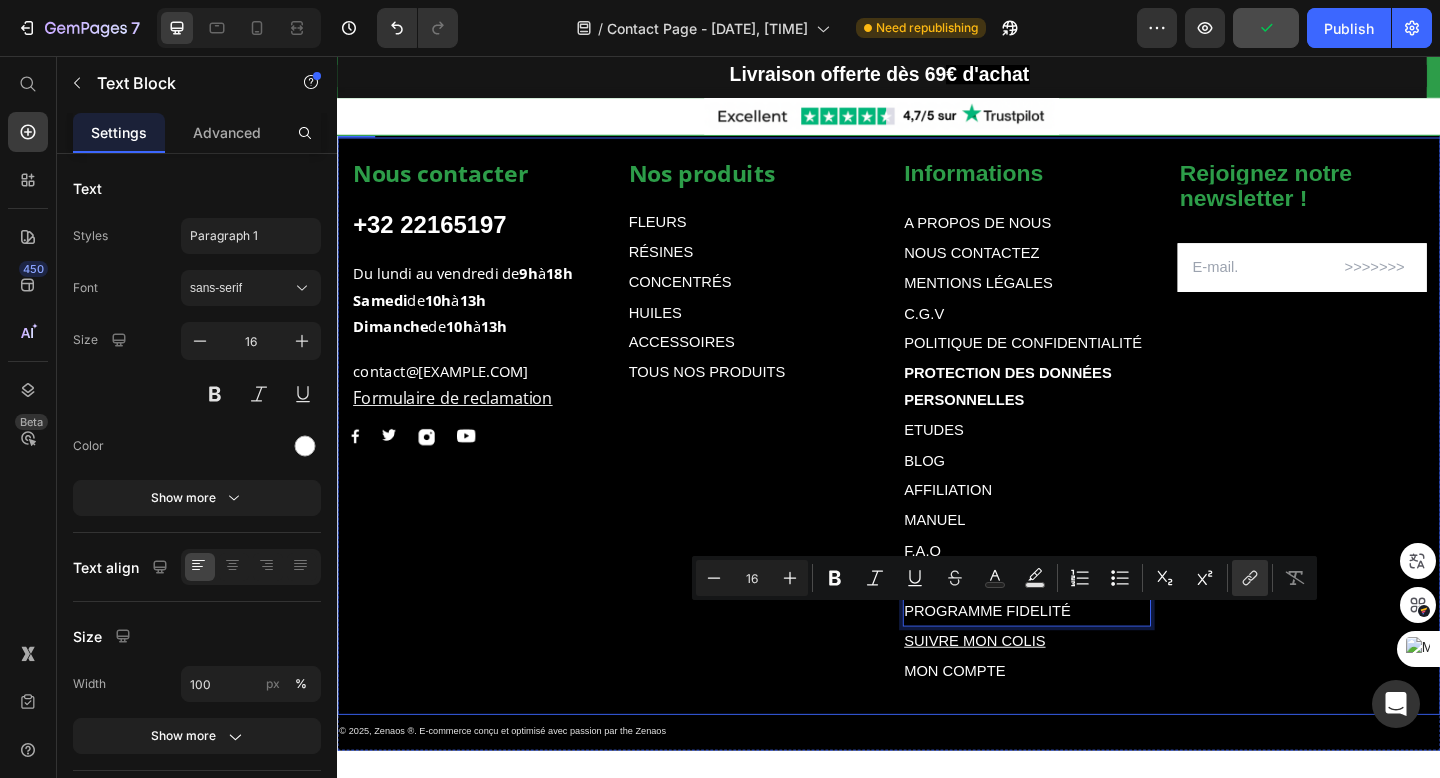 click on "Nos produits Text block FLEURS Text Block RÉSINES Text Block CONCENTRÉS Text Block HUILES Text Block ACCESSOIRES Text Block TOUS NOS PRODUITS Text Block" at bounding box center [787, 456] 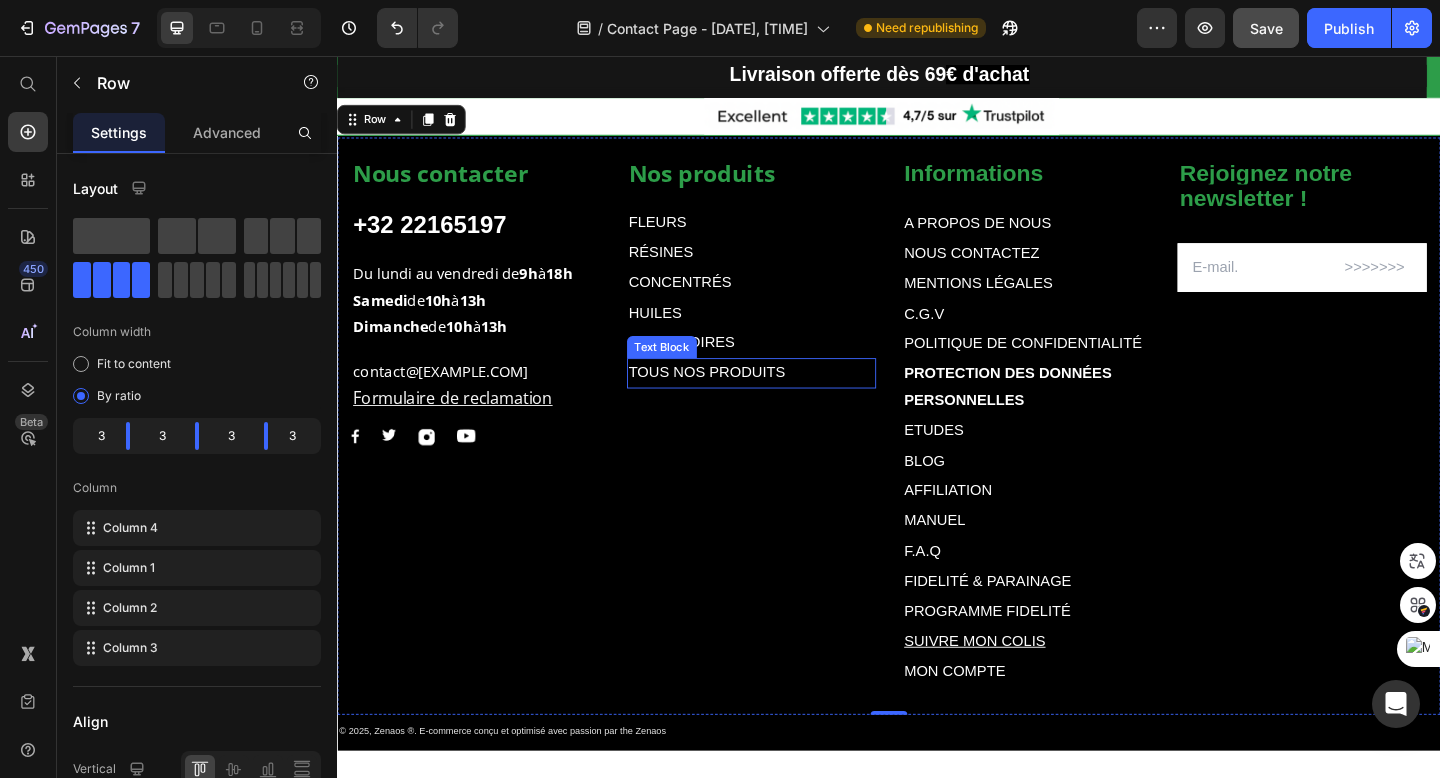 scroll, scrollTop: 2544, scrollLeft: 0, axis: vertical 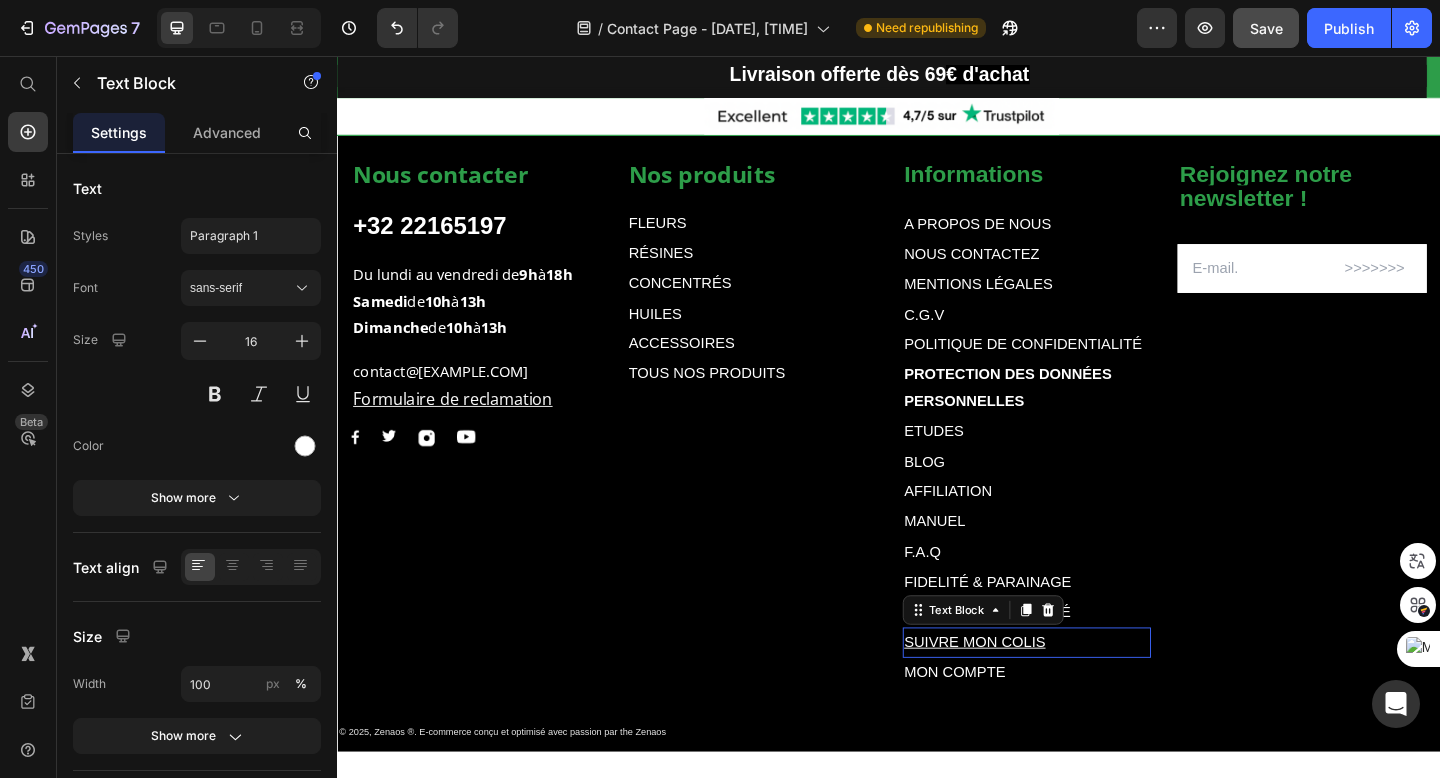 click on "SUIVRE MON COLIS" at bounding box center [1031, 693] 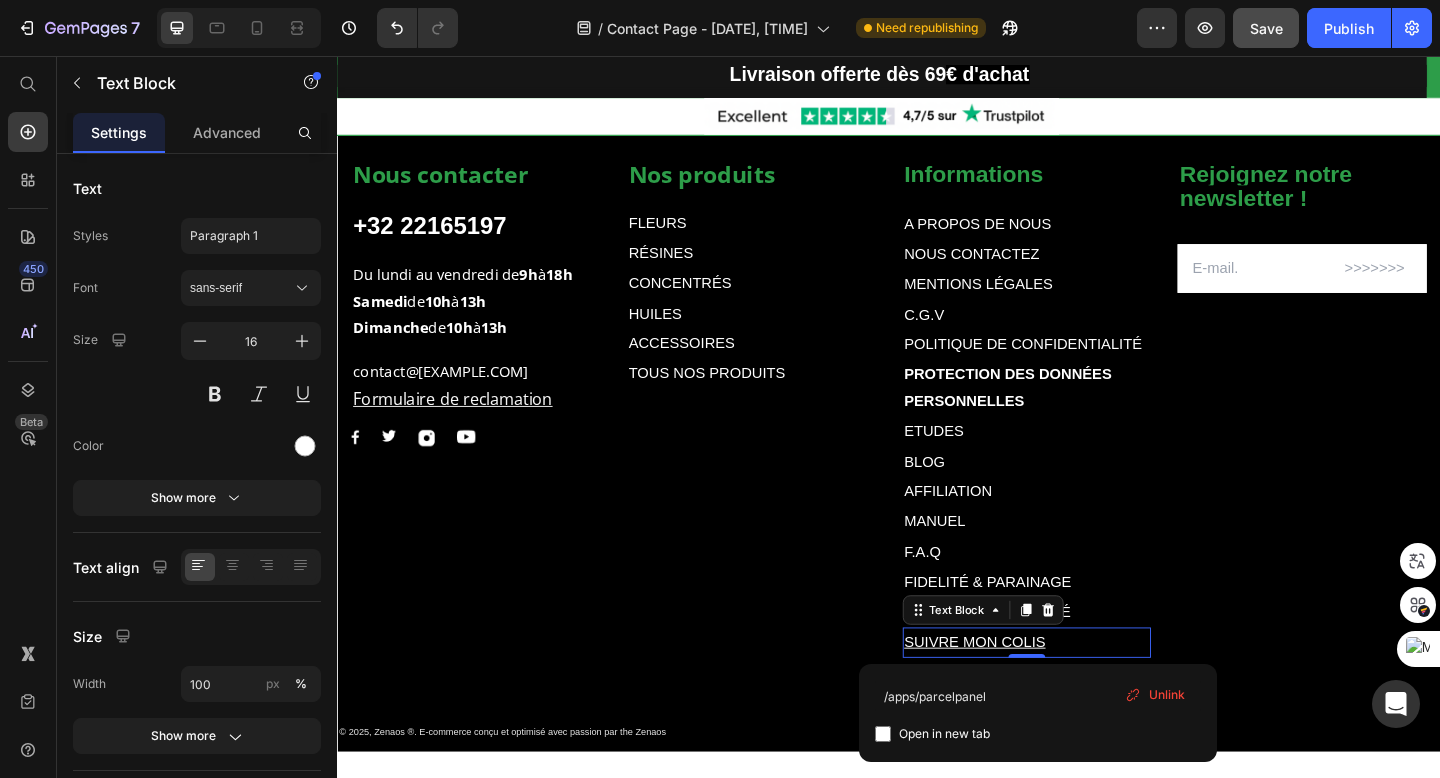 click on "SUIVRE MON COLIS" at bounding box center [1087, 694] 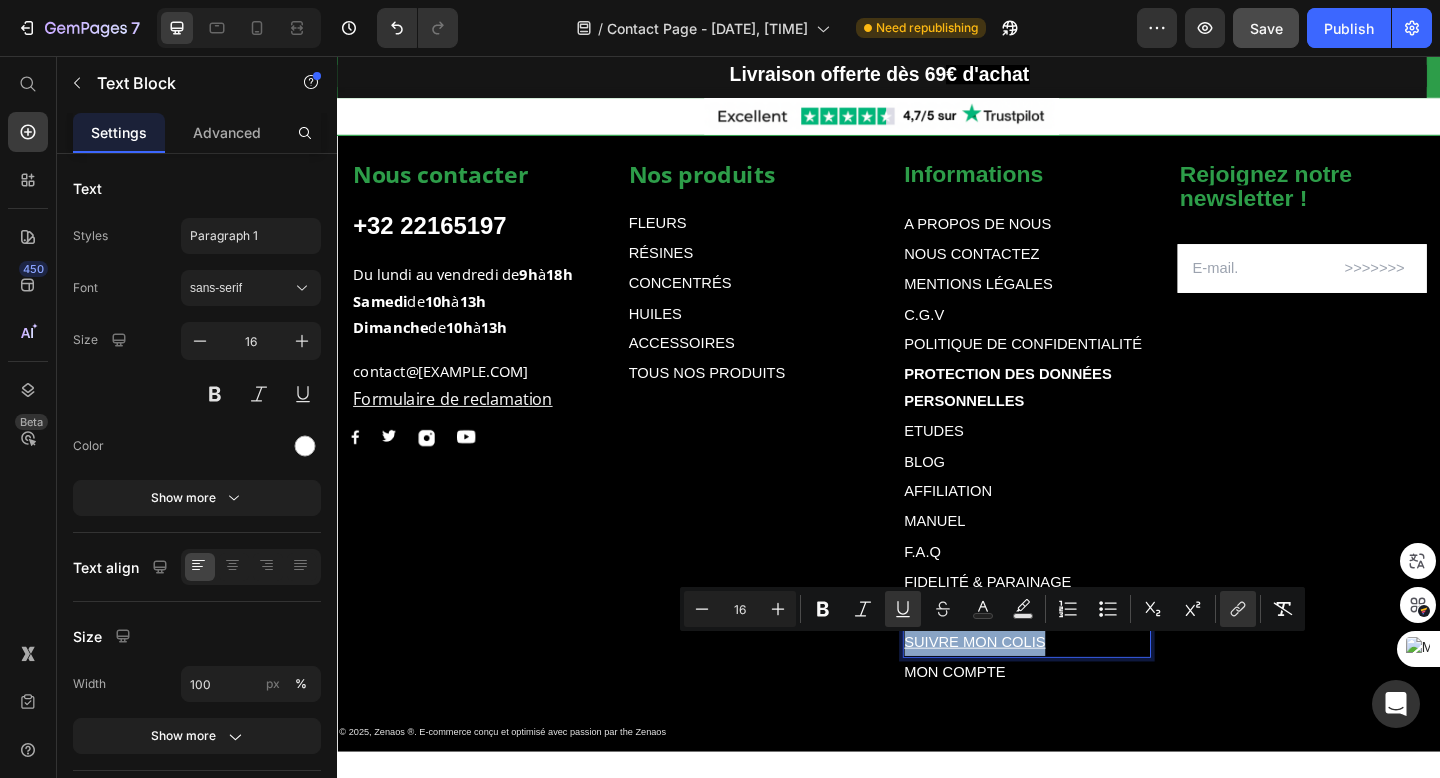 drag, startPoint x: 1124, startPoint y: 698, endPoint x: 945, endPoint y: 694, distance: 179.0447 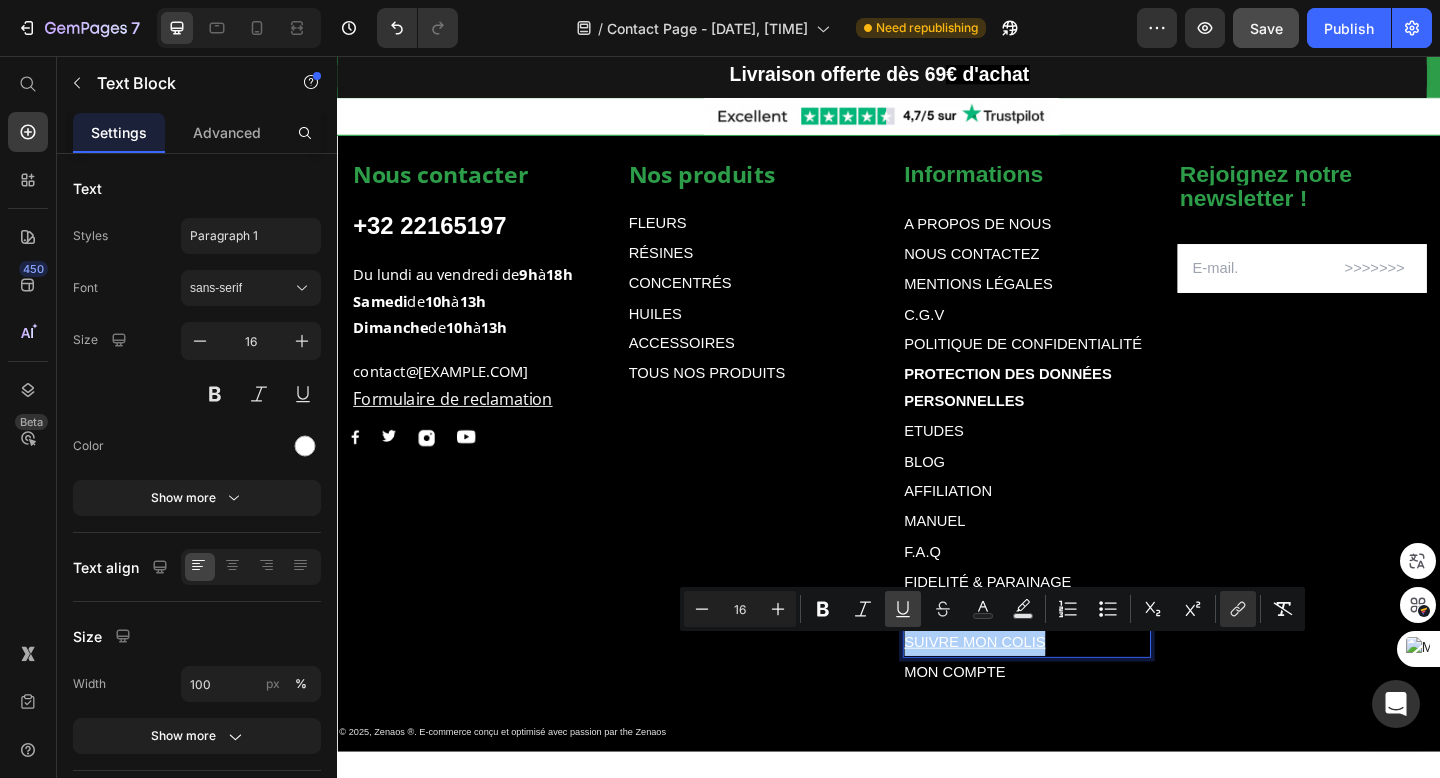 click 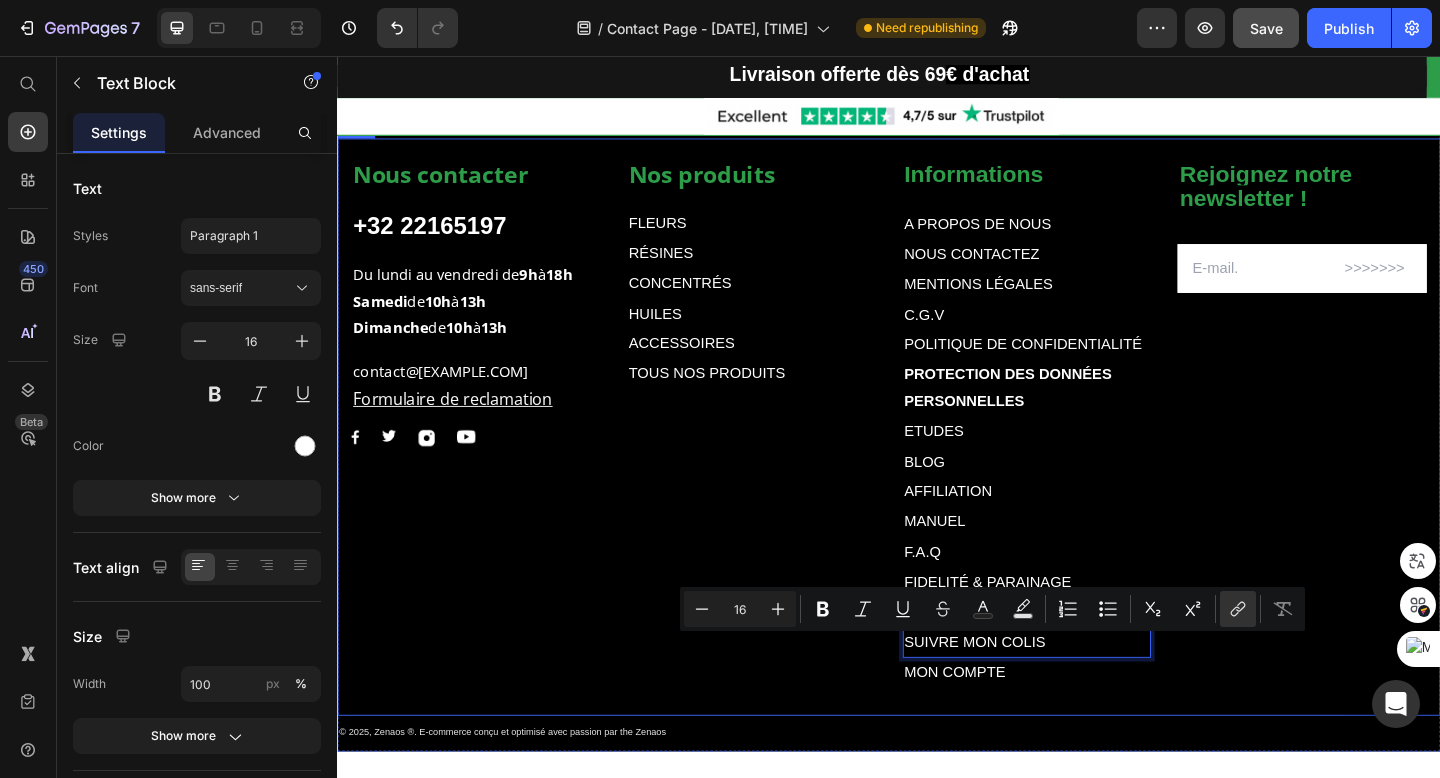 click on "Nos produits Text block FLEURS Text Block RÉSINES Text Block CONCENTRÉS Text Block HUILES Text Block ACCESSOIRES Text Block TOUS NOS PRODUITS Text Block" at bounding box center [787, 457] 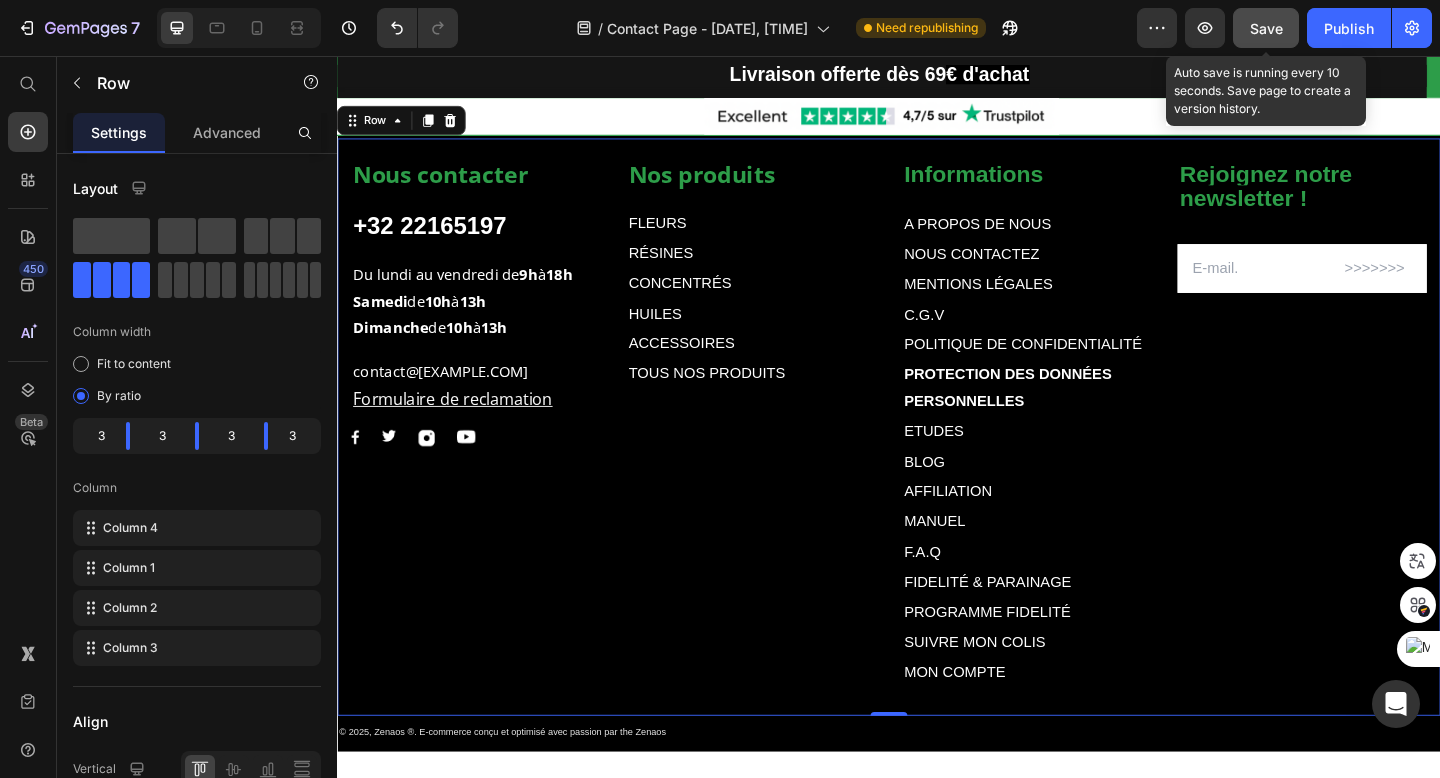 click on "Save" 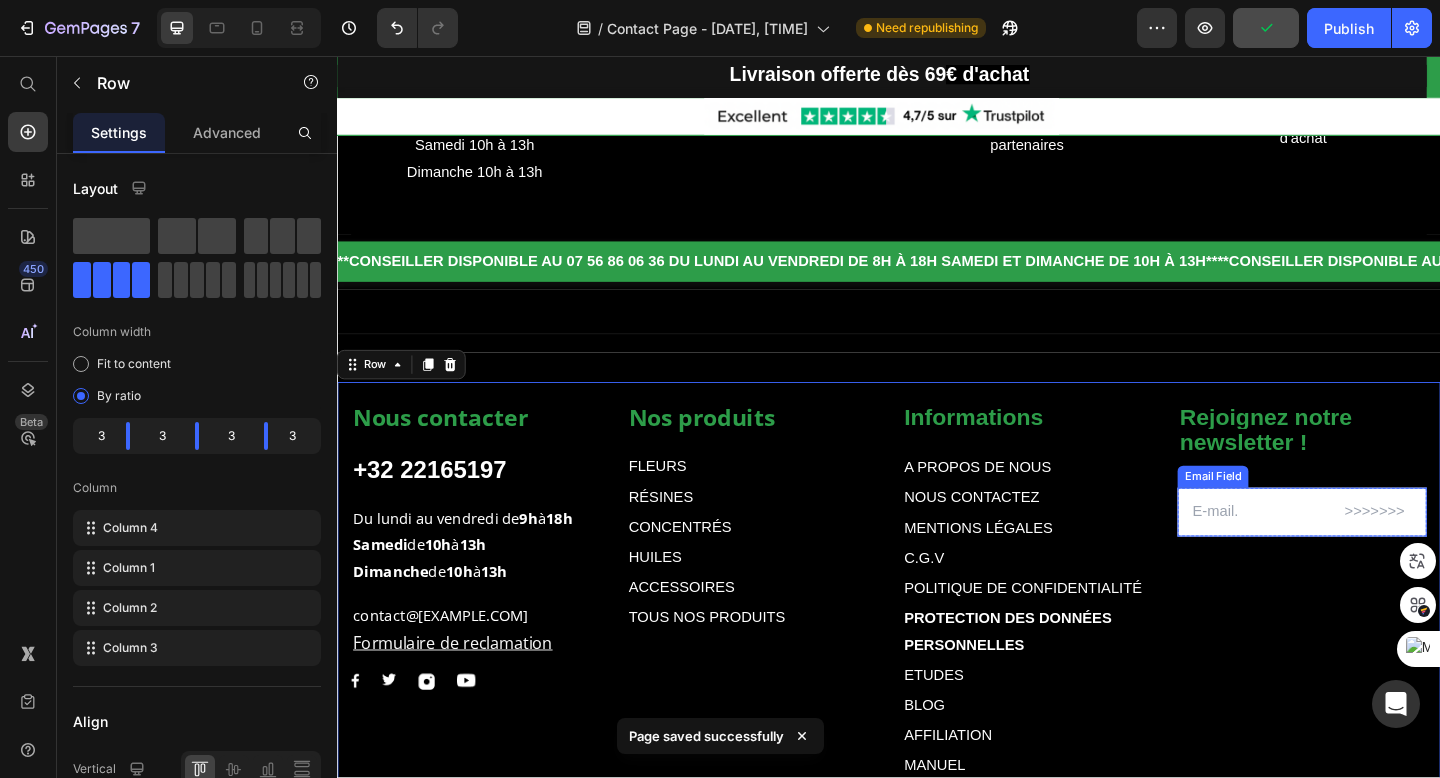scroll, scrollTop: 2250, scrollLeft: 0, axis: vertical 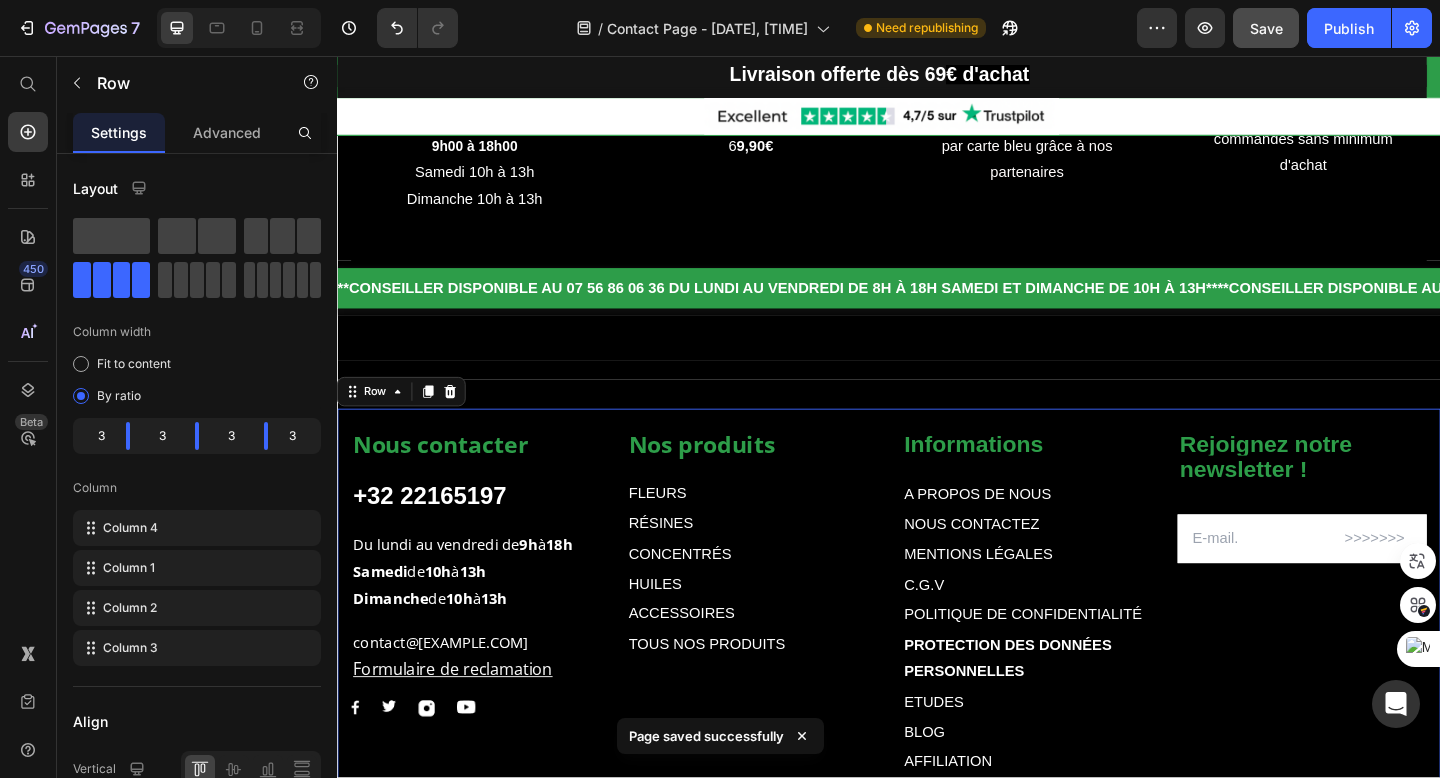 click on "7  Version history  /  Contact Page - Feb 11, 10:54:03 Need republishing Preview  Save   Publish" 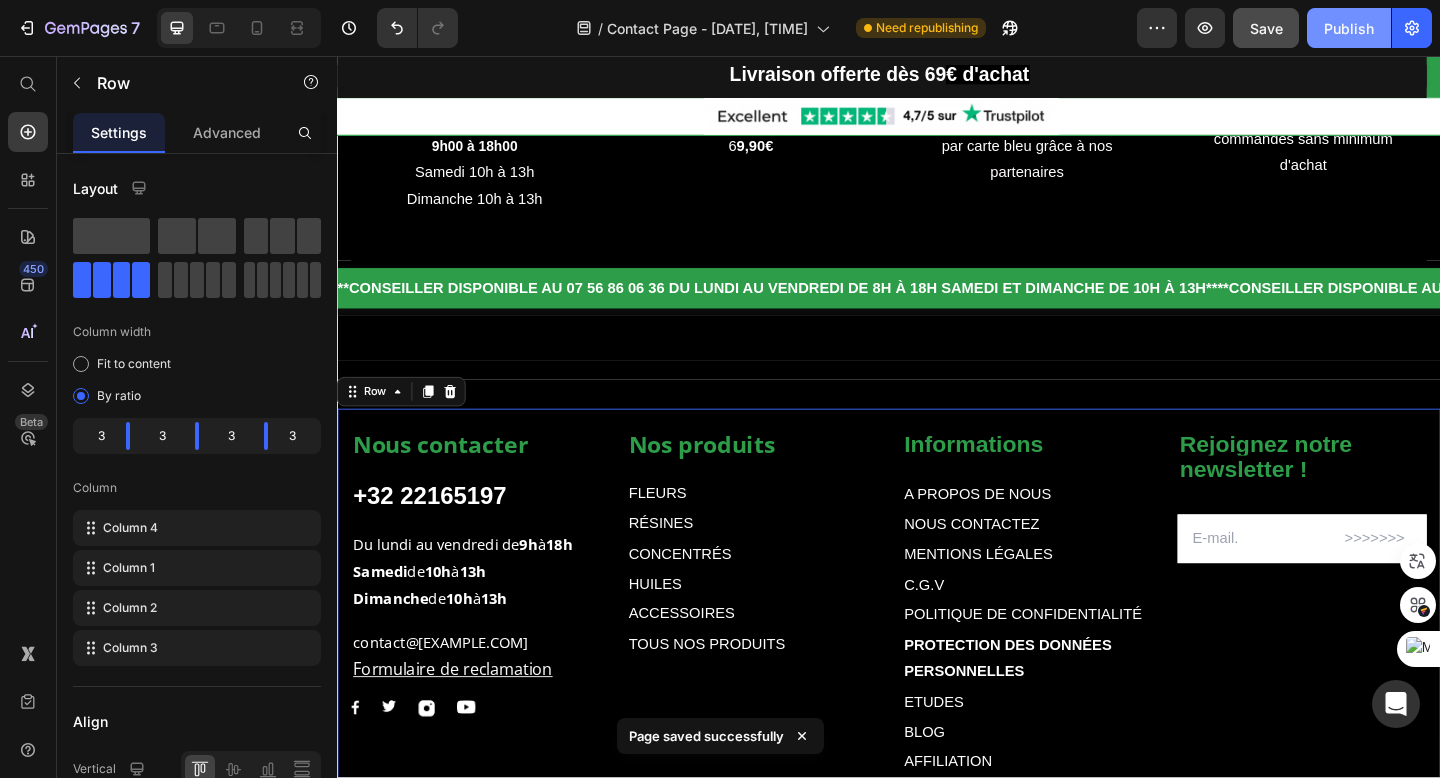 click on "Publish" at bounding box center (1349, 28) 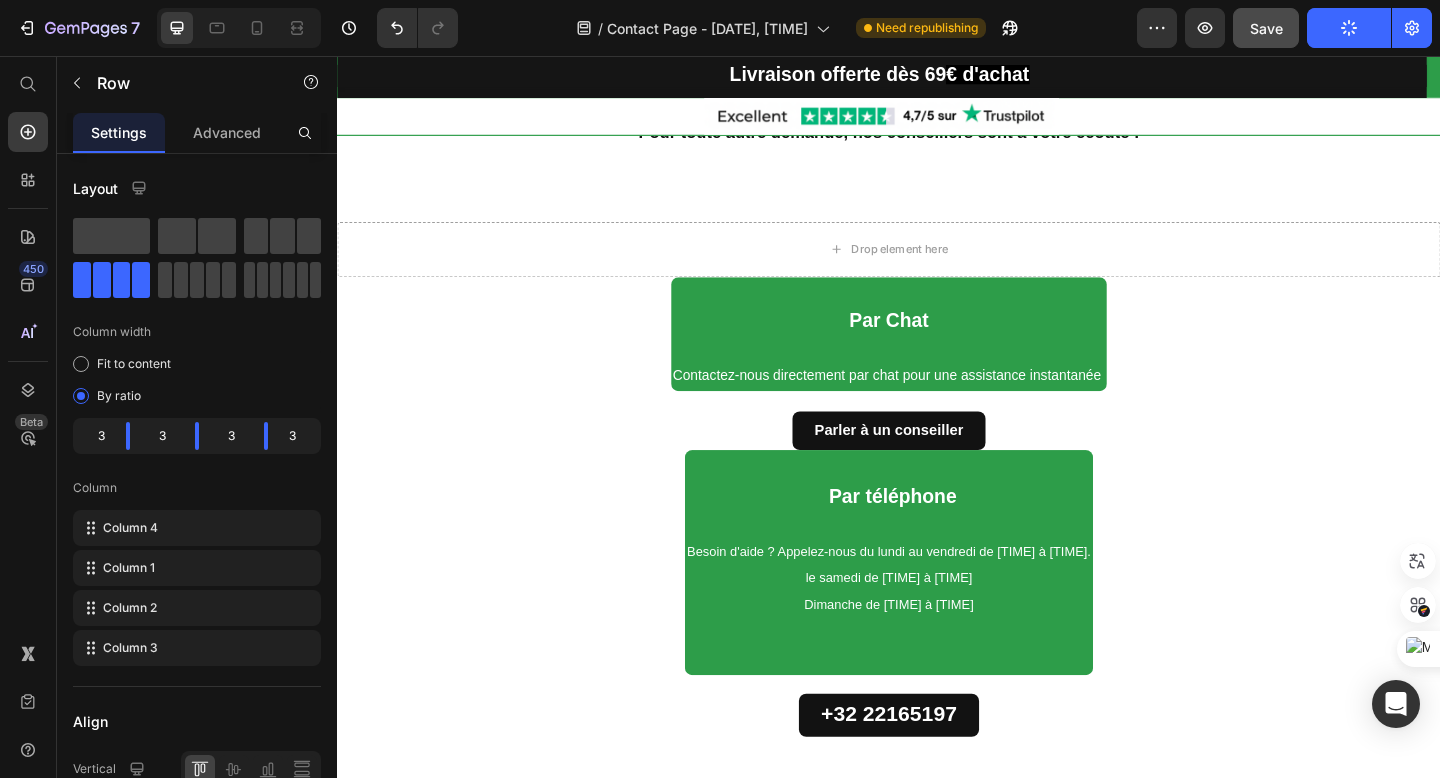scroll, scrollTop: 743, scrollLeft: 0, axis: vertical 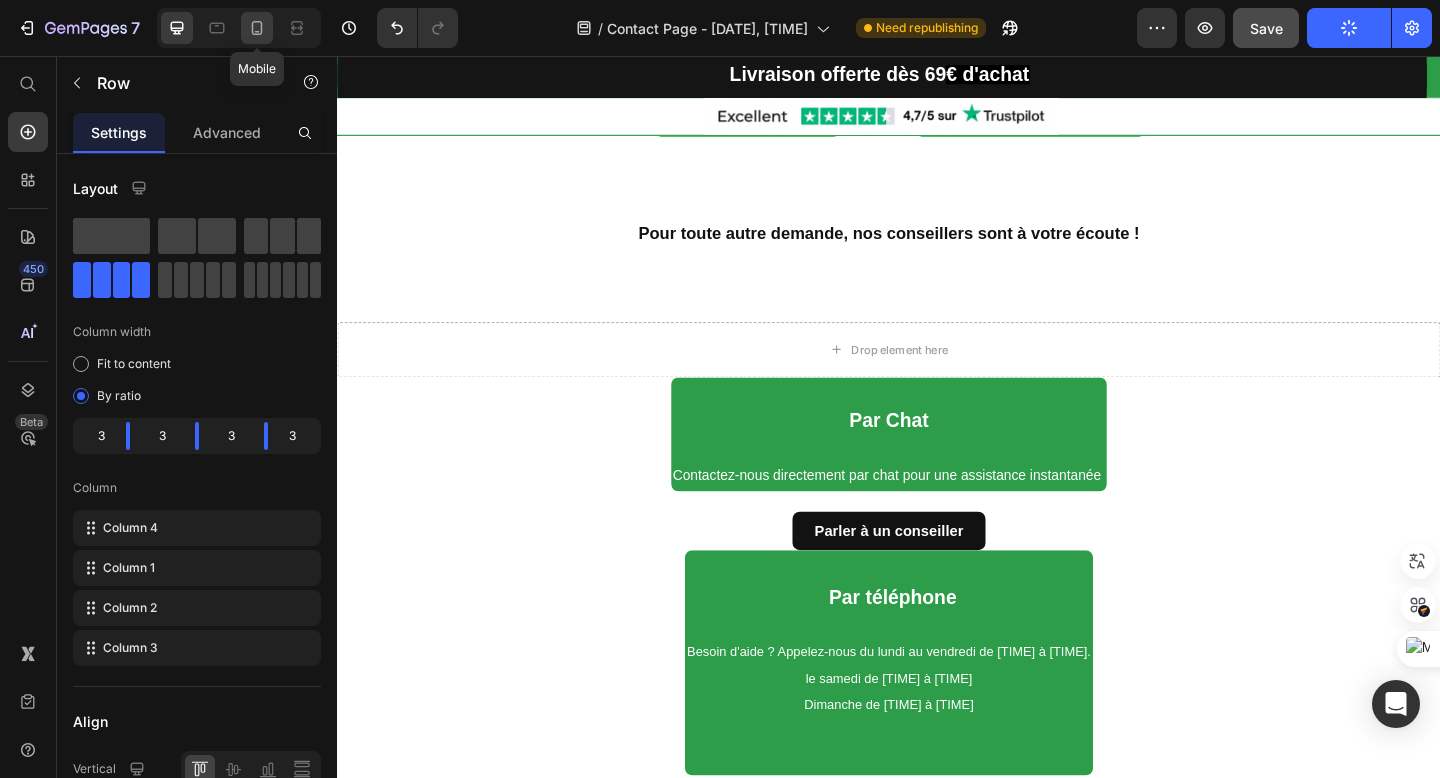 click 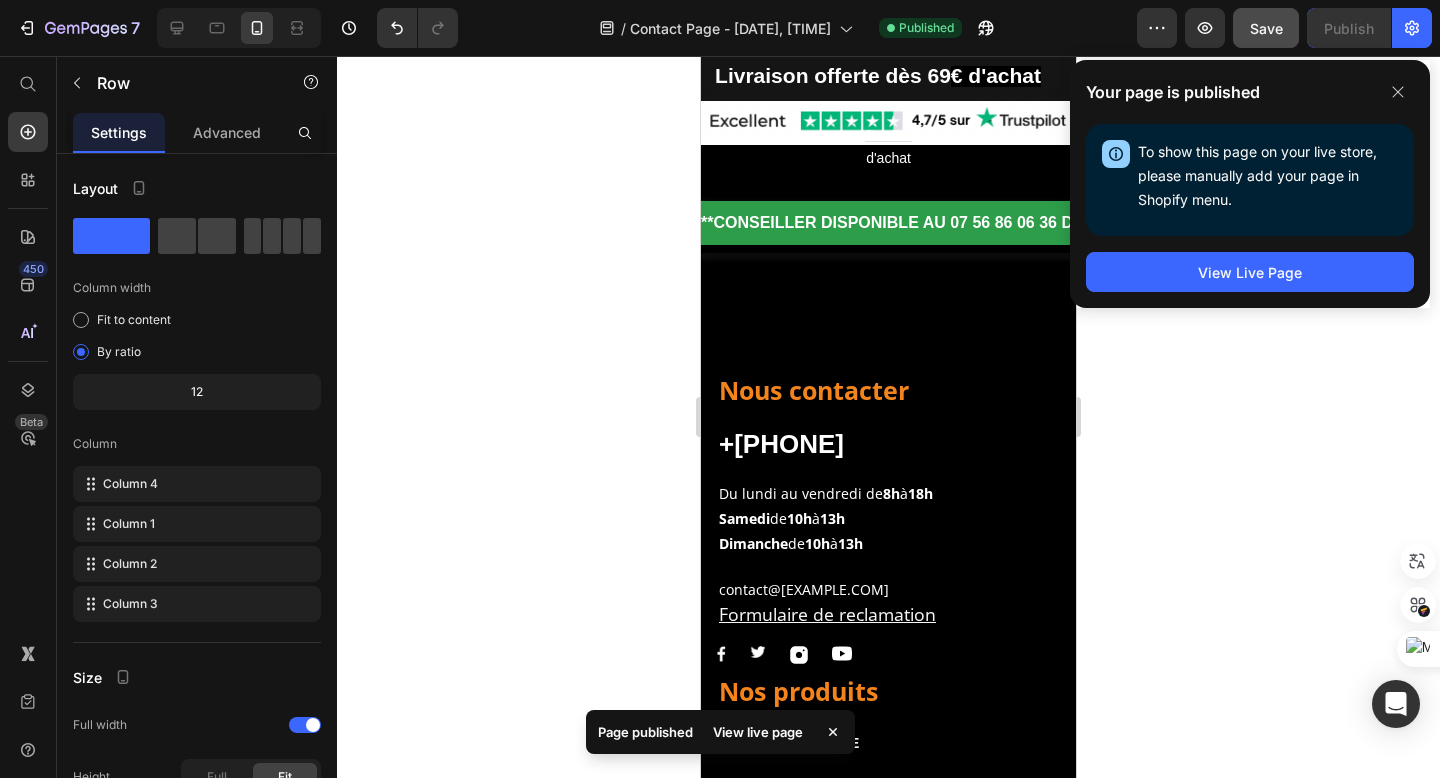 scroll, scrollTop: 4059, scrollLeft: 0, axis: vertical 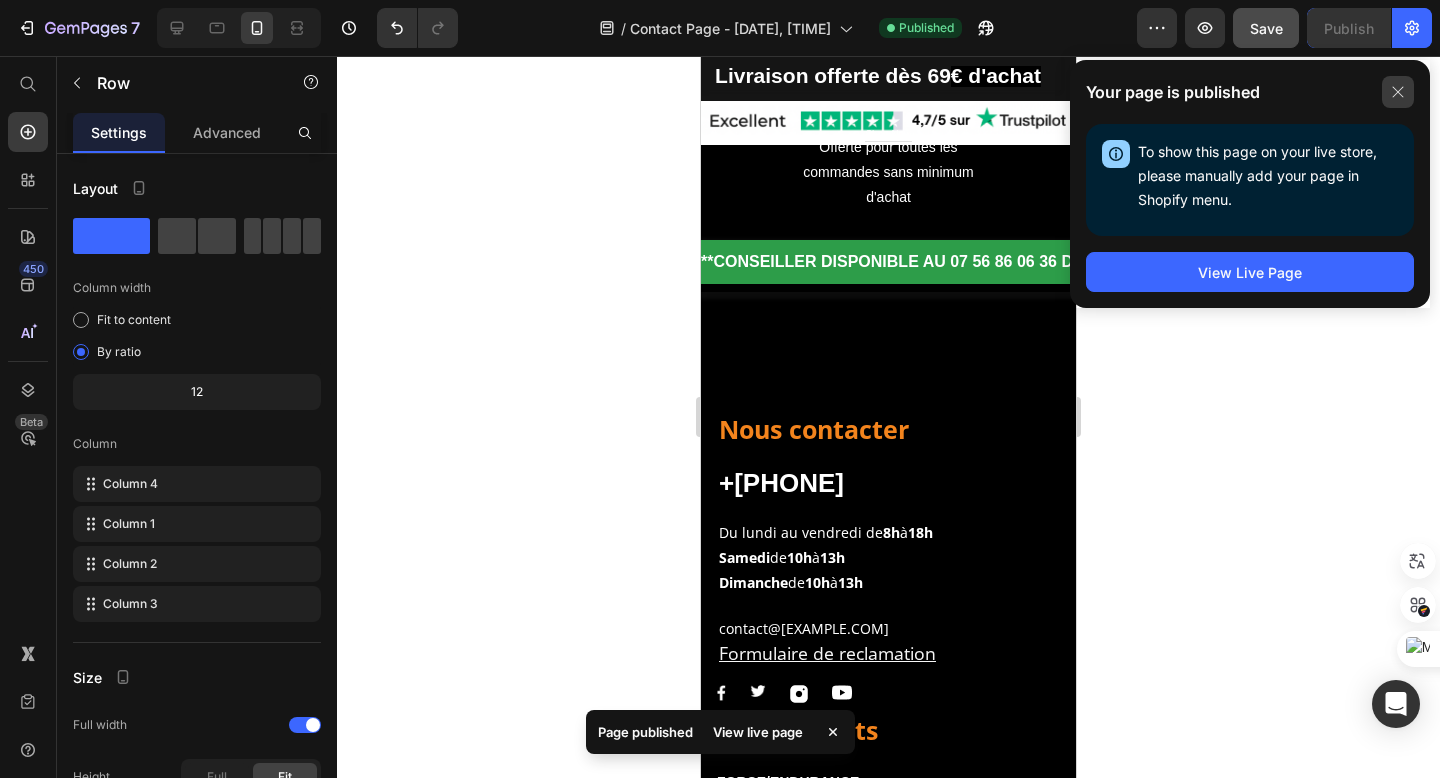 click 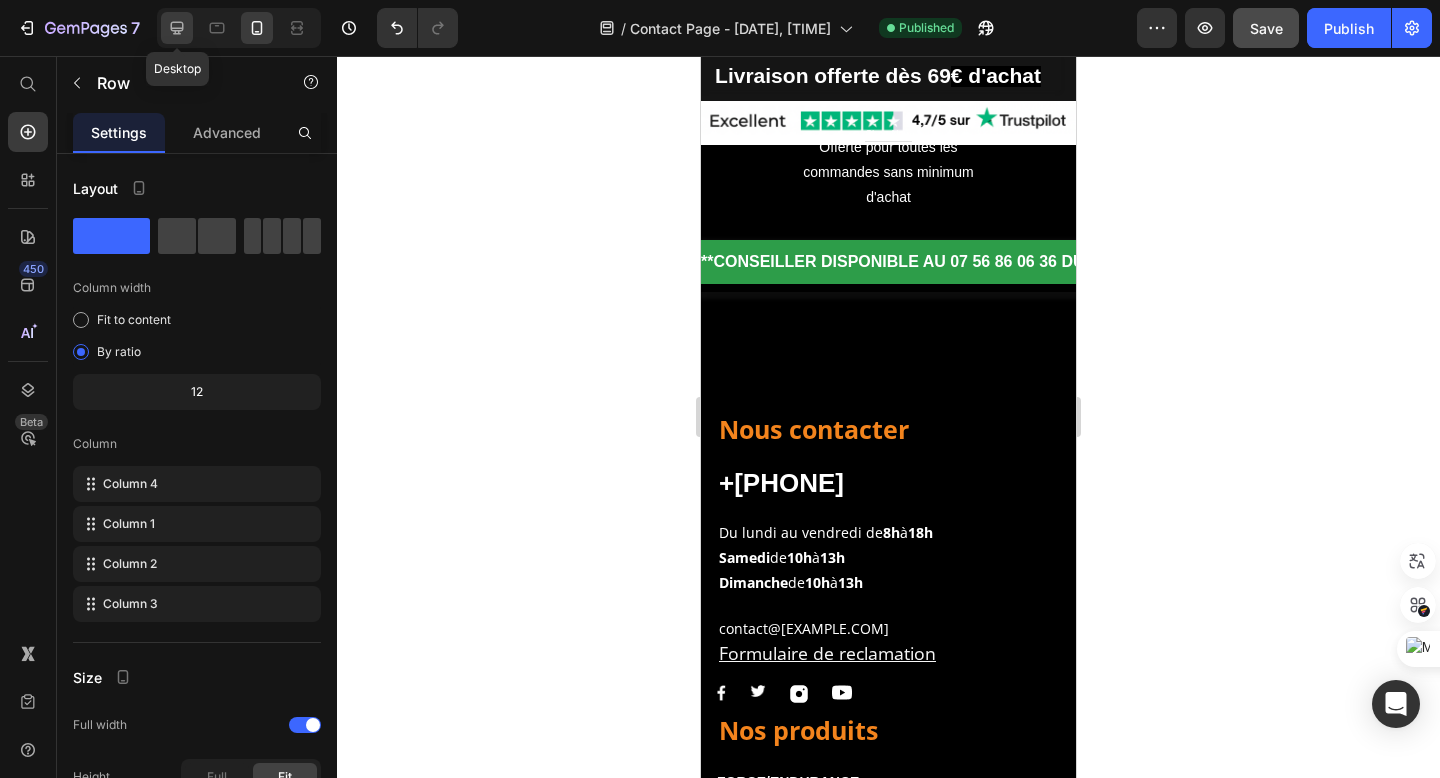click 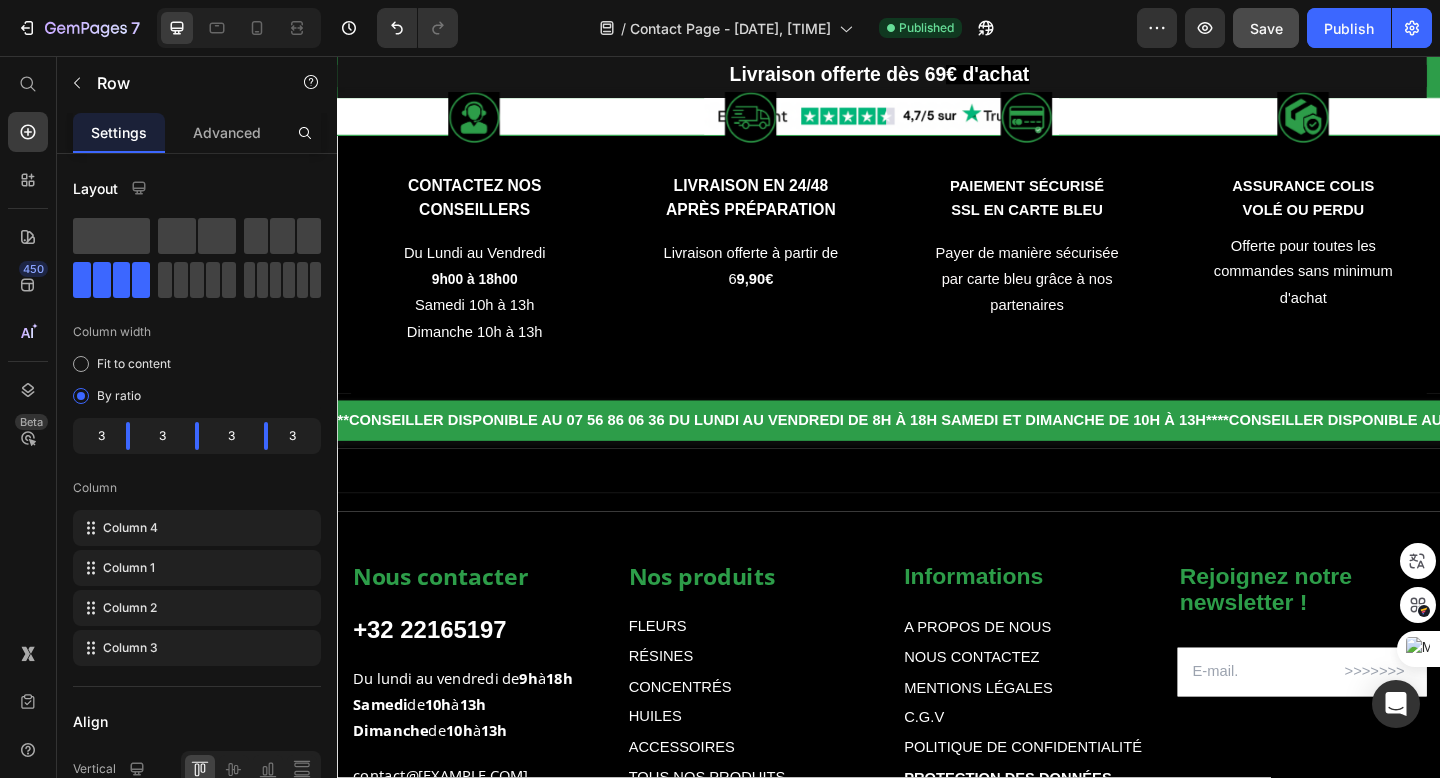 scroll, scrollTop: 2939, scrollLeft: 0, axis: vertical 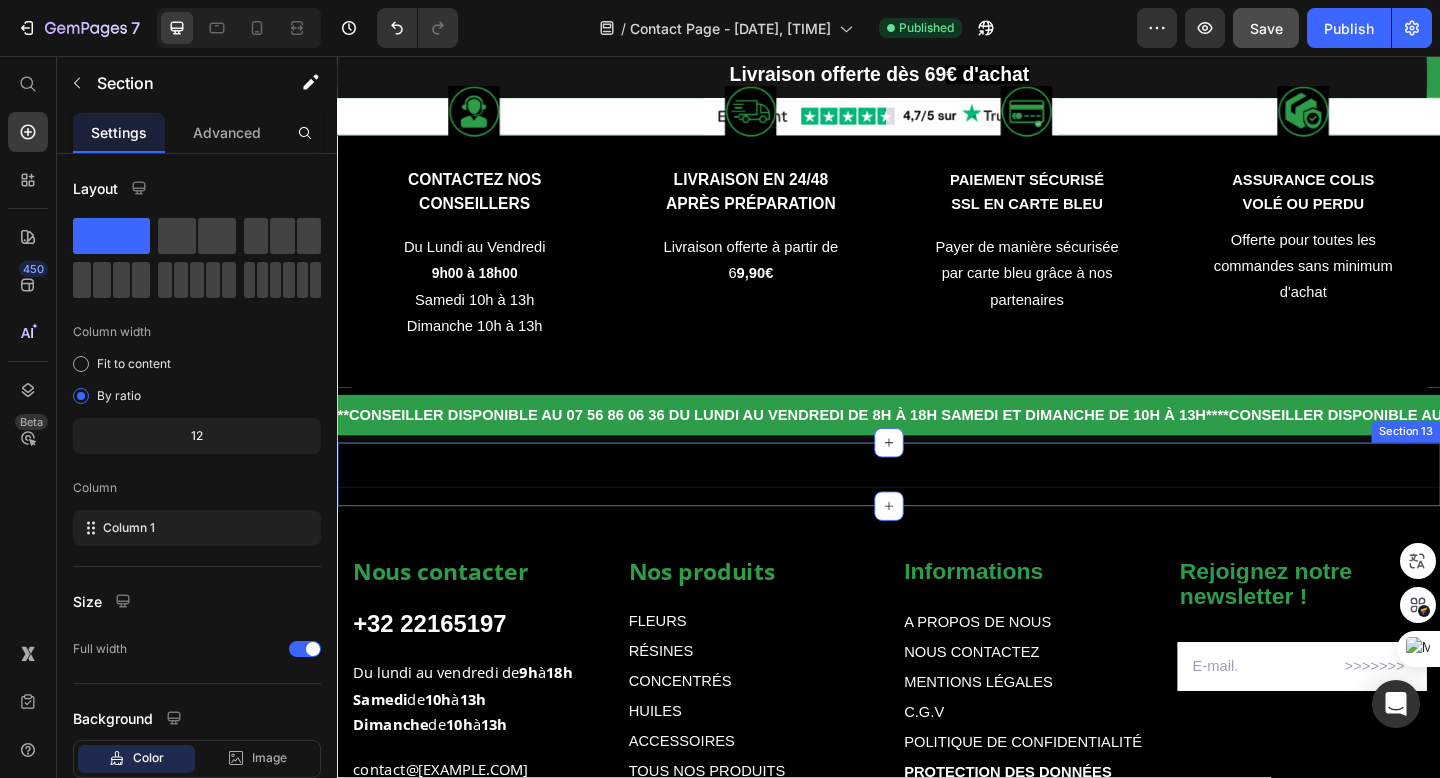click on "Nos produits Text block FORCE/ENDURANCE Button CONCENTRATION Button SOMMEIL PLUS+ Button RELAXATION/ANTI-STRESS Button RECUPERATION OPTIMAL Button IMMUNITE Button PACK RECUPERATION OPTIMAL Button PACK   CONCENTRATION Button PACK SOMMEIL PLUS+ Button PACK FORCE ENDURANCE Button Informations    Text block A PROPOS DE NOUS Button MENTIONS LÉGALES Button C.G.V Button POLITIQUE DE CONFIDENTIALITÉ Button PROTECTION DES DONNÉES Button ÉTUDES Button BLOG Button AFFILIATION Button MANUEL D 'UTILISATION Button NOUS CONTACTEZ Button Rejoignez notre newsletter ! Text block Email Field Row Newsletter Nous contacter Text block +33 756860636 Text block Du lundi au vendredi de  8h  à  18h   Samedi  de  10h  à  13h Dimanche  de  10h  à  13h Text block contact@muushroom.com Formulaire de reclamation Text block Image Image Image Image Row Row                Title Line Text Block Row Section 13" at bounding box center [937, 511] 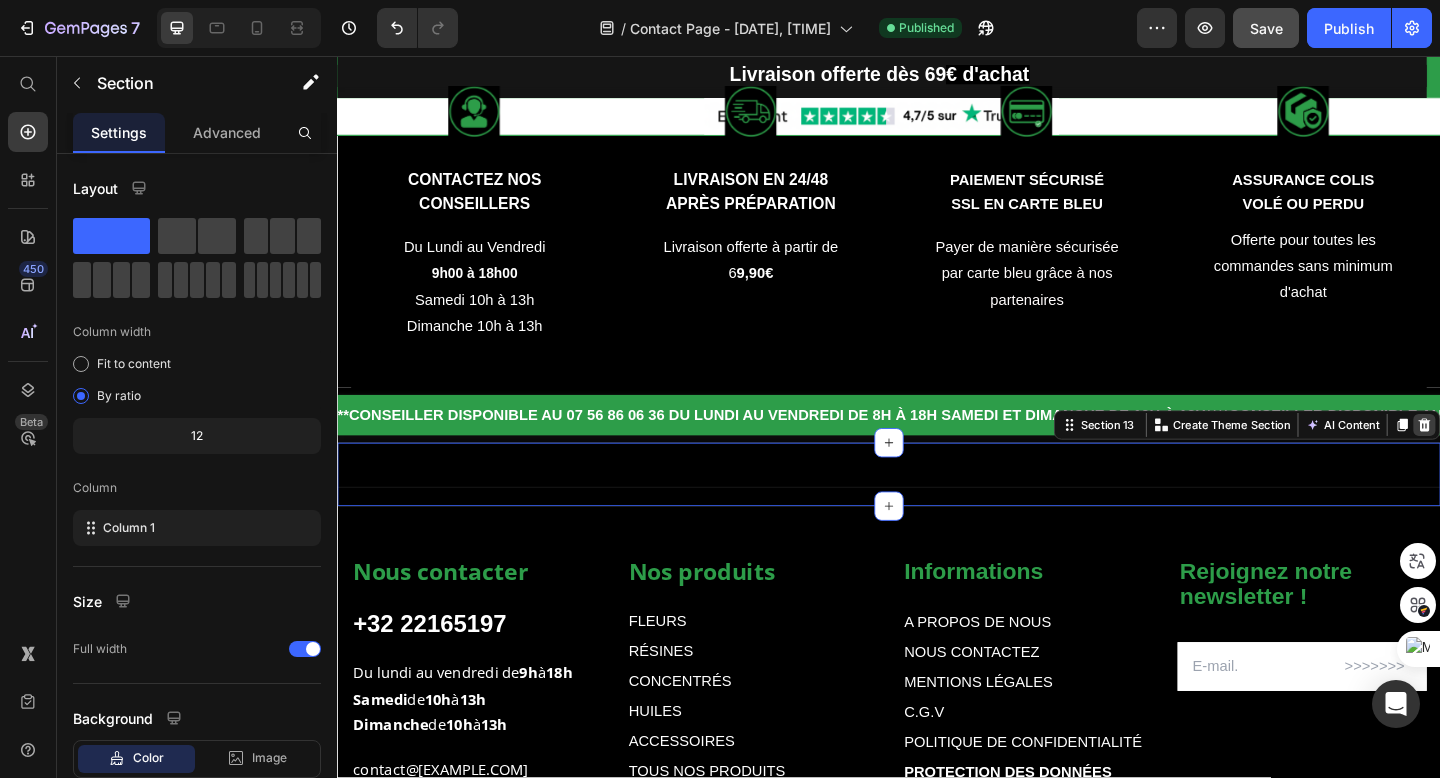 click 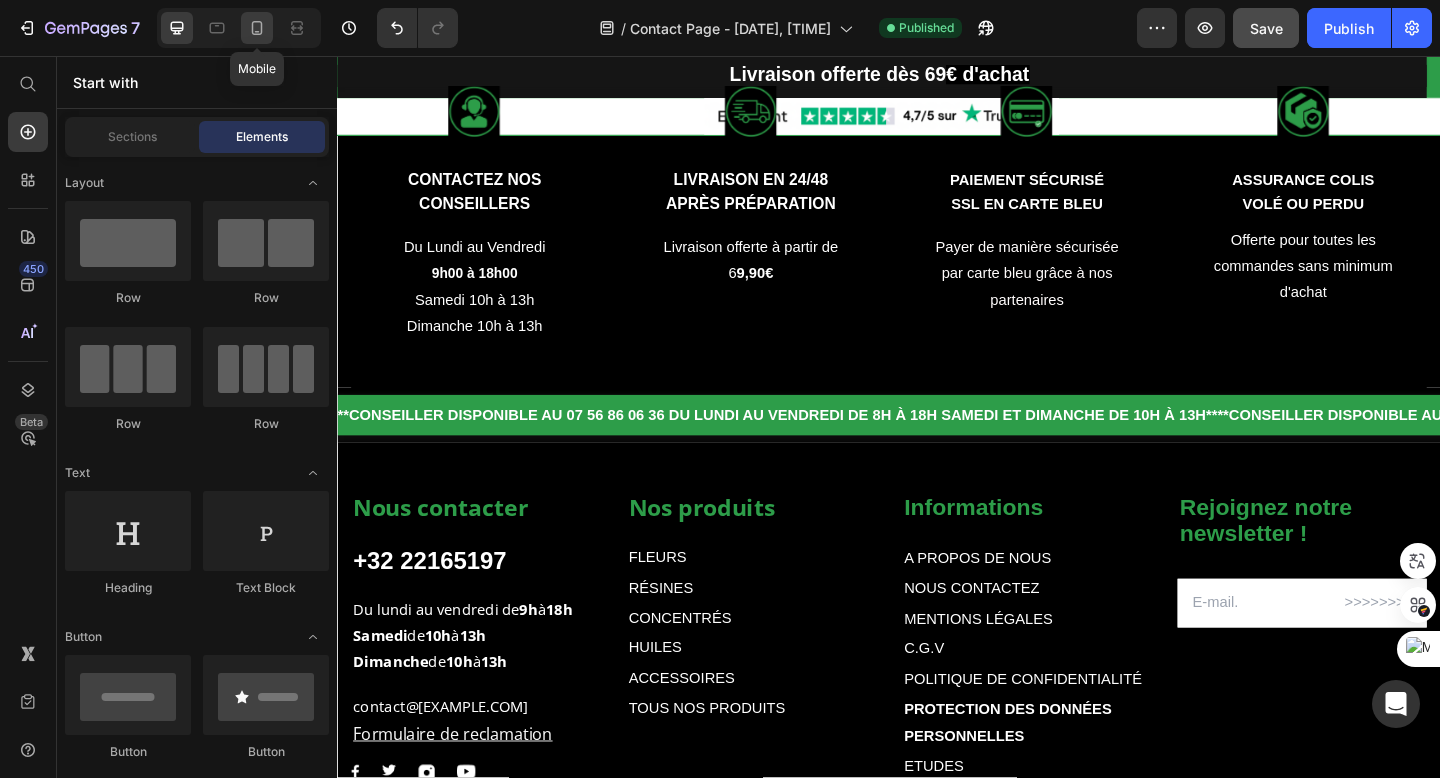 click 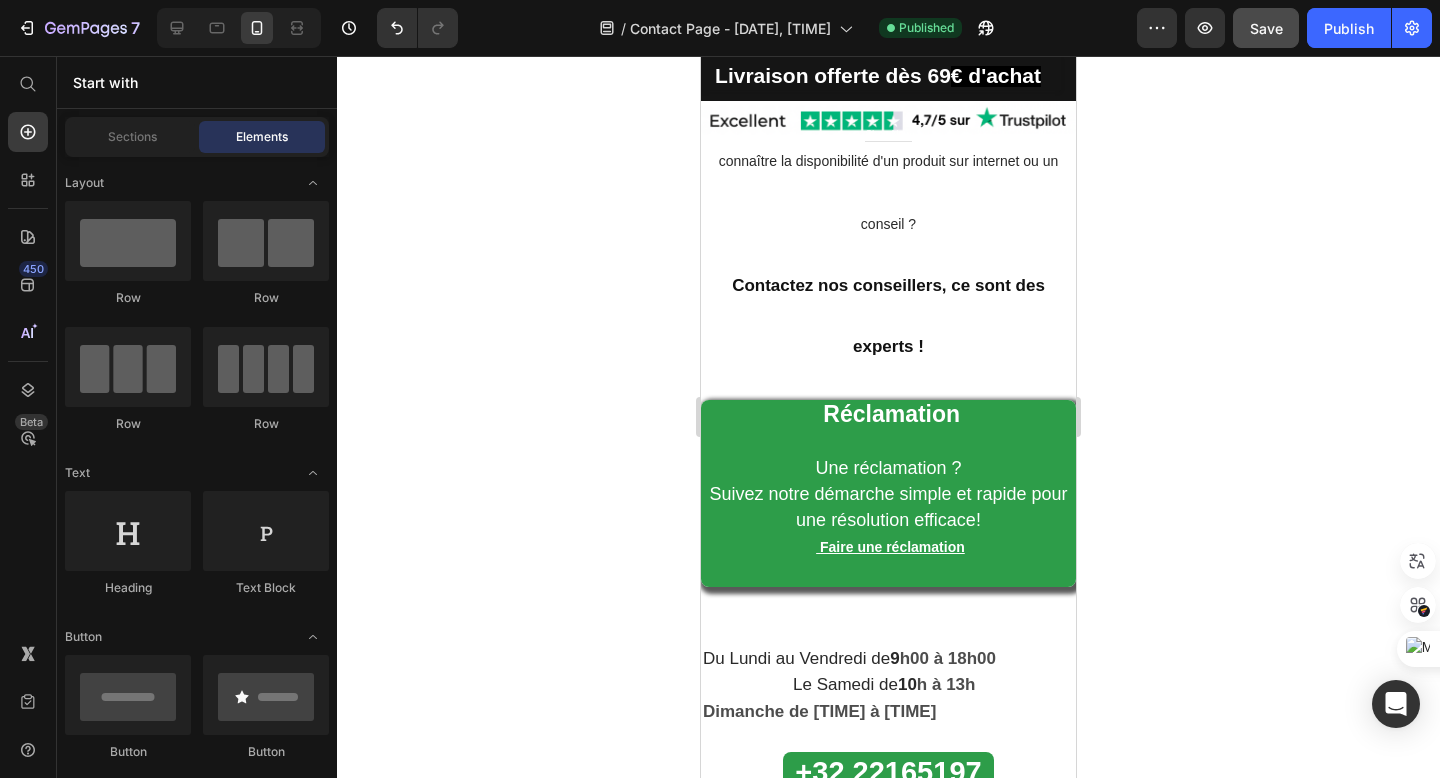 scroll, scrollTop: 0, scrollLeft: 0, axis: both 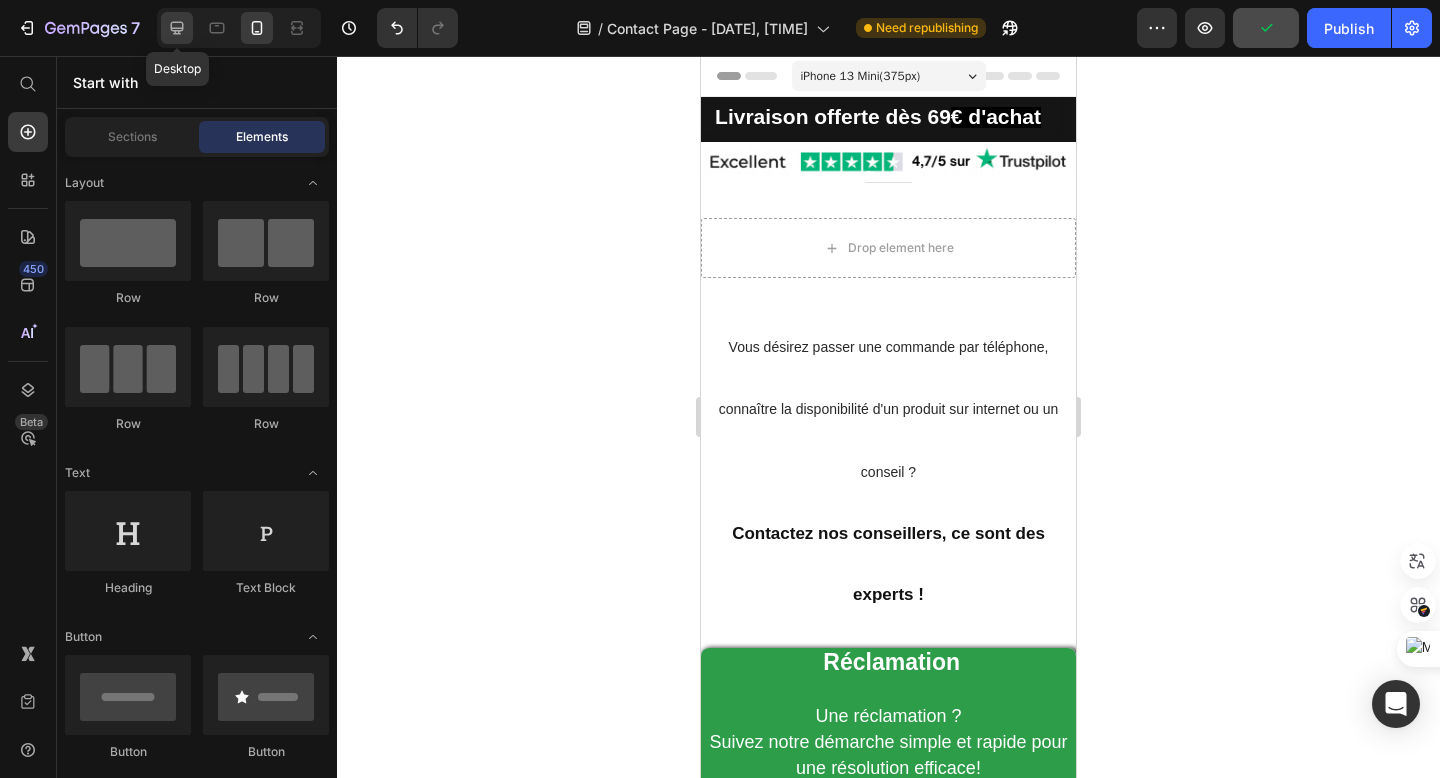 click 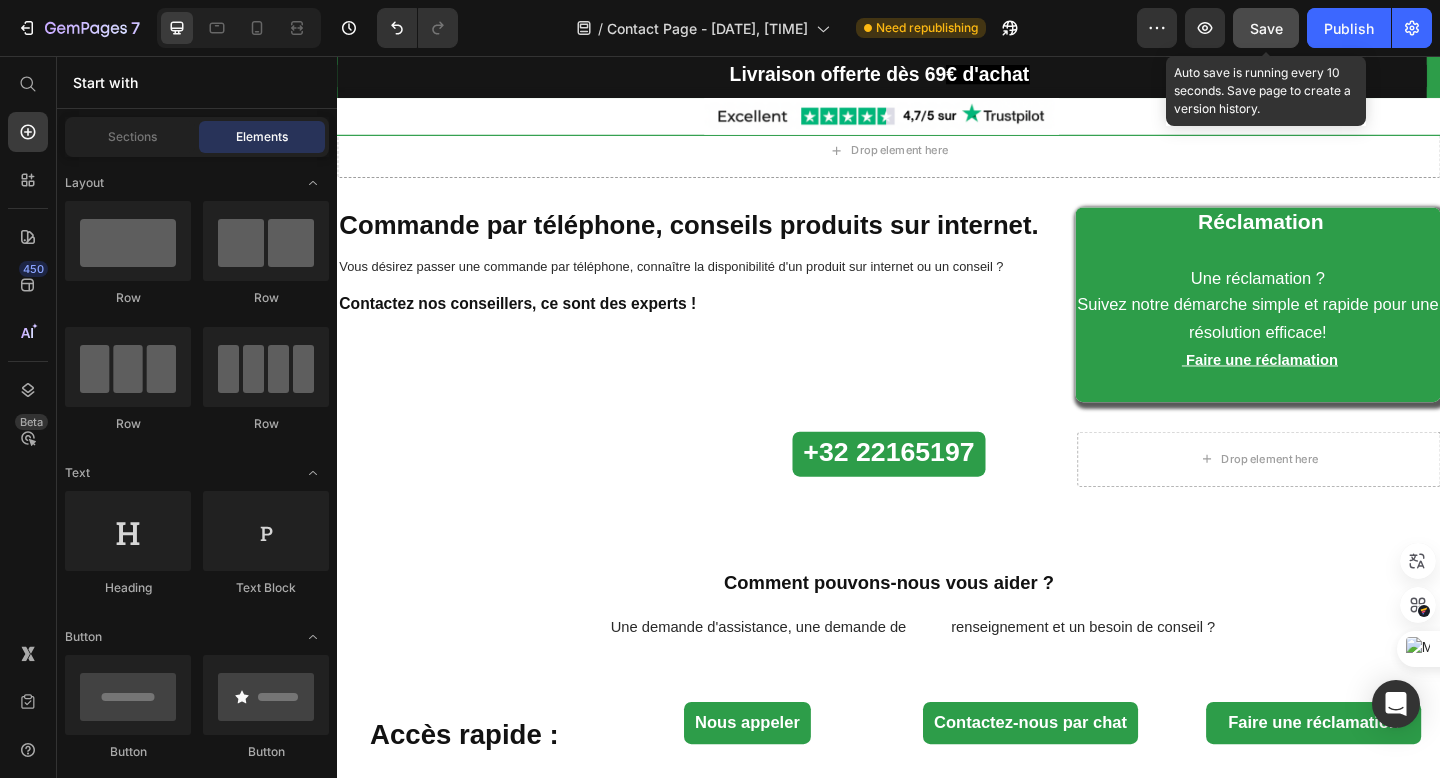 click on "Save" 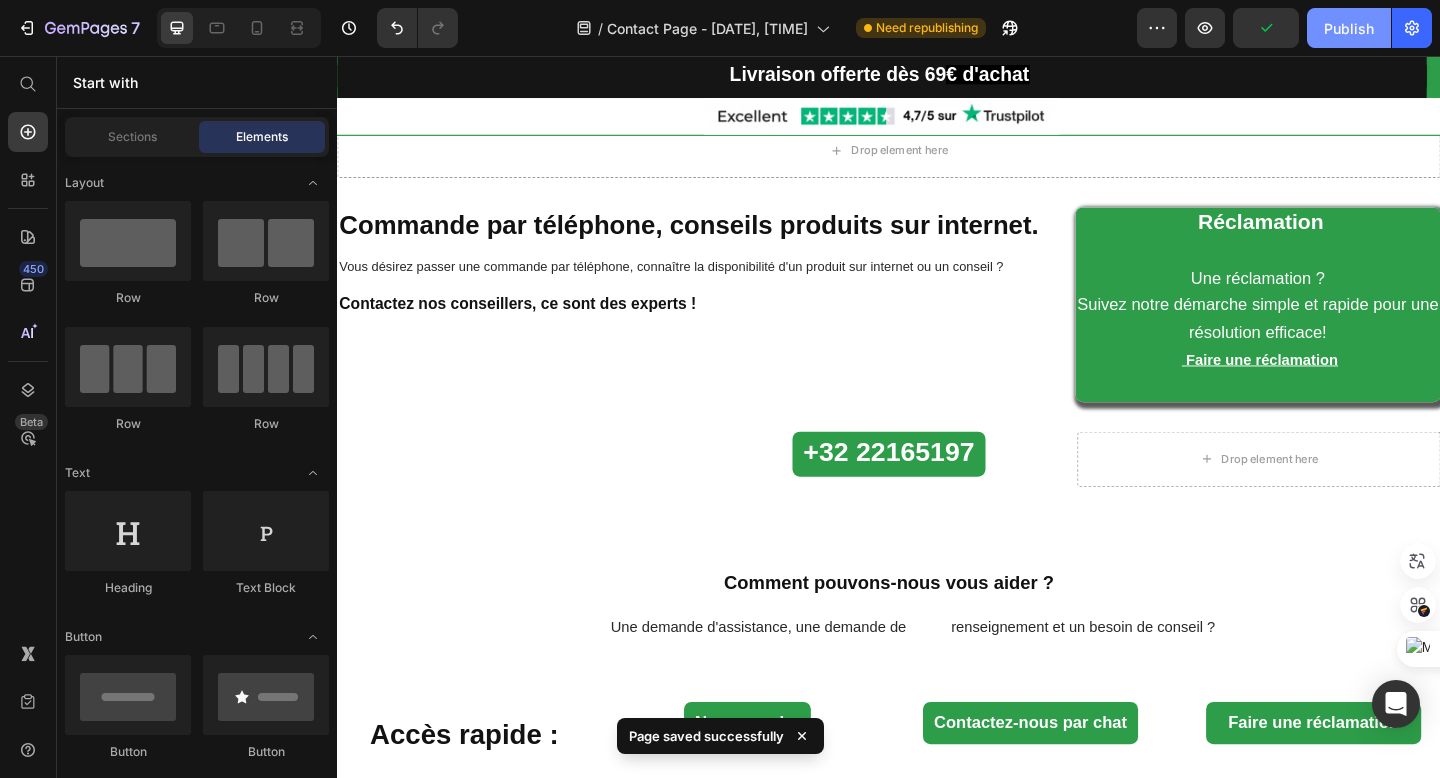 click on "Publish" 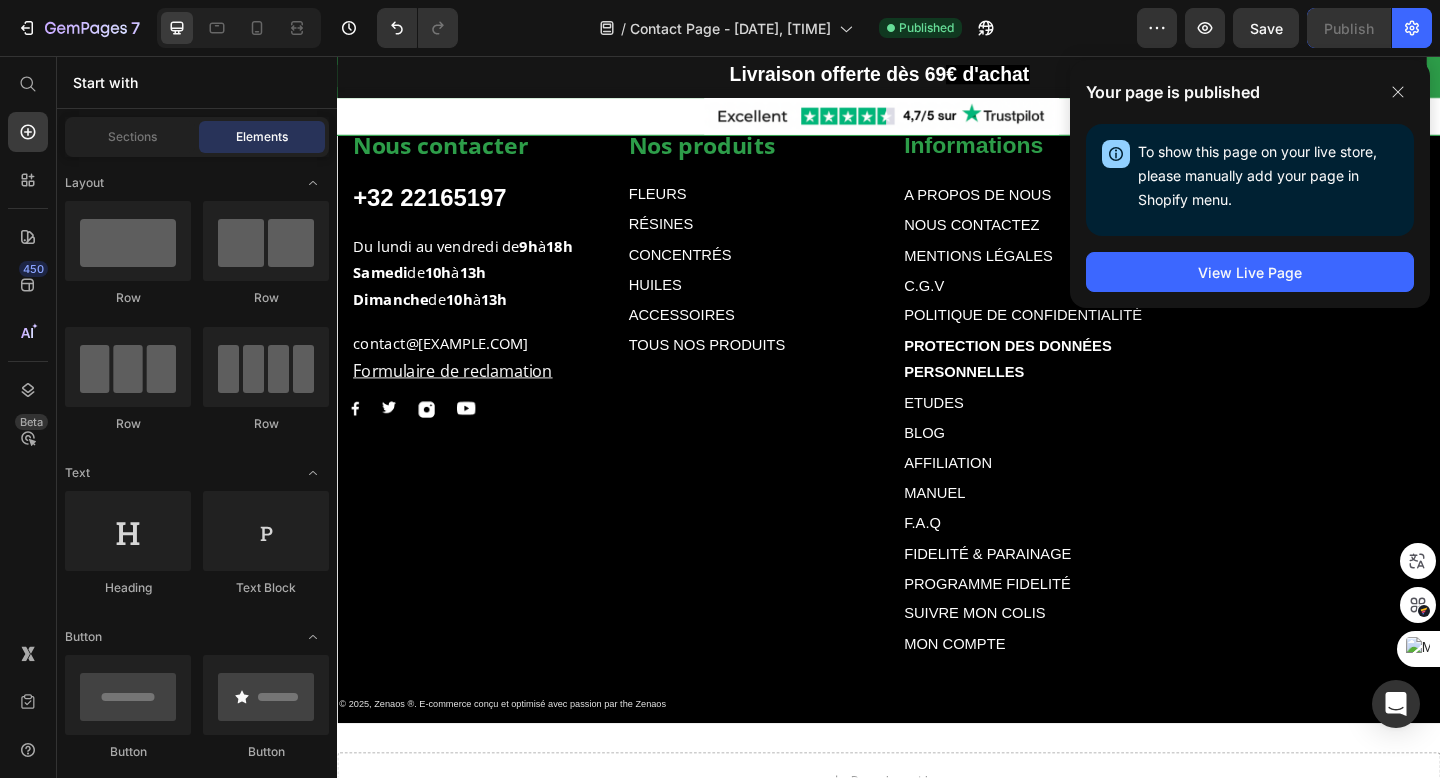 scroll, scrollTop: 2575, scrollLeft: 0, axis: vertical 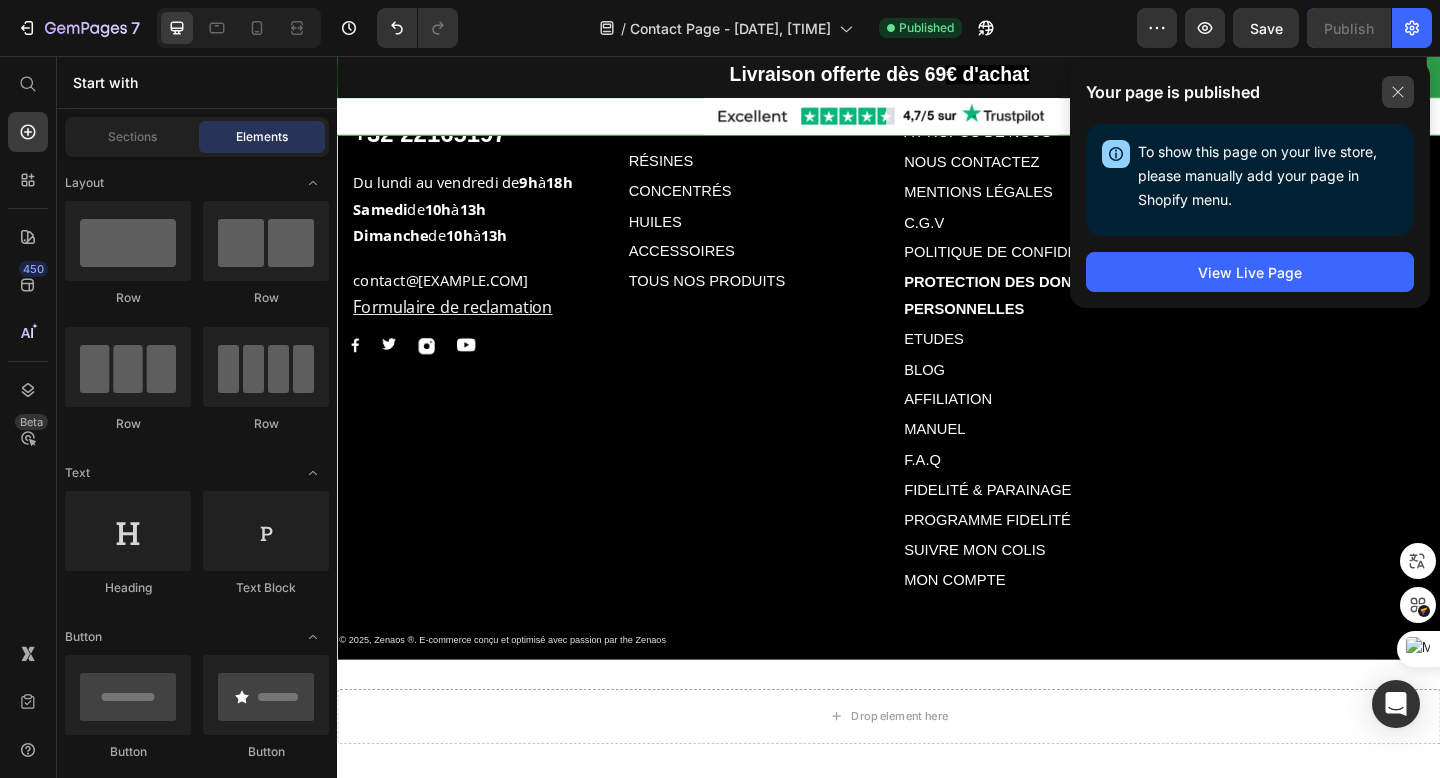 click 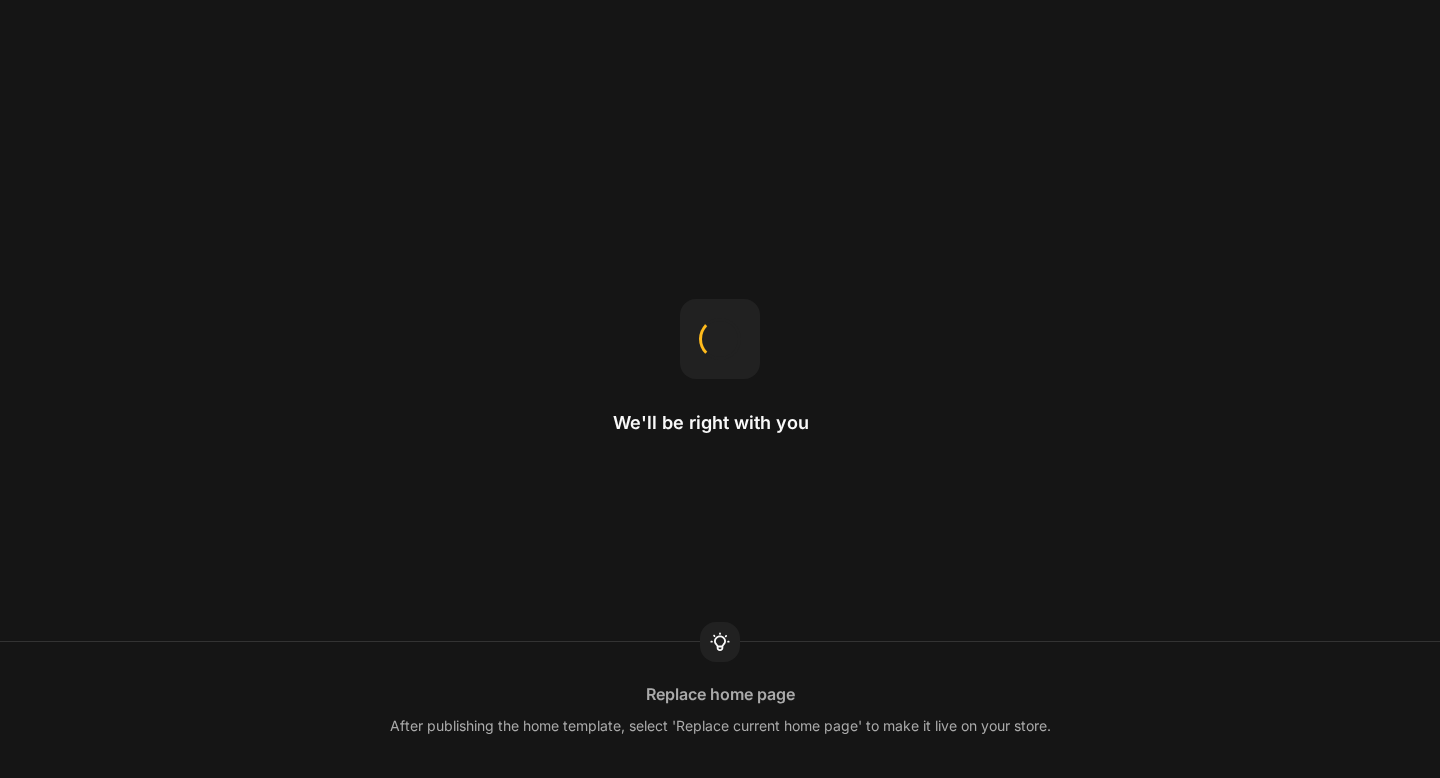 scroll, scrollTop: 0, scrollLeft: 0, axis: both 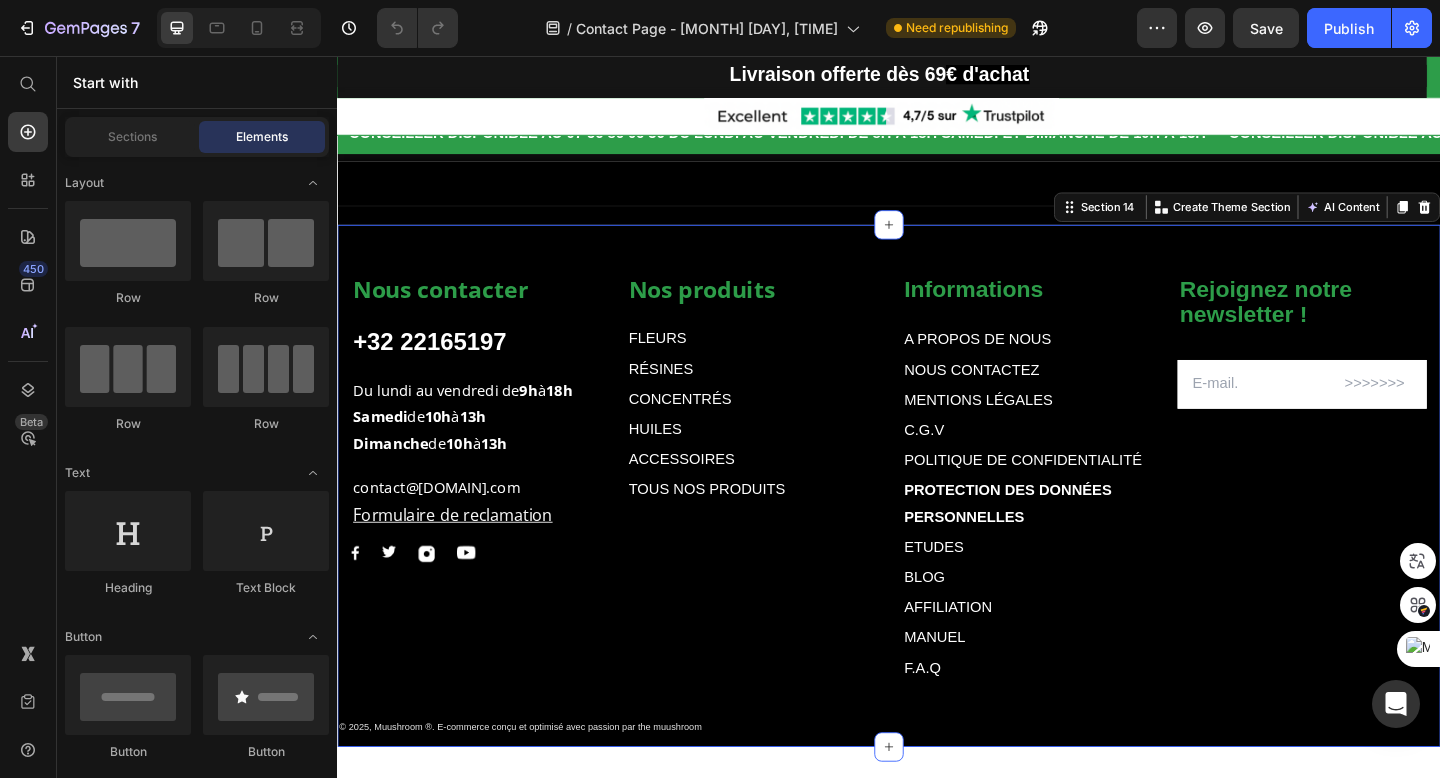 click on "Nos produits Text block FLEURS Text Block RÉSINES Text Block CONCENTRÉS Text Block HUILES Text Block ACCESSOIRES Text Block TOUS NOS PRODUITS Text Block Informations    Text block A PROPOS DE NOUS Text Block NOUS CONTACTEZ Text Block MENTIONS LÉGALES Text Block C.G.V Text Block POLITIQUE DE CONFIDENTIALITÉ Text Block PROTECTION DES DONNÉES   PERSONNELLES Text Block ETUDES Text Block BLOG Text Block AFFILIATION Text Block MANUEL Text Block F.A.Q Text Block Row Rejoignez notre newsletter ! Text block Email Field Row Newsletter Nous contacter Text block +32 22165197 Text block Du lundi au vendredi de  9h  à  18h   Samedi  de  10h  à  13h Dimanche  de  10h  à  13h Text block contact@muushroom.com Formulaire de reclamation Text block Image Image Image Image Row Row Text Block Text Block Row Section 14   Create Theme Section AI Content Write with GemAI What would you like to describe here? Tone and Voice Persuasive Product Getting products... Show more Generate" at bounding box center (937, 524) 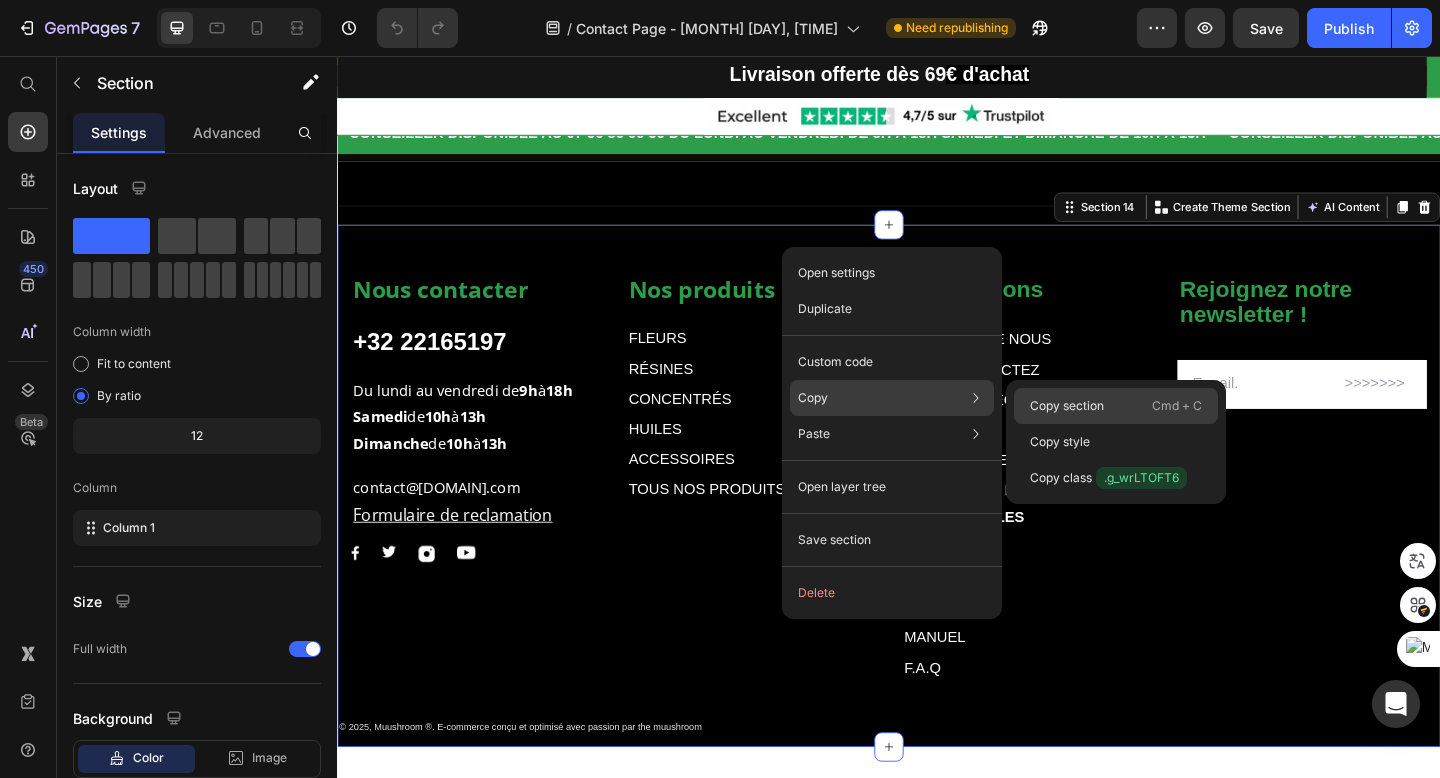 click on "Copy section  Cmd + C" 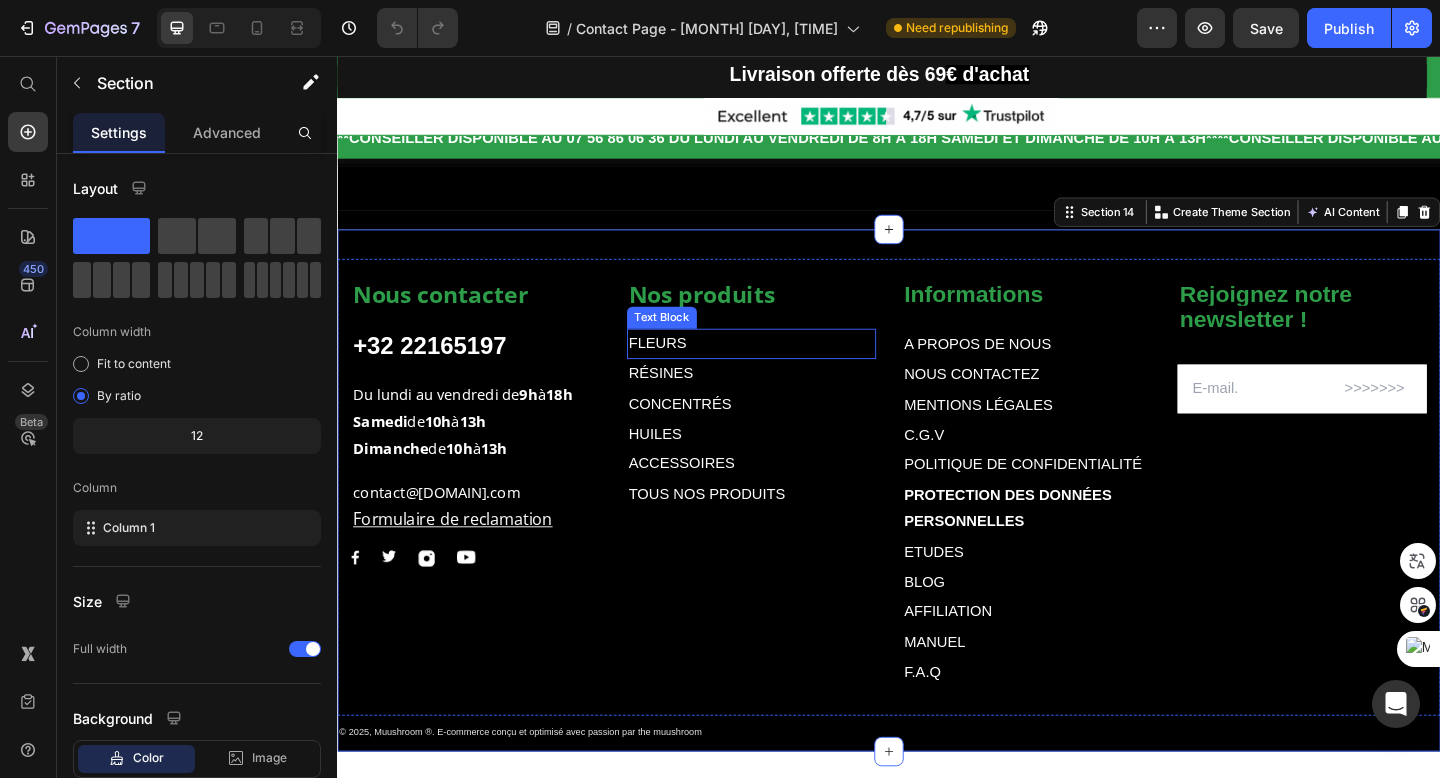 scroll, scrollTop: 2382, scrollLeft: 0, axis: vertical 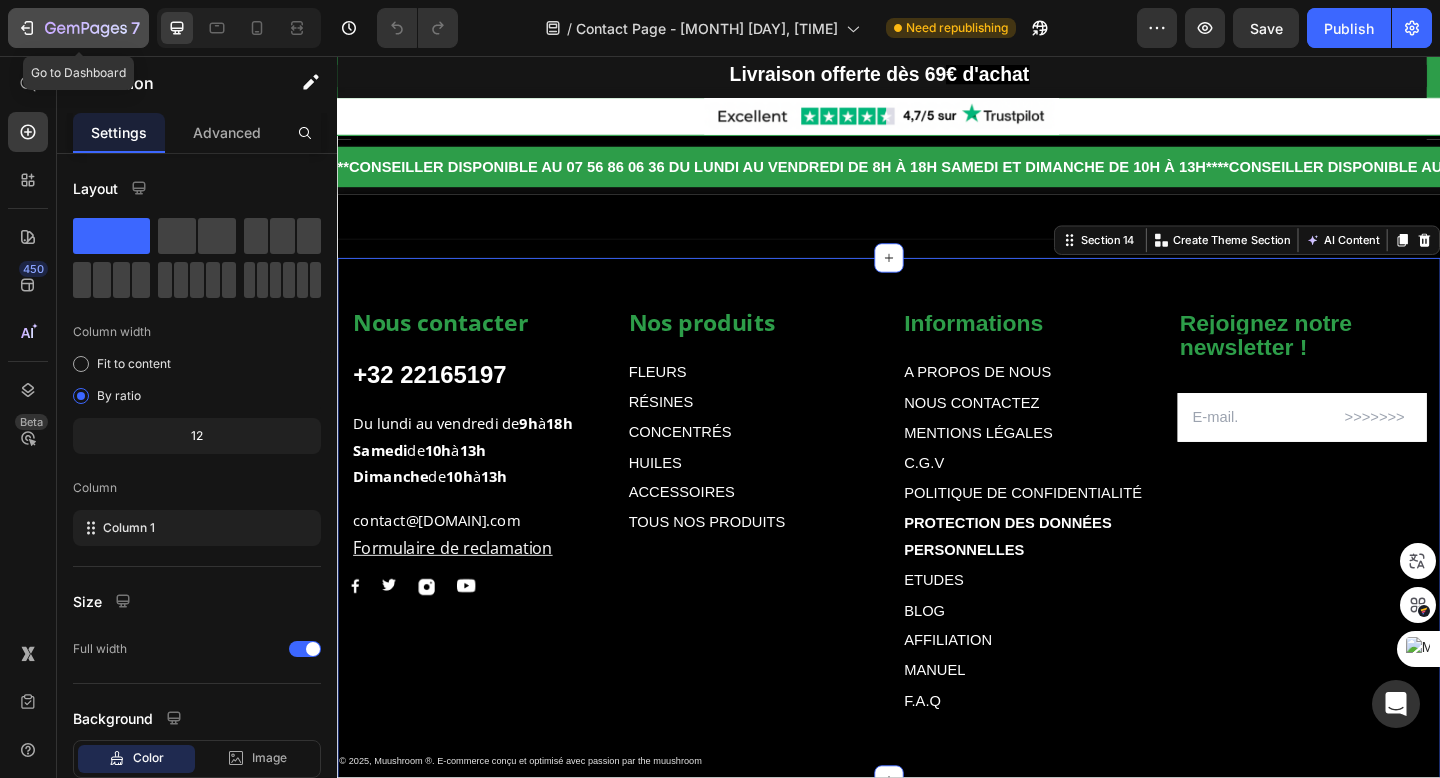 click 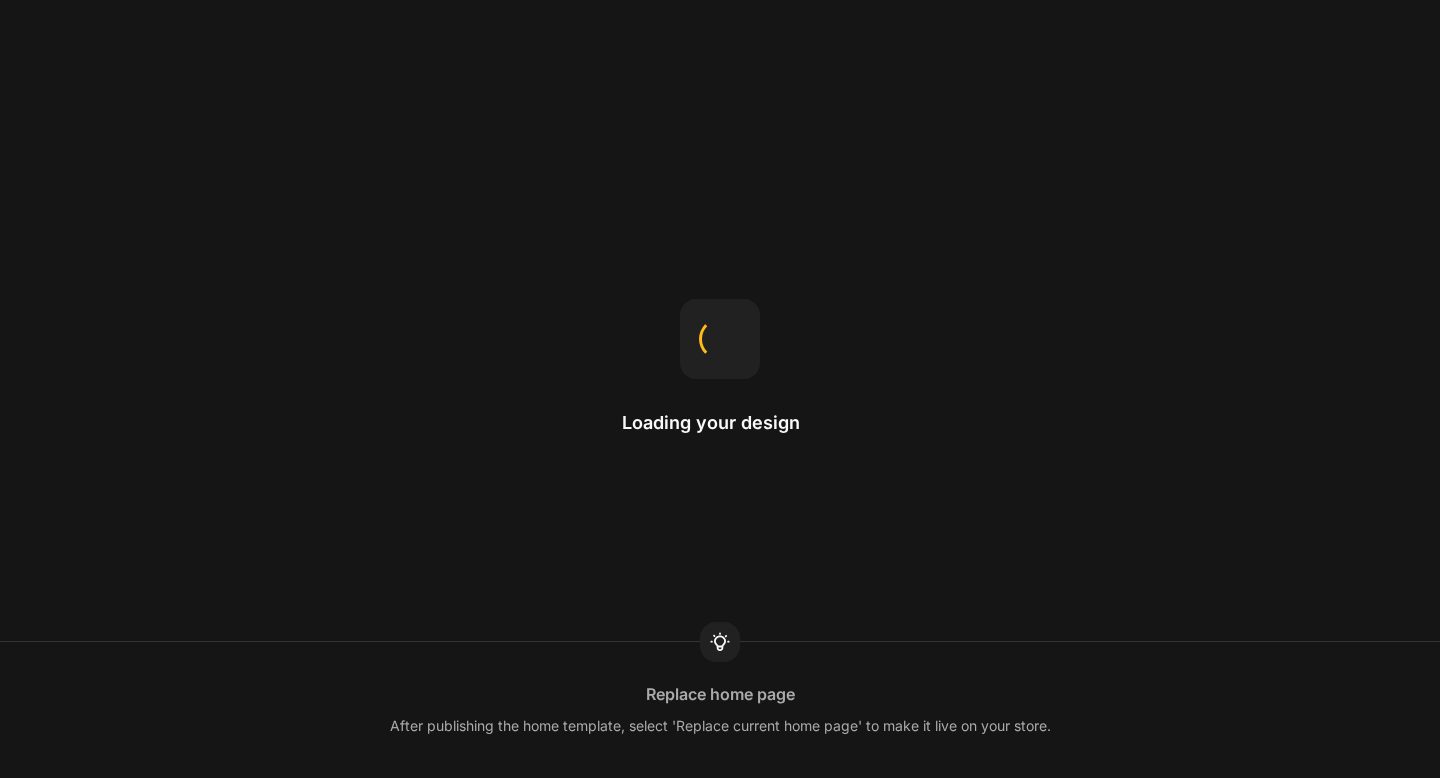 scroll, scrollTop: 0, scrollLeft: 0, axis: both 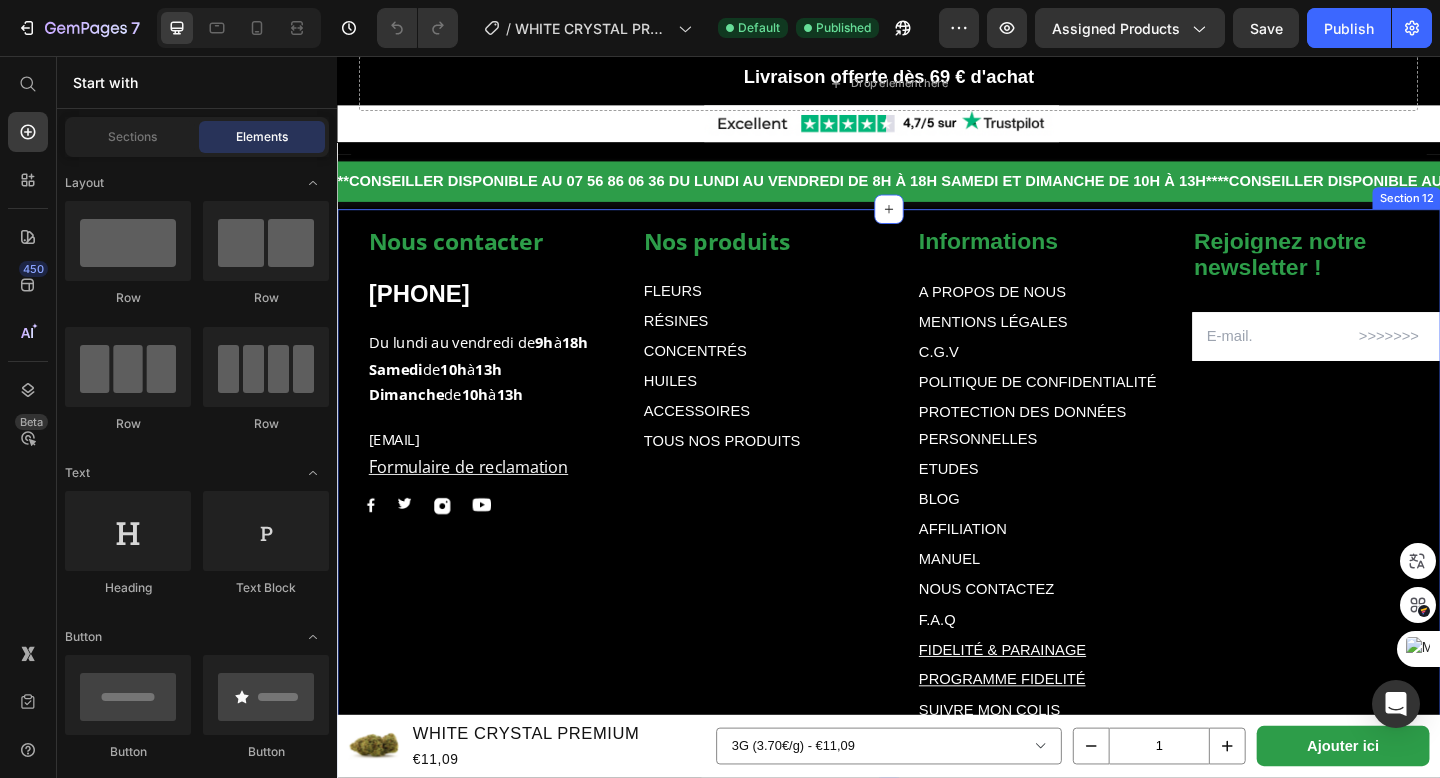 click on "Nos produits Text block FLEURS Text Block RÉSINES Text Block CONCENTRÉS Text Block HUILES Text Block ACCESSOIRES Text Block TOUS NOS PRODUITS Text Block Informations    Text block A PROPOS DE NOUS Text Block MENTIONS LÉGALES Text Block C.G.V Text Block POLITIQUE DE CONFIDENTIALITÉ Text Block PROTECTION DES DONNÉES   PERSONNELLES Text Block ETUDES Text Block BLOG Text Block AFFILIATION Text Block MANUEL Text Block NOUS CONTACTEZ Text Block F.A.Q Text Block FIDELITÉ & PARAINAGE Text Block PROGRAMME FIDELITÉ Text Block SUIVRE MON COLIS Text Block MON COMPTE Text Block Row Rejoignez notre newsletter ! Text block Email Field Row Newsletter Nous contacter Text block [PHONE] Text block Du lundi au vendredi de  9h  à  18h   Samedi  de  10h  à  13h Dimanche  de  10h  à  13h Text block [EMAIL] Formulaire de reclamation Text block Image Image Image Image Row Row Text Block Text Block Row Section 12" at bounding box center (937, 539) 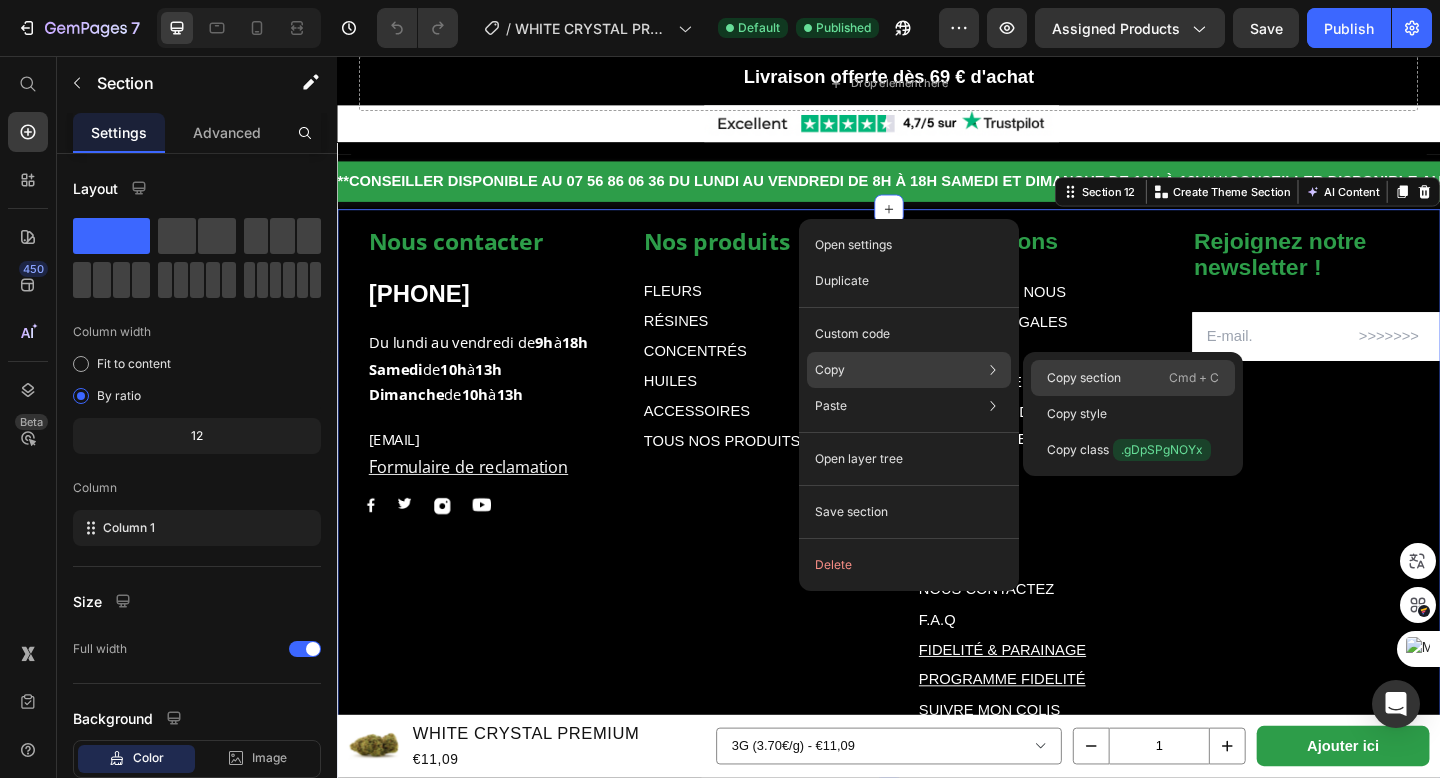 click on "Copy section" at bounding box center (1084, 378) 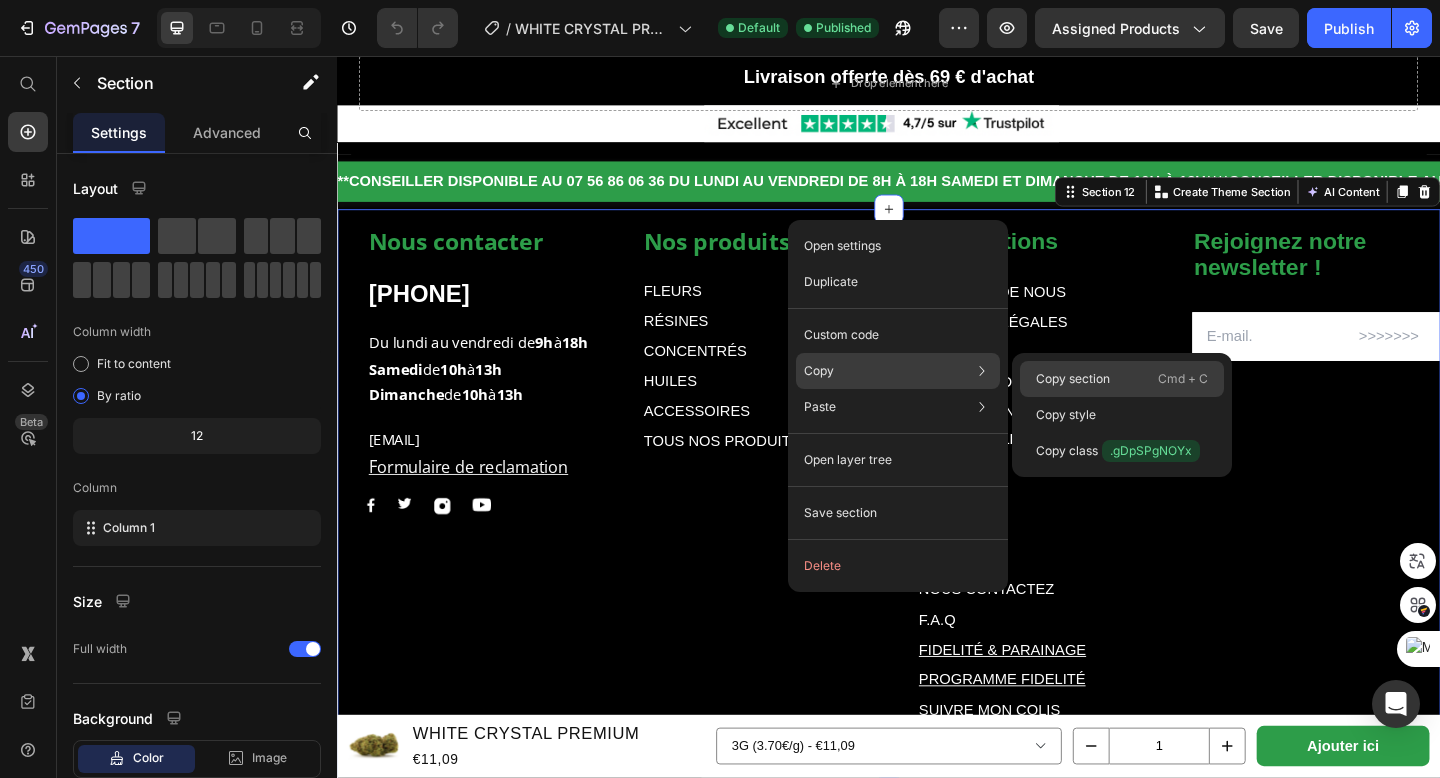 click on "Copy section" at bounding box center (1073, 379) 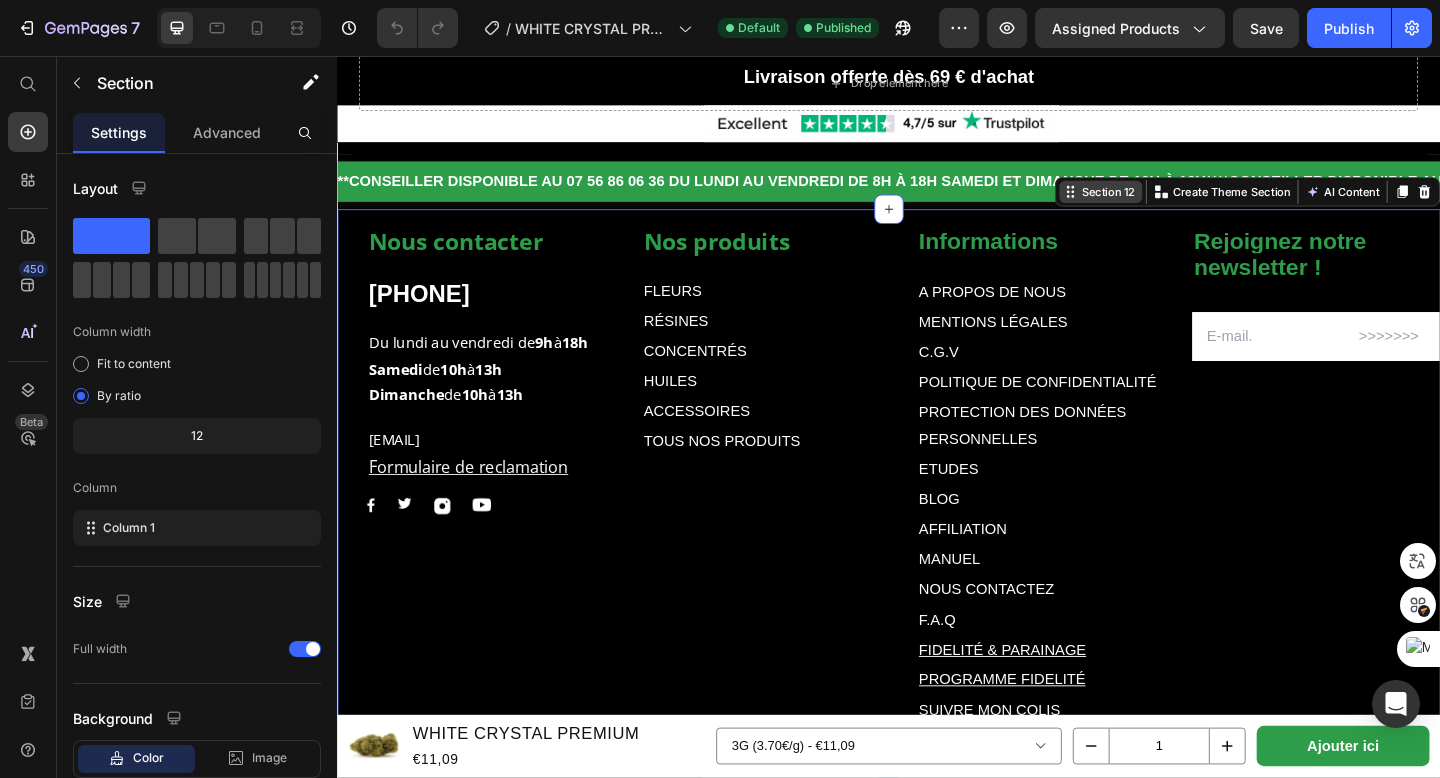 click on "Section 12" at bounding box center [1176, 204] 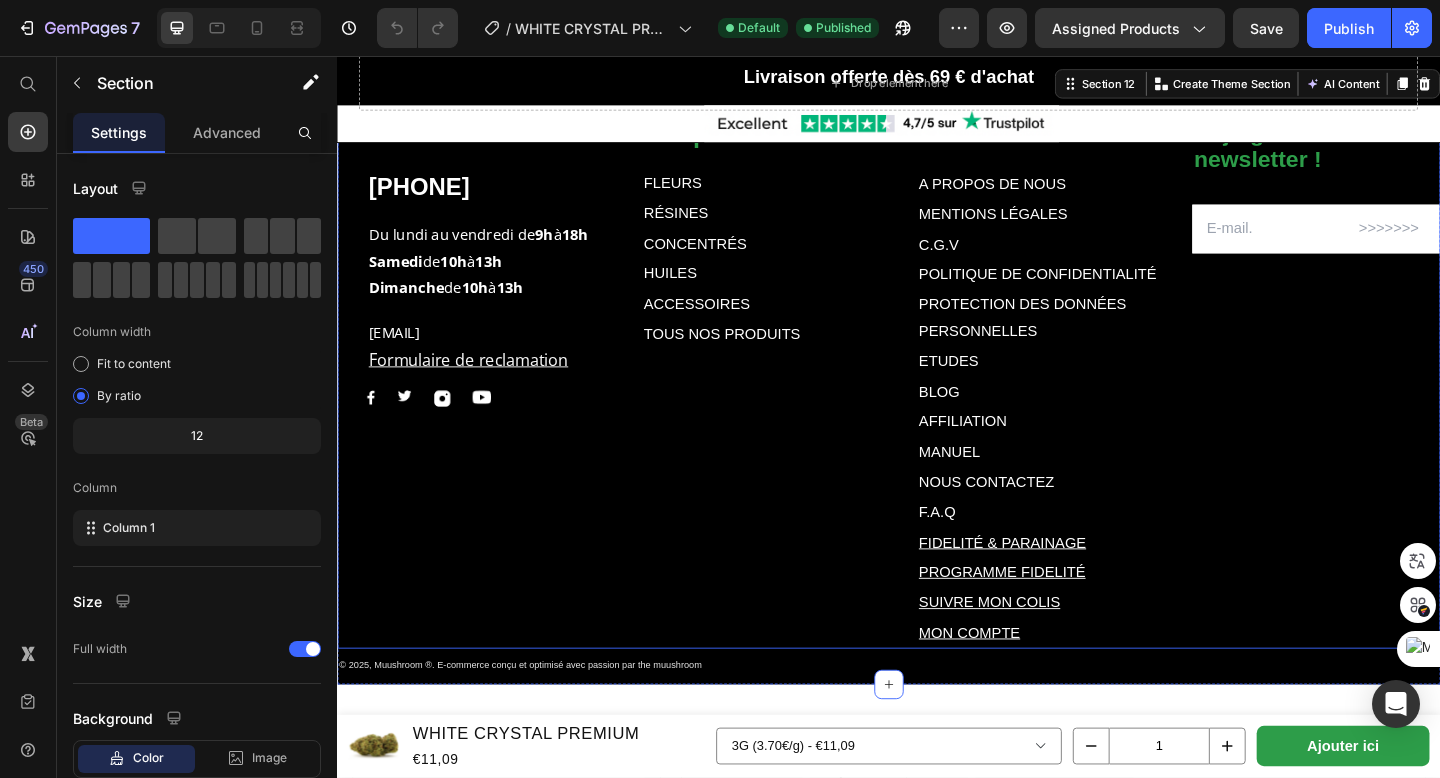scroll, scrollTop: 5682, scrollLeft: 0, axis: vertical 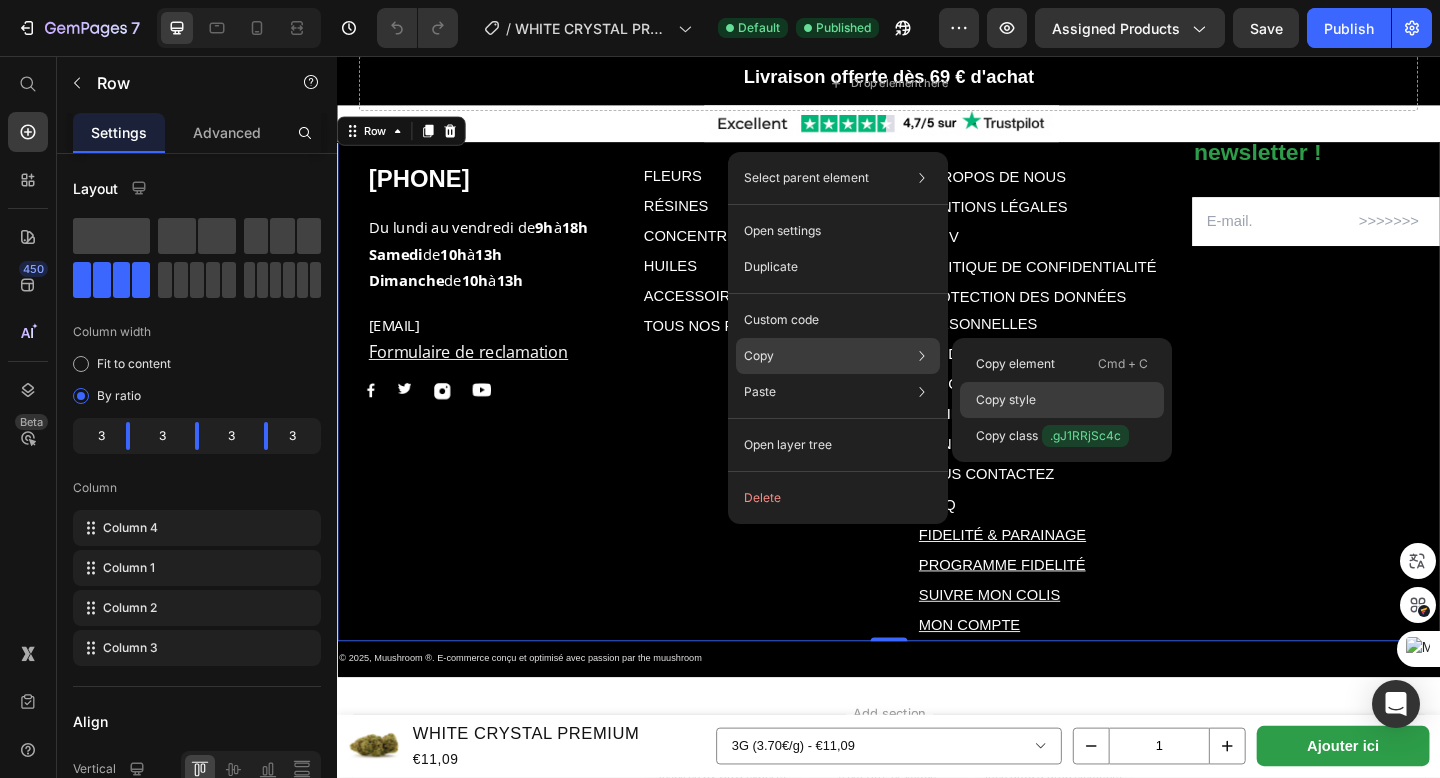 click on "Copy style" at bounding box center [1006, 400] 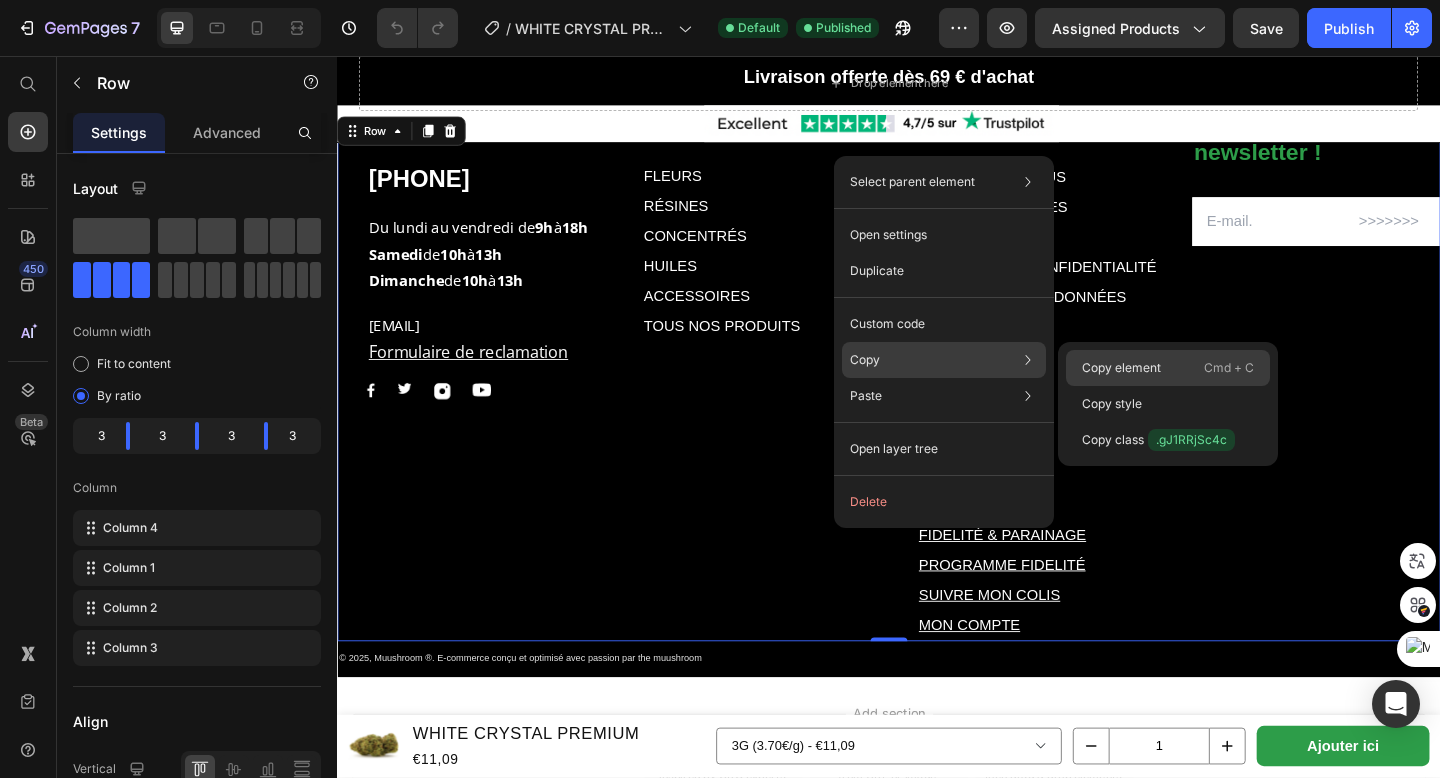 click on "Copy element" at bounding box center (1121, 368) 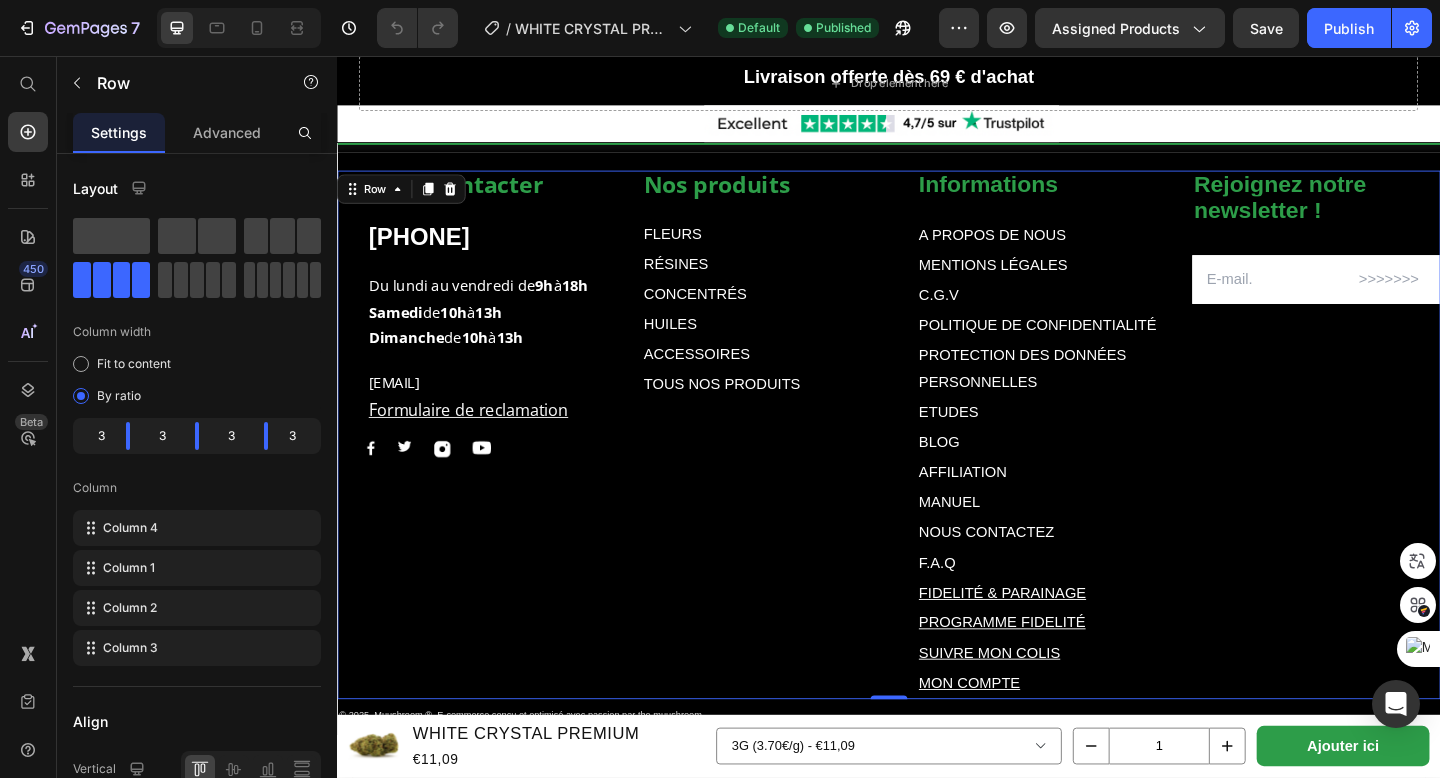 scroll, scrollTop: 5615, scrollLeft: 0, axis: vertical 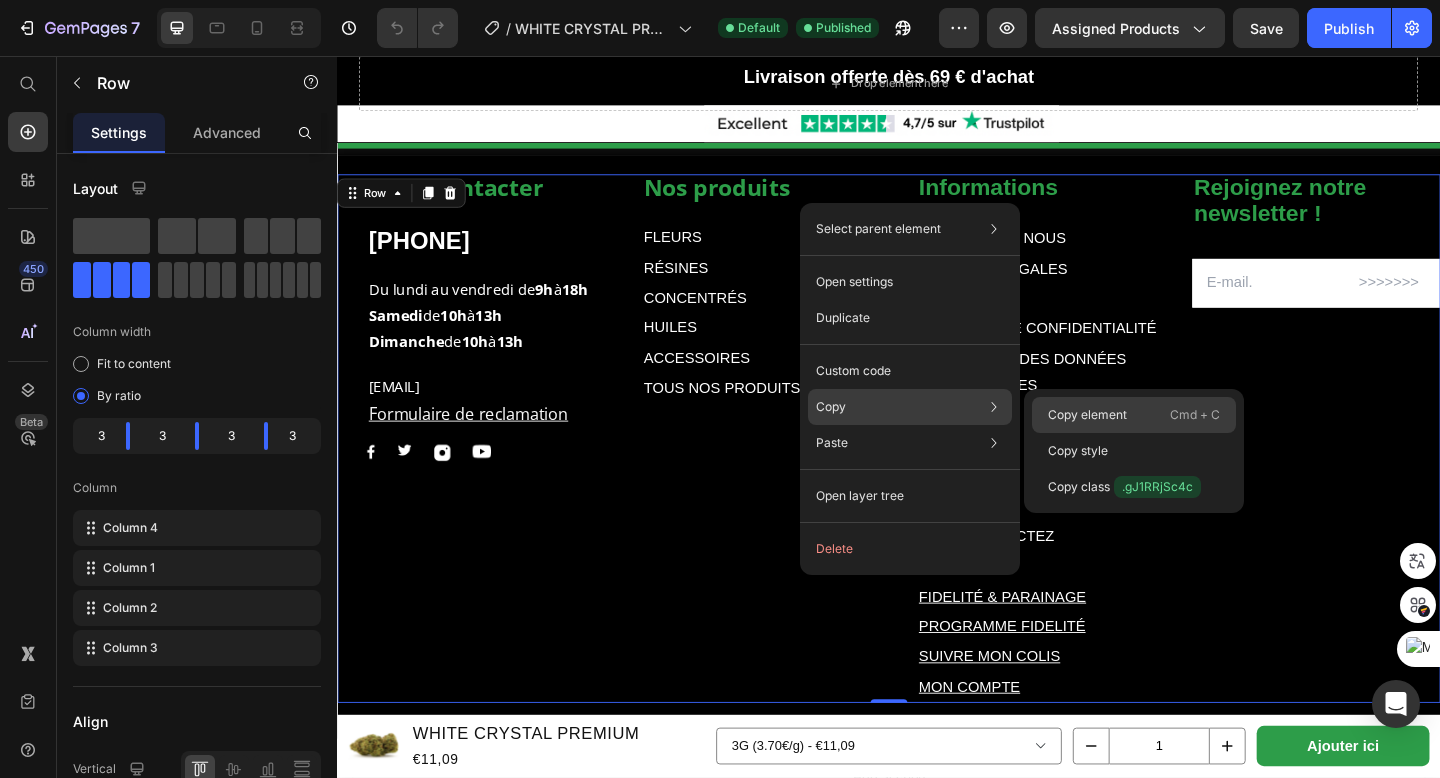 drag, startPoint x: 1064, startPoint y: 400, endPoint x: 792, endPoint y: 375, distance: 273.14648 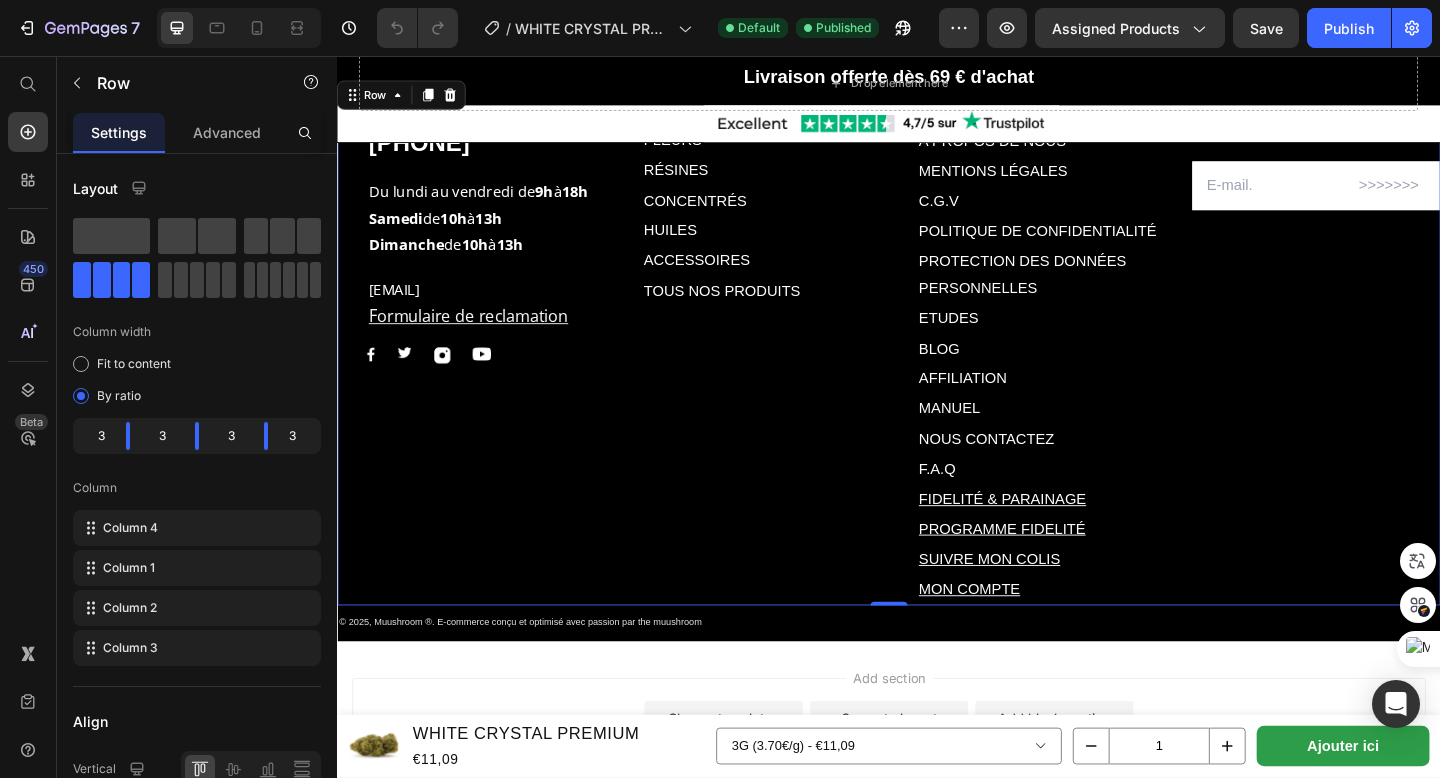 scroll, scrollTop: 5725, scrollLeft: 0, axis: vertical 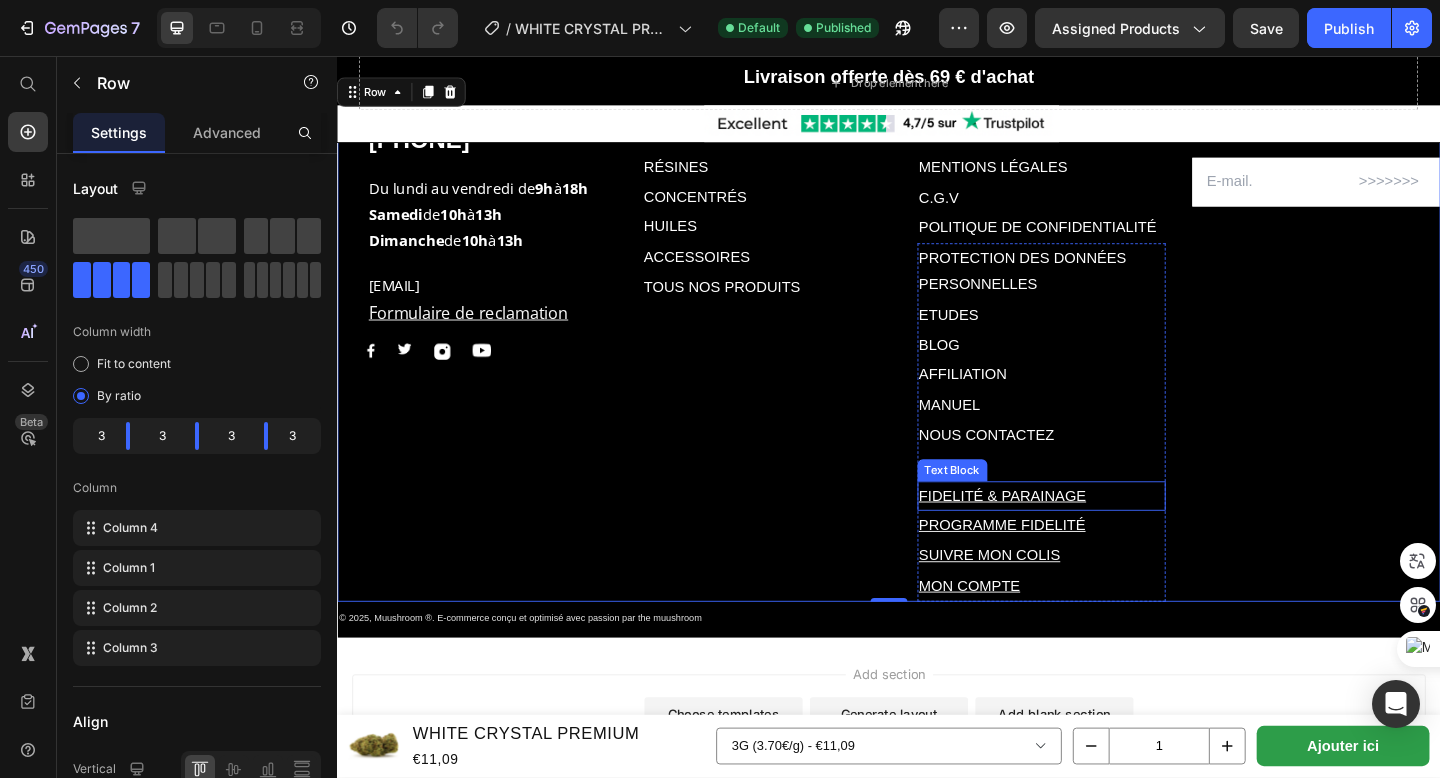 click on "FIDELITÉ & PARAINAGE" at bounding box center [1103, 535] 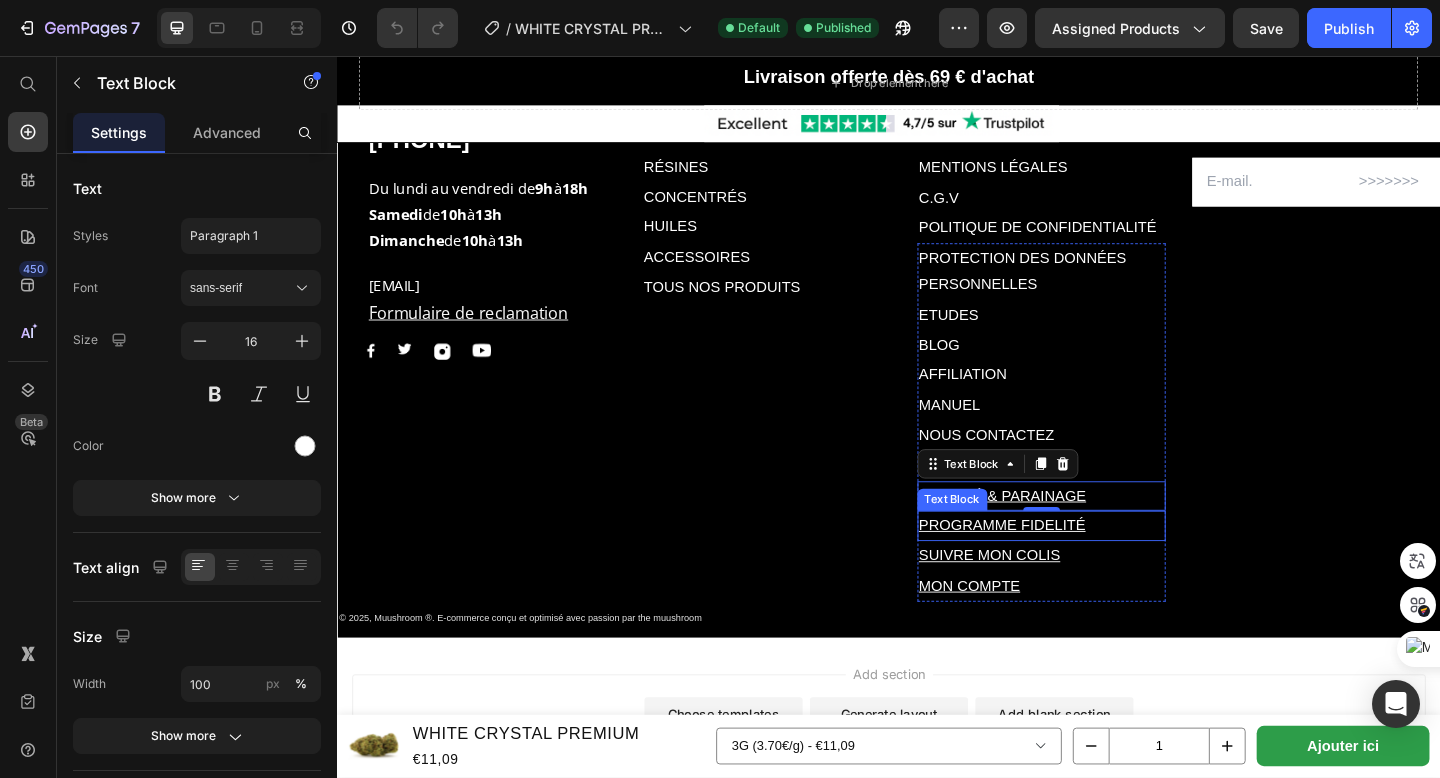click on "PROGRAMME FIDELITÉ" at bounding box center [1103, 567] 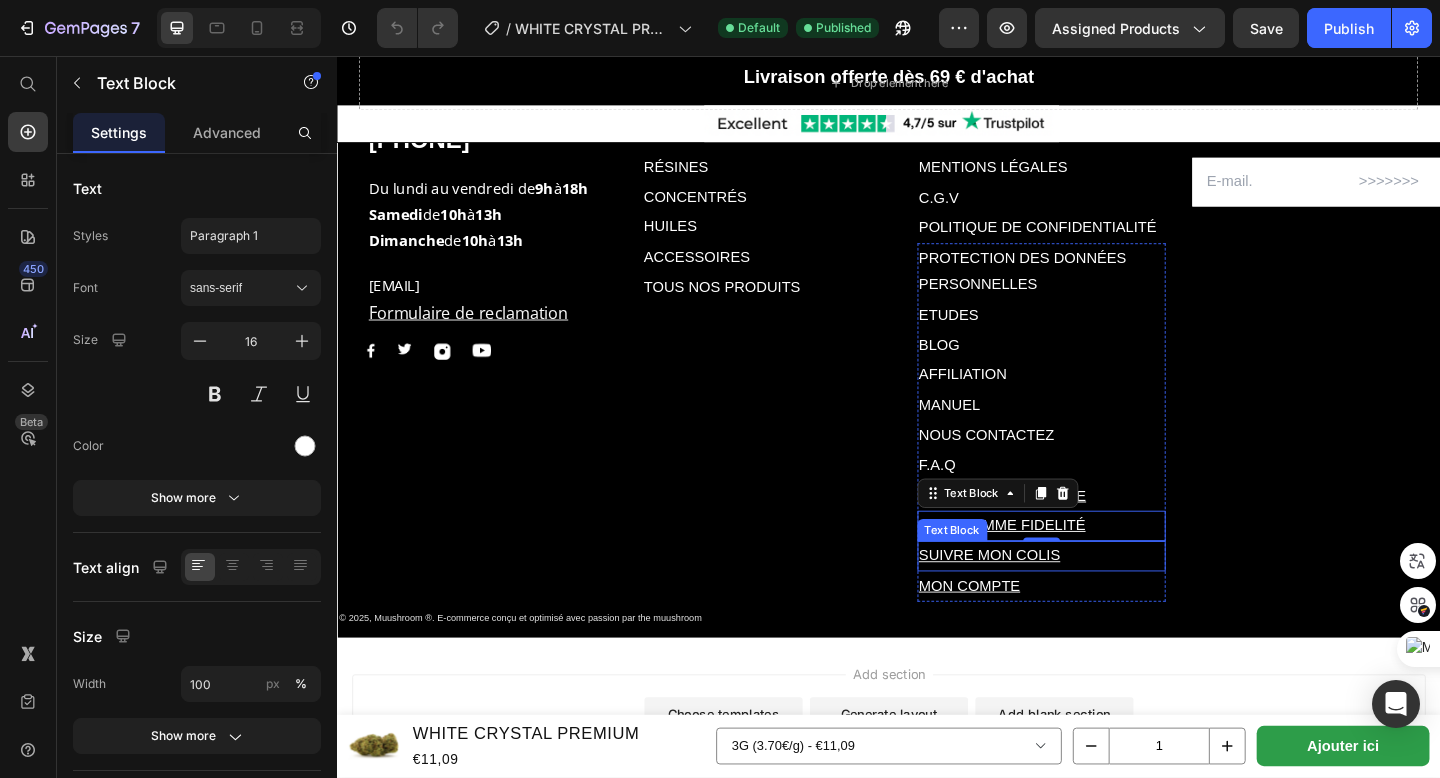 click on "SUIVRE MON COLIS" at bounding box center (1047, 599) 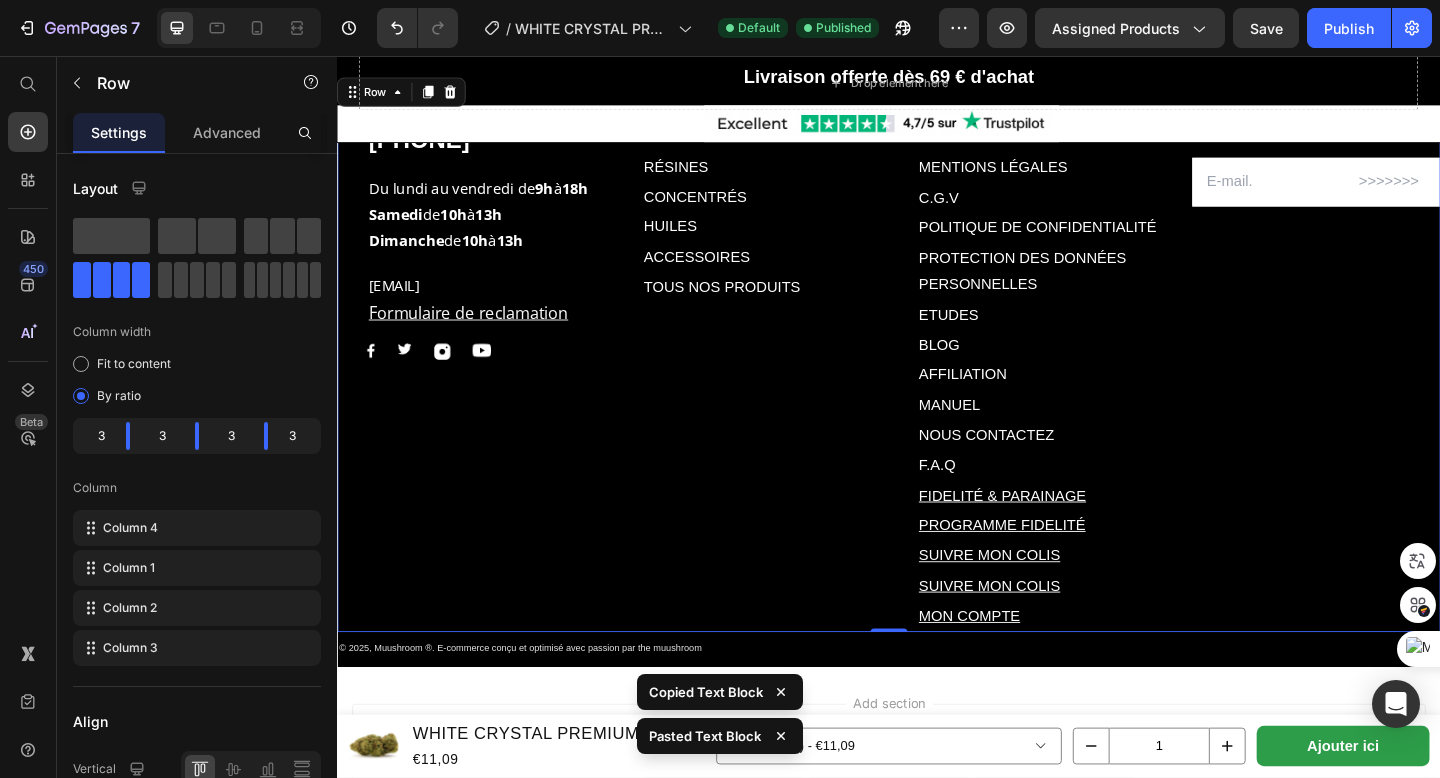 click on "Nos produits Text block FLEURS Text Block RÉSINES Text Block CONCENTRÉS Text Block HUILES Text Block ACCESSOIRES Text Block TOUS NOS PRODUITS Text Block" at bounding box center (803, 378) 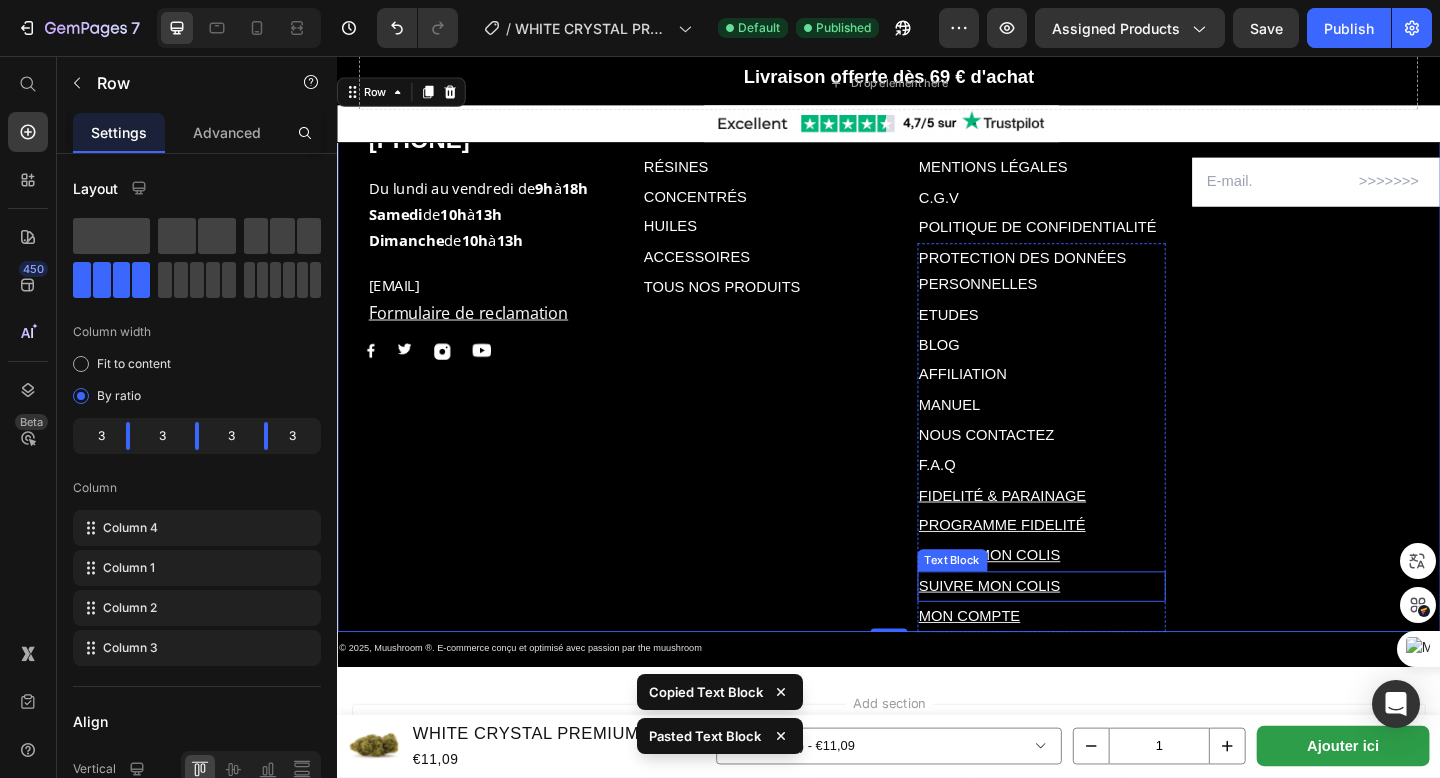click on "SUIVRE MON COLIS" at bounding box center [1047, 632] 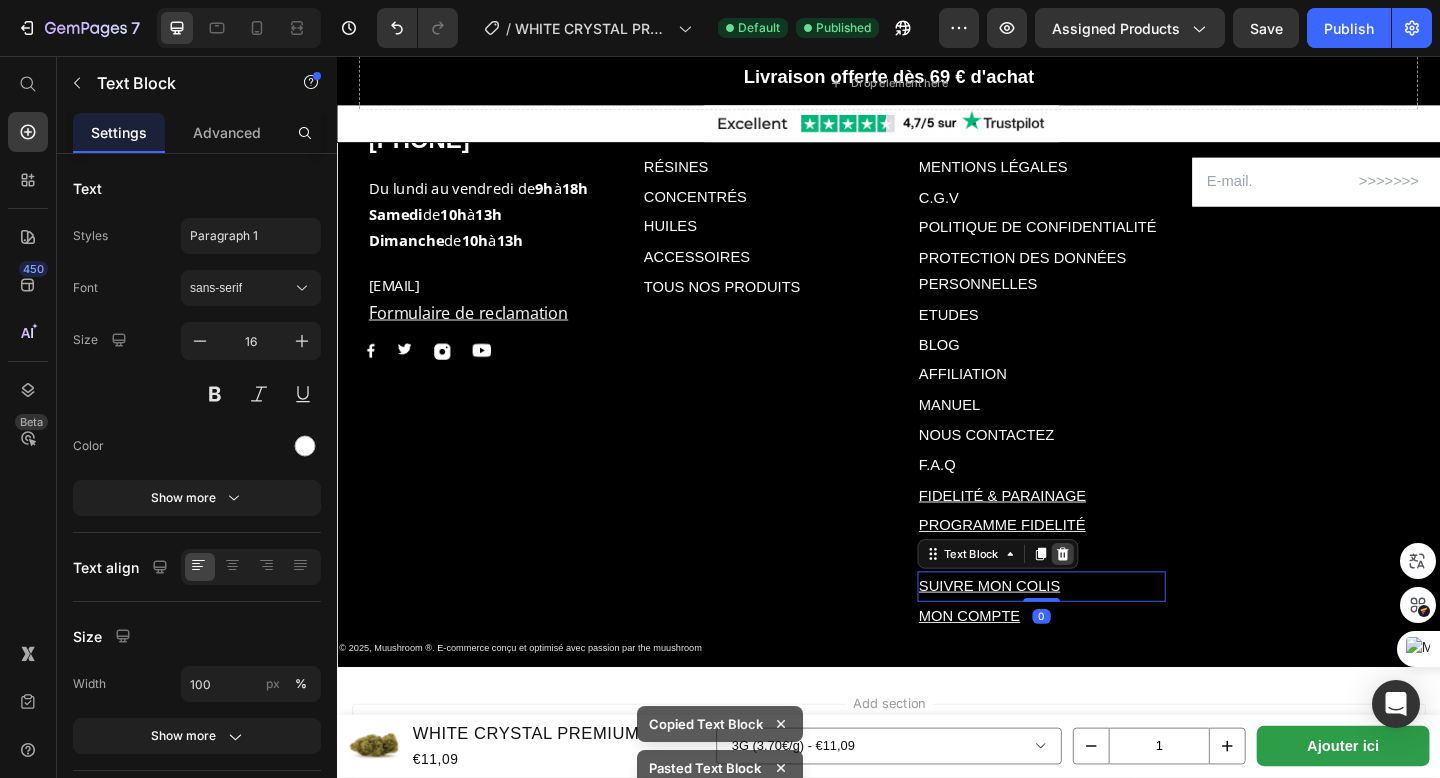 click 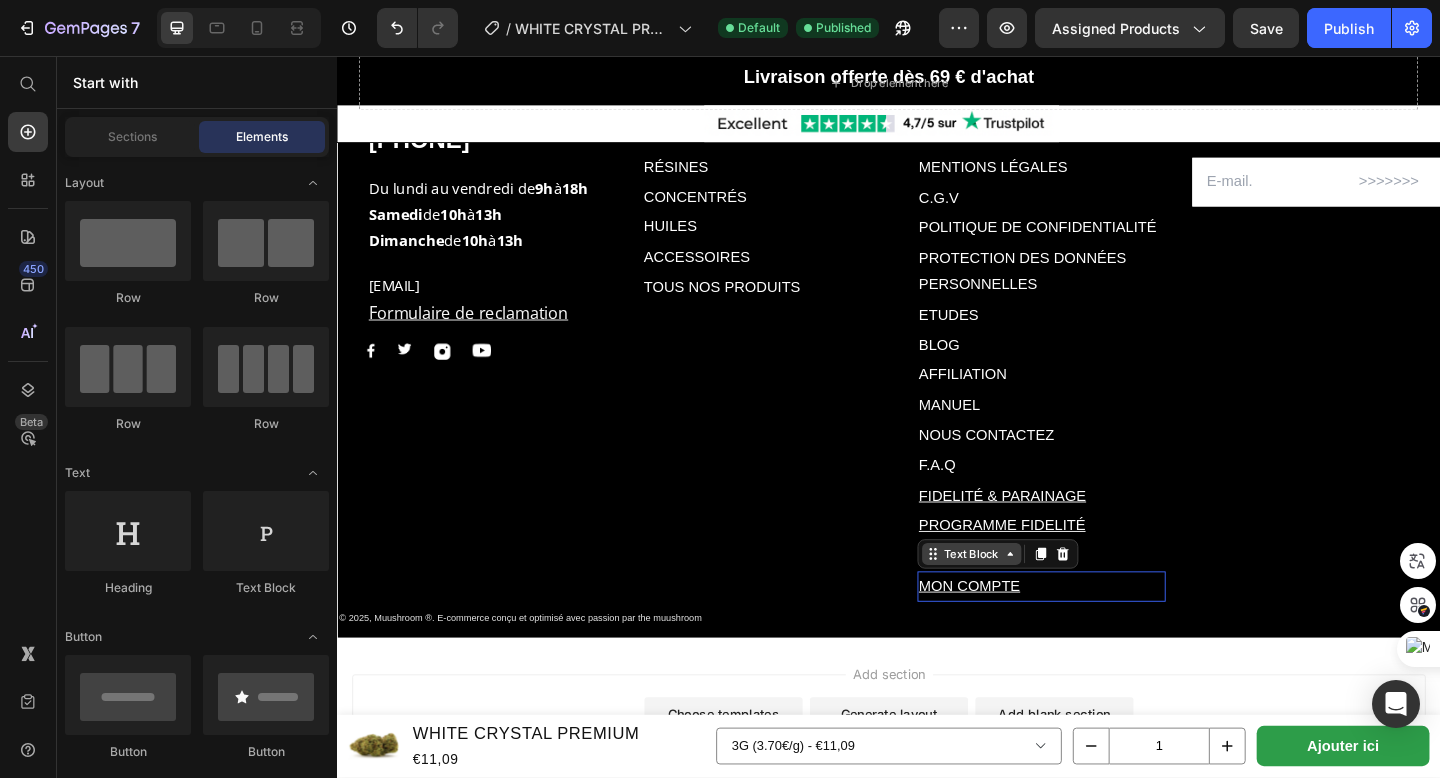 click on "Text Block" at bounding box center (1055, 598) 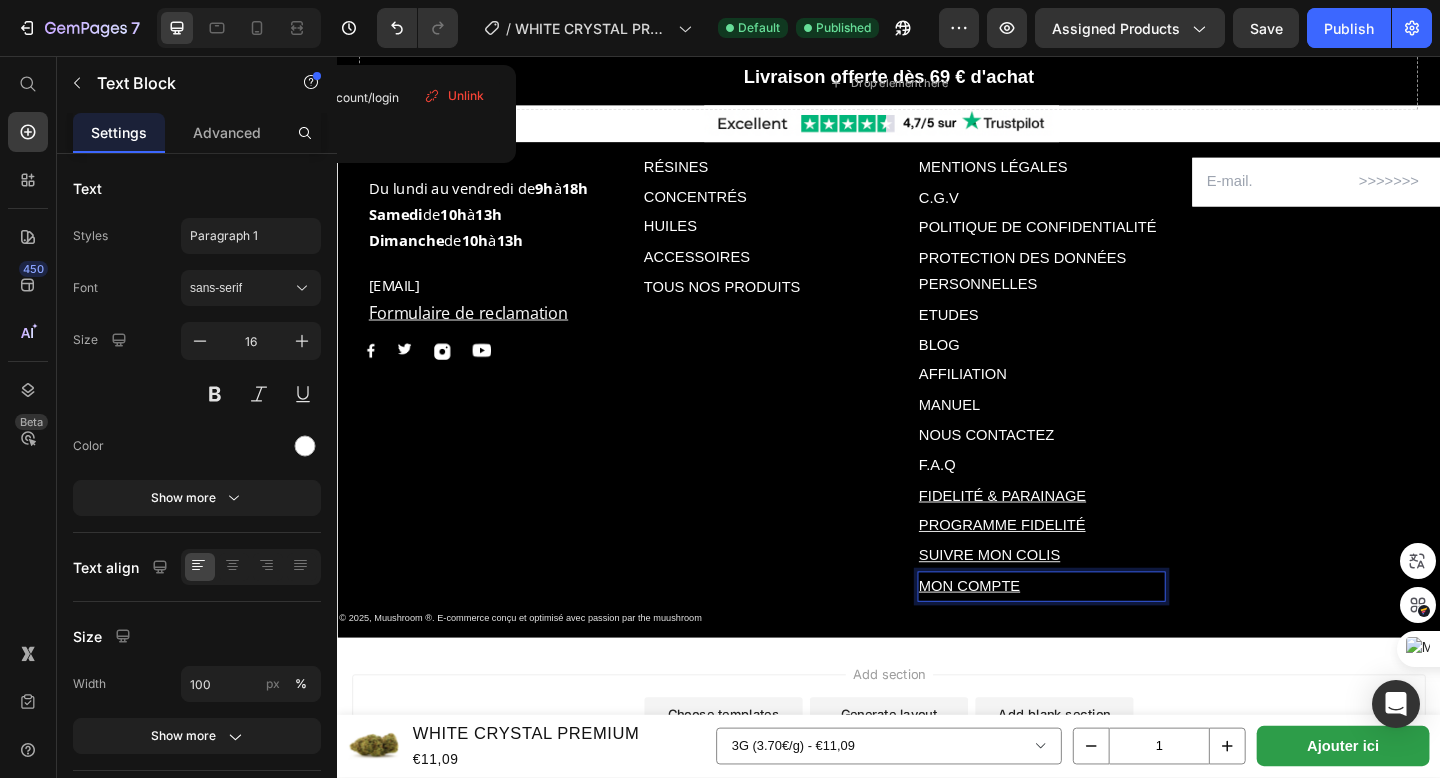 click on "MON COMPTE" at bounding box center [1025, 632] 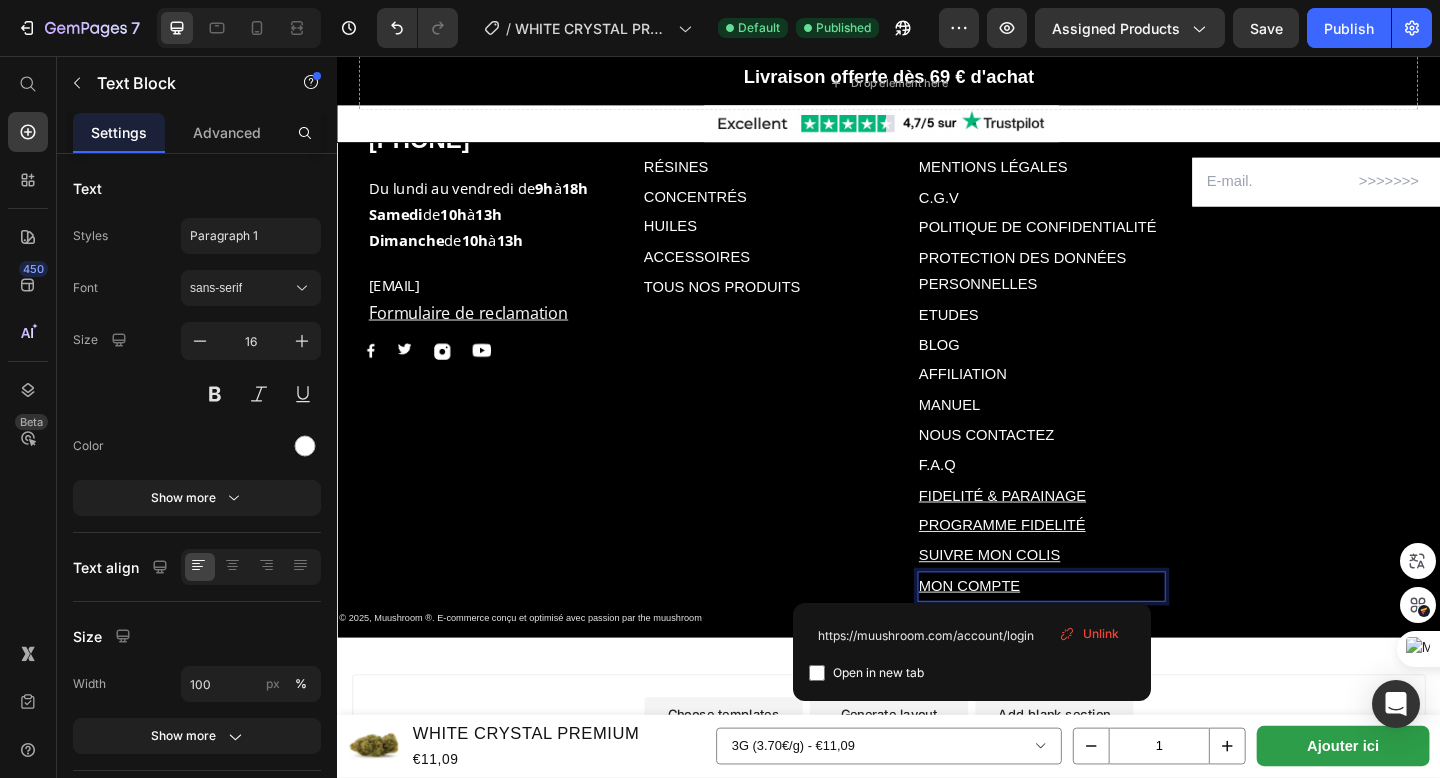 click on "MON COMPTE" at bounding box center (1103, 633) 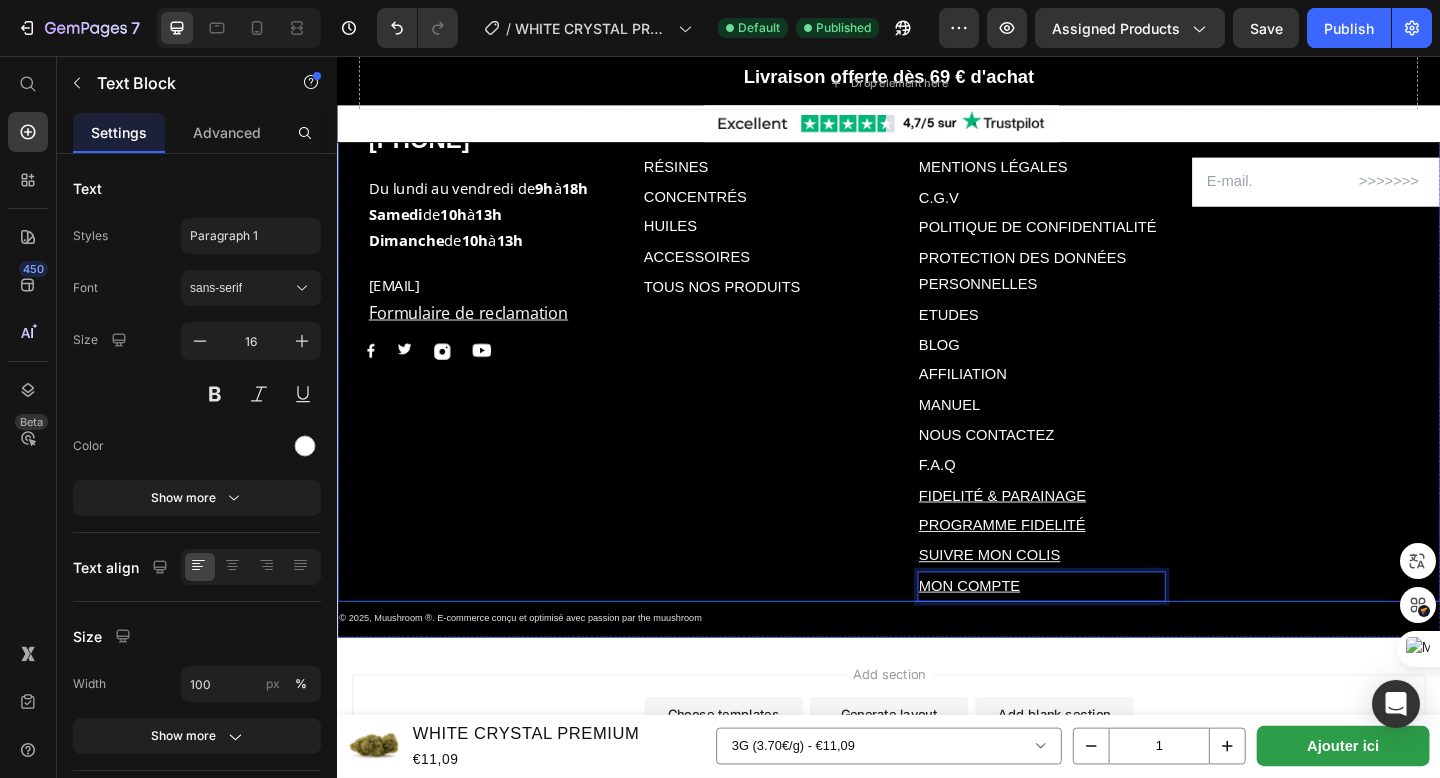 click on "Rejoignez notre newsletter ! Text block Email Field Row Newsletter" at bounding box center [1402, 362] 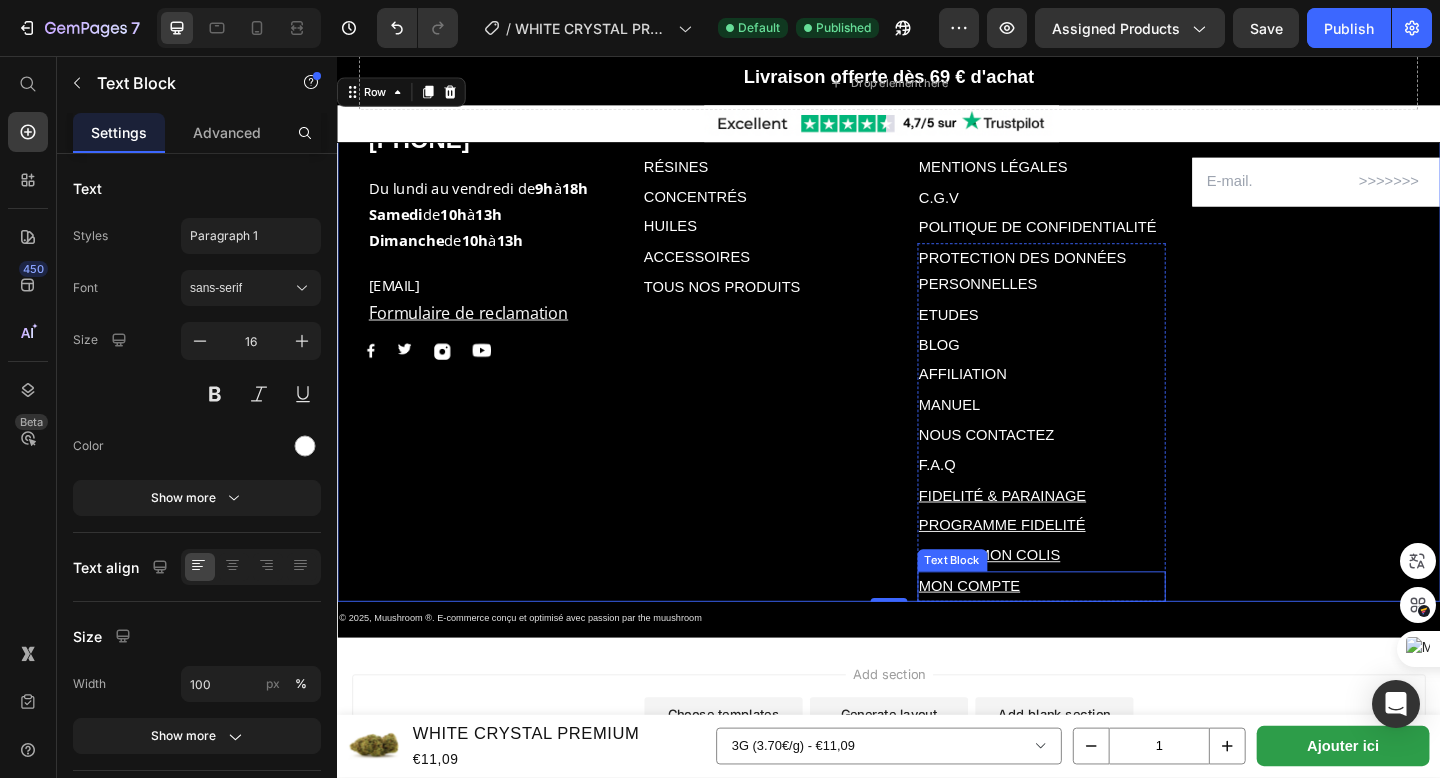 click on "MON COMPTE ⁠⁠⁠⁠⁠⁠⁠" at bounding box center (1103, 633) 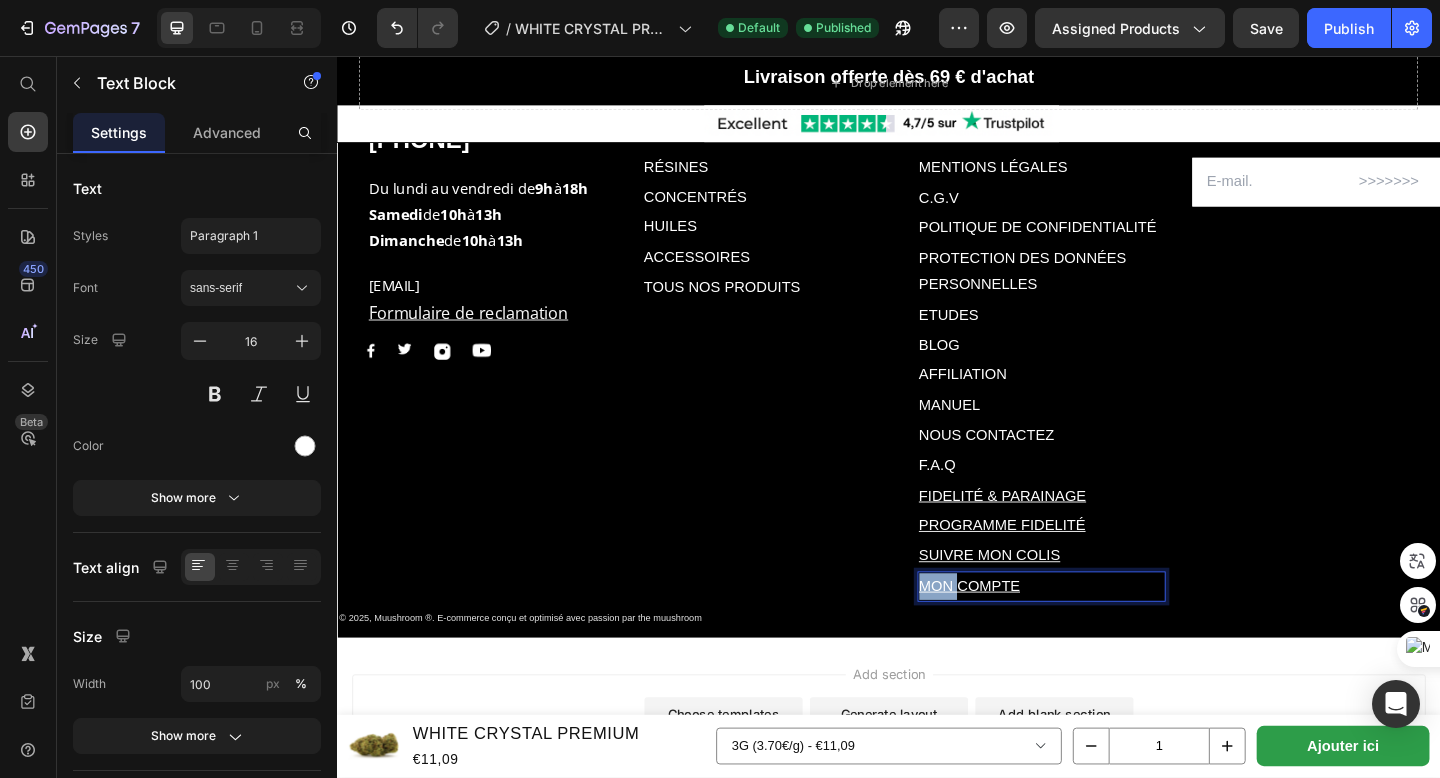 click on "MON COMPTE" at bounding box center [1103, 633] 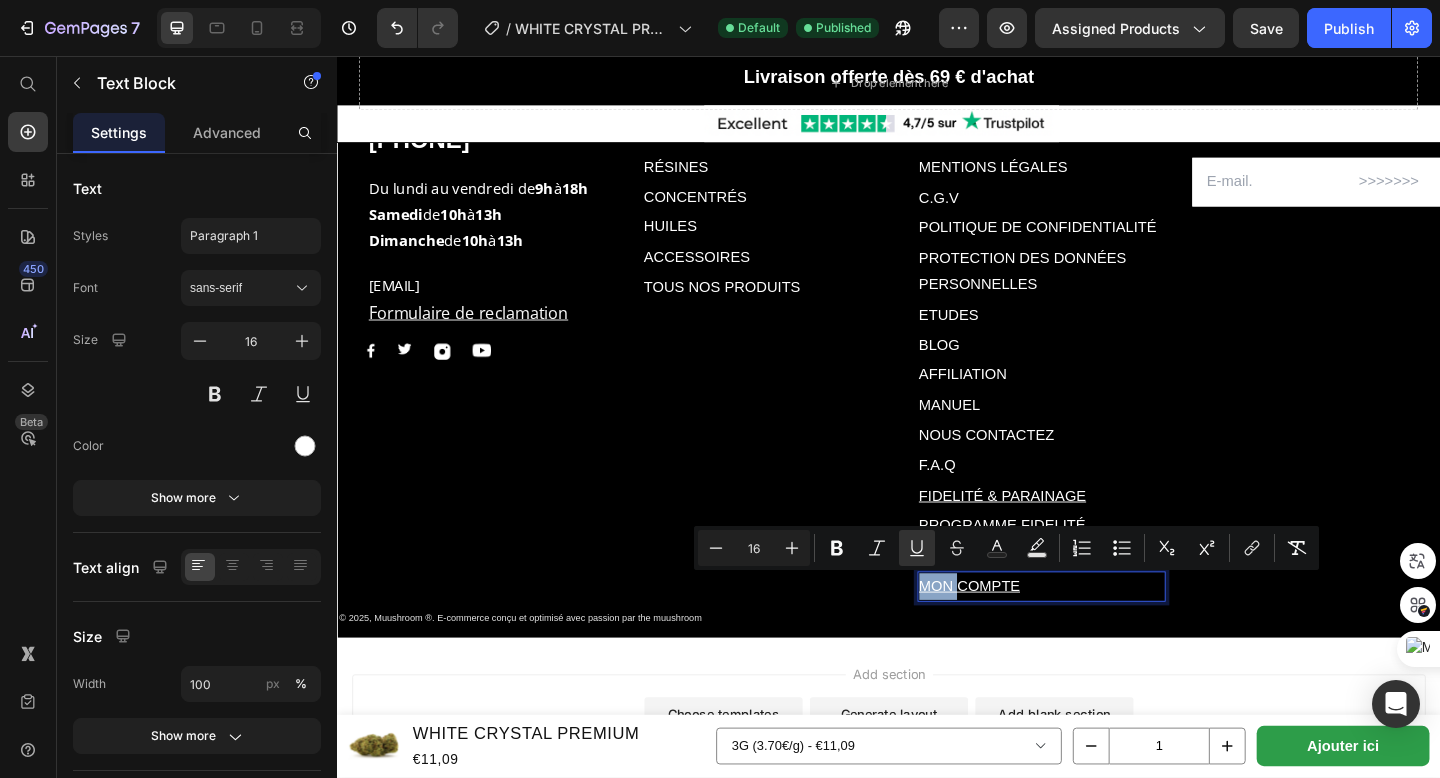 click on "MON COMPTE" at bounding box center [1103, 633] 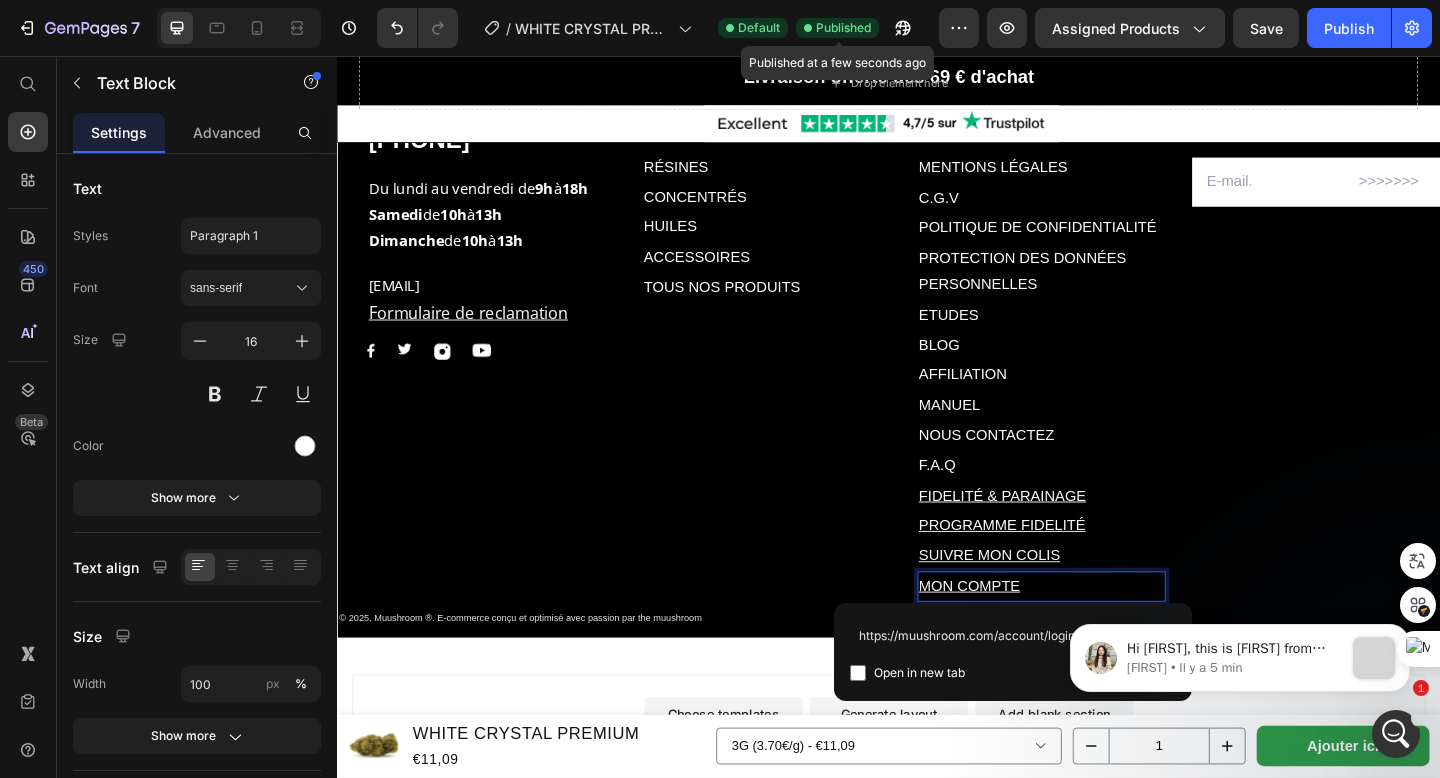 scroll, scrollTop: 0, scrollLeft: 0, axis: both 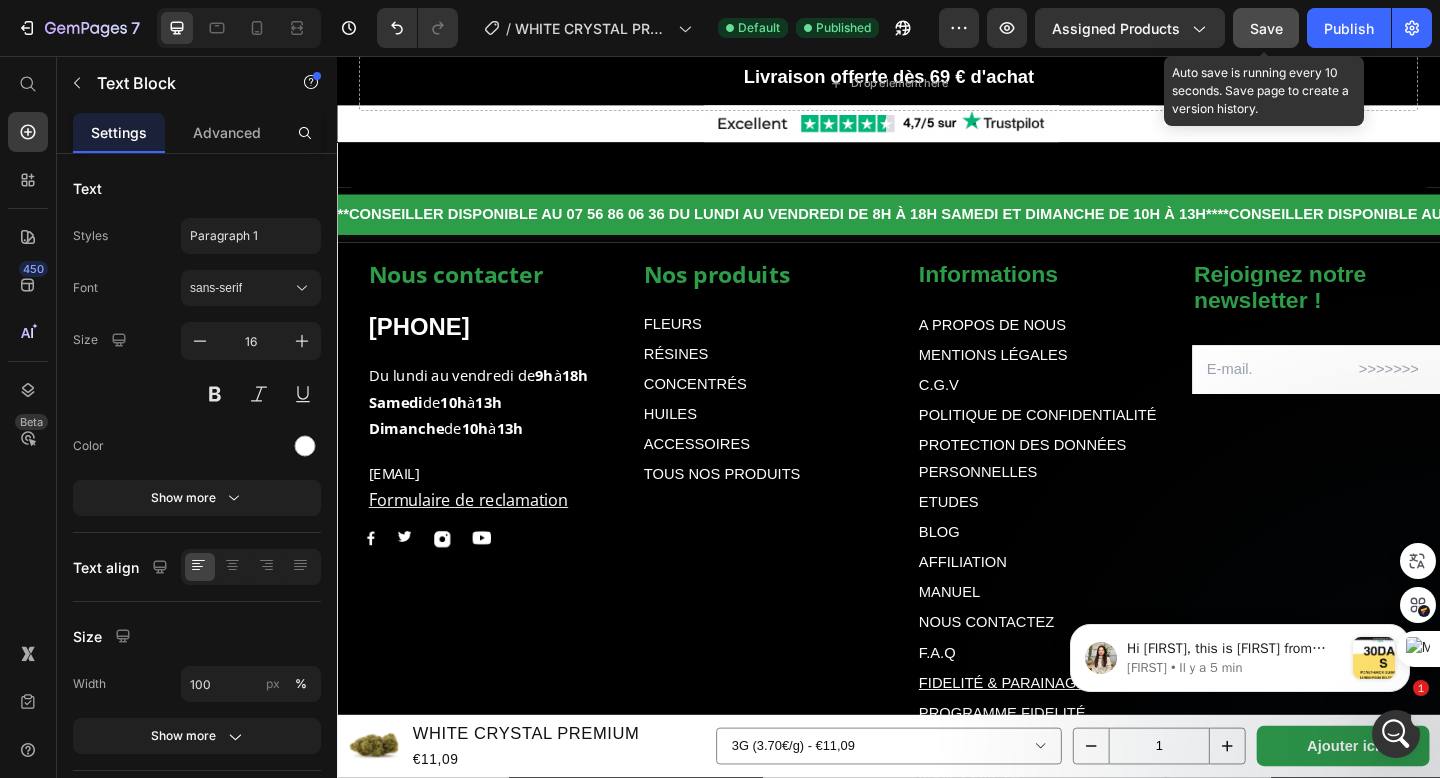 click on "Save" 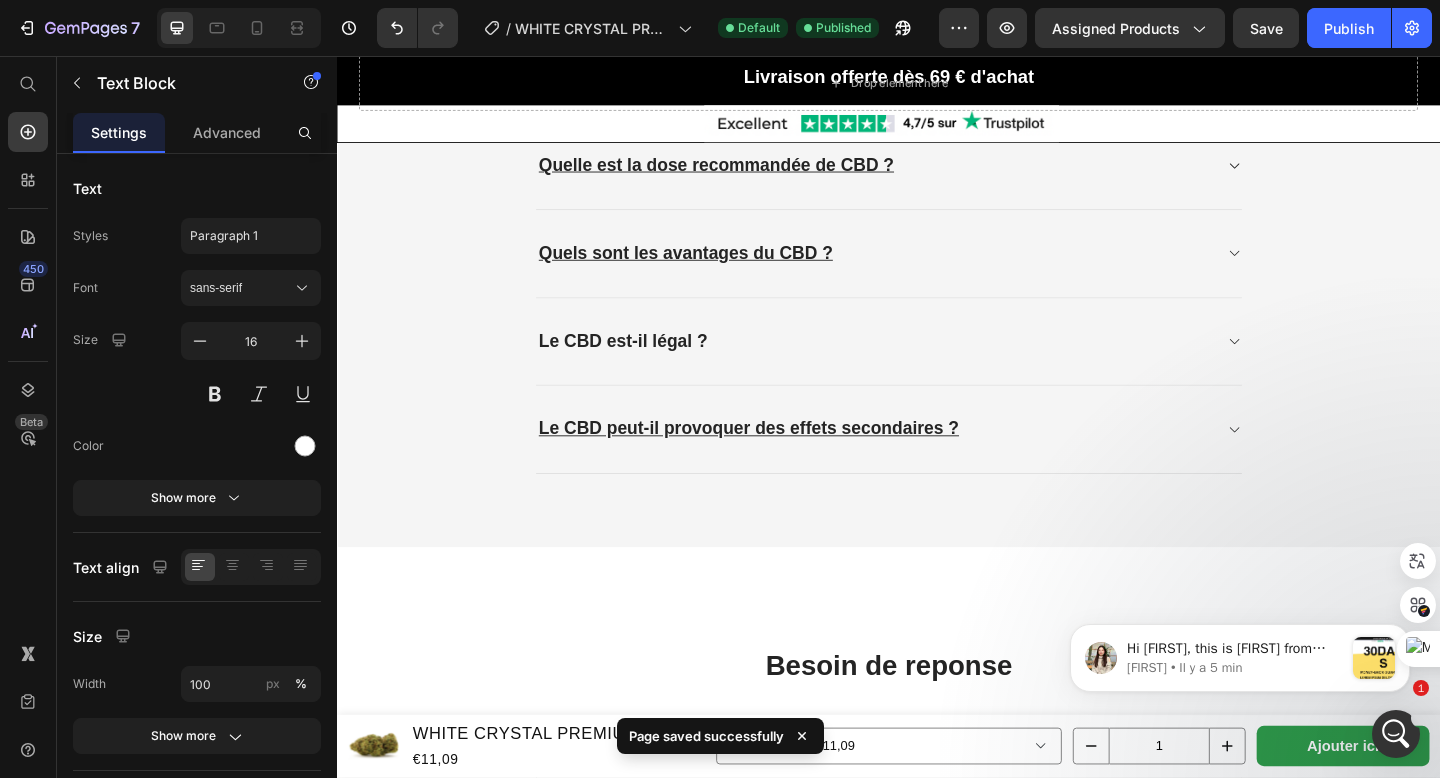 scroll, scrollTop: 4100, scrollLeft: 0, axis: vertical 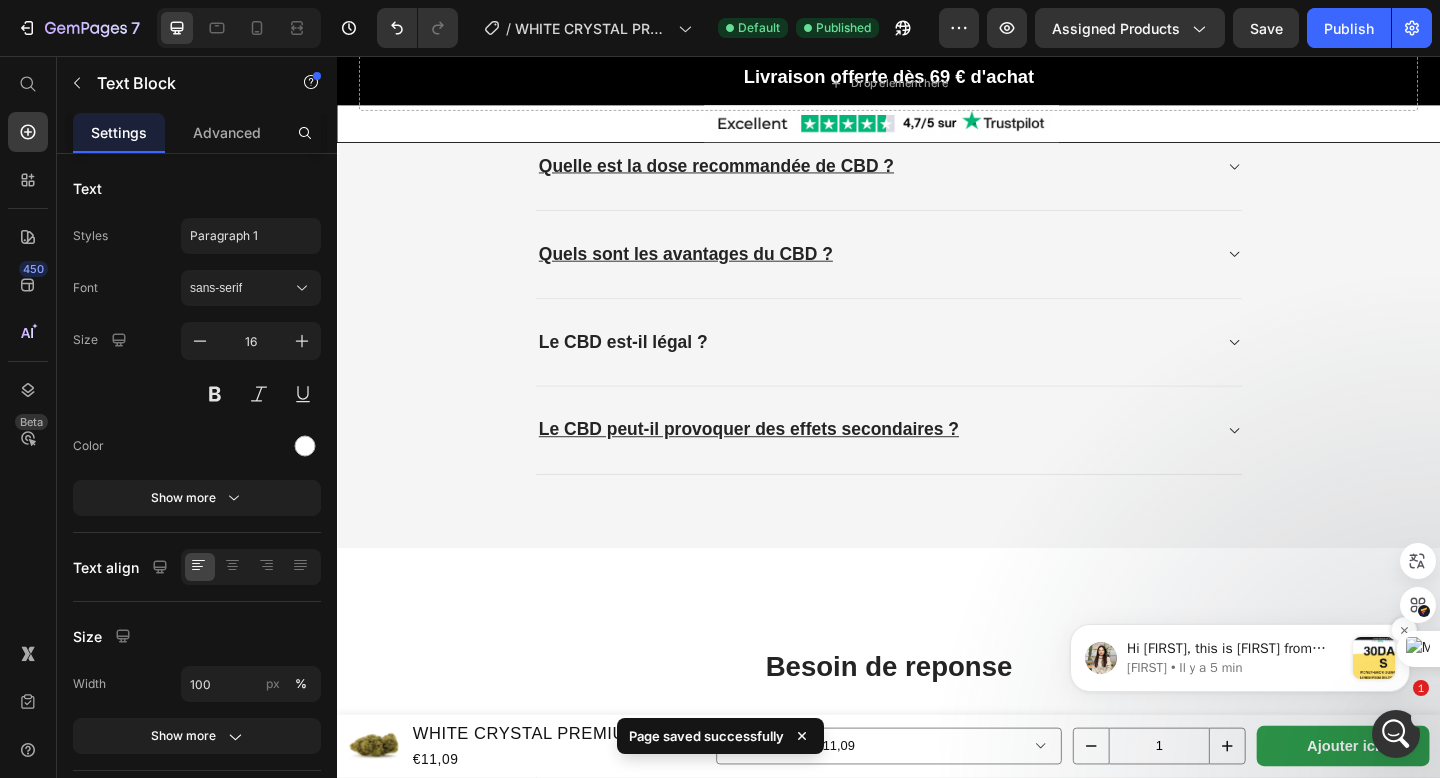 click at bounding box center [1374, 658] 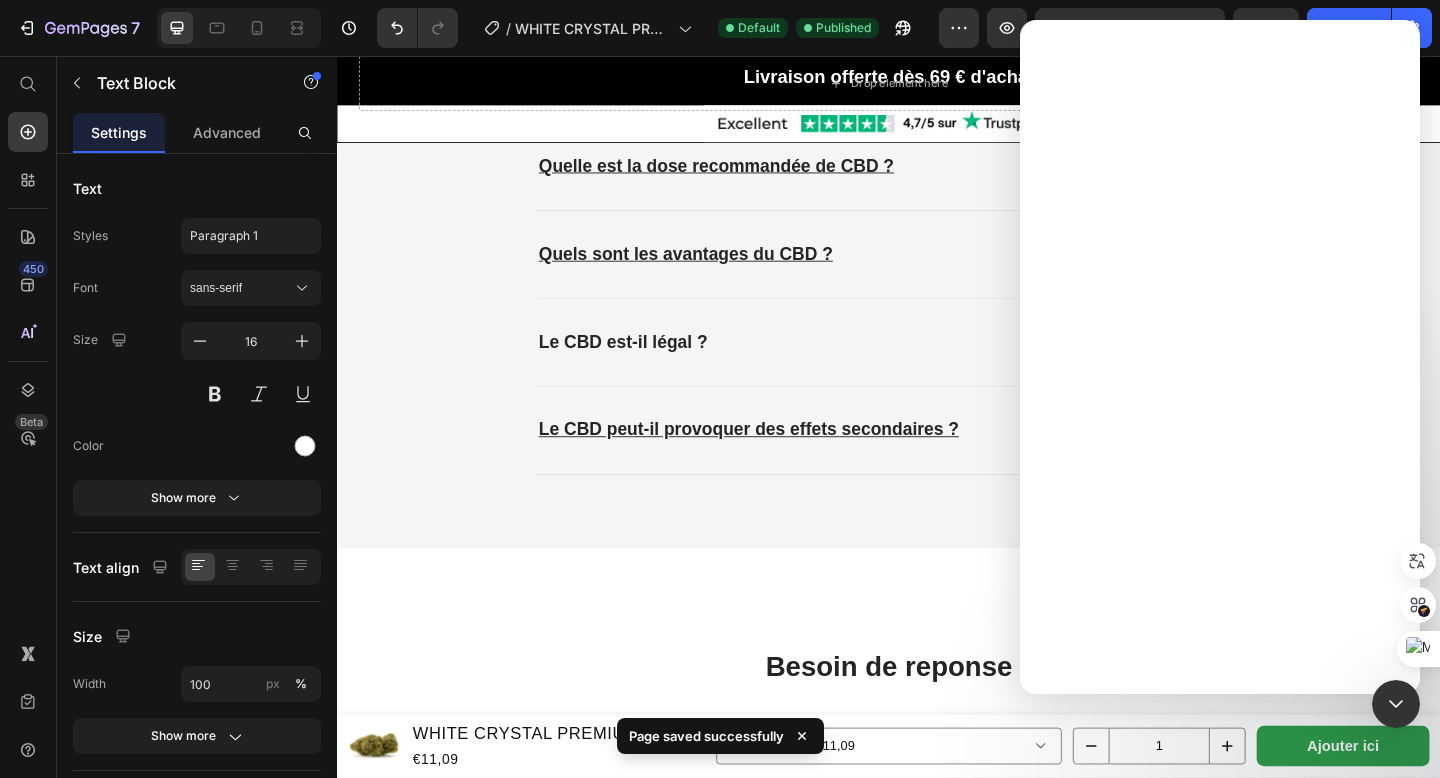 scroll, scrollTop: 0, scrollLeft: 0, axis: both 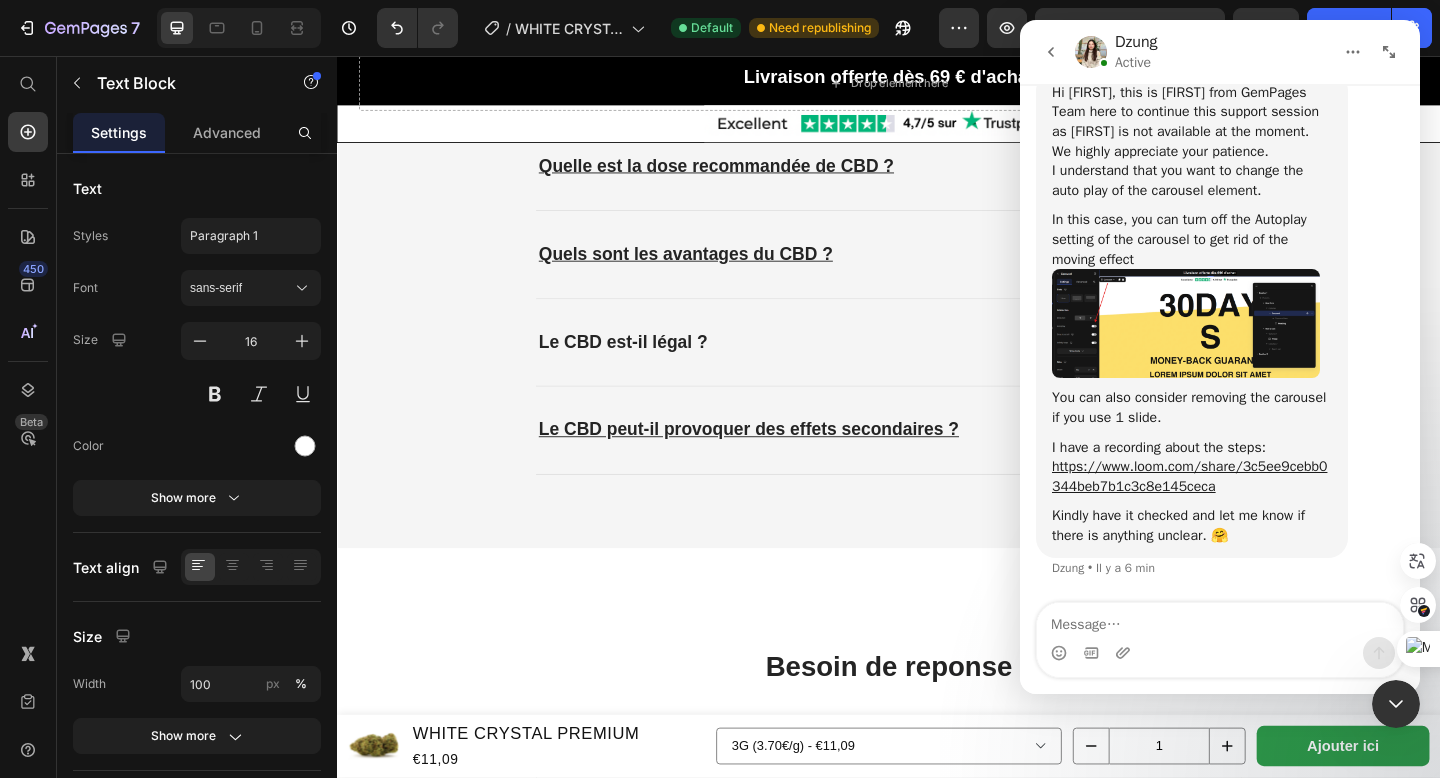 click 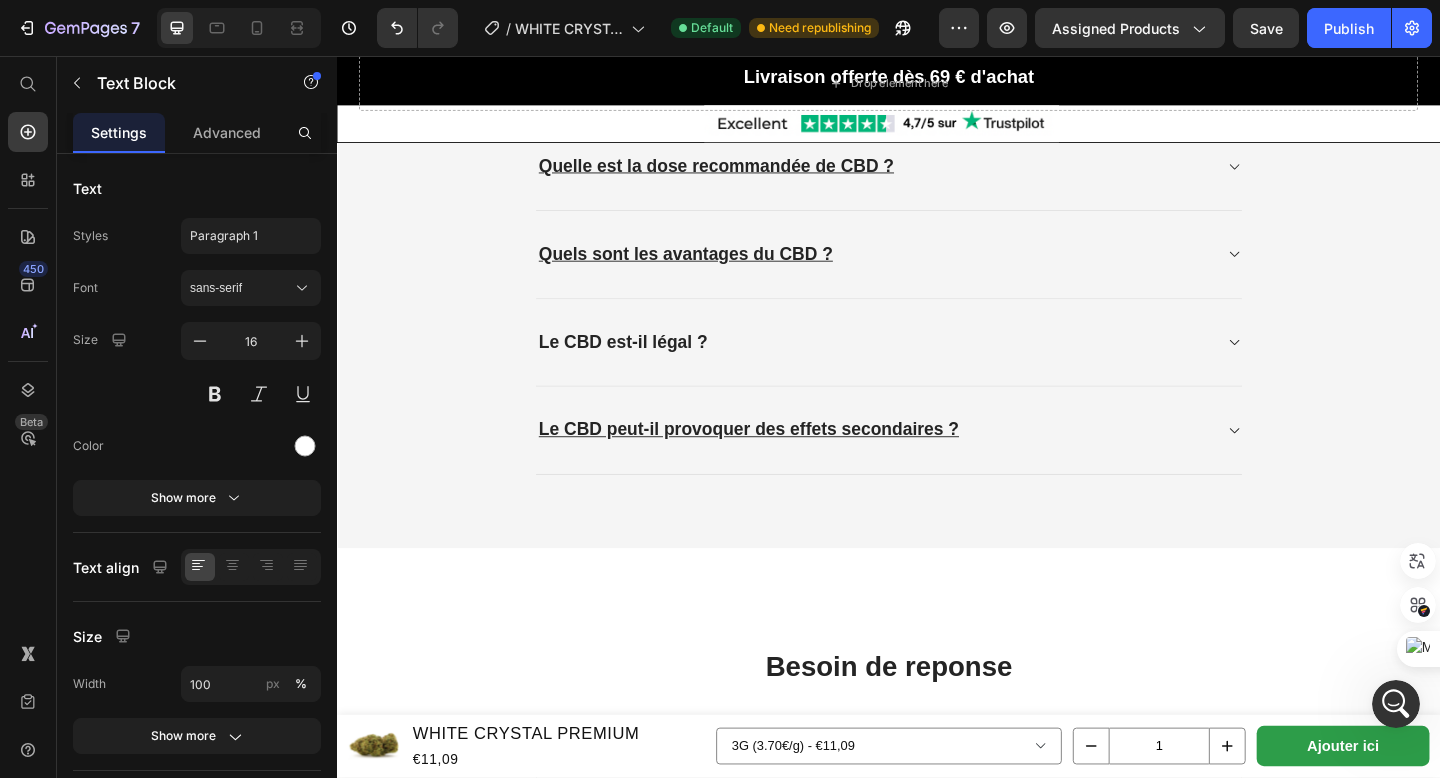 scroll, scrollTop: 0, scrollLeft: 0, axis: both 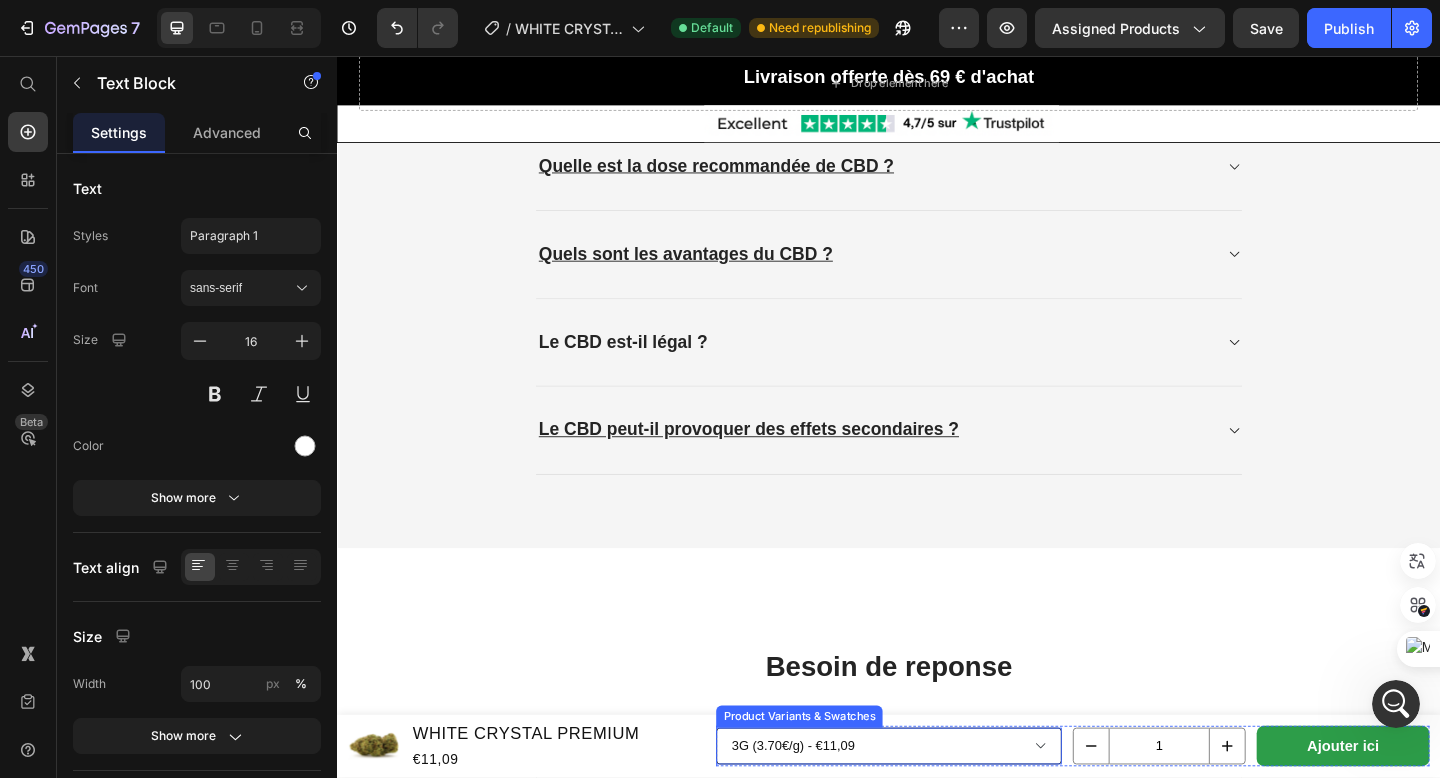 click on "3G (3.70€/g) - €11,09  5G (3.60€/g) - €18,00  10G (2.48€/g) - €32,40  20G (2.40€/g) - €49,60  50G (2.30€/g) - €115,00  100G (1.94€/g) - €194,00" at bounding box center (937, 807) 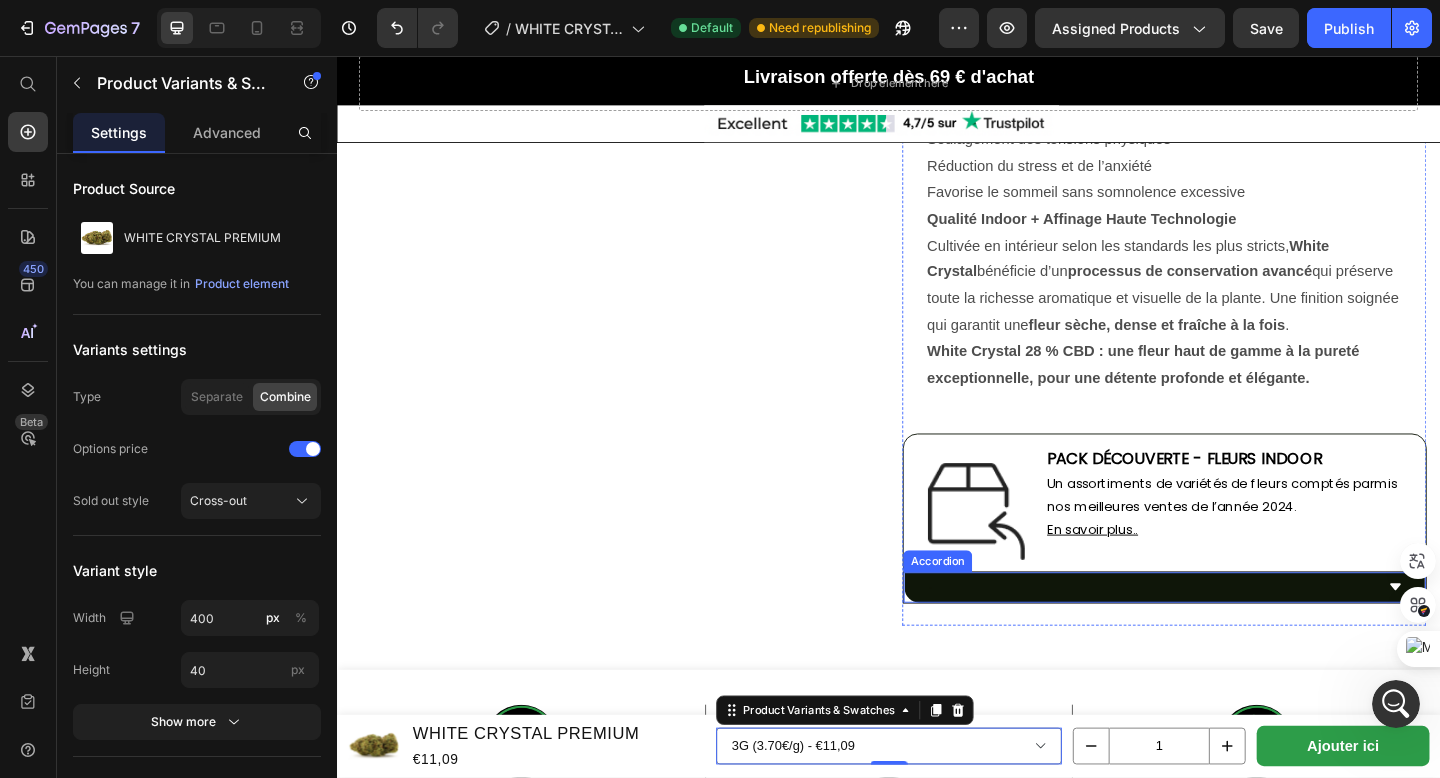 scroll, scrollTop: 1316, scrollLeft: 0, axis: vertical 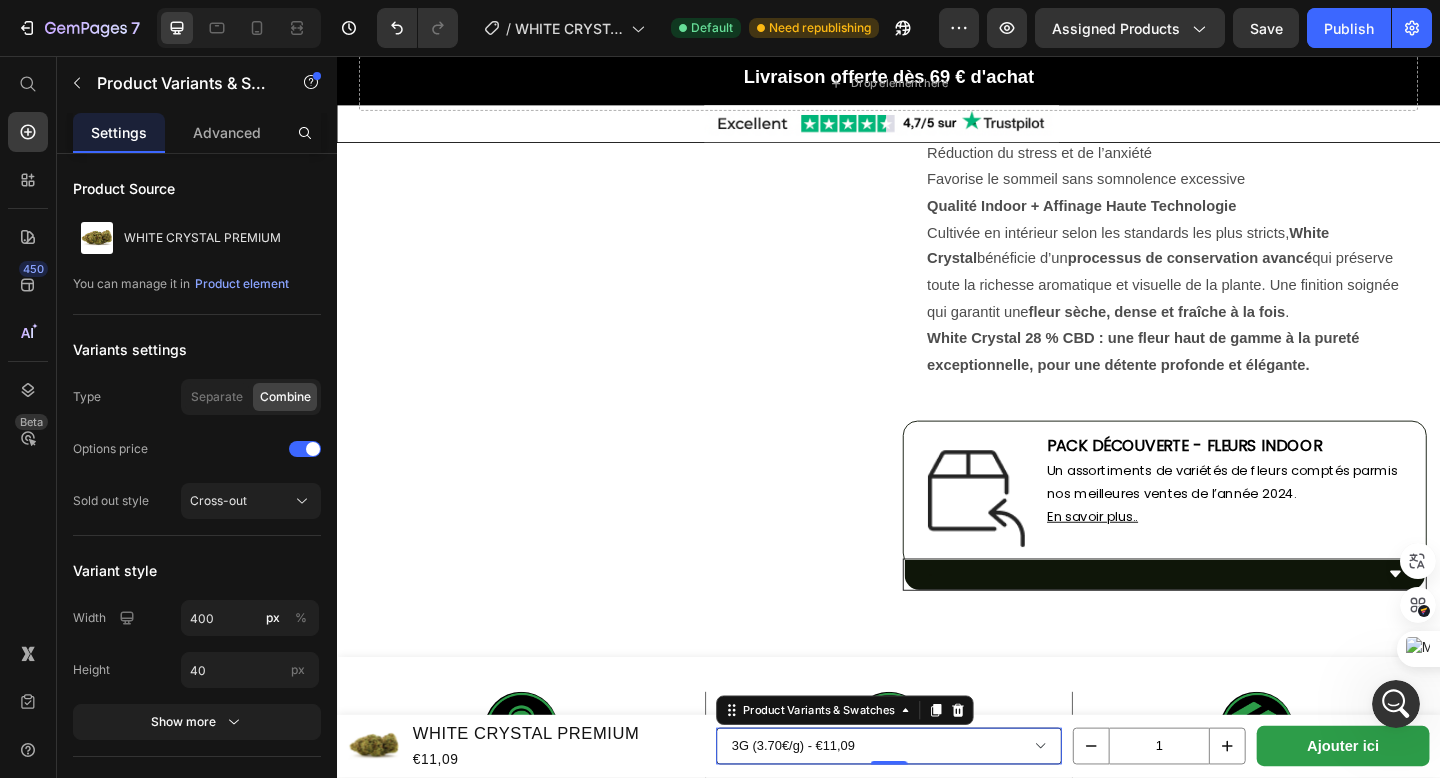 click on "3G (3.70€/g) - €11,09  5G (3.60€/g) - €18,00  10G (2.48€/g) - €32,40  20G (2.40€/g) - €49,60  50G (2.30€/g) - €115,00  100G (1.94€/g) - €194,00" at bounding box center [937, 807] 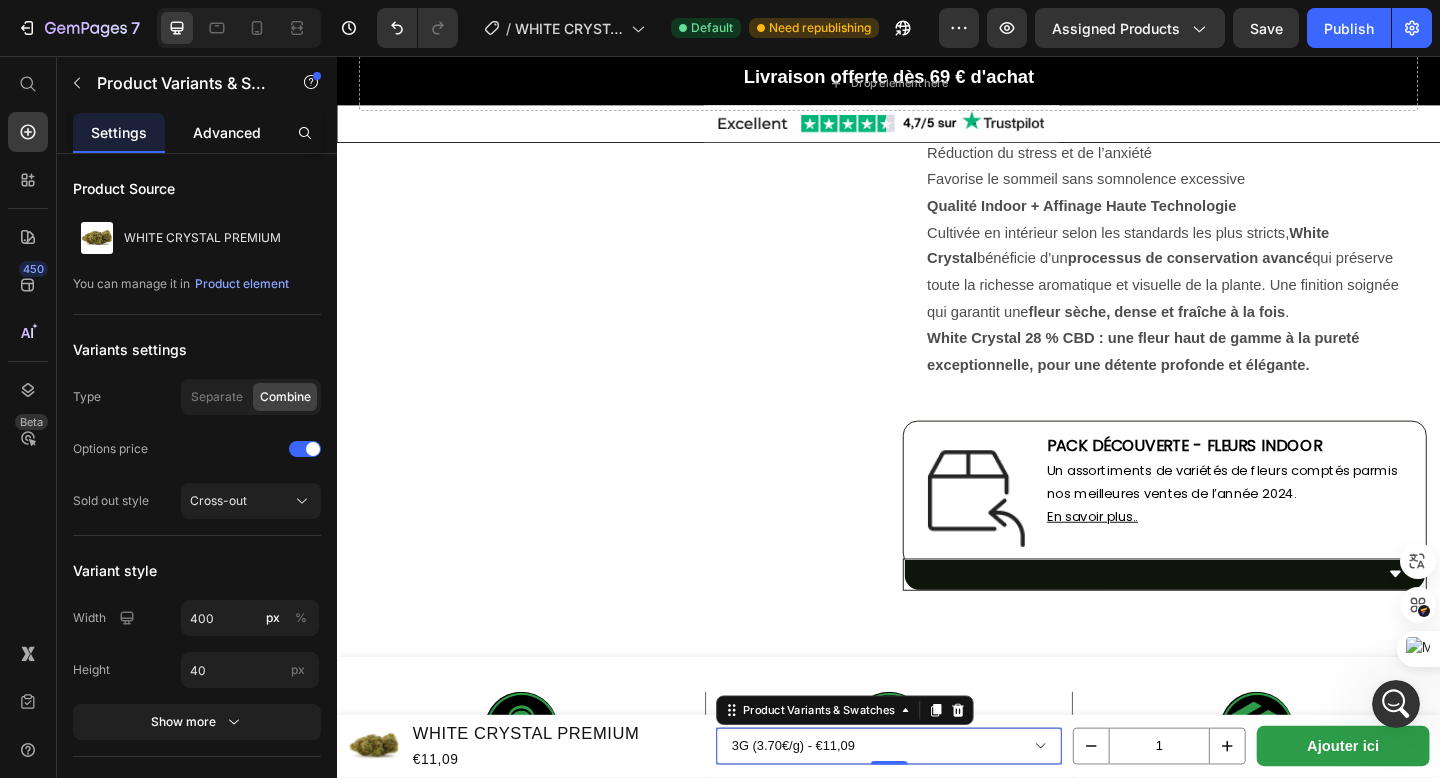 click on "Advanced" at bounding box center (227, 132) 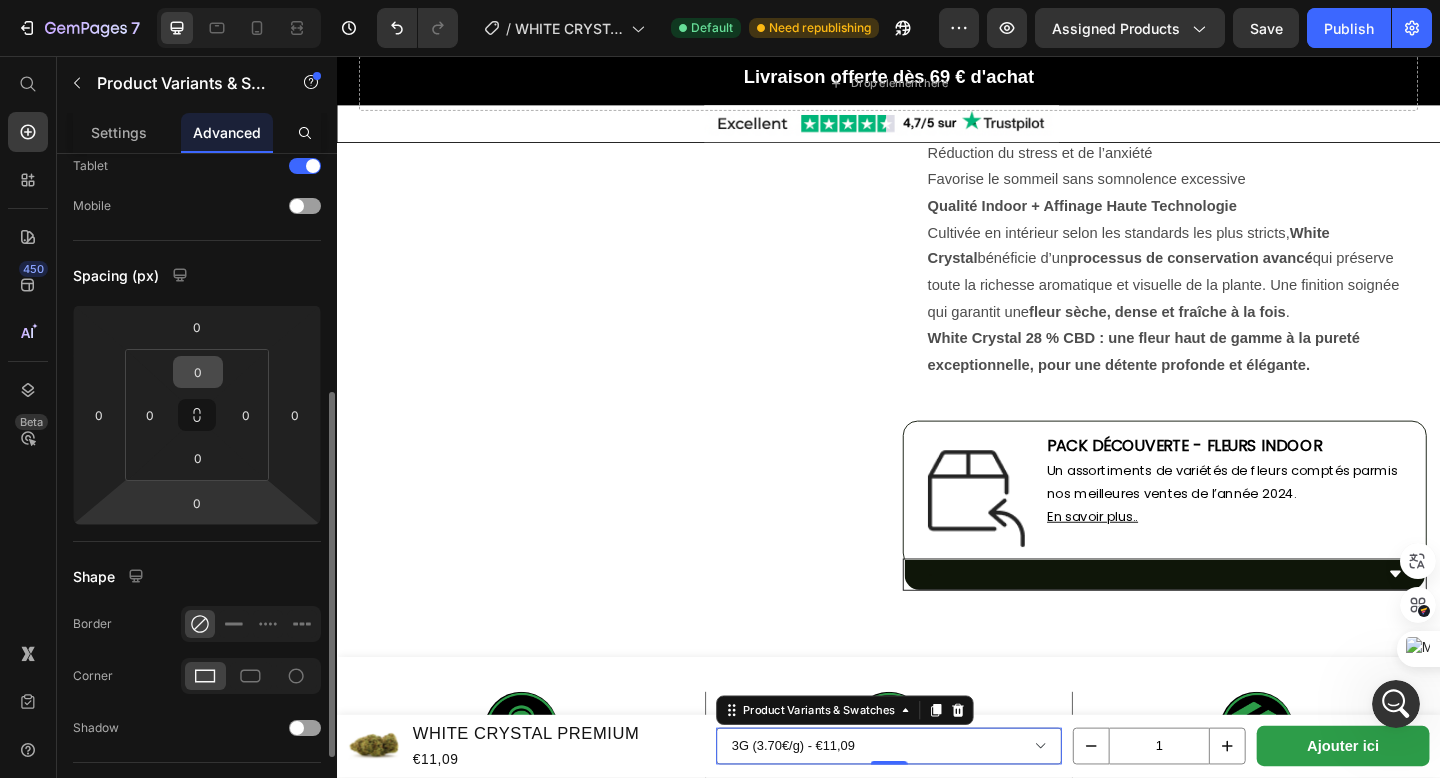 scroll, scrollTop: 0, scrollLeft: 0, axis: both 